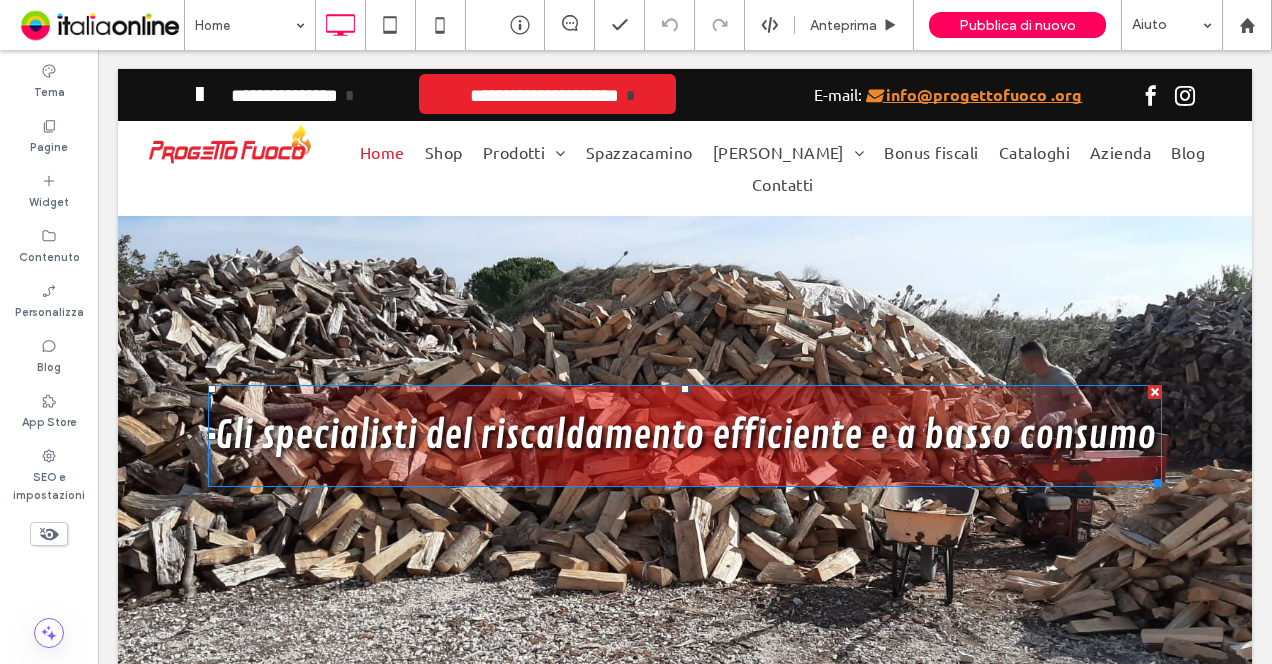 scroll, scrollTop: 100, scrollLeft: 0, axis: vertical 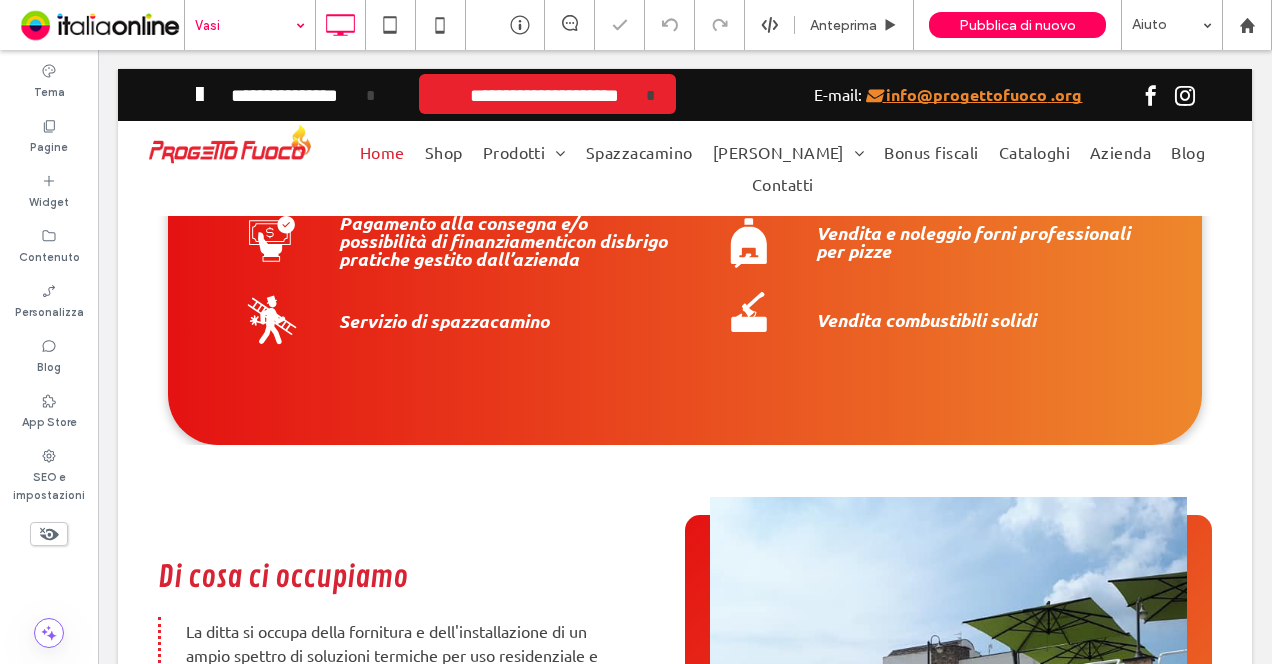 click on "Vasi" at bounding box center [250, 25] 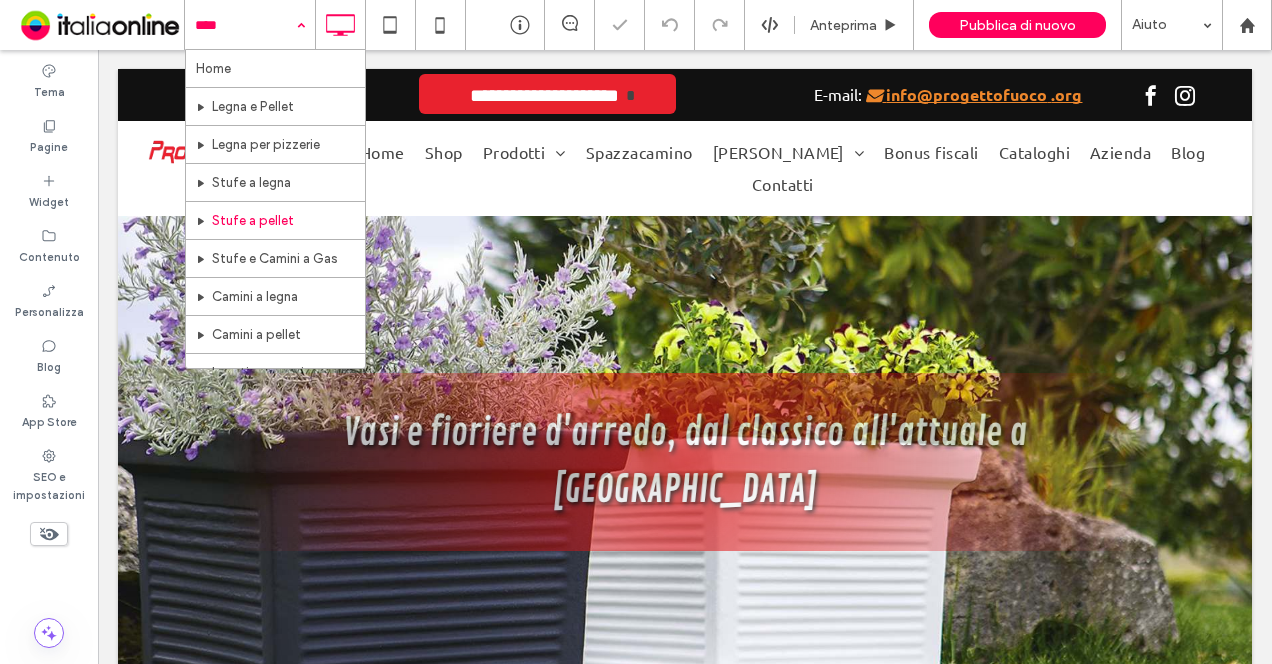 scroll, scrollTop: 0, scrollLeft: 0, axis: both 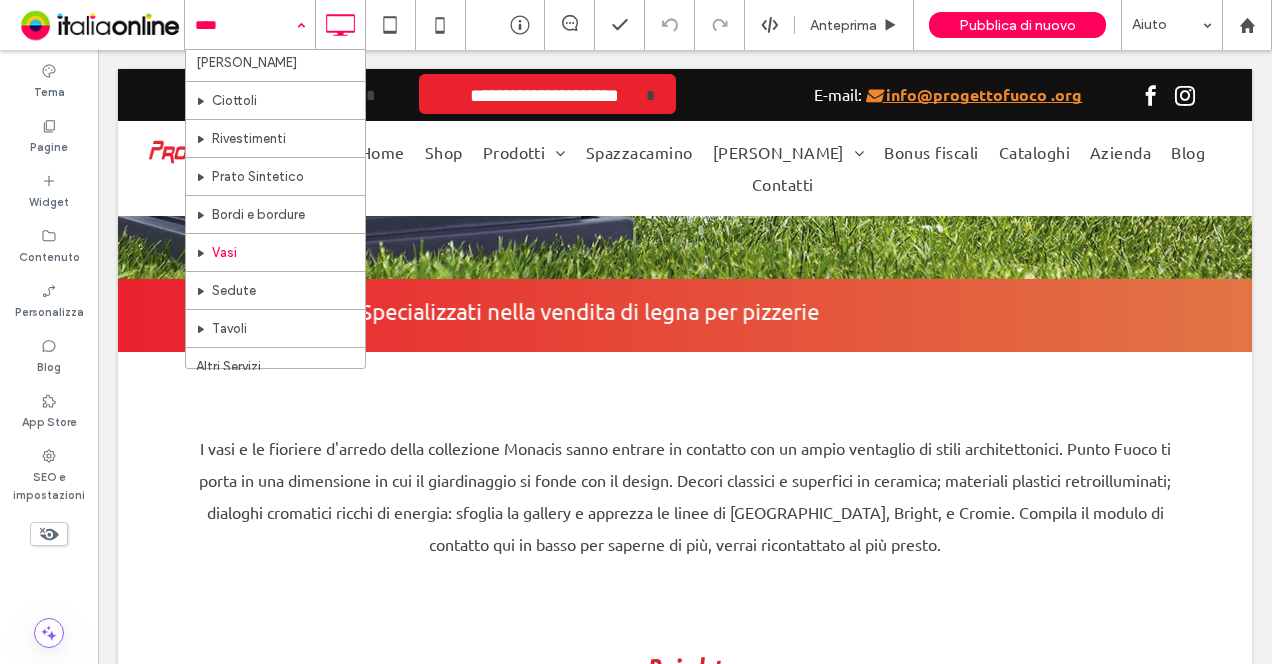 click on "Home Legna e Pellet Legna per pizzerie Stufe a legna Stufe a pellet Stufe e Camini a Gas Camini a legna Camini a pellet Inserti per camino Caldaie Forni per pizze Cucine Spazzacamino Arredo Giardino Ciottoli Rivestimenti Prato Sintetico Bordi e bordure Vasi Sedute Tavoli Altri Servizi Bonus fiscali Cataloghi Azienda Caldaie Pellet e Legna Stufe e camini Blog Contatti" at bounding box center (250, 25) 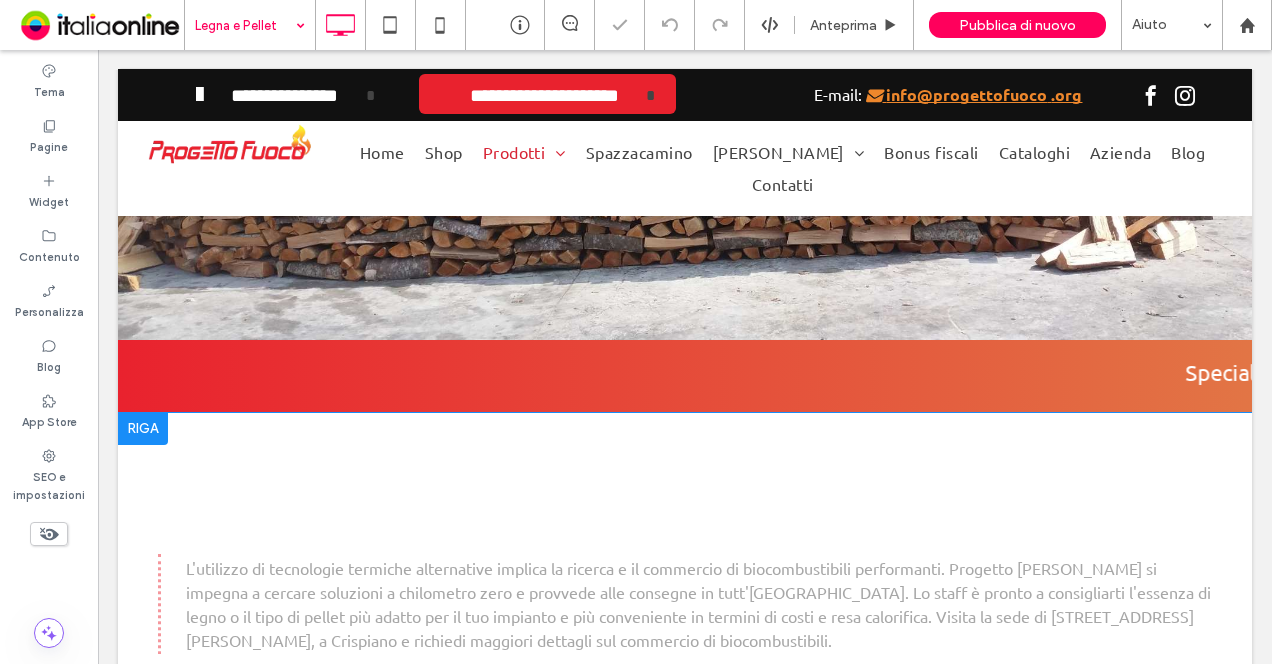 scroll, scrollTop: 600, scrollLeft: 0, axis: vertical 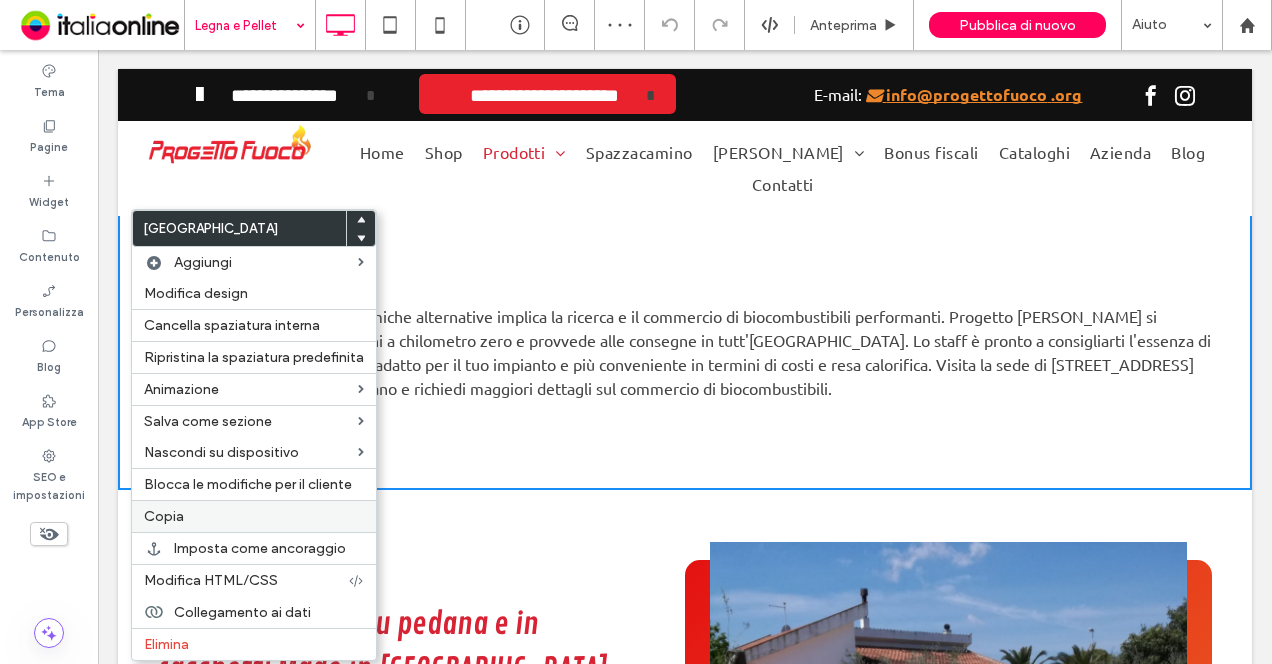 click on "Copia" at bounding box center [254, 516] 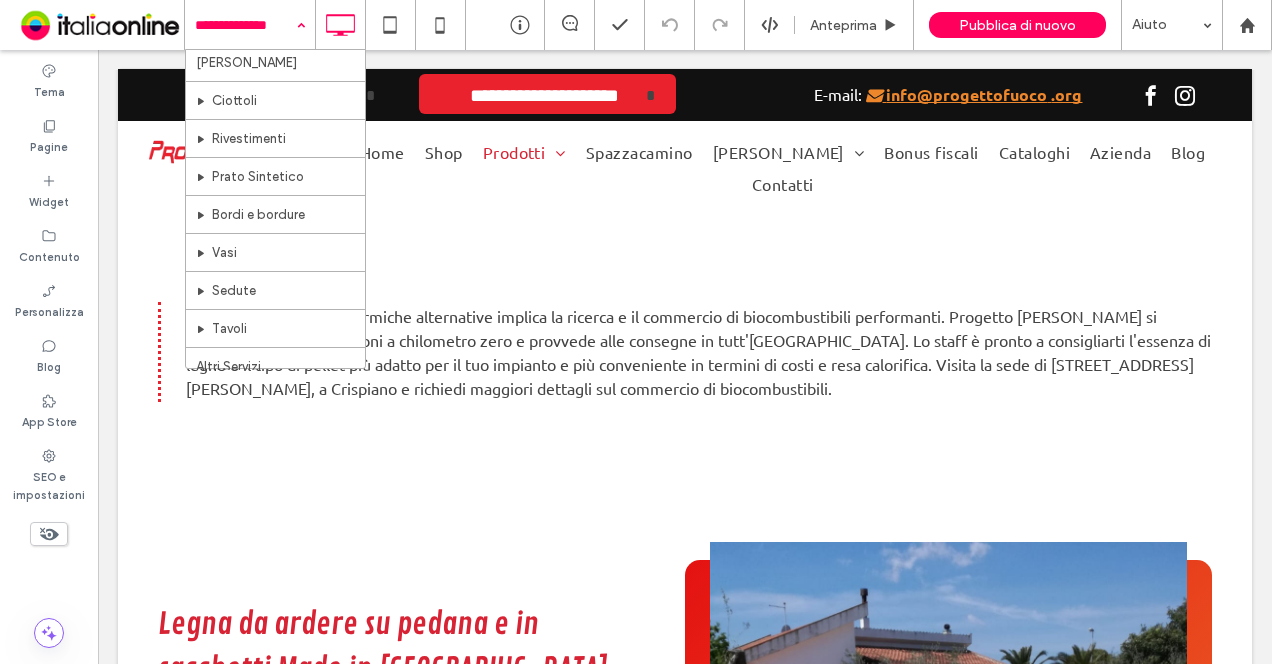 scroll, scrollTop: 600, scrollLeft: 0, axis: vertical 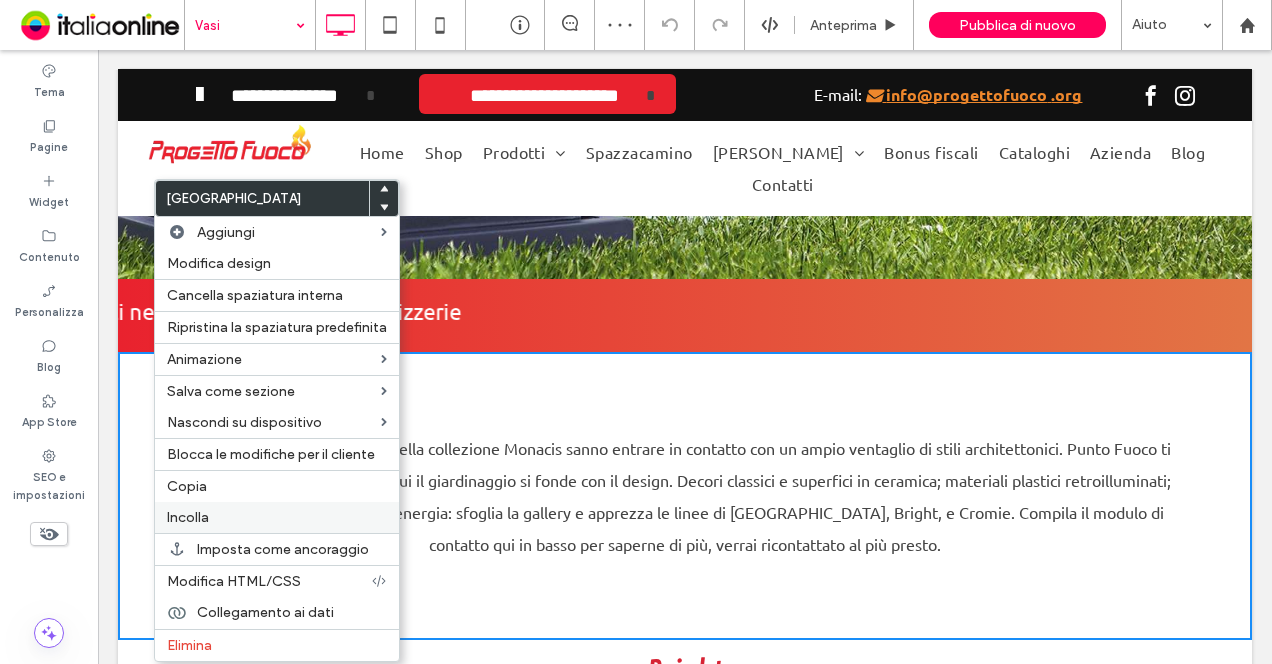 click on "Incolla" at bounding box center (277, 517) 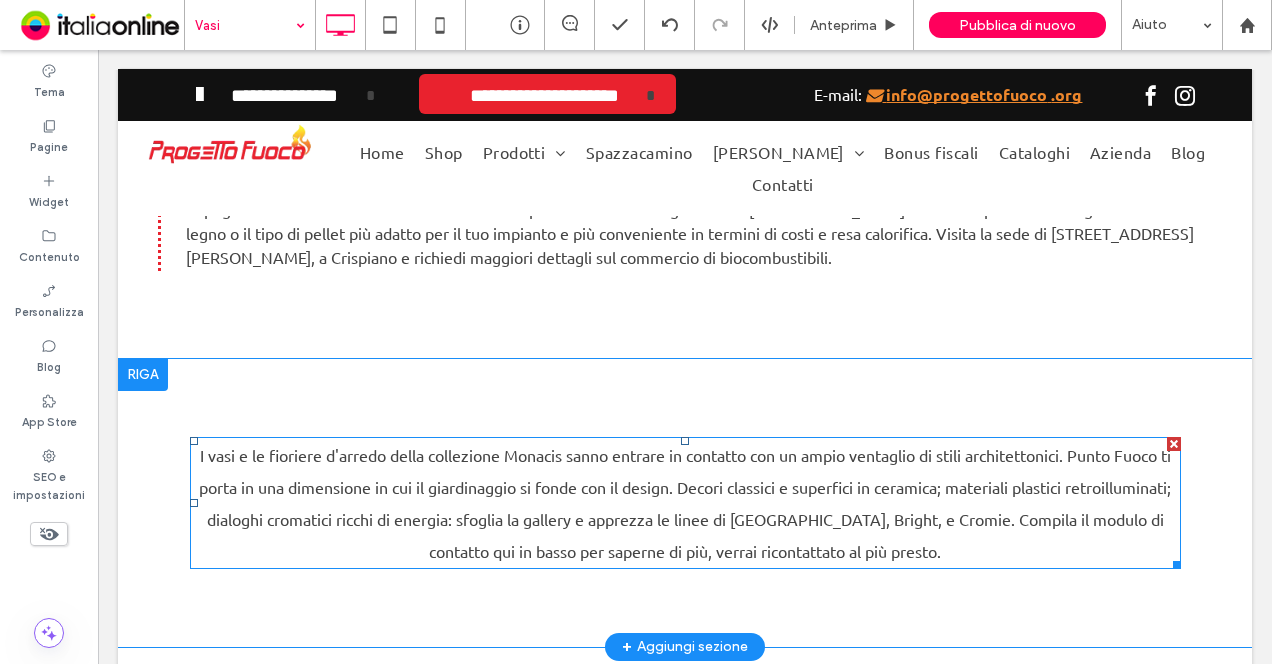 scroll, scrollTop: 800, scrollLeft: 0, axis: vertical 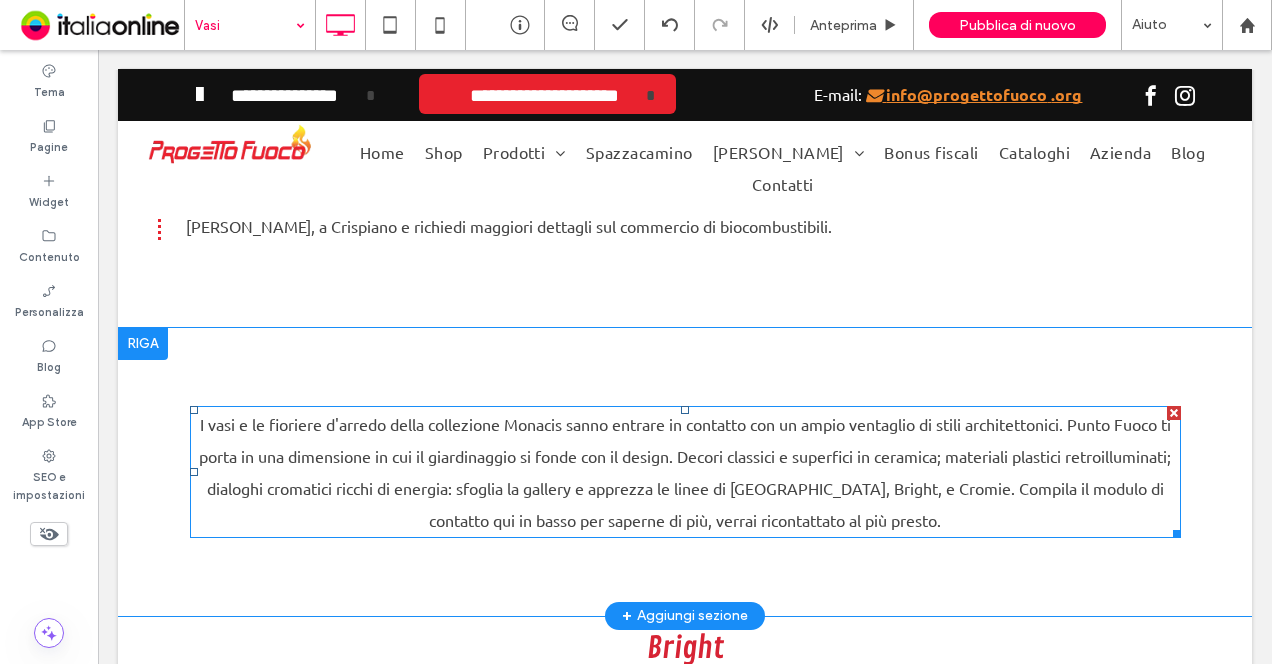 click on "I vasi e le fioriere d'arredo della collezione Monacis sanno entrare in contatto con un ampio ventaglio di stili architettonici. Punto Fuoco ti porta in una dimensione in cui il giardinaggio si fonde con il design. Decori classici e superfici in ceramica; materiali plastici retroilluminati; dialoghi cromatici ricchi di energia: sfoglia la gallery e apprezza le linee di Rome, Bright, e Cromie. Compila il modulo di contatto qui in basso per saperne di più, verrai ricontattato al più presto." at bounding box center [685, 472] 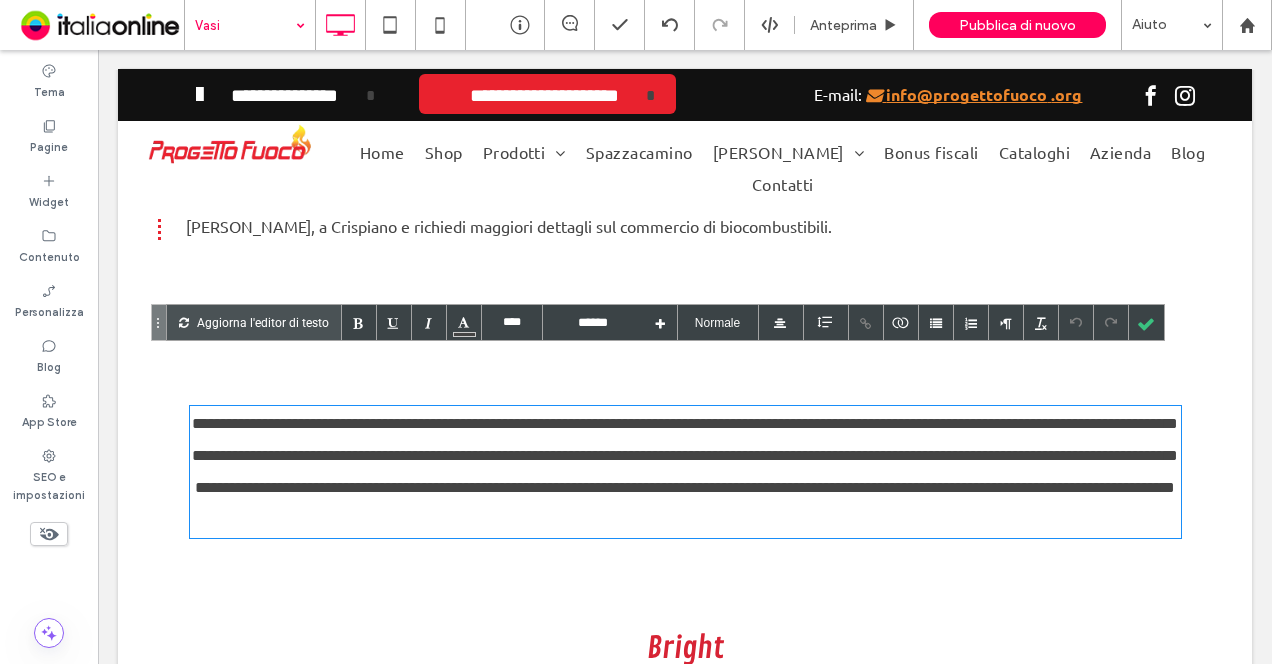 click on "**********" at bounding box center (685, 472) 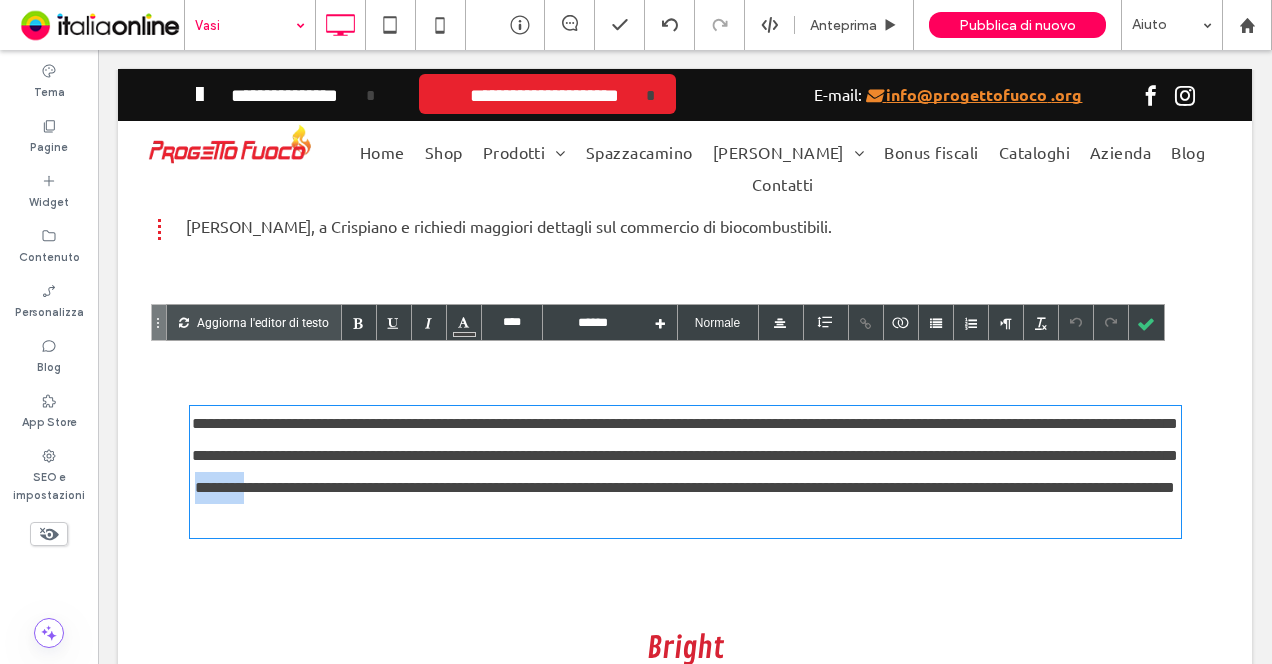 click on "**********" at bounding box center (685, 472) 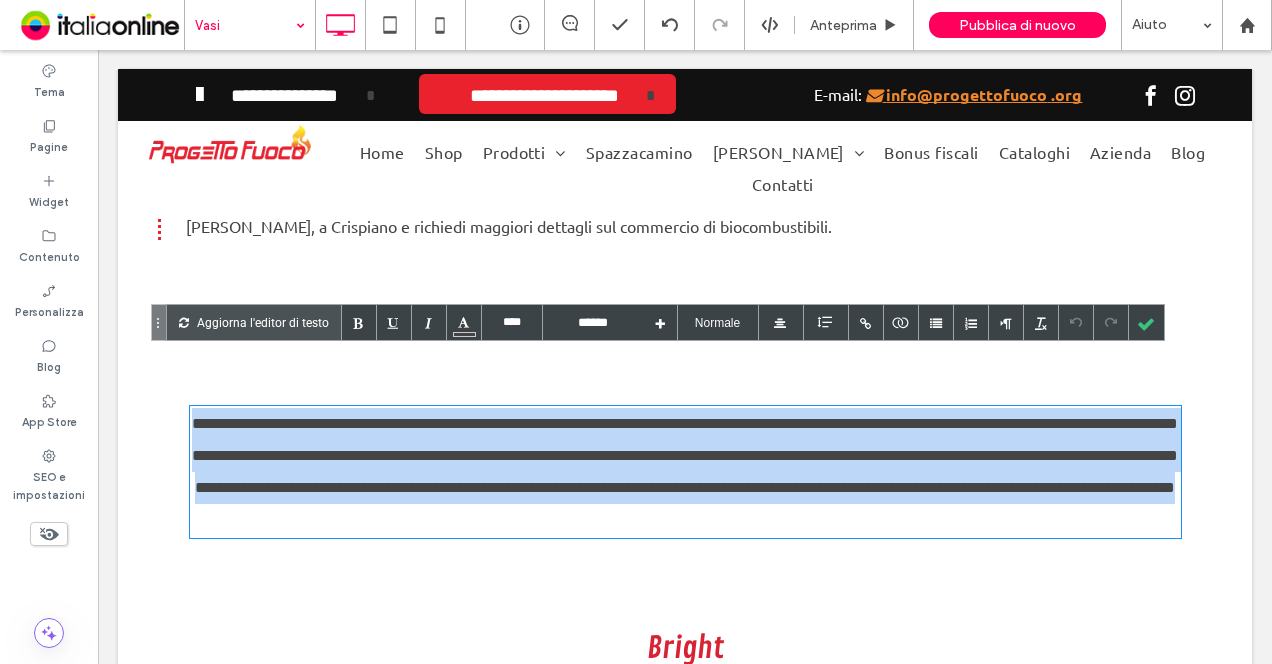 click on "**********" at bounding box center (685, 472) 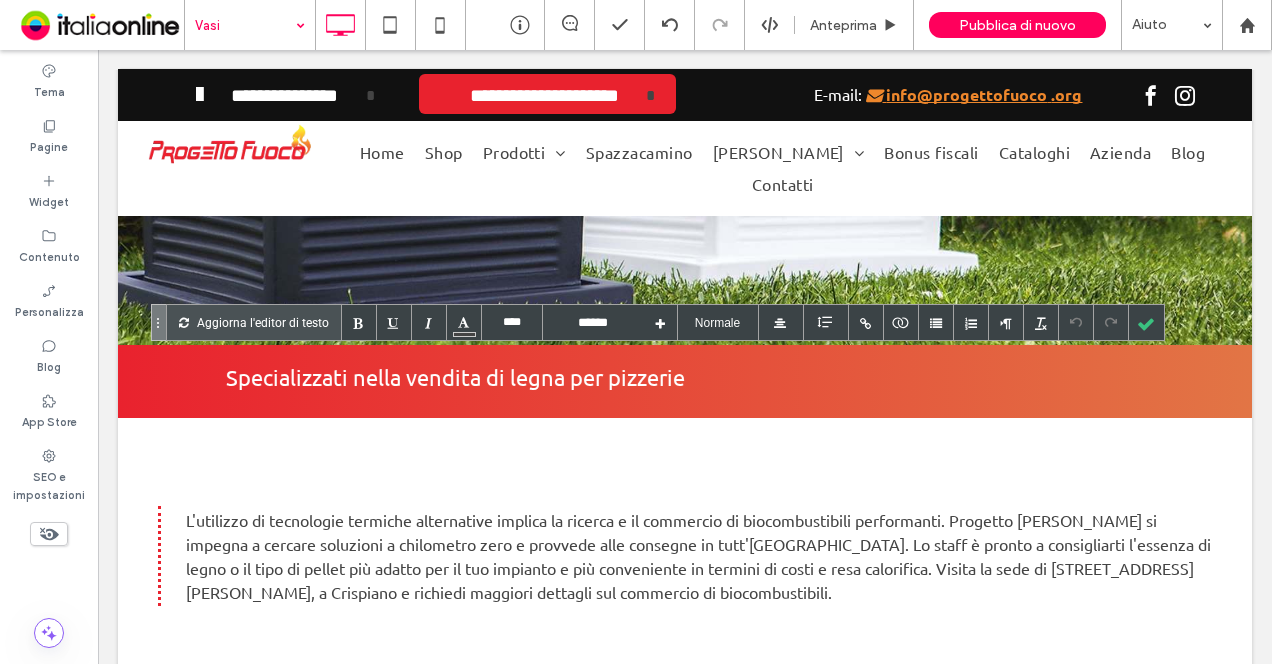 scroll, scrollTop: 400, scrollLeft: 0, axis: vertical 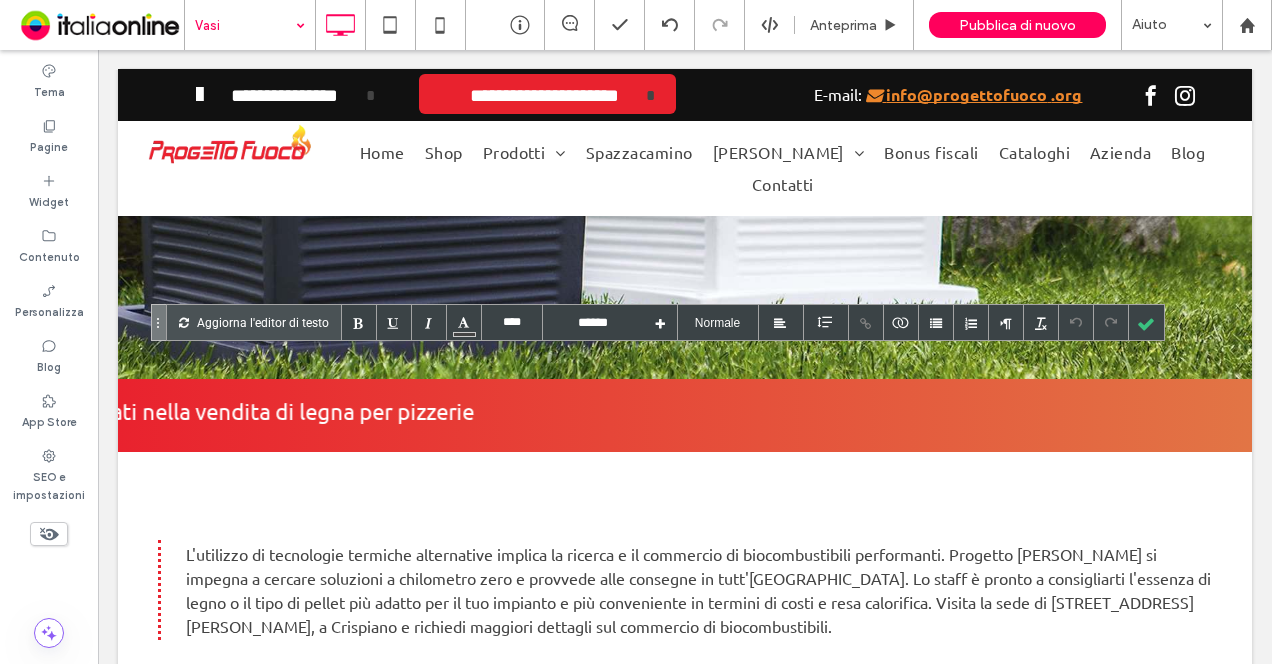 click on "L'utilizzo di tecnologie termiche alternative implica la ricerca e il commercio di biocombustibili performanti. Progetto Fuoco si impegna a cercare soluzioni a chilometro zero e provvede alle consegne in tutt'Italia. Lo staff è pronto a consigliarti l'essenza di legno o il tipo di pellet più adatto per il tuo impianto e più conveniente in termini di costi e resa calorifica. Visita la sede di via Giuseppe Parini 16, a Crispiano e richiedi maggiori dettagli sul commercio di biocombustibili." at bounding box center (698, 590) 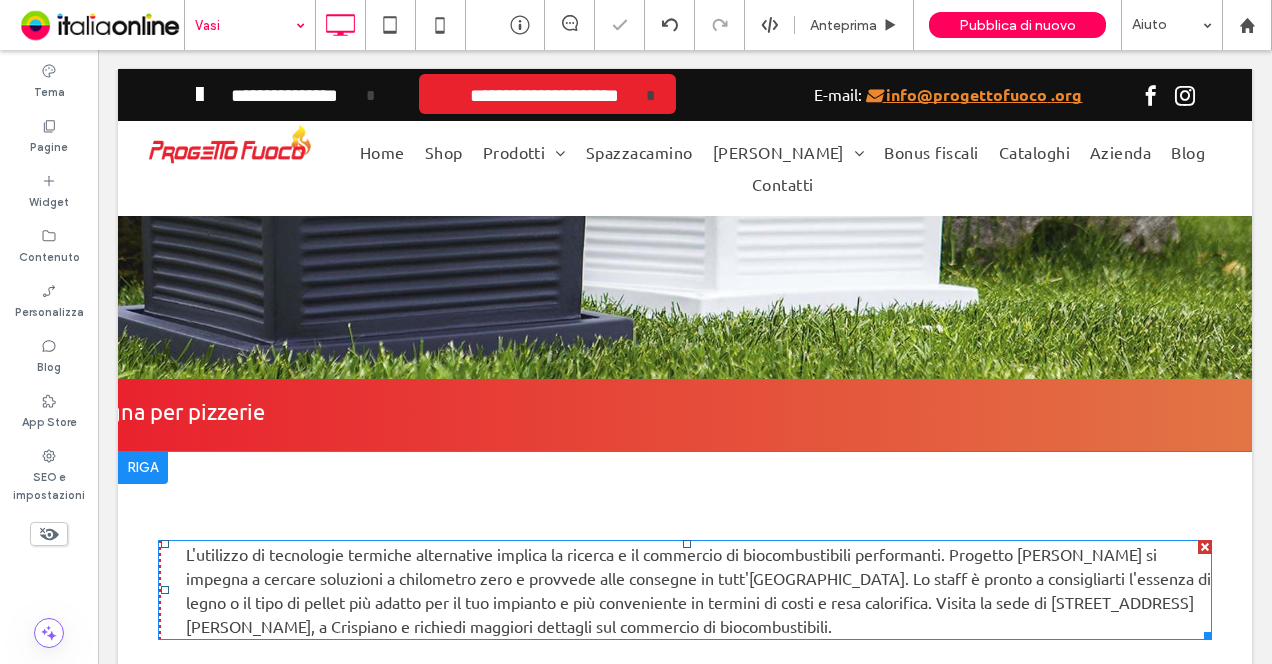 click on "L'utilizzo di tecnologie termiche alternative implica la ricerca e il commercio di biocombustibili performanti. Progetto Fuoco si impegna a cercare soluzioni a chilometro zero e provvede alle consegne in tutt'Italia. Lo staff è pronto a consigliarti l'essenza di legno o il tipo di pellet più adatto per il tuo impianto e più conveniente in termini di costi e resa calorifica. Visita la sede di via Giuseppe Parini 16, a Crispiano e richiedi maggiori dettagli sul commercio di biocombustibili." at bounding box center (698, 590) 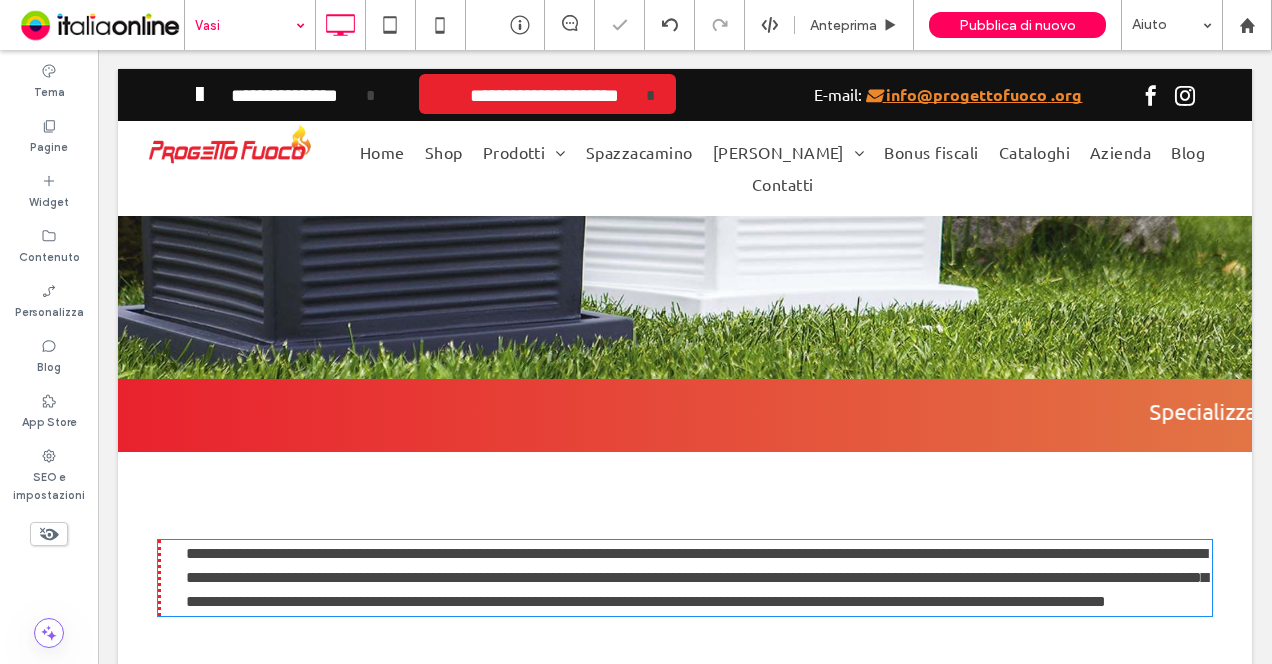 type on "******" 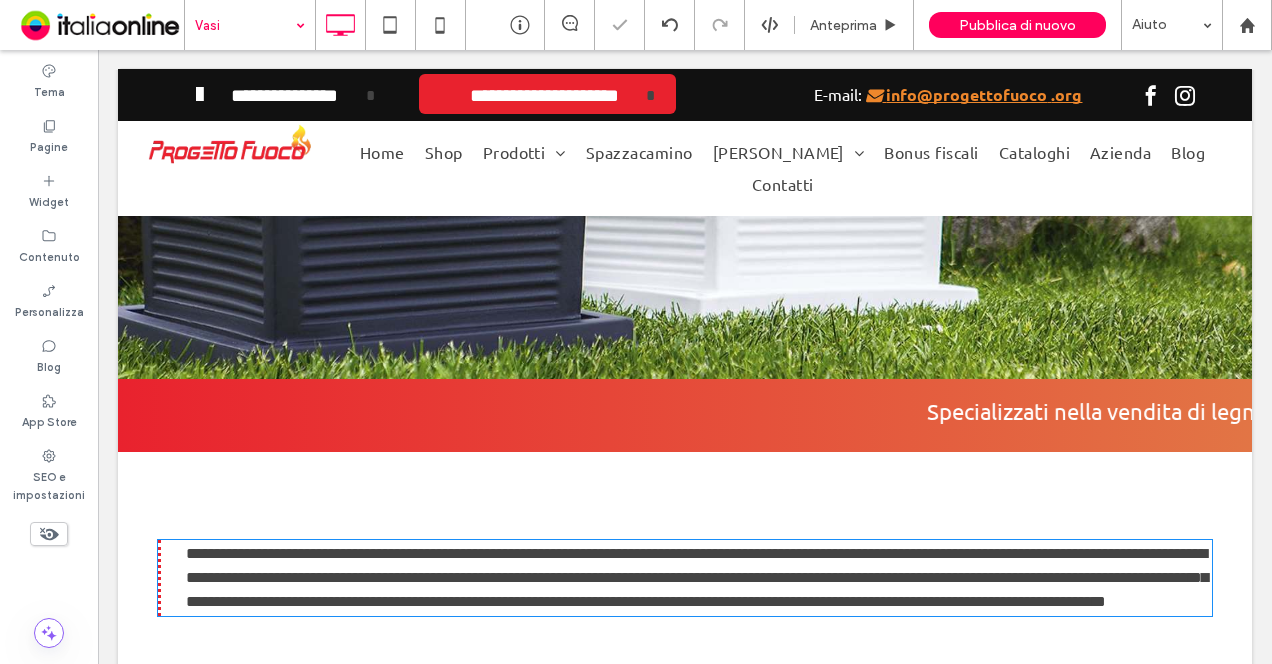 type on "**" 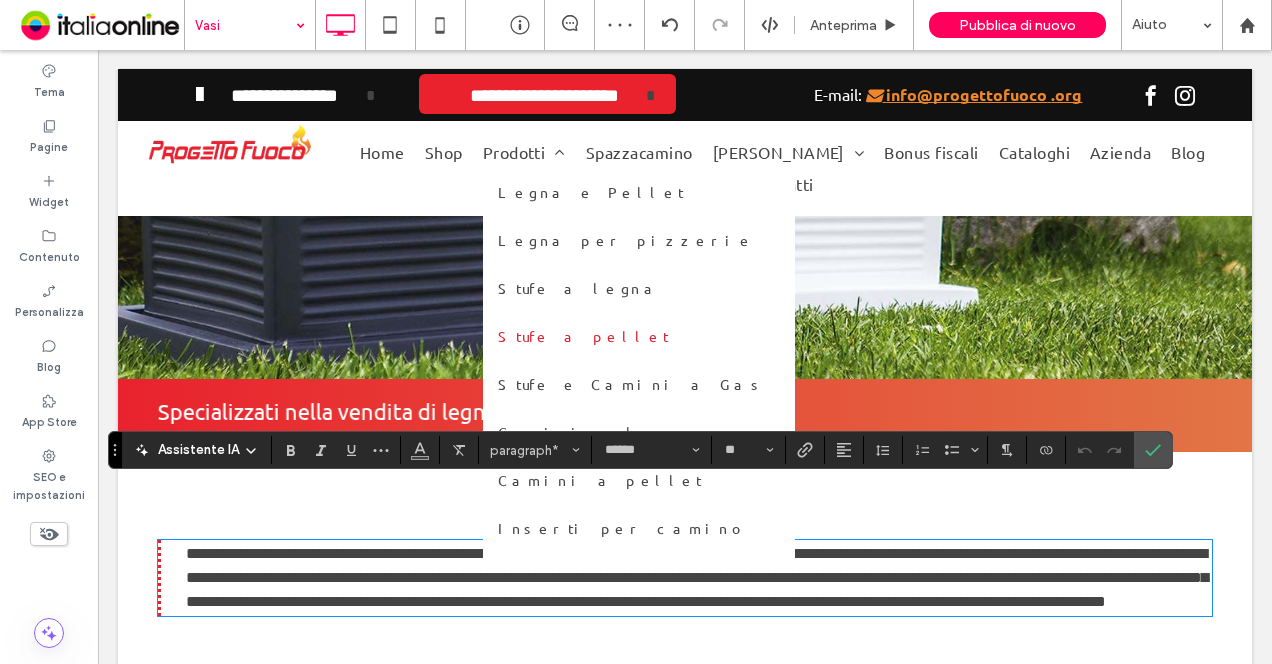scroll, scrollTop: 0, scrollLeft: 0, axis: both 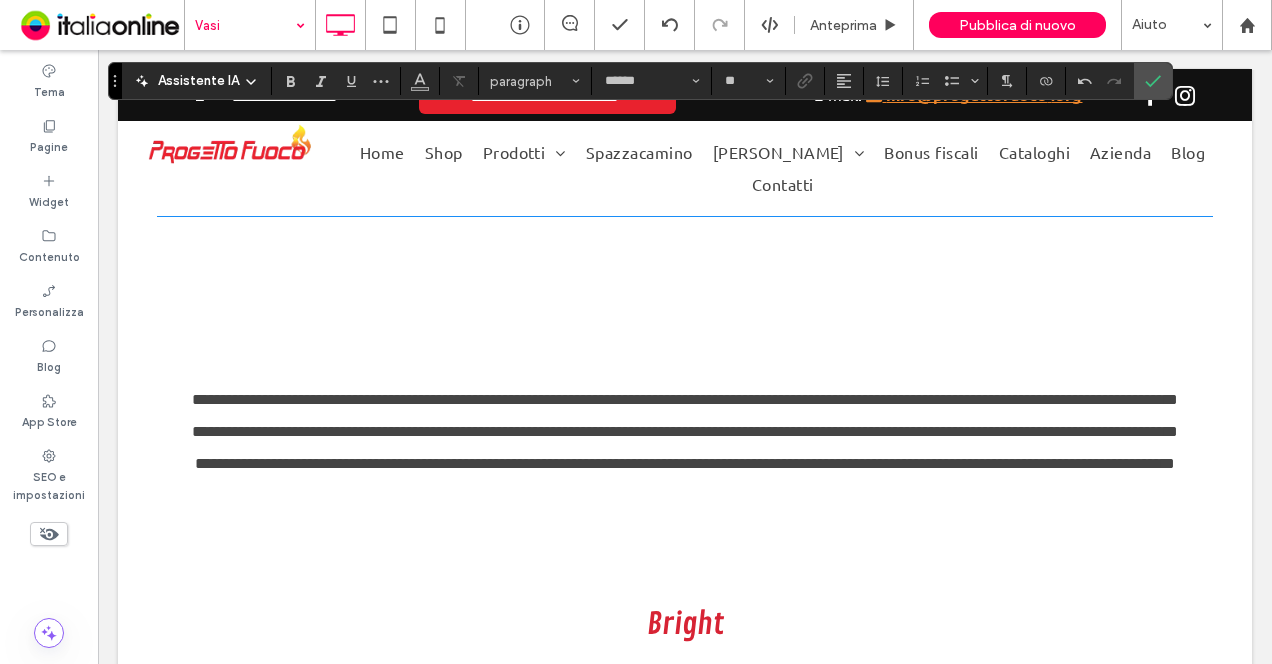 click on "**********" at bounding box center [685, 448] 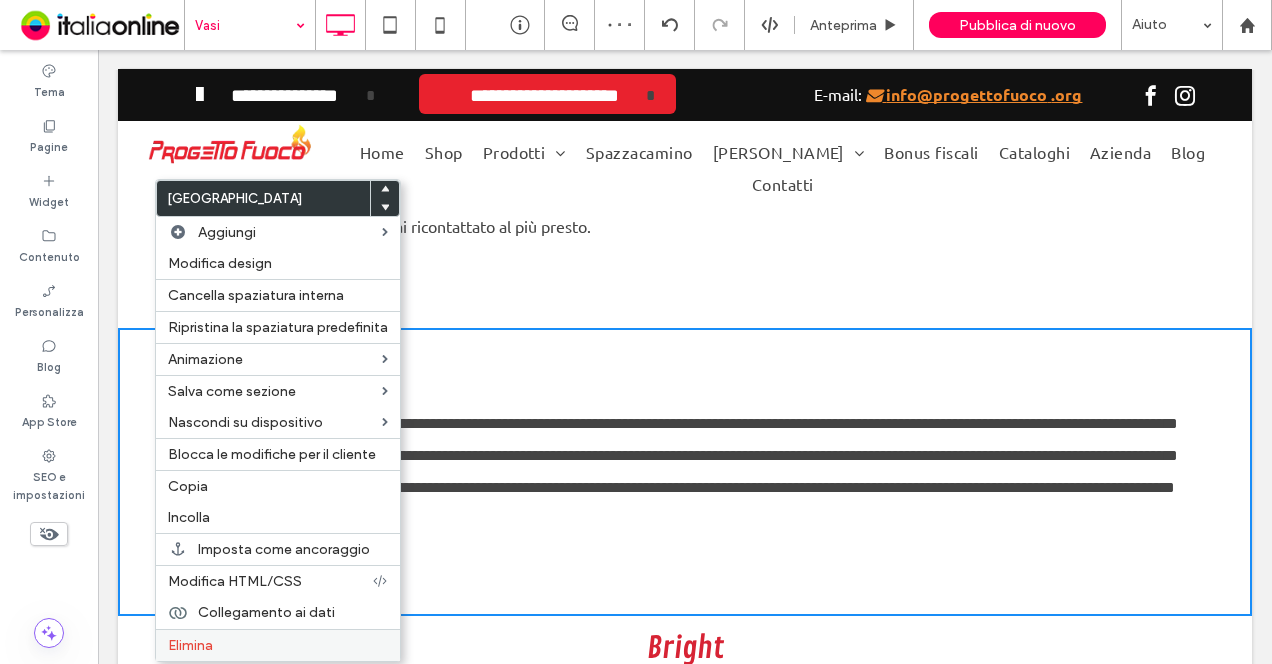 click on "Elimina" at bounding box center (278, 645) 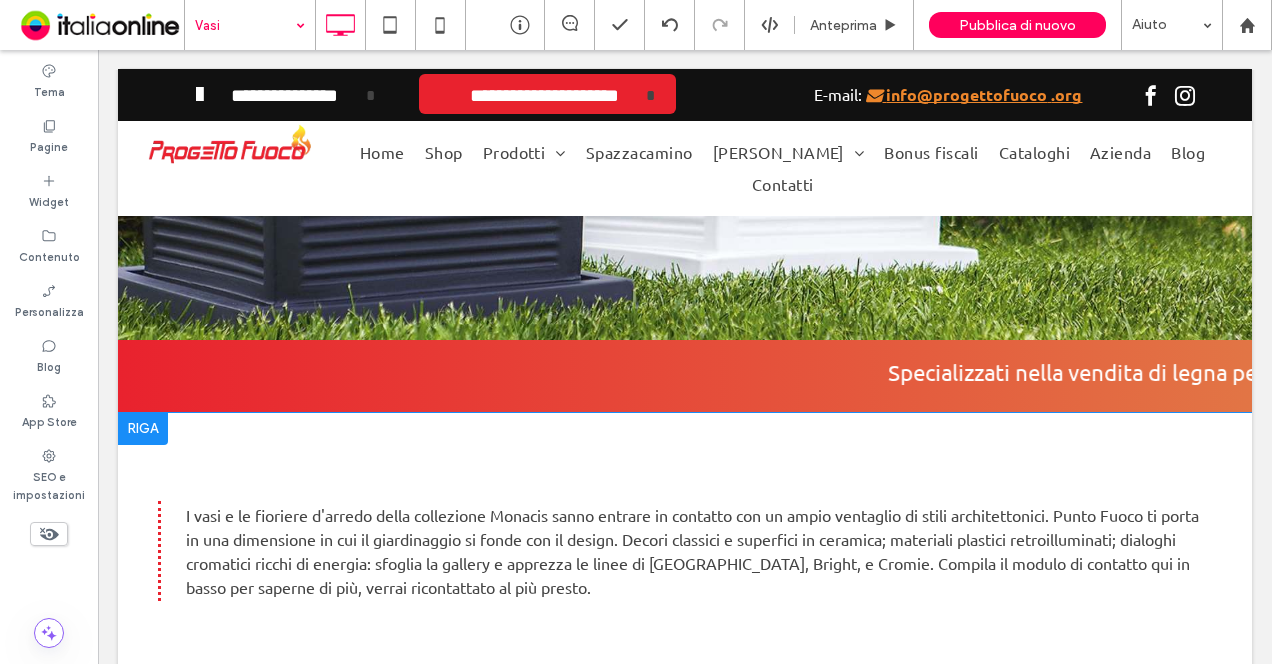 scroll, scrollTop: 500, scrollLeft: 0, axis: vertical 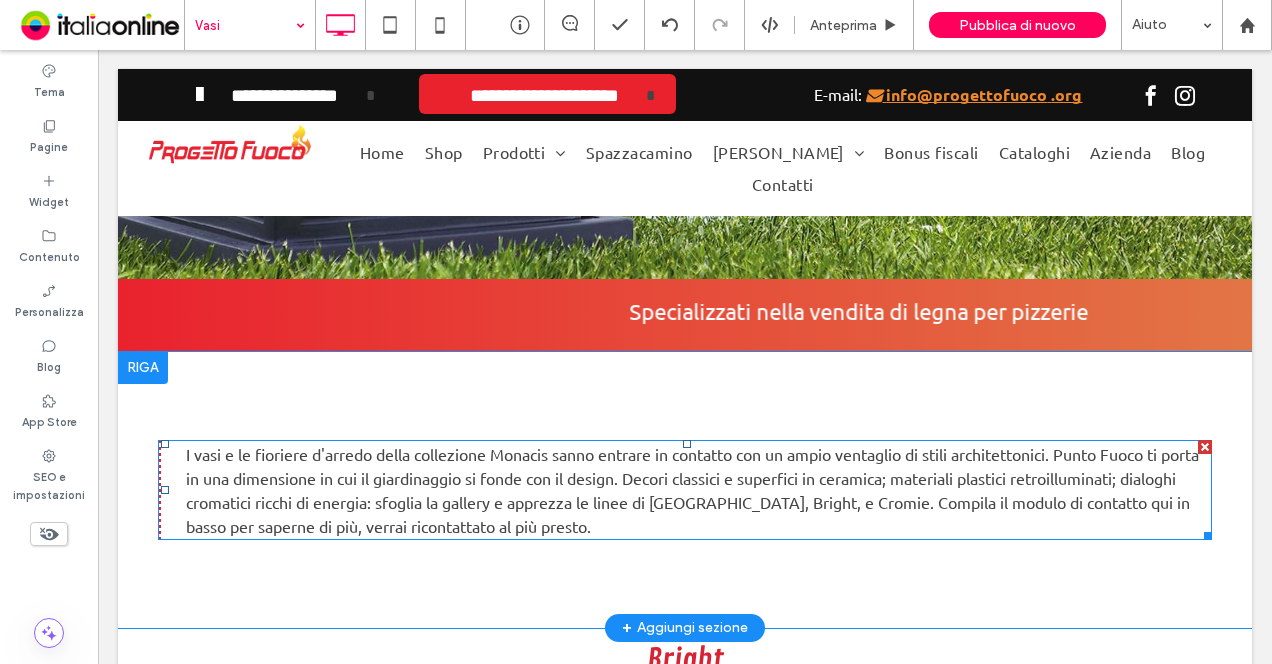 click on "I vasi e le fioriere d'arredo della collezione Monacis sanno entrare in contatto con un ampio ventaglio di stili architettonici. Punto Fuoco ti porta in una dimensione in cui il giardinaggio si fonde con il design. Decori classici e superfici in ceramica; materiali plastici retroilluminati; dialoghi cromatici ricchi di energia: sfoglia la gallery e apprezza le linee di Rome, Bright, e Cromie. Compila il modulo di contatto qui in basso per saperne di più, verrai ricontattato al più presto." at bounding box center (692, 490) 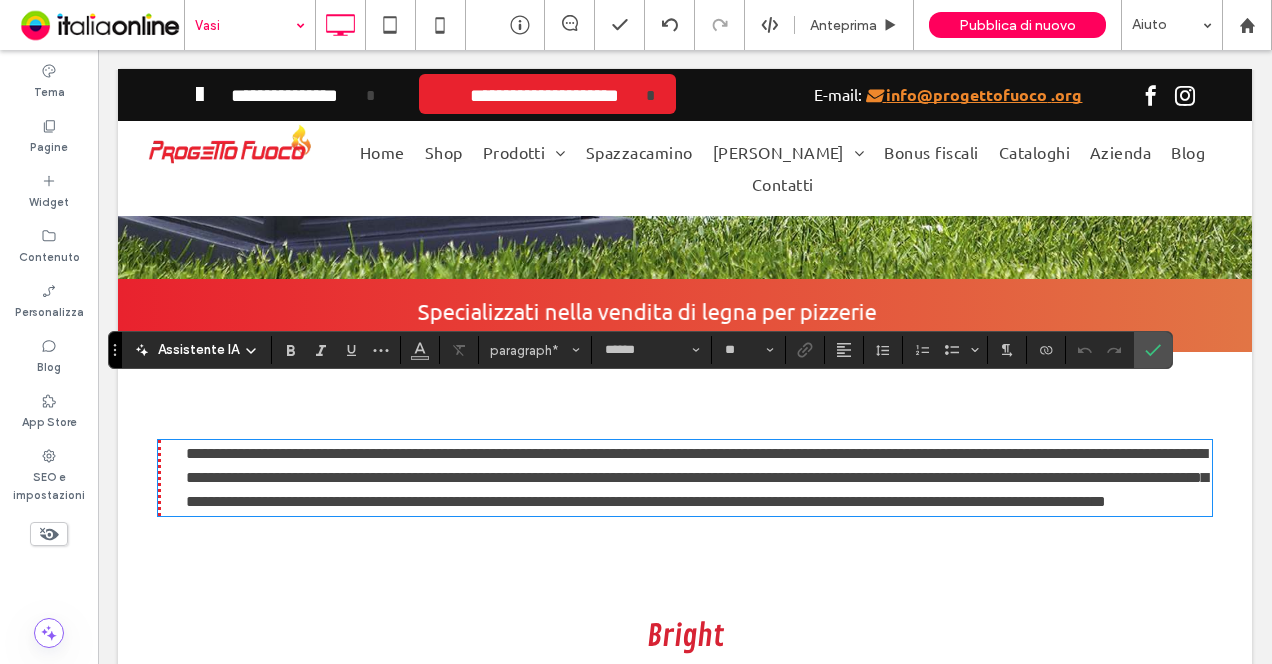 click on "**********" at bounding box center [697, 477] 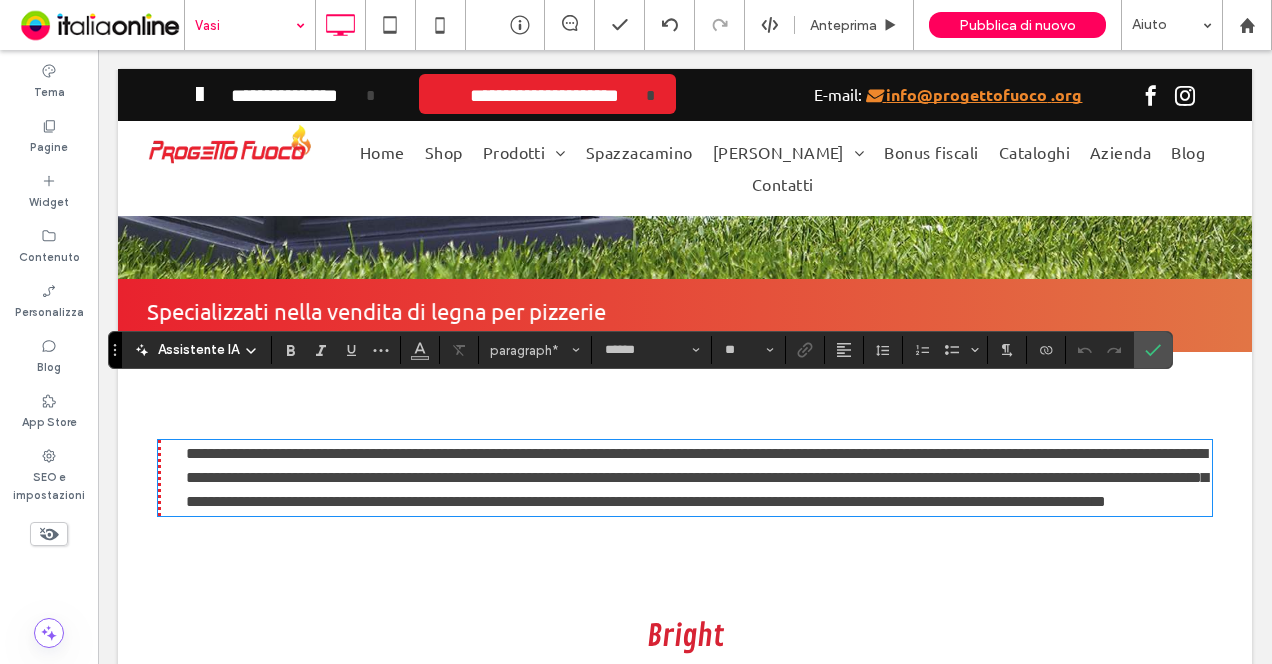 click on "**********" at bounding box center [697, 477] 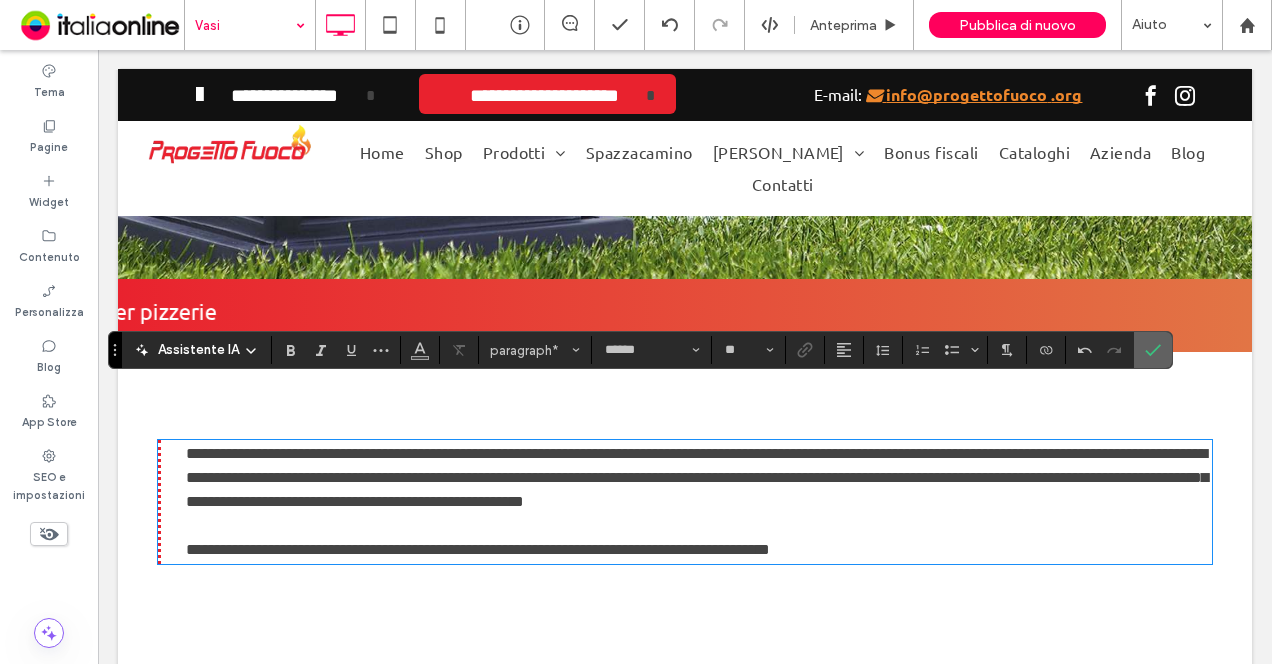 drag, startPoint x: 1160, startPoint y: 348, endPoint x: 1018, endPoint y: 306, distance: 148.08105 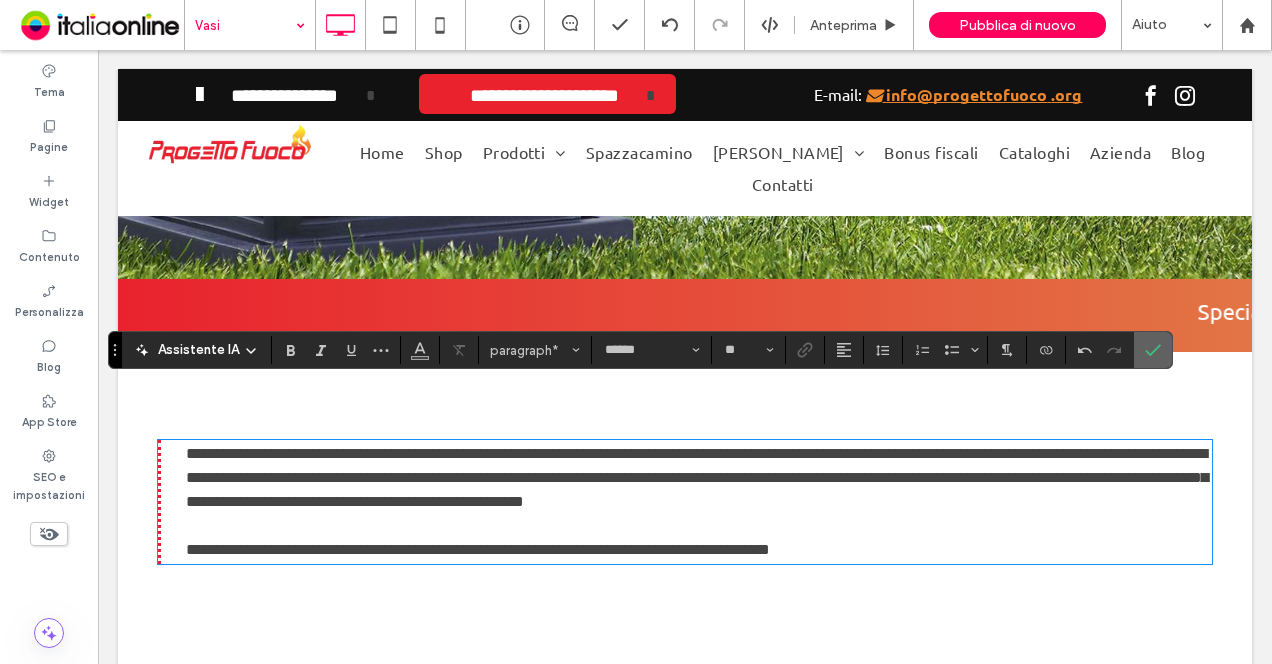 click at bounding box center (1153, 350) 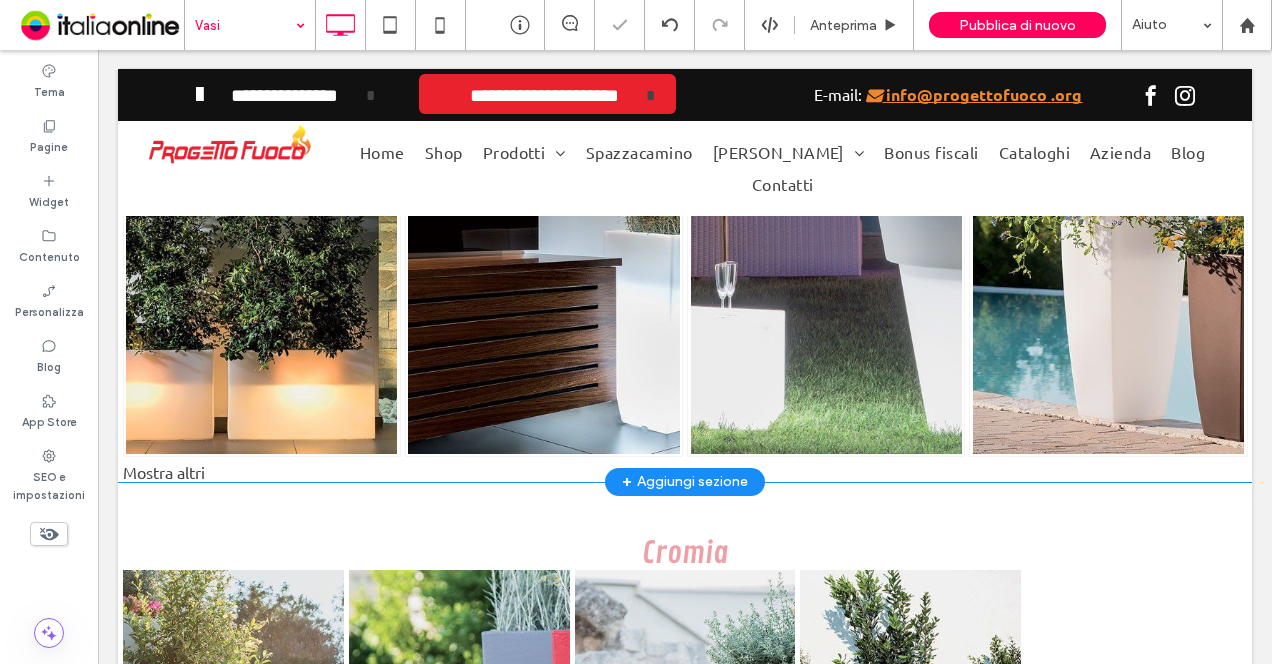 scroll, scrollTop: 1200, scrollLeft: 0, axis: vertical 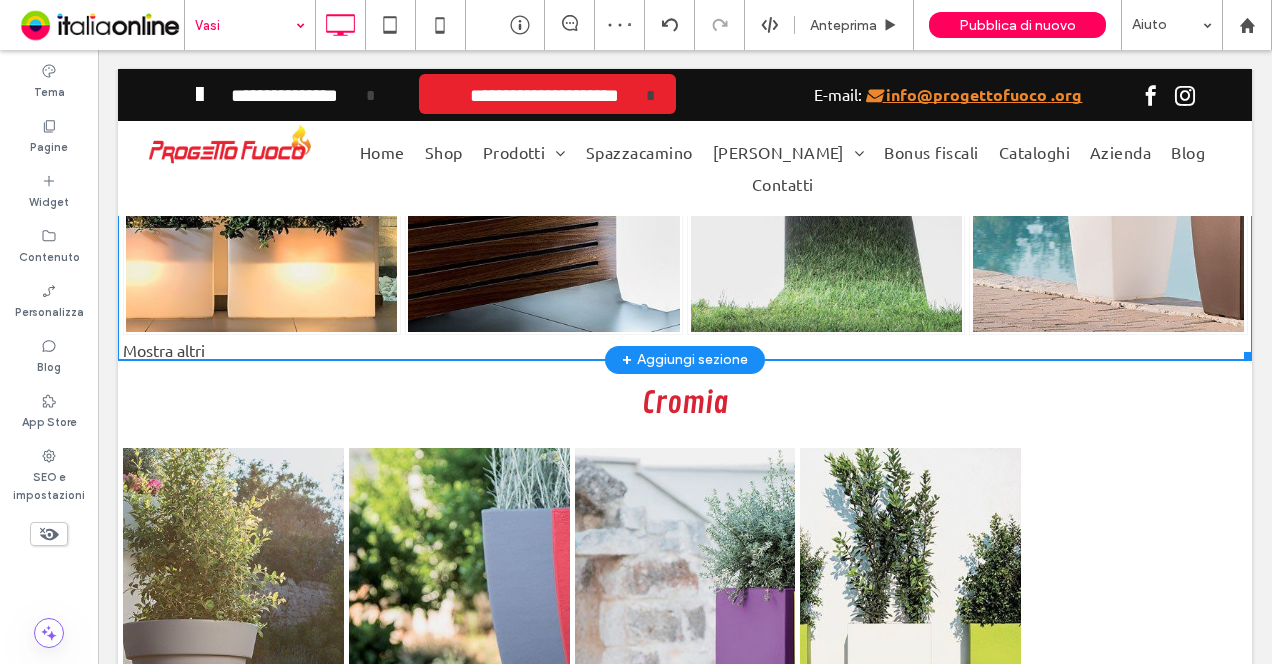 click on "Mostra altri" at bounding box center [685, 350] 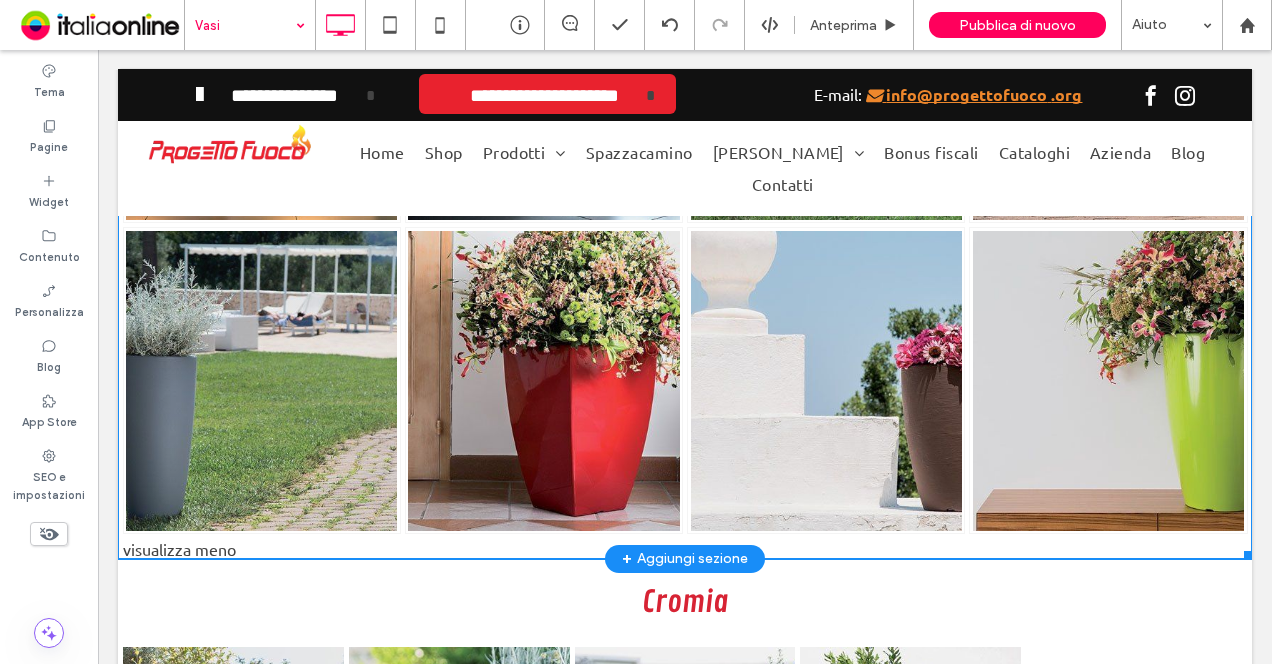 scroll, scrollTop: 1310, scrollLeft: 0, axis: vertical 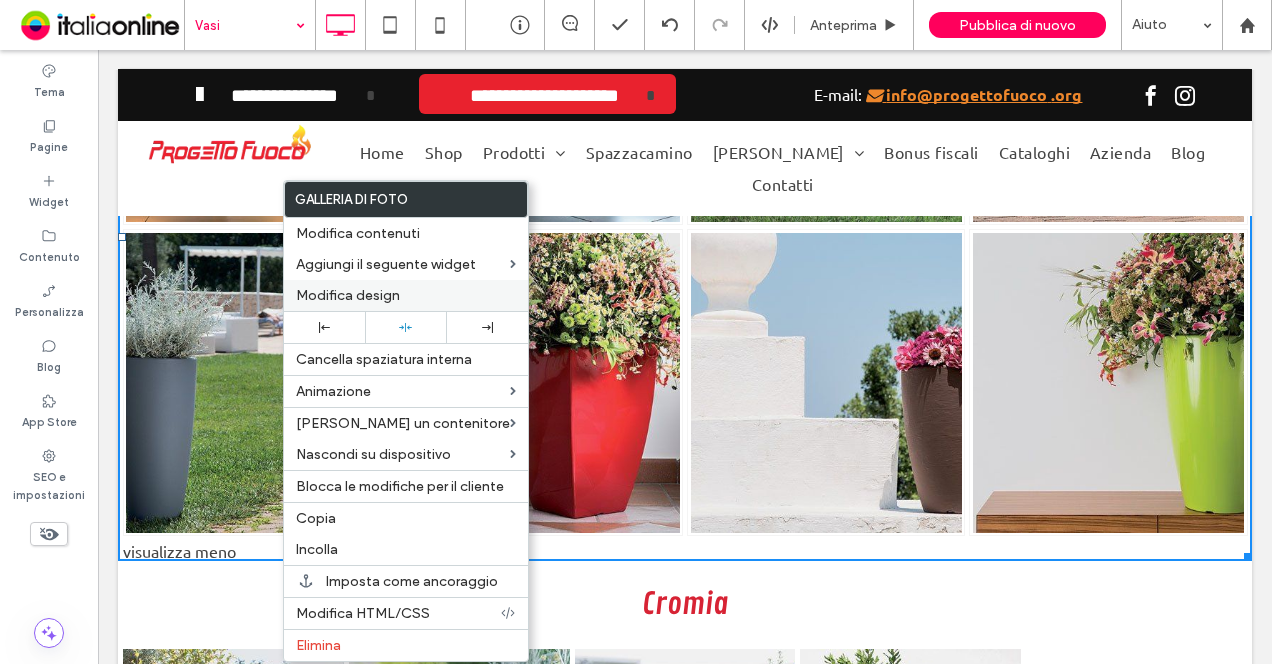 click on "Modifica design" at bounding box center [348, 295] 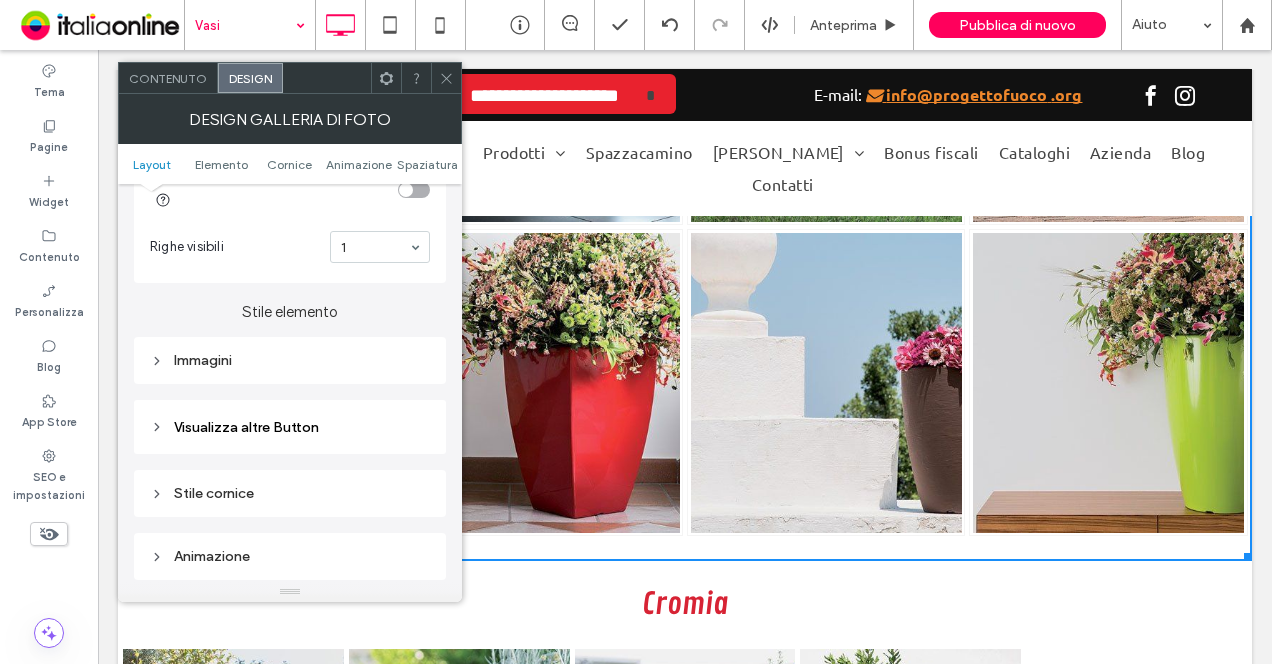 scroll, scrollTop: 800, scrollLeft: 0, axis: vertical 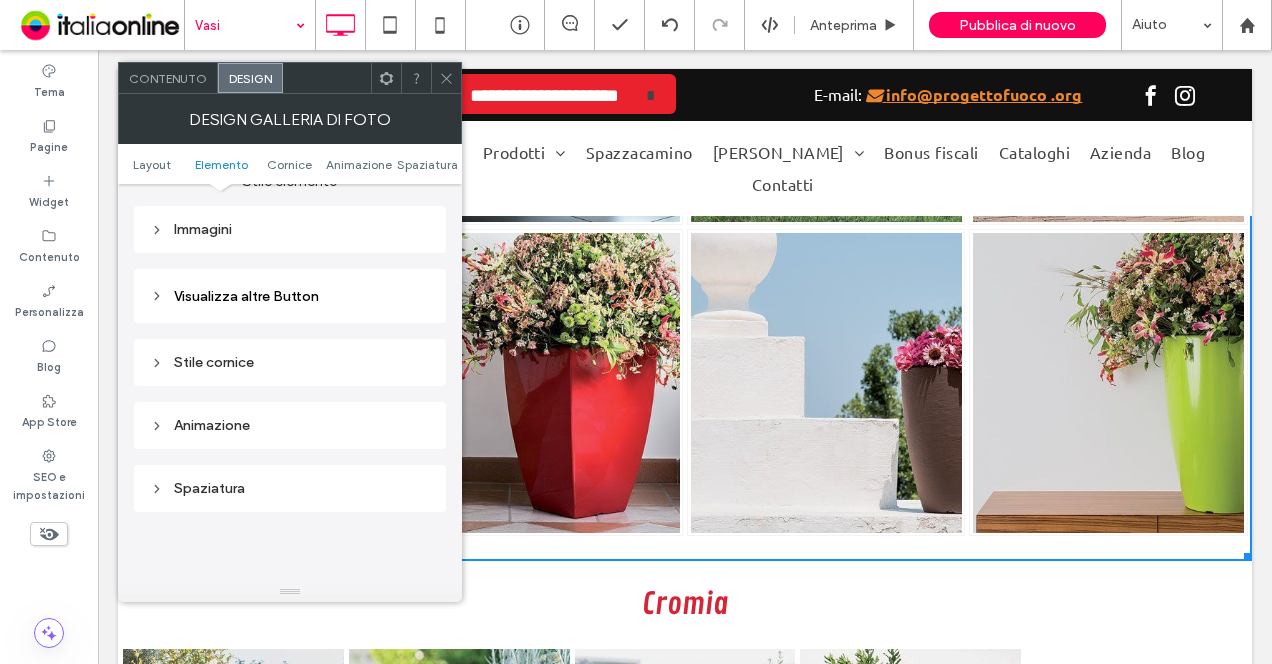 click on "Visualizza altre Button" at bounding box center (246, 296) 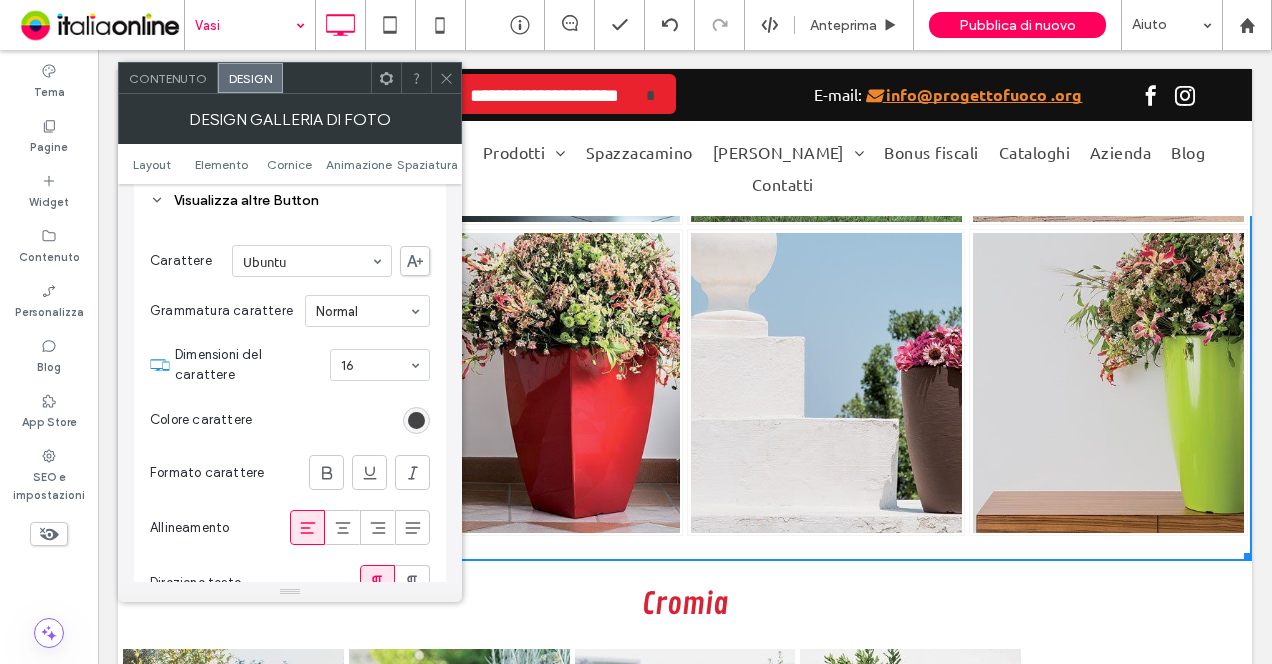 scroll, scrollTop: 1000, scrollLeft: 0, axis: vertical 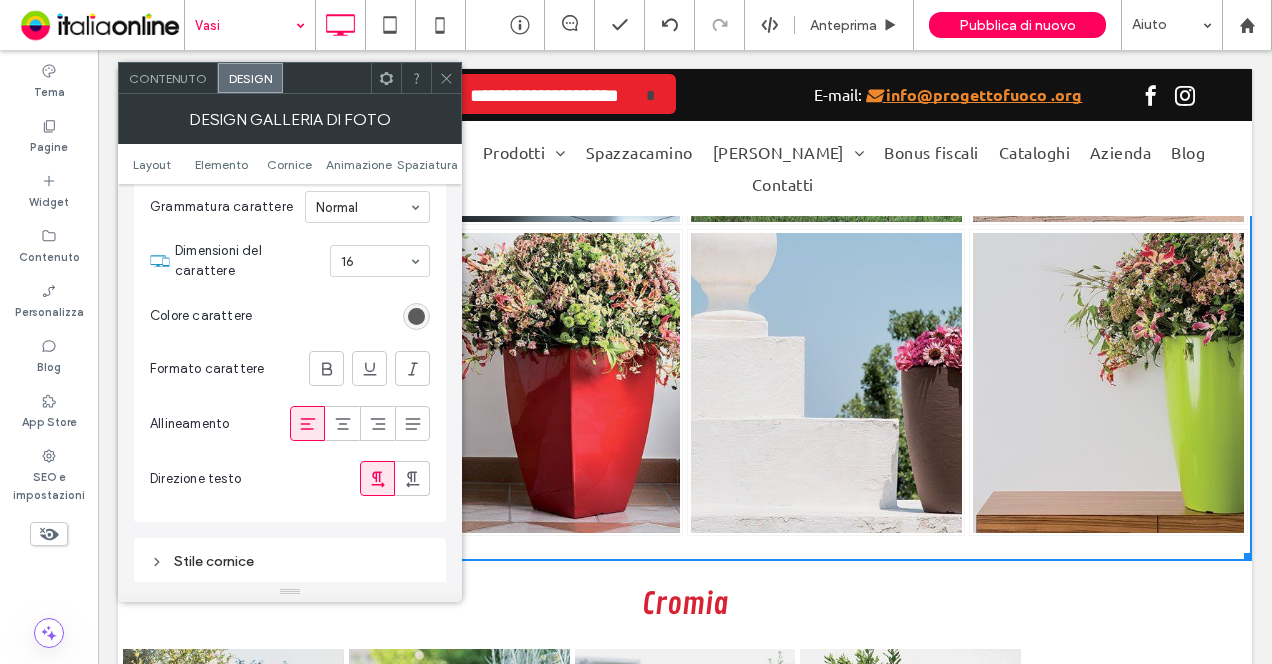 click at bounding box center (416, 316) 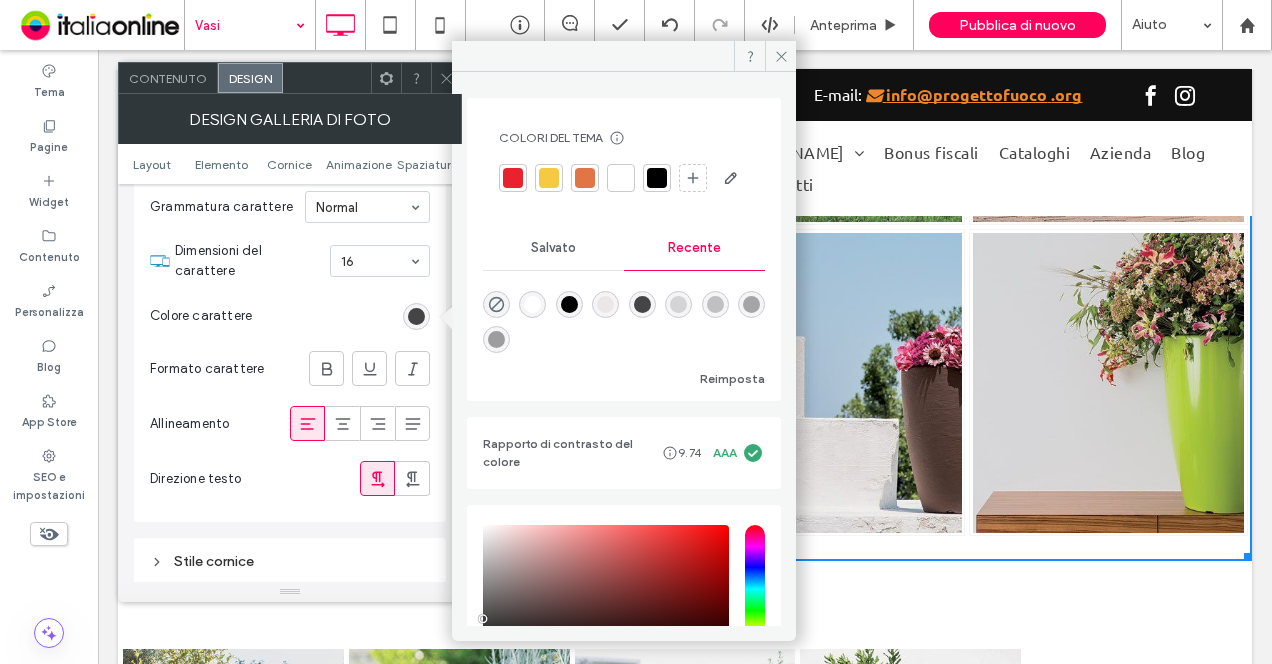 click at bounding box center (513, 178) 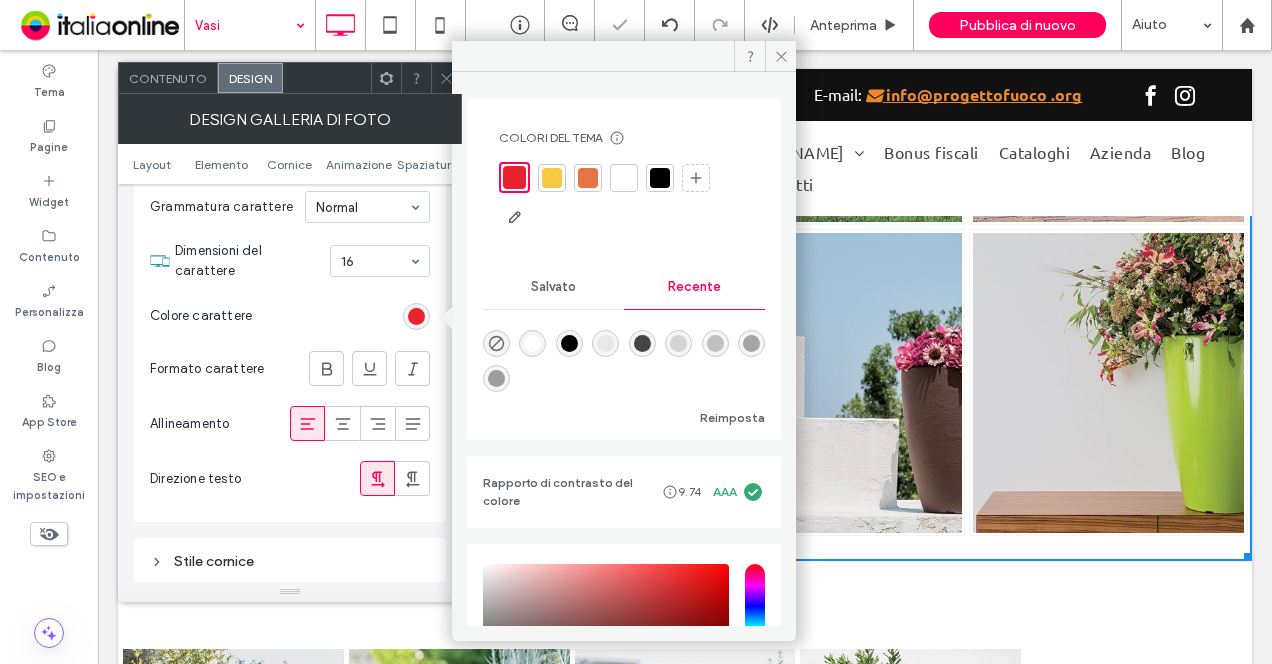 click 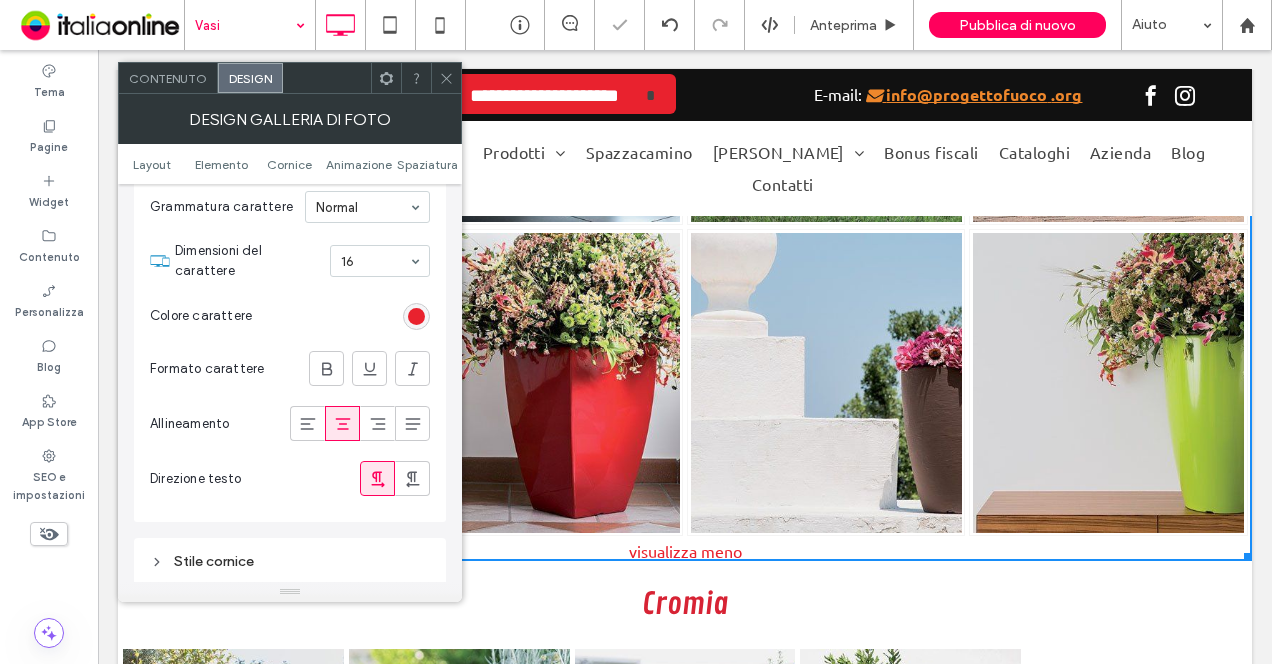 click 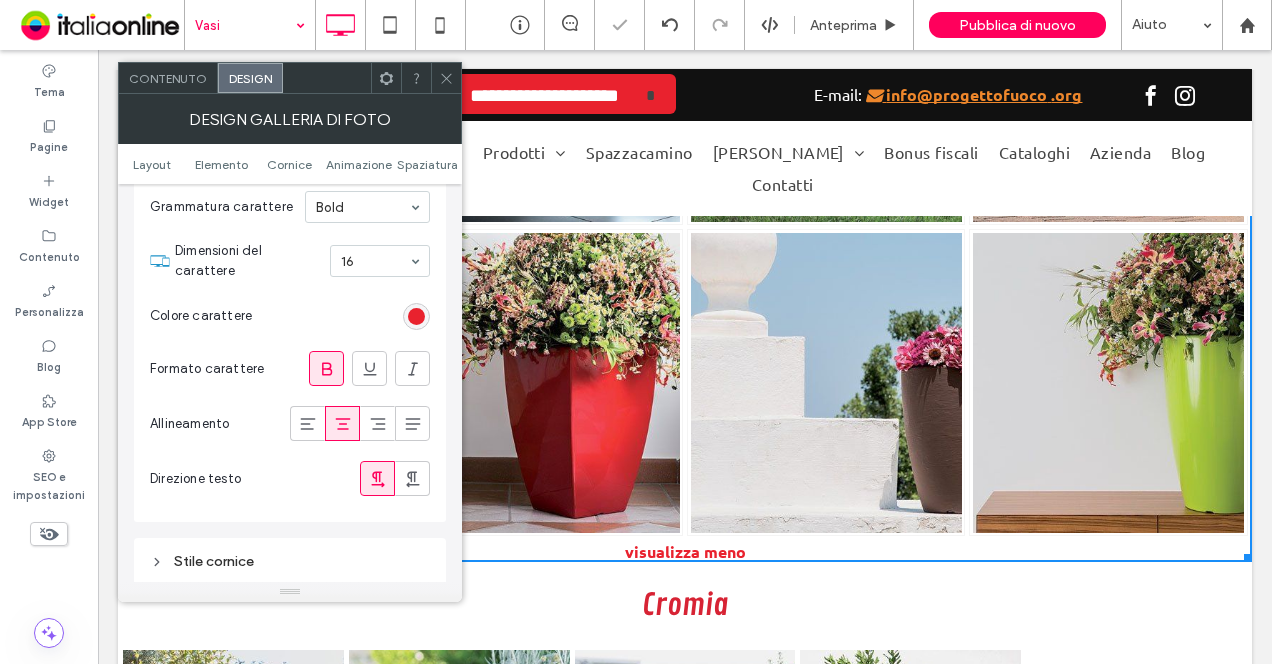 click at bounding box center (413, 368) 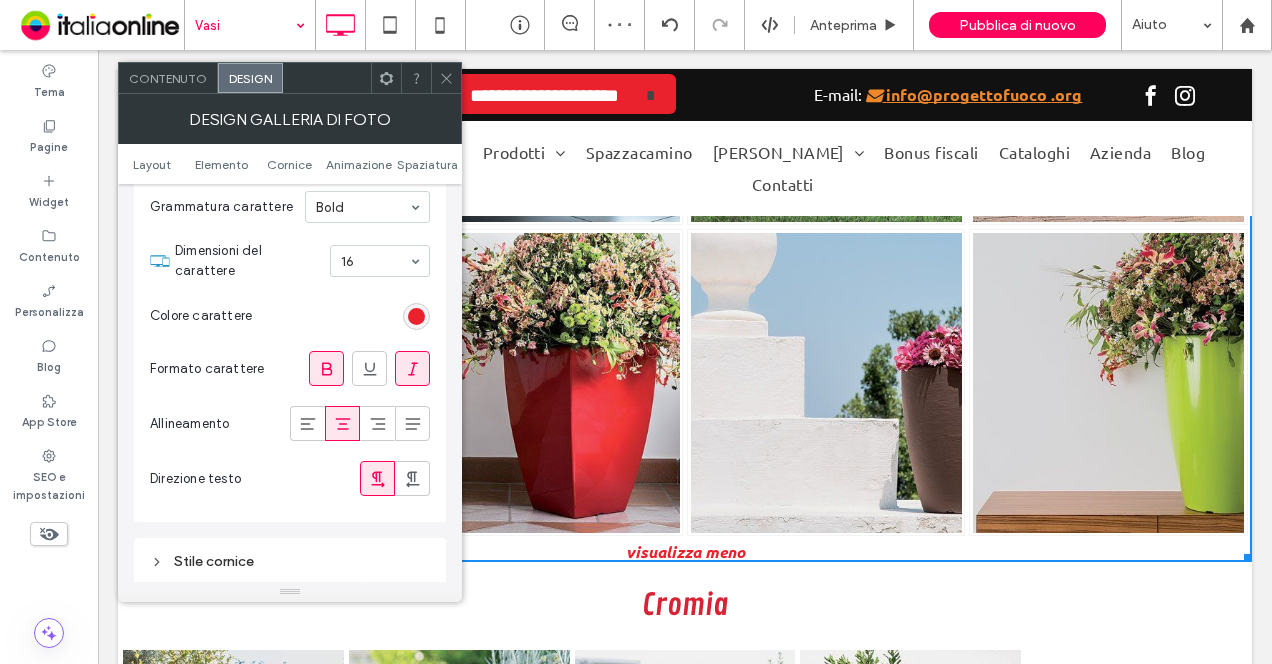 click 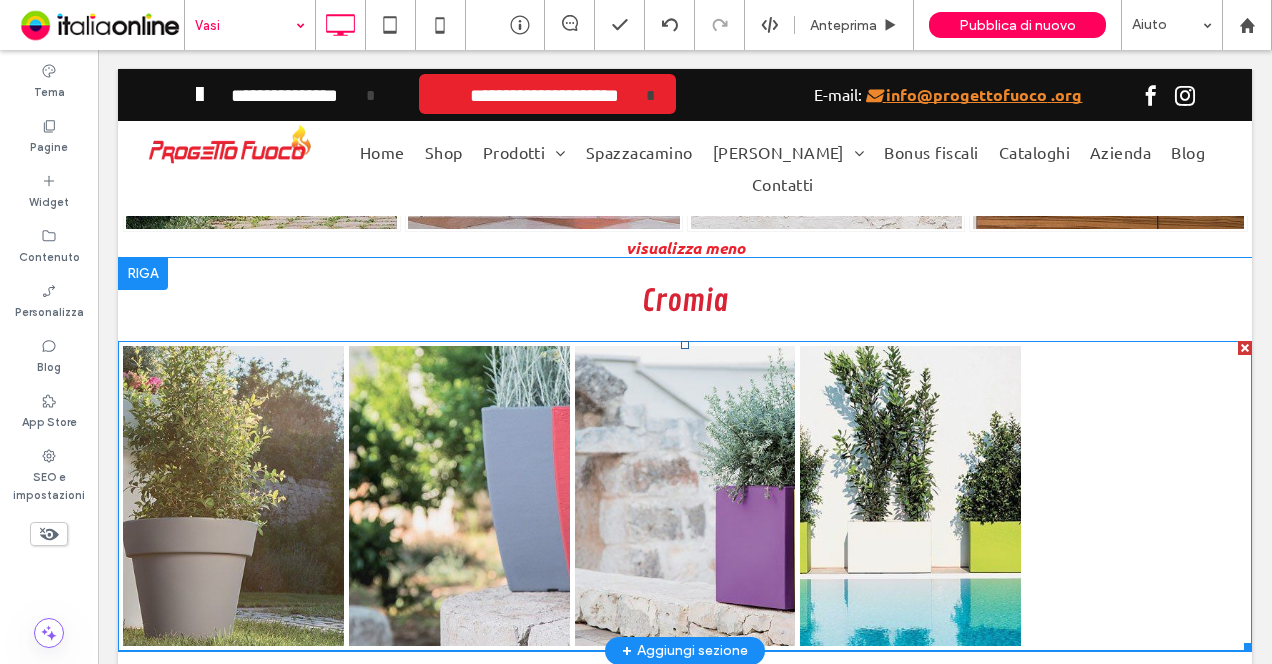 scroll, scrollTop: 1610, scrollLeft: 0, axis: vertical 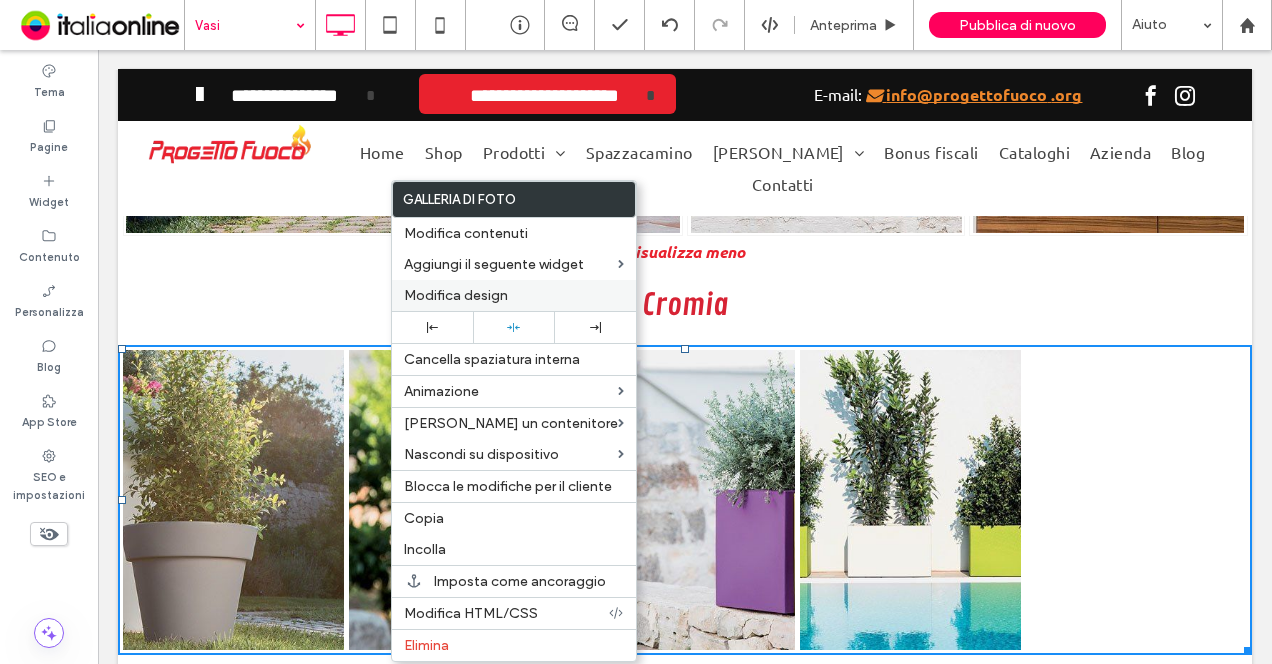 click on "Modifica design" at bounding box center [456, 295] 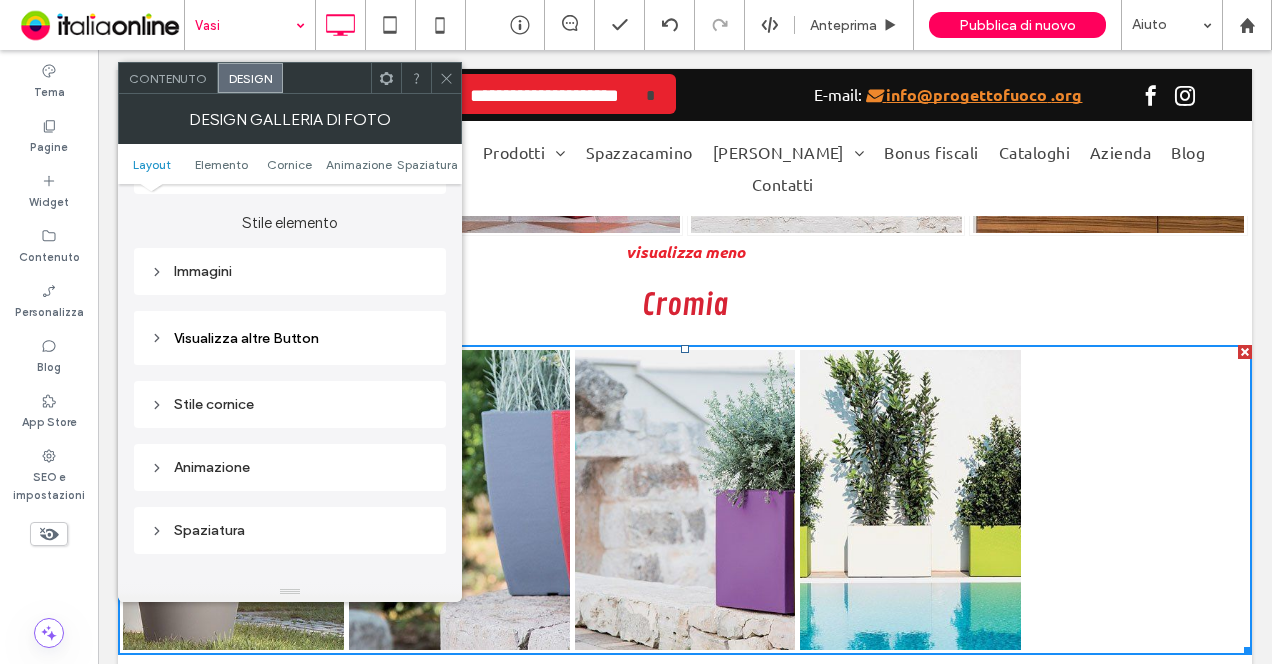 scroll, scrollTop: 800, scrollLeft: 0, axis: vertical 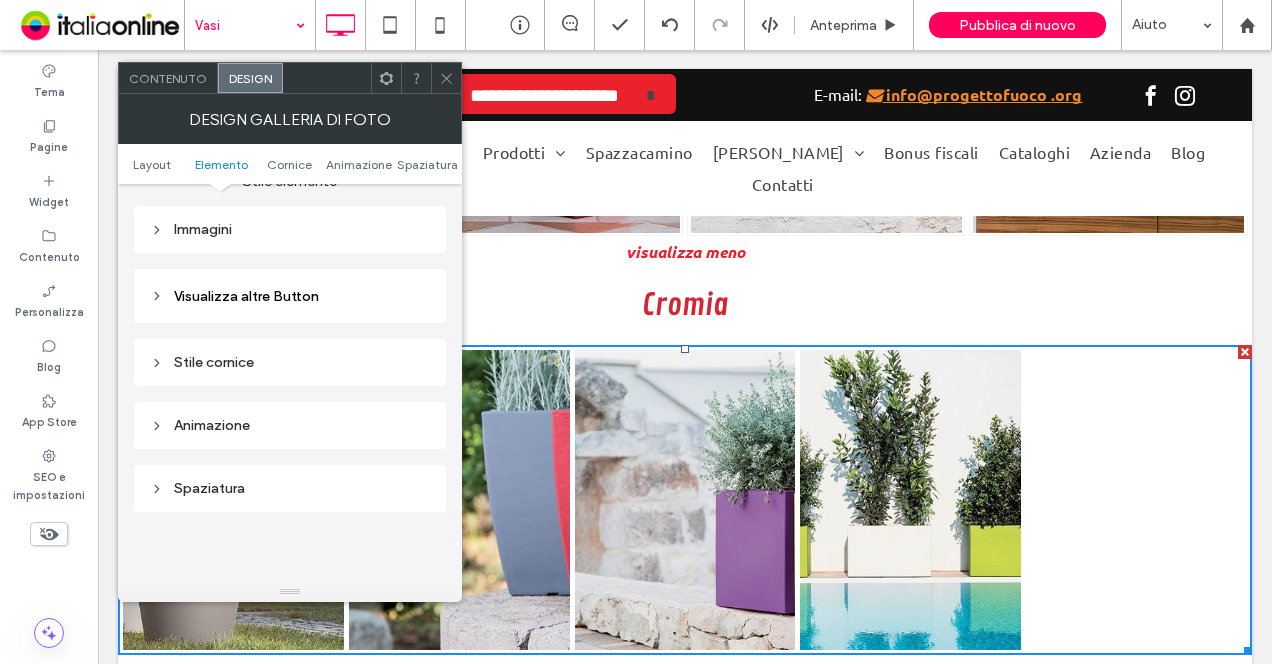 click on "Visualizza altre Button" at bounding box center [246, 296] 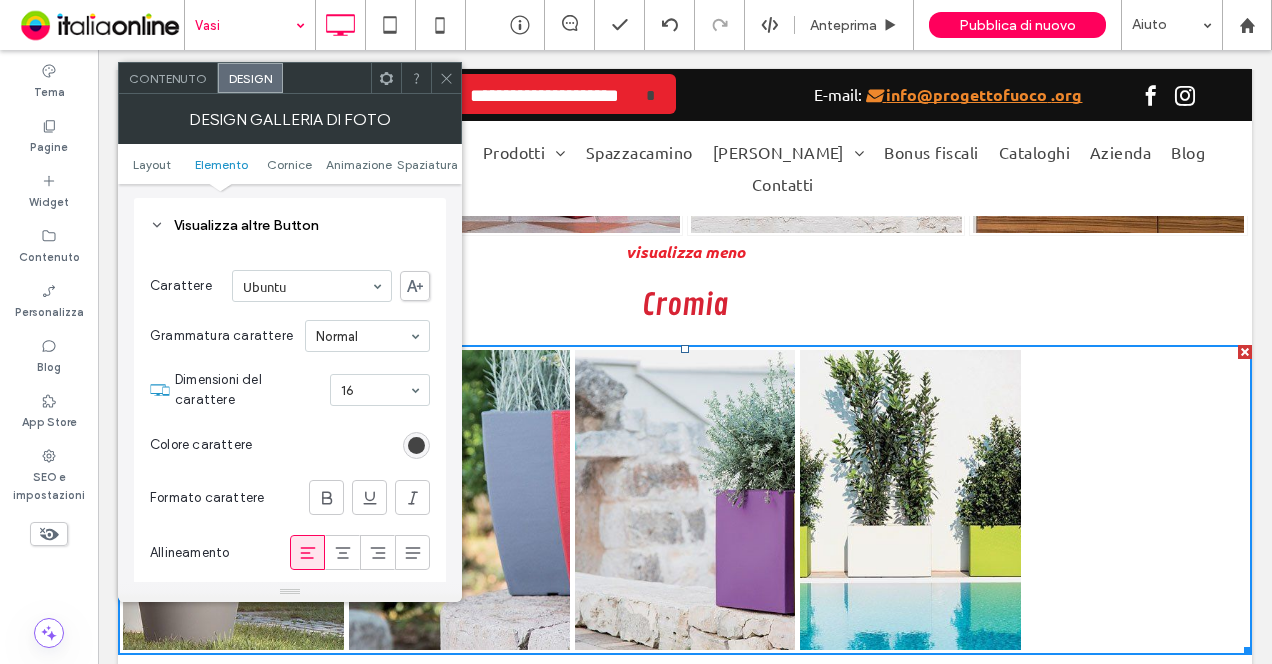 scroll, scrollTop: 900, scrollLeft: 0, axis: vertical 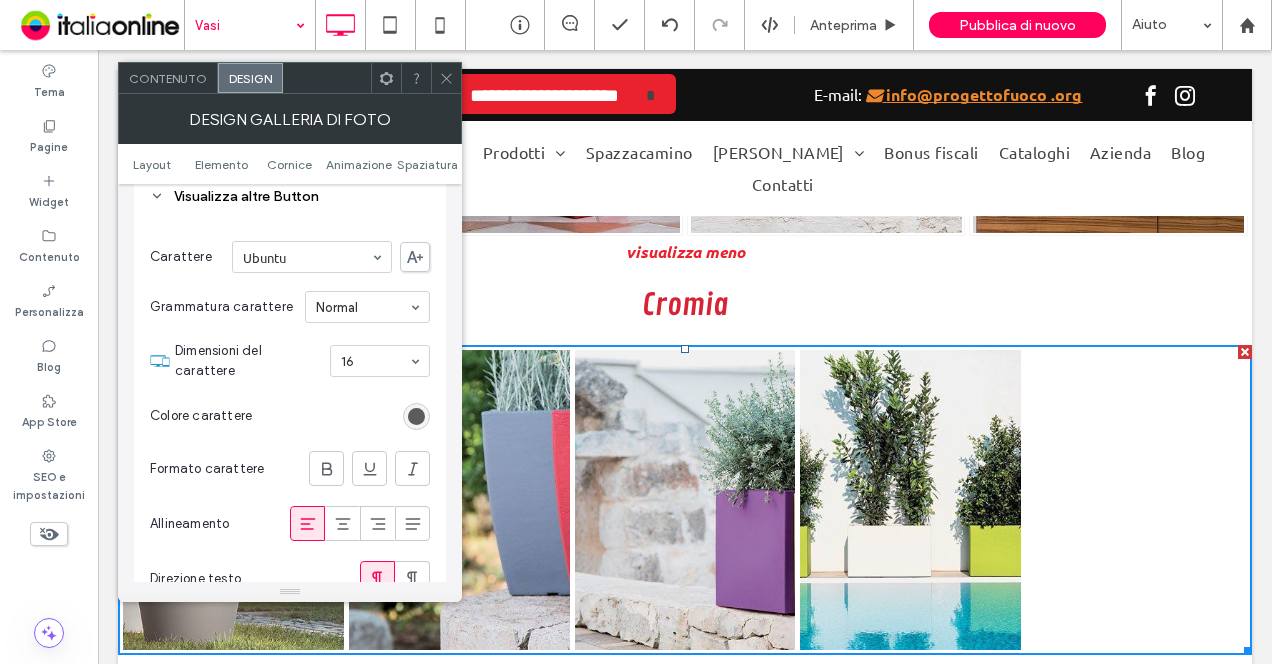 click at bounding box center [416, 416] 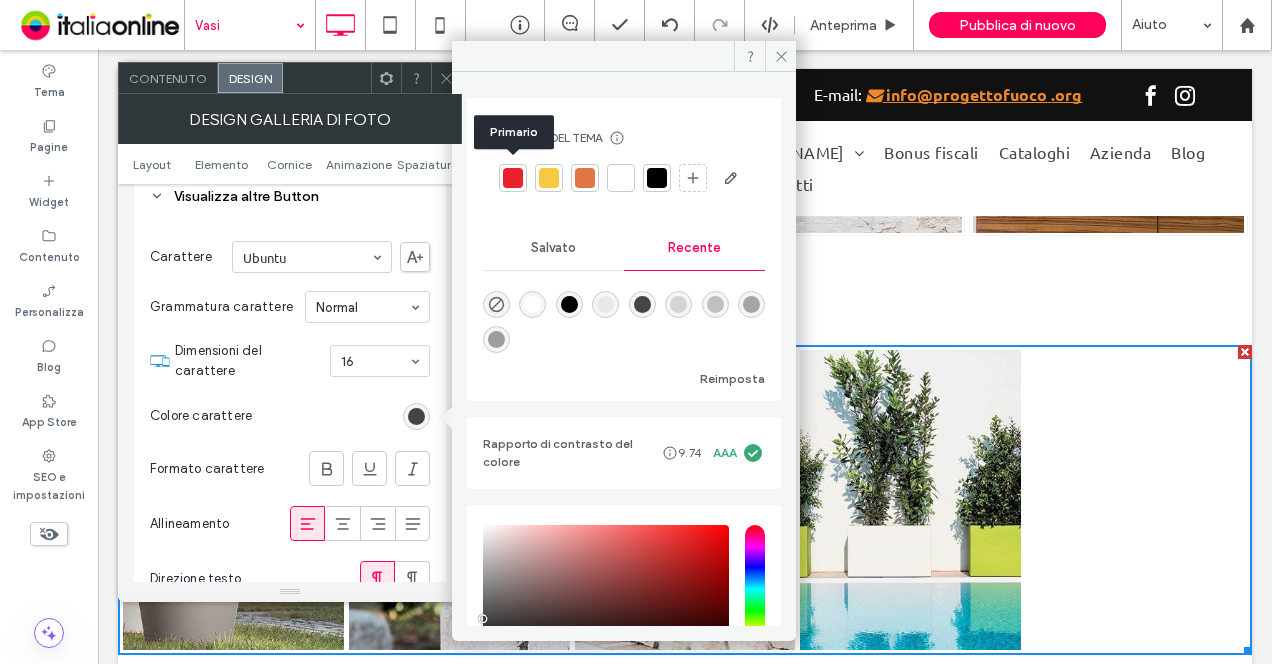 click at bounding box center (513, 178) 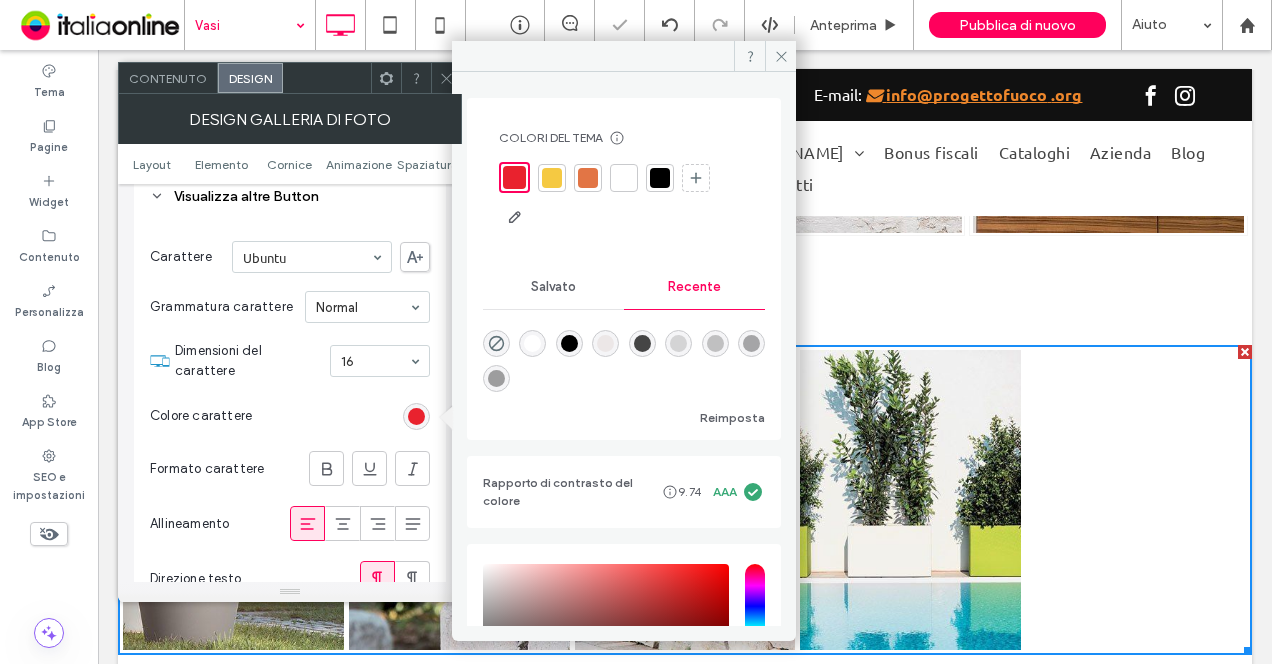click at bounding box center (327, 468) 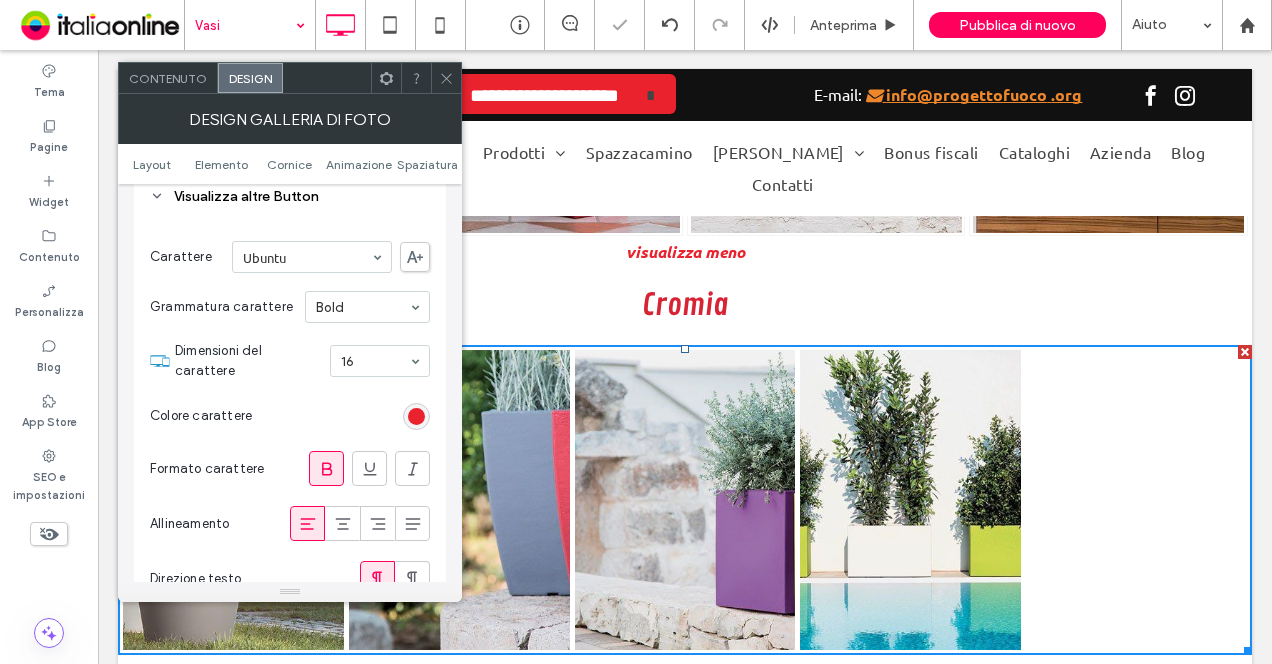 click 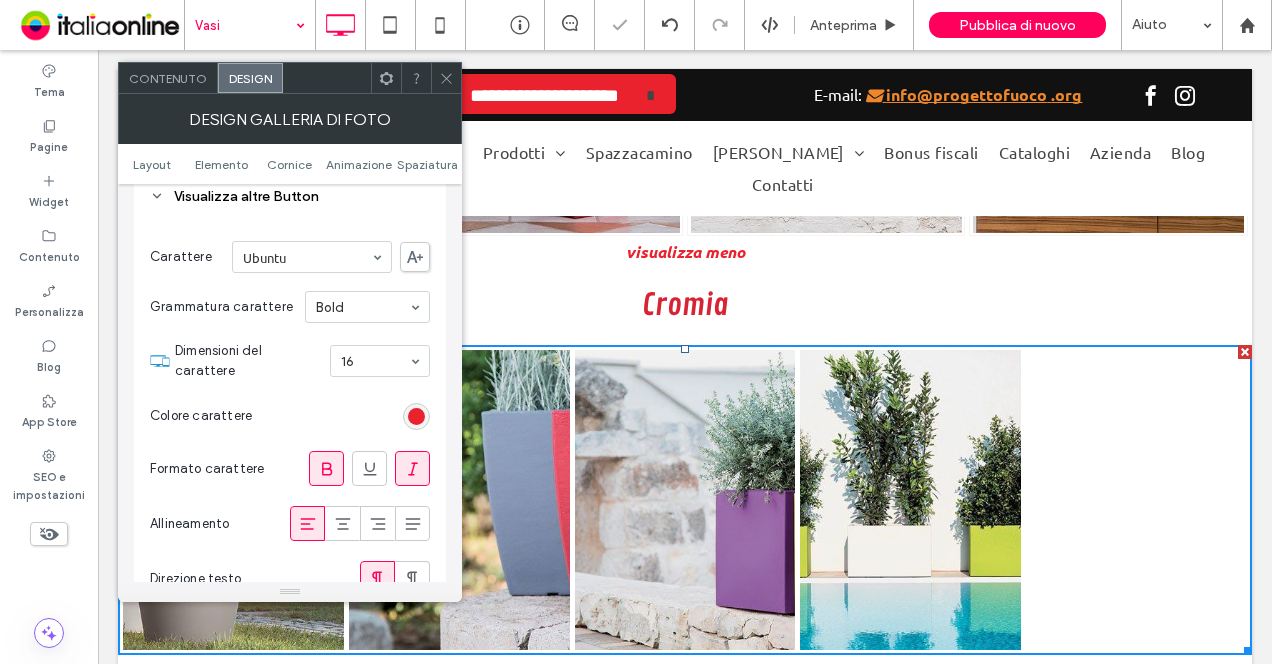 click 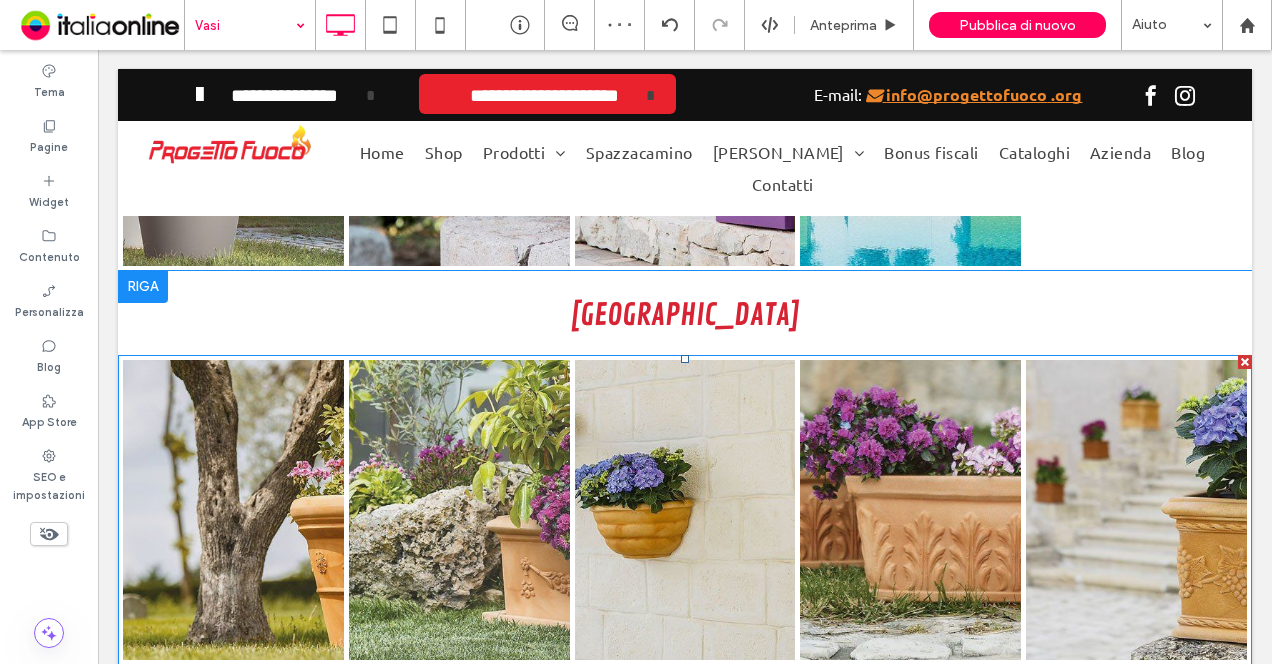 scroll, scrollTop: 2010, scrollLeft: 0, axis: vertical 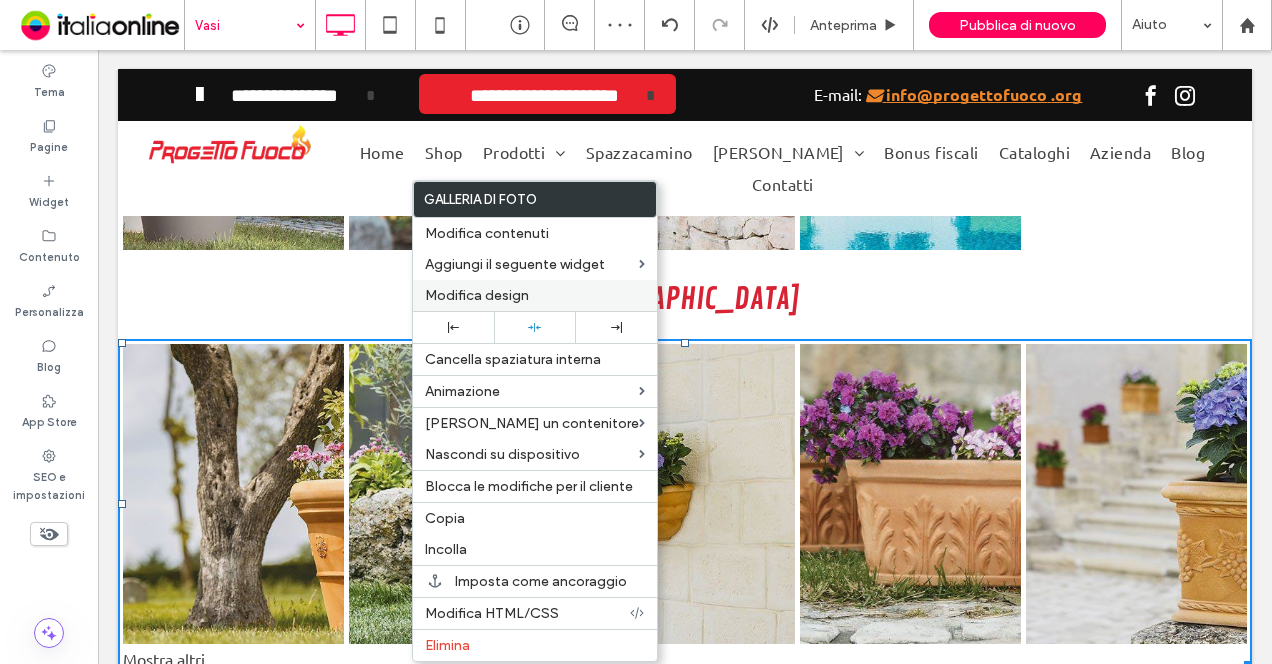 click on "Modifica design" at bounding box center [477, 295] 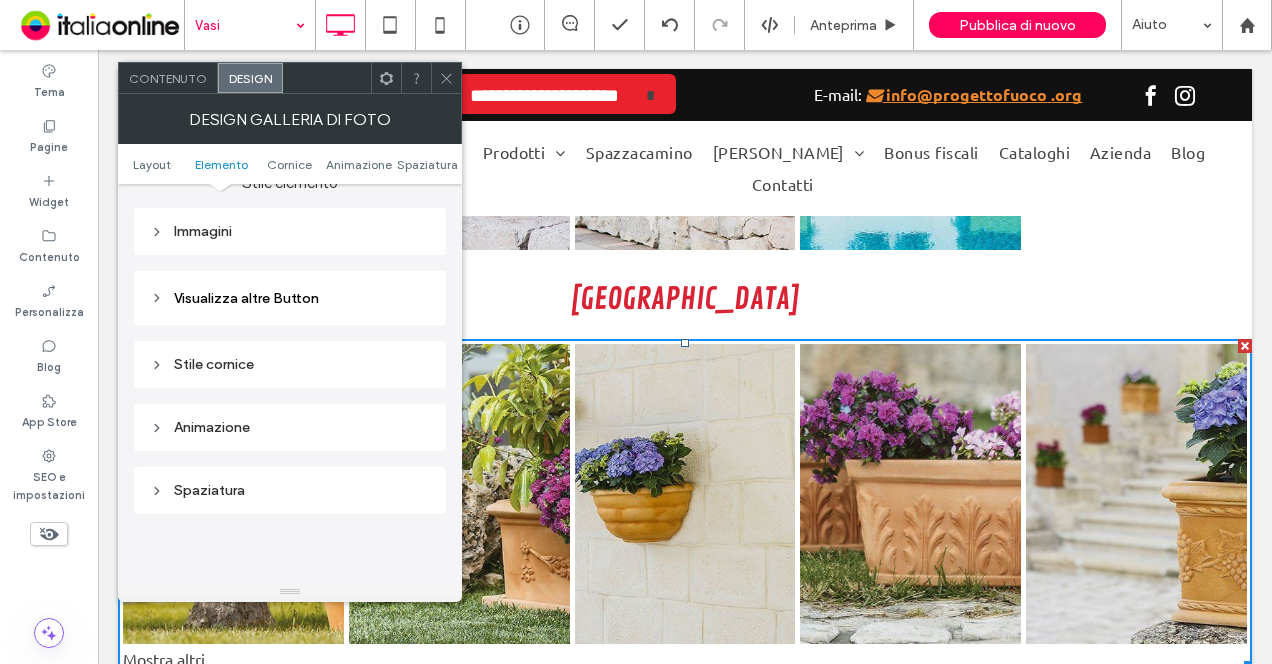 scroll, scrollTop: 800, scrollLeft: 0, axis: vertical 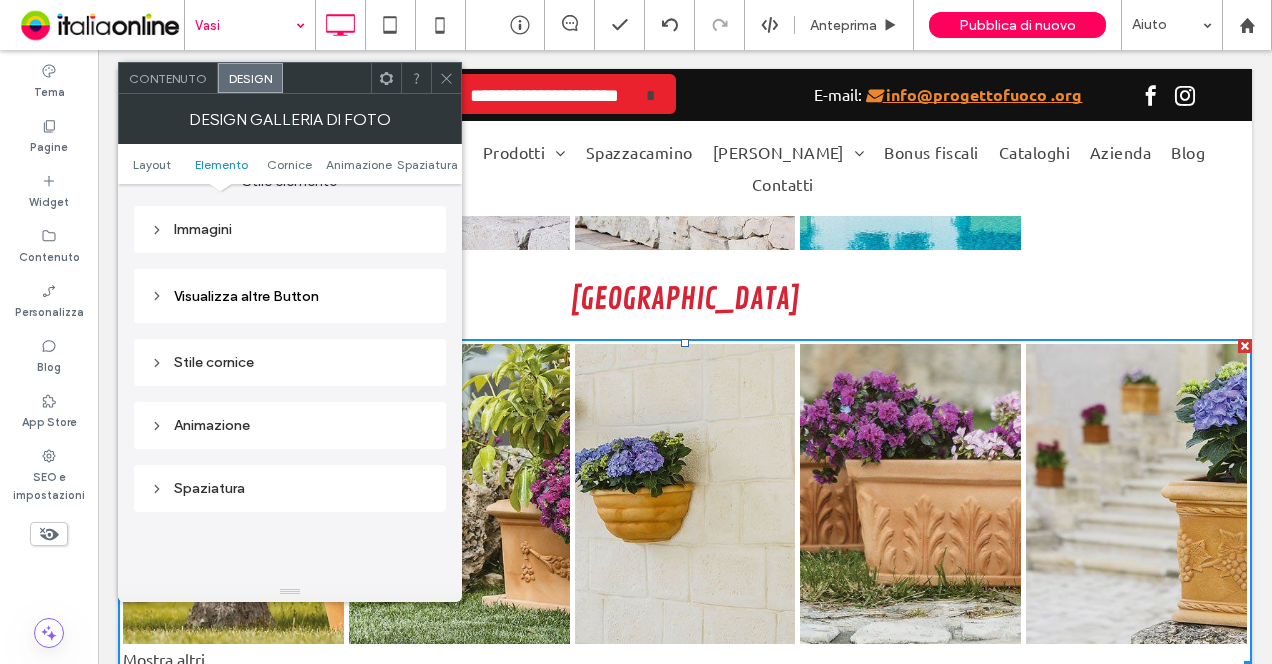 click on "Visualizza altre Button" at bounding box center (290, 296) 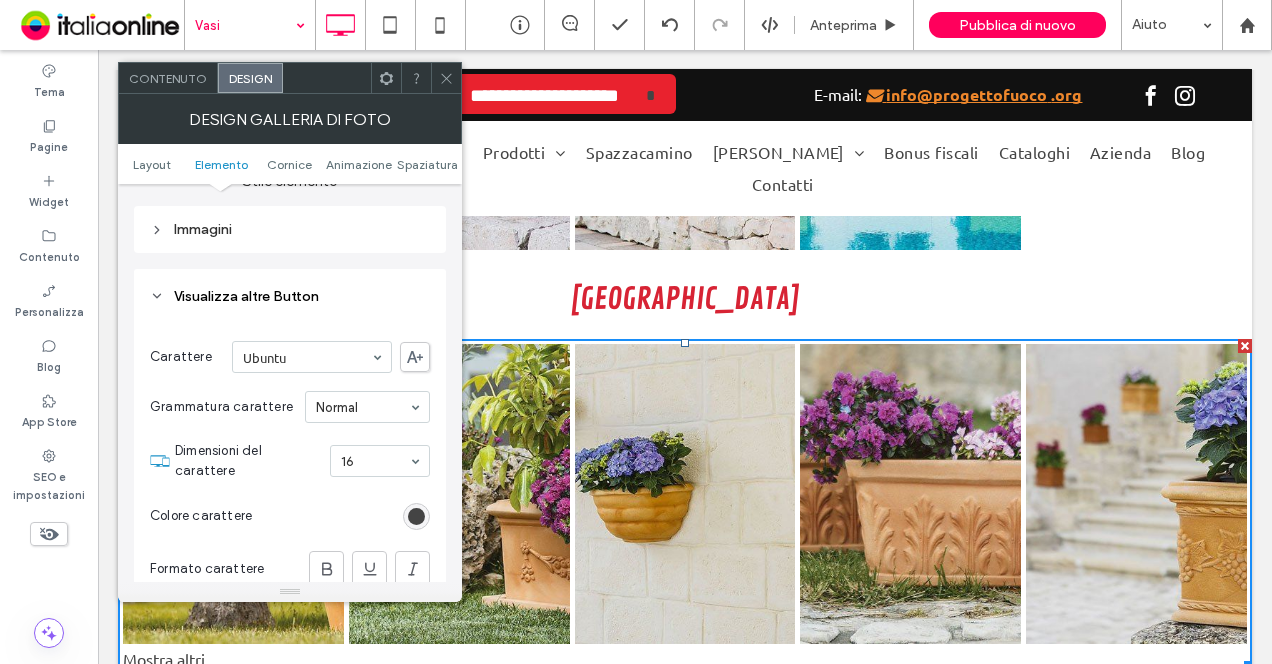 click at bounding box center [416, 516] 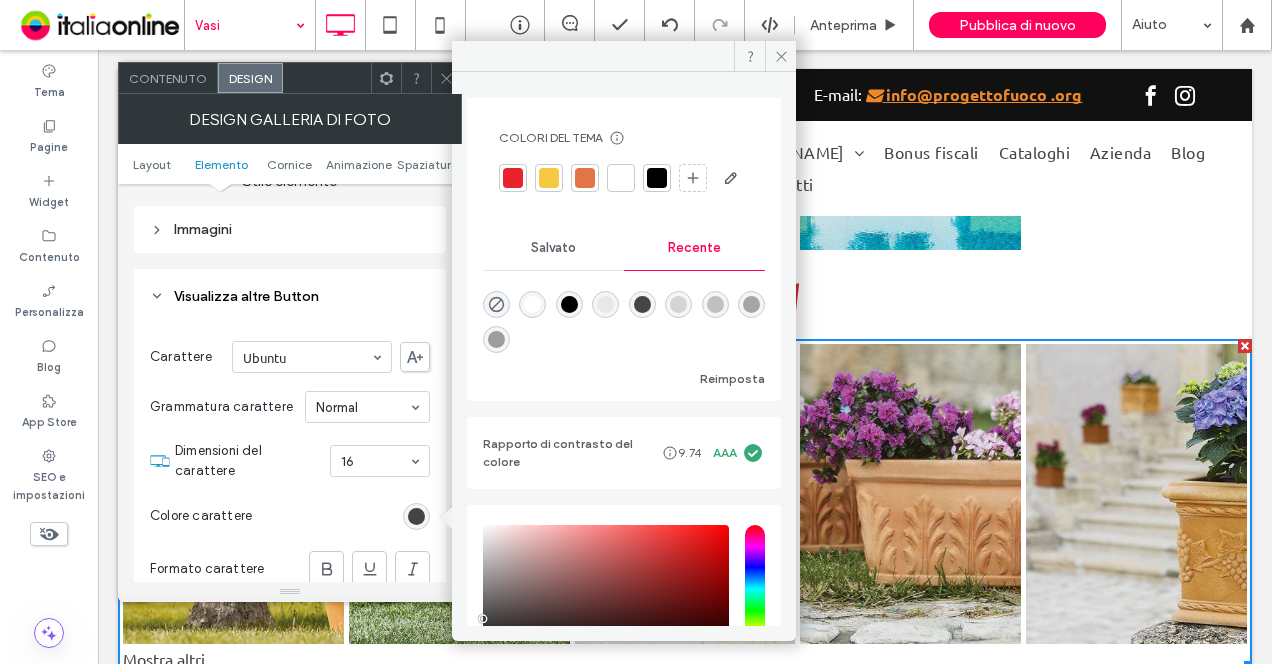 click at bounding box center (513, 178) 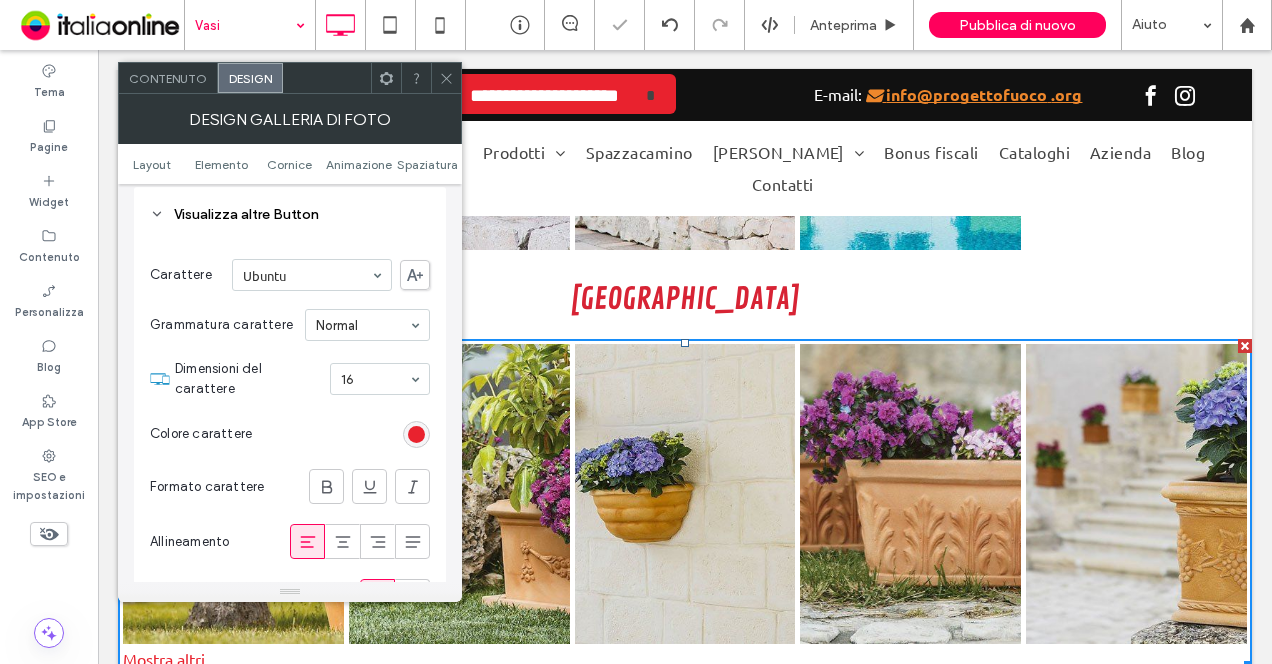 scroll, scrollTop: 1000, scrollLeft: 0, axis: vertical 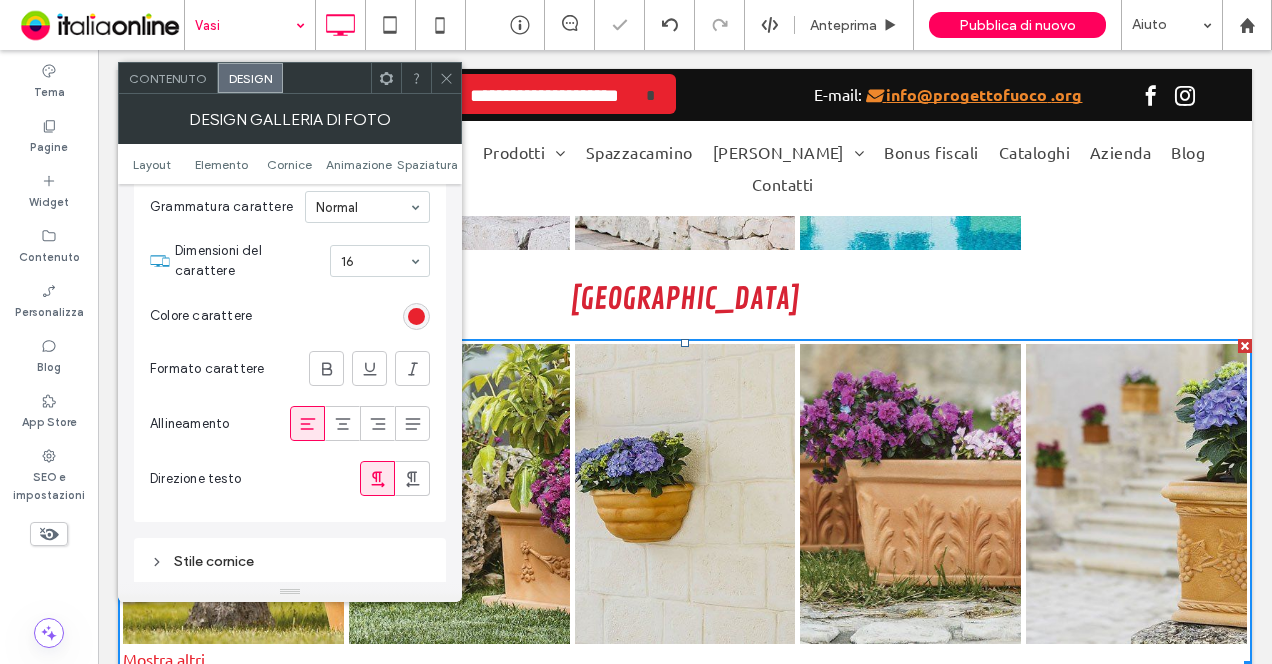 click 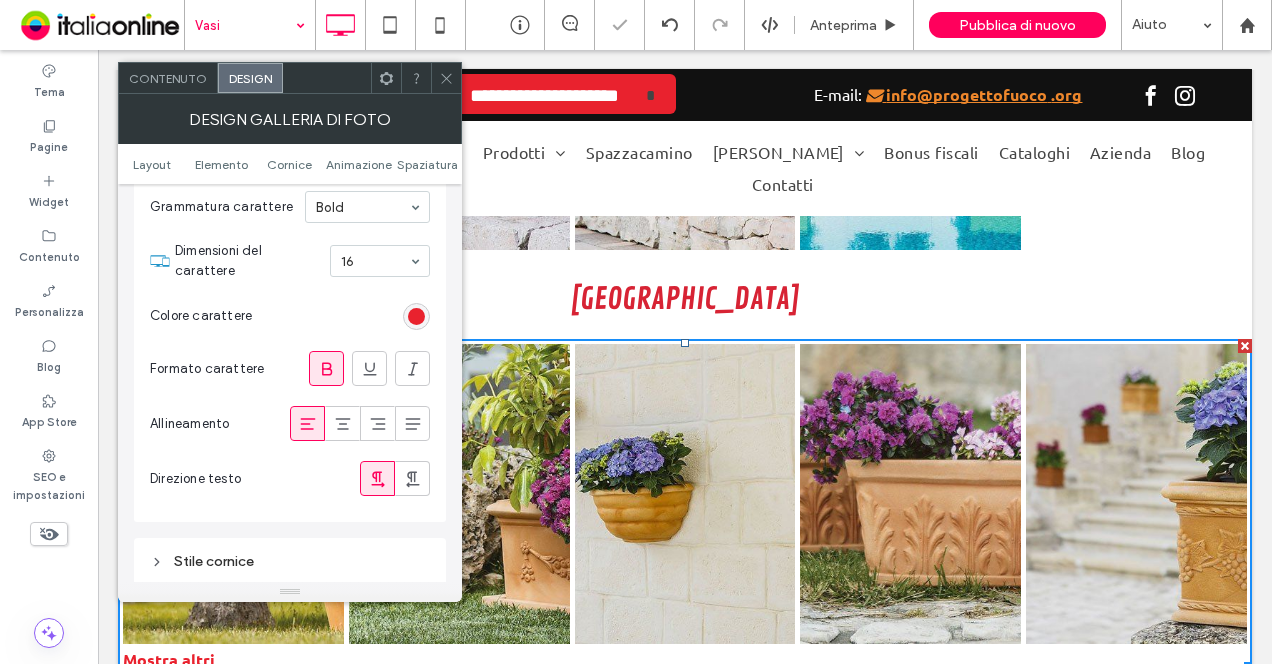 click 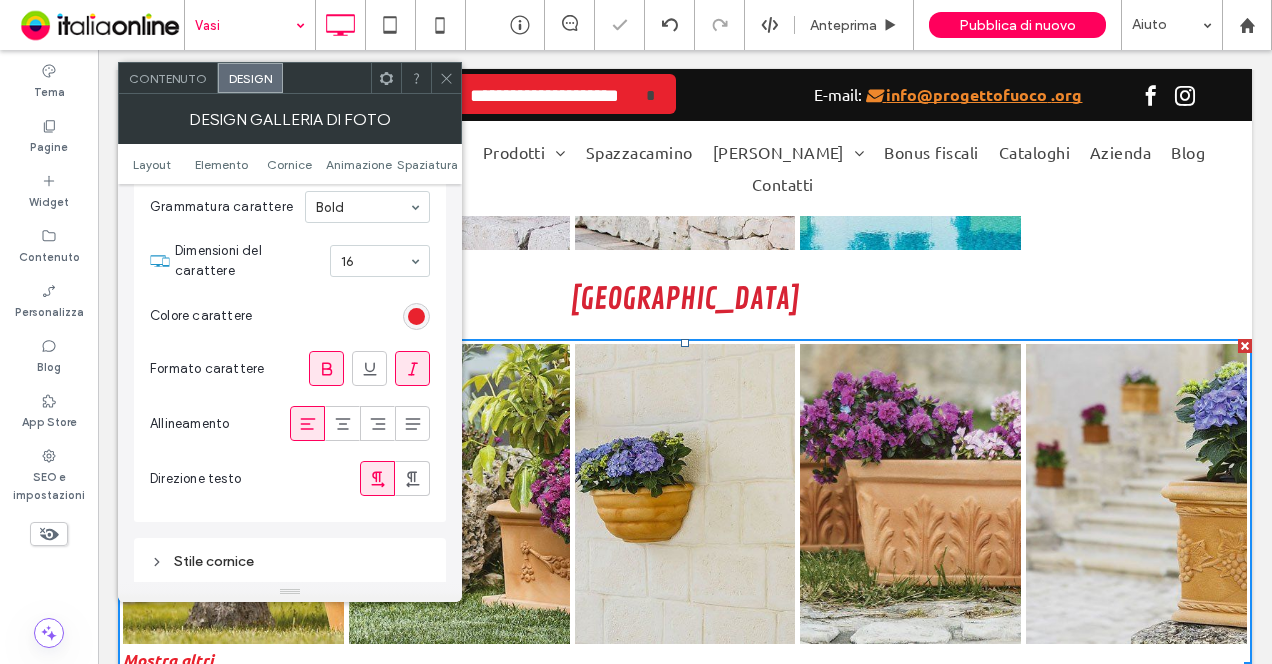 click 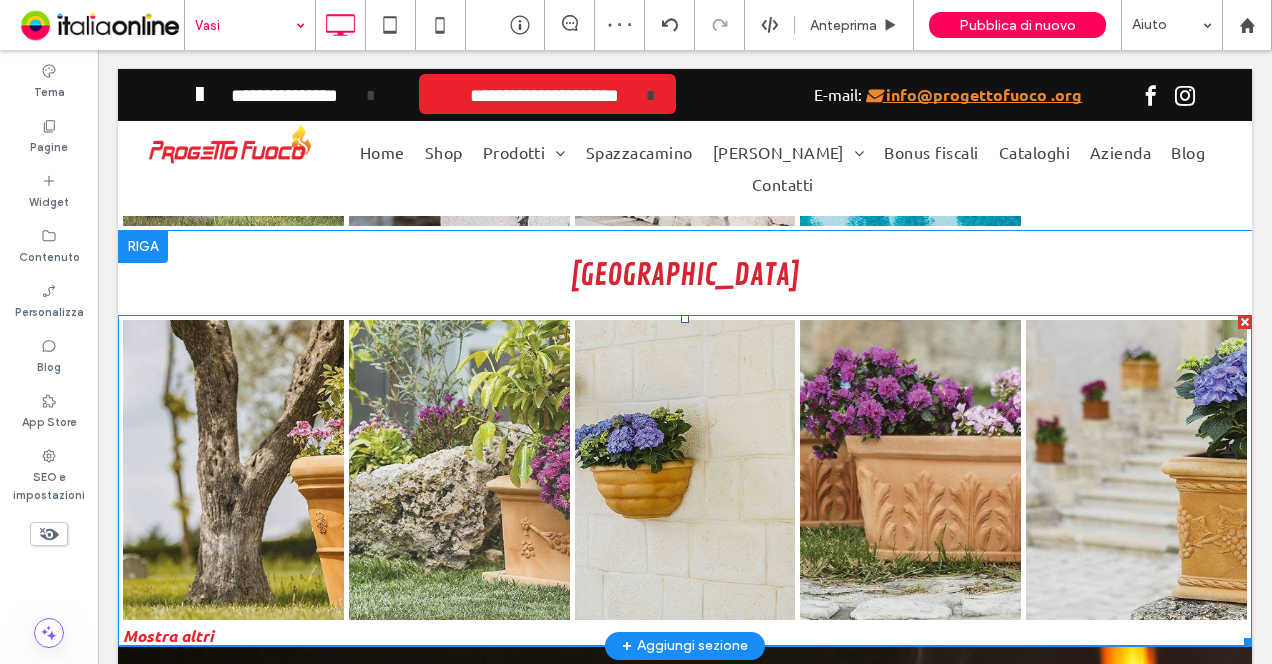 scroll, scrollTop: 2010, scrollLeft: 0, axis: vertical 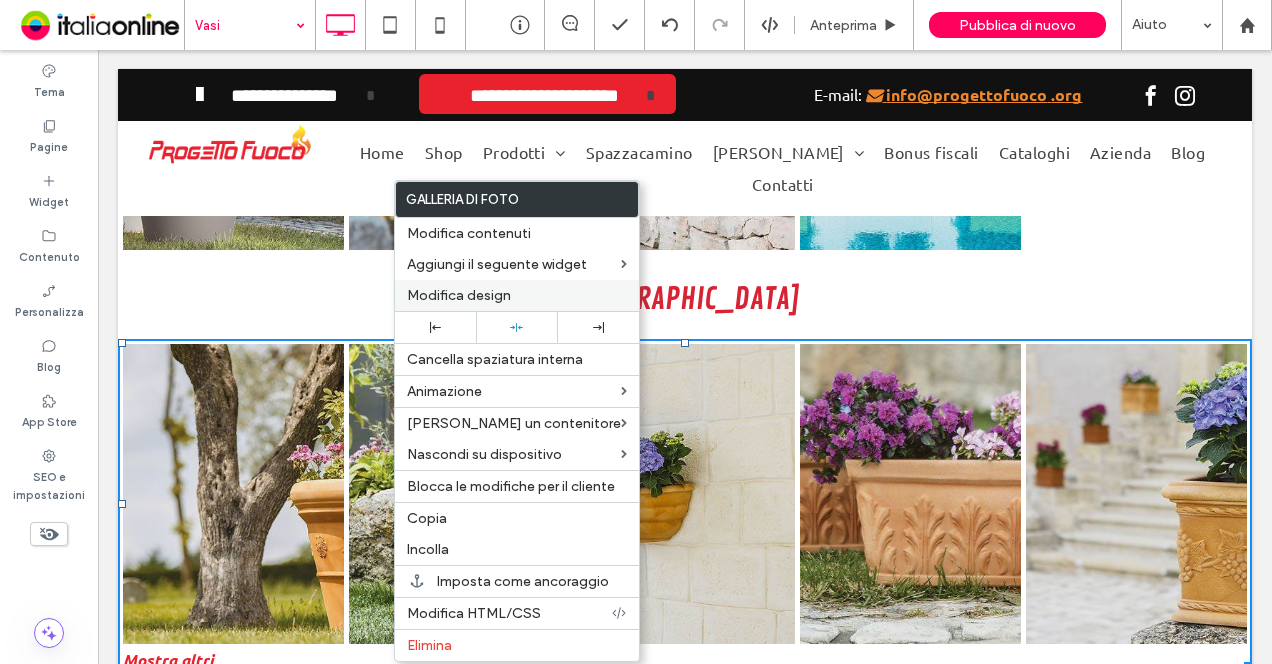click on "Modifica design" at bounding box center (517, 295) 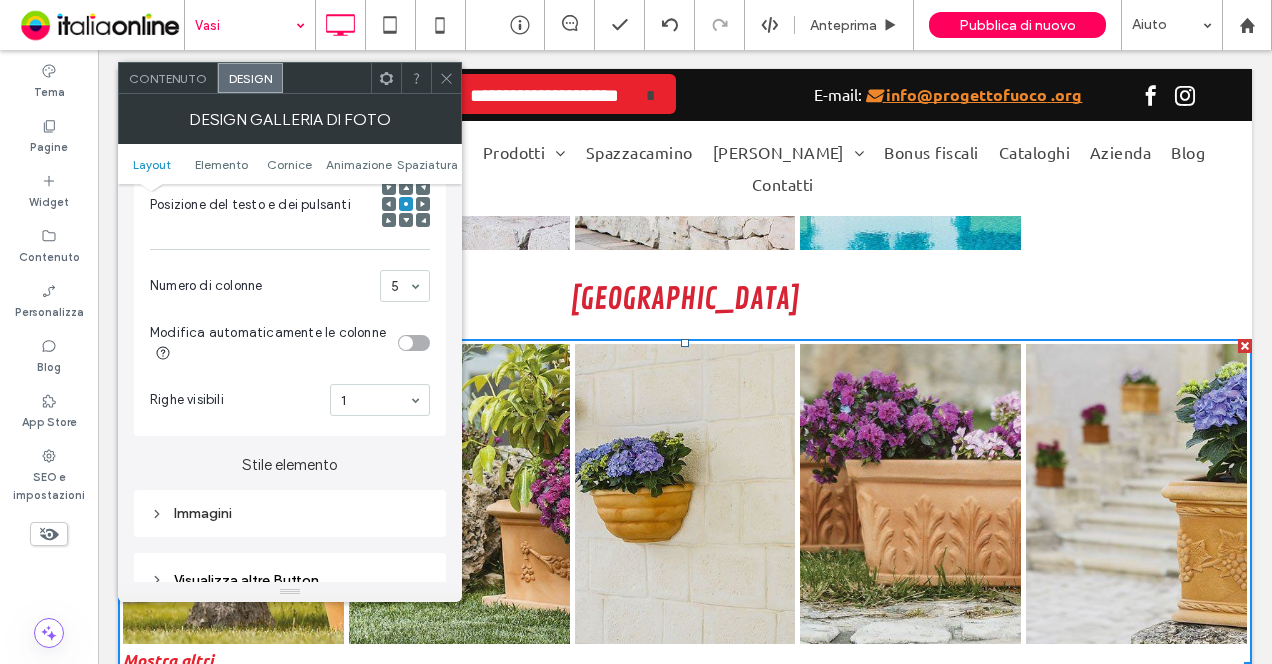 scroll, scrollTop: 700, scrollLeft: 0, axis: vertical 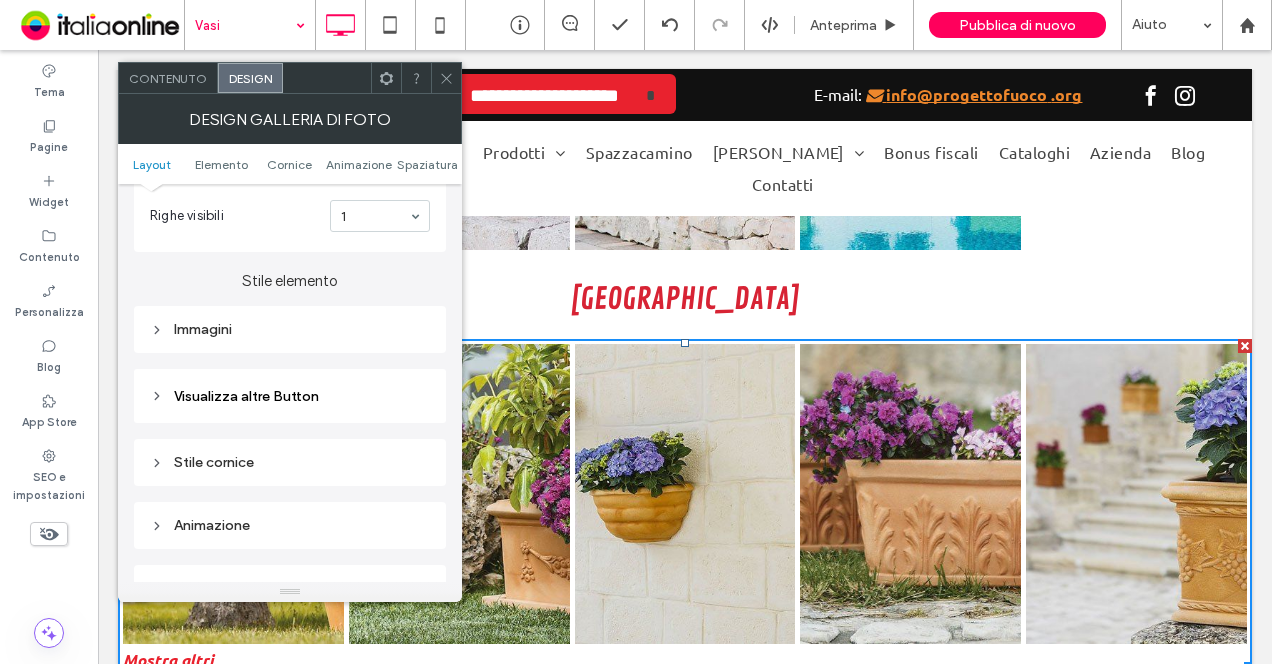 click on "Visualizza altre Button" at bounding box center (290, 396) 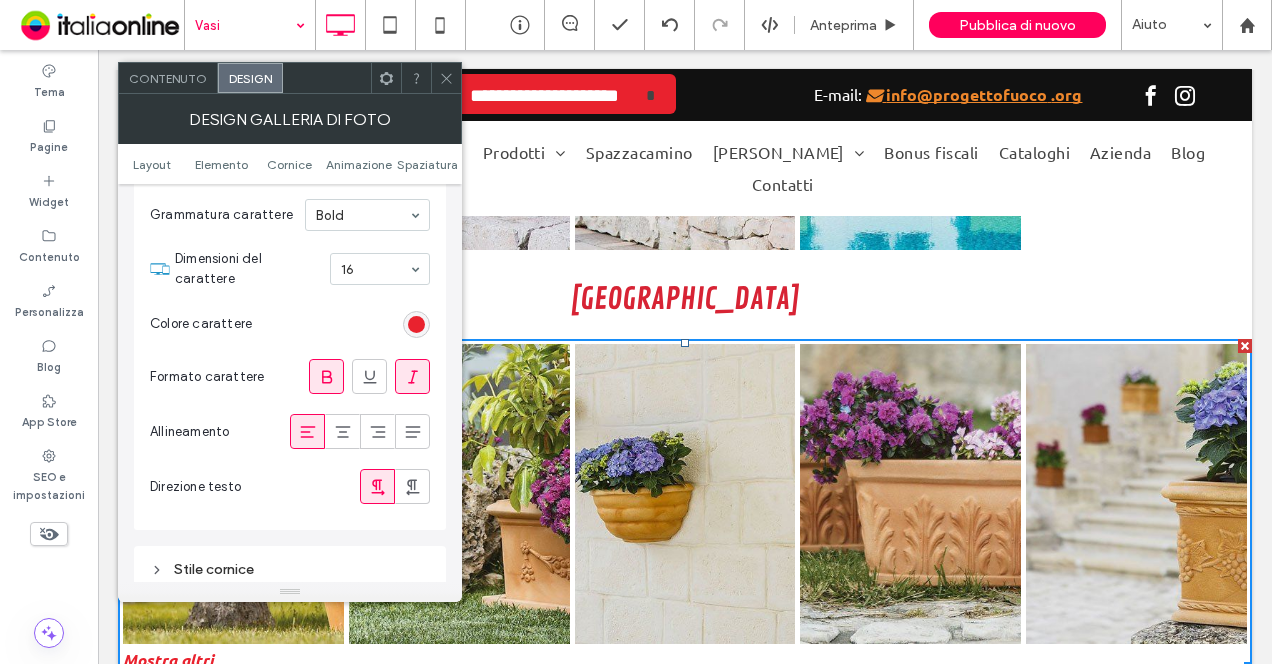 scroll, scrollTop: 1100, scrollLeft: 0, axis: vertical 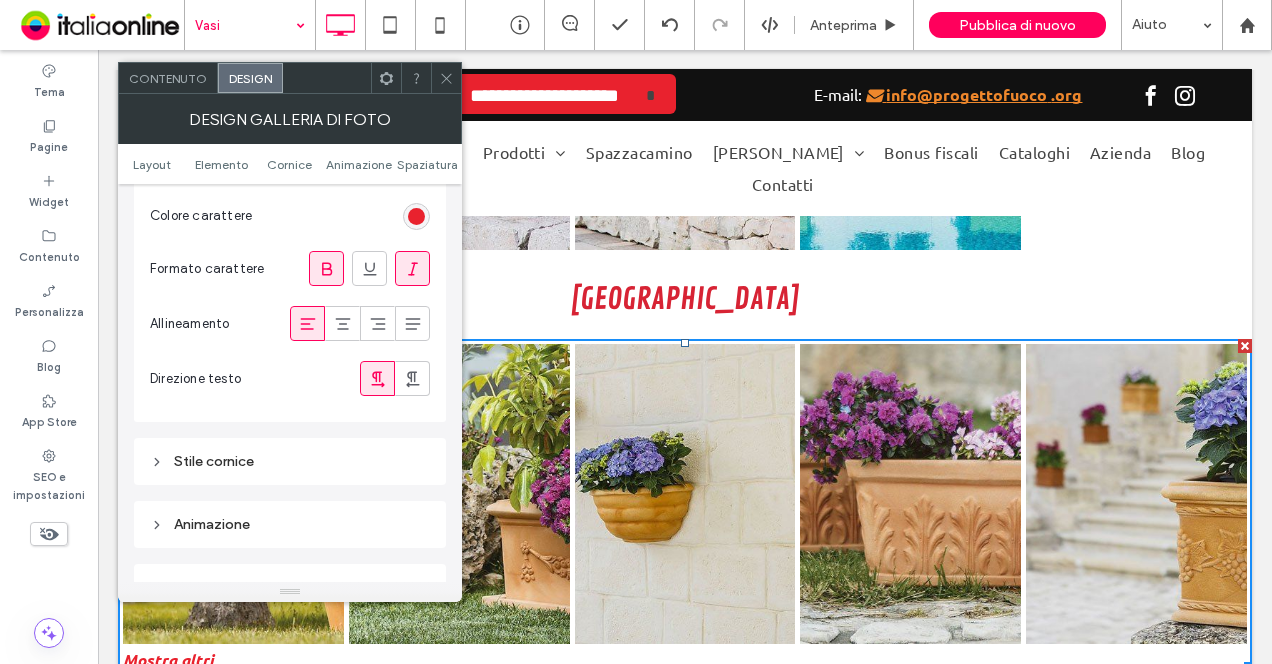 click 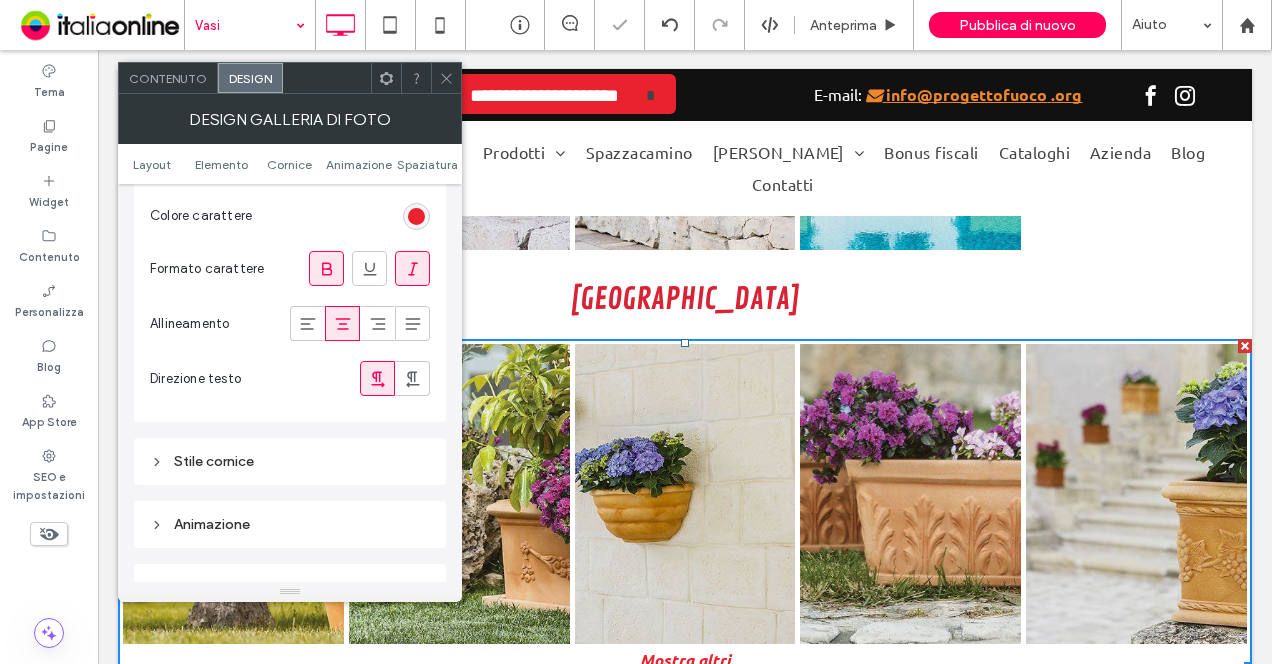 click 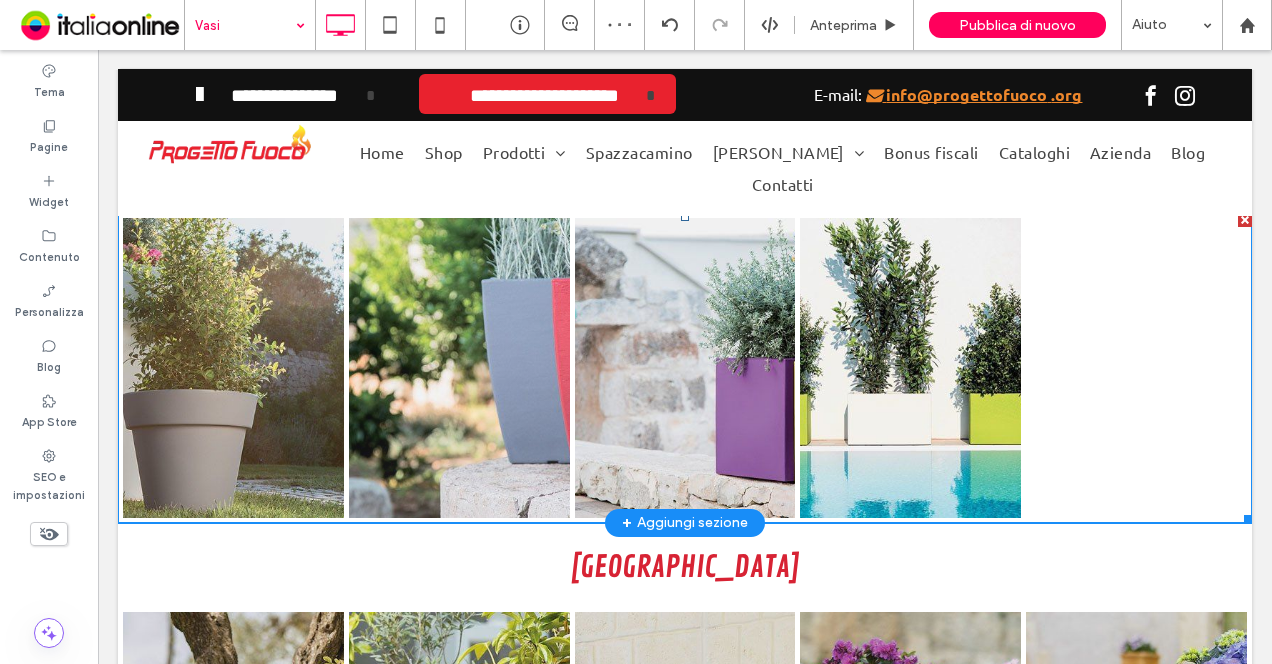 scroll, scrollTop: 1710, scrollLeft: 0, axis: vertical 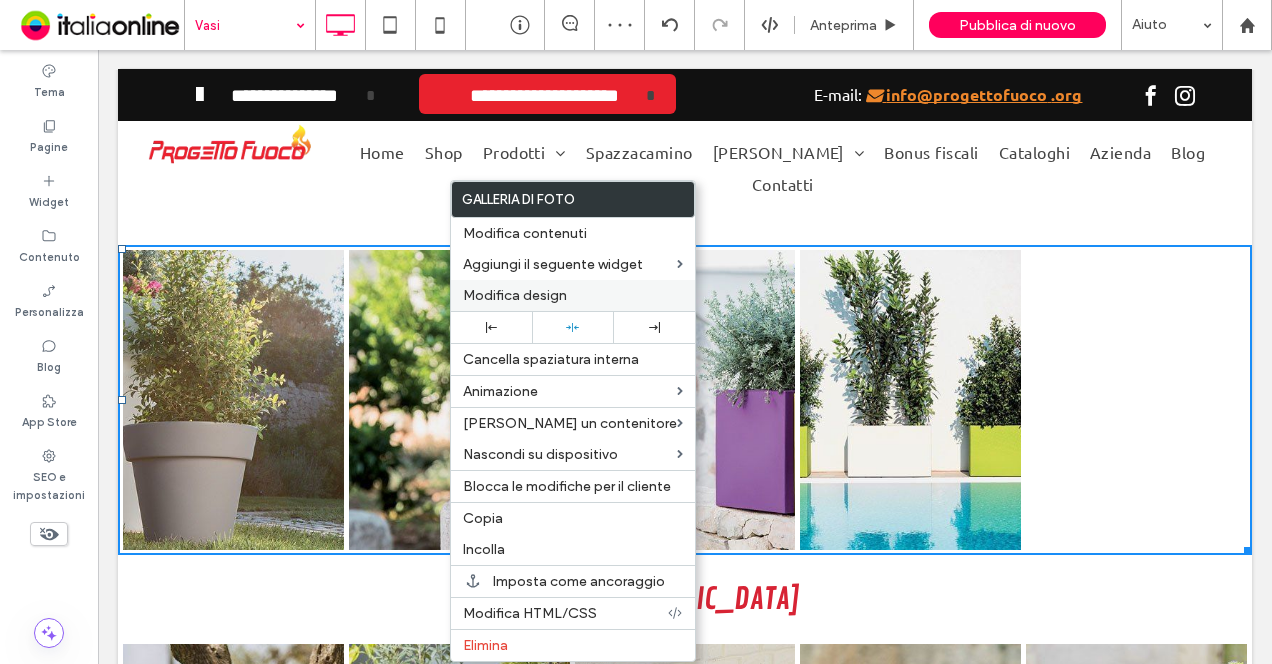 click on "Modifica design" at bounding box center [515, 295] 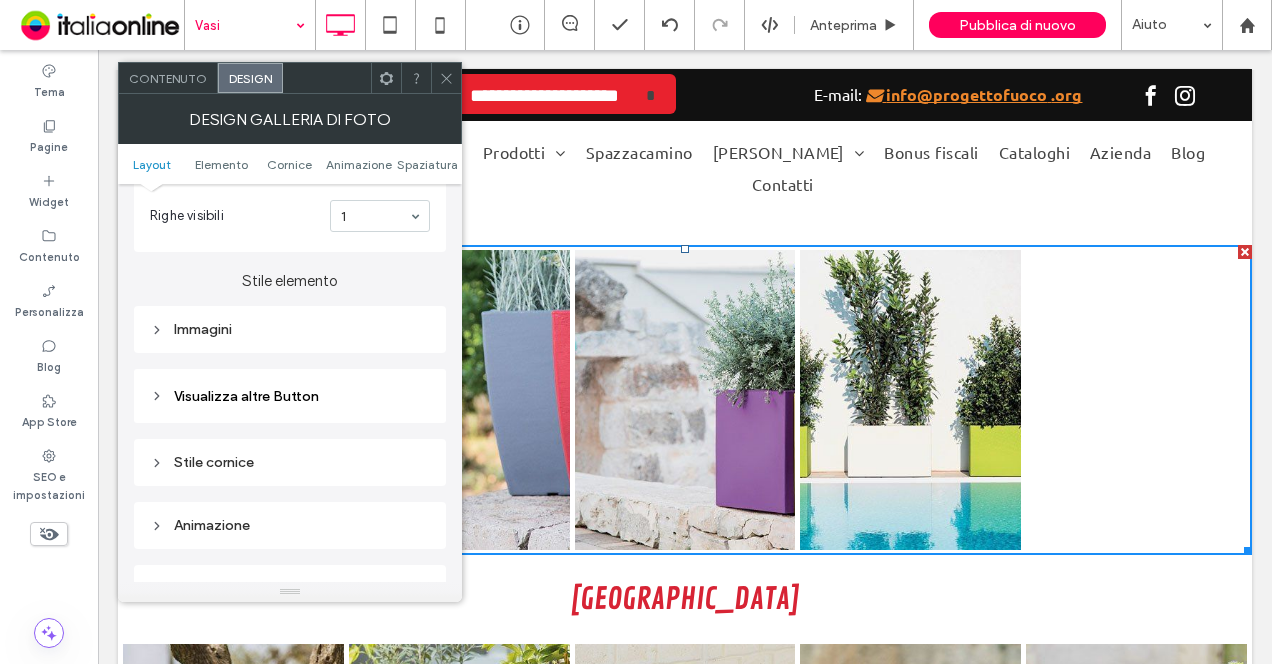 click on "Visualizza altre Button" at bounding box center (246, 396) 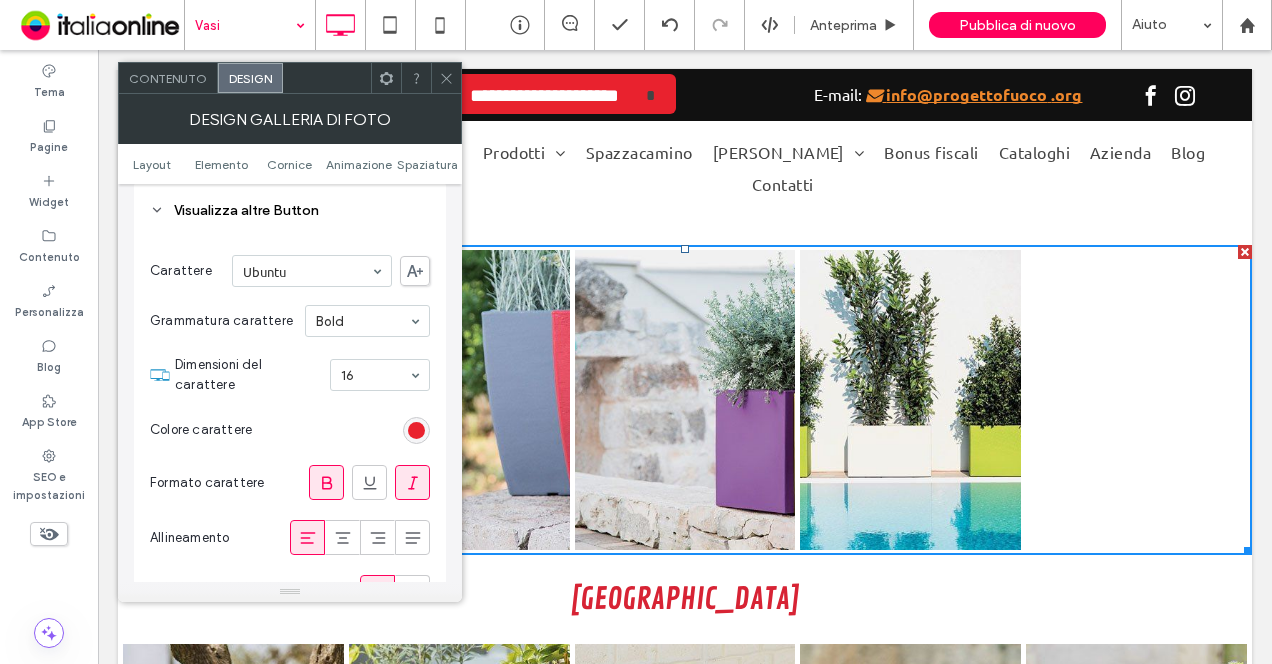 scroll, scrollTop: 1000, scrollLeft: 0, axis: vertical 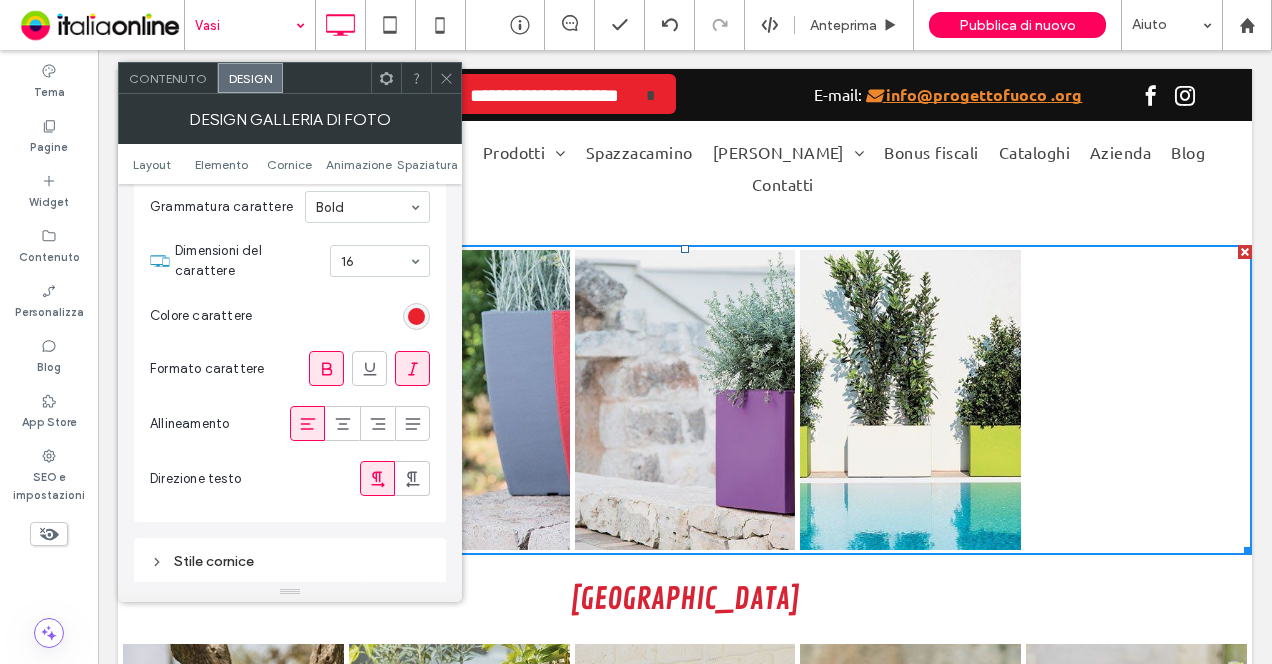 click 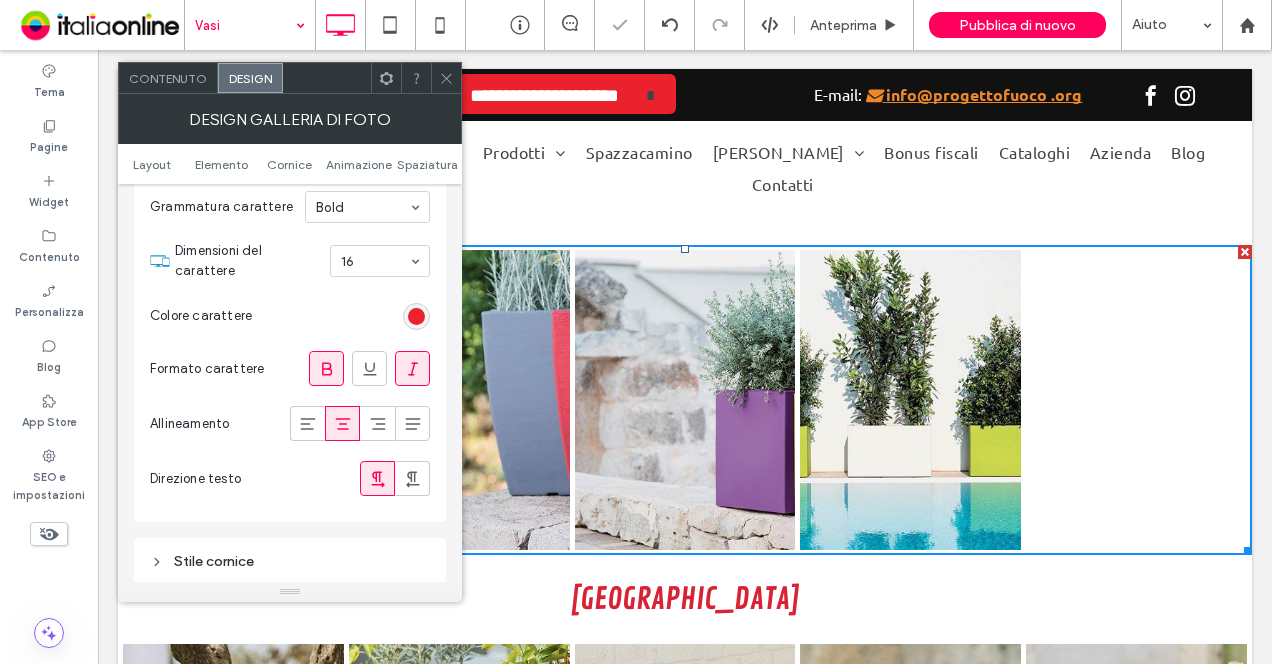 click 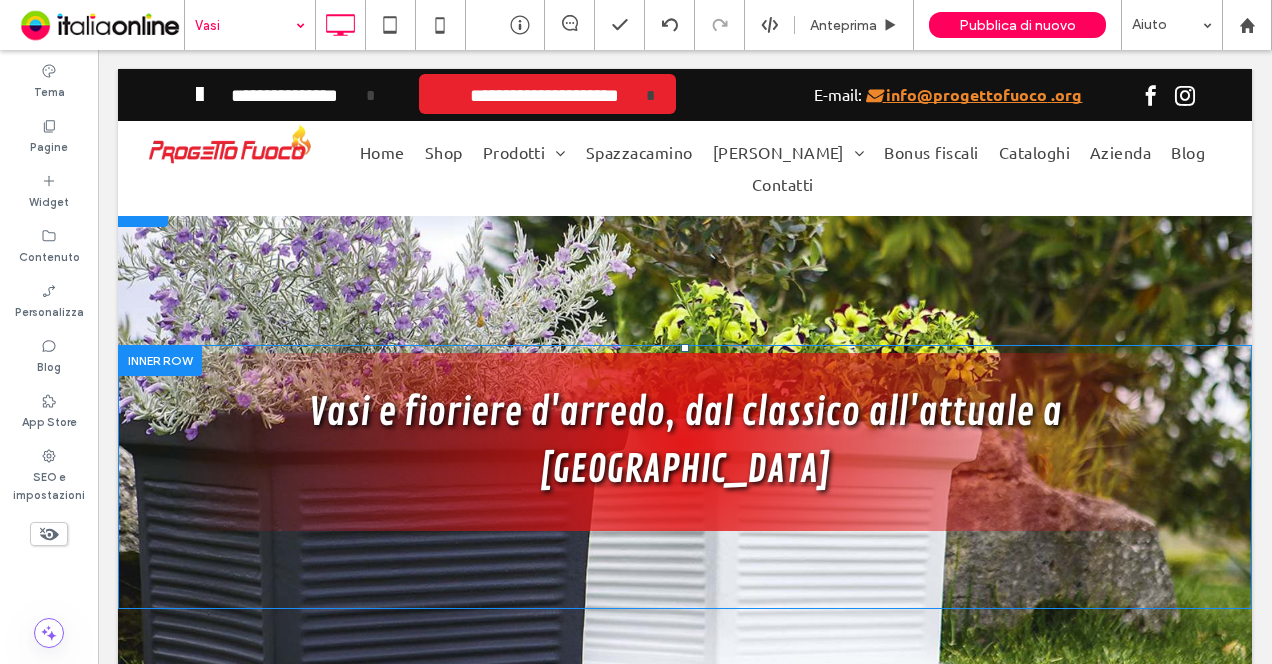 scroll, scrollTop: 0, scrollLeft: 0, axis: both 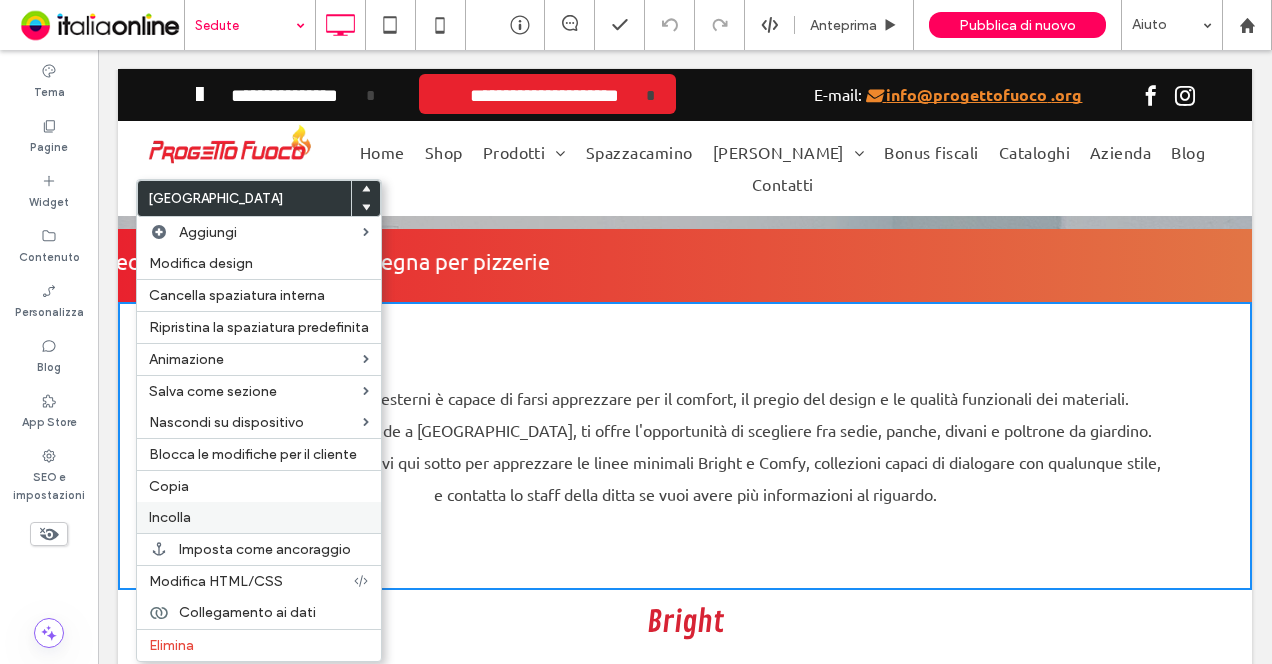 click on "Incolla" at bounding box center [259, 517] 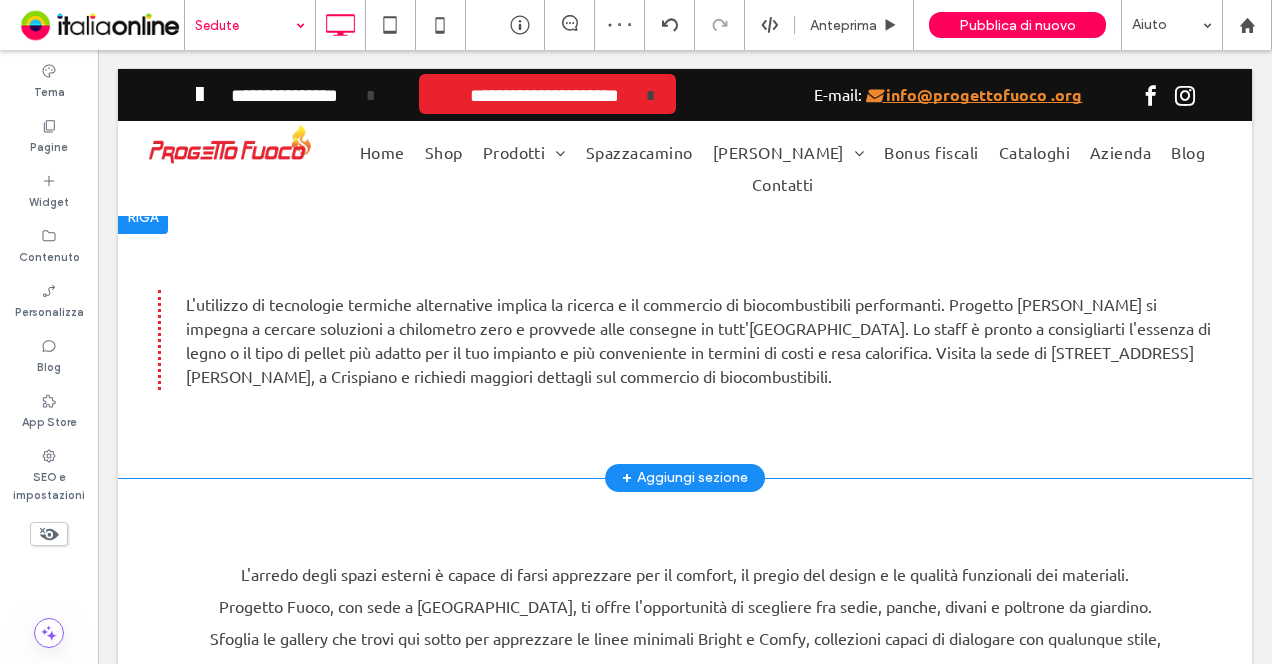 scroll, scrollTop: 900, scrollLeft: 0, axis: vertical 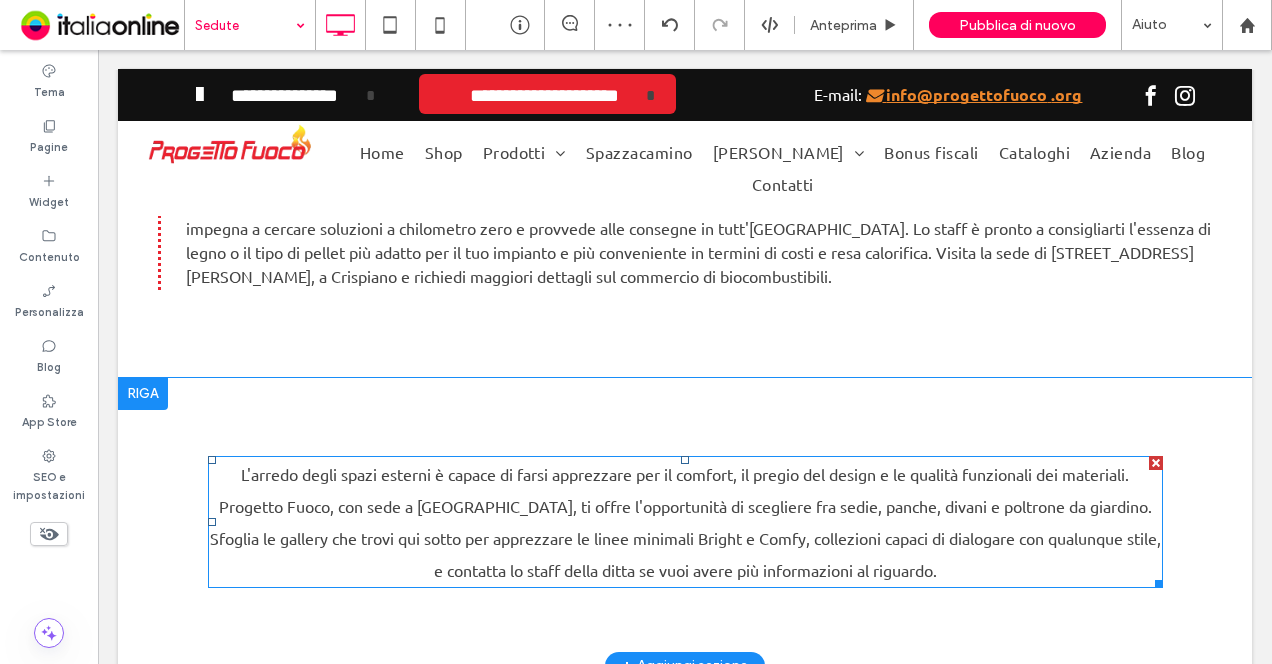 click on "L'arredo degli spazi esterni è capace di farsi apprezzare per il comfort, il pregio del design e le qualità funzionali dei materiali. Progetto Fuoco, con sede a Crispiano, ti offre l'opportunità di scegliere fra sedie, panche, divani e poltrone da giardino. Sfoglia le gallery che trovi qui sotto per apprezzare le linee minimali Bright e Comfy, collezioni capaci di dialogare con qualunque stile, e contatta lo staff della ditta se vuoi avere più informazioni al riguardo." at bounding box center [685, 522] 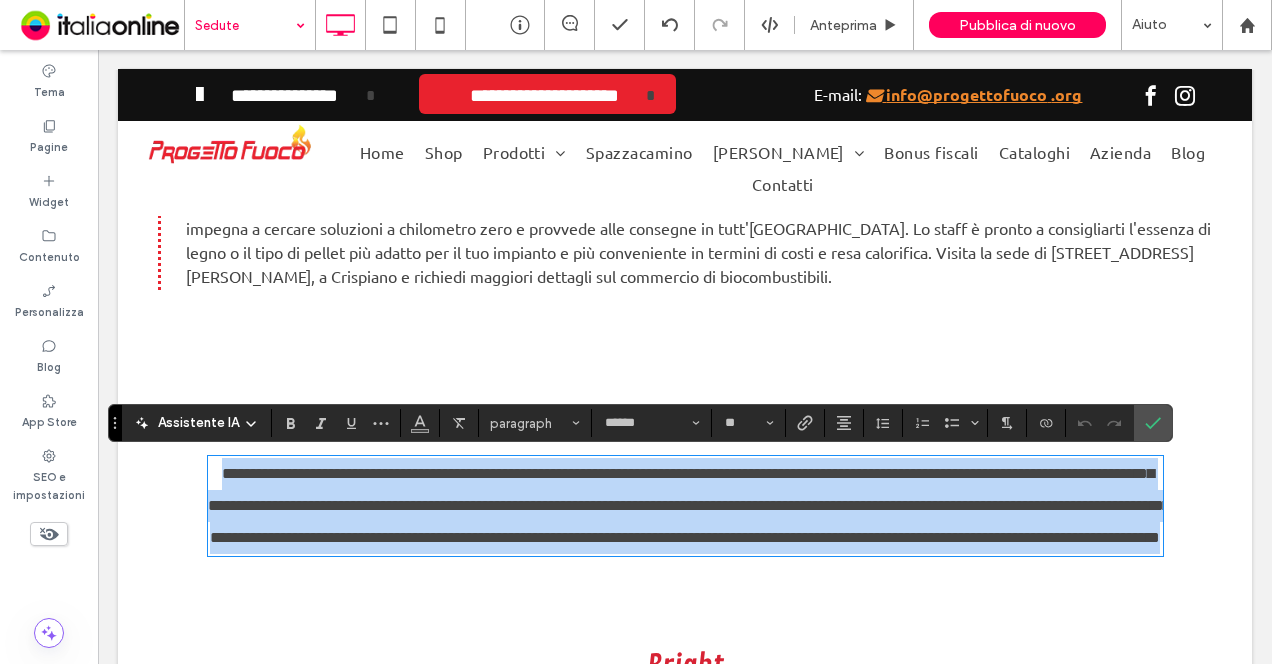 copy on "**********" 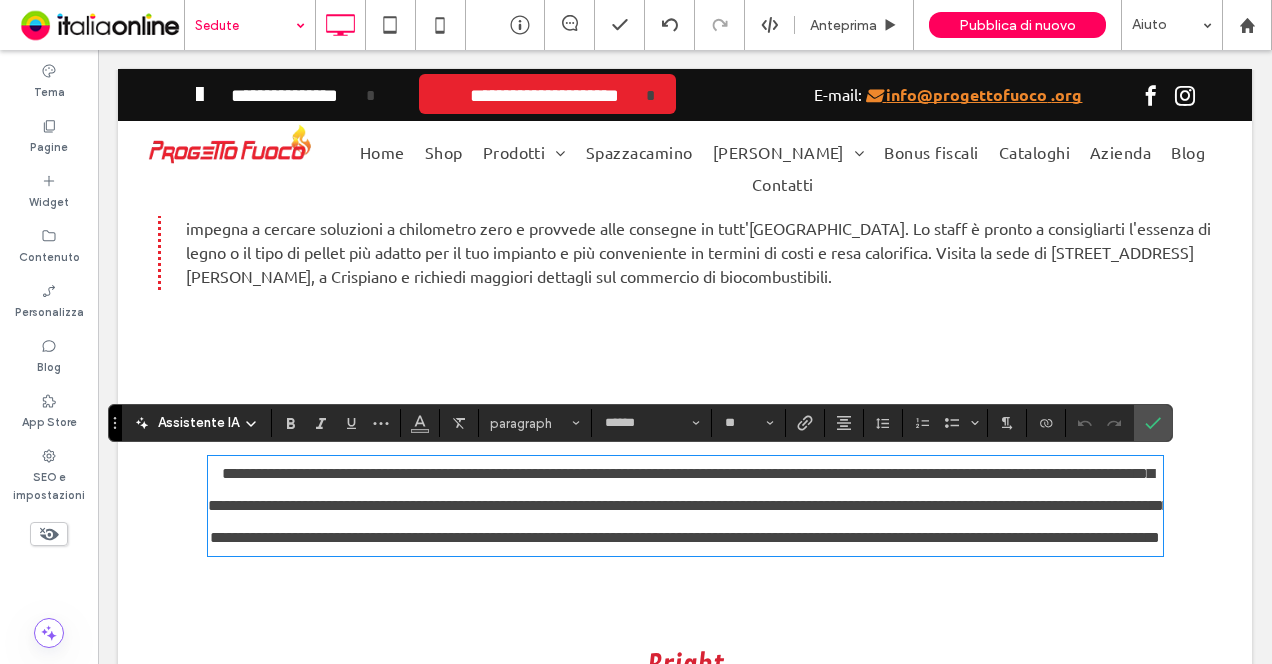 click on "L'utilizzo di tecnologie termiche alternative implica la ricerca e il commercio di biocombustibili performanti. Progetto Fuoco si impegna a cercare soluzioni a chilometro zero e provvede alle consegne in tutt'Italia. Lo staff è pronto a consigliarti l'essenza di legno o il tipo di pellet più adatto per il tuo impianto e più conveniente in termini di costi e resa calorifica. Visita la sede di via Giuseppe Parini 16, a Crispiano e richiedi maggiori dettagli sul commercio di biocombustibili." at bounding box center [698, 240] 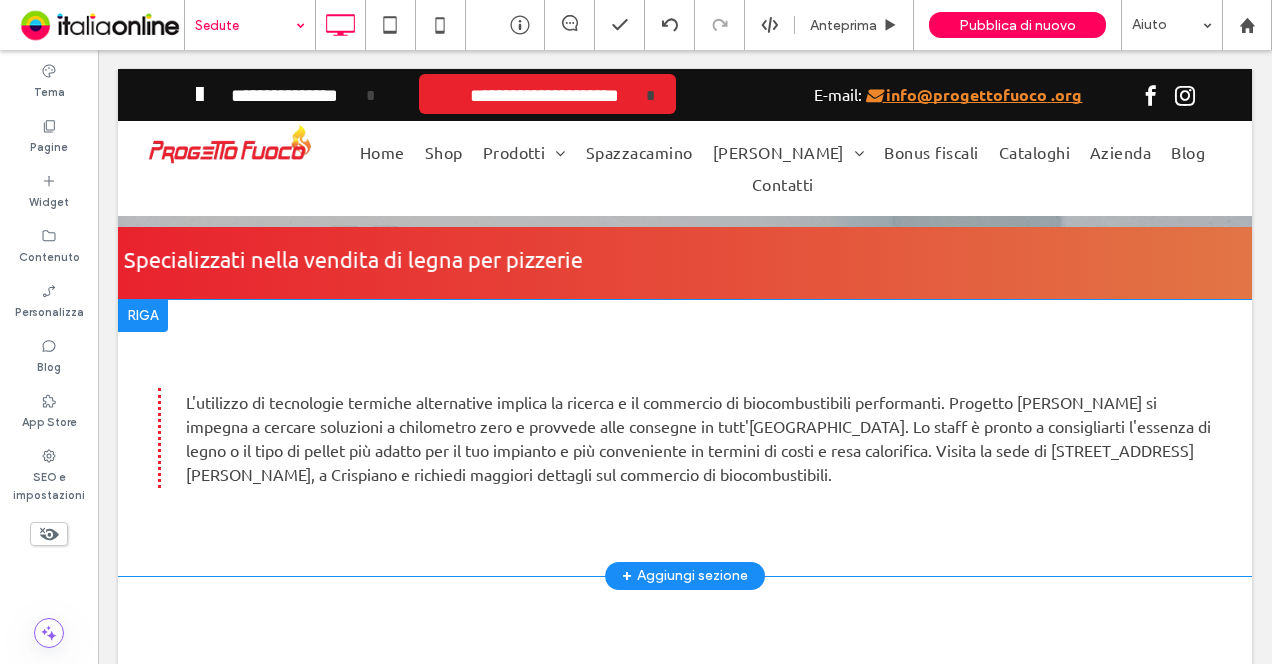 scroll, scrollTop: 700, scrollLeft: 0, axis: vertical 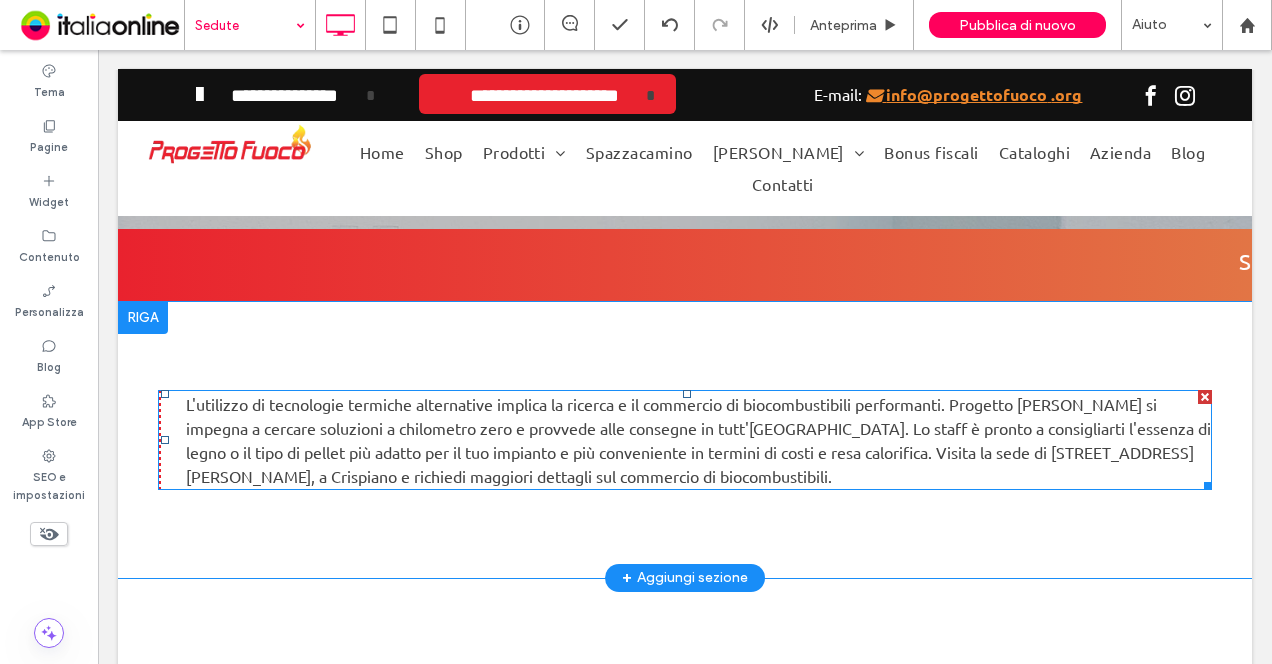 click on "L'utilizzo di tecnologie termiche alternative implica la ricerca e il commercio di biocombustibili performanti. Progetto Fuoco si impegna a cercare soluzioni a chilometro zero e provvede alle consegne in tutt'Italia. Lo staff è pronto a consigliarti l'essenza di legno o il tipo di pellet più adatto per il tuo impianto e più conveniente in termini di costi e resa calorifica. Visita la sede di via Giuseppe Parini 16, a Crispiano e richiedi maggiori dettagli sul commercio di biocombustibili." at bounding box center (698, 440) 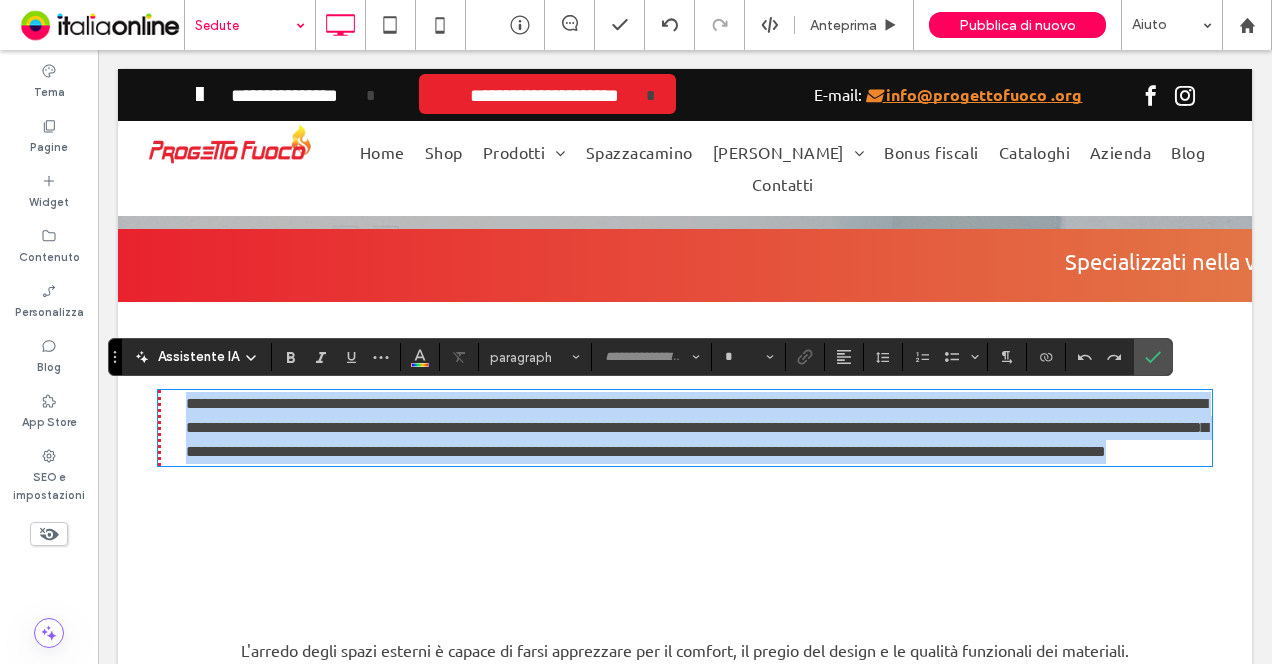 type on "******" 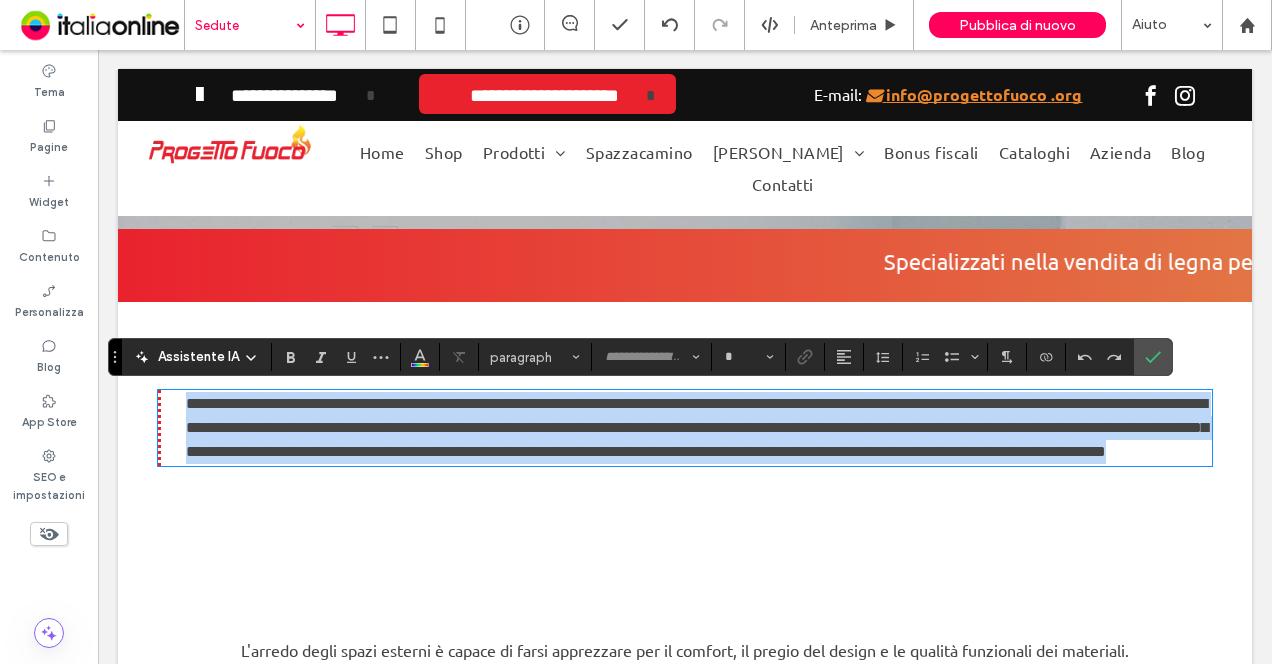 type on "**" 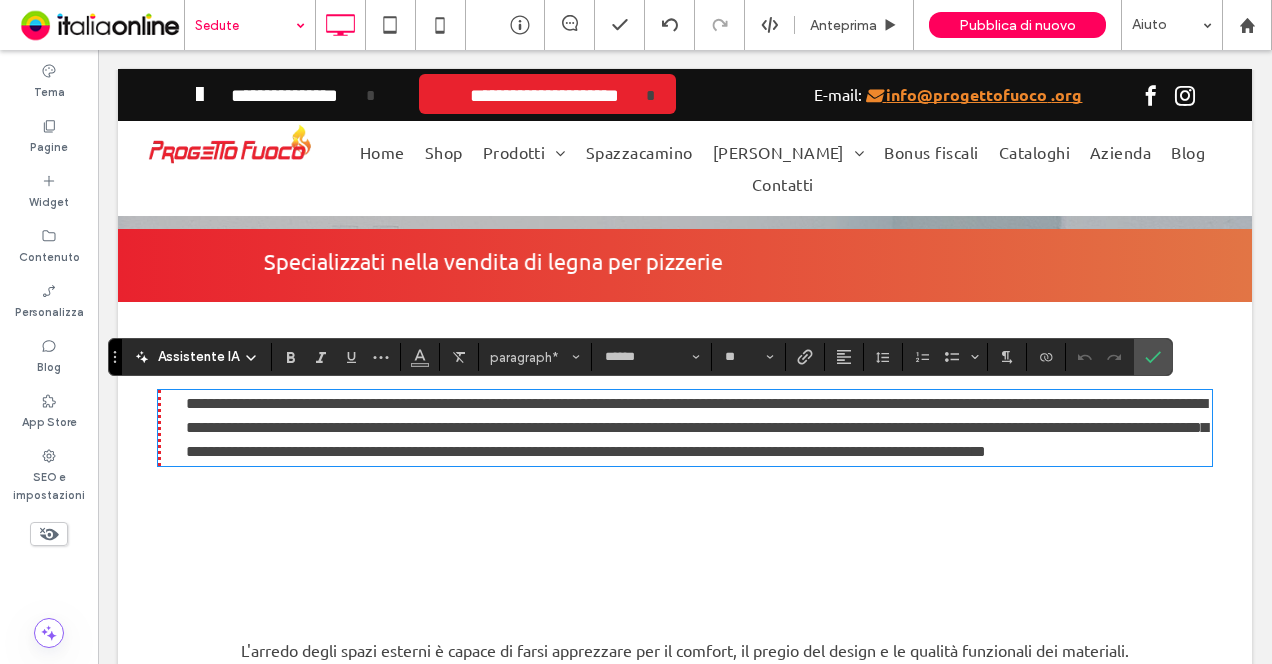 scroll, scrollTop: 0, scrollLeft: 0, axis: both 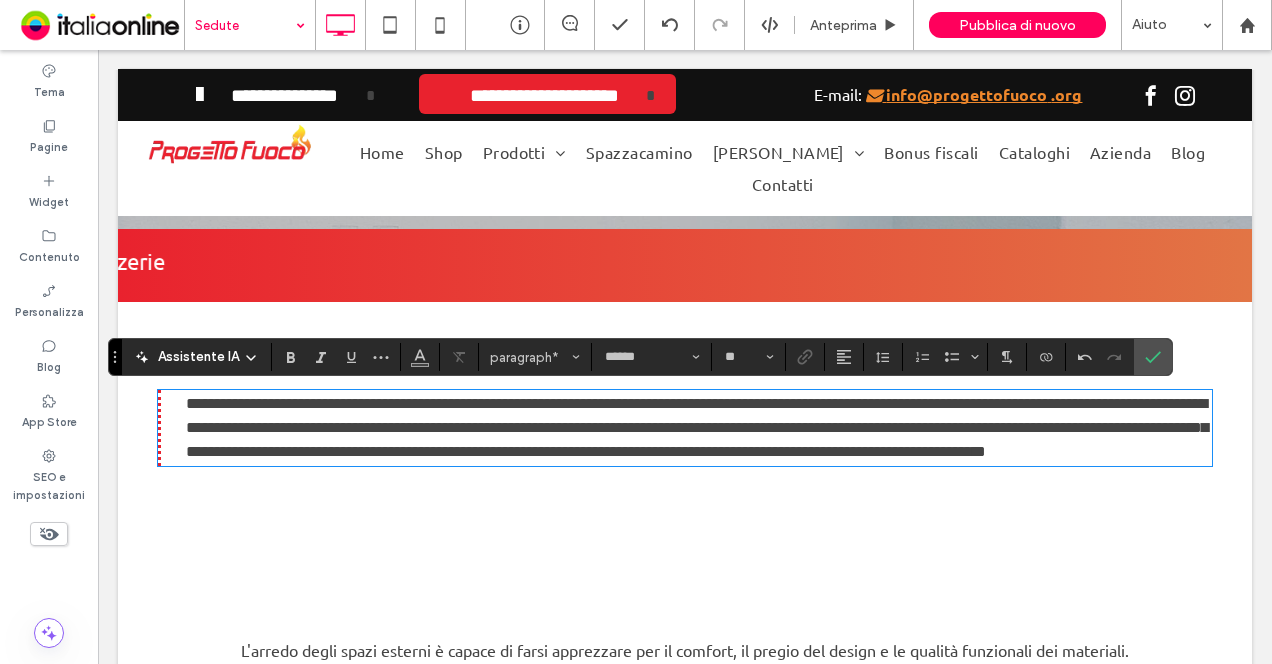 click on "**********" at bounding box center [697, 427] 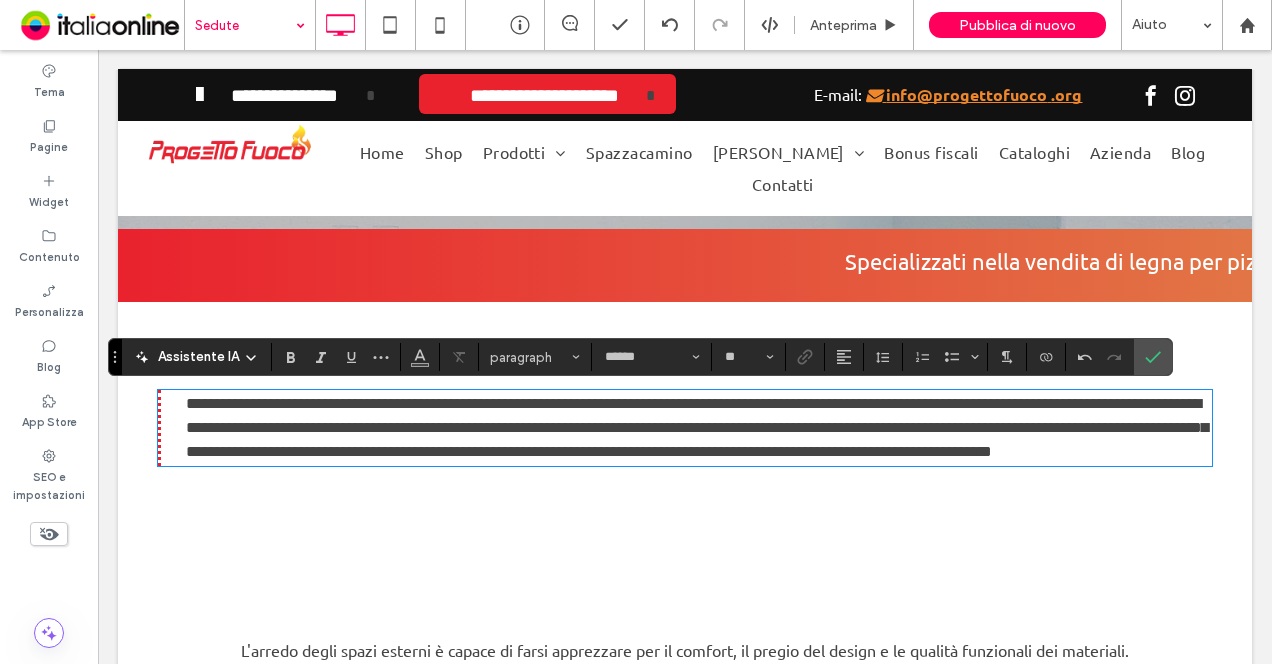 click on "**********" at bounding box center [697, 427] 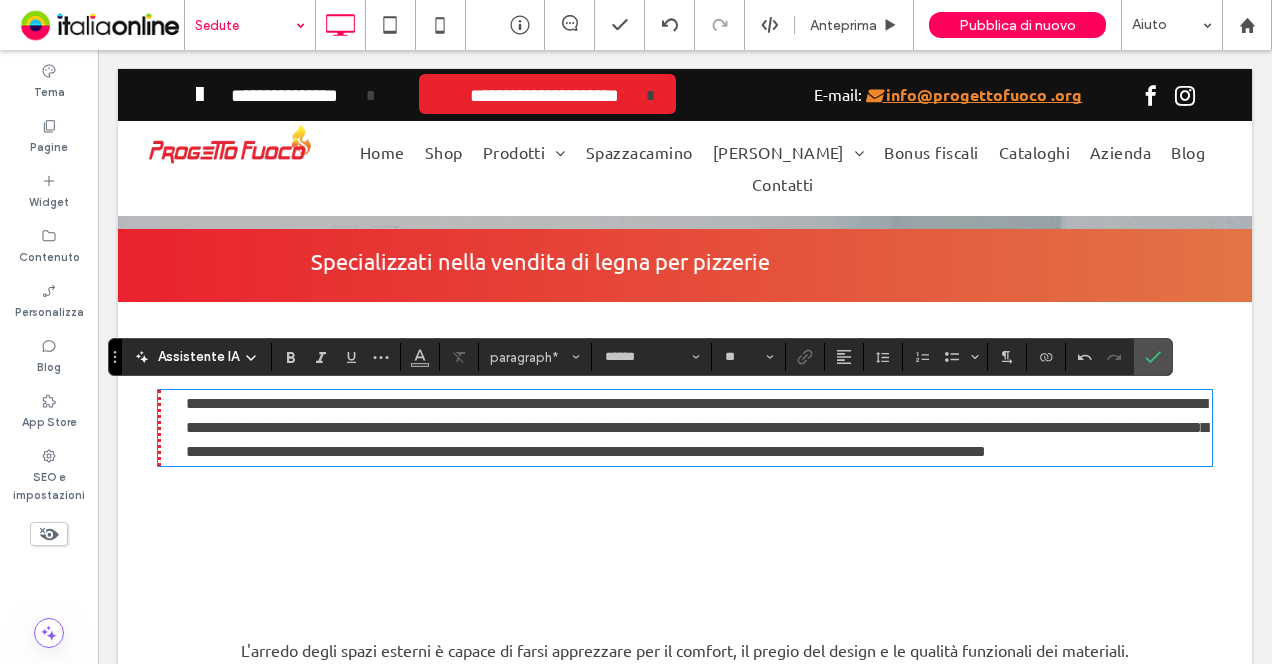 click on "**********" at bounding box center [697, 427] 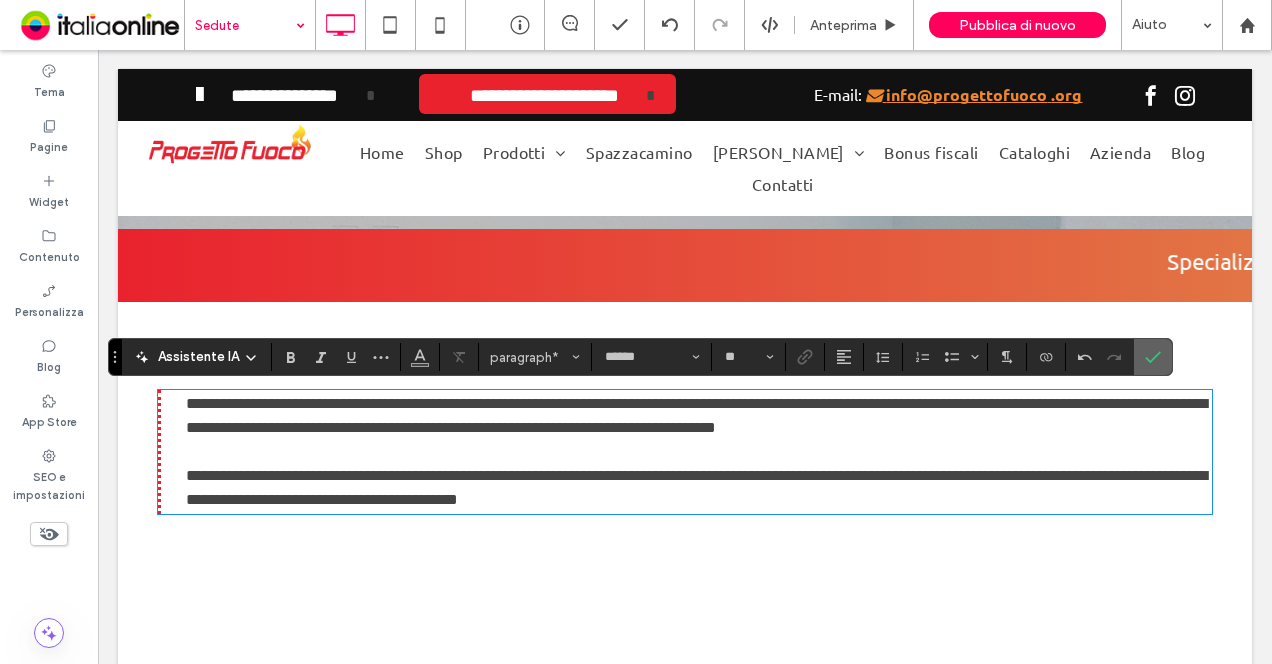 click 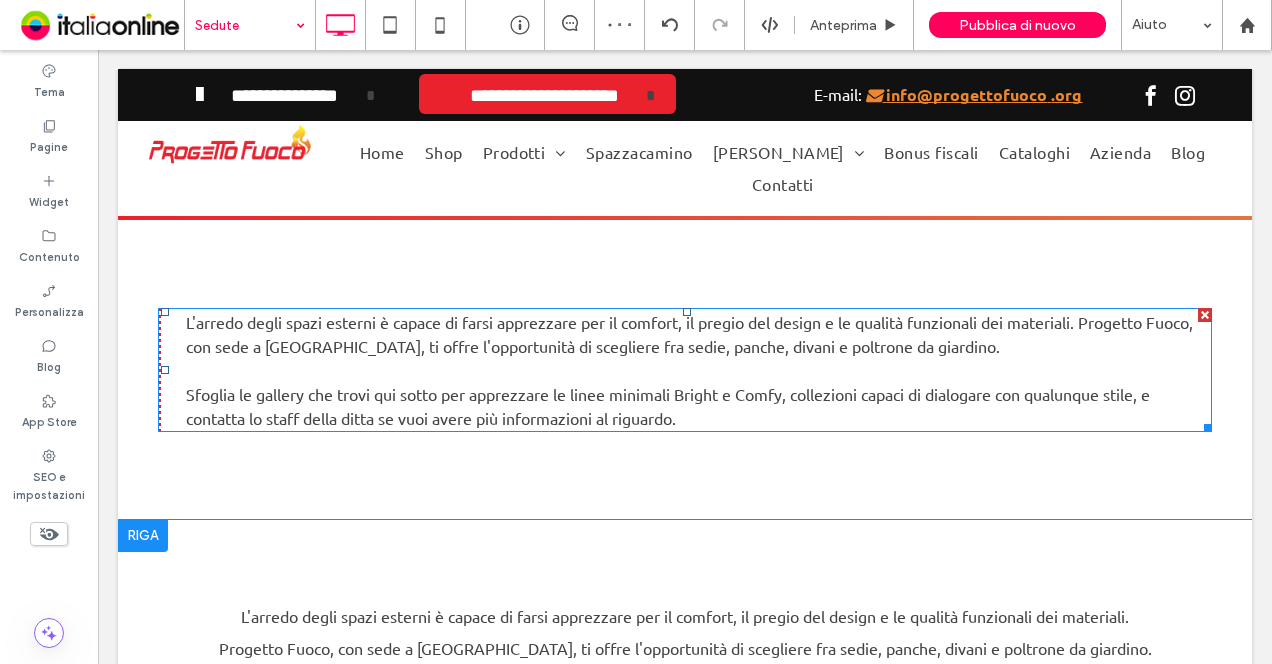 scroll, scrollTop: 900, scrollLeft: 0, axis: vertical 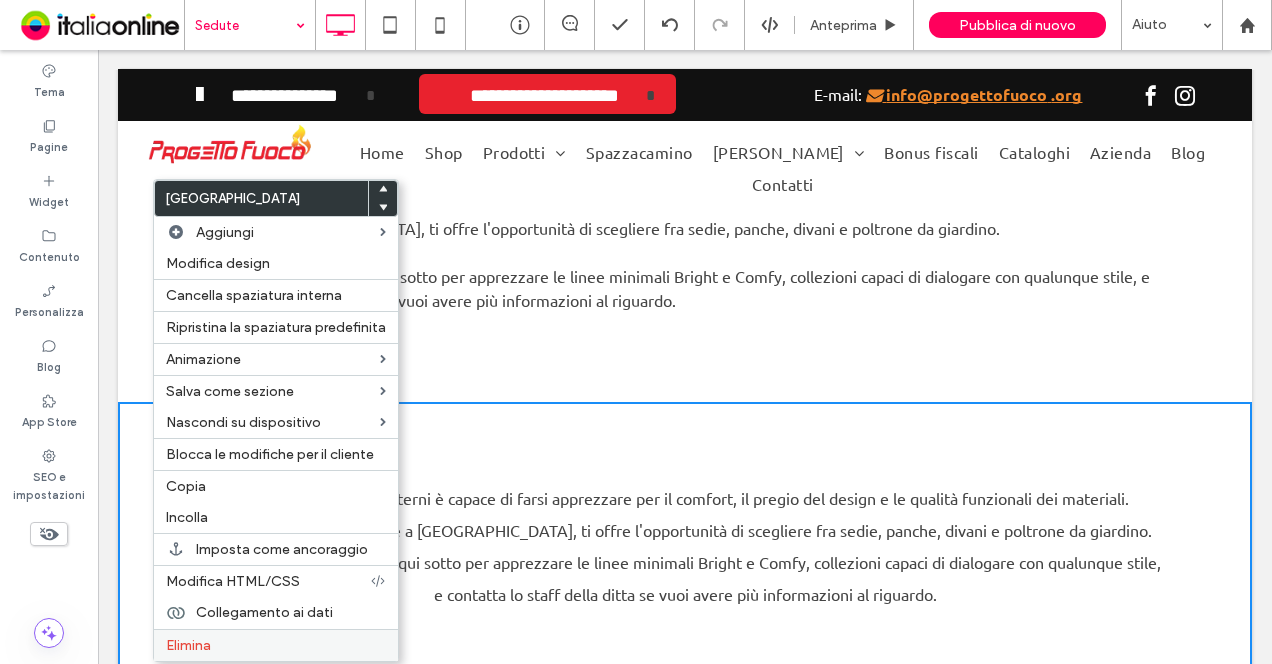 click on "Elimina" at bounding box center [276, 645] 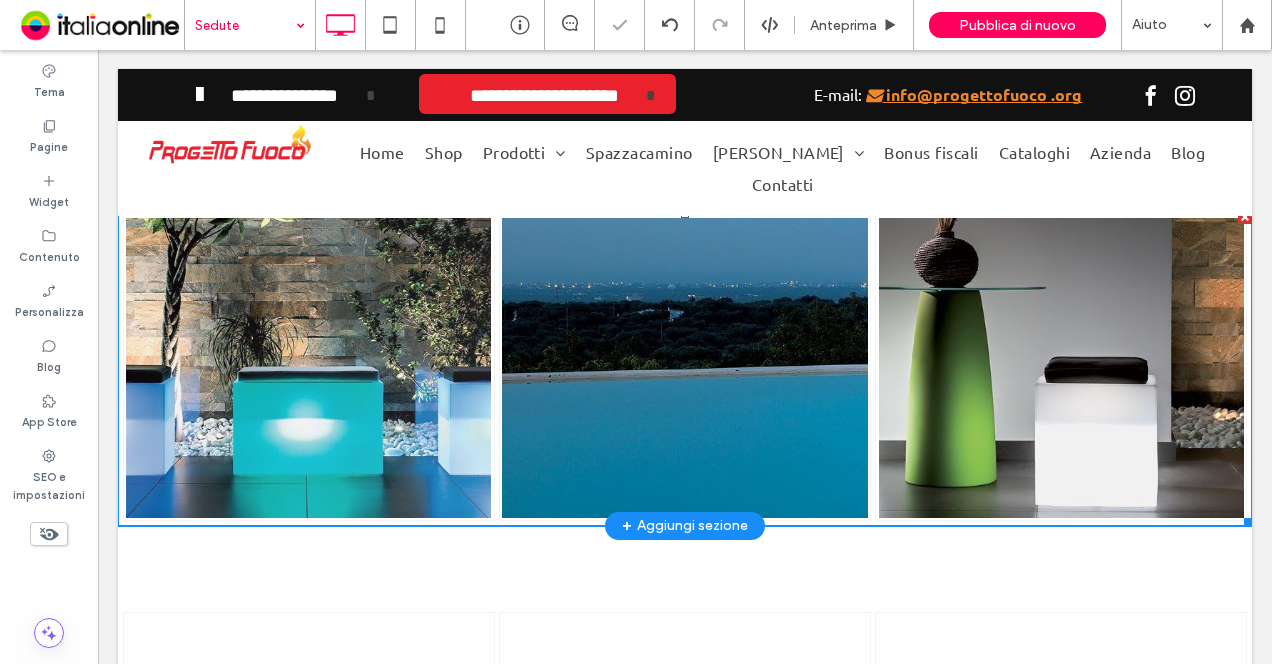 scroll, scrollTop: 1200, scrollLeft: 0, axis: vertical 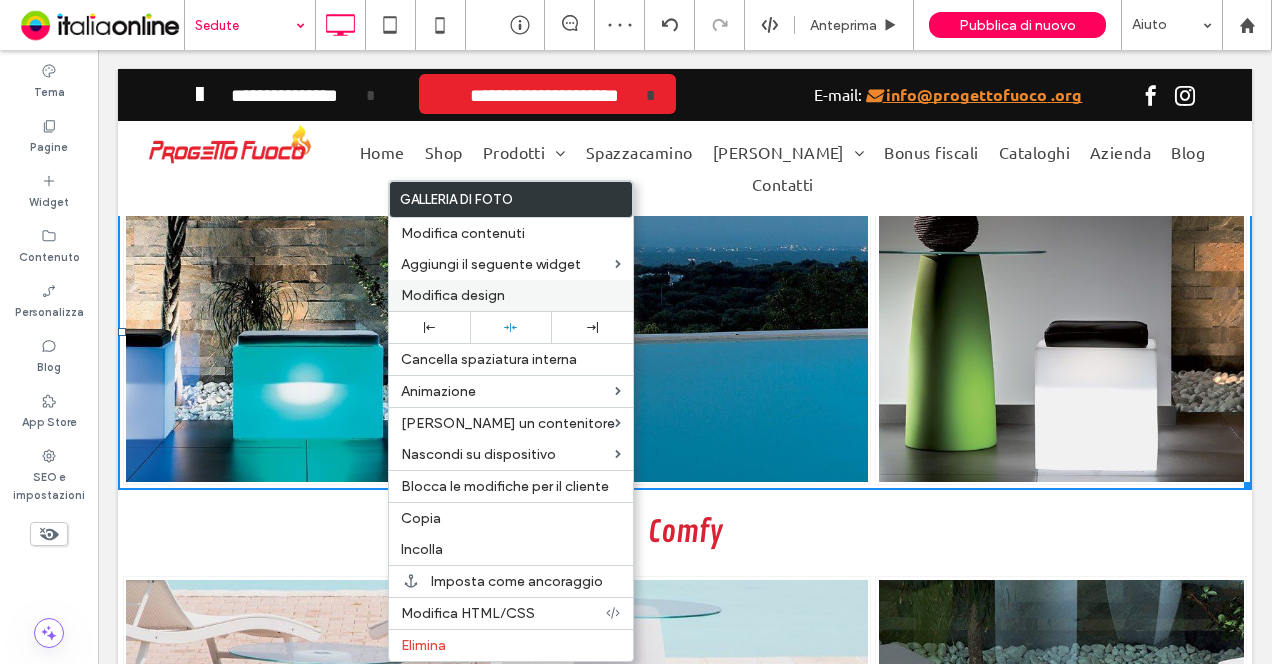 click on "Modifica design" at bounding box center (511, 295) 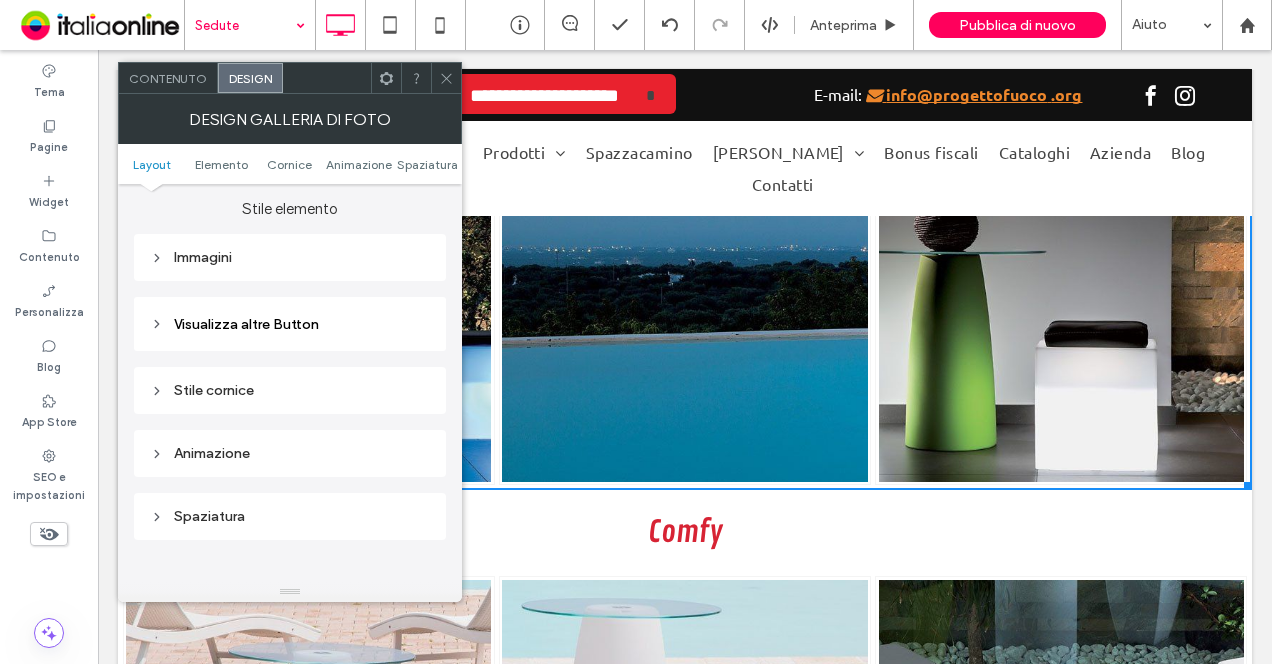scroll, scrollTop: 800, scrollLeft: 0, axis: vertical 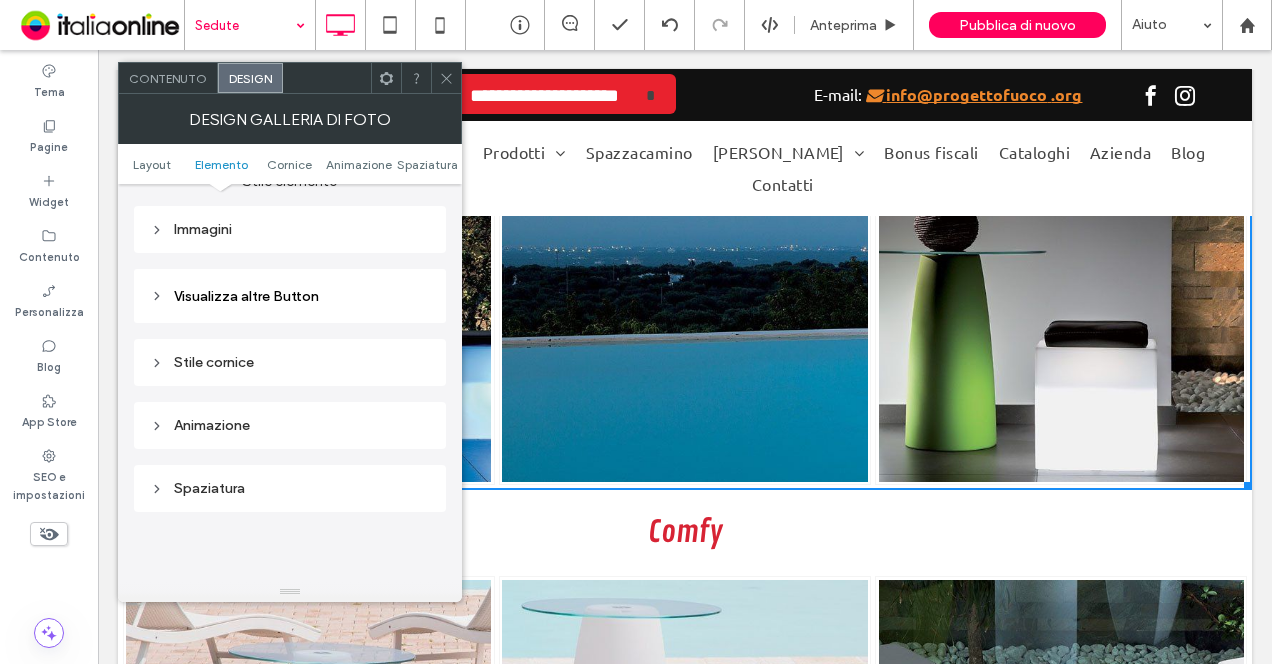 click on "Visualizza altre Button" at bounding box center [290, 296] 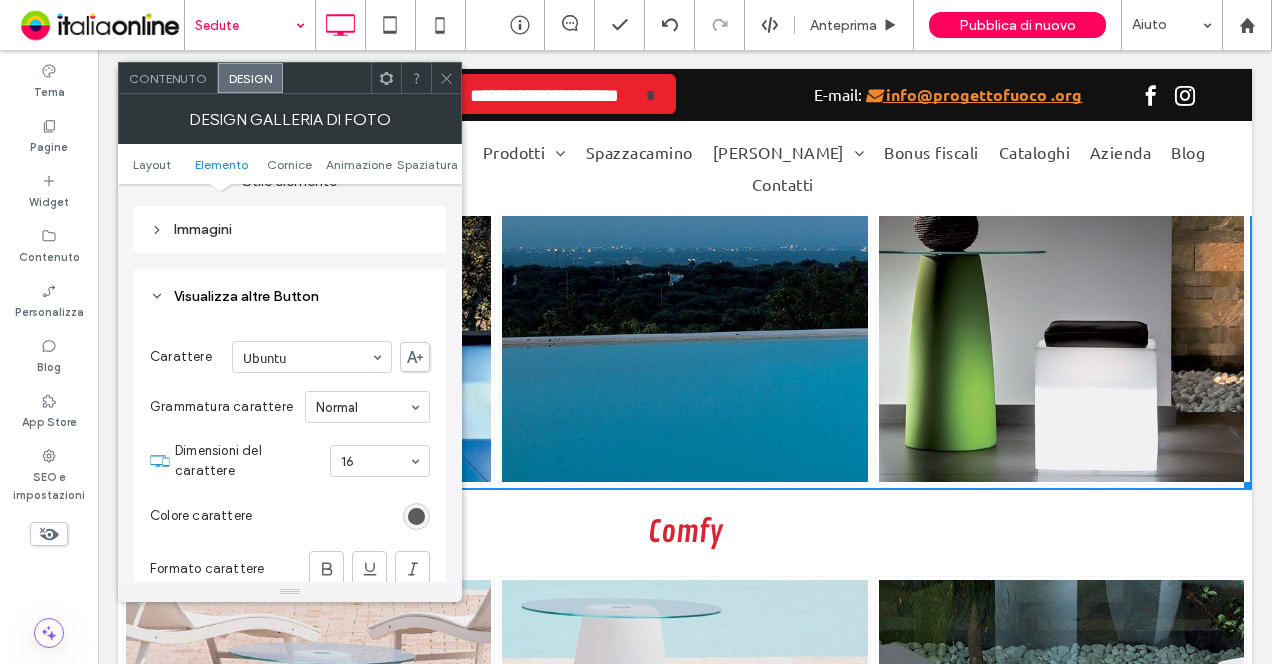 click at bounding box center [416, 516] 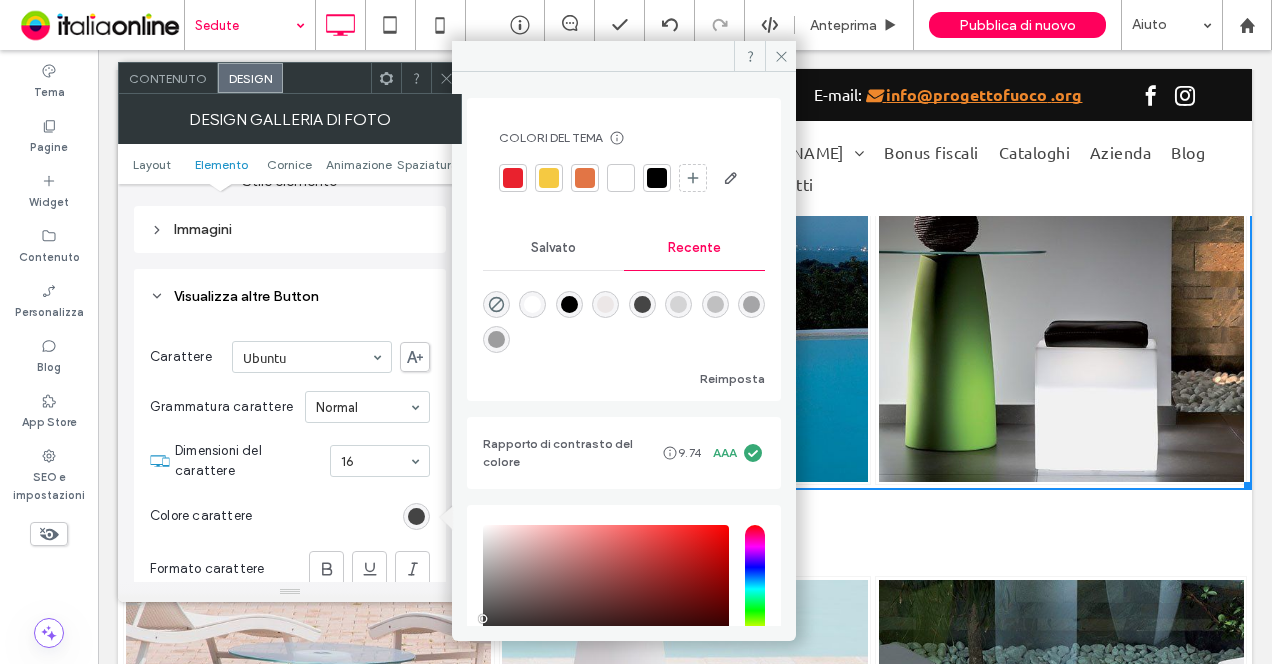 click at bounding box center (513, 178) 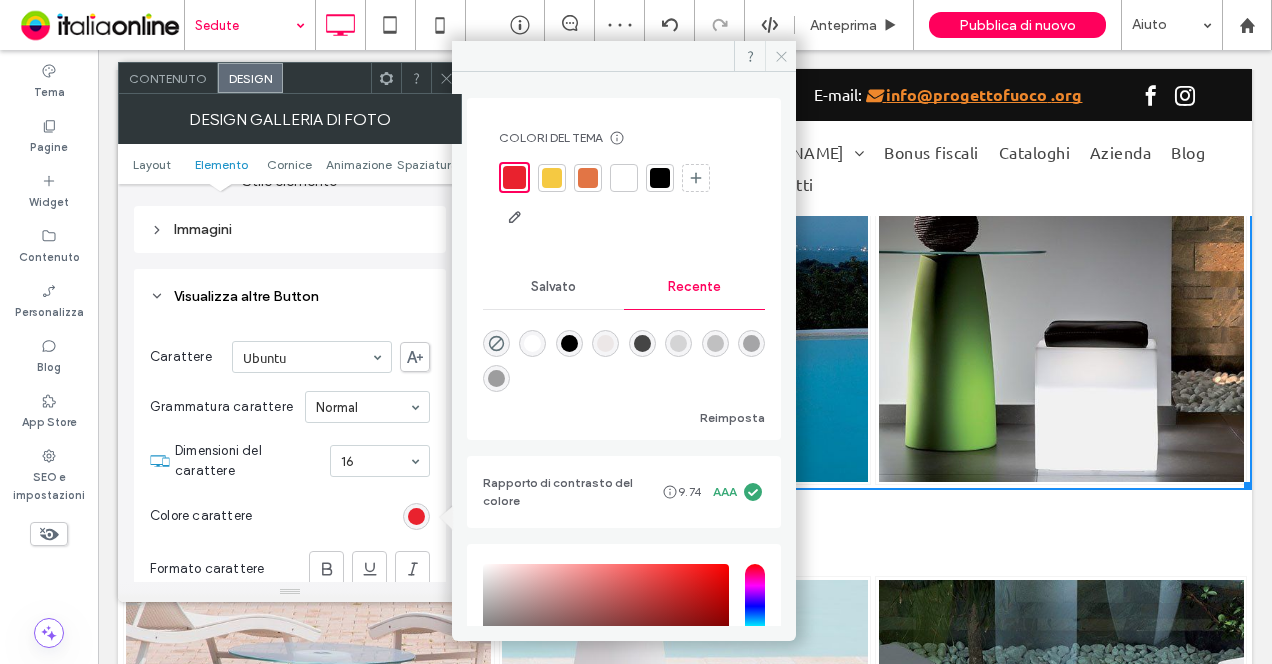click 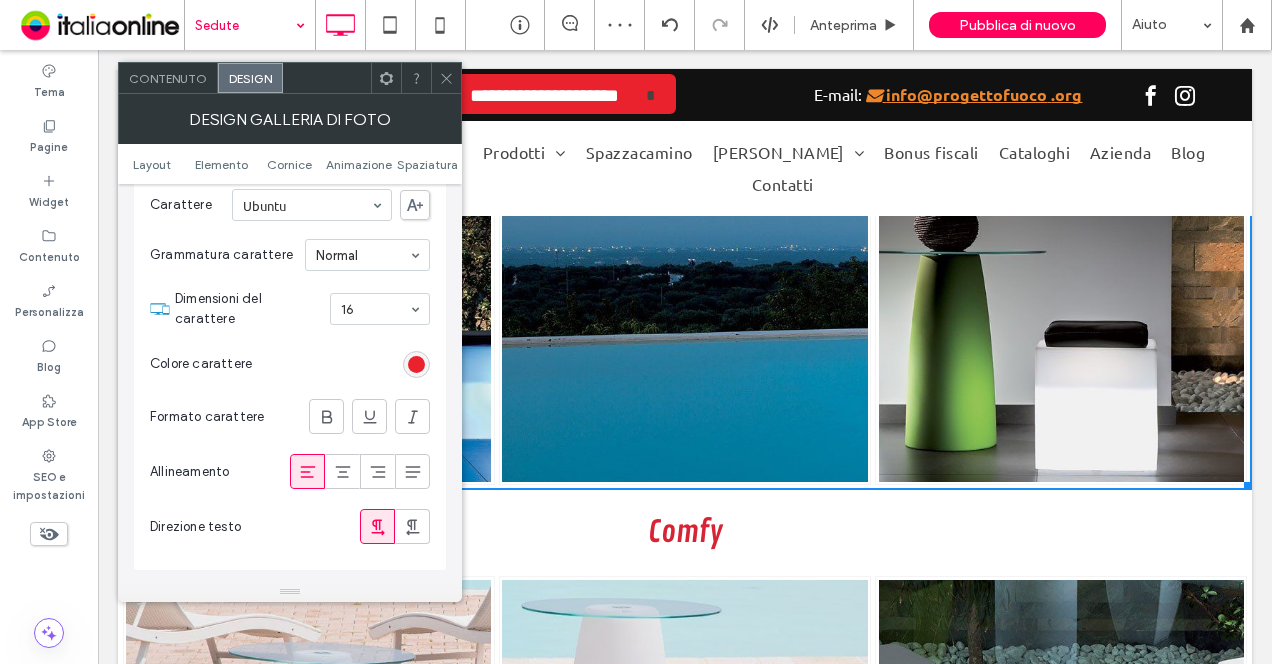 scroll, scrollTop: 1000, scrollLeft: 0, axis: vertical 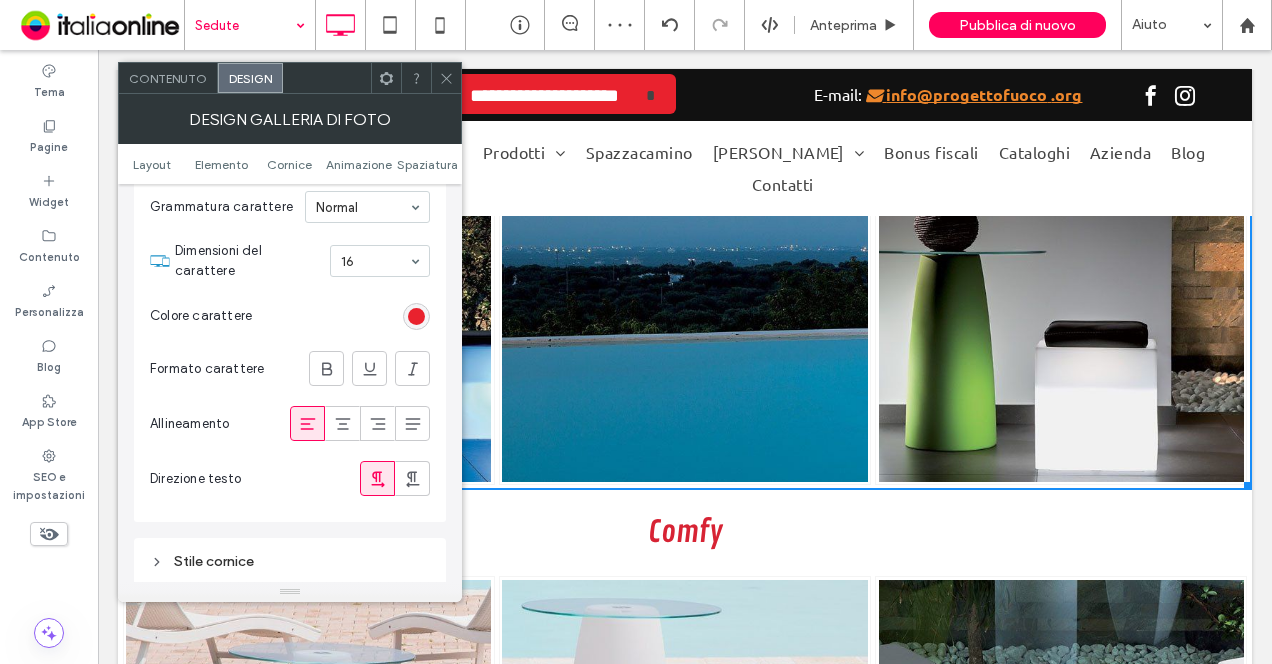 click 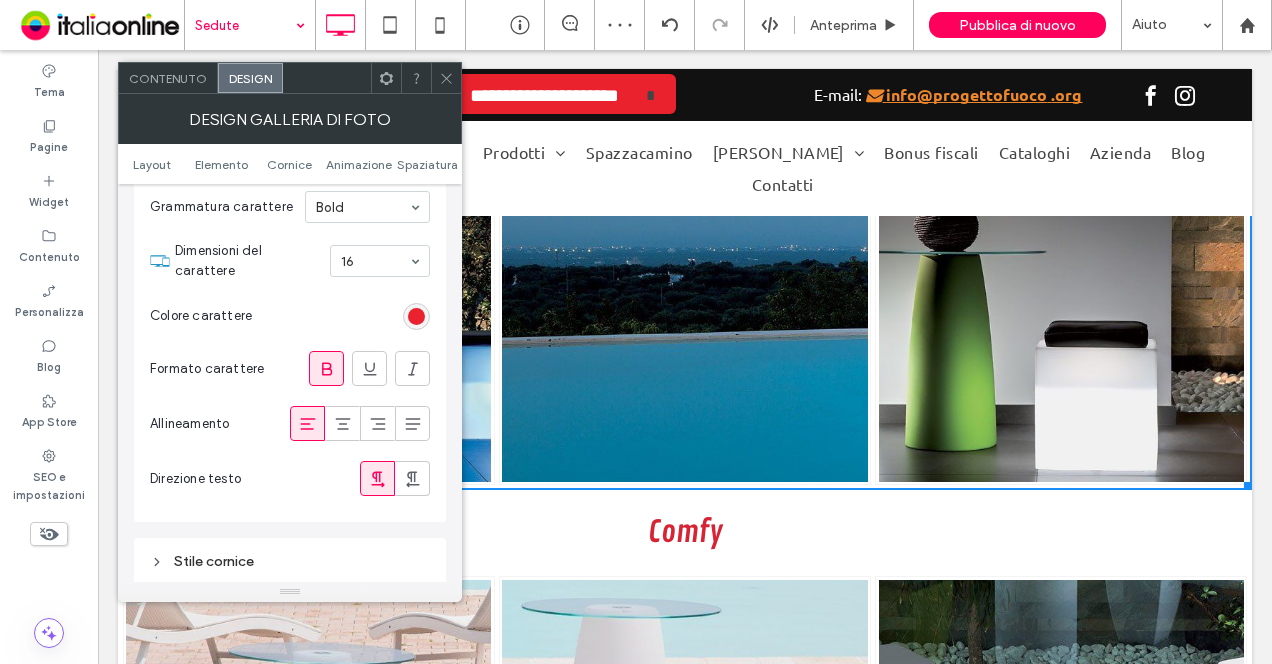 click 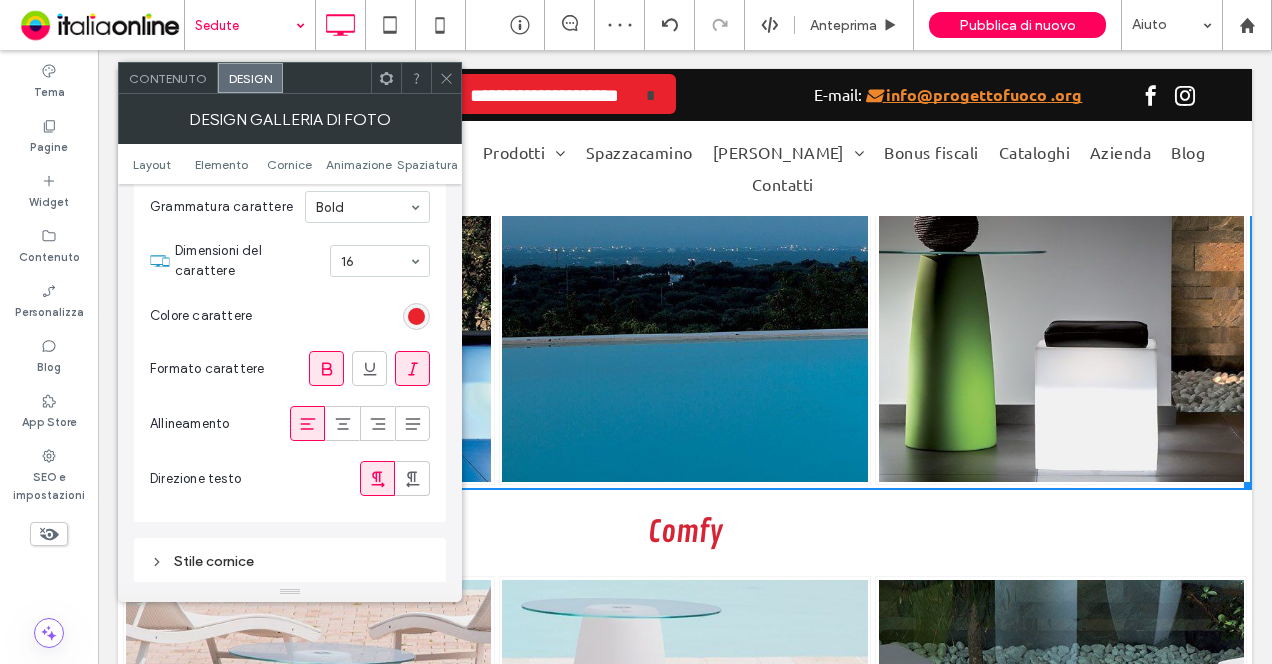 click 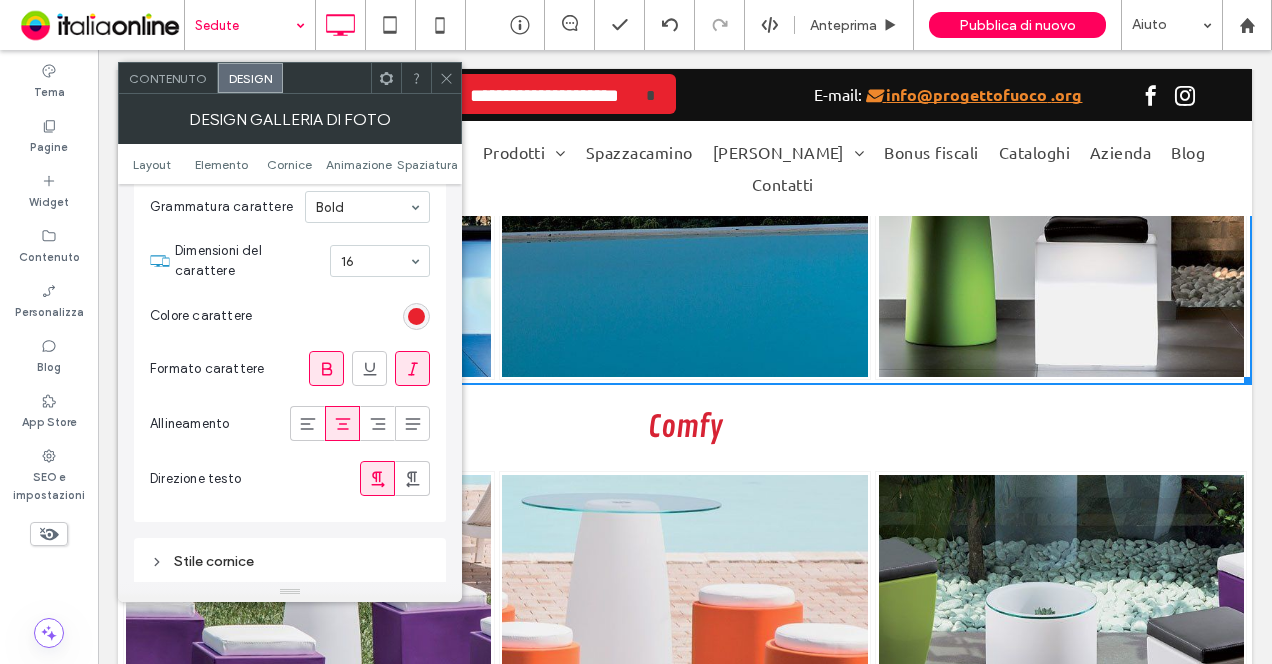 scroll, scrollTop: 1400, scrollLeft: 0, axis: vertical 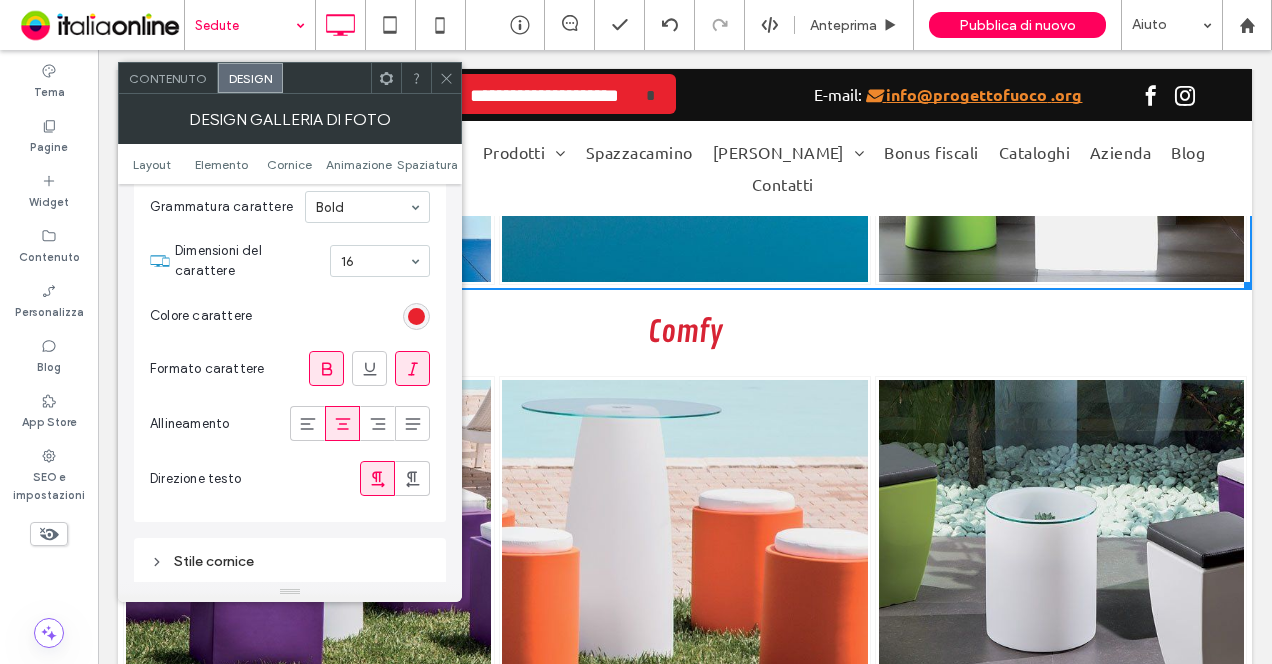 click 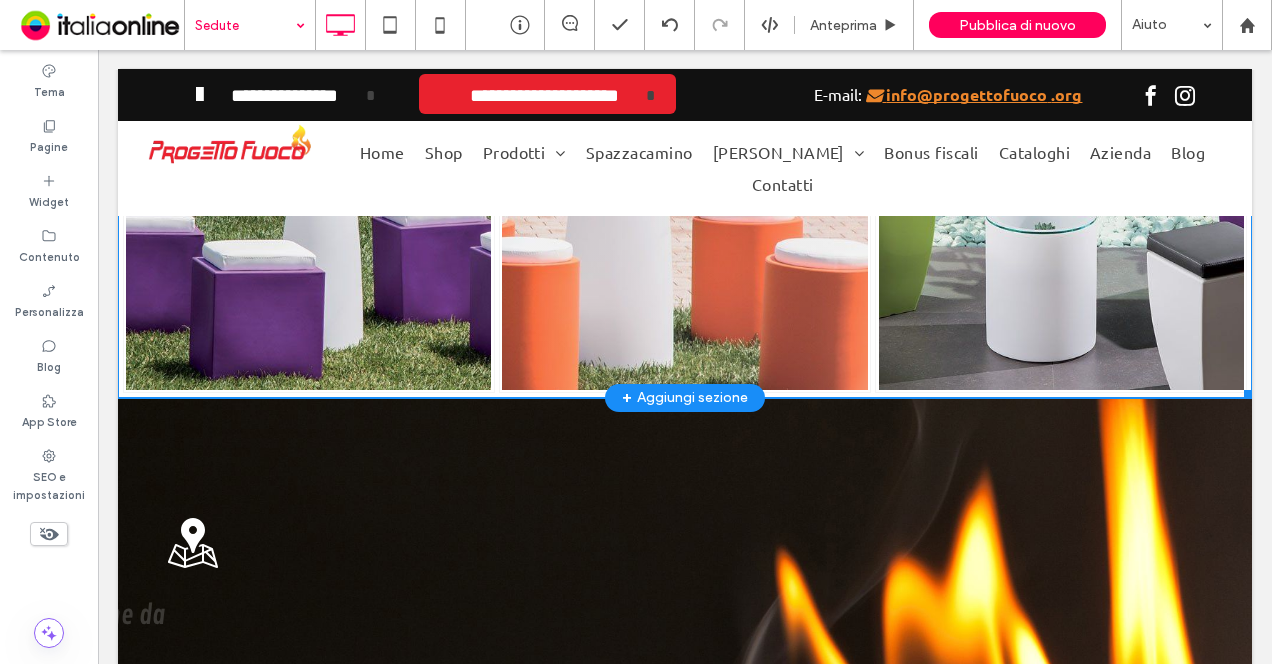 scroll, scrollTop: 1700, scrollLeft: 0, axis: vertical 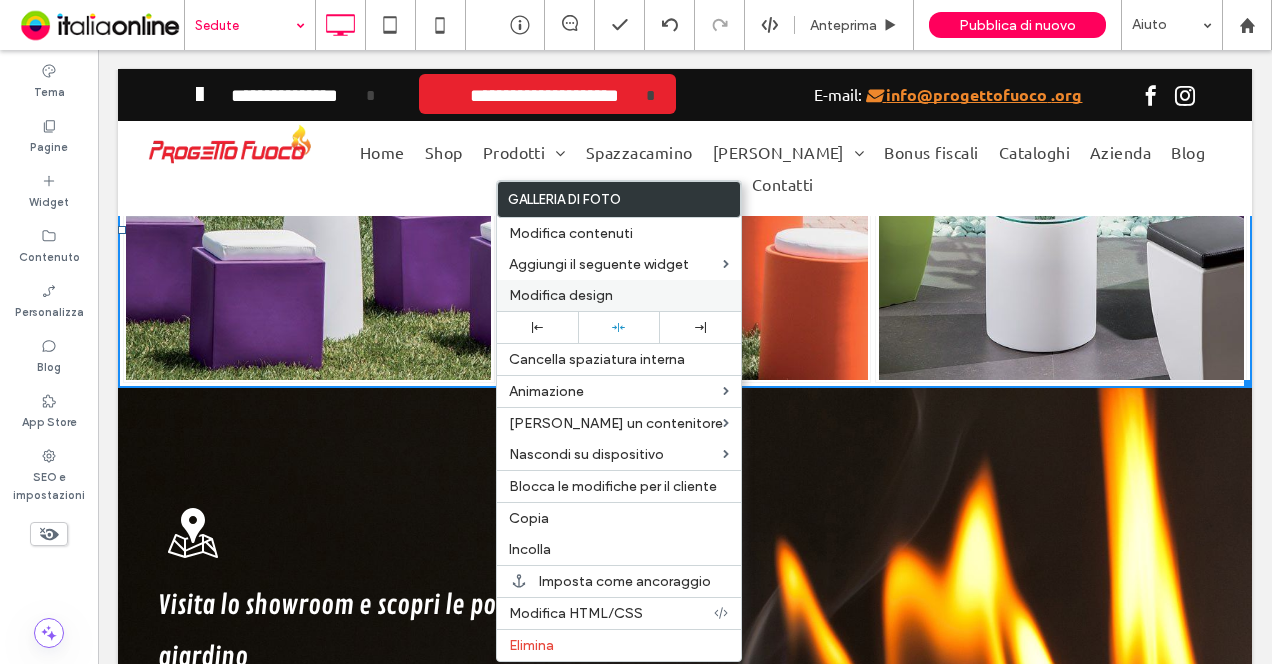 click on "Modifica design" at bounding box center [561, 295] 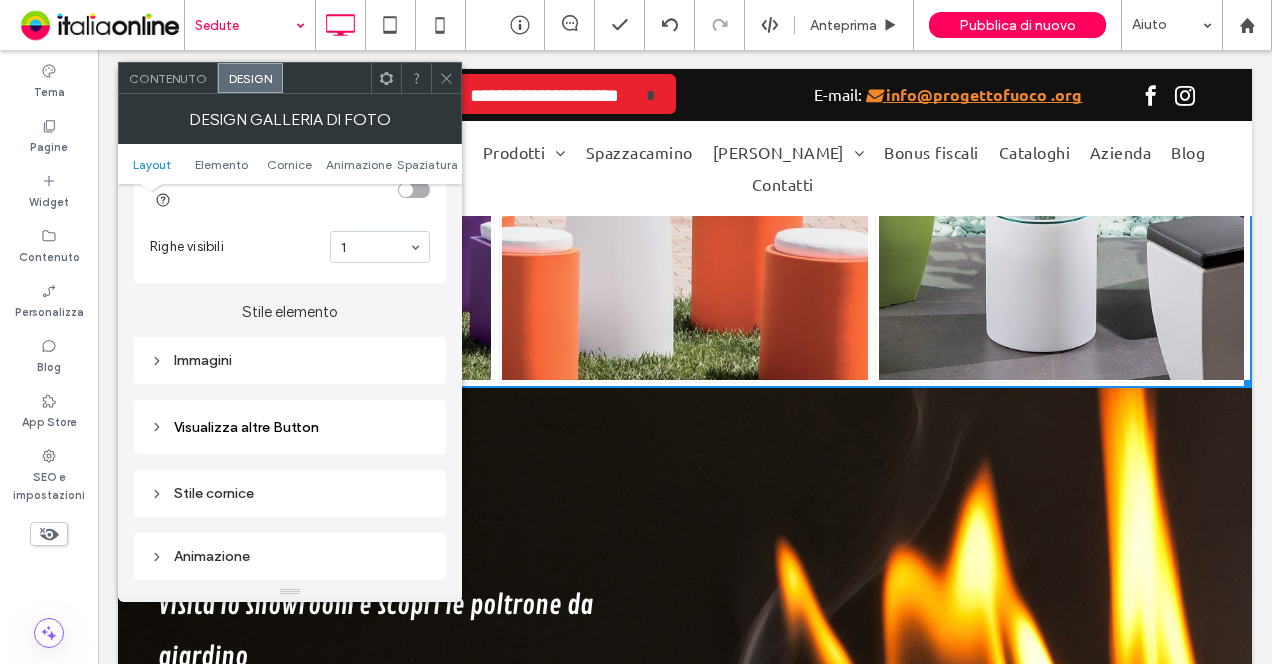 scroll, scrollTop: 700, scrollLeft: 0, axis: vertical 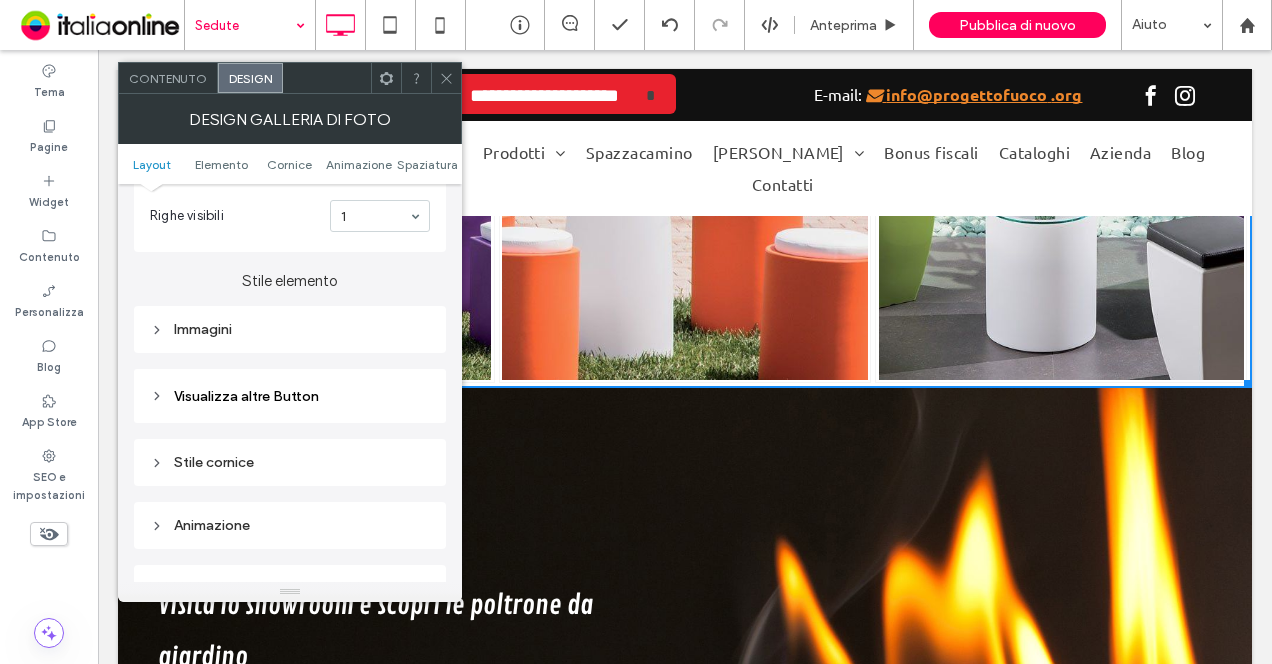 click on "Visualizza altre Button" at bounding box center [246, 396] 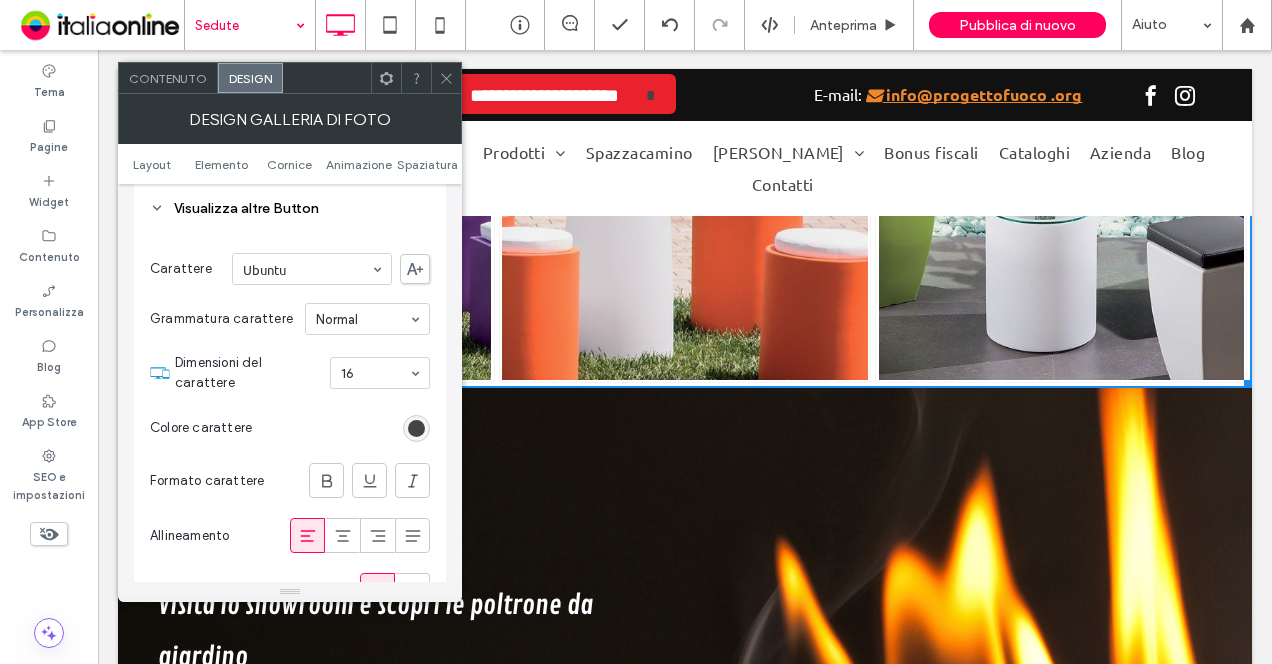 scroll, scrollTop: 900, scrollLeft: 0, axis: vertical 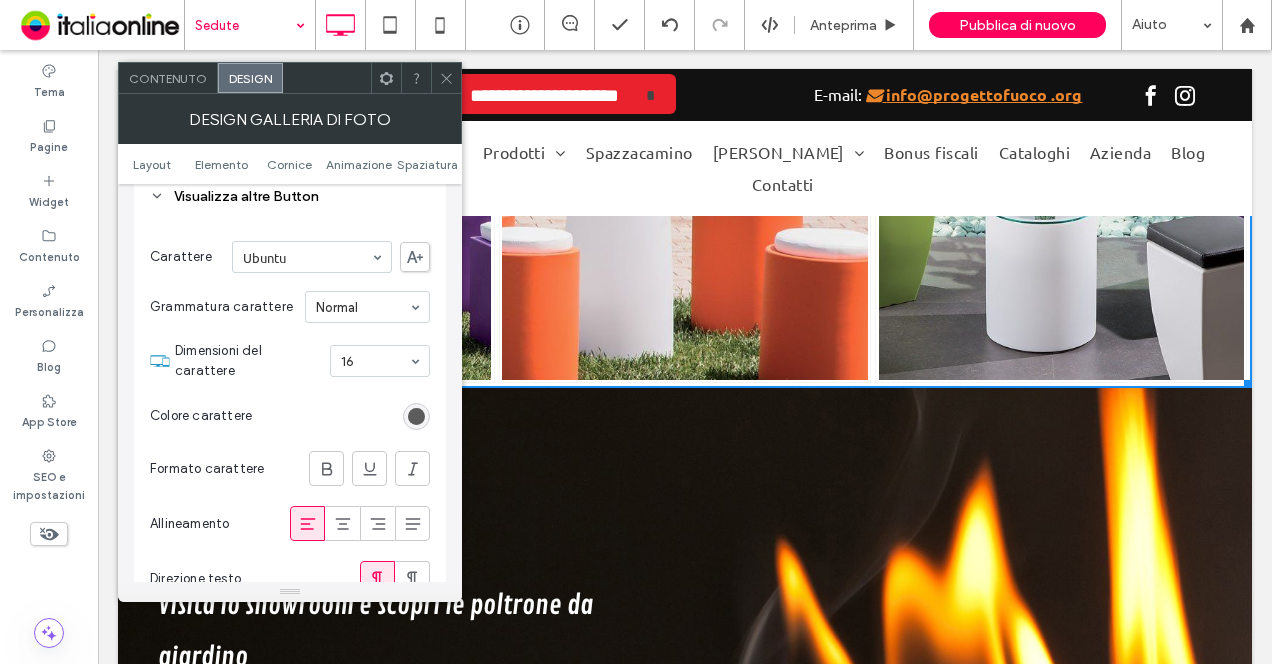 click at bounding box center (416, 416) 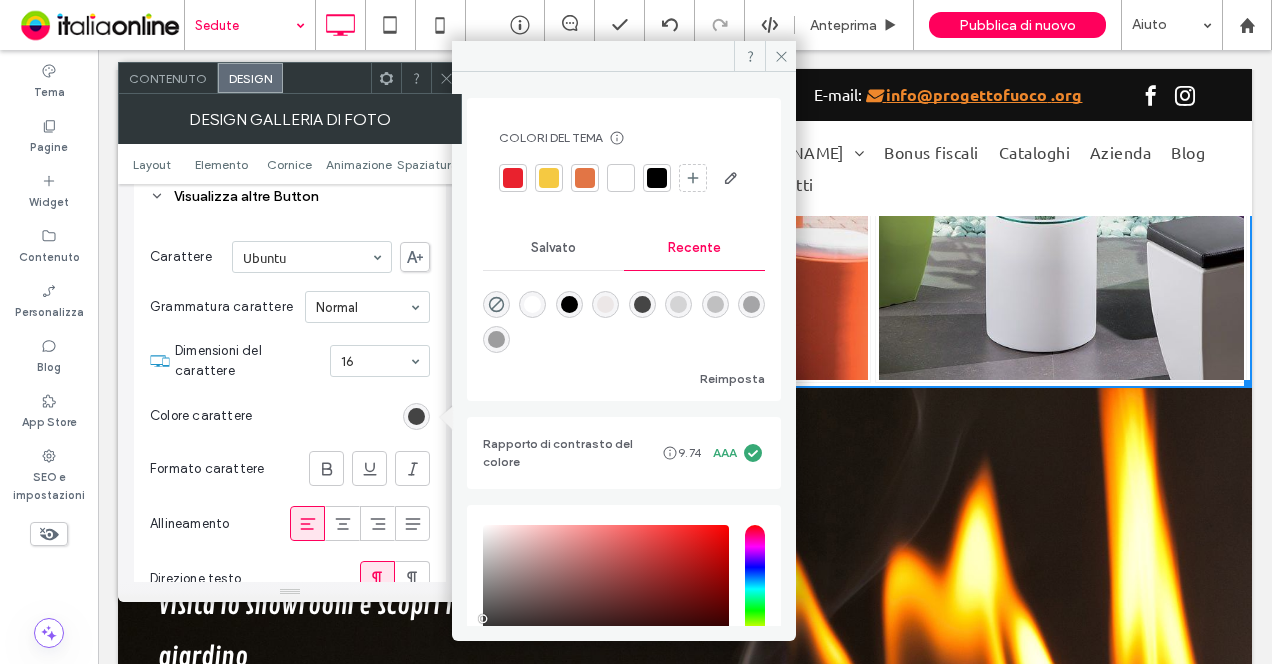 click at bounding box center (513, 178) 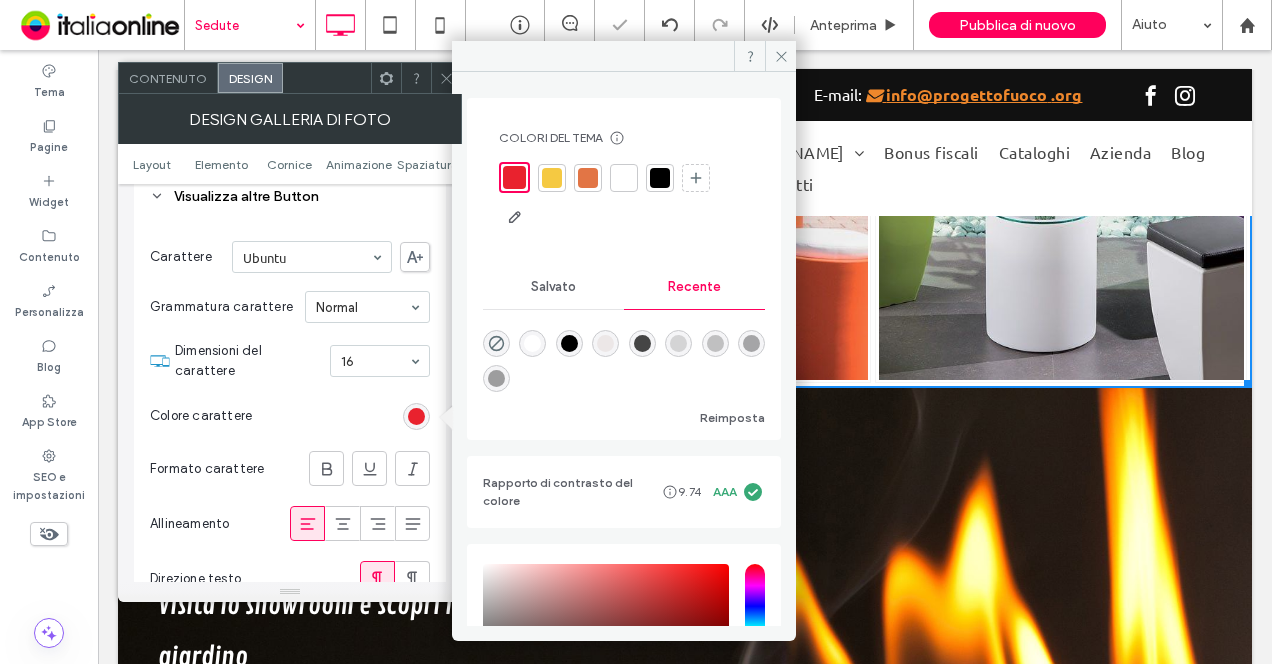 click 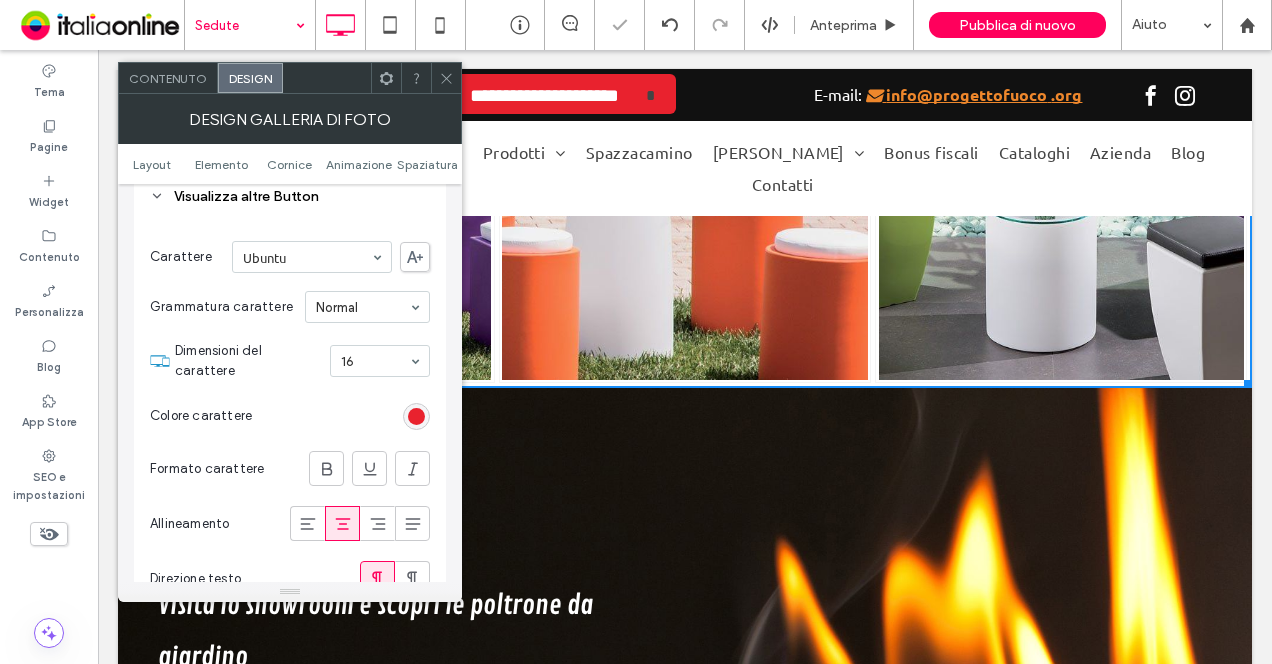 click 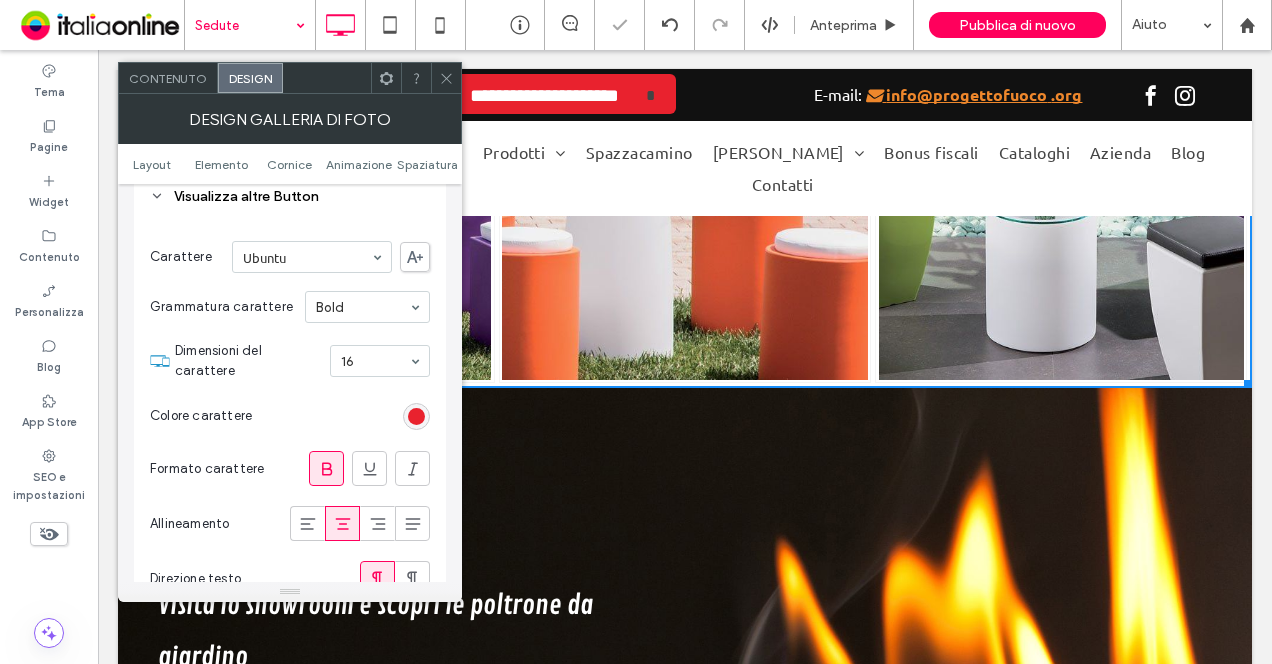 click 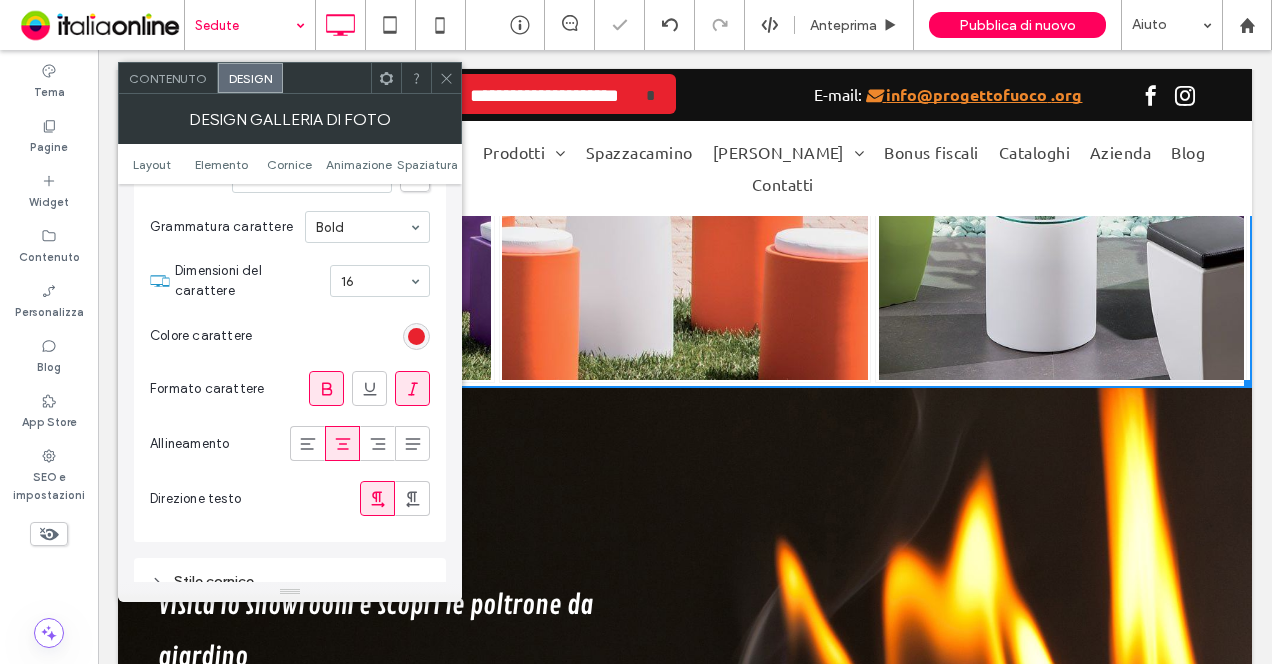 scroll, scrollTop: 964, scrollLeft: 0, axis: vertical 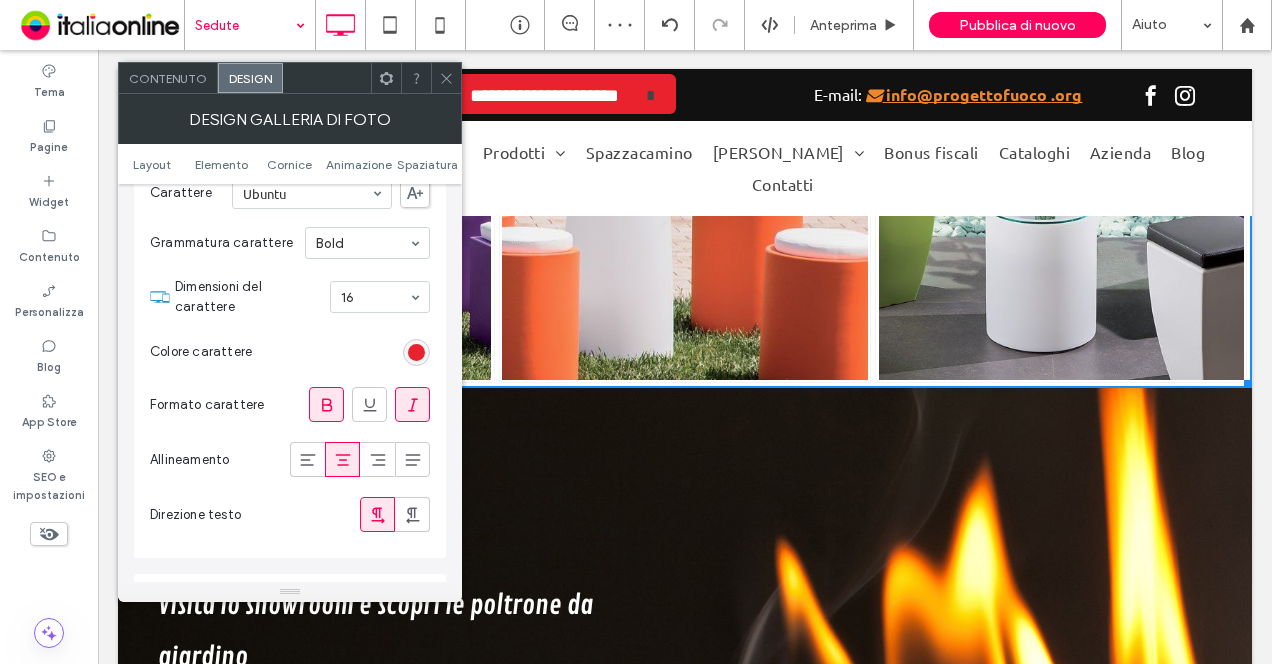 click 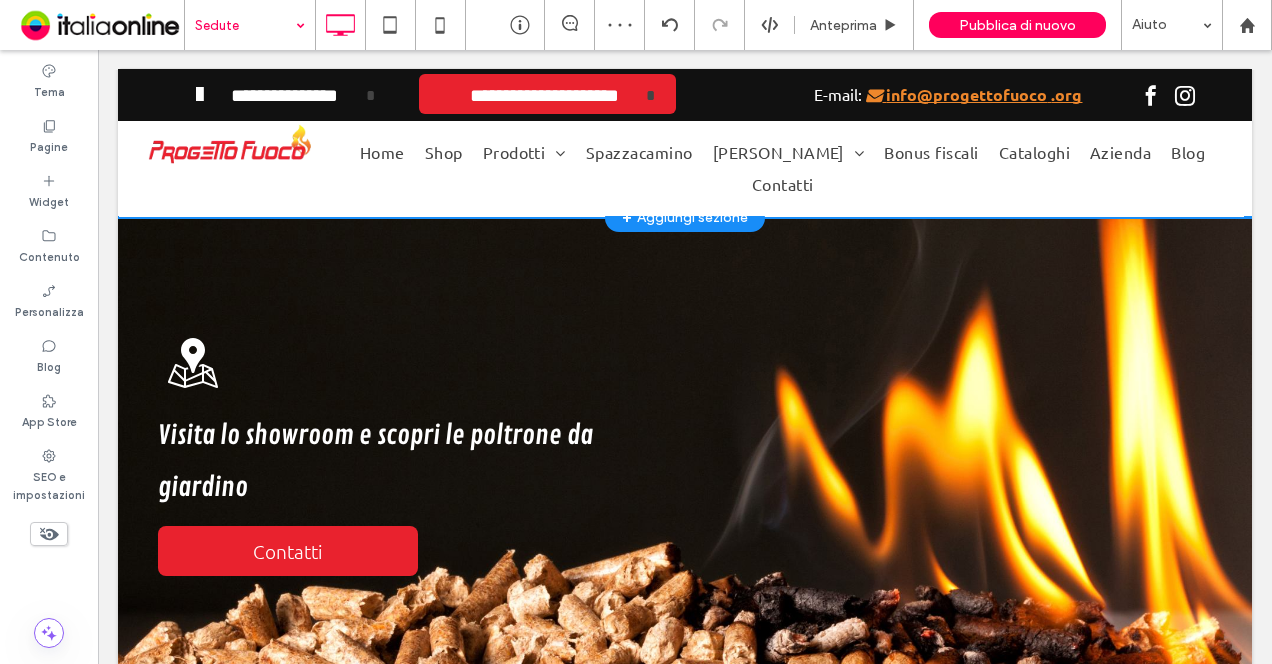 scroll, scrollTop: 1900, scrollLeft: 0, axis: vertical 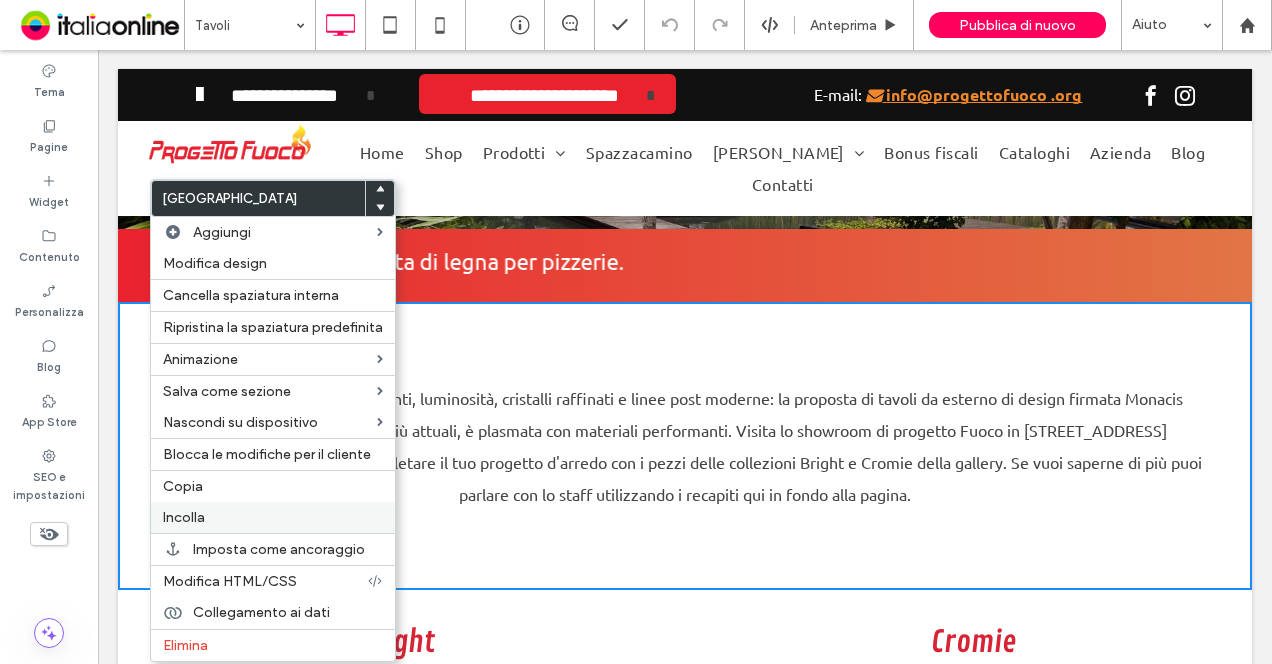 click on "Incolla" at bounding box center [184, 517] 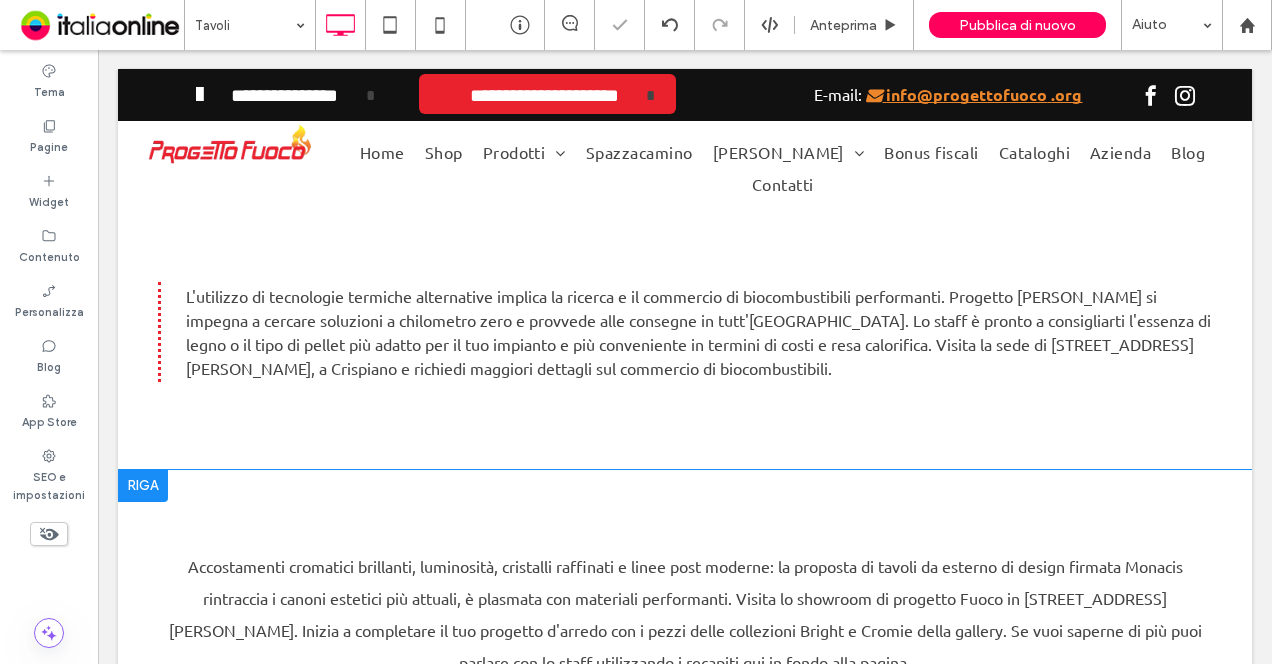scroll, scrollTop: 900, scrollLeft: 0, axis: vertical 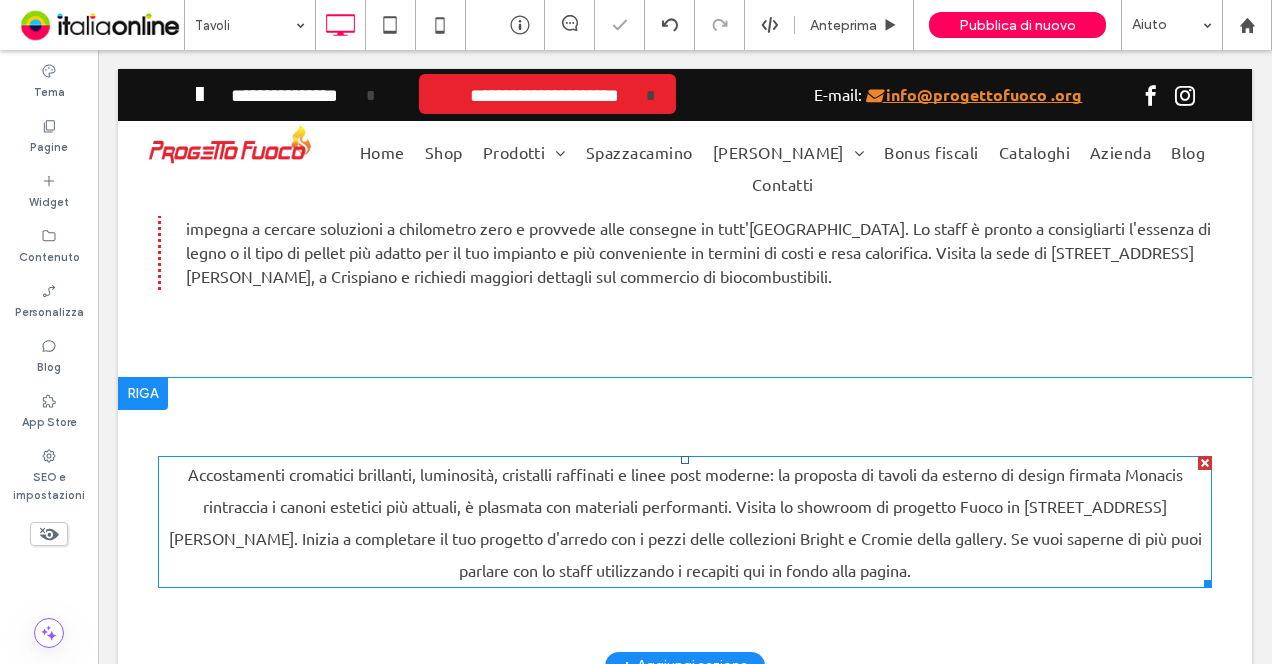 click on "Accostamenti cromatici brillanti, luminosità, cristalli raffinati e linee post moderne: la proposta di tavoli da esterno di design firmata Monacis rintraccia i canoni estetici più attuali, è plasmata con materiali performanti. Visita lo showroom di progetto Fuoco in via Giuseppe Parini 16, a Crispiano. Inizia a completare il tuo progetto d'arredo con i pezzi delle collezioni Bright e Cromie della gallery. Se vuoi saperne di più puoi parlare con lo staff utilizzando i recapiti qui in fondo alla pagina." at bounding box center (685, 522) 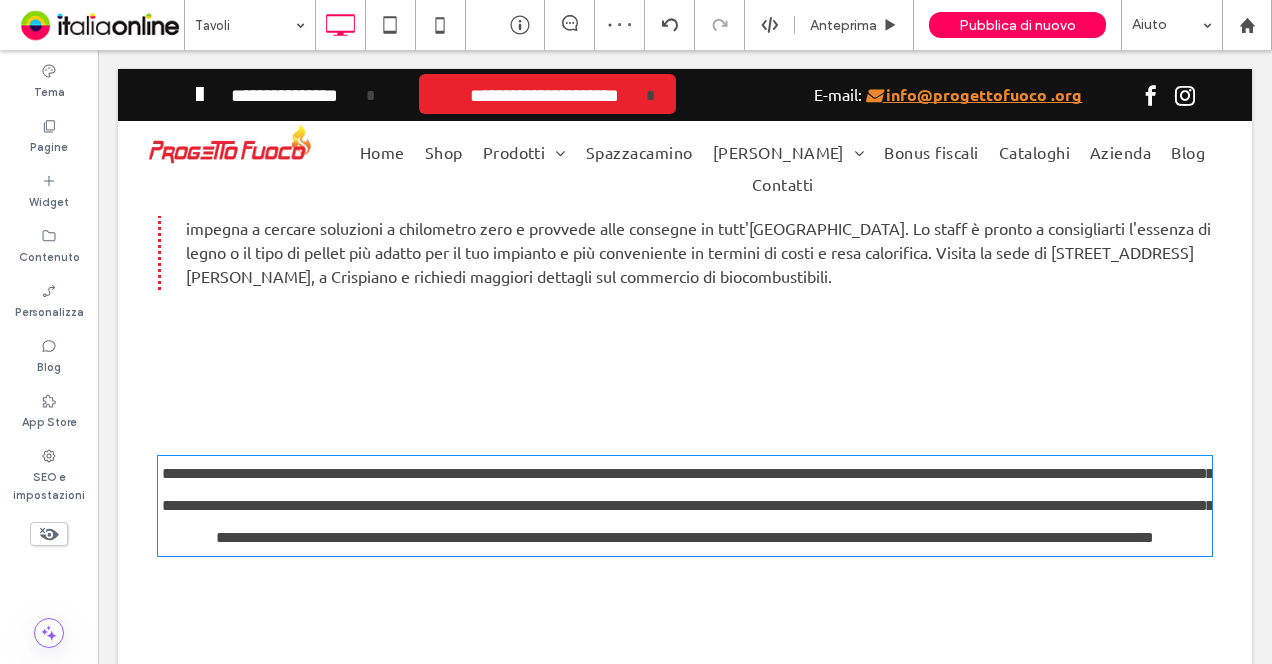type on "******" 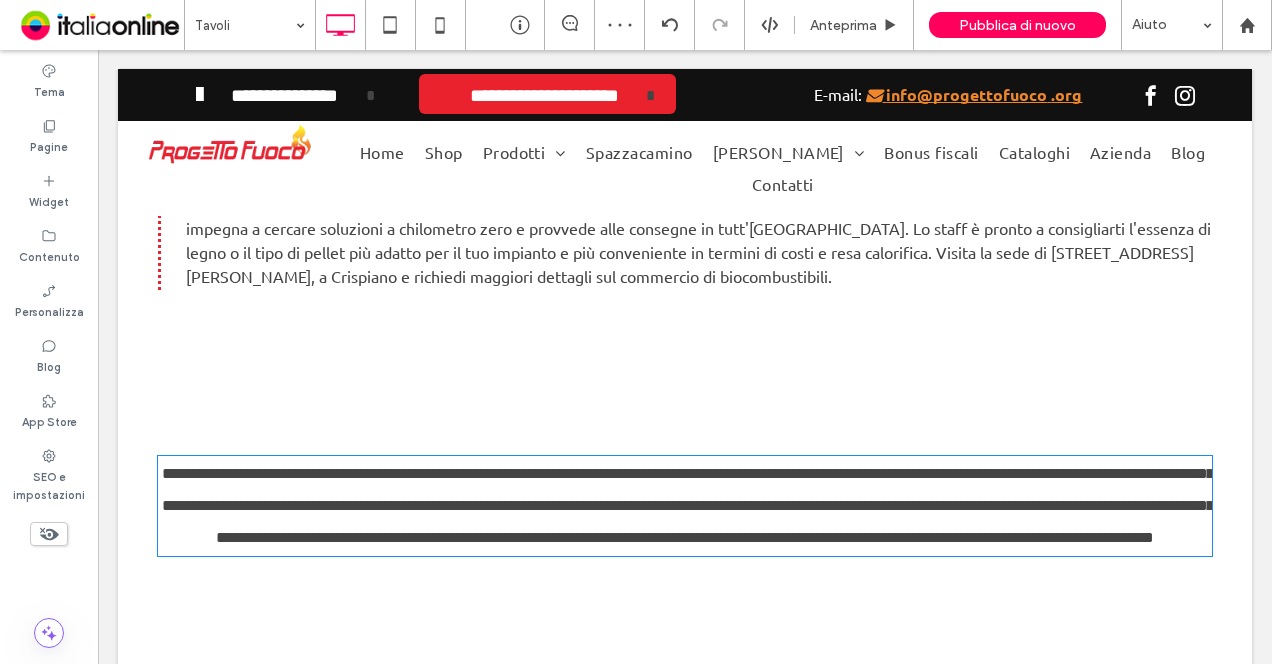 type on "**" 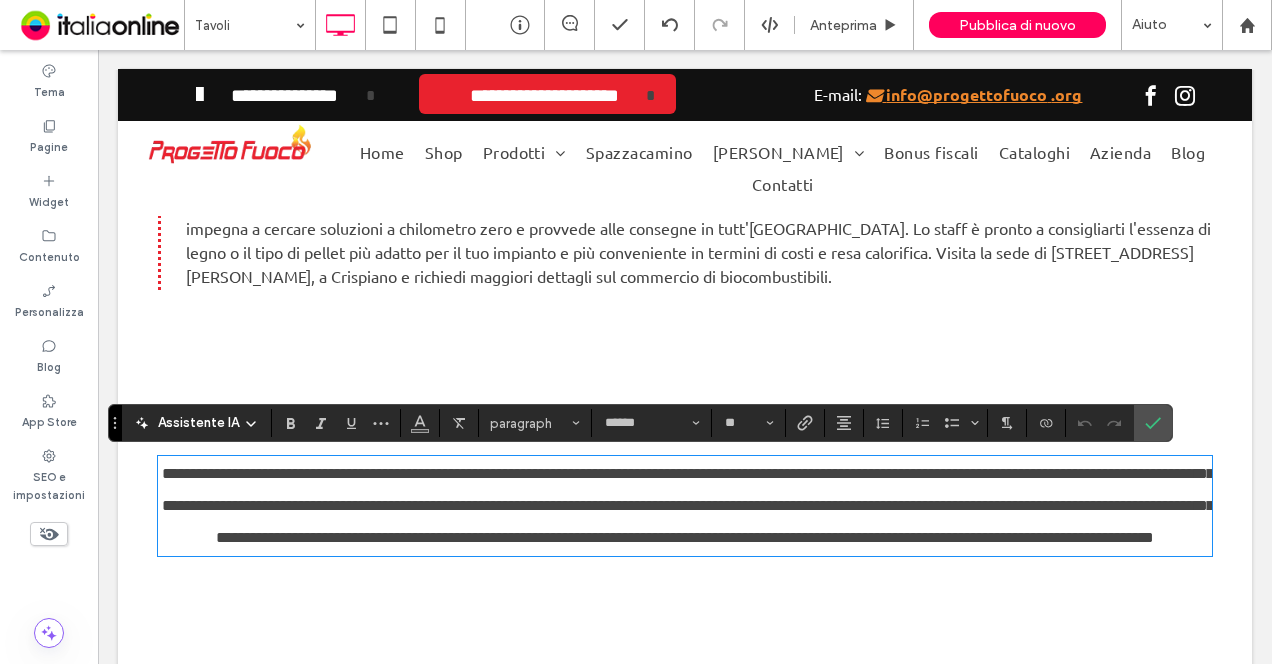 click on "L'utilizzo di tecnologie termiche alternative implica la ricerca e il commercio di biocombustibili performanti. Progetto Fuoco si impegna a cercare soluzioni a chilometro zero e provvede alle consegne in tutt'Italia. Lo staff è pronto a consigliarti l'essenza di legno o il tipo di pellet più adatto per il tuo impianto e più conveniente in termini di costi e resa calorifica. Visita la sede di via Giuseppe Parini 16, a Crispiano e richiedi maggiori dettagli sul commercio di biocombustibili." at bounding box center (698, 240) 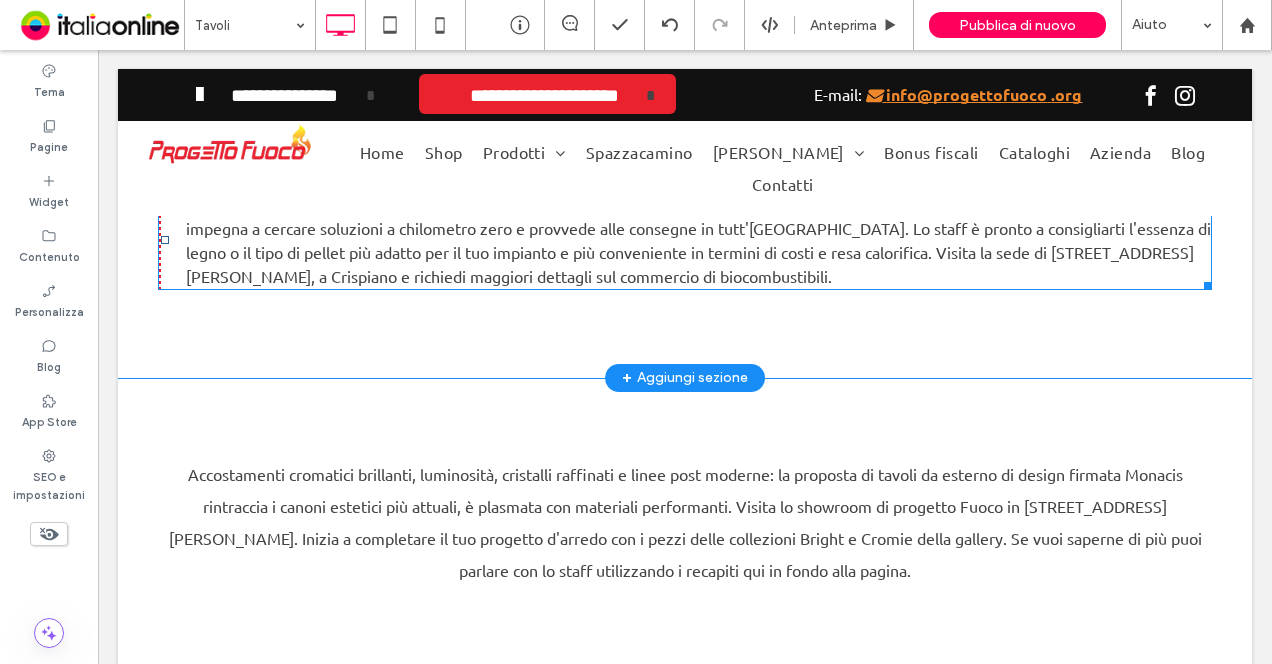 click on "L'utilizzo di tecnologie termiche alternative implica la ricerca e il commercio di biocombustibili performanti. Progetto Fuoco si impegna a cercare soluzioni a chilometro zero e provvede alle consegne in tutt'Italia. Lo staff è pronto a consigliarti l'essenza di legno o il tipo di pellet più adatto per il tuo impianto e più conveniente in termini di costi e resa calorifica. Visita la sede di via Giuseppe Parini 16, a Crispiano e richiedi maggiori dettagli sul commercio di biocombustibili." at bounding box center (699, 240) 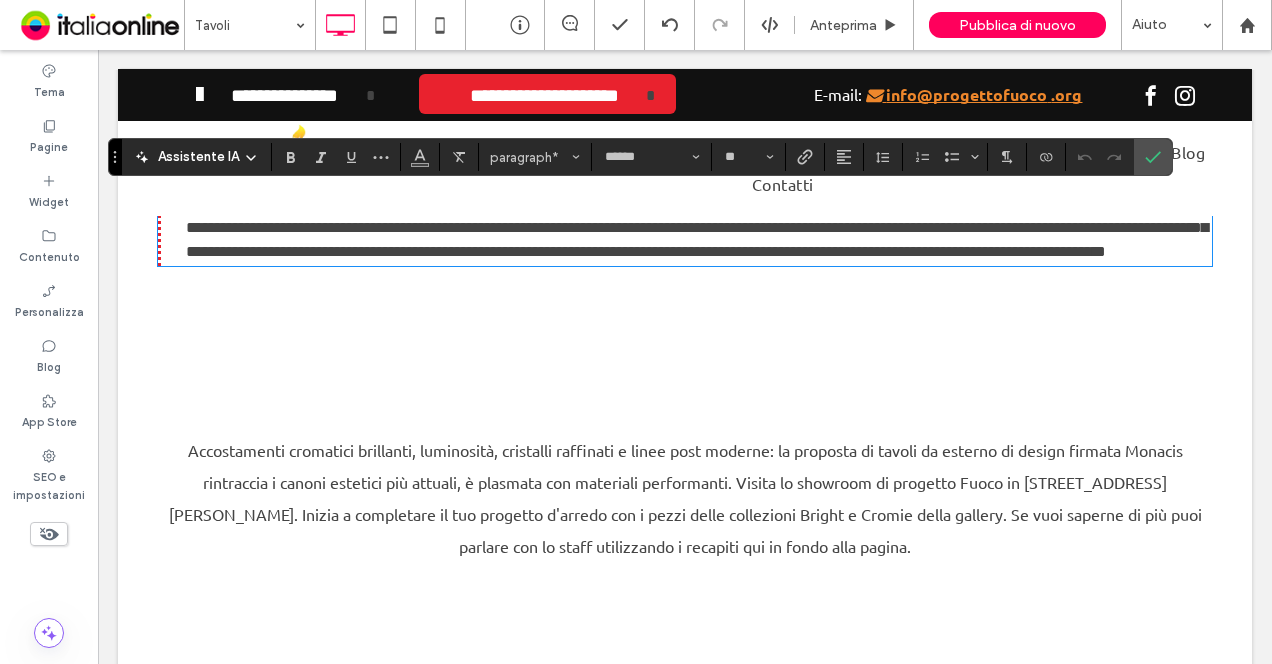 scroll, scrollTop: 0, scrollLeft: 0, axis: both 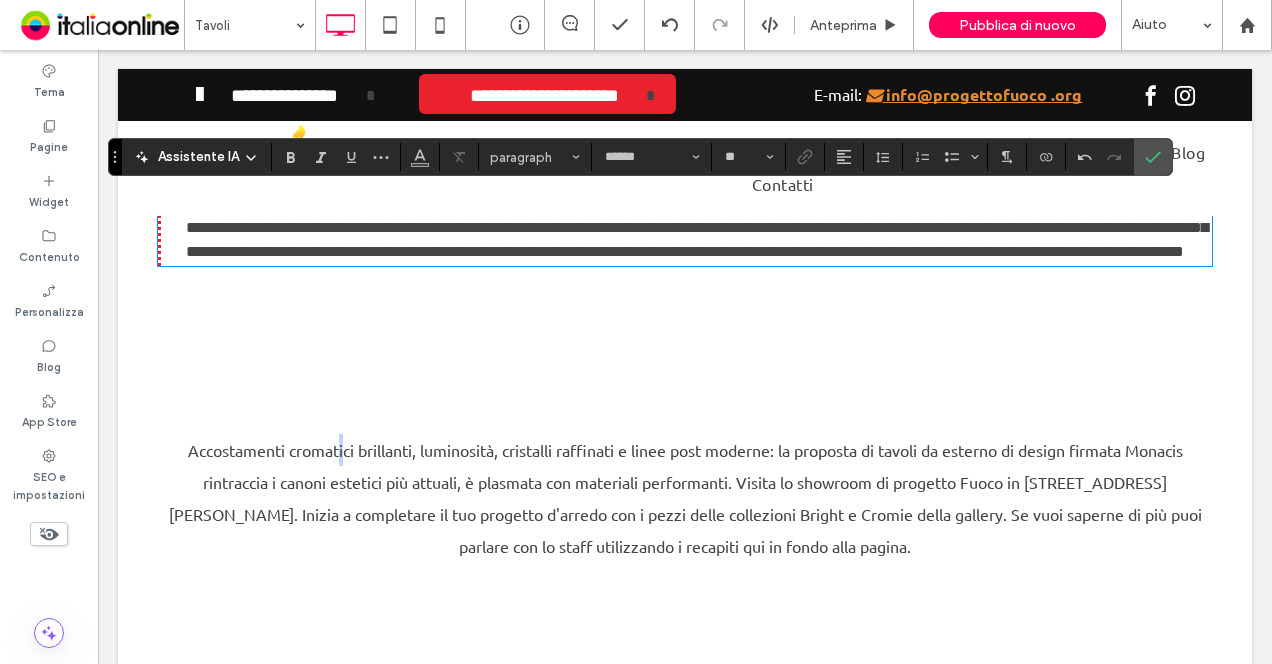 click on "Accostamenti cromatici brillanti, luminosità, cristalli raffinati e linee post moderne: la proposta di tavoli da esterno di design firmata Monacis rintraccia i canoni estetici più attuali, è plasmata con materiali performanti. Visita lo showroom di progetto Fuoco in via Giuseppe Parini 16, a Crispiano. Inizia a completare il tuo progetto d'arredo con i pezzi delle collezioni Bright e Cromie della gallery. Se vuoi saperne di più puoi parlare con lo staff utilizzando i recapiti qui in fondo alla pagina. Click To Paste
Riga + Aggiungi sezione" at bounding box center (685, 498) 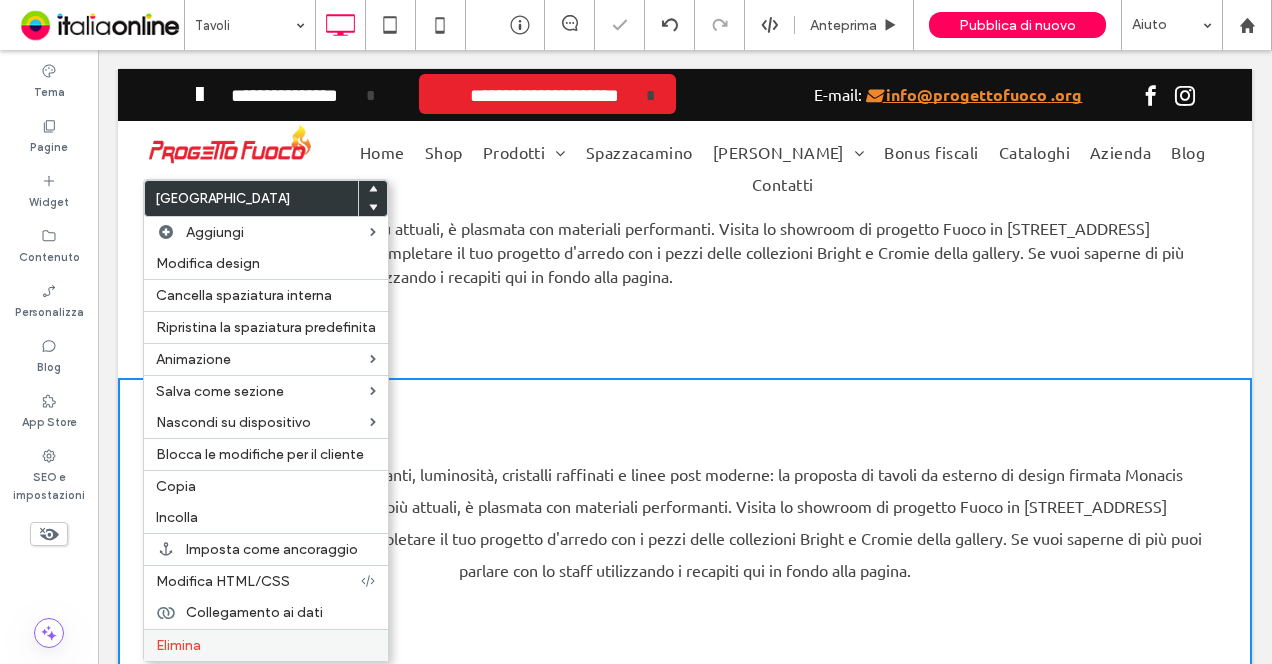 click on "Elimina" at bounding box center [266, 645] 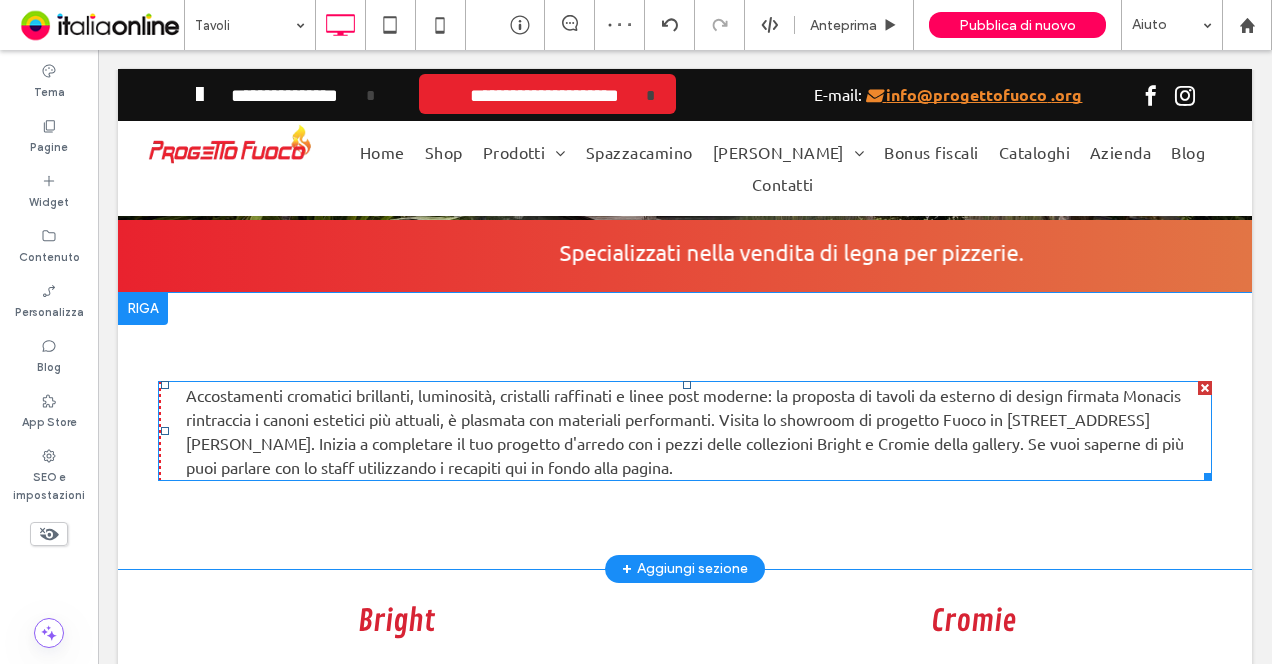 scroll, scrollTop: 700, scrollLeft: 0, axis: vertical 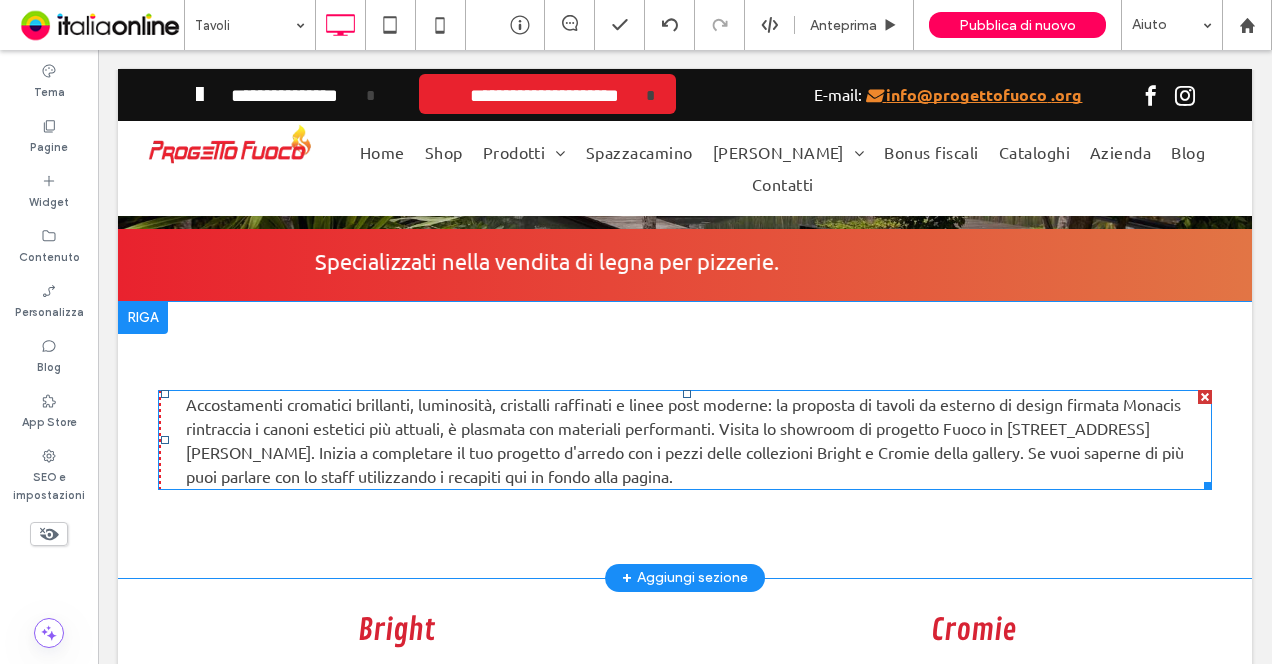 click on "Accostamenti cromatici brillanti, luminosità, cristalli raffinati e linee post moderne: la proposta di tavoli da esterno di design firmata Monacis rintraccia i canoni estetici più attuali, è plasmata con materiali performanti. Visita lo showroom di progetto Fuoco in via Giuseppe Parini 16, a Crispiano. Inizia a completare il tuo progetto d'arredo con i pezzi delle collezioni Bright e Cromie della gallery. Se vuoi saperne di più puoi parlare con lo staff utilizzando i recapiti qui in fondo alla pagina." at bounding box center [685, 440] 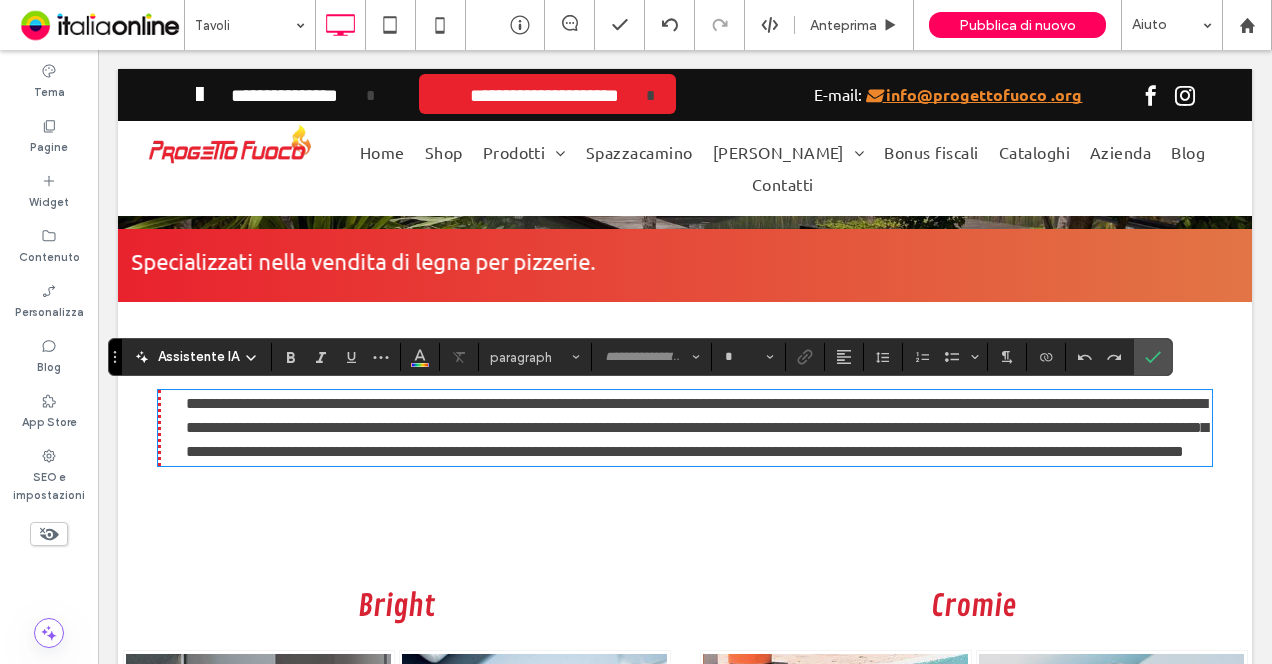type on "******" 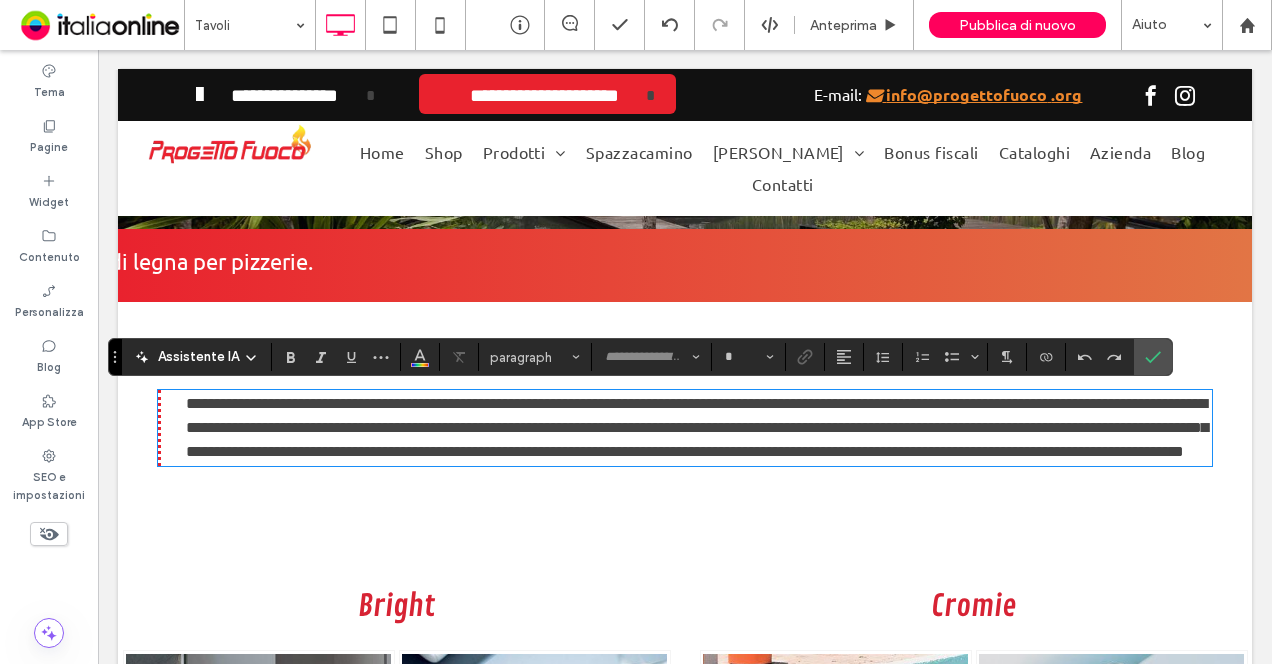 type on "**" 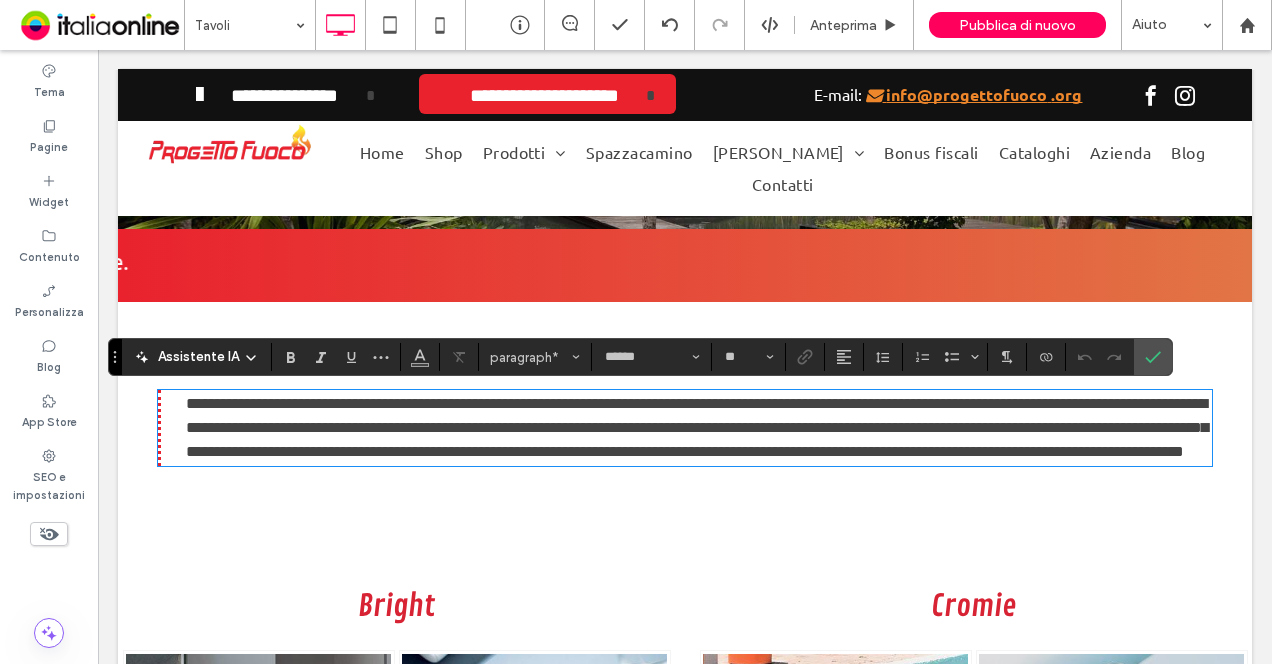 click on "**********" at bounding box center [697, 427] 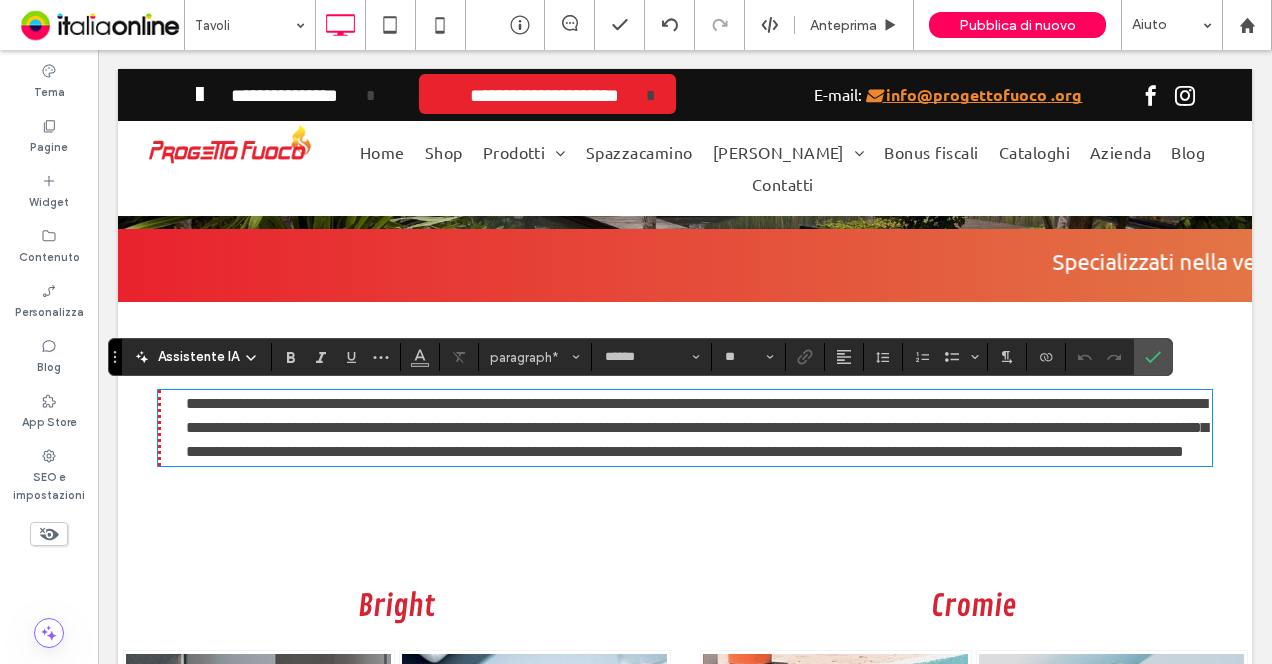 type 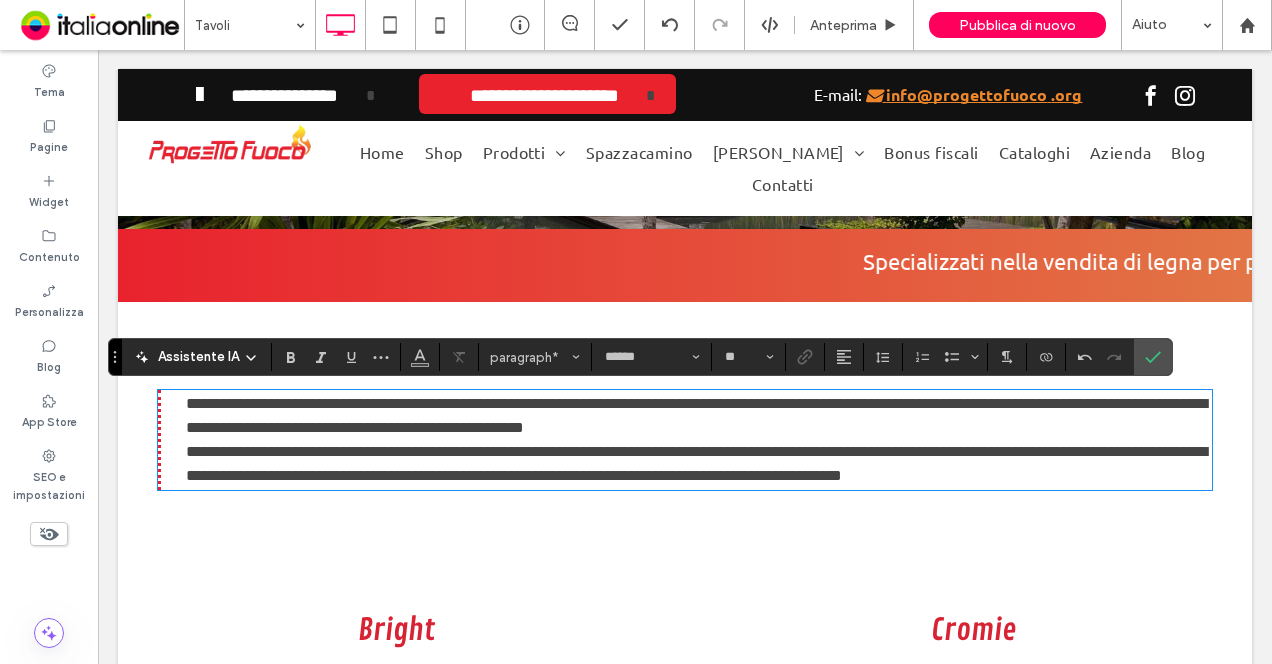 click on "**********" at bounding box center (696, 463) 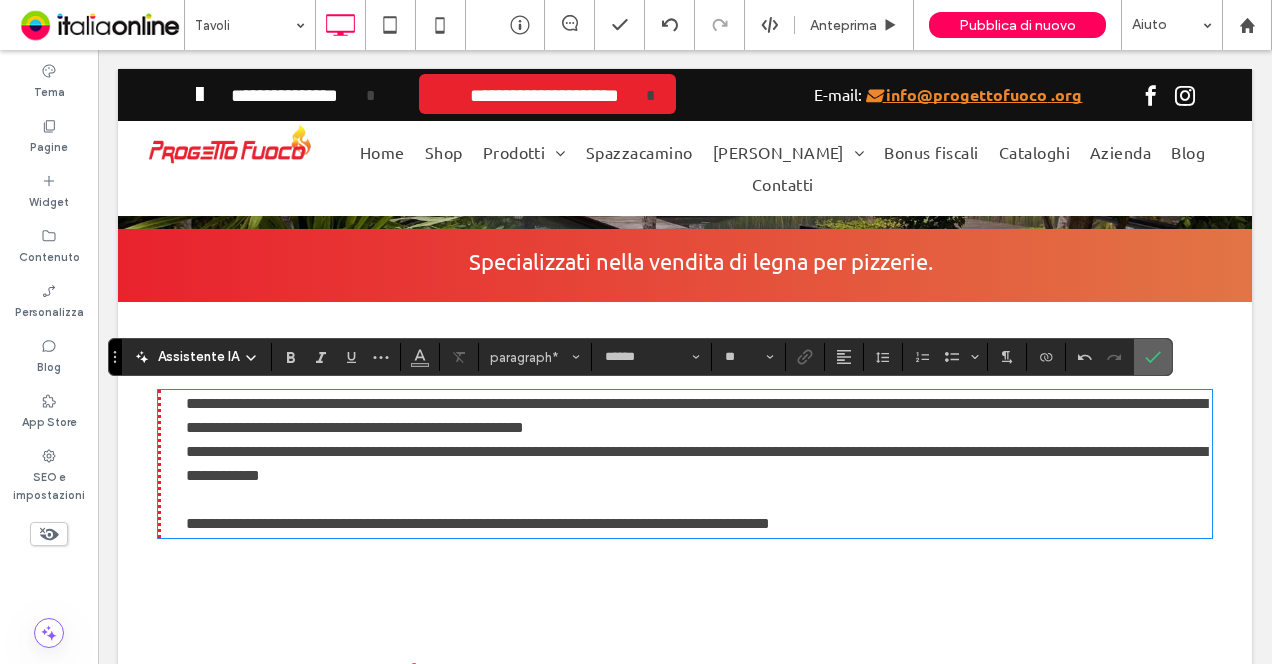 click 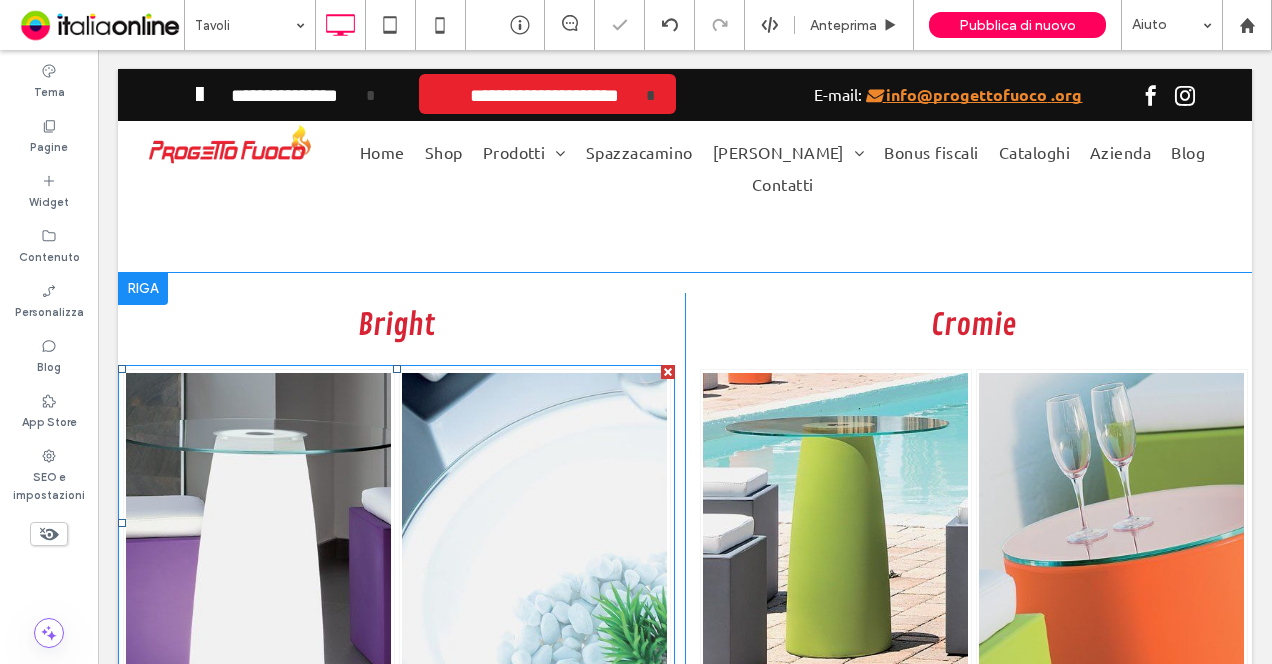 scroll, scrollTop: 1200, scrollLeft: 0, axis: vertical 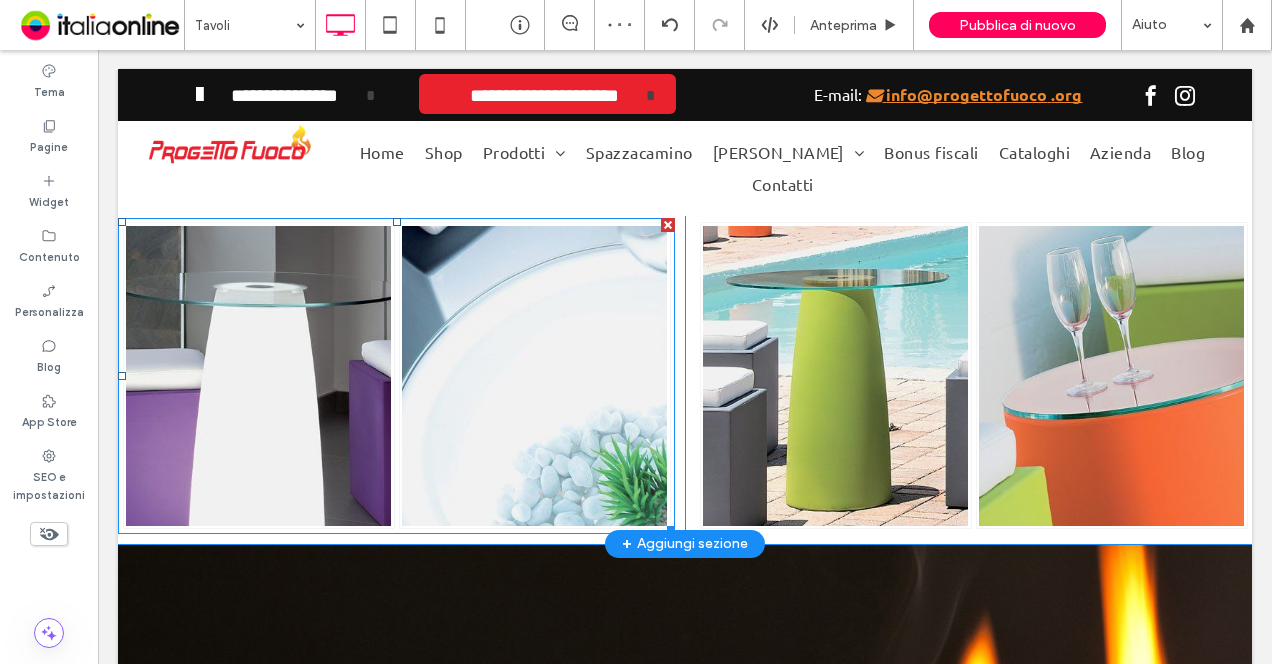 drag, startPoint x: 438, startPoint y: 351, endPoint x: 426, endPoint y: 338, distance: 17.691807 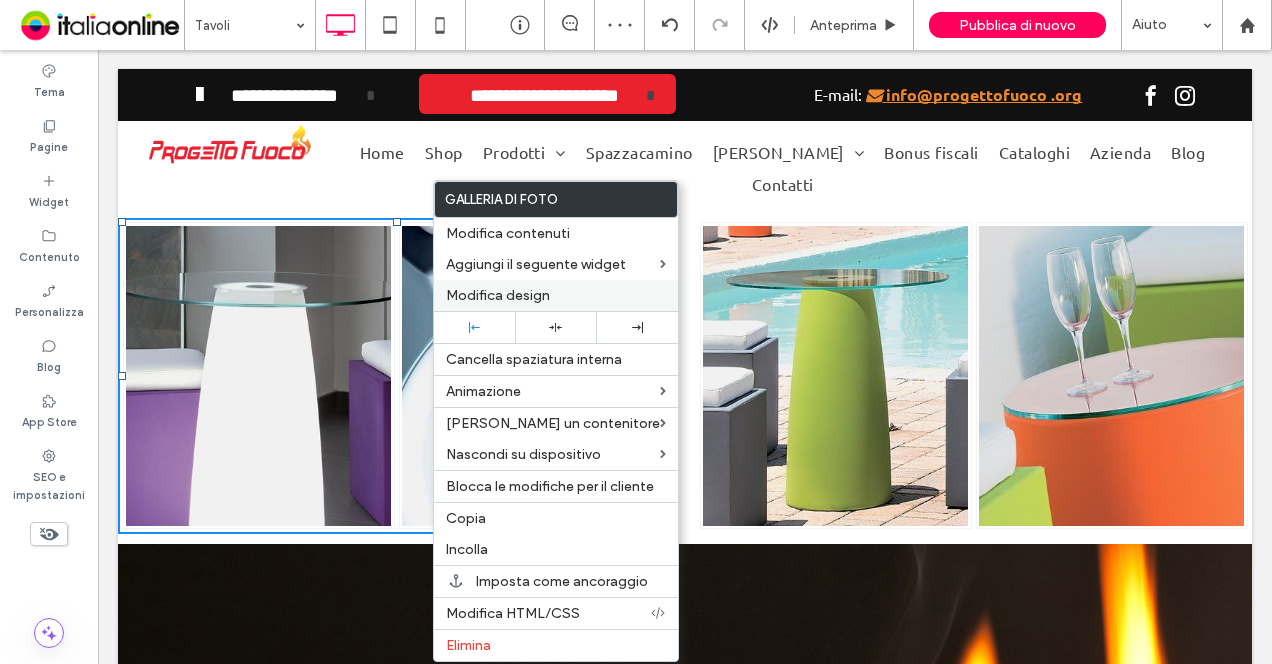 click on "Modifica design" at bounding box center [498, 295] 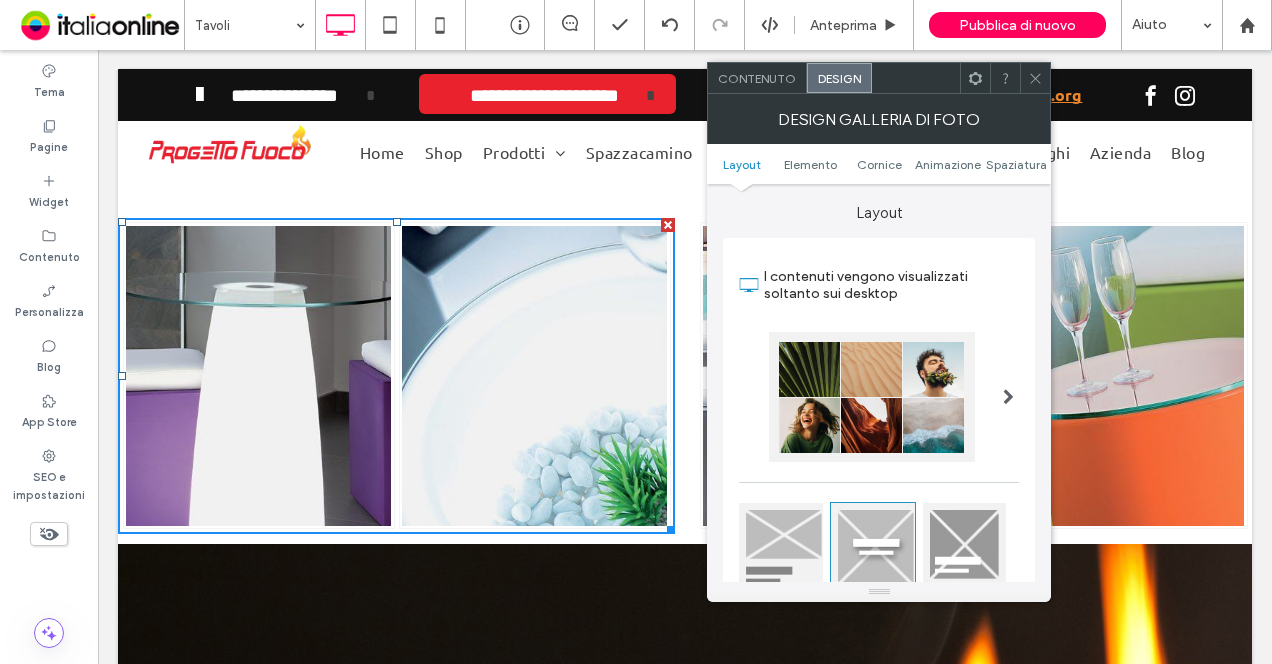 click 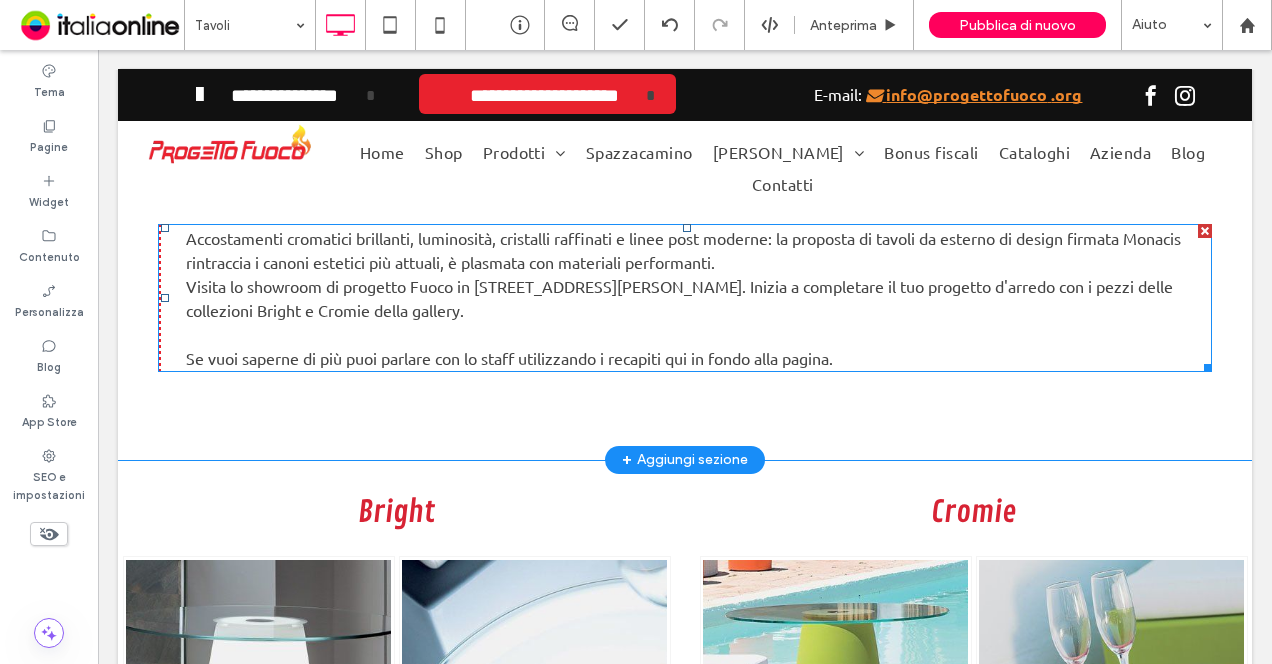 scroll, scrollTop: 800, scrollLeft: 0, axis: vertical 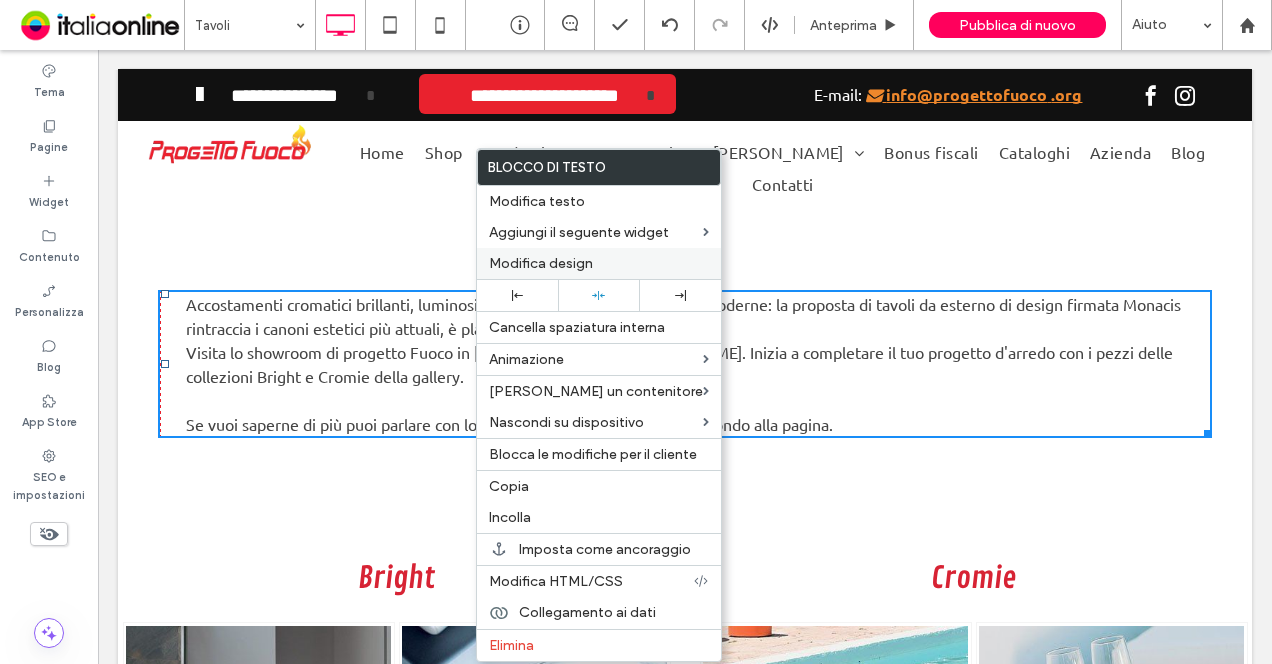 drag, startPoint x: 618, startPoint y: 251, endPoint x: 600, endPoint y: 249, distance: 18.110771 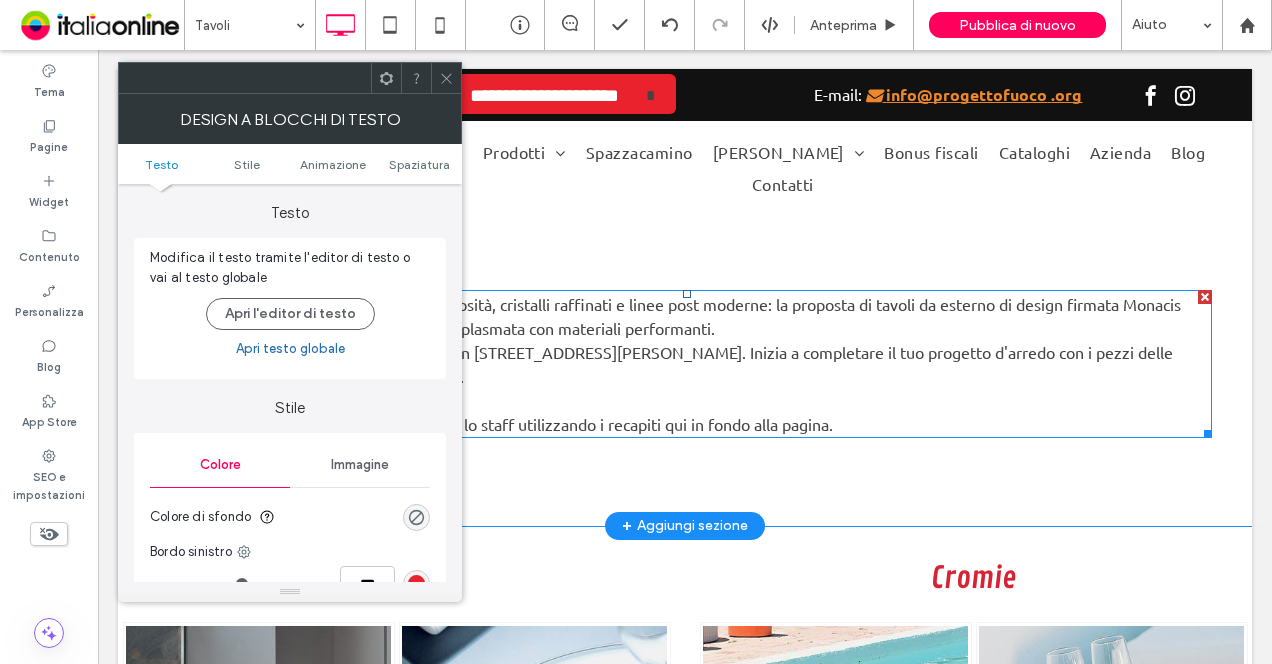 click on "Visita lo showroom di progetto Fuoco in via Giuseppe Parini 16, a Crispiano. Inizia a completare il tuo progetto d'arredo con i pezzi delle collezioni Bright e Cromie della gallery." at bounding box center (679, 364) 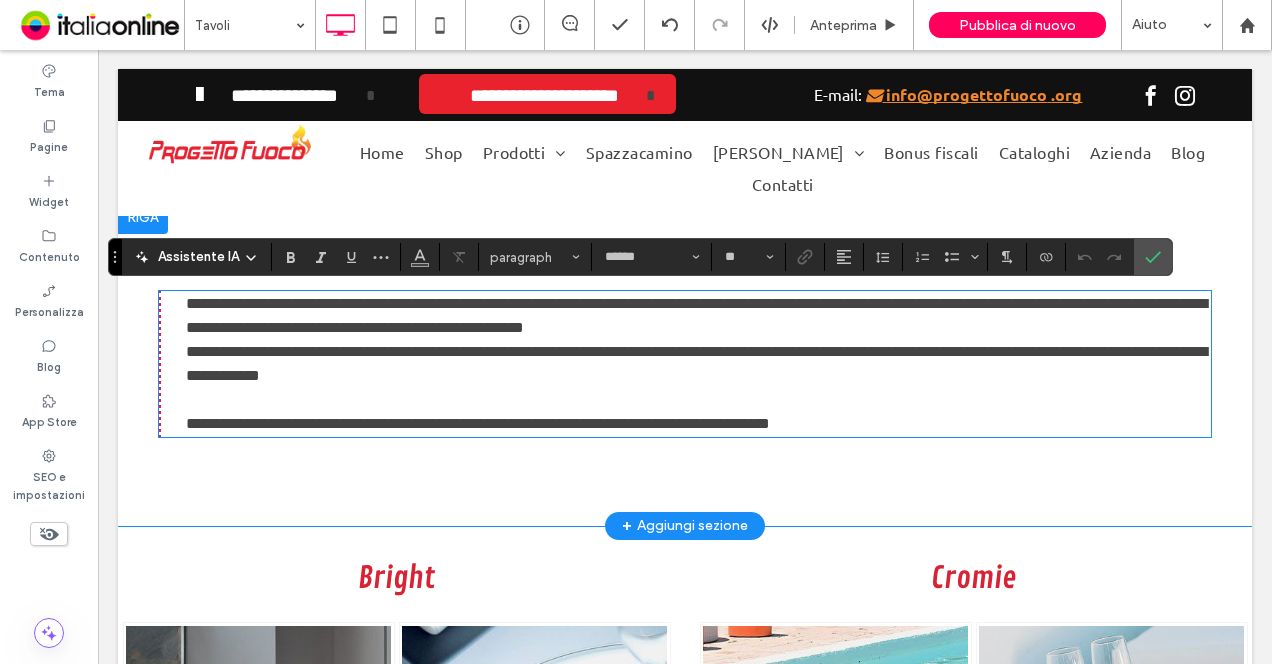 click on "**********" at bounding box center [696, 363] 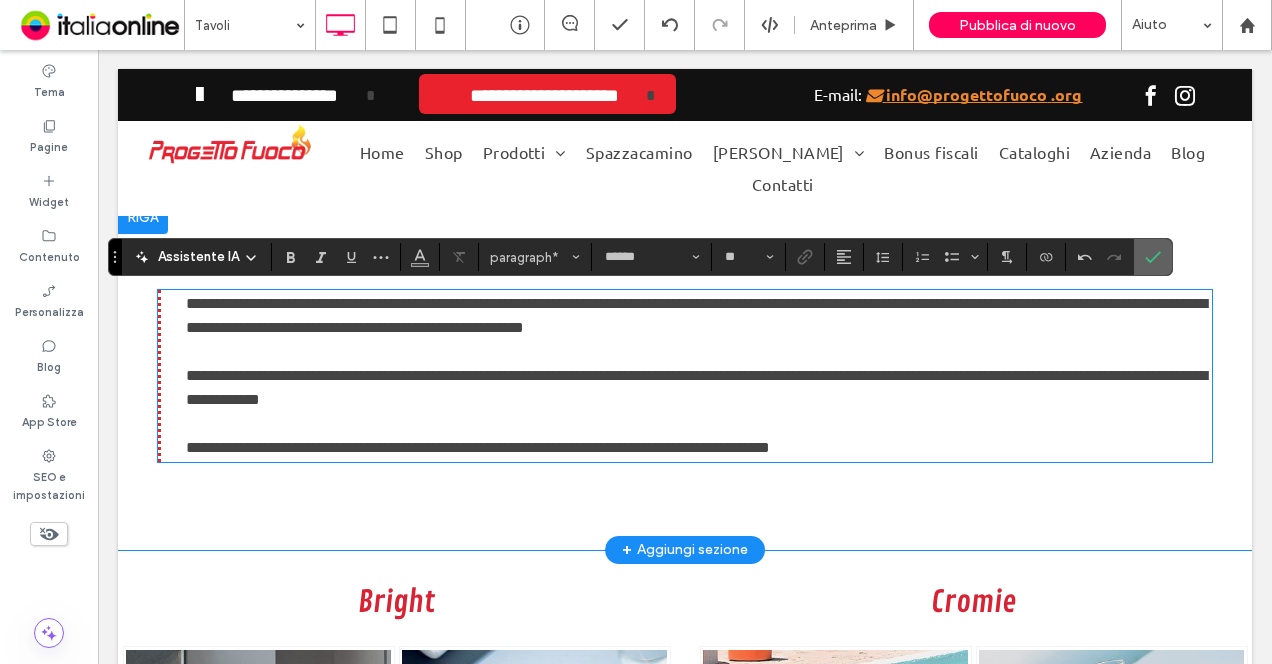 click 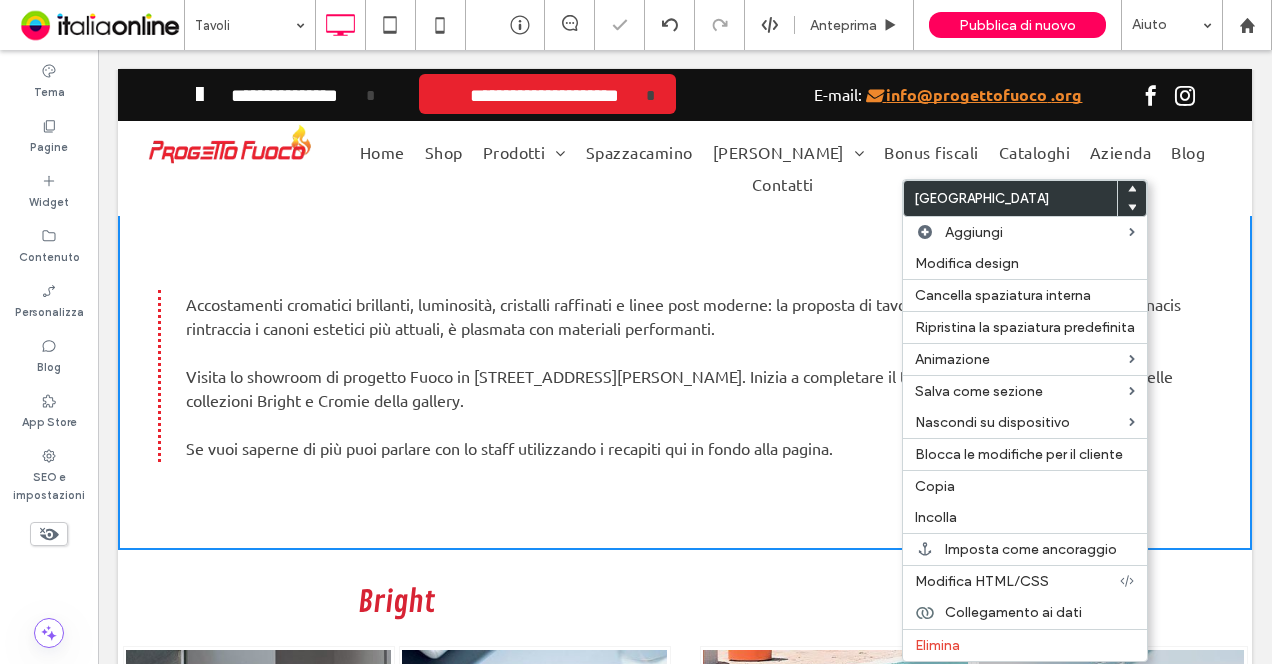 click on "Bright
Button
Button
Mostra altri
Click To Paste
Cromie
Button
Button
Mostra altri
Click To Paste
Riga + Aggiungi sezione" at bounding box center [685, 759] 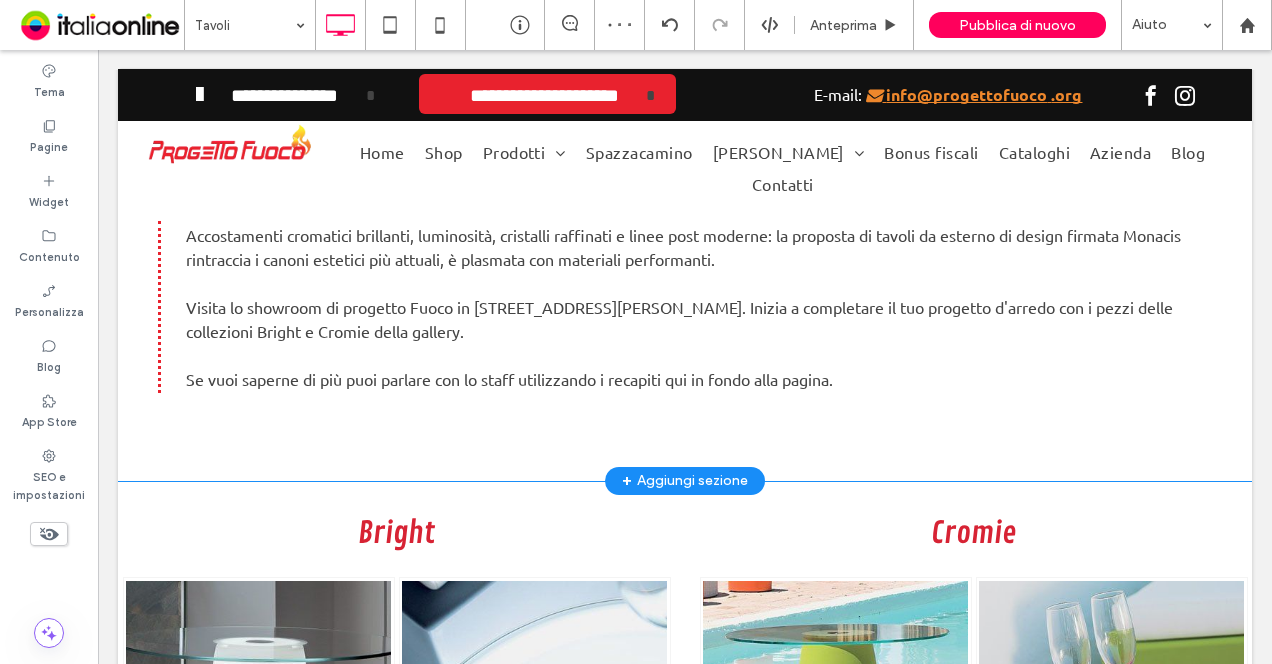 scroll, scrollTop: 900, scrollLeft: 0, axis: vertical 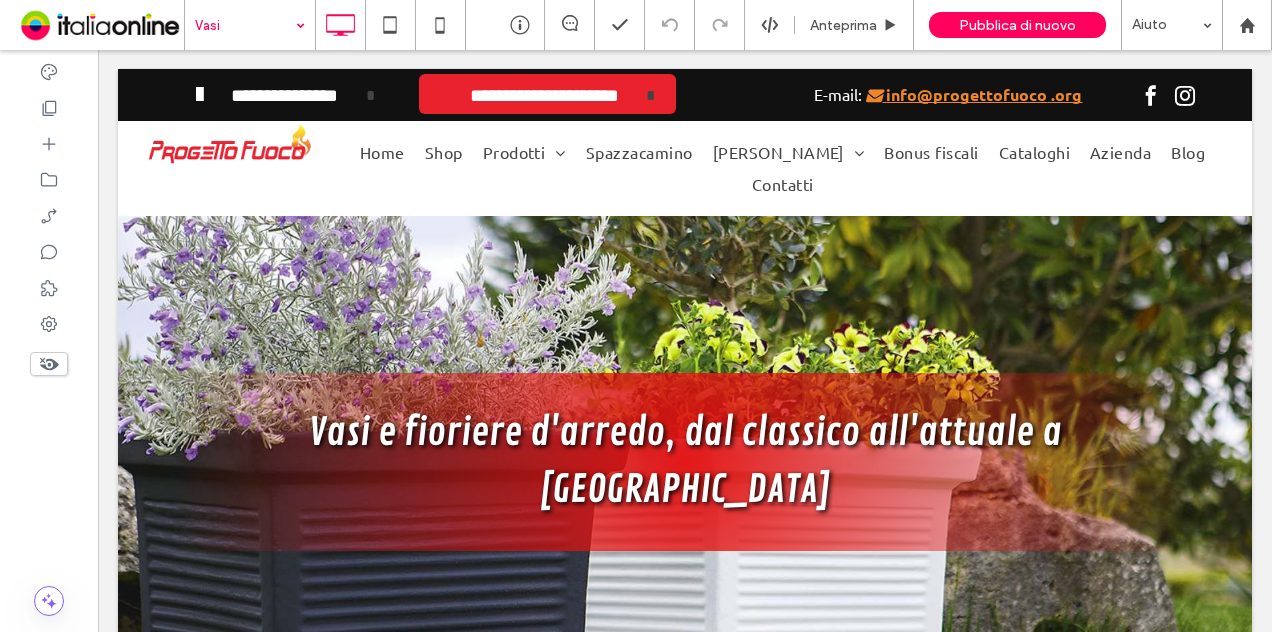 click on "Vasi" at bounding box center (250, 25) 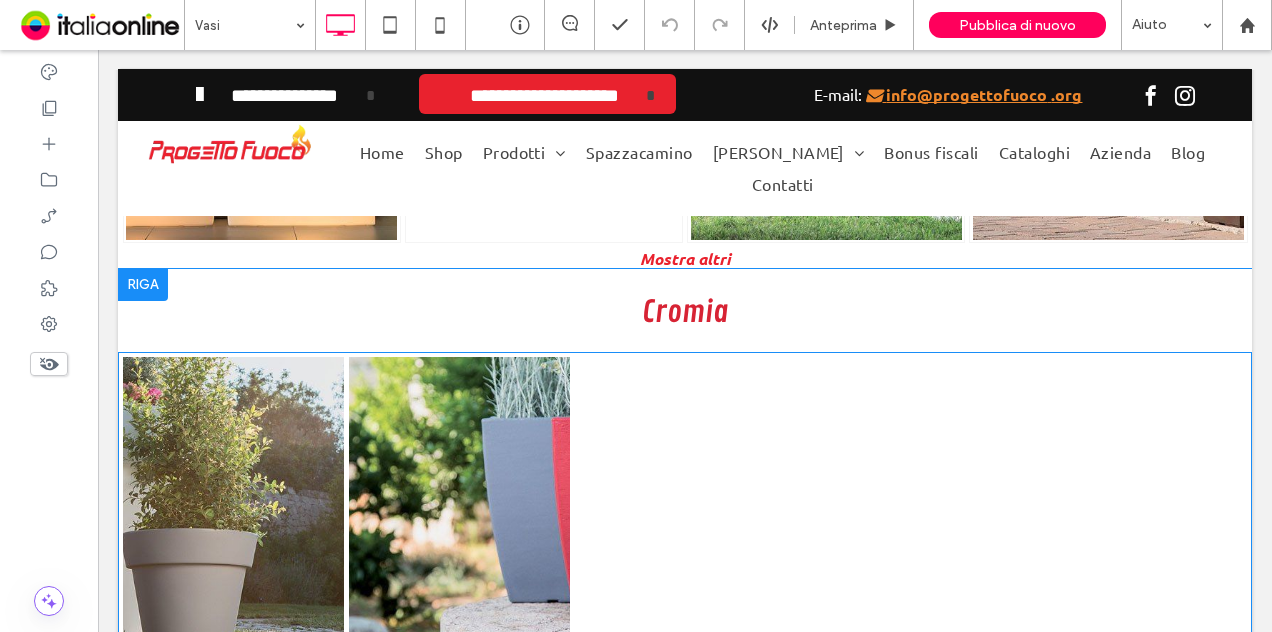 scroll, scrollTop: 1300, scrollLeft: 0, axis: vertical 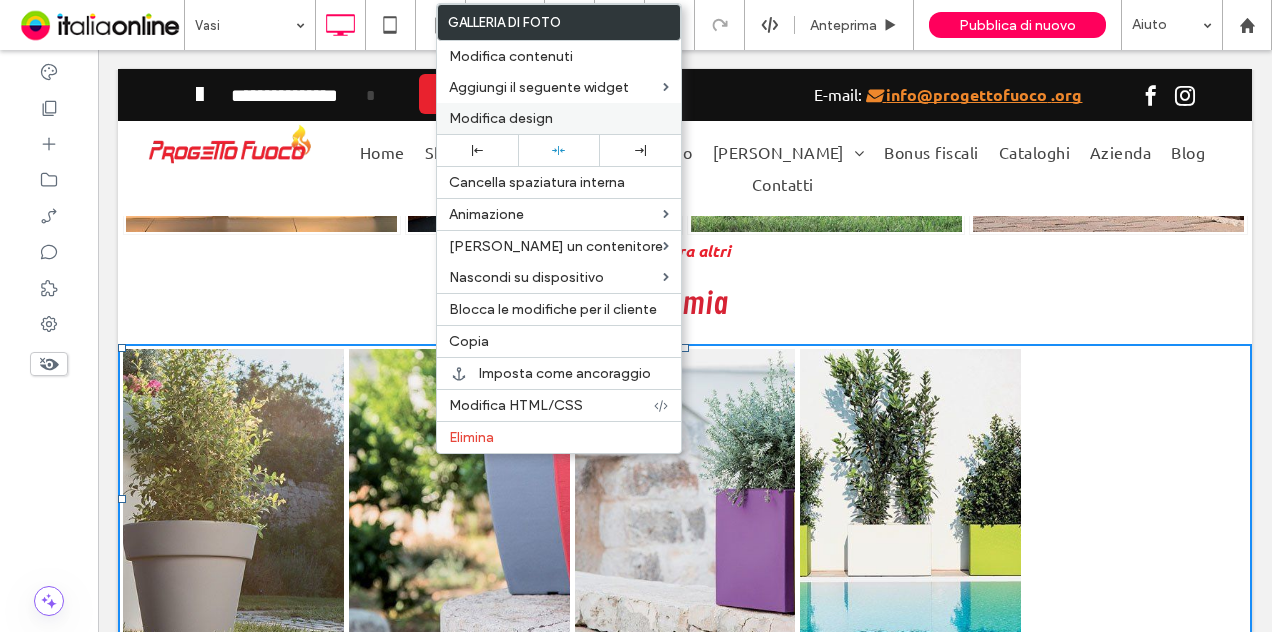 click on "Modifica design" at bounding box center (559, 118) 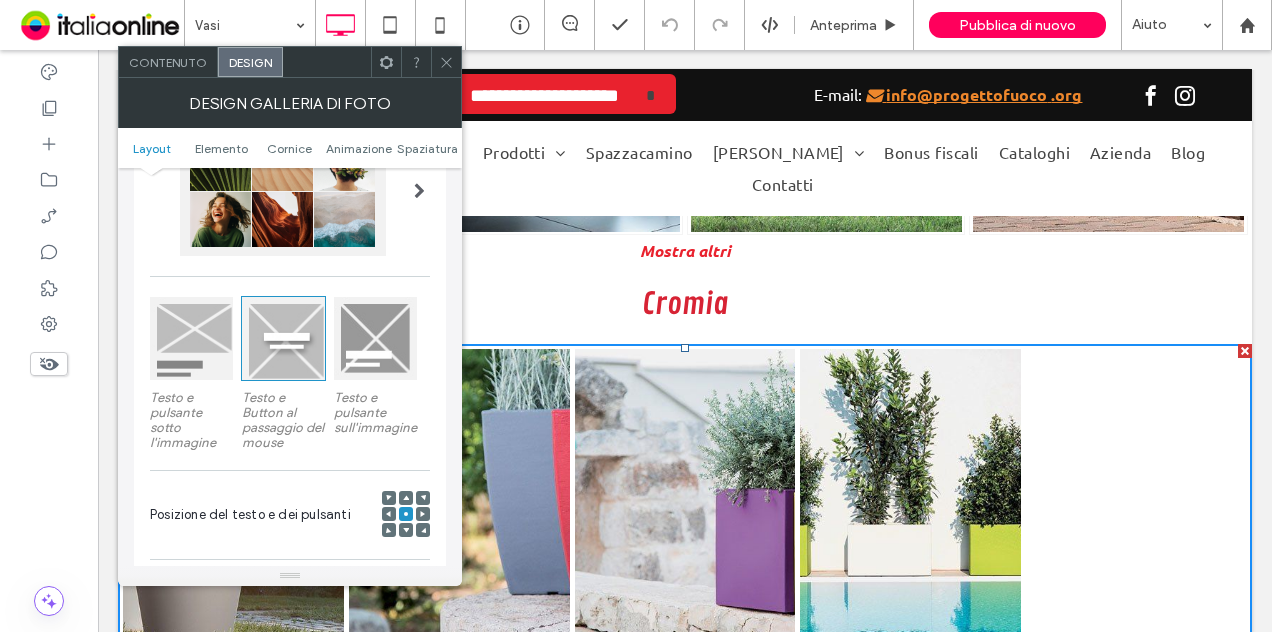 scroll, scrollTop: 400, scrollLeft: 0, axis: vertical 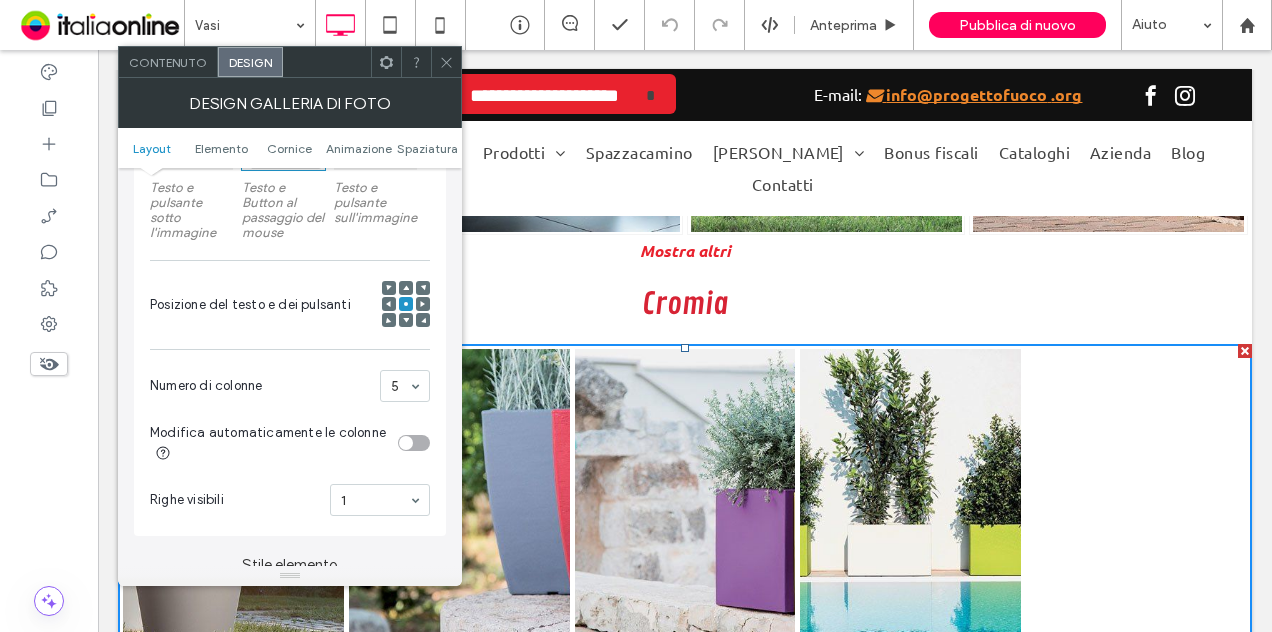 click on "Design galleria di foto" at bounding box center (290, 103) 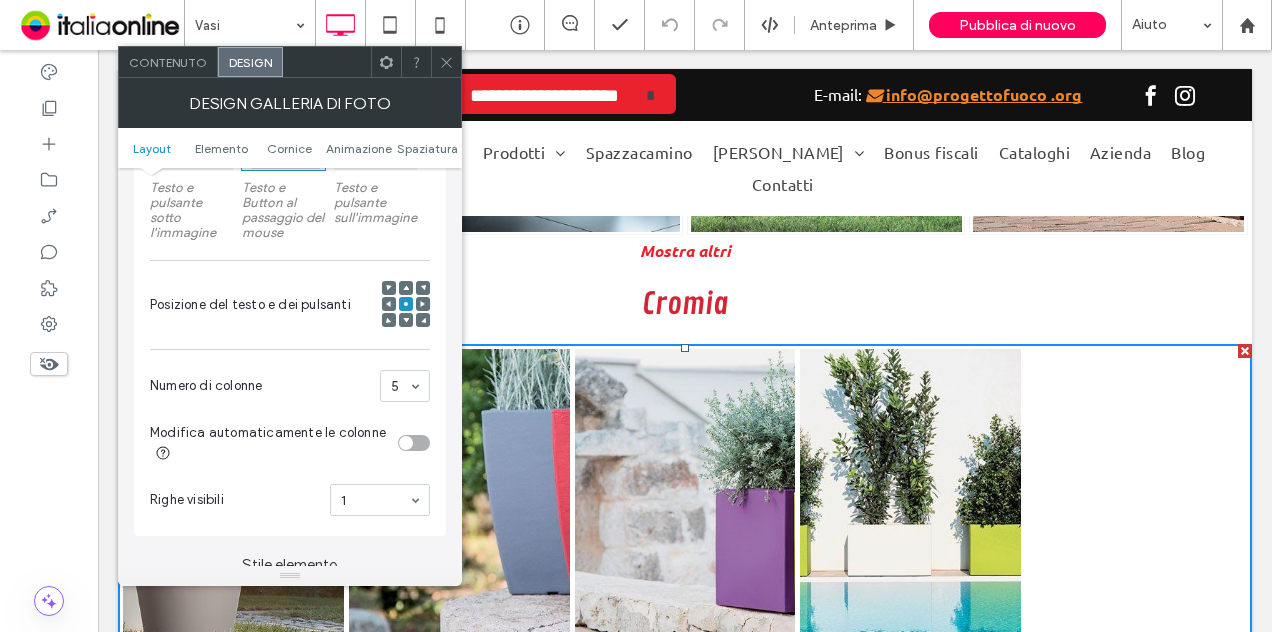 click on "Contenuto" at bounding box center [168, 62] 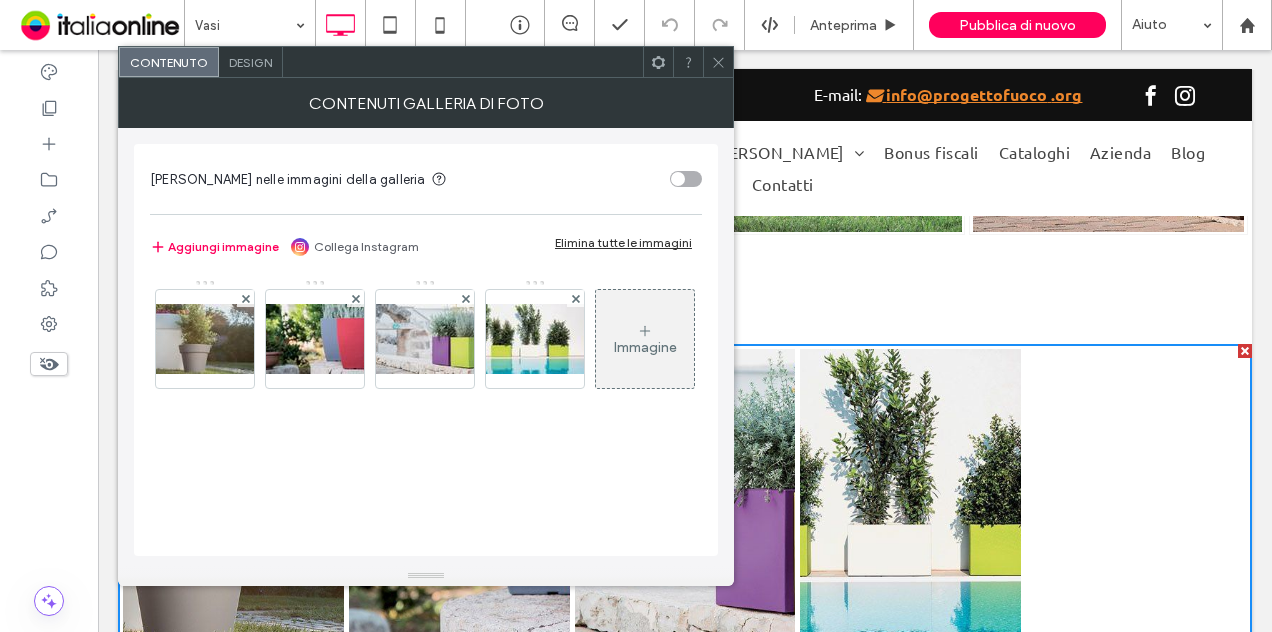 click on "Design" at bounding box center [250, 62] 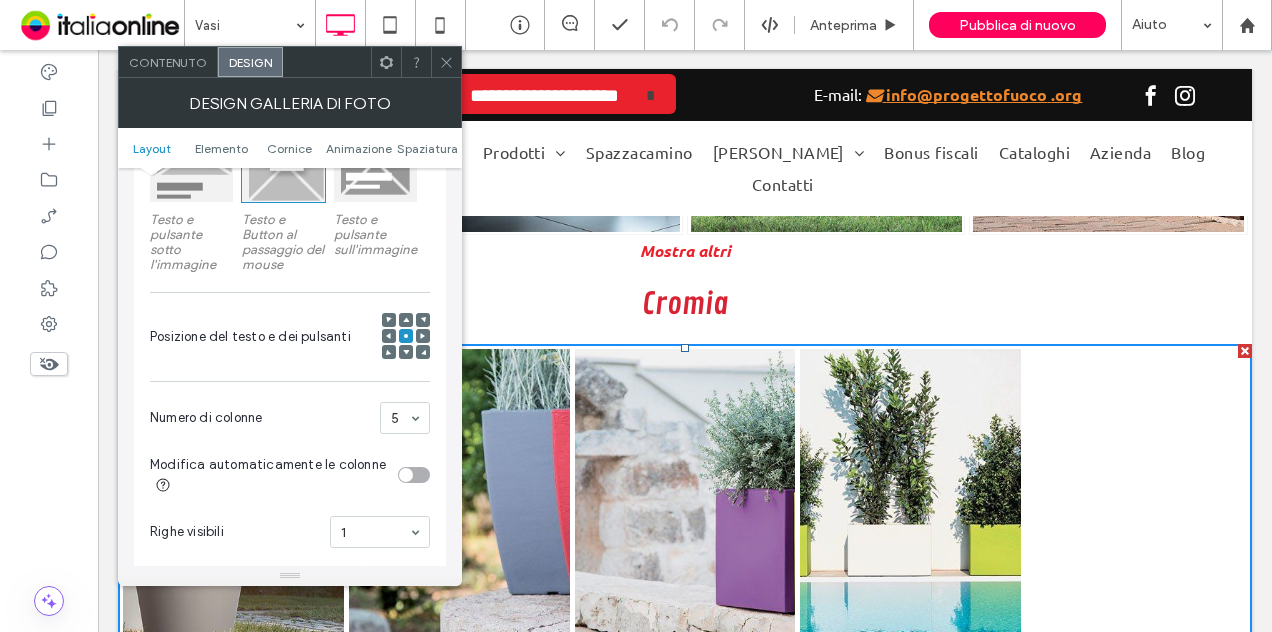 scroll, scrollTop: 400, scrollLeft: 0, axis: vertical 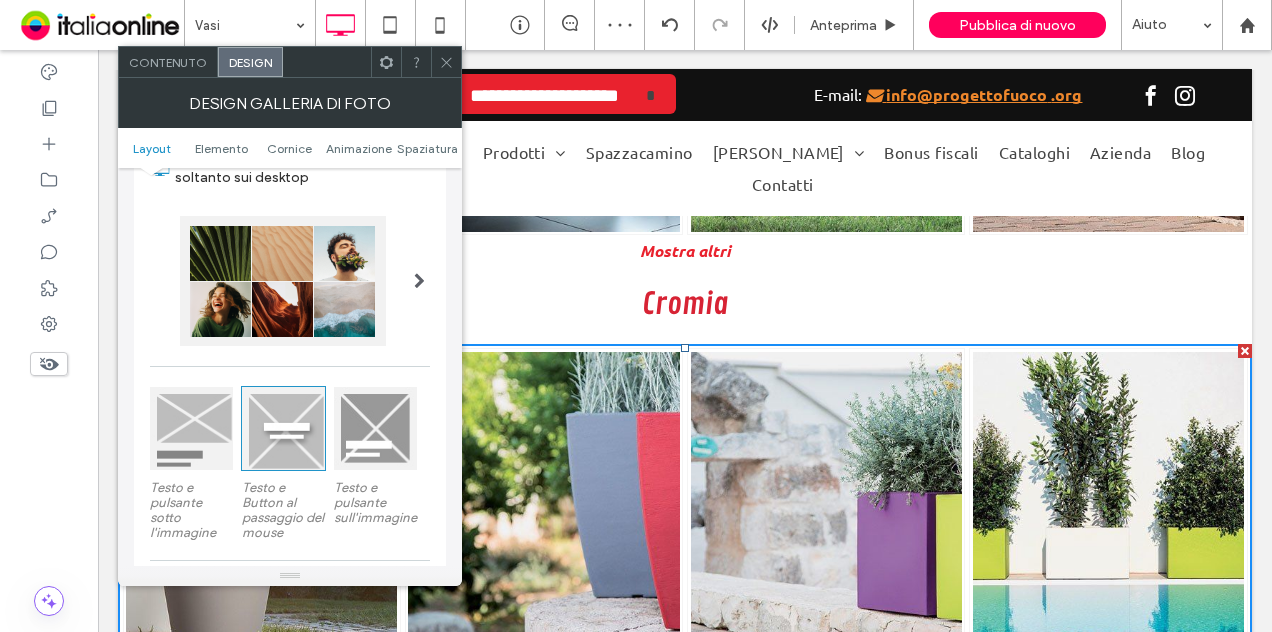 click 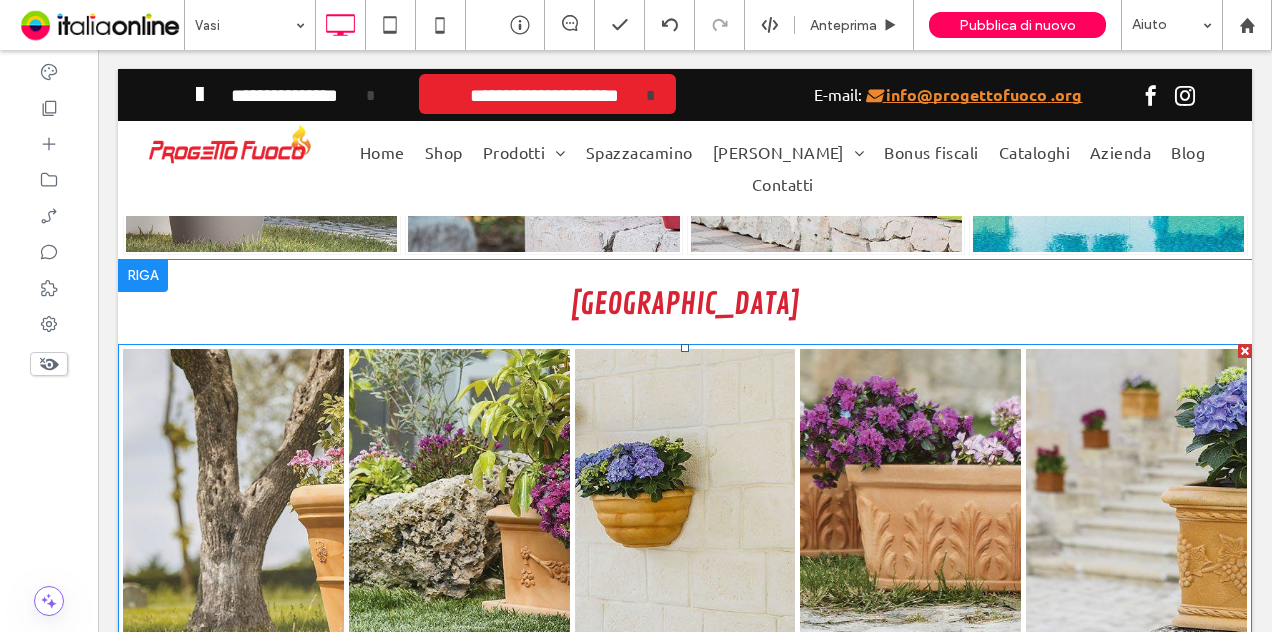 scroll, scrollTop: 1600, scrollLeft: 0, axis: vertical 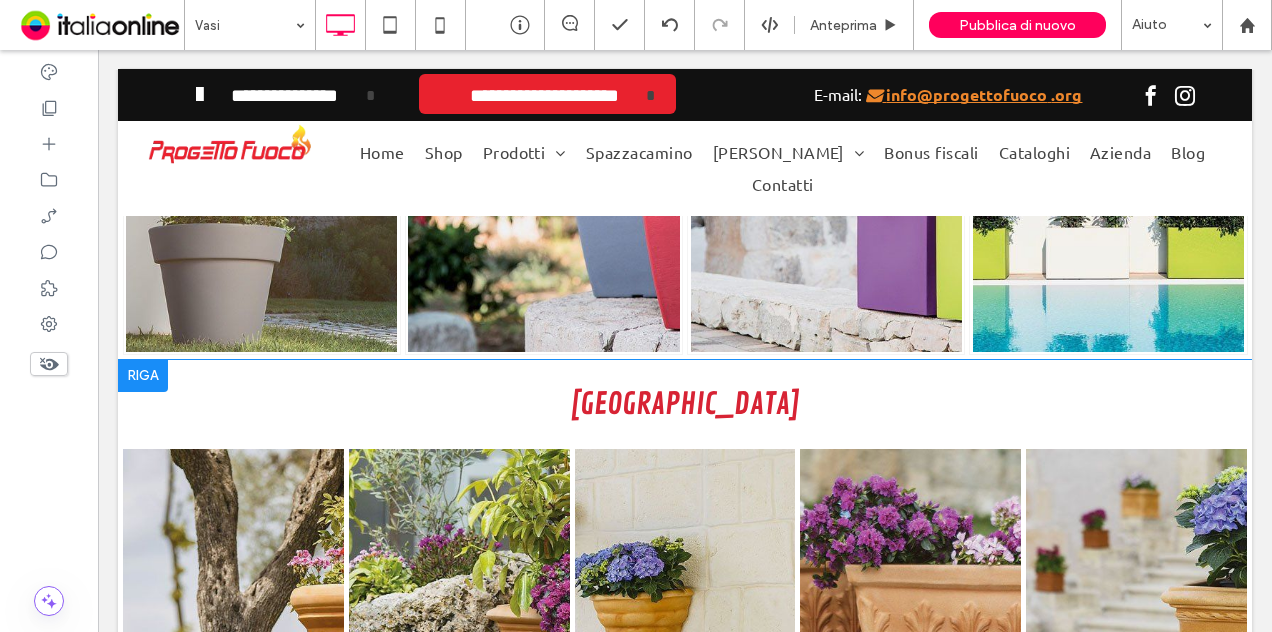 click at bounding box center (143, 376) 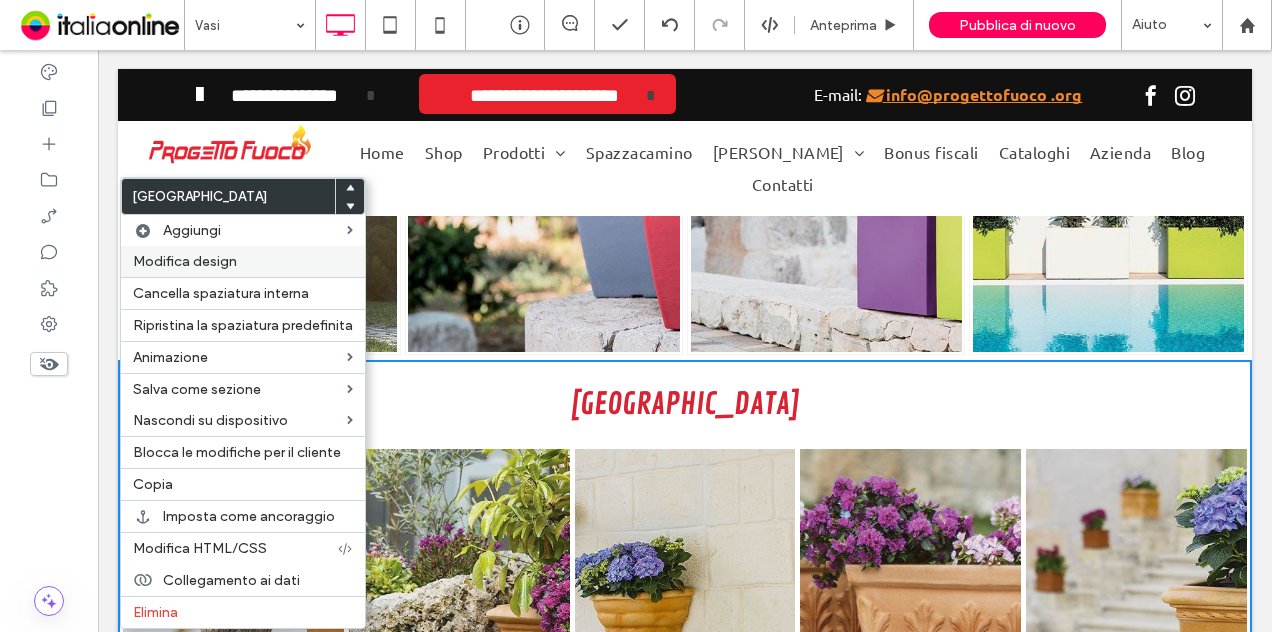 click on "Modifica design" at bounding box center (185, 261) 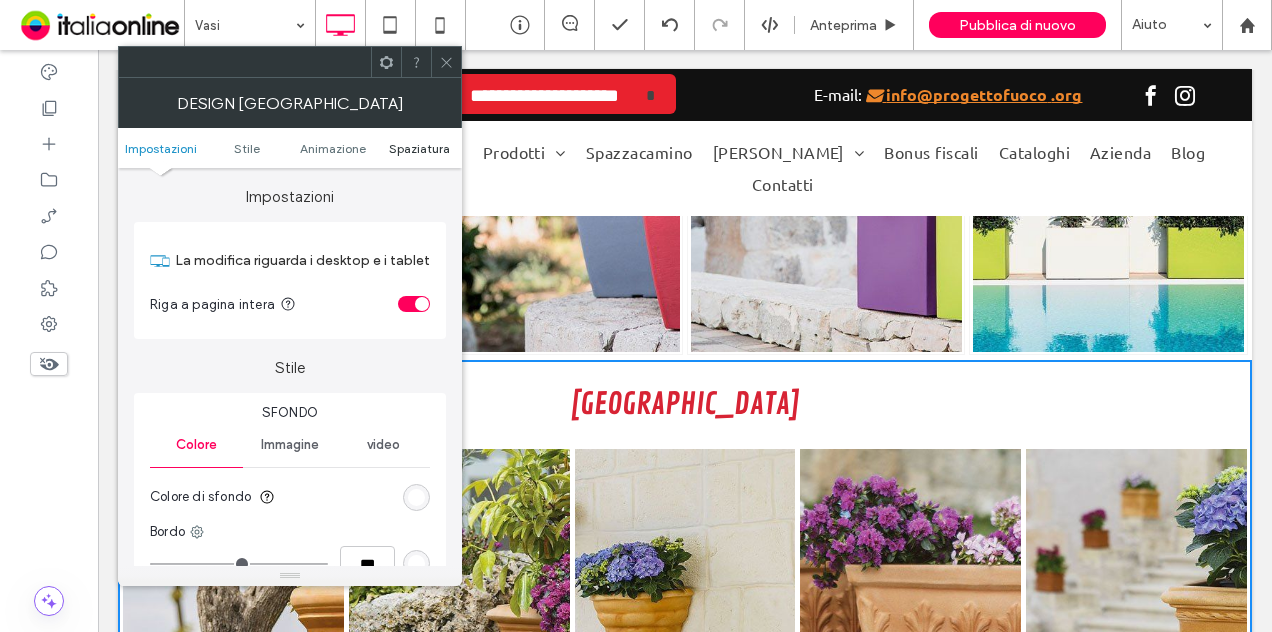 click on "Spaziatura" at bounding box center (419, 148) 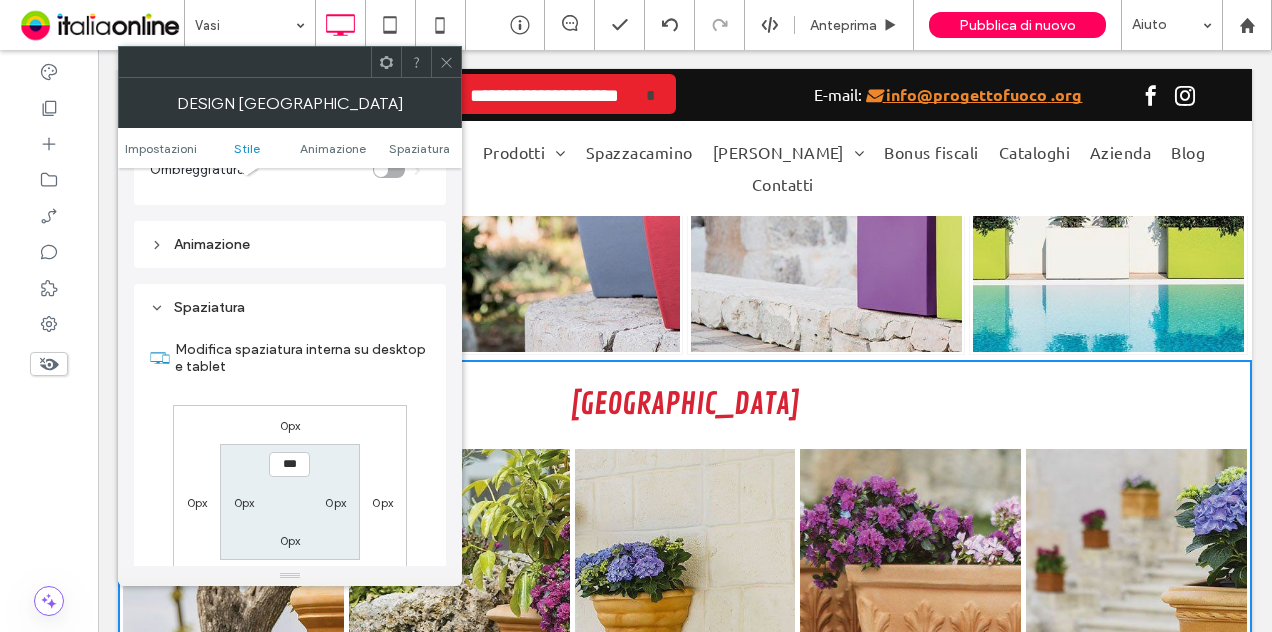 scroll, scrollTop: 565, scrollLeft: 0, axis: vertical 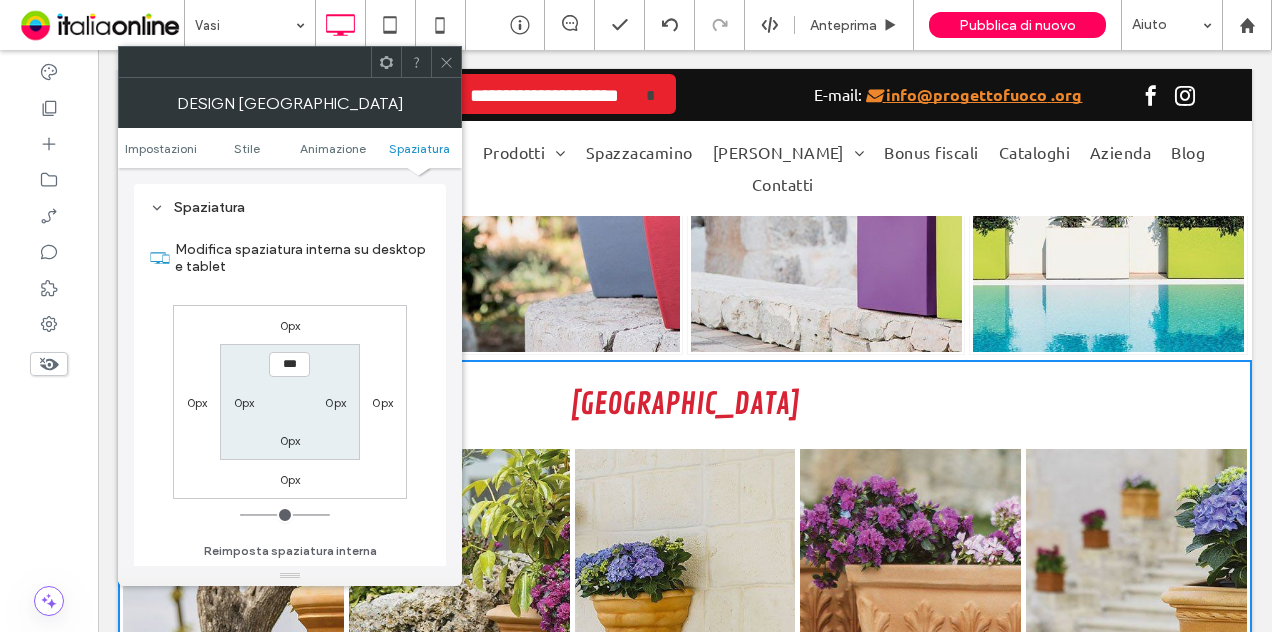 click on "0px" at bounding box center (290, 440) 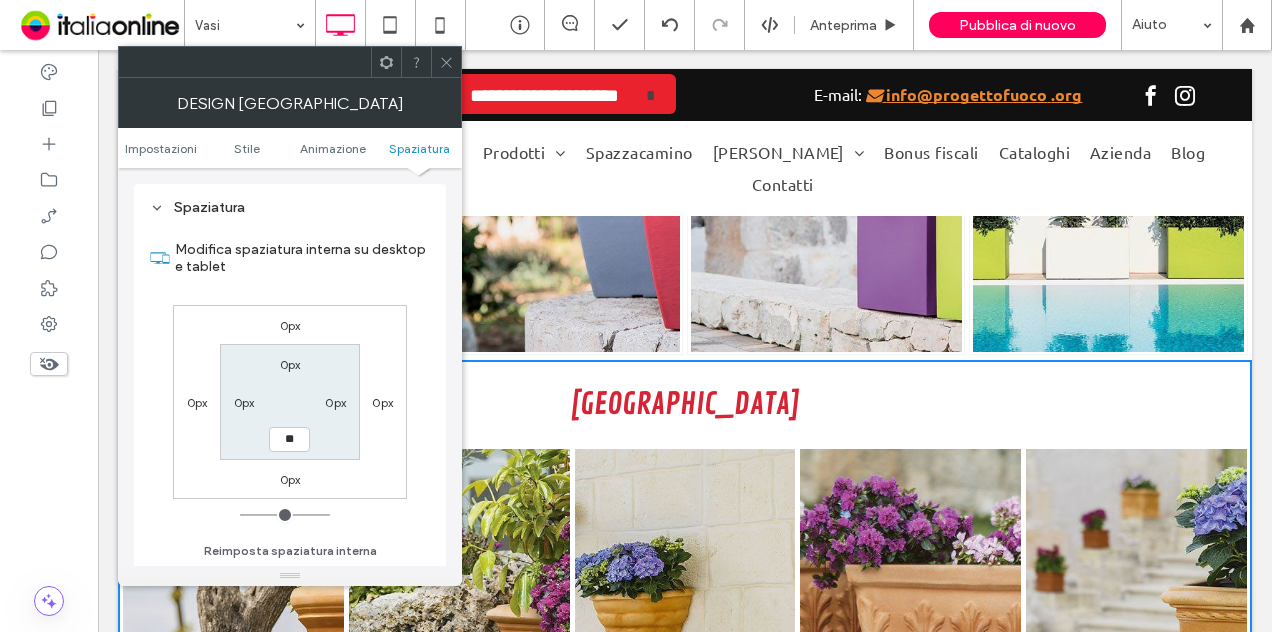 type on "**" 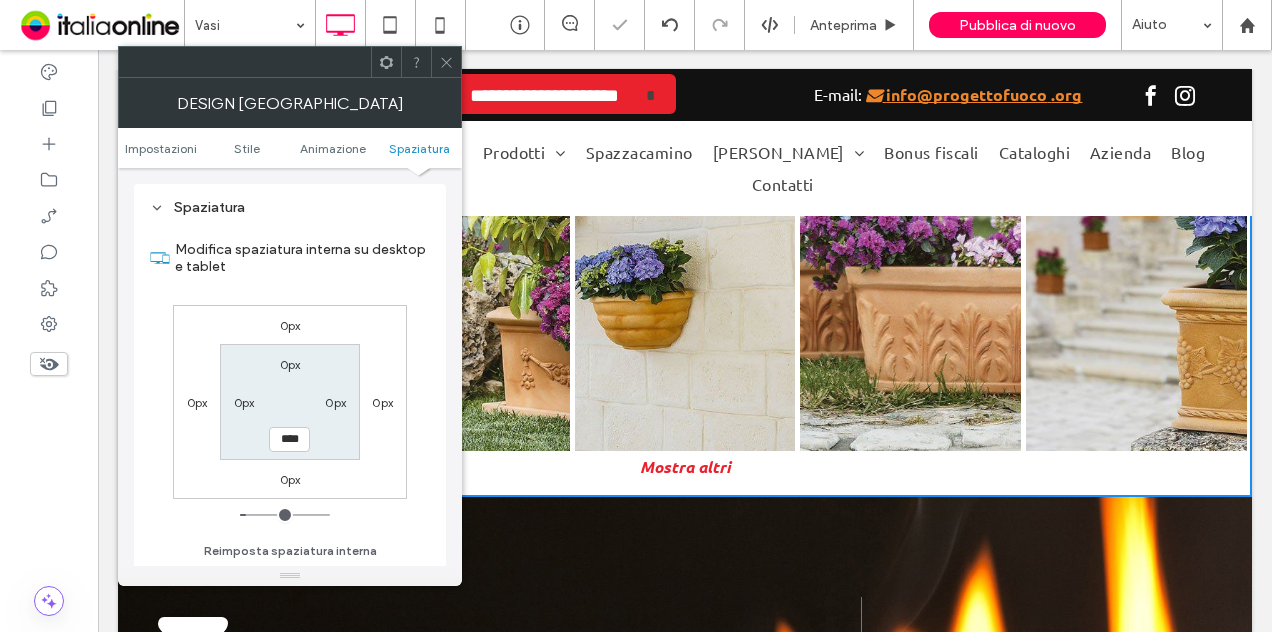 scroll, scrollTop: 1900, scrollLeft: 0, axis: vertical 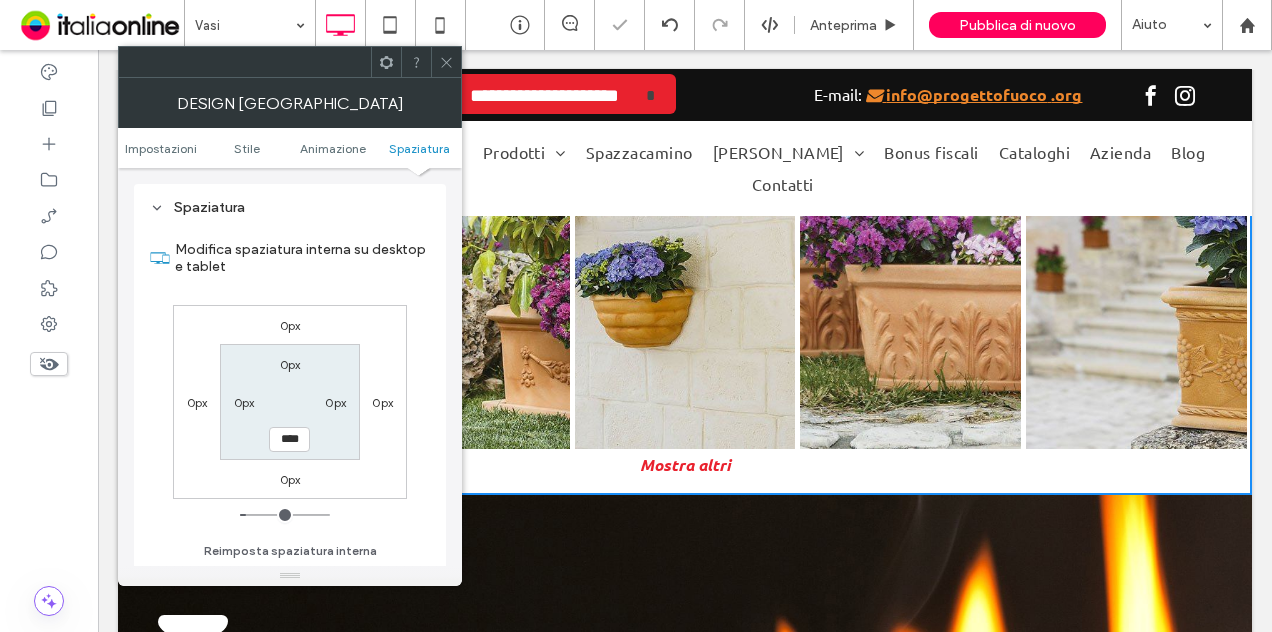 click 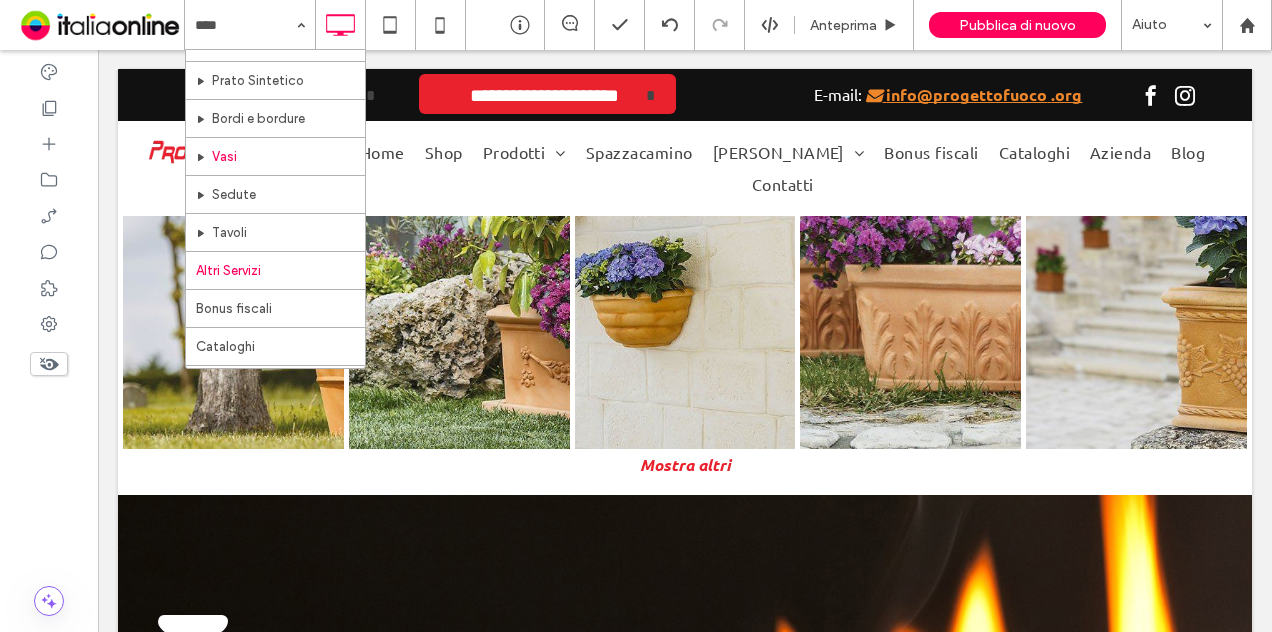 scroll, scrollTop: 600, scrollLeft: 0, axis: vertical 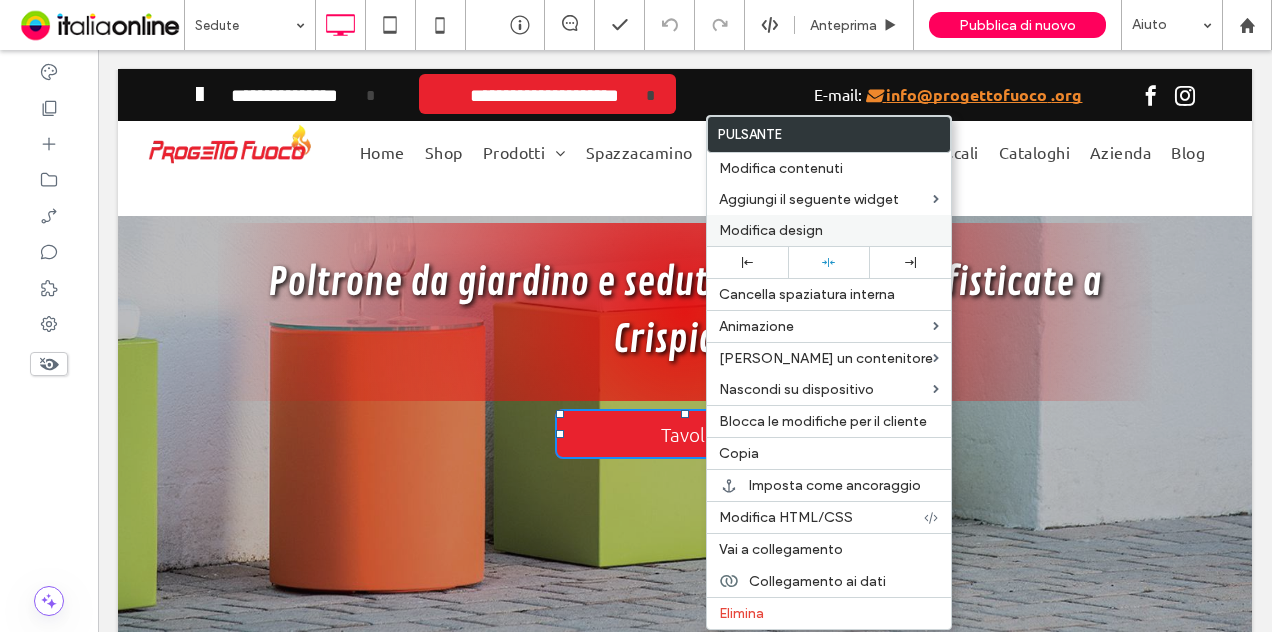 click on "Modifica design" at bounding box center (771, 230) 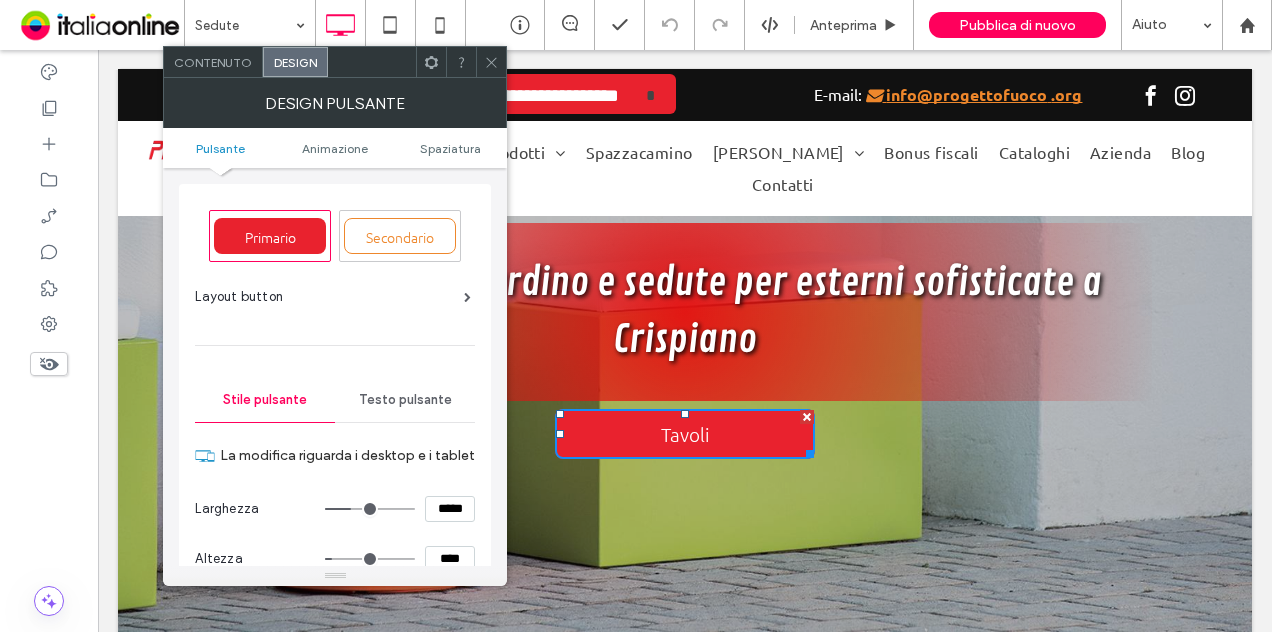 click on "*****" at bounding box center (450, 509) 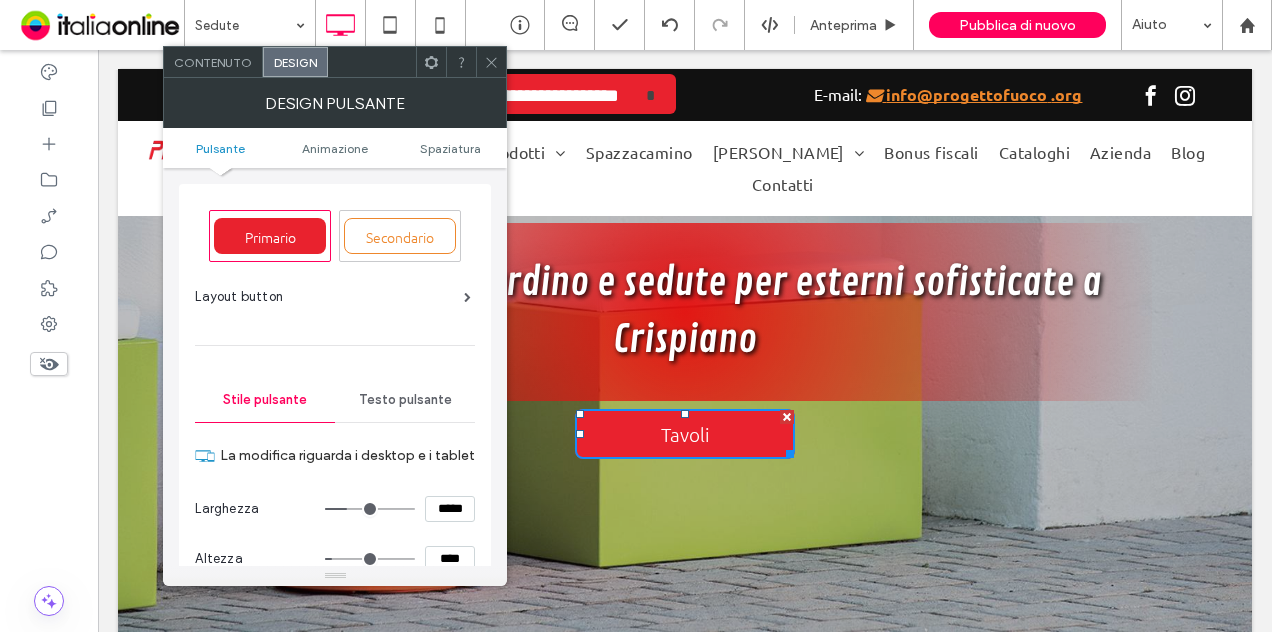 type on "***" 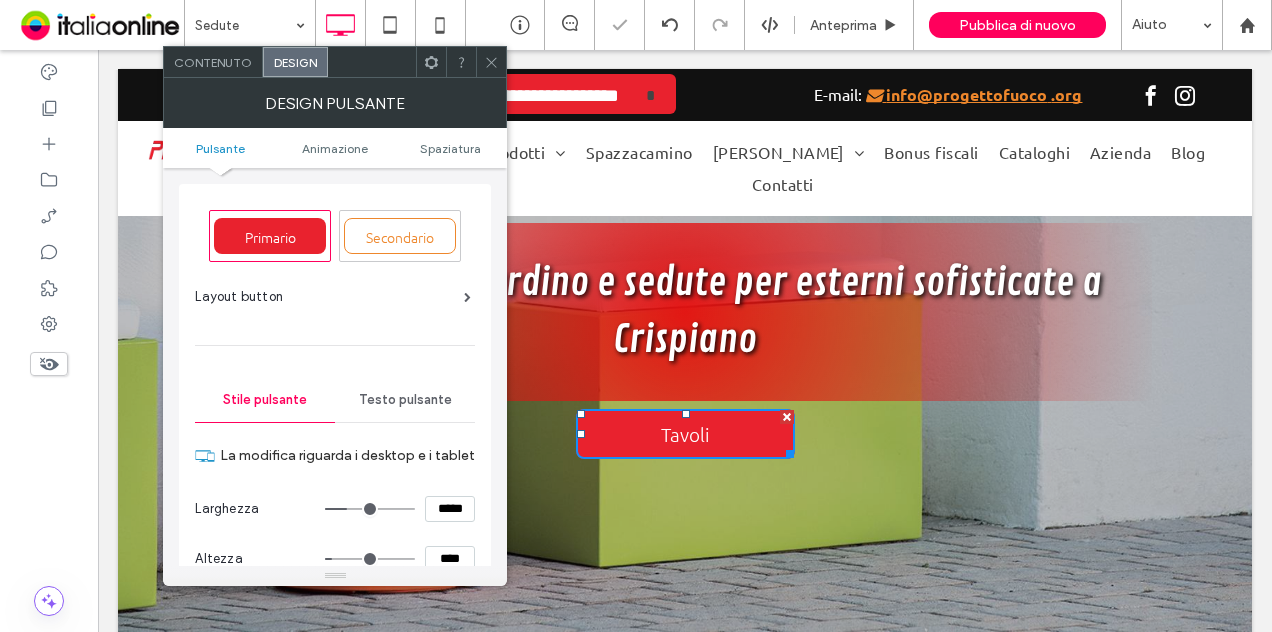 type on "***" 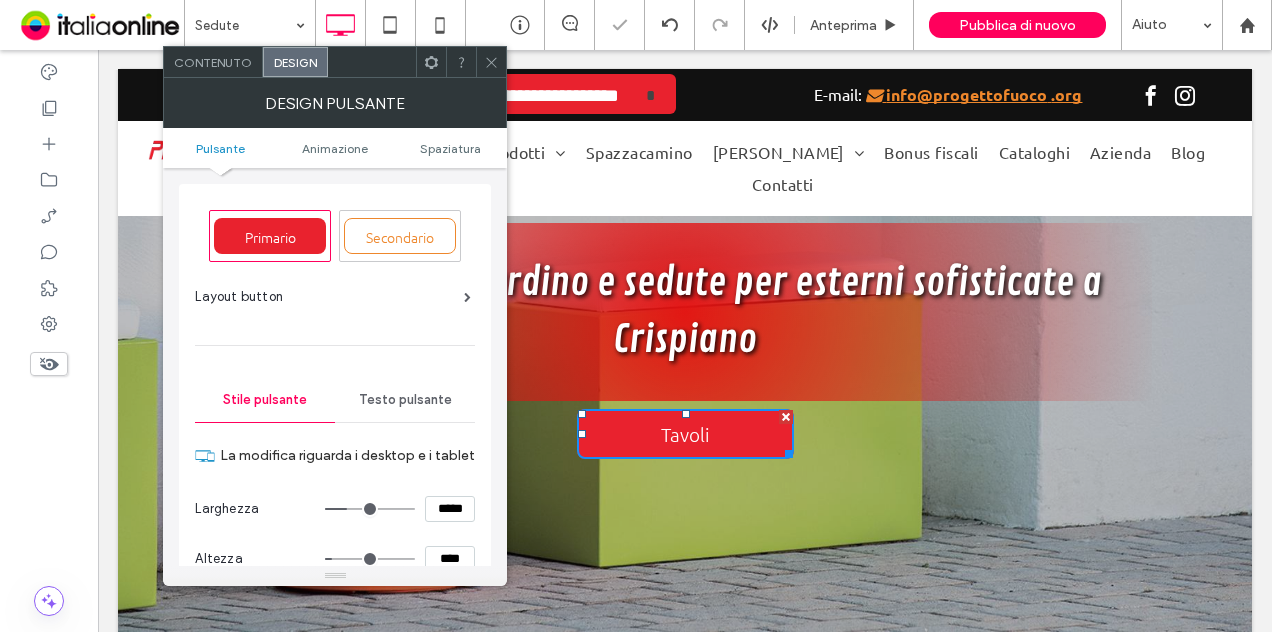 type on "***" 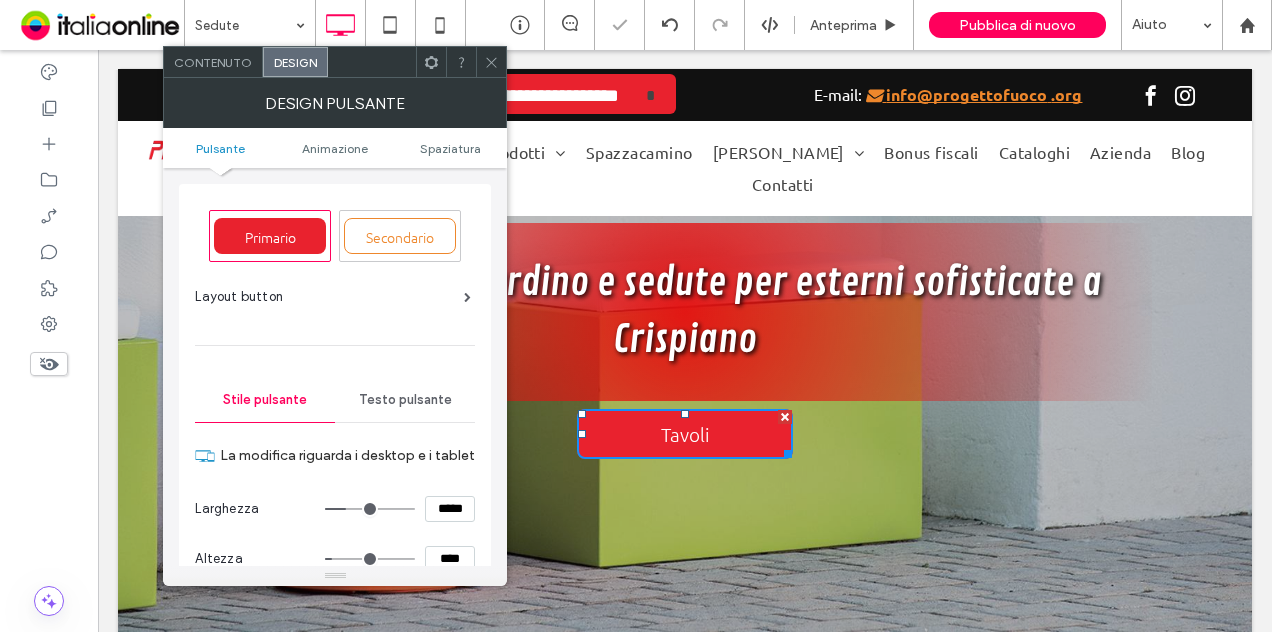 type on "***" 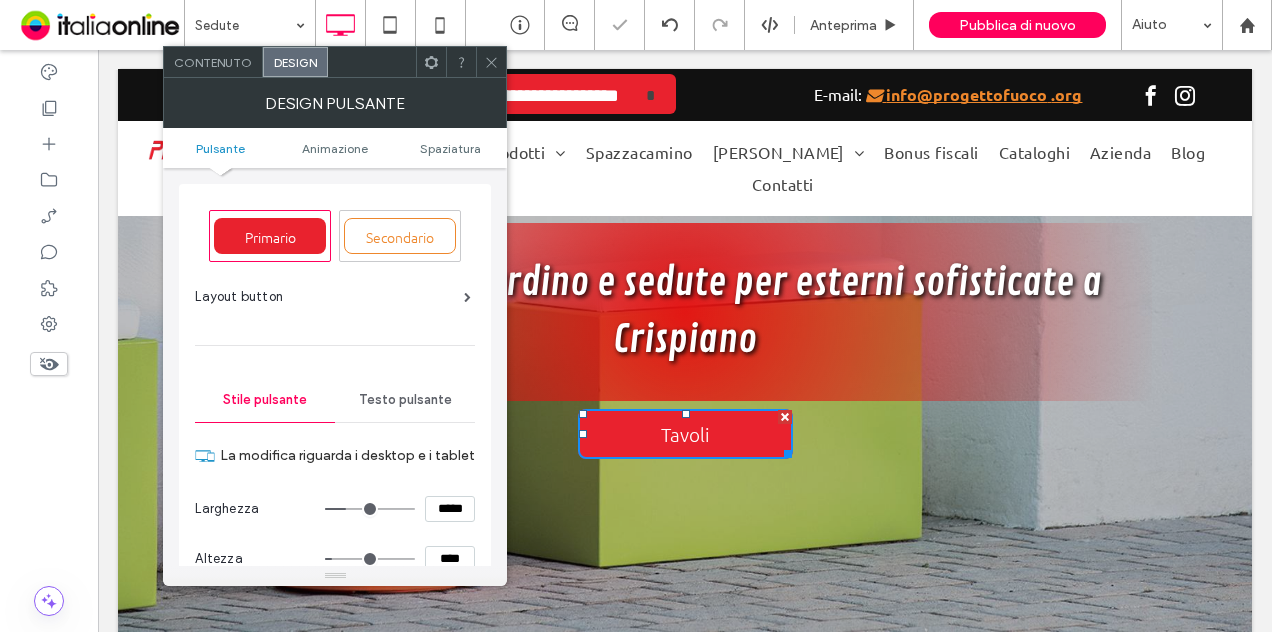 type on "***" 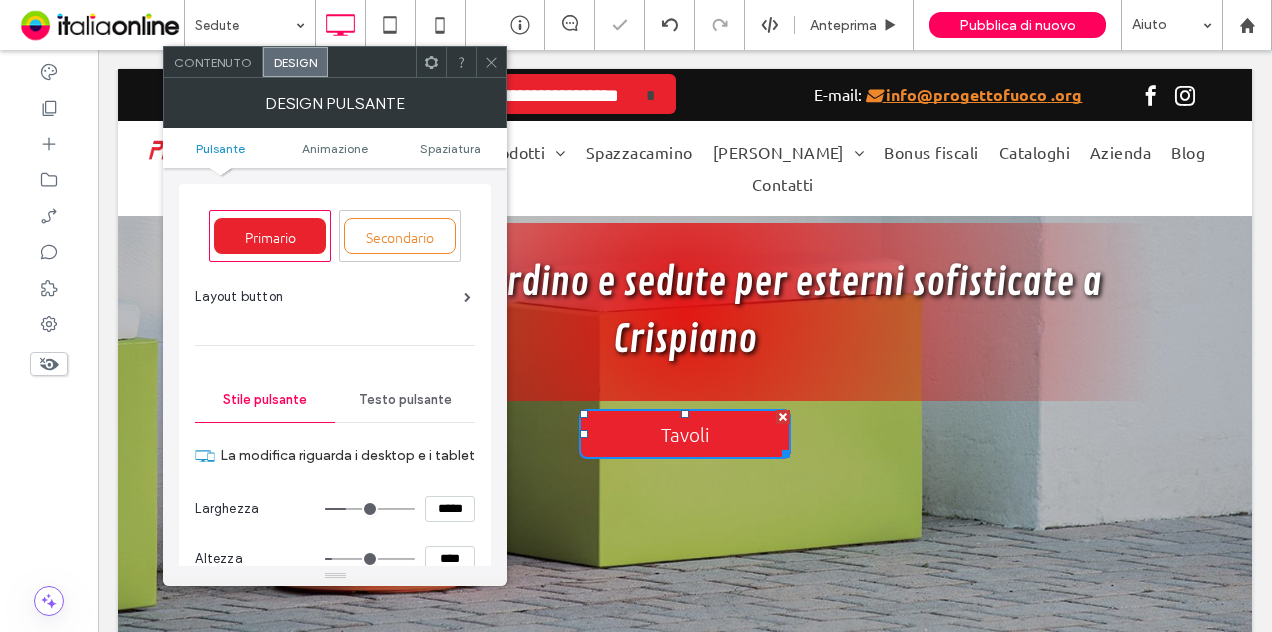 type on "***" 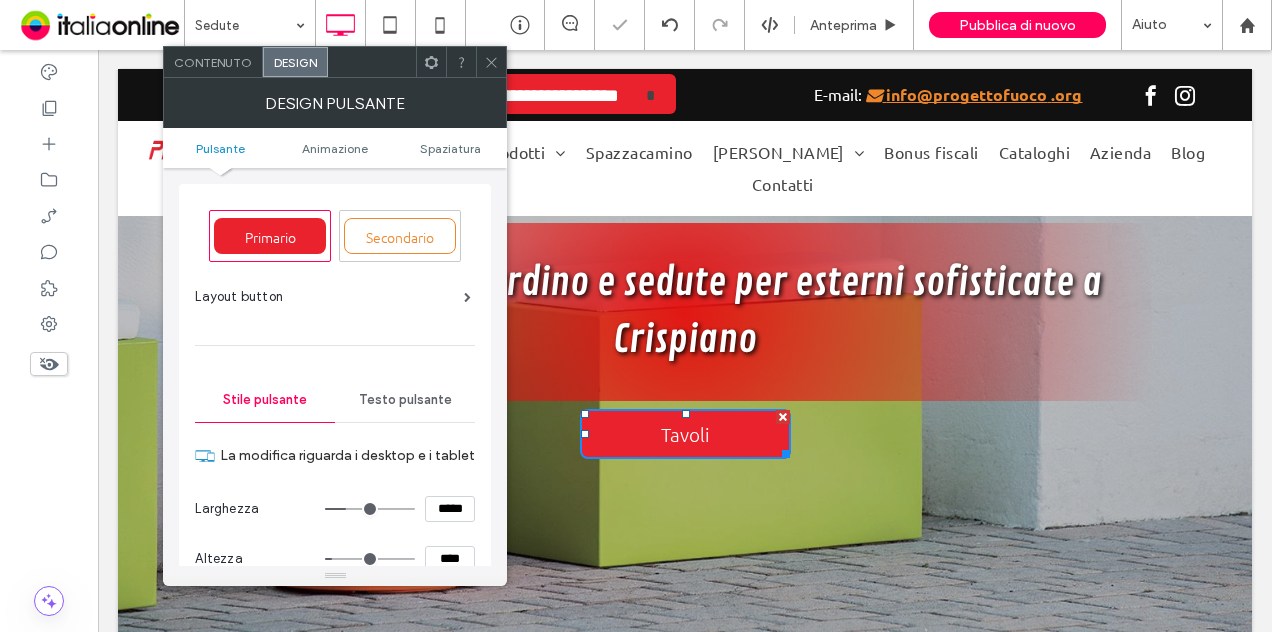 type on "***" 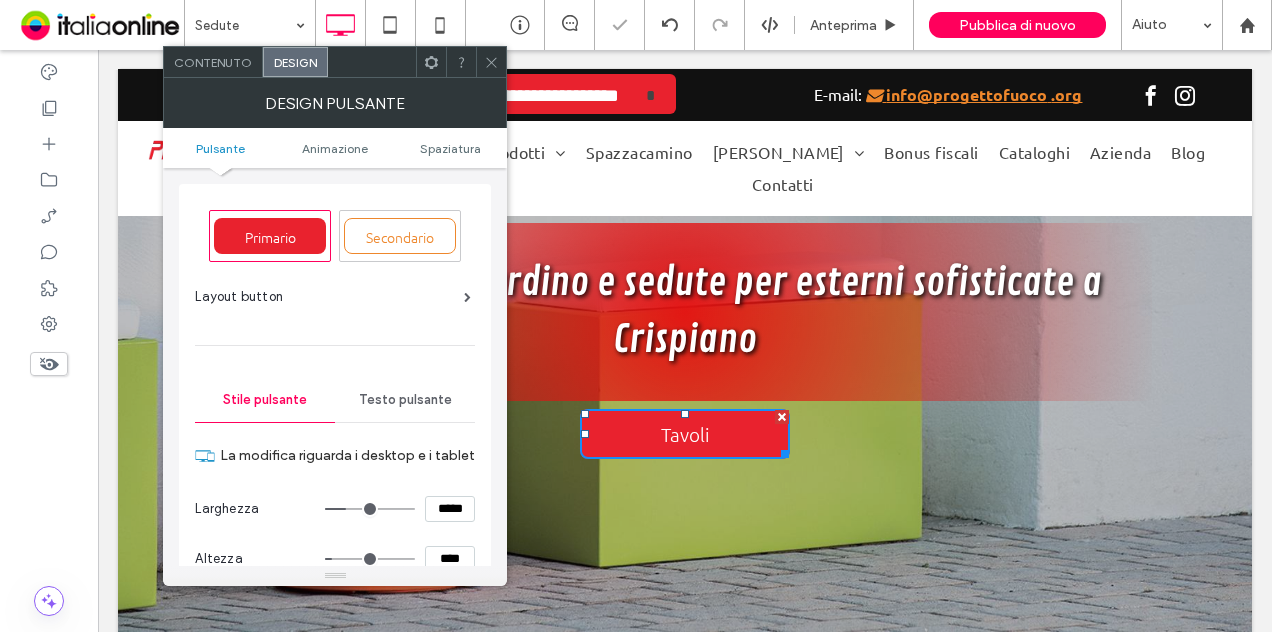 type on "***" 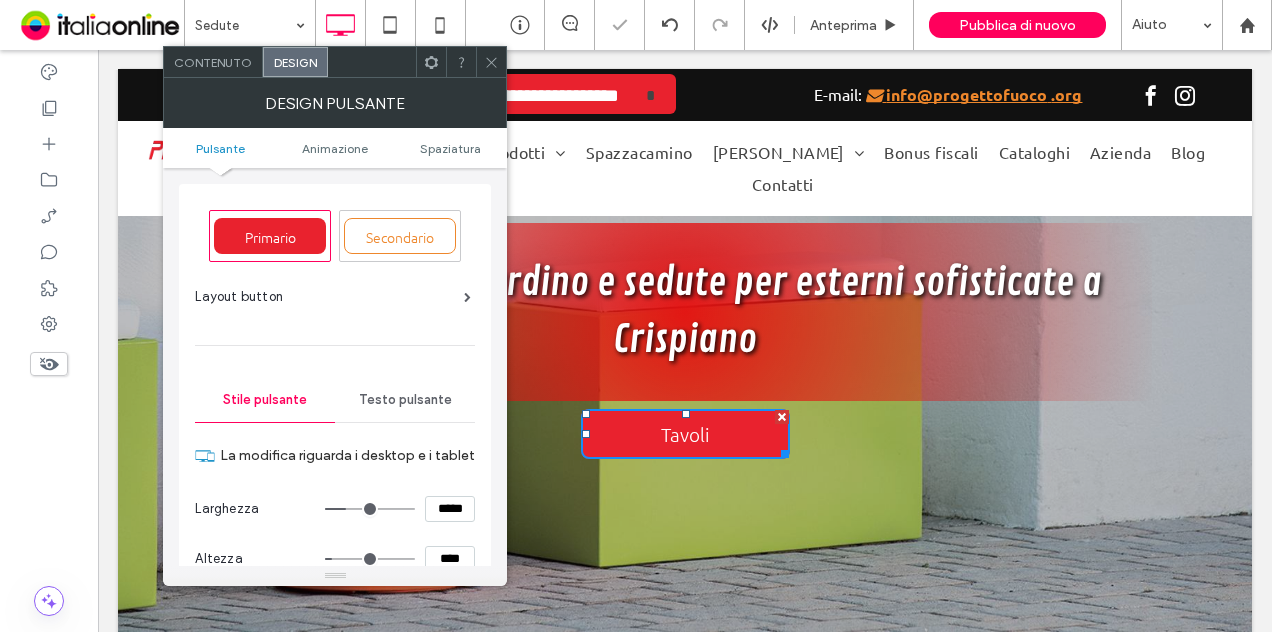 type on "***" 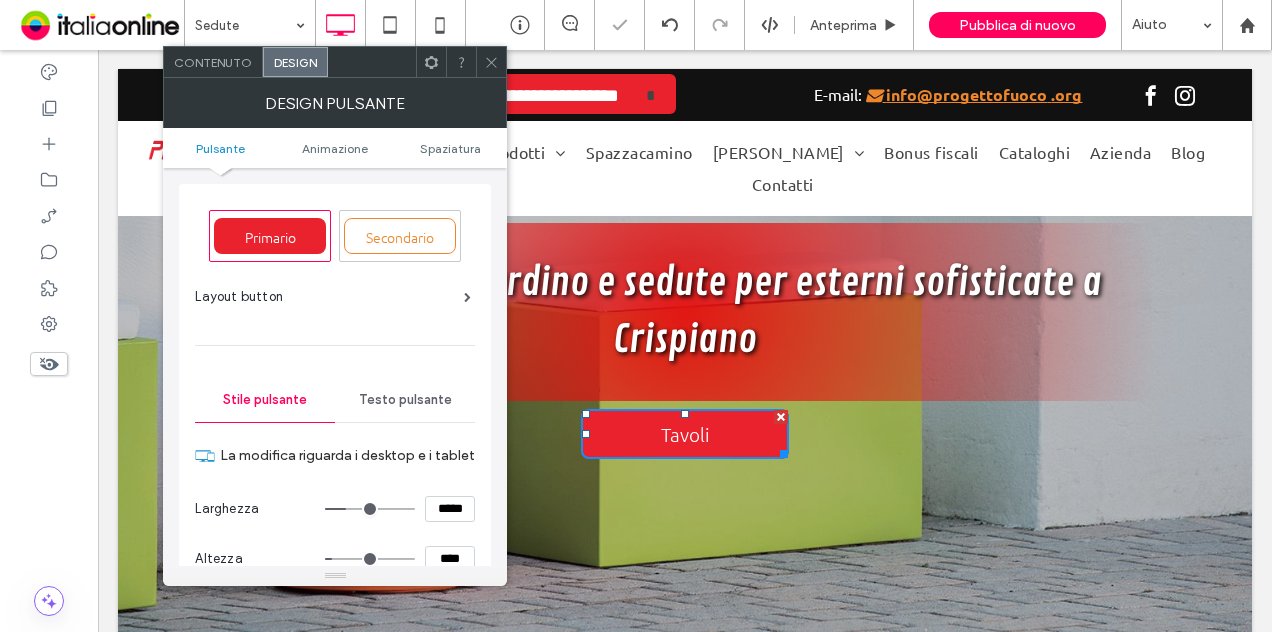 type on "***" 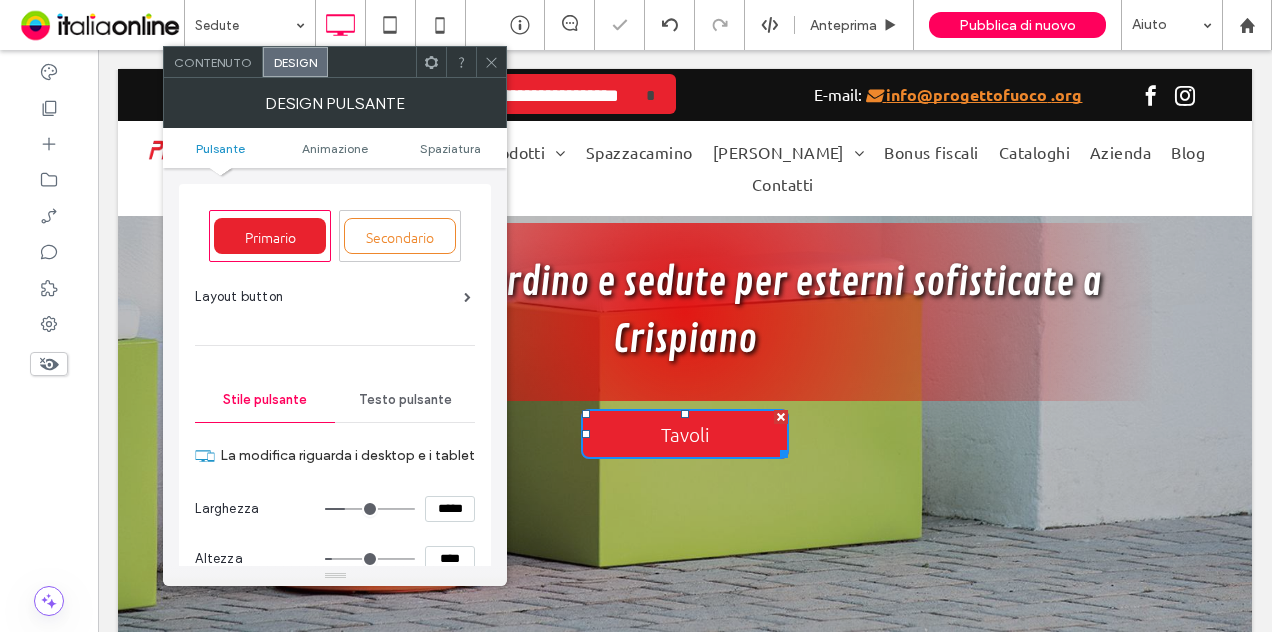 type on "***" 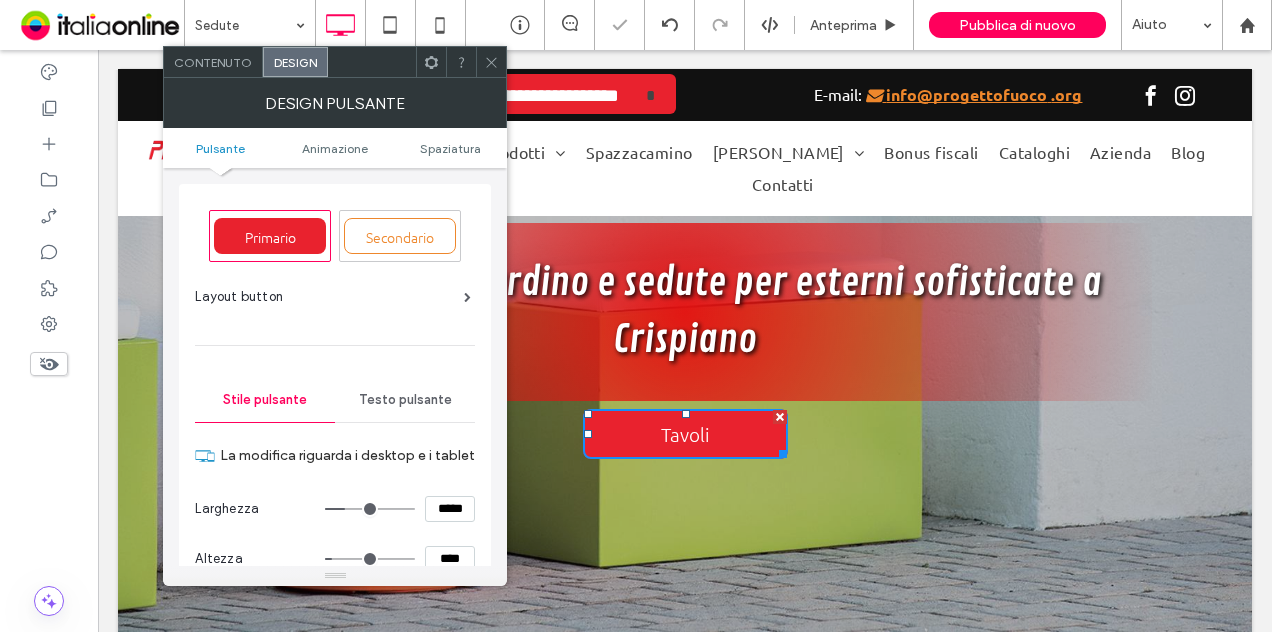 type on "***" 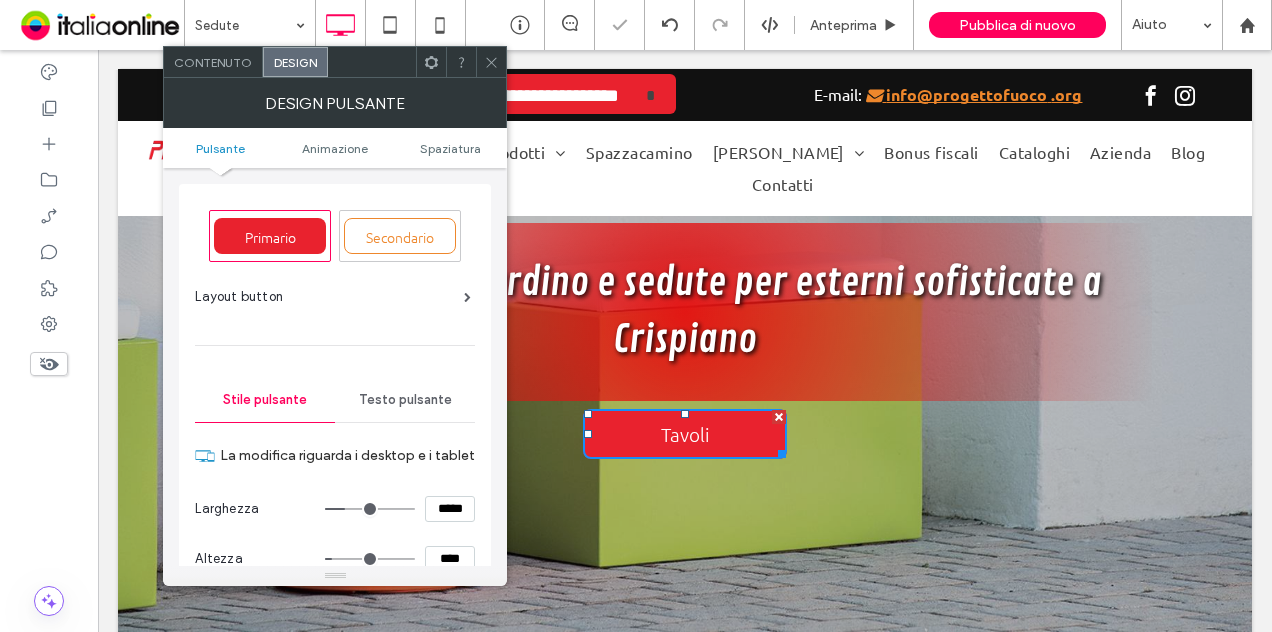 type on "***" 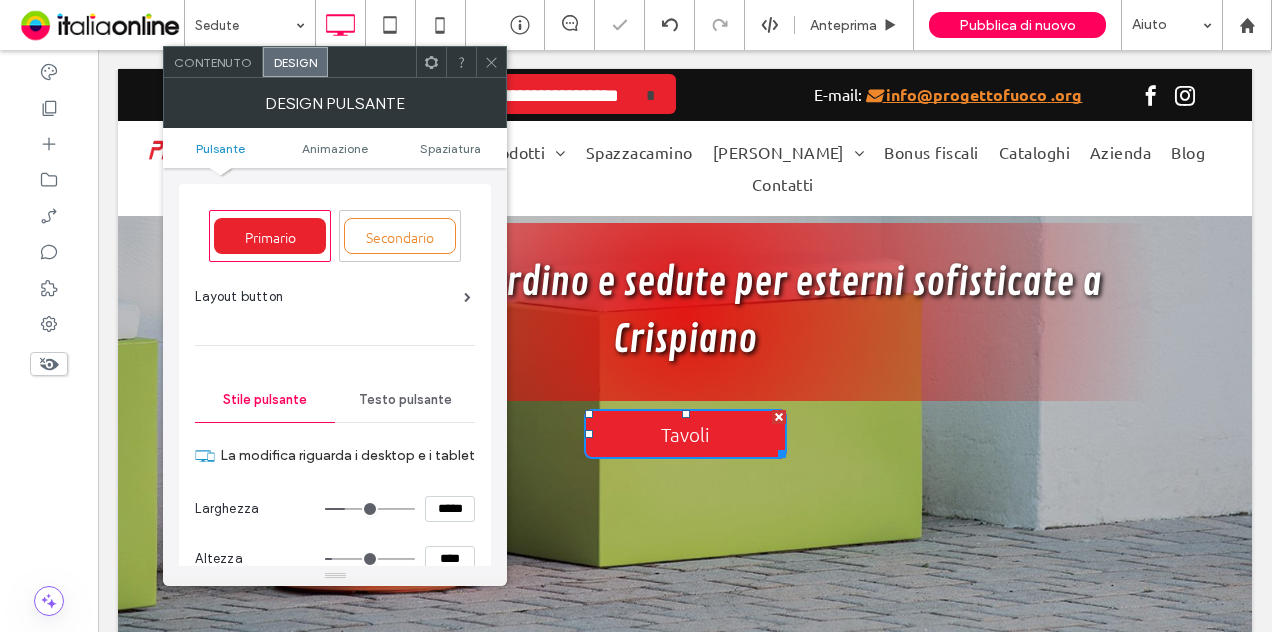 type on "***" 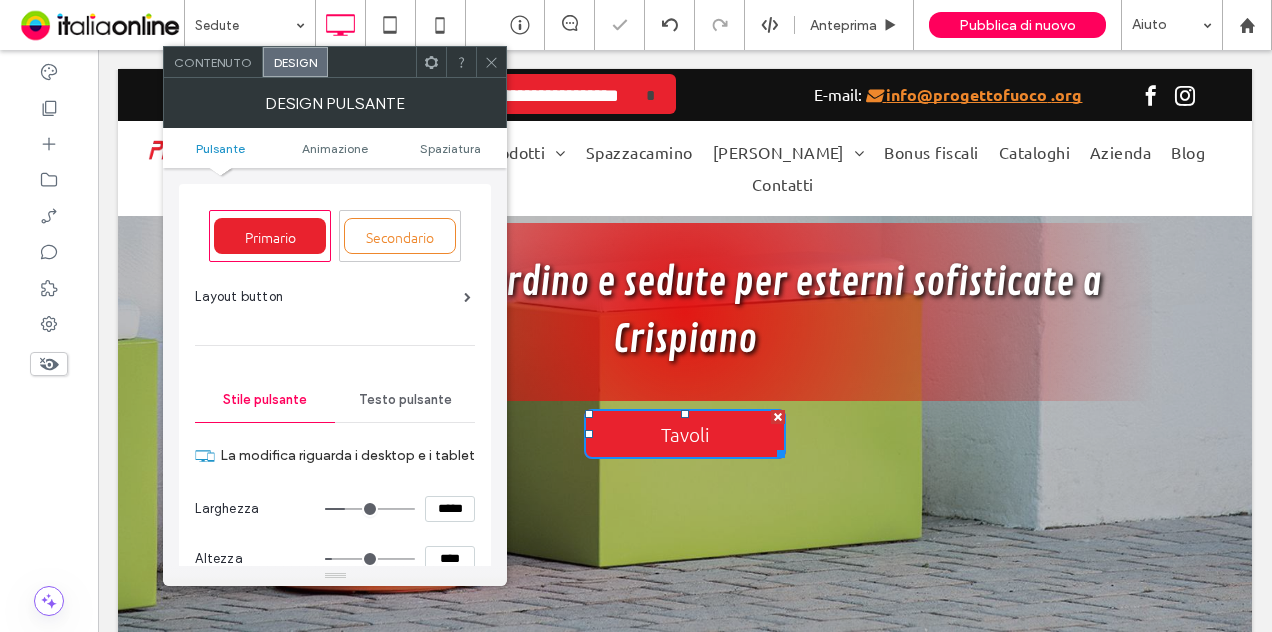 type on "*****" 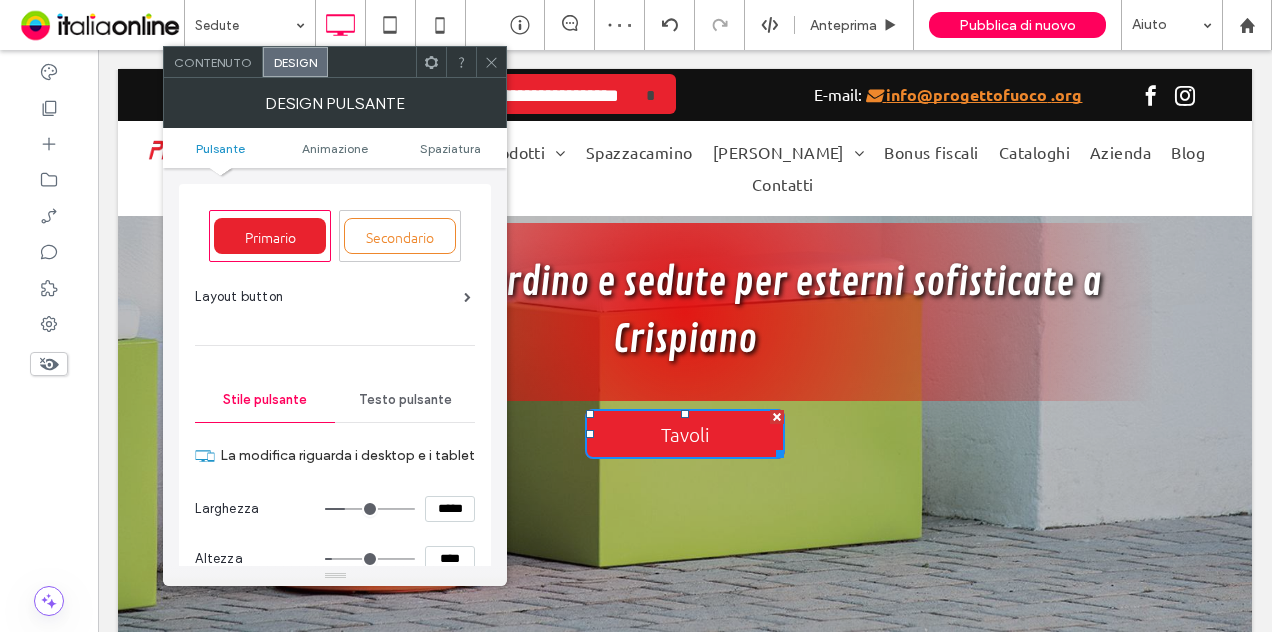 click 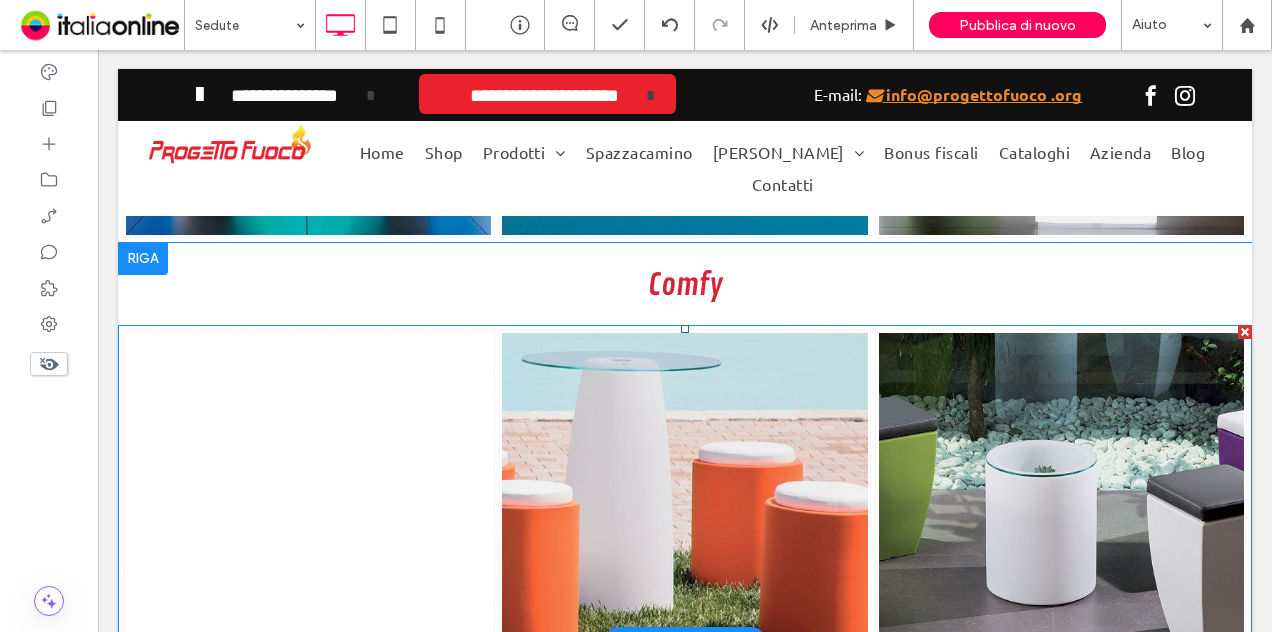 scroll, scrollTop: 1400, scrollLeft: 0, axis: vertical 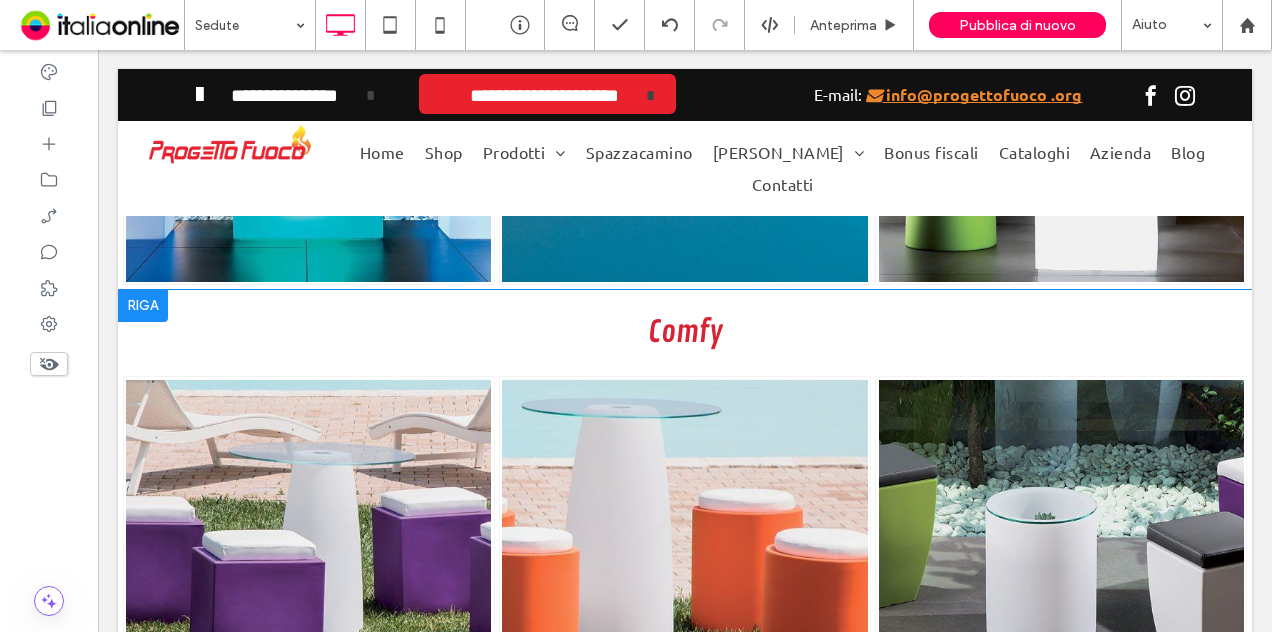 click at bounding box center [143, 306] 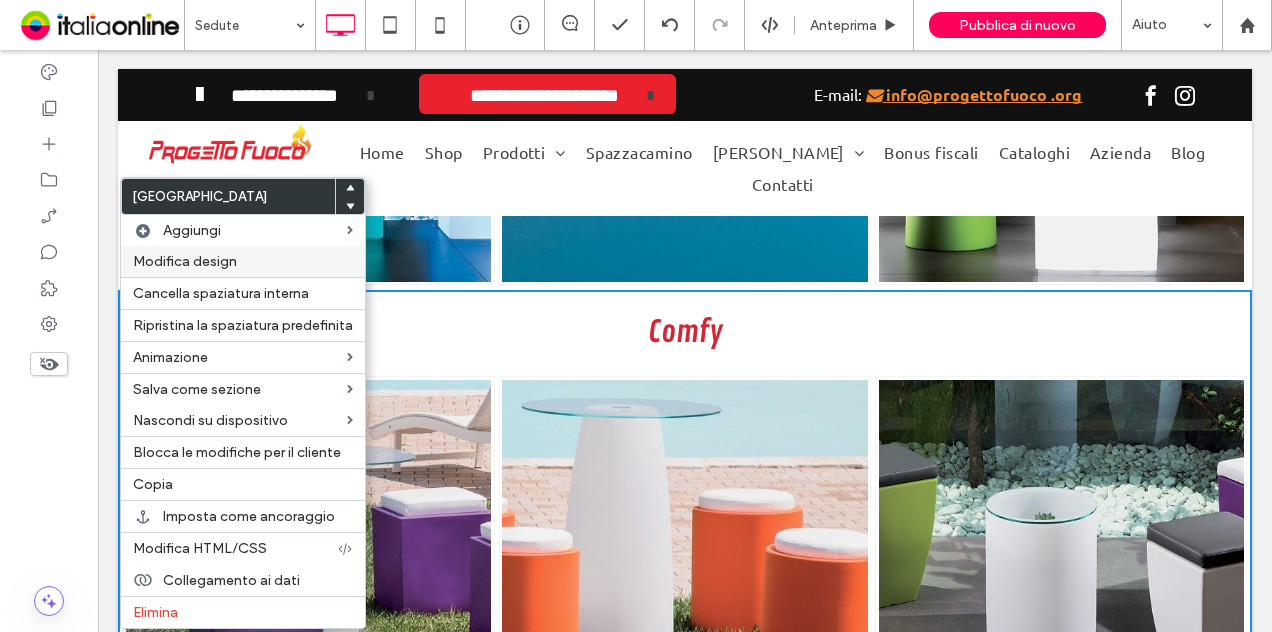 click on "Modifica design" at bounding box center [243, 261] 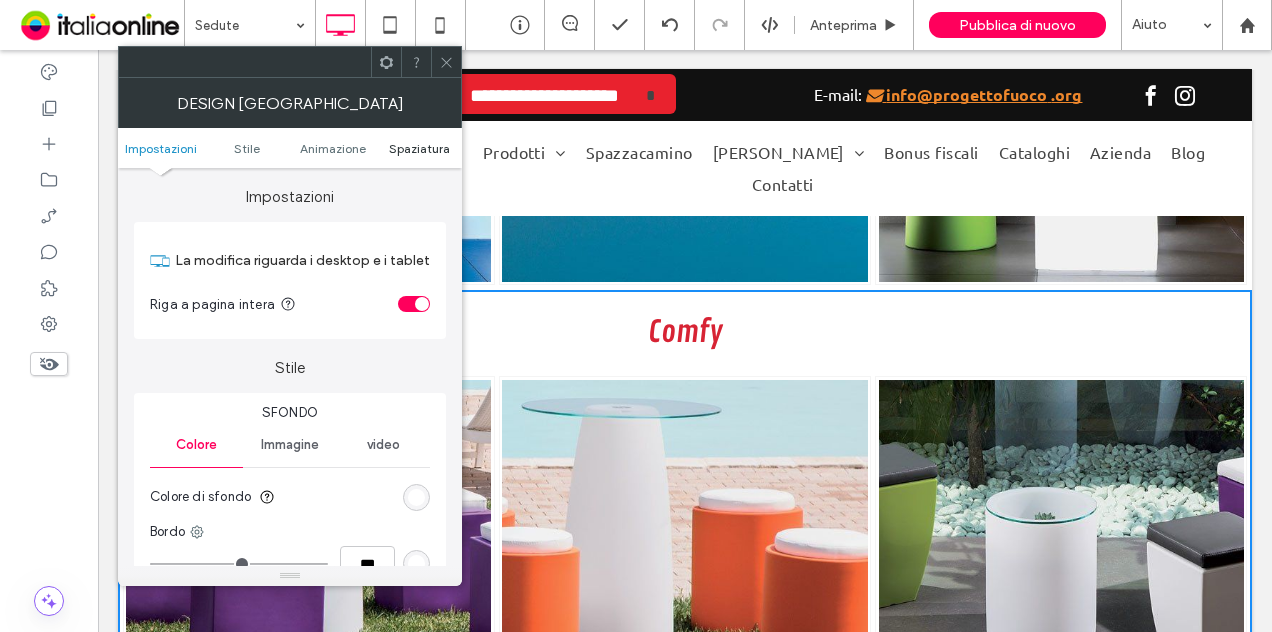 click on "Spaziatura" at bounding box center (419, 148) 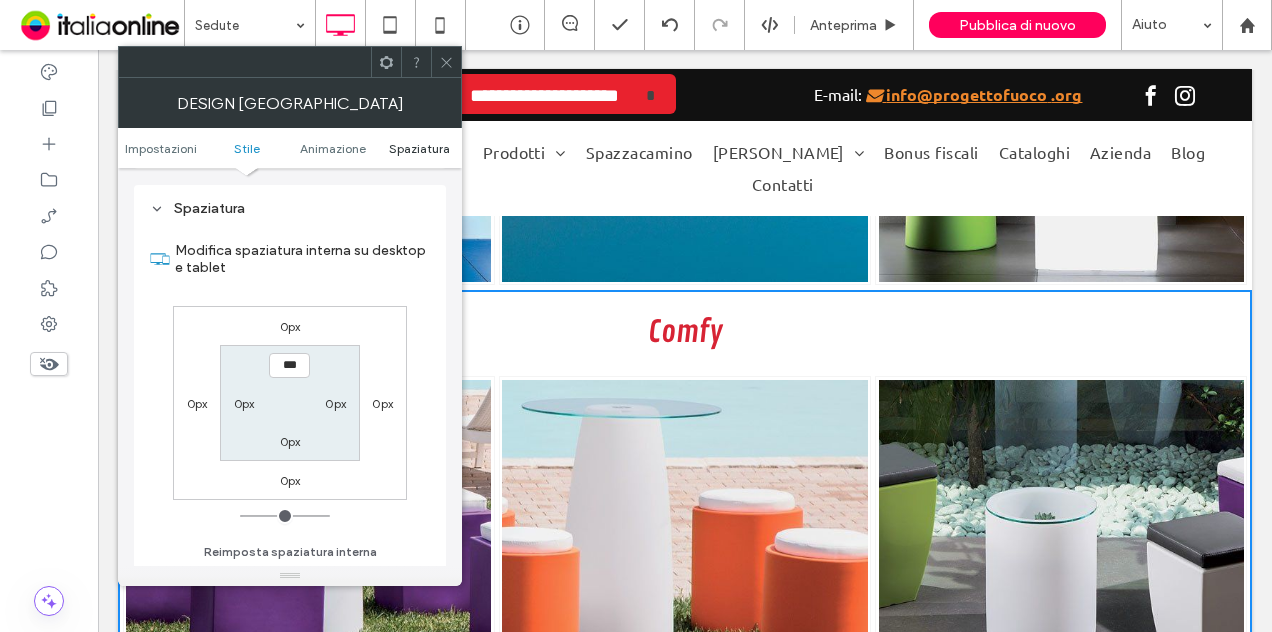 scroll, scrollTop: 565, scrollLeft: 0, axis: vertical 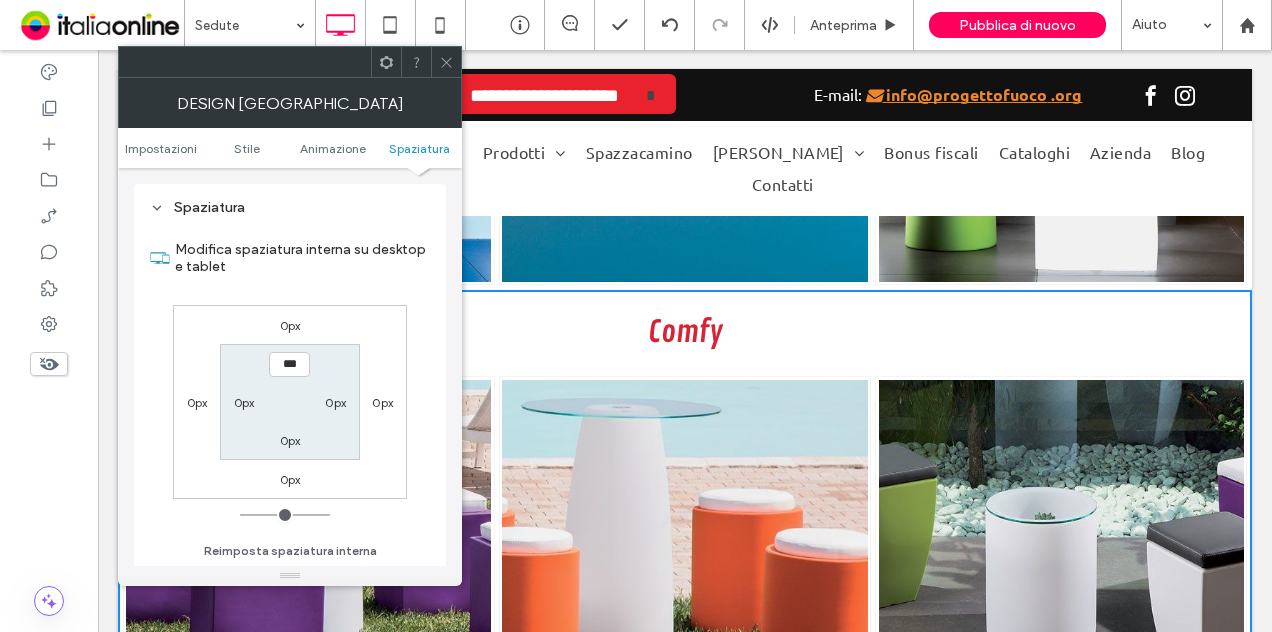 click on "0px" at bounding box center (290, 440) 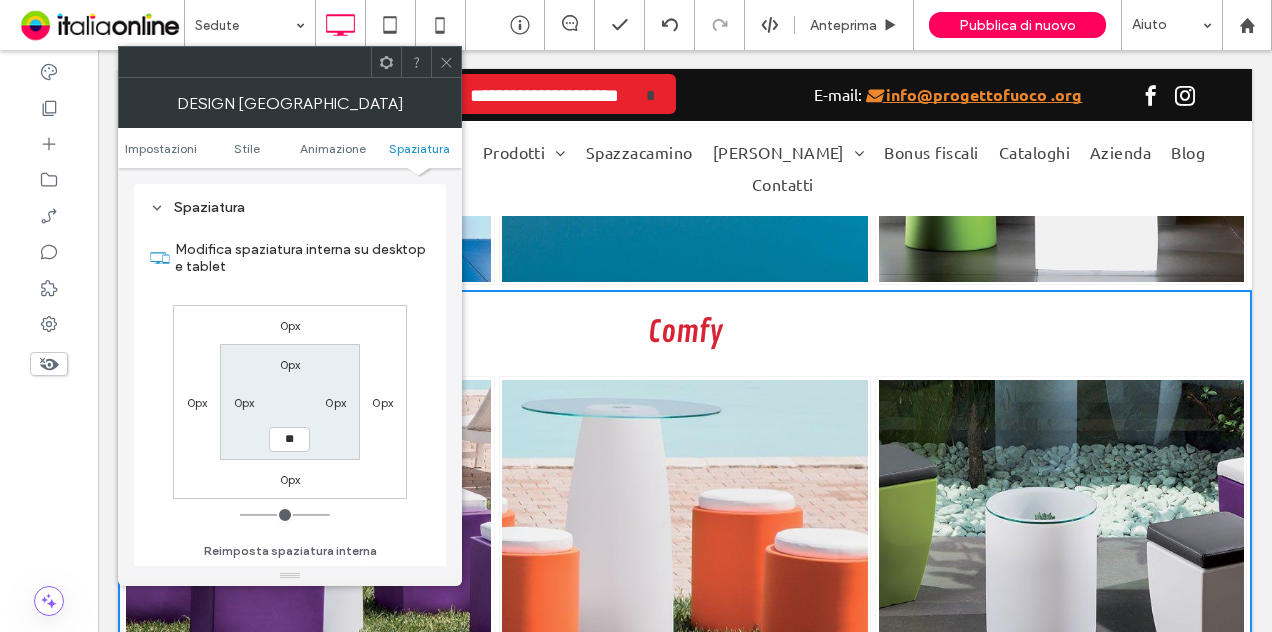 type on "**" 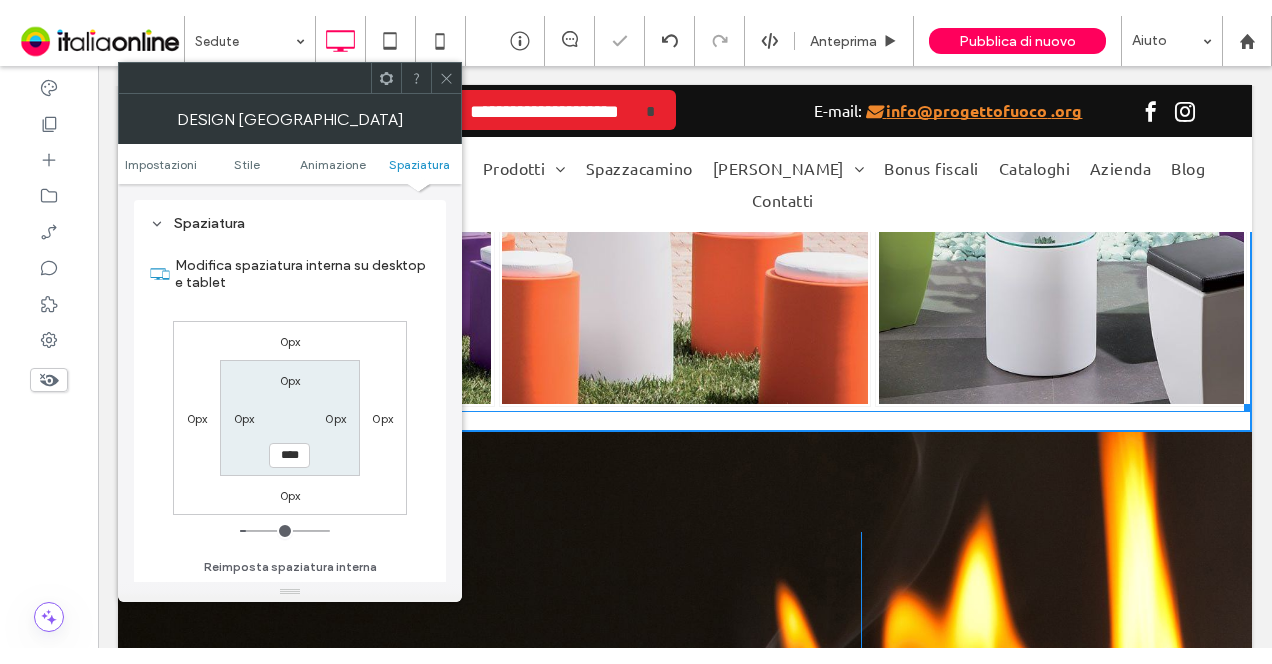 scroll, scrollTop: 1700, scrollLeft: 0, axis: vertical 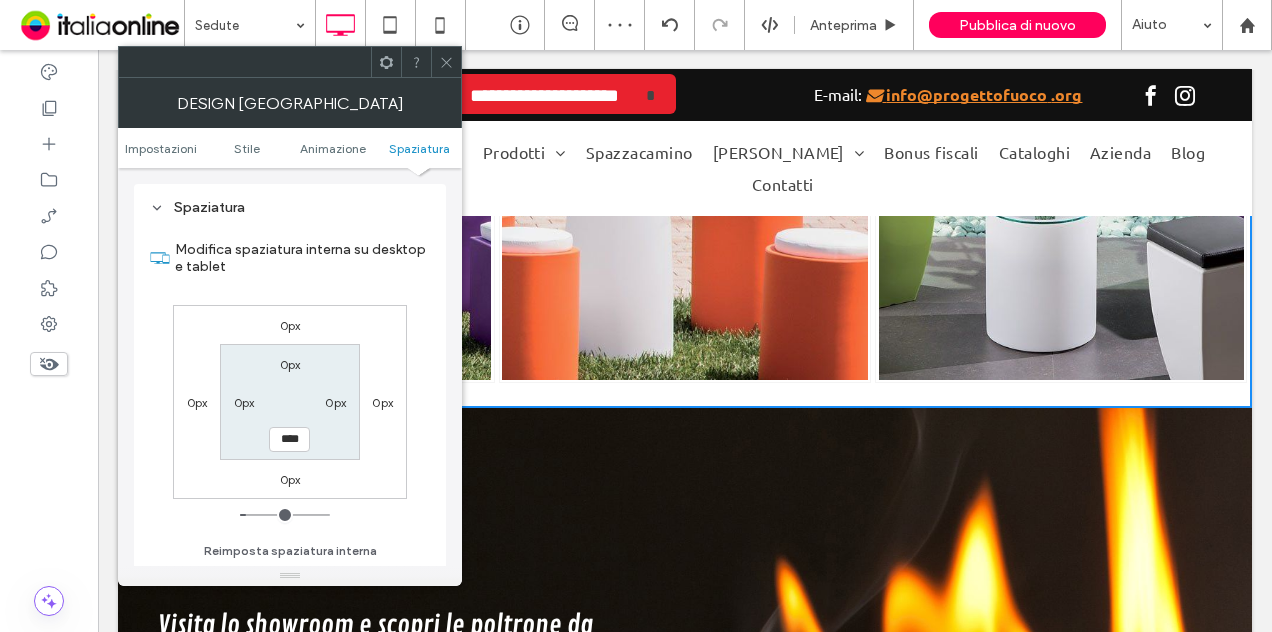 click 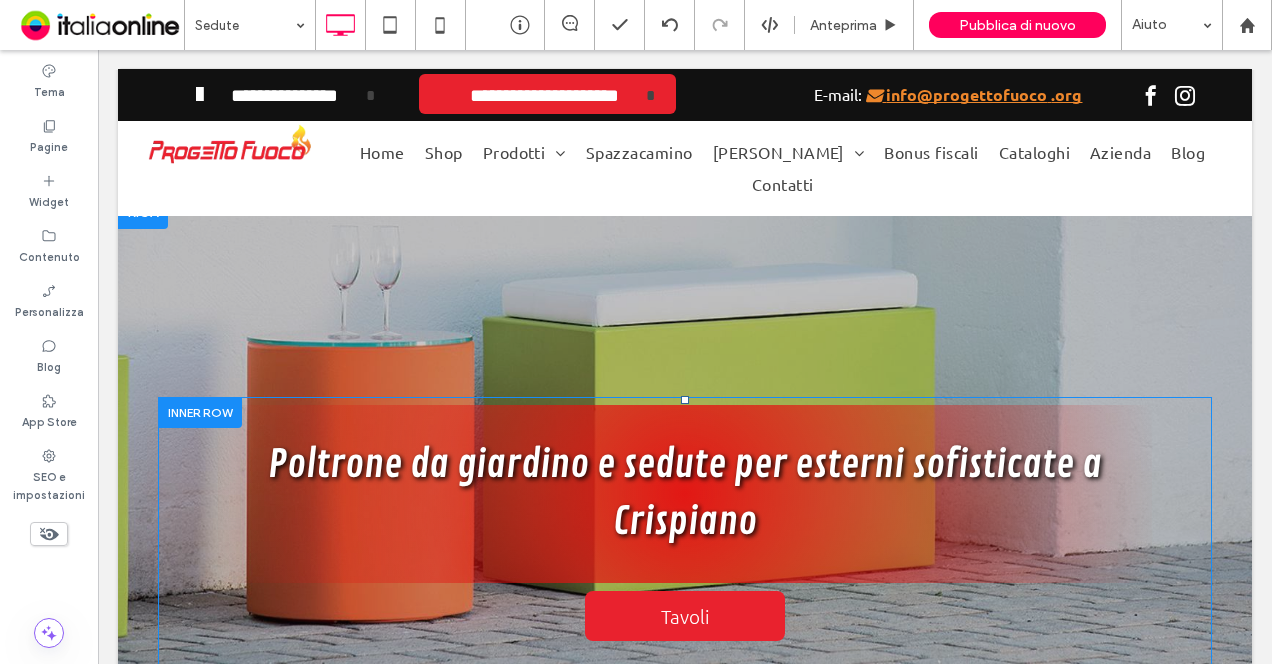 scroll, scrollTop: 0, scrollLeft: 0, axis: both 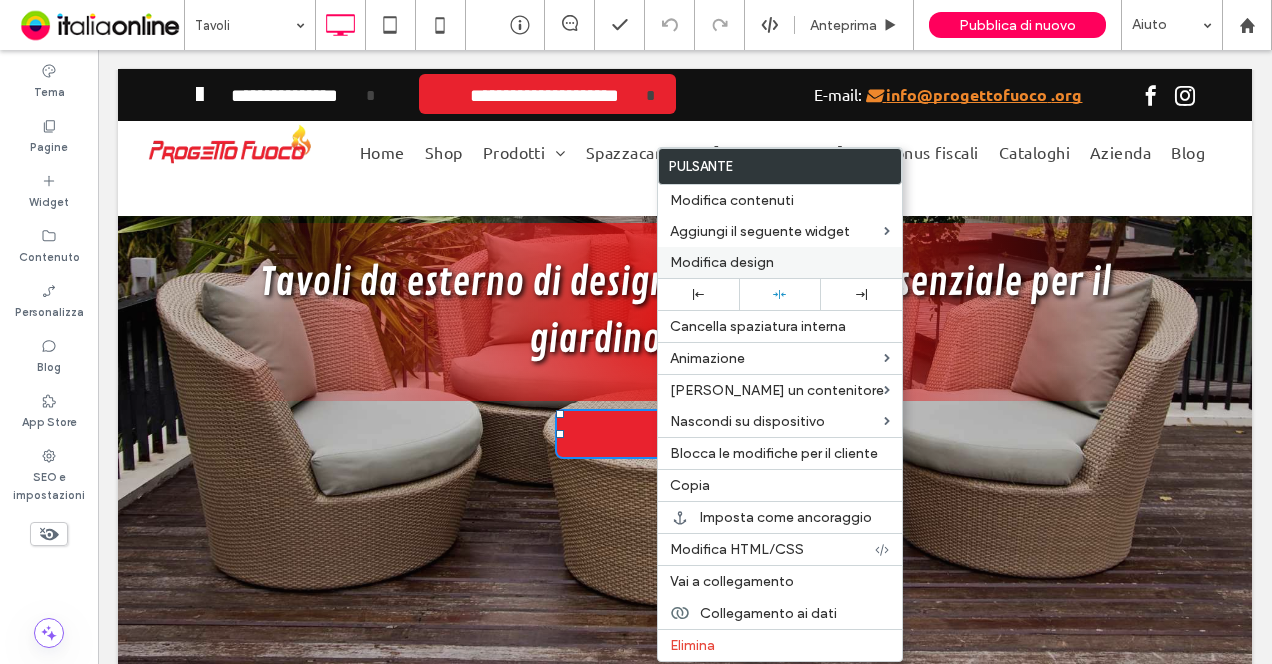 click on "Modifica design" at bounding box center [722, 262] 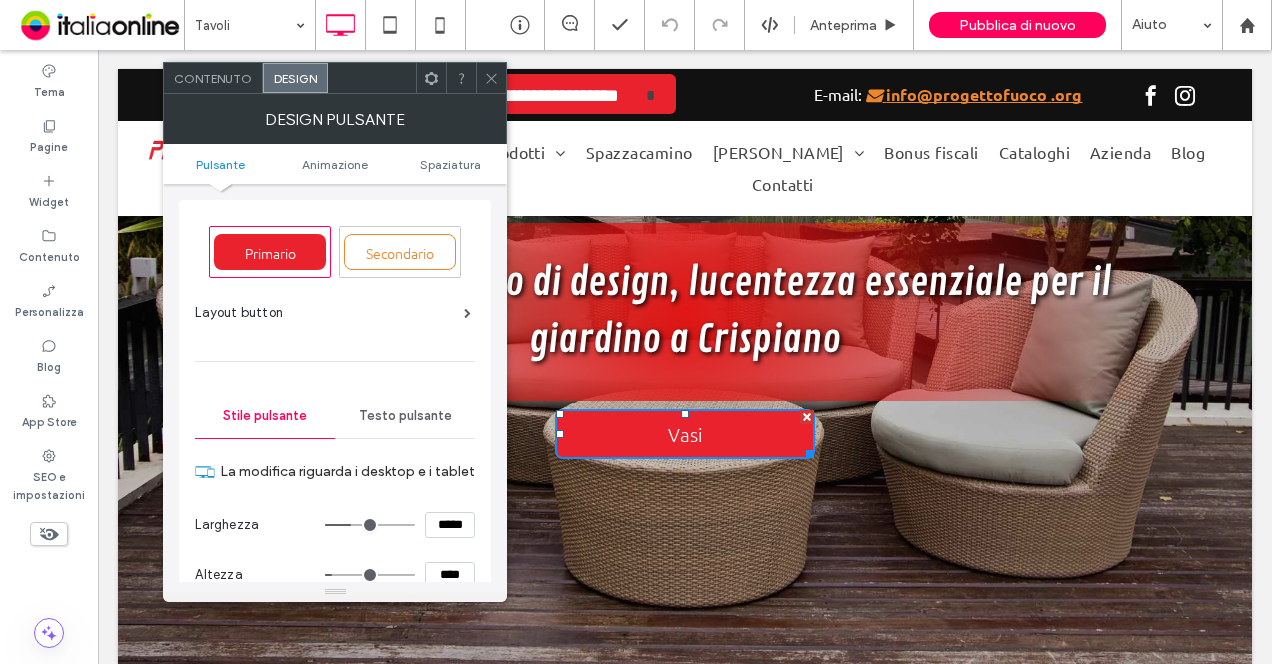 click on "*****" at bounding box center (450, 525) 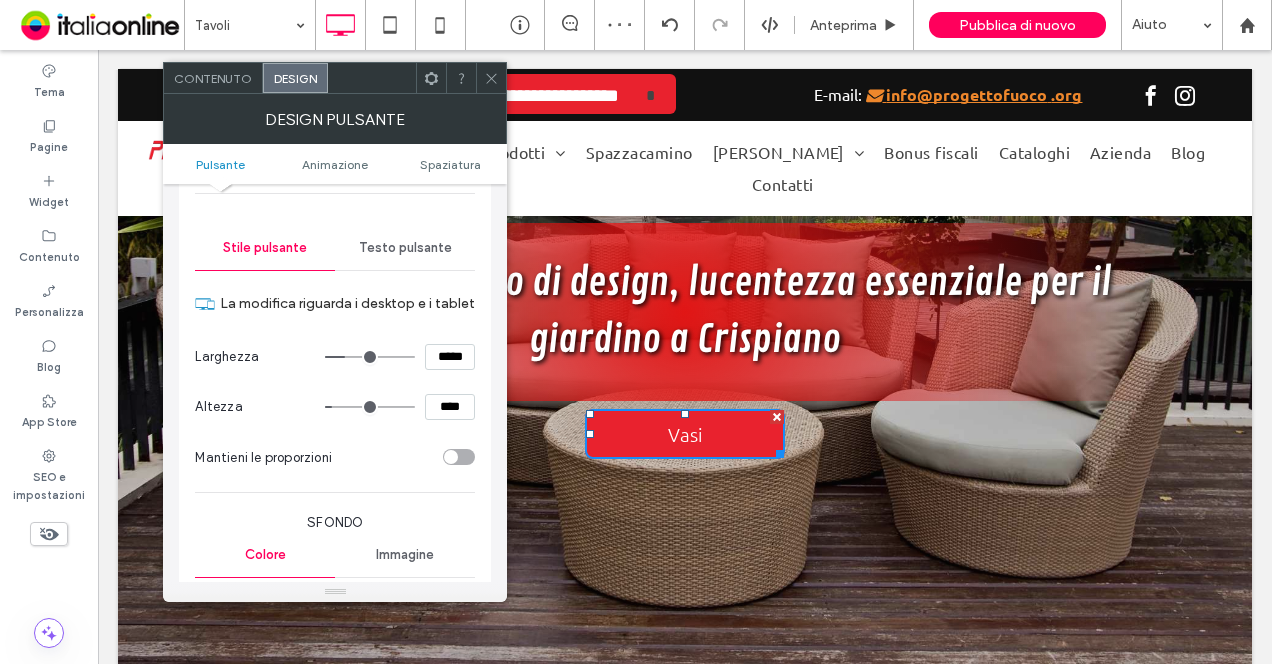 scroll, scrollTop: 200, scrollLeft: 0, axis: vertical 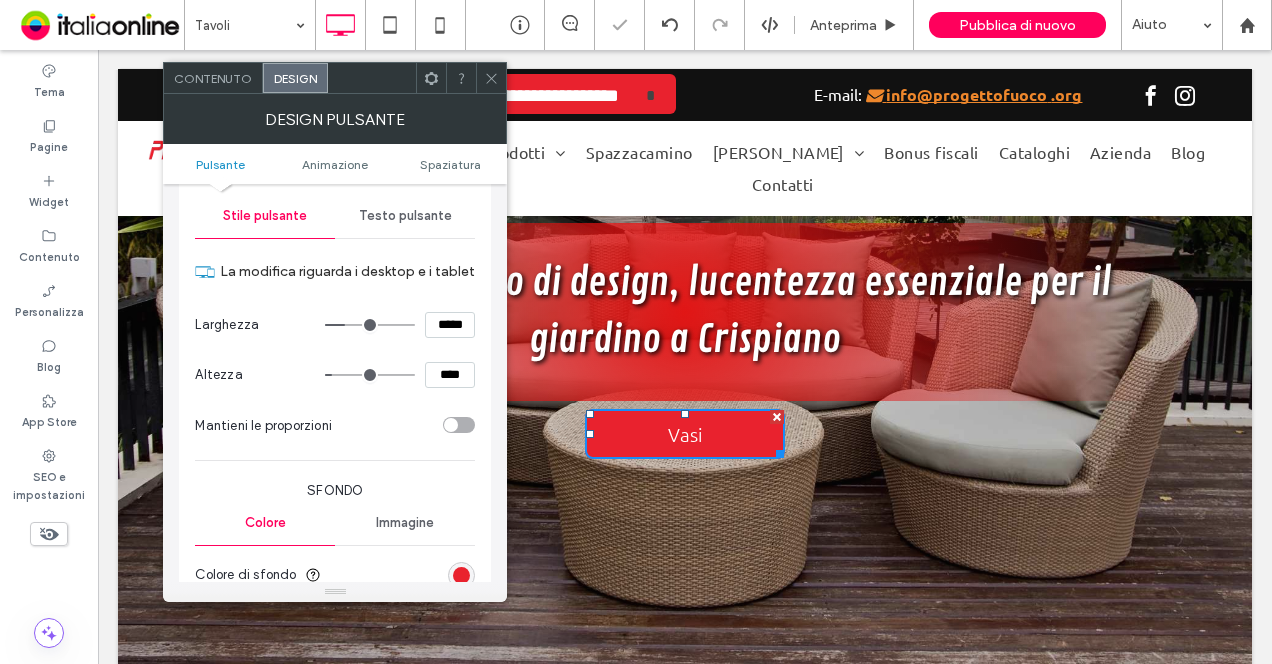 click 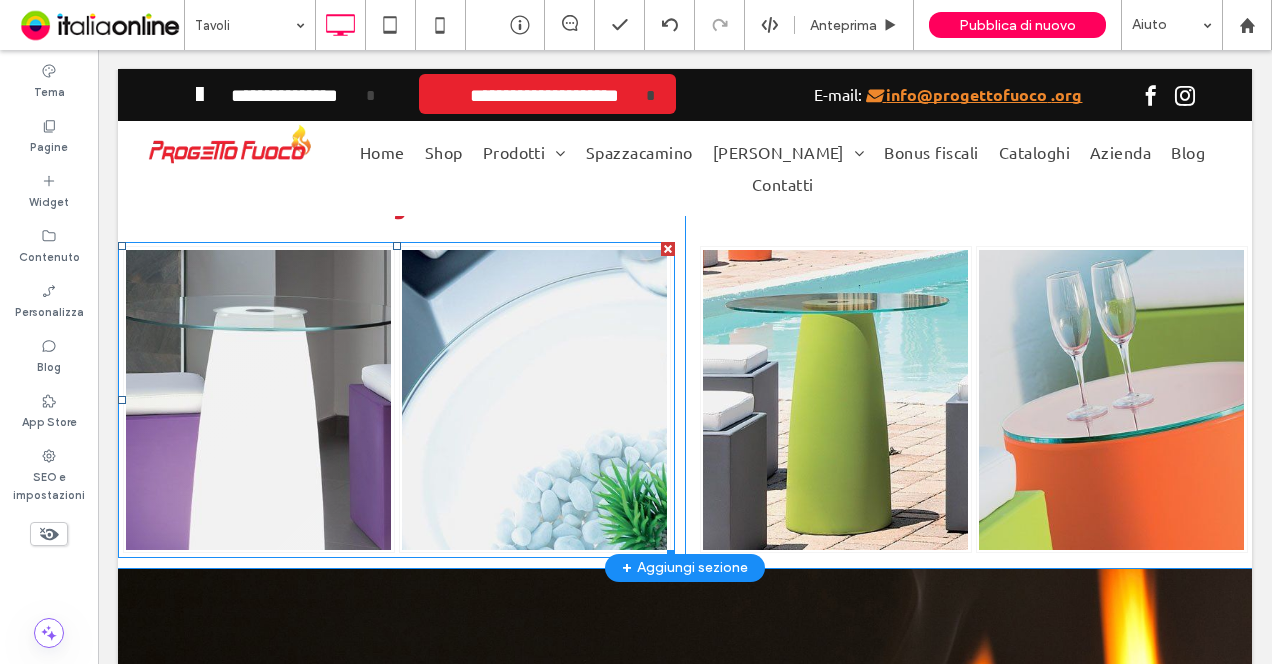 scroll, scrollTop: 1100, scrollLeft: 0, axis: vertical 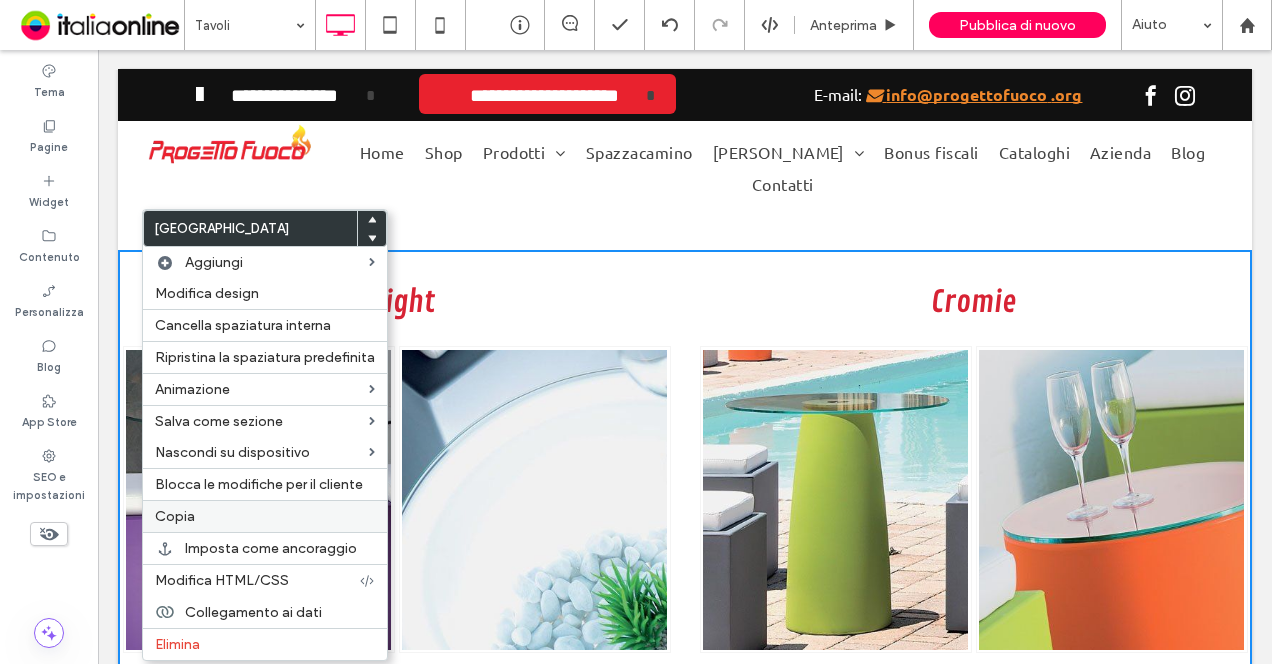 click on "Copia" at bounding box center [265, 516] 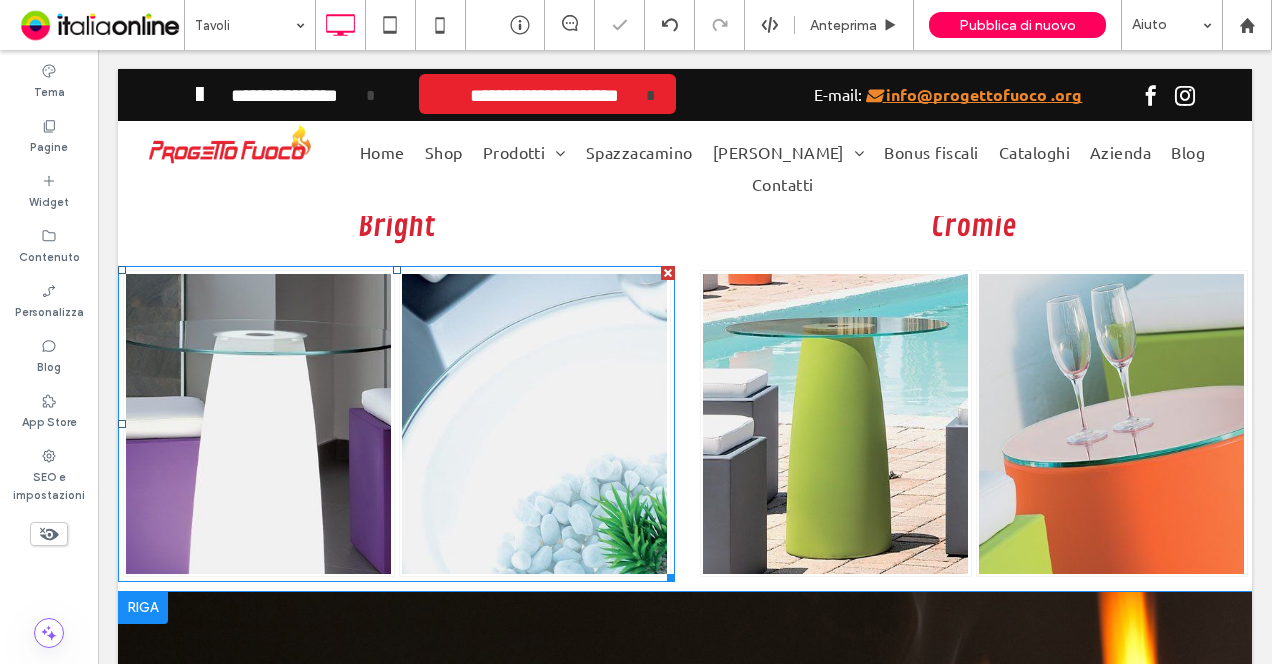 scroll, scrollTop: 1300, scrollLeft: 0, axis: vertical 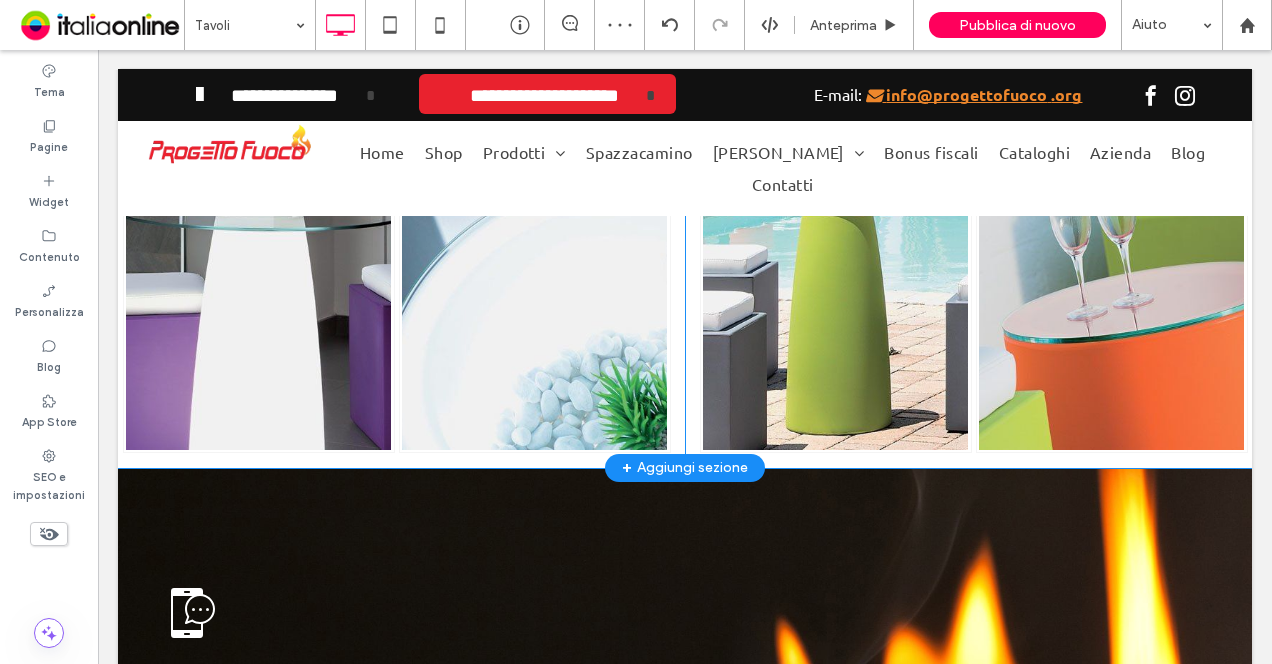 click on "+ Aggiungi sezione" at bounding box center [685, 468] 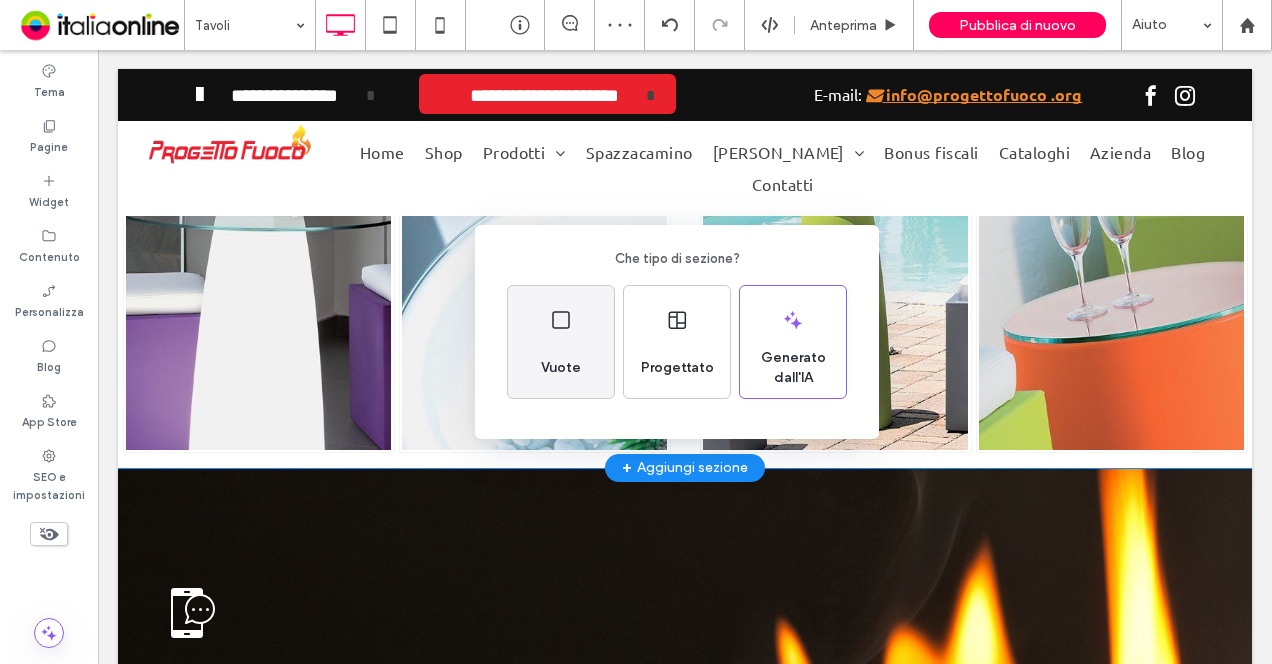 click 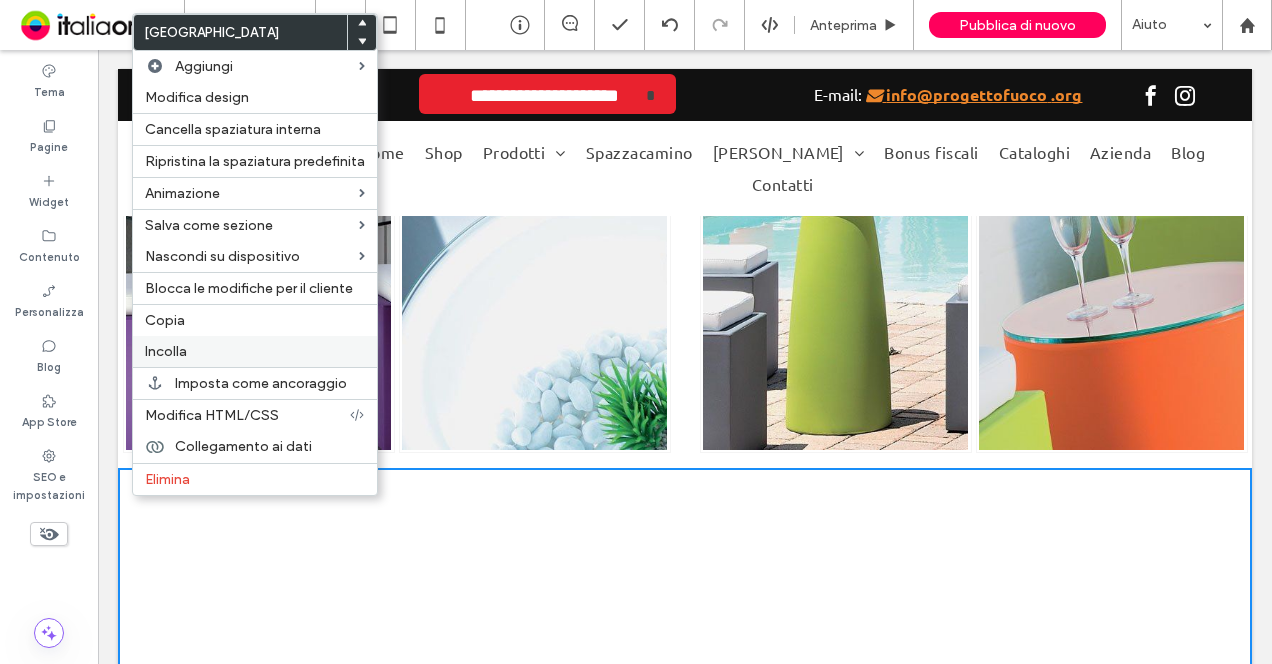 click on "Incolla" at bounding box center (255, 351) 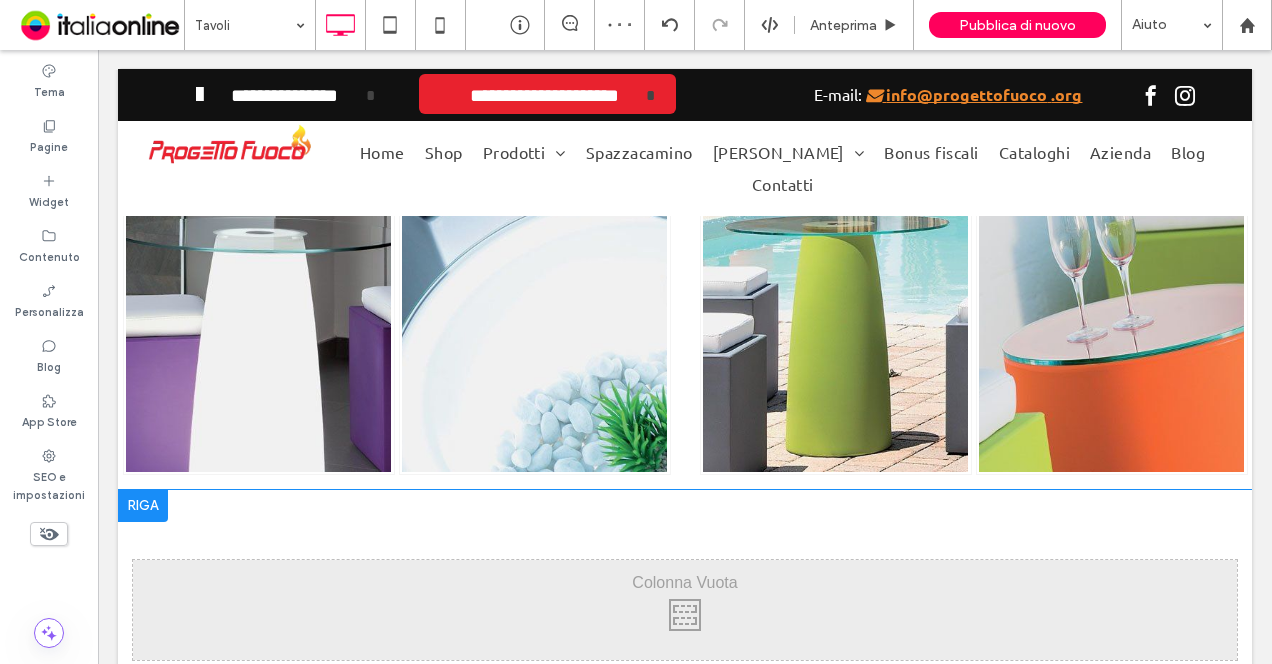 scroll, scrollTop: 1800, scrollLeft: 0, axis: vertical 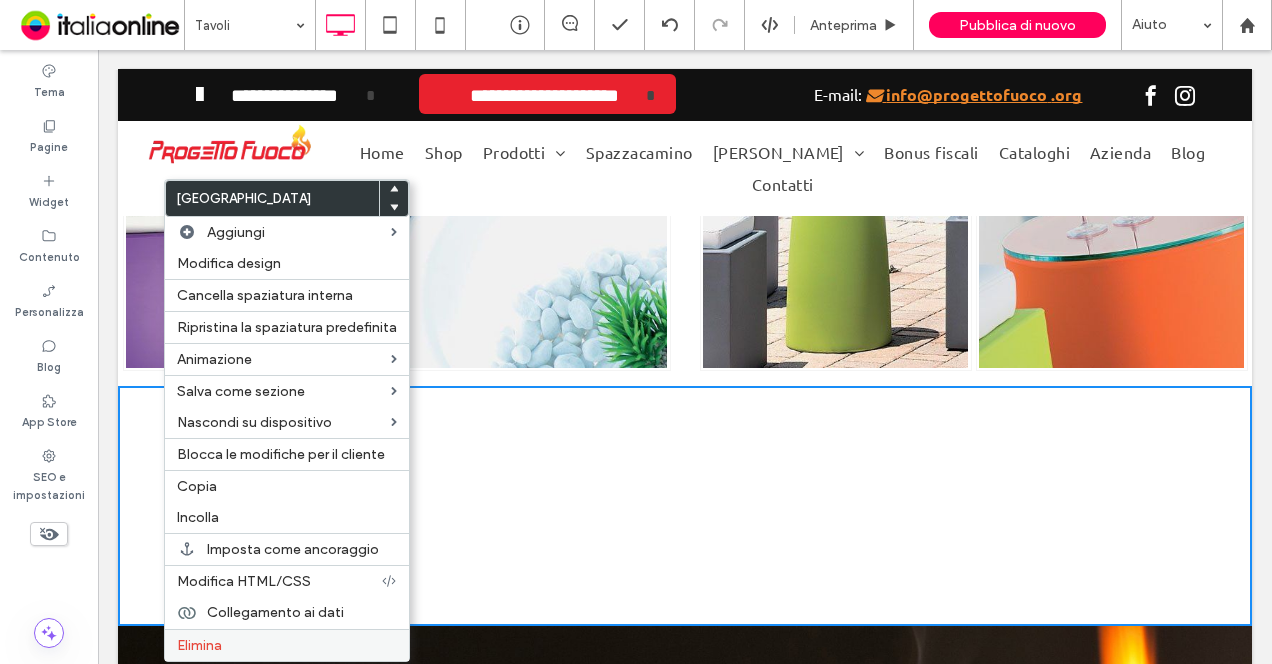 click on "Elimina" at bounding box center (287, 645) 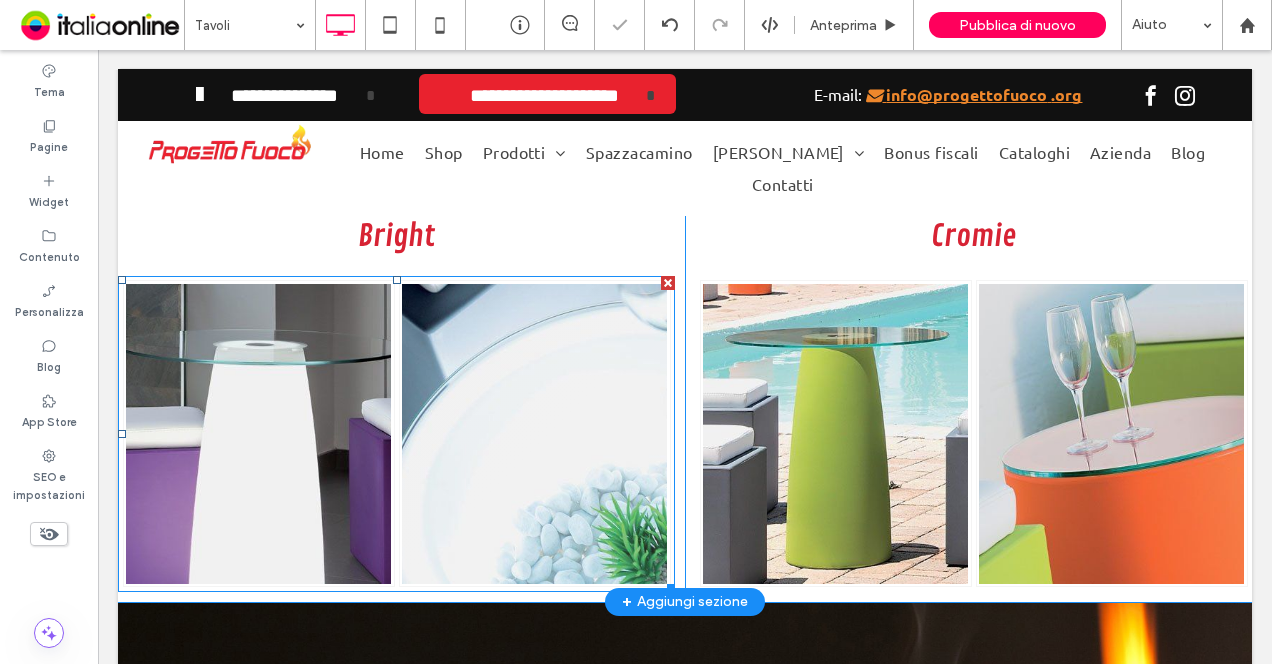 scroll, scrollTop: 1400, scrollLeft: 0, axis: vertical 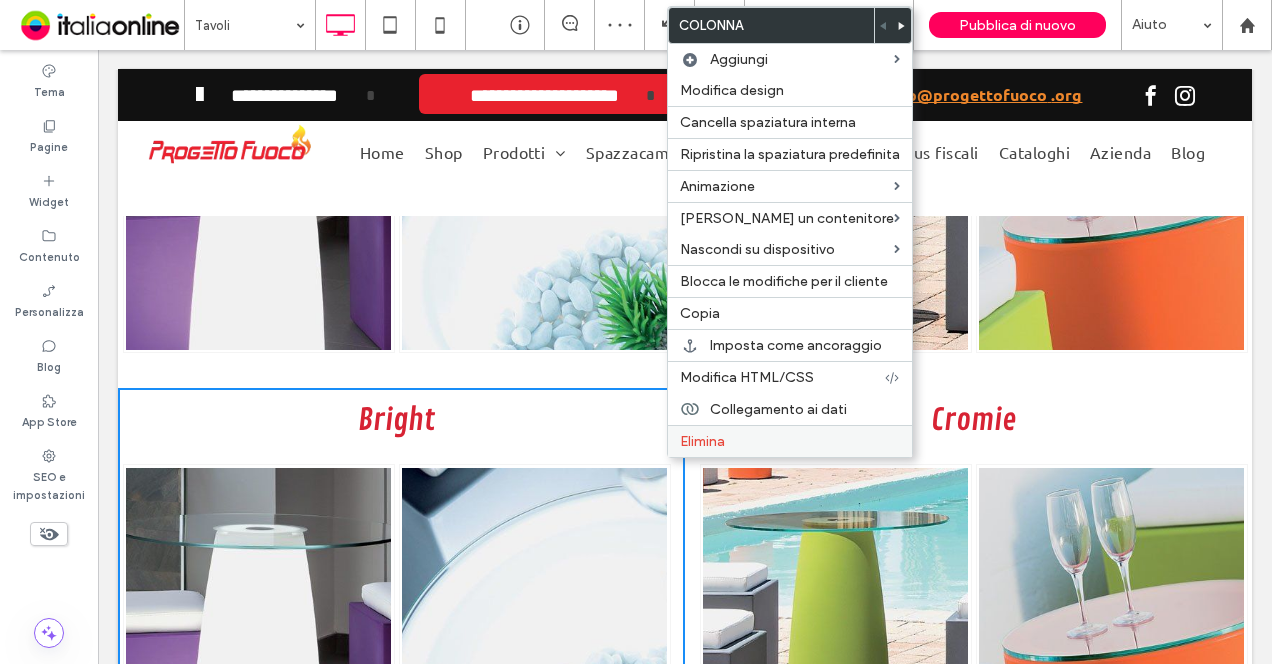 click on "Elimina" at bounding box center (702, 441) 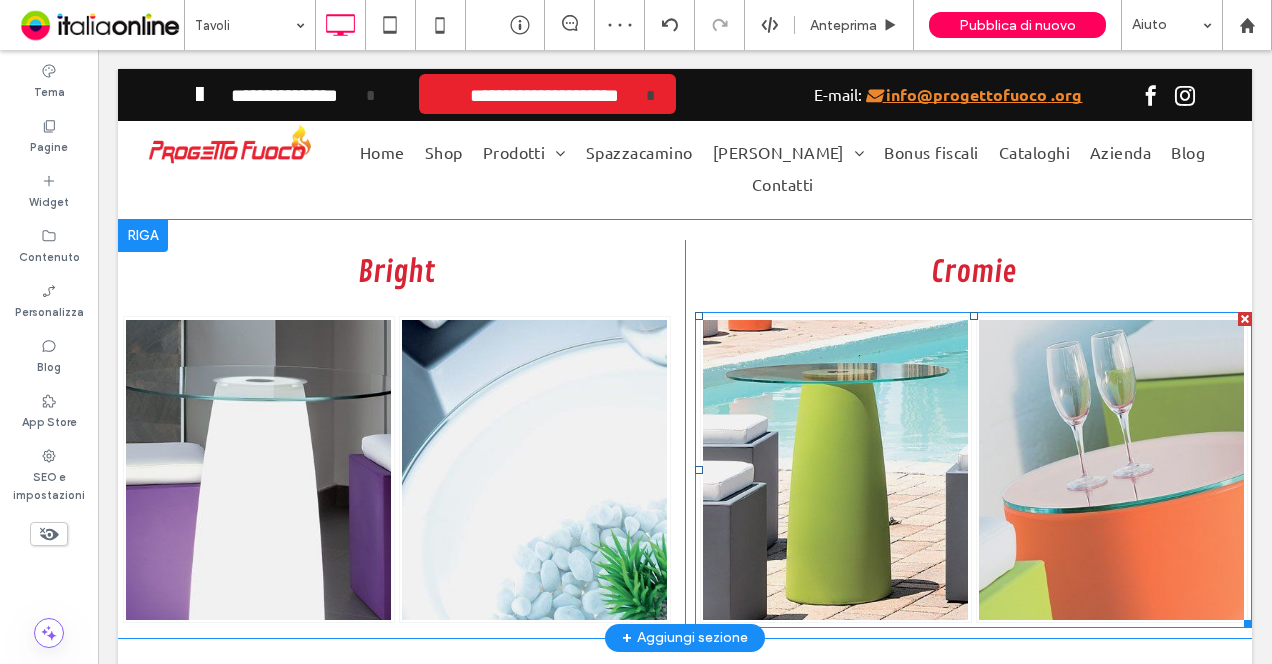 scroll, scrollTop: 1100, scrollLeft: 0, axis: vertical 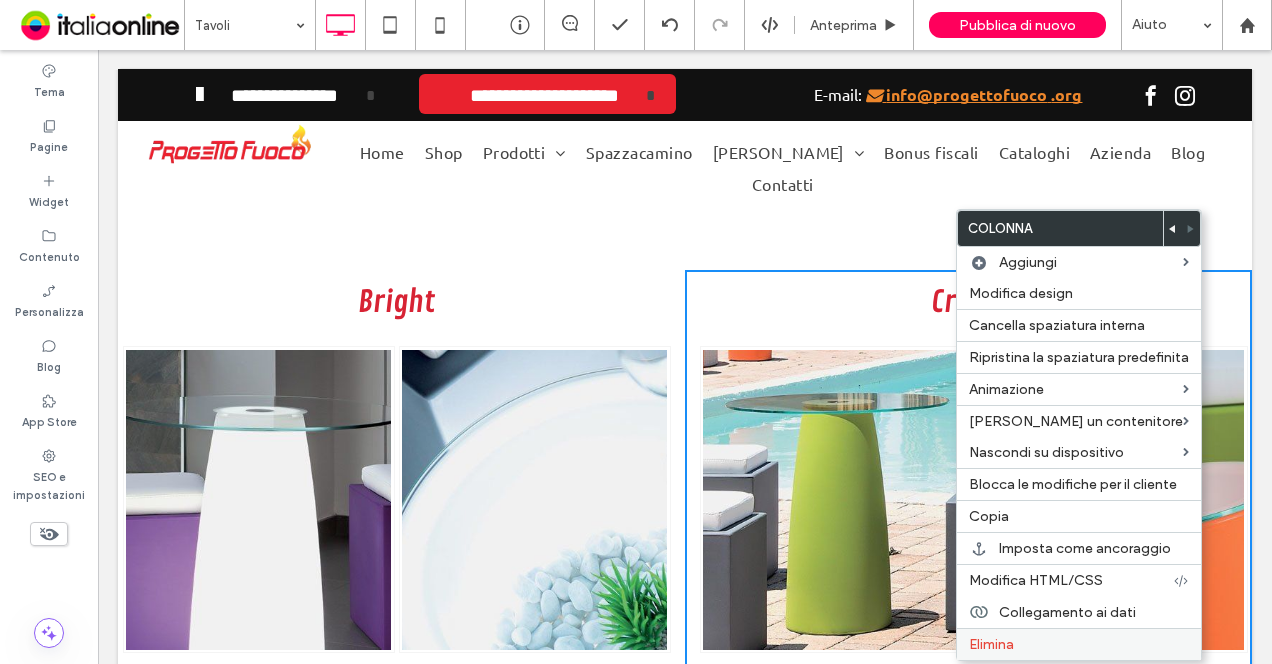 click on "Elimina" at bounding box center [1079, 644] 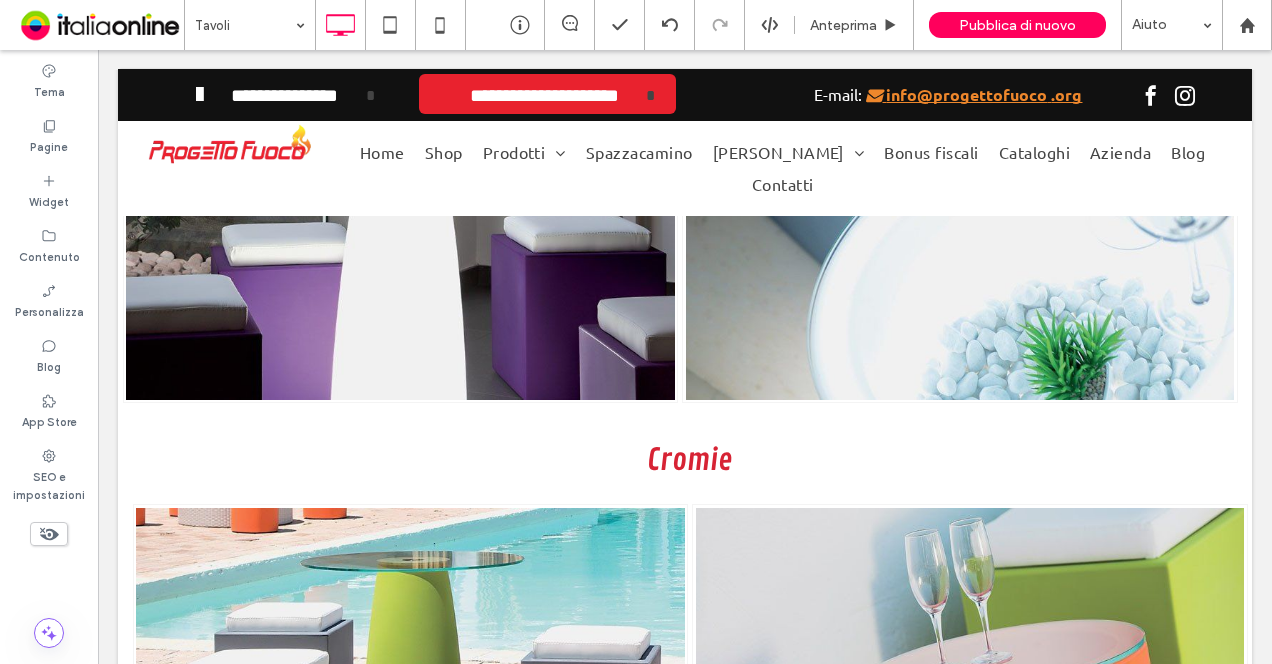scroll, scrollTop: 1300, scrollLeft: 0, axis: vertical 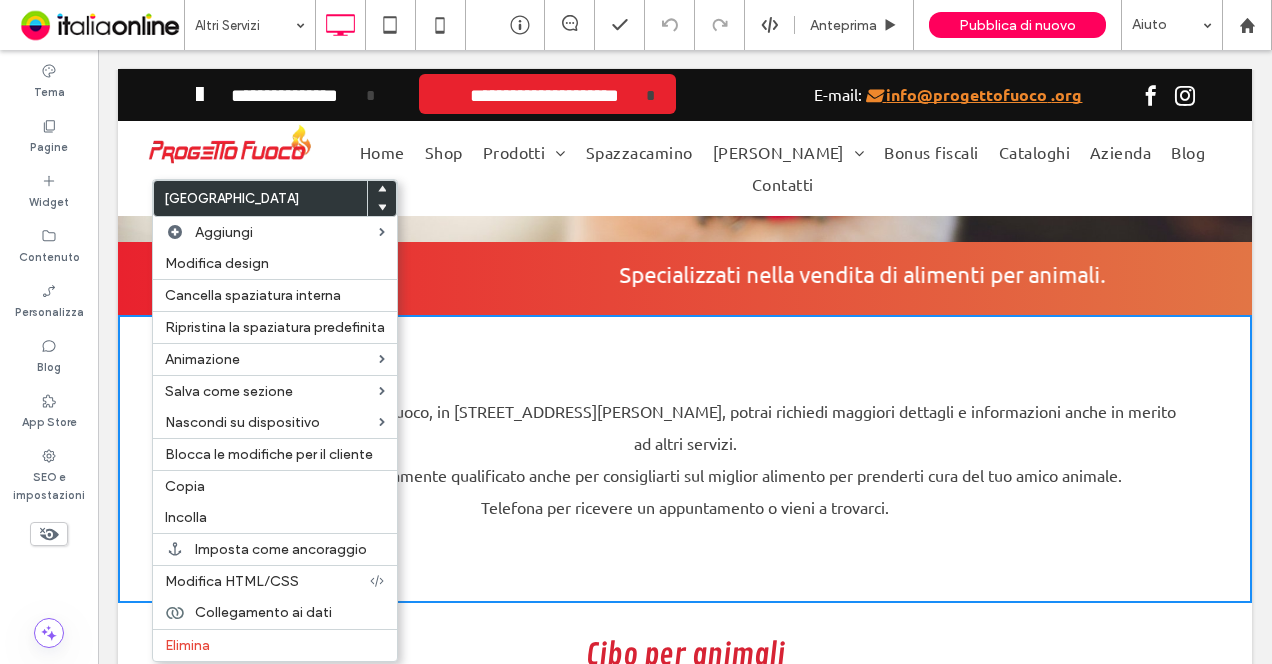 click on "Presso la sede di Progetto Fuoco, in Via Giuseppe Parini 16 a Crispiano, potrai richiedi maggiori dettagli e informazioni anche in merito ad altri servizi. Lo staff è, infatti, altamente qualificato anche per consigliarti sul miglior alimento per prenderti cura del tuo amico animale. Telefona per ricevere un appuntamento o vieni a trovarci. Click To Paste
Riga + Aggiungi sezione" at bounding box center (685, 459) 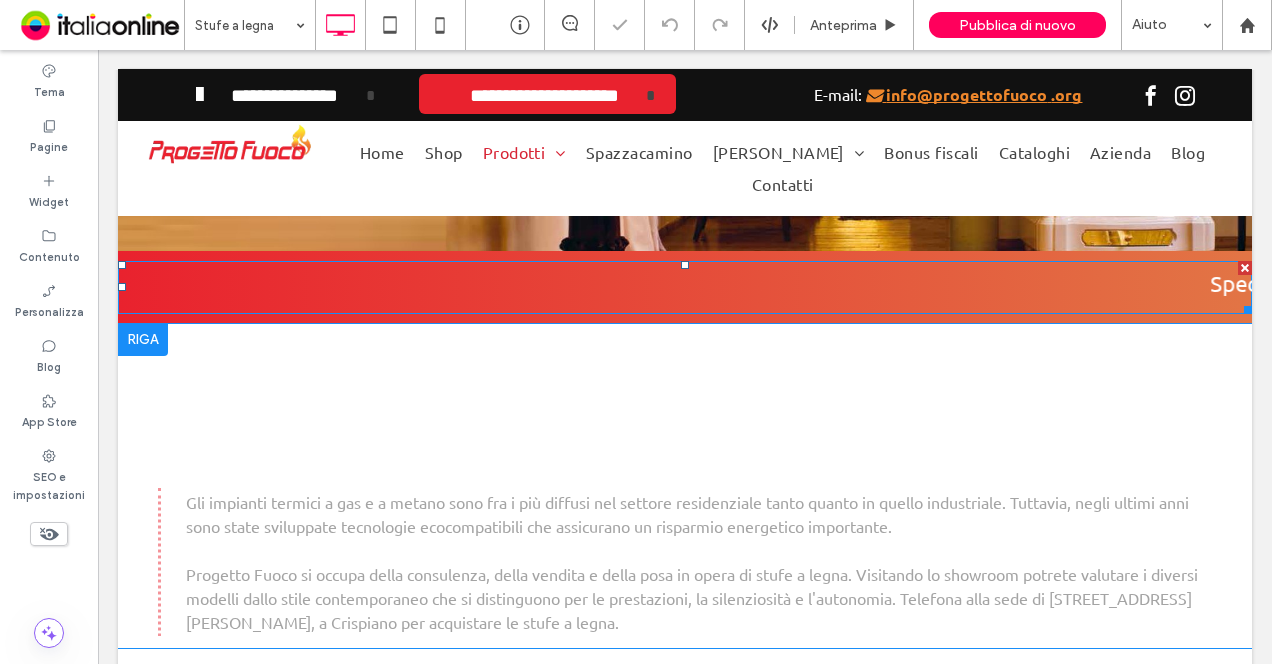 scroll, scrollTop: 500, scrollLeft: 0, axis: vertical 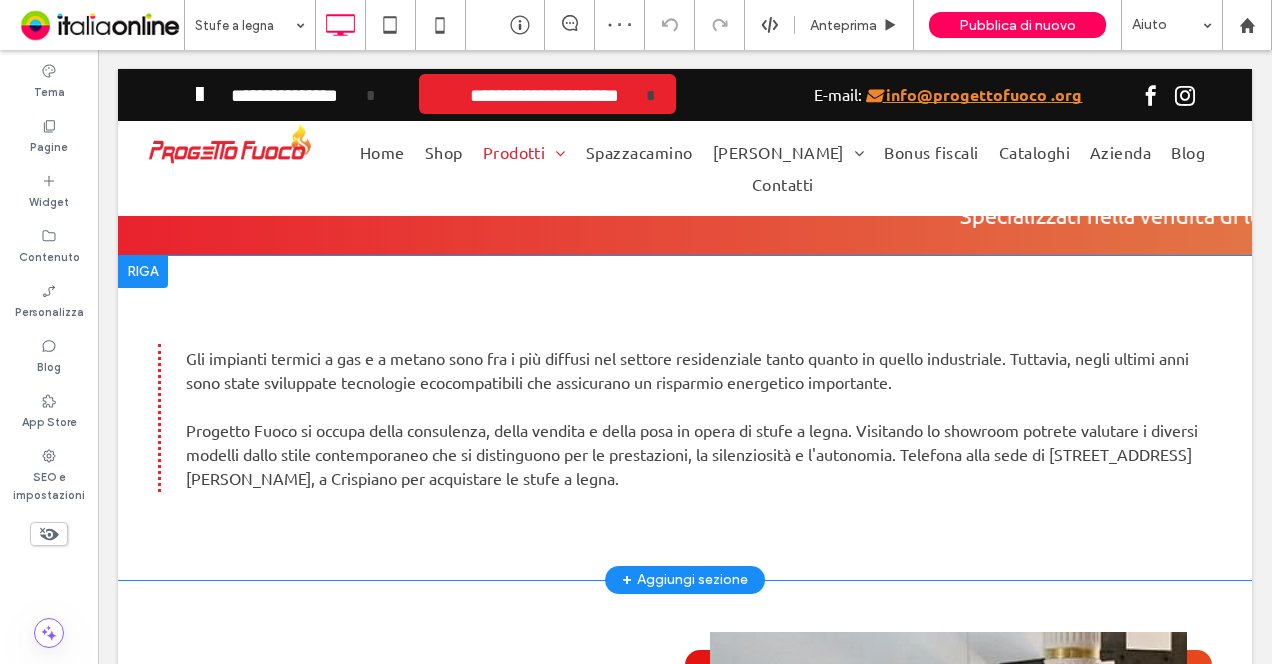 drag, startPoint x: 157, startPoint y: 275, endPoint x: 144, endPoint y: 290, distance: 19.849434 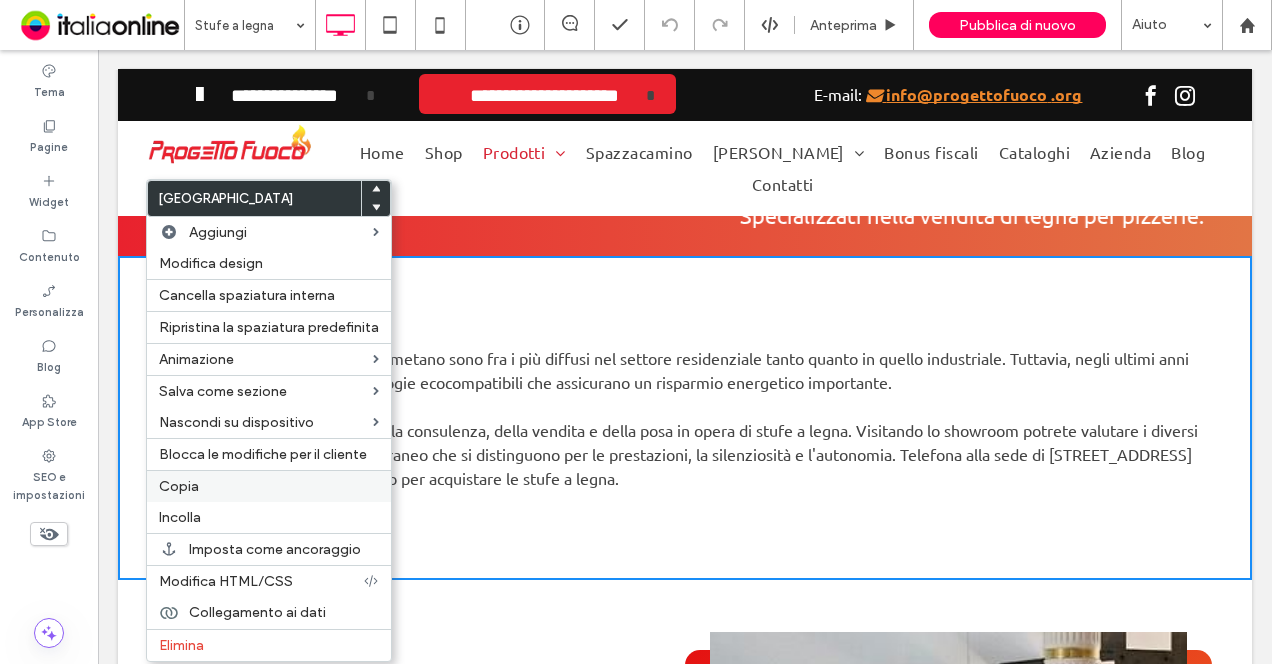 click on "Copia" at bounding box center [179, 486] 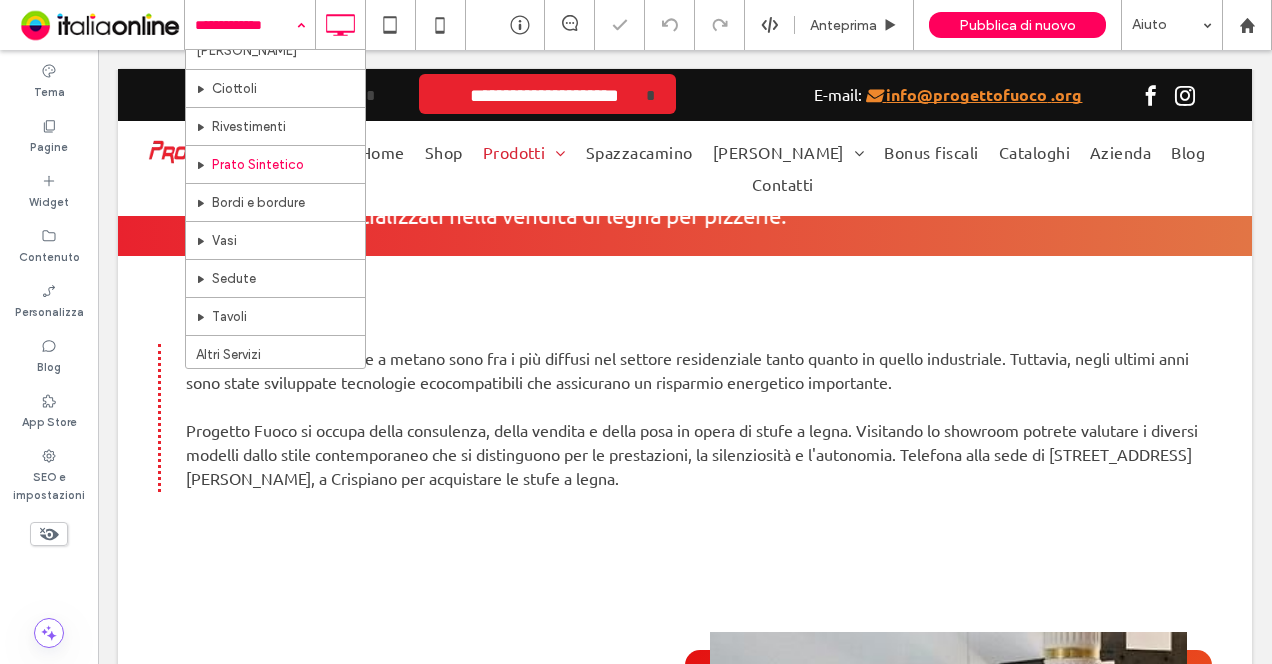 scroll, scrollTop: 600, scrollLeft: 0, axis: vertical 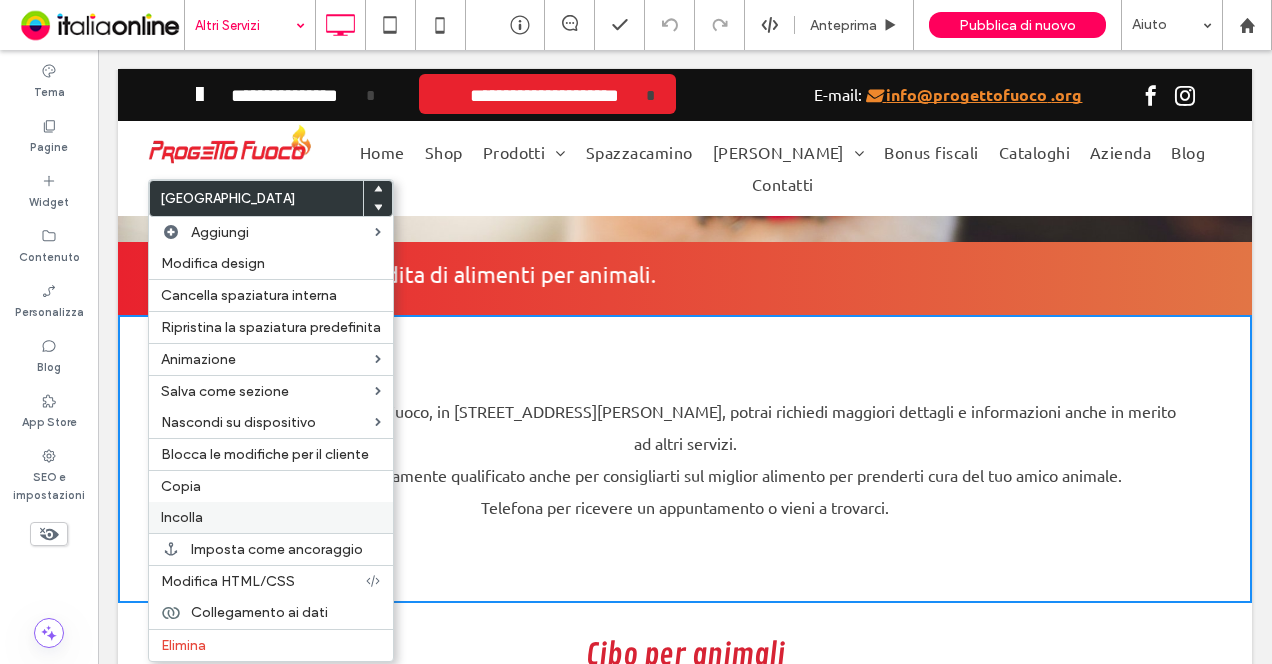 click on "Incolla" at bounding box center (271, 517) 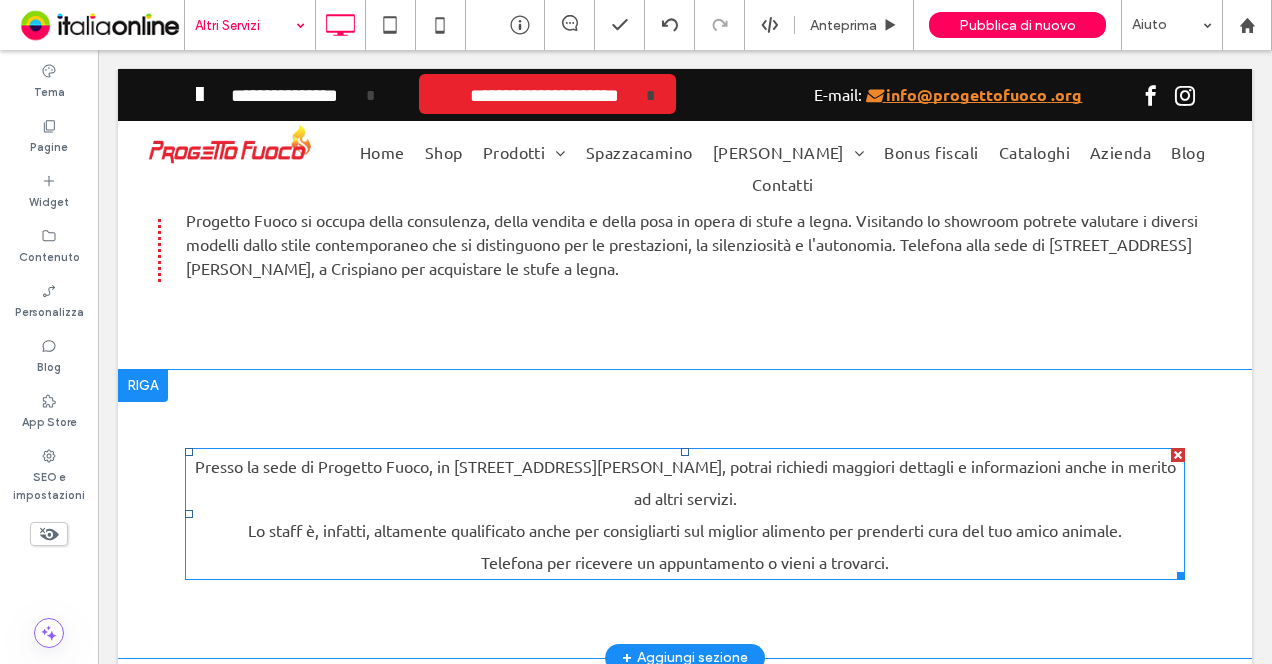 scroll, scrollTop: 800, scrollLeft: 0, axis: vertical 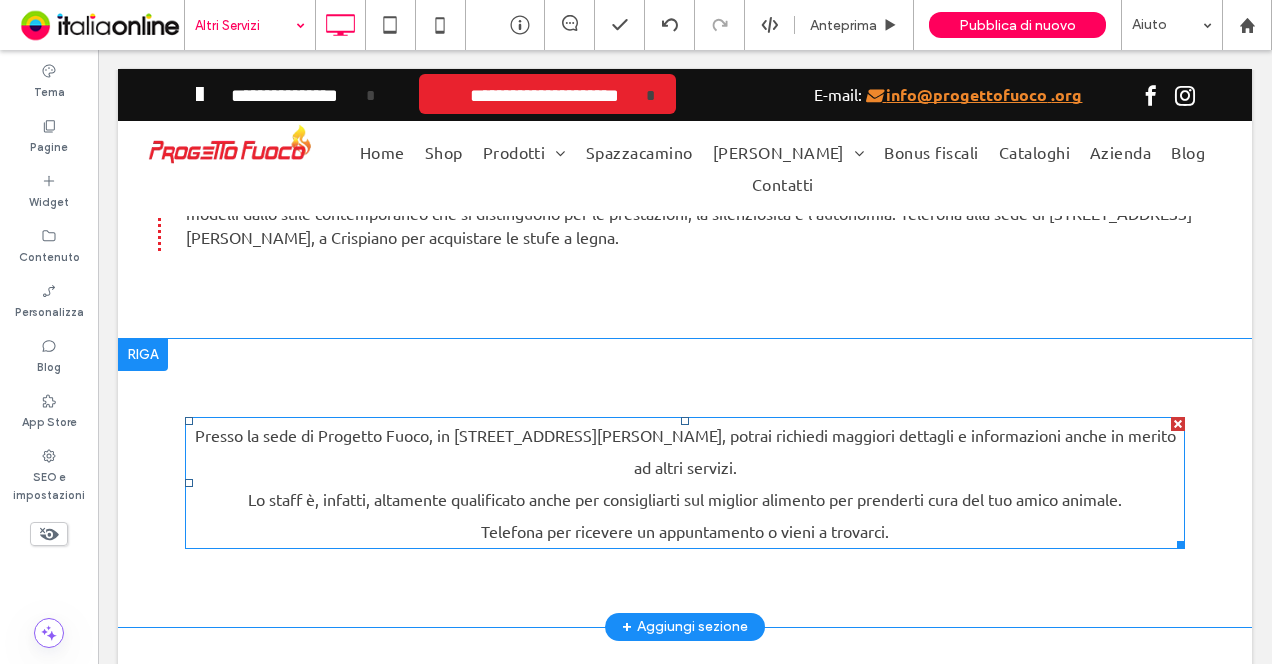 click on "Lo staff è, infatti, altamente qualificato anche per consigliarti sul miglior alimento per prenderti cura del tuo amico animale." at bounding box center [685, 499] 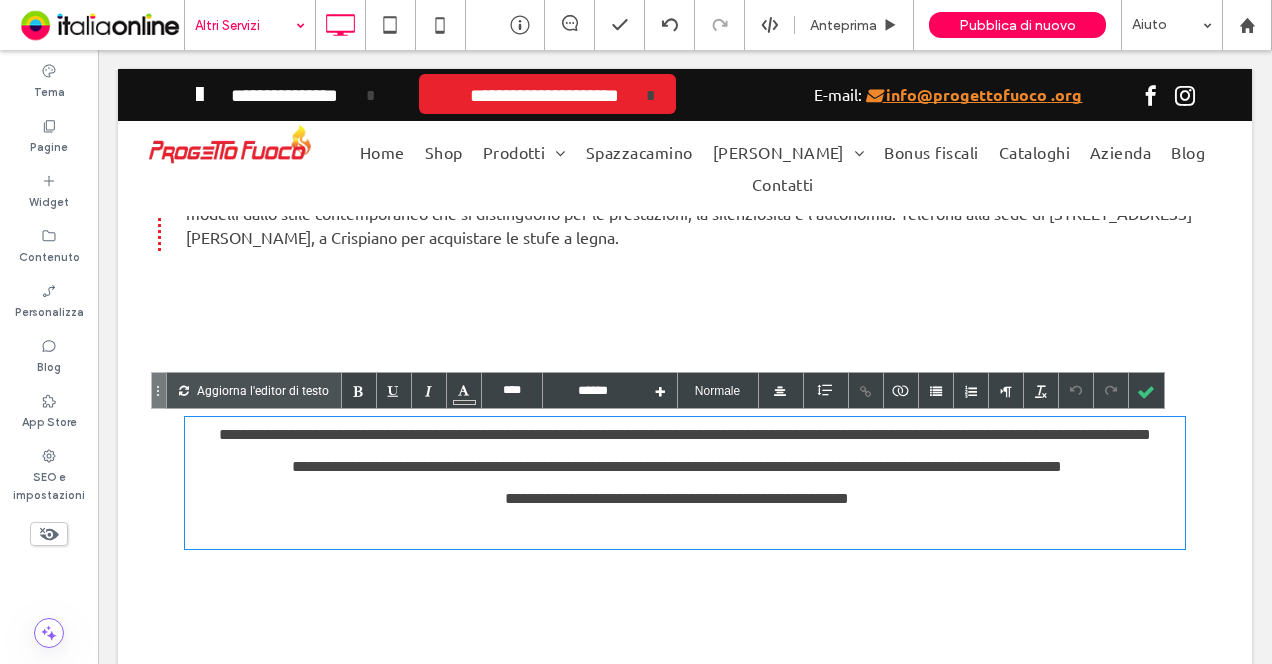 click on "**********" at bounding box center (677, 467) 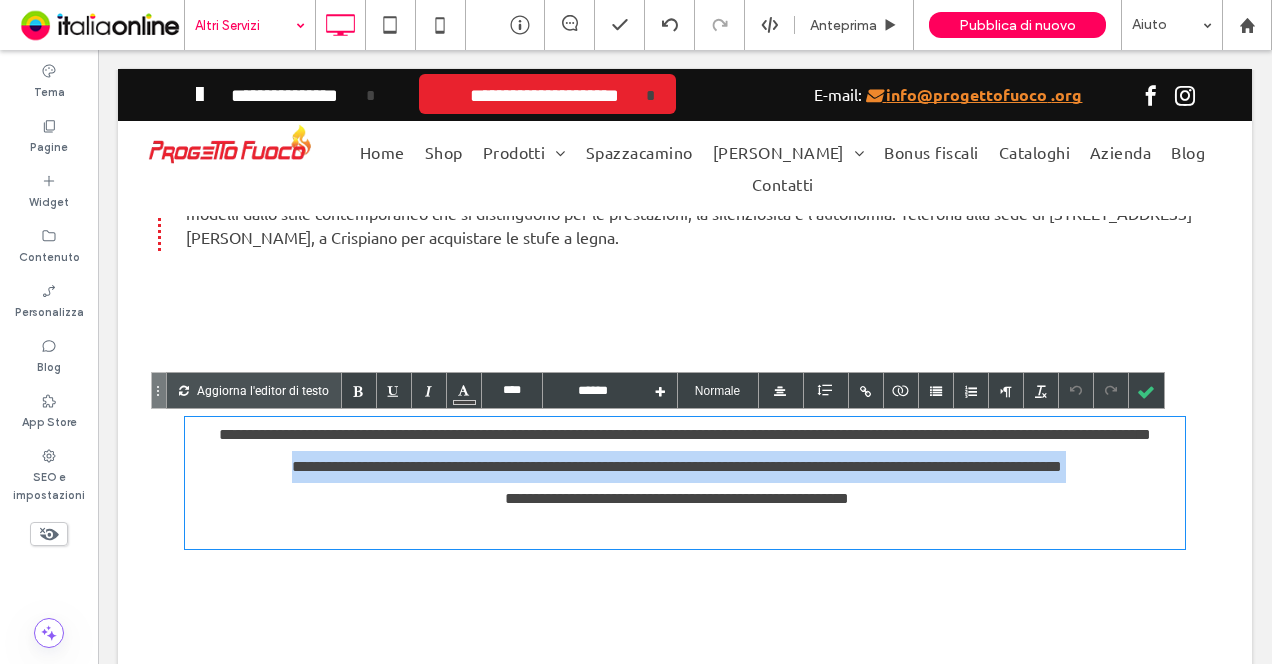 click on "**********" at bounding box center (677, 467) 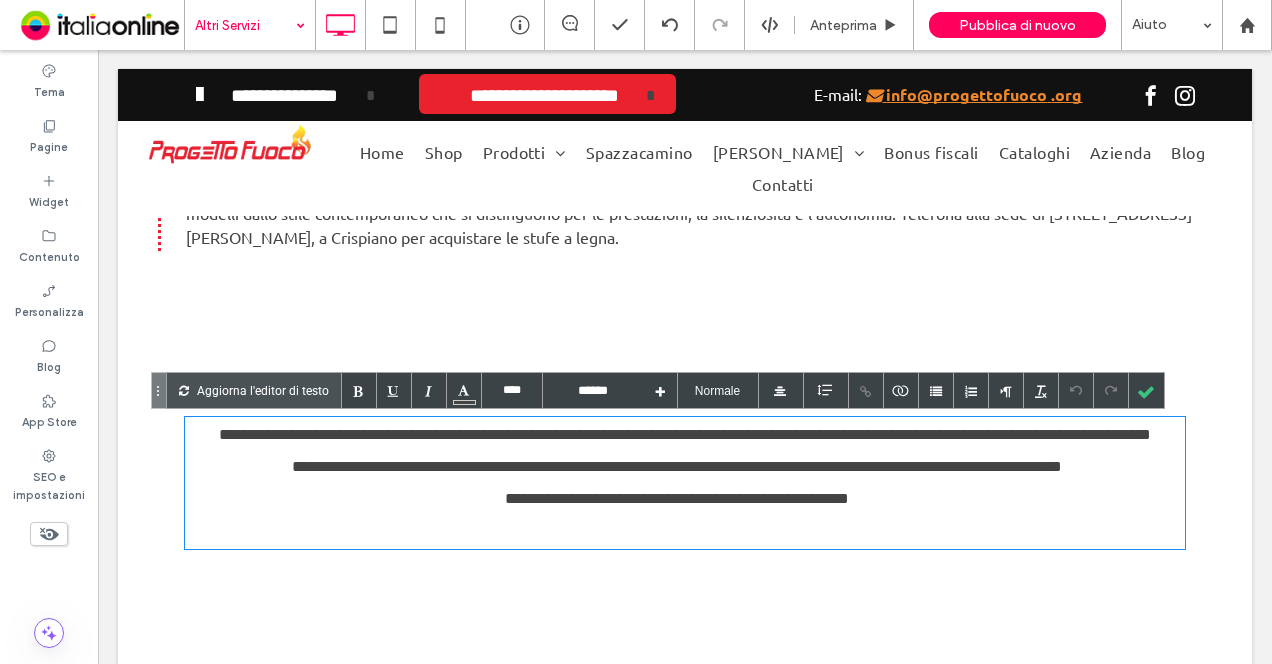 click on "**********" at bounding box center [677, 467] 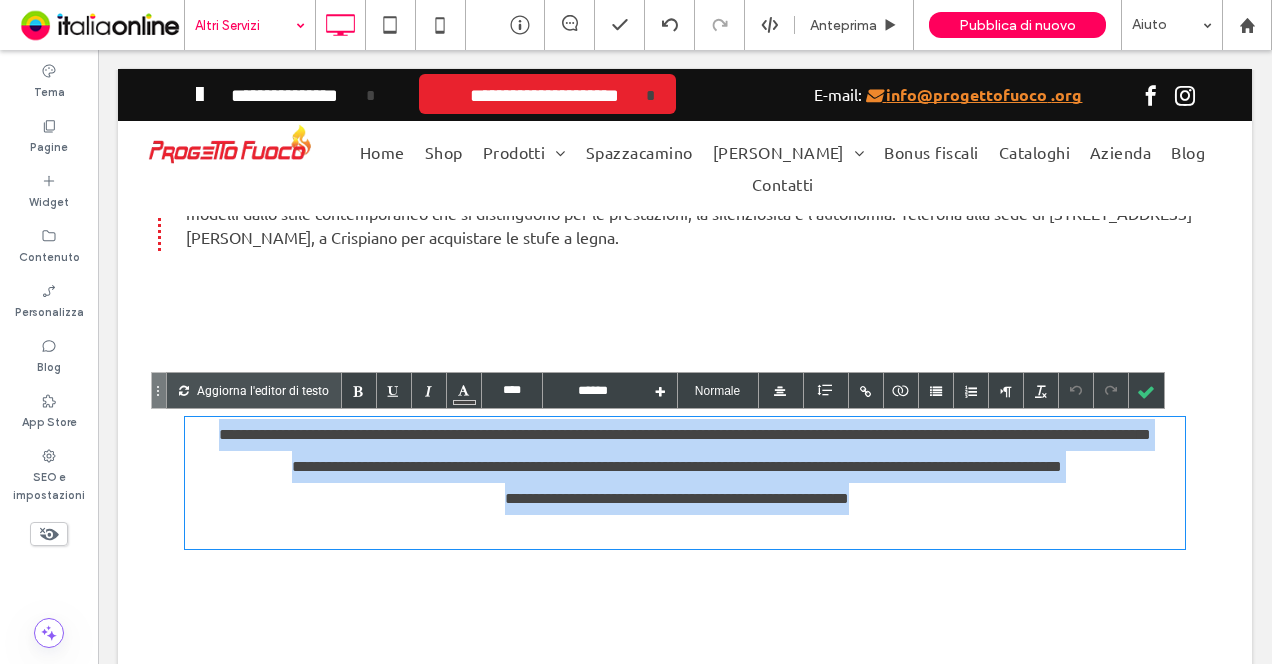 copy on "**********" 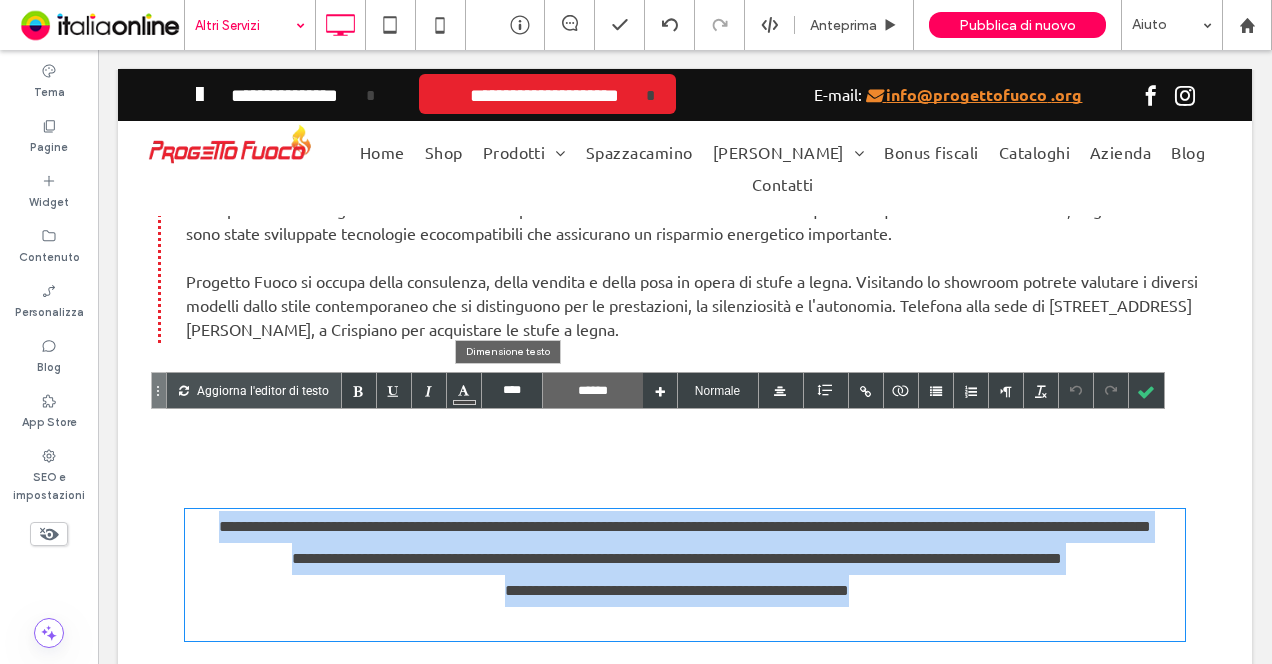 scroll, scrollTop: 700, scrollLeft: 0, axis: vertical 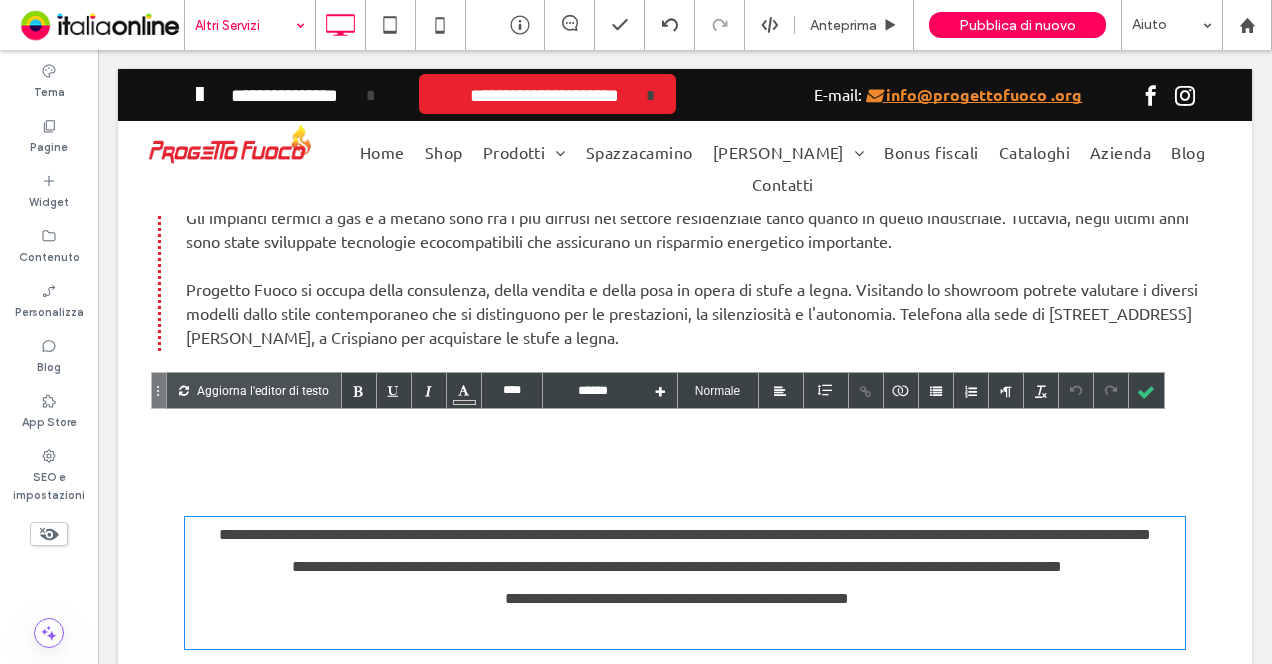 click on "﻿ Progetto Fuoco si occupa della consulenza, della vendita e della posa in opera di stufe a legna. Visitando lo showroom potrete valutare i diversi modelli dallo stile contemporaneo che si distinguono per le prestazioni, la silenziosità e l'autonomia. Telefona alla sede di via Giuseppe Parini 16, a Crispiano per acquistare le stufe a legna." at bounding box center (692, 313) 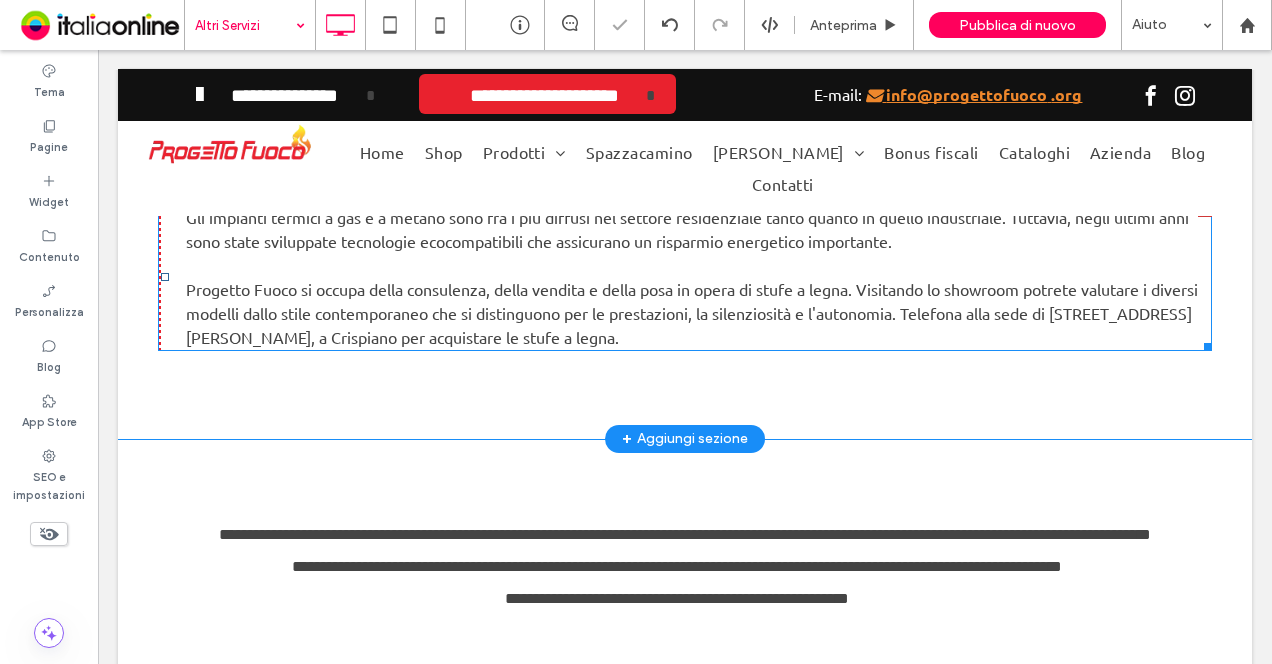 click on "﻿ Progetto Fuoco si occupa della consulenza, della vendita e della posa in opera di stufe a legna. Visitando lo showroom potrete valutare i diversi modelli dallo stile contemporaneo che si distinguono per le prestazioni, la silenziosità e l'autonomia. Telefona alla sede di via Giuseppe Parini 16, a Crispiano per acquistare le stufe a legna." at bounding box center (692, 313) 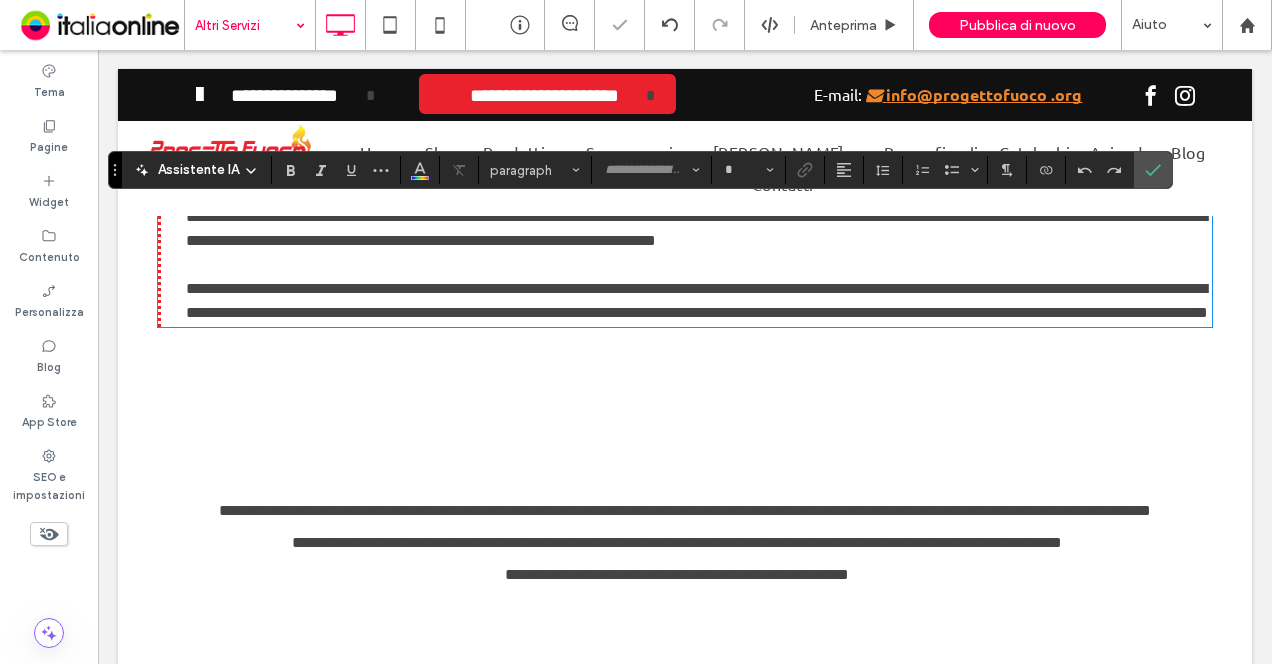 type on "******" 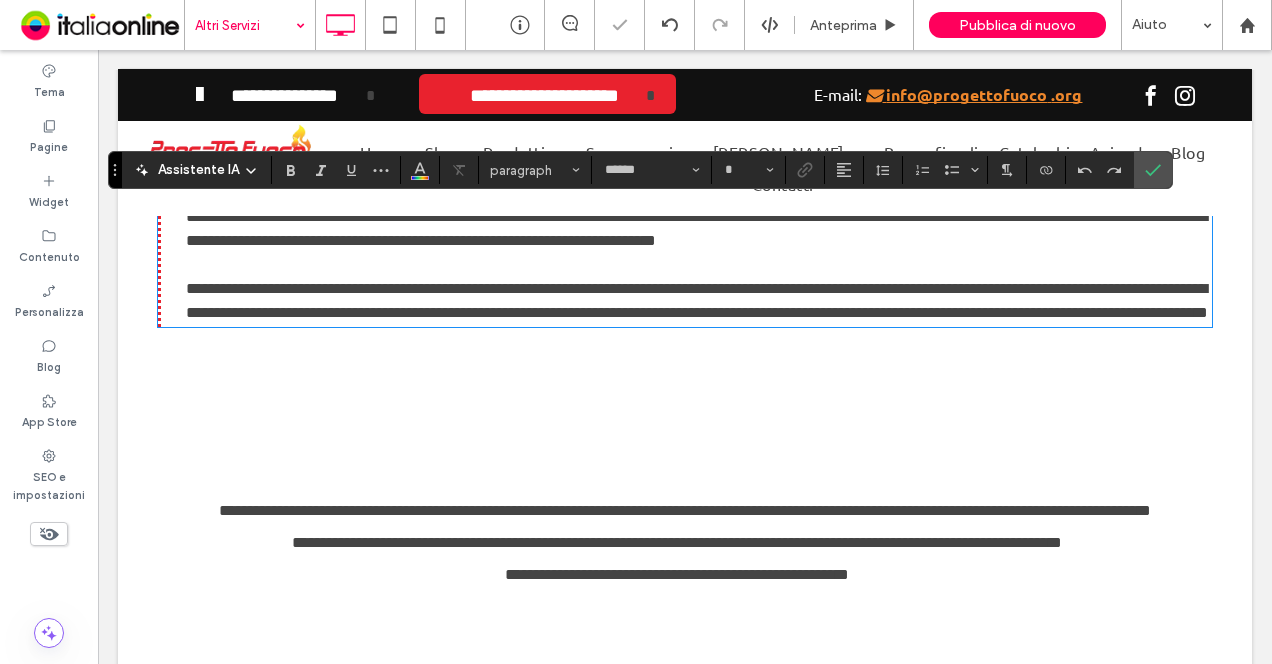 type on "**" 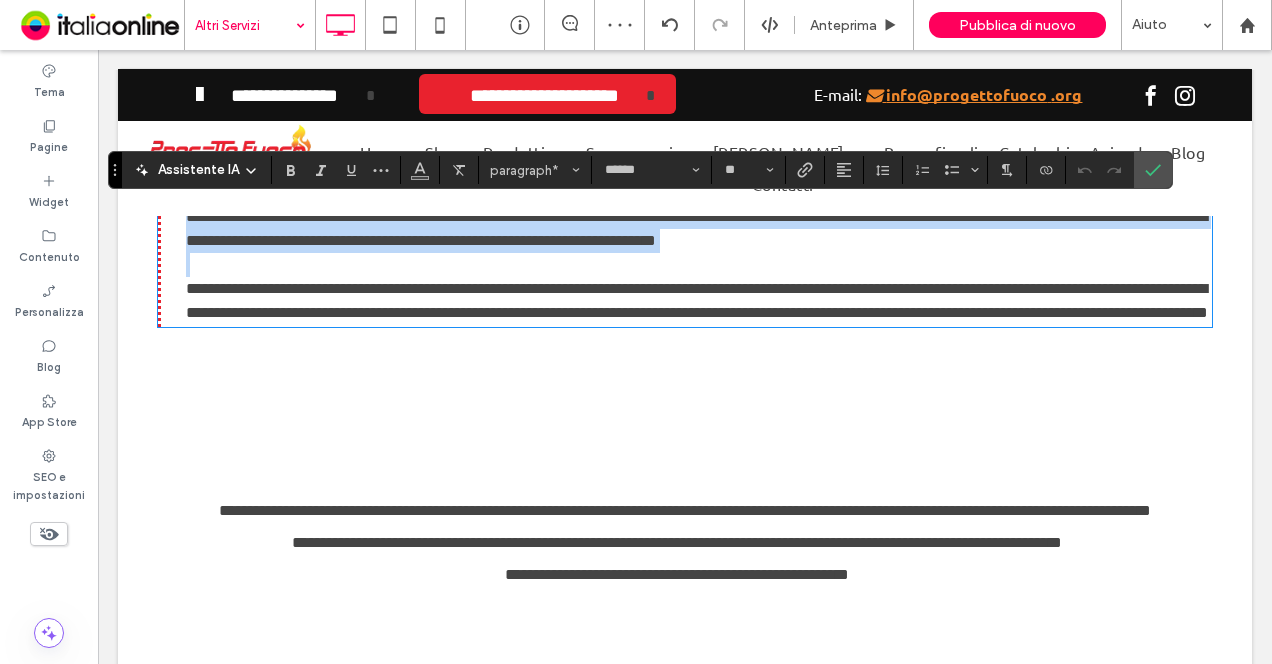 scroll, scrollTop: 0, scrollLeft: 0, axis: both 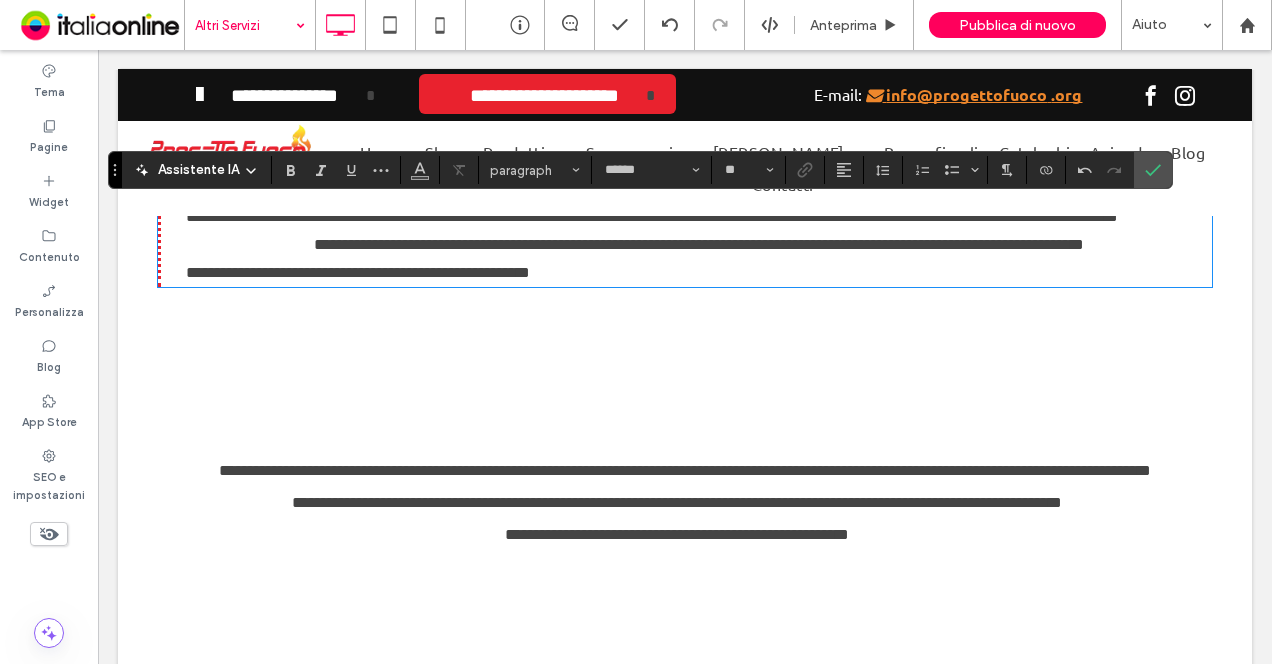 click on "**********" at bounding box center (699, 244) 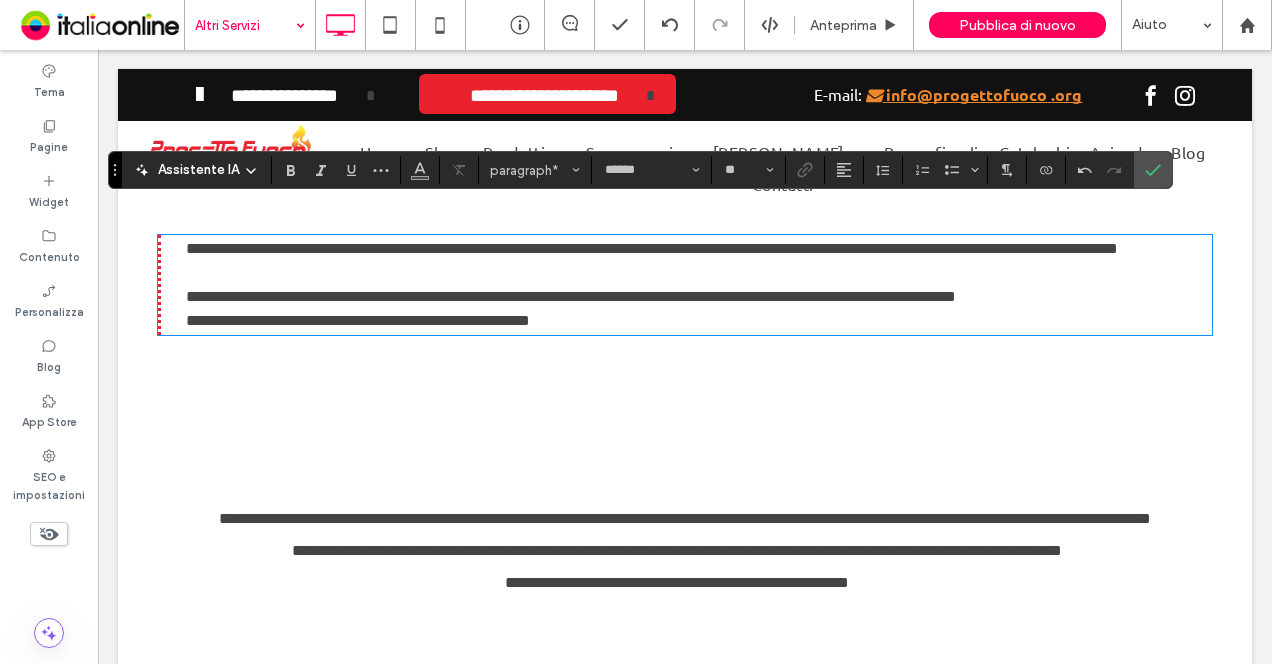 scroll, scrollTop: 700, scrollLeft: 0, axis: vertical 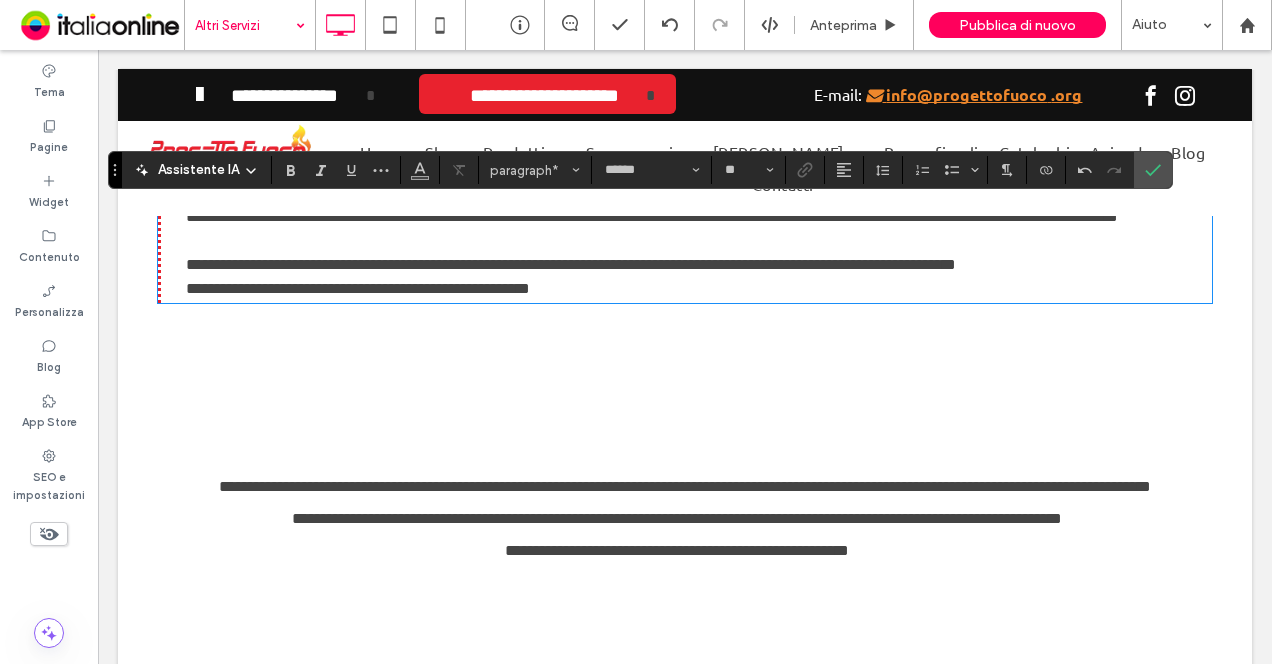 click on "**********" at bounding box center [358, 288] 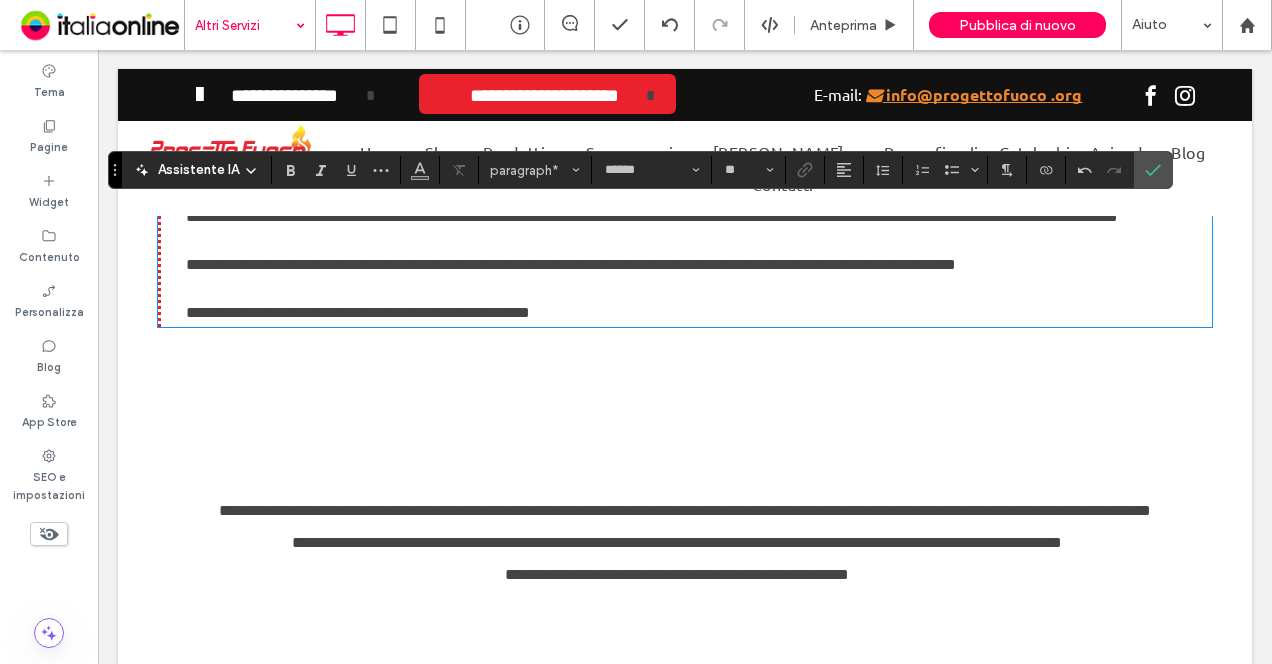 click on "**********" at bounding box center (685, 559) 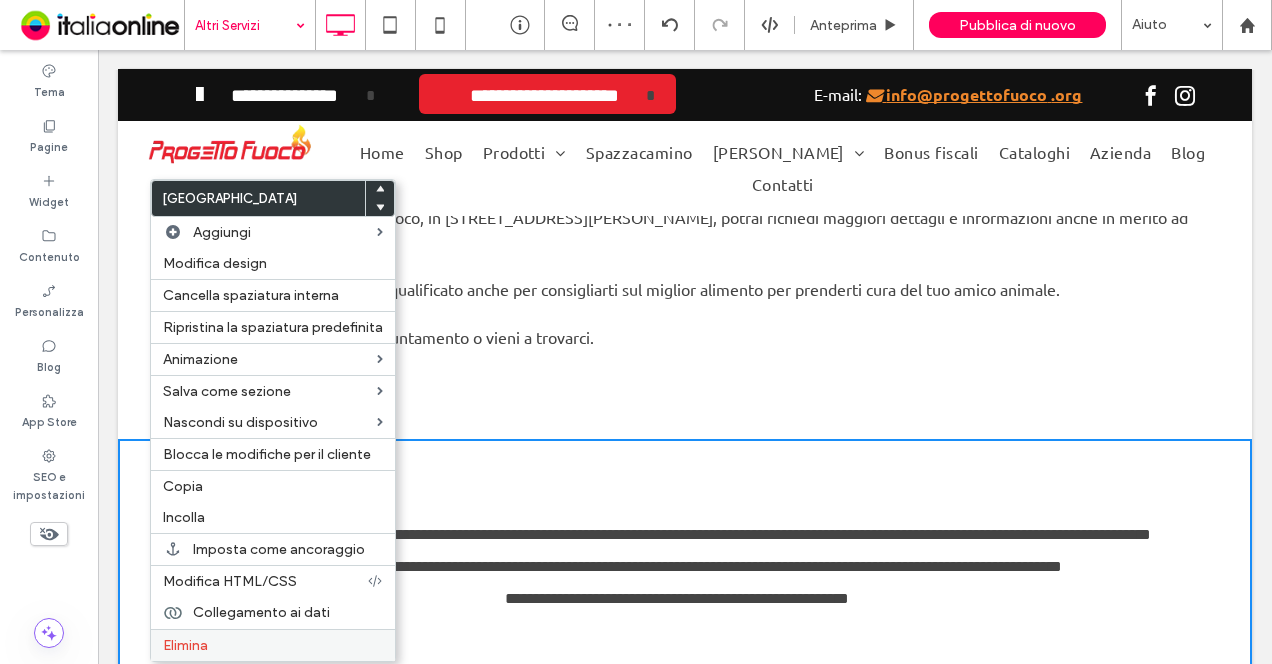 click on "Elimina" at bounding box center (273, 645) 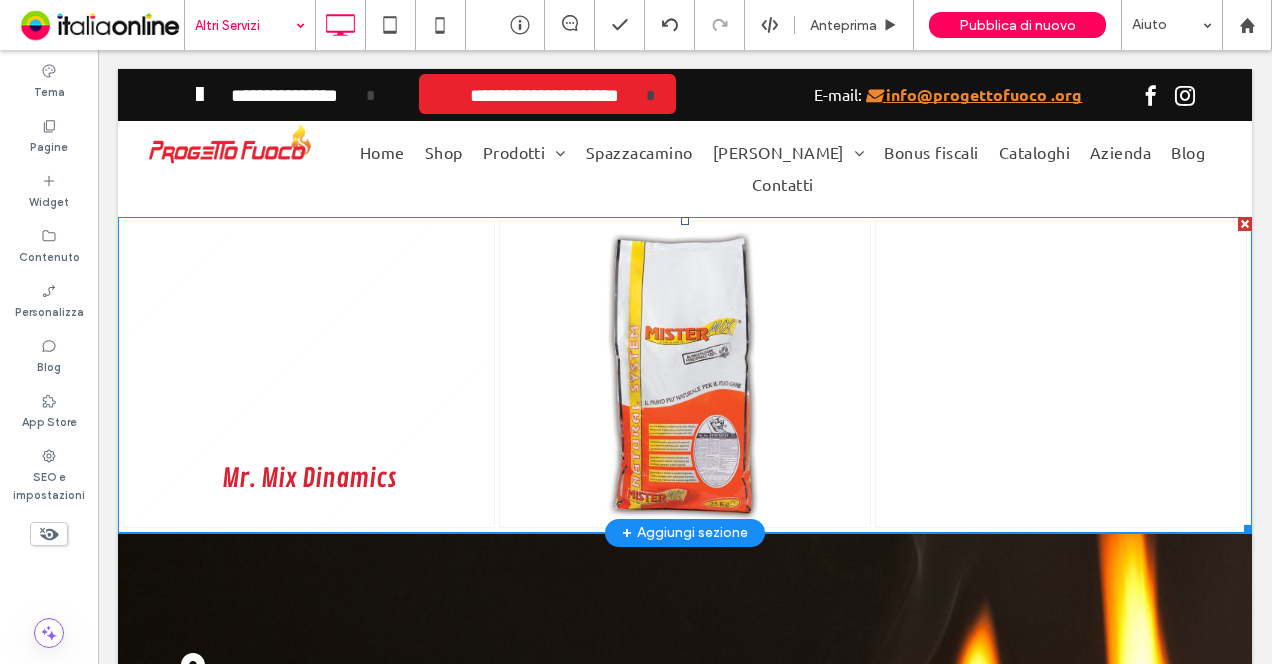 scroll, scrollTop: 900, scrollLeft: 0, axis: vertical 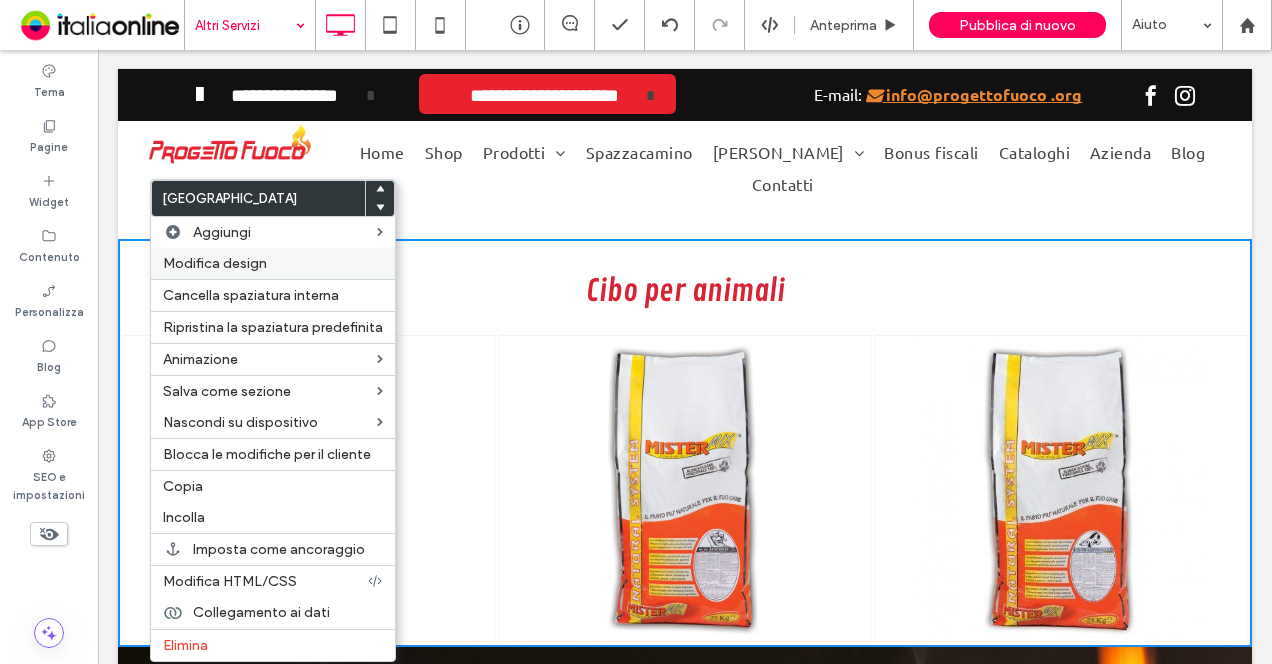 click on "Modifica design" at bounding box center (215, 263) 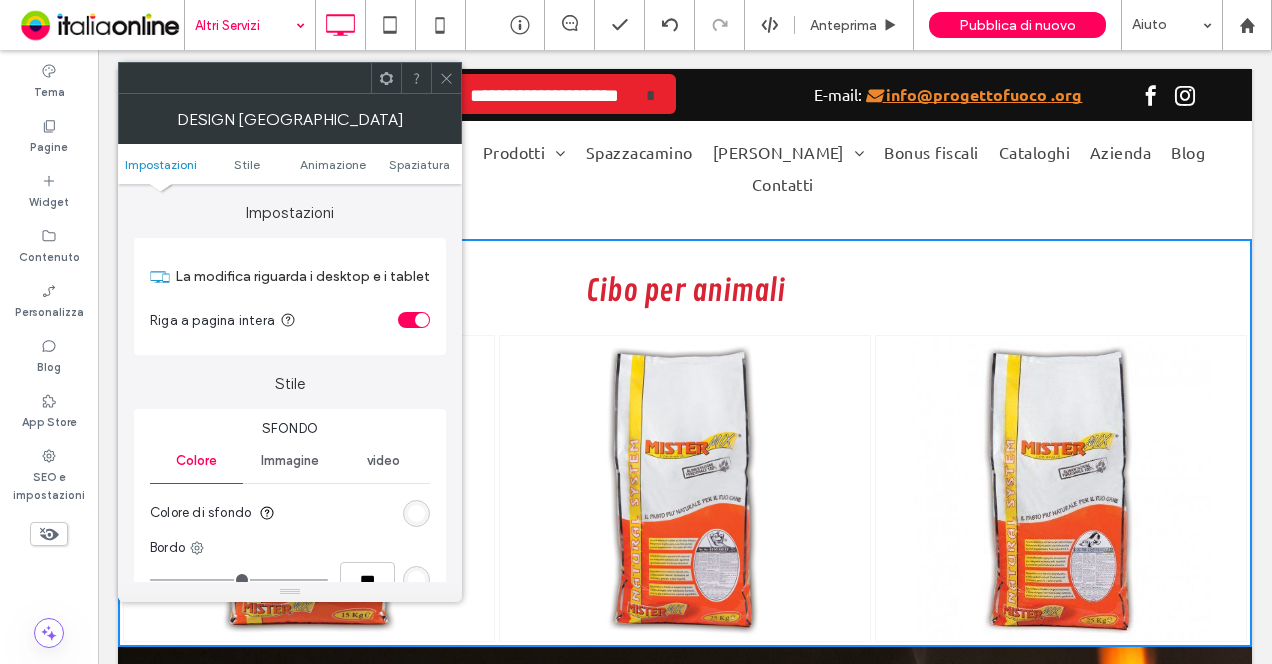 click on "Impostazioni Stile Animazione Spaziatura" at bounding box center (290, 164) 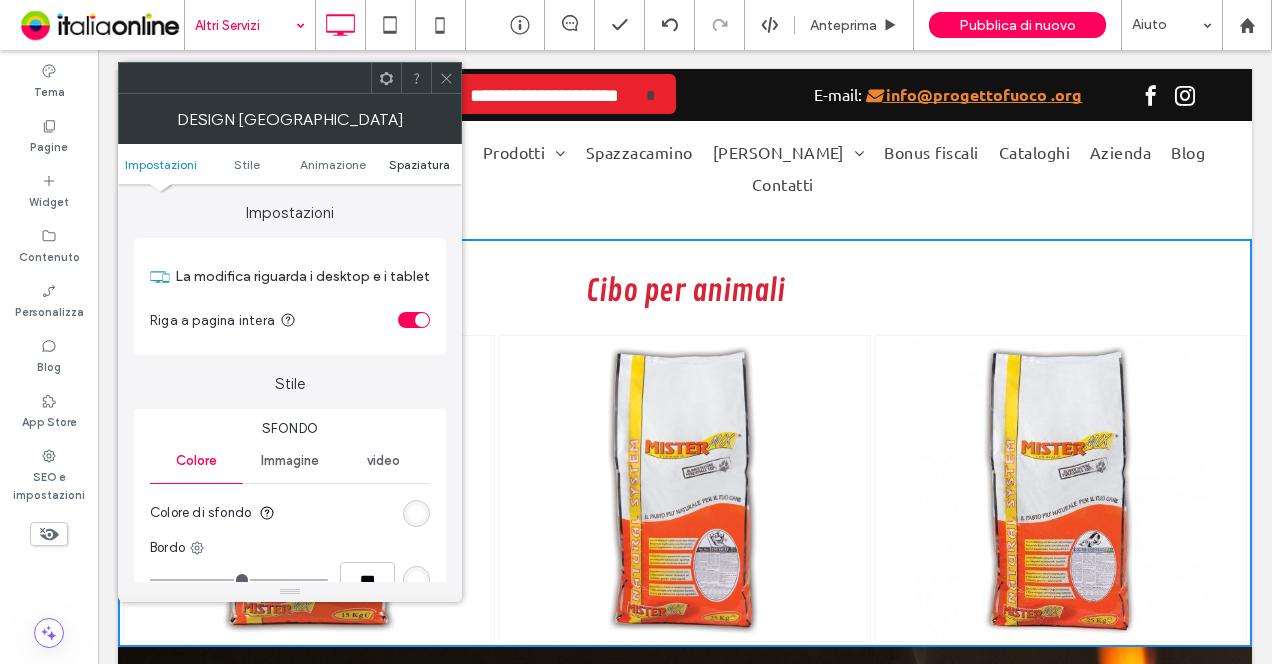 click on "Spaziatura" at bounding box center [419, 164] 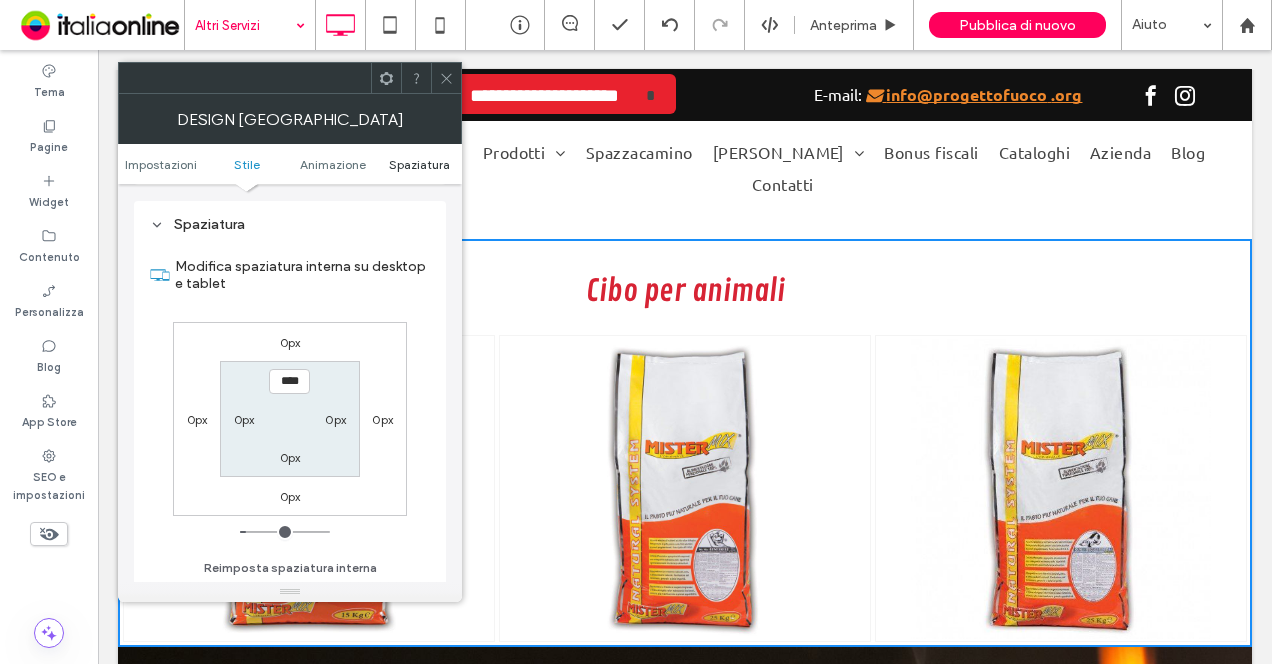 scroll, scrollTop: 565, scrollLeft: 0, axis: vertical 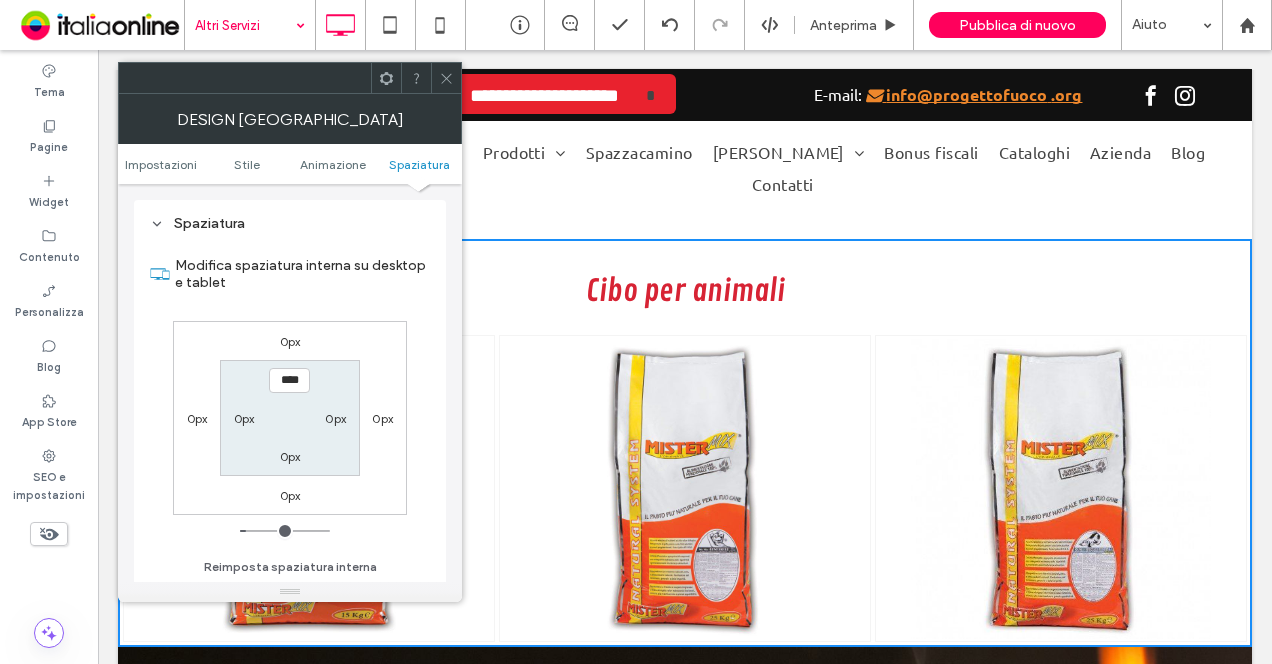 click on "0px" at bounding box center (290, 456) 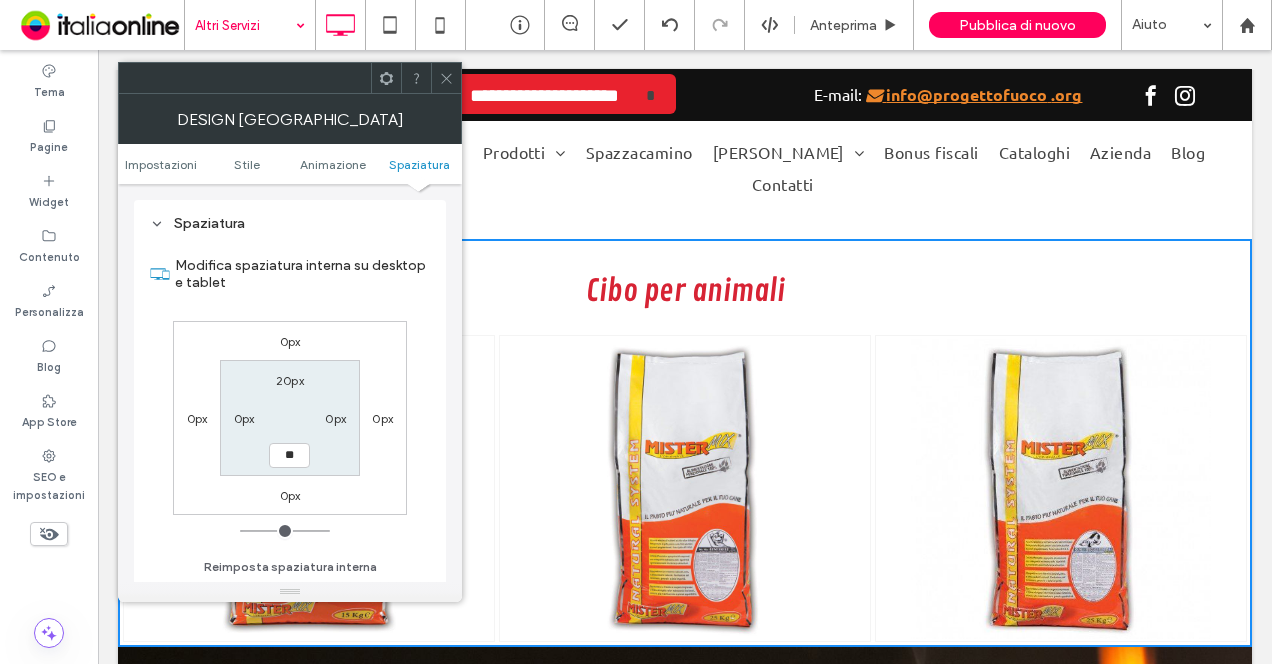 type on "**" 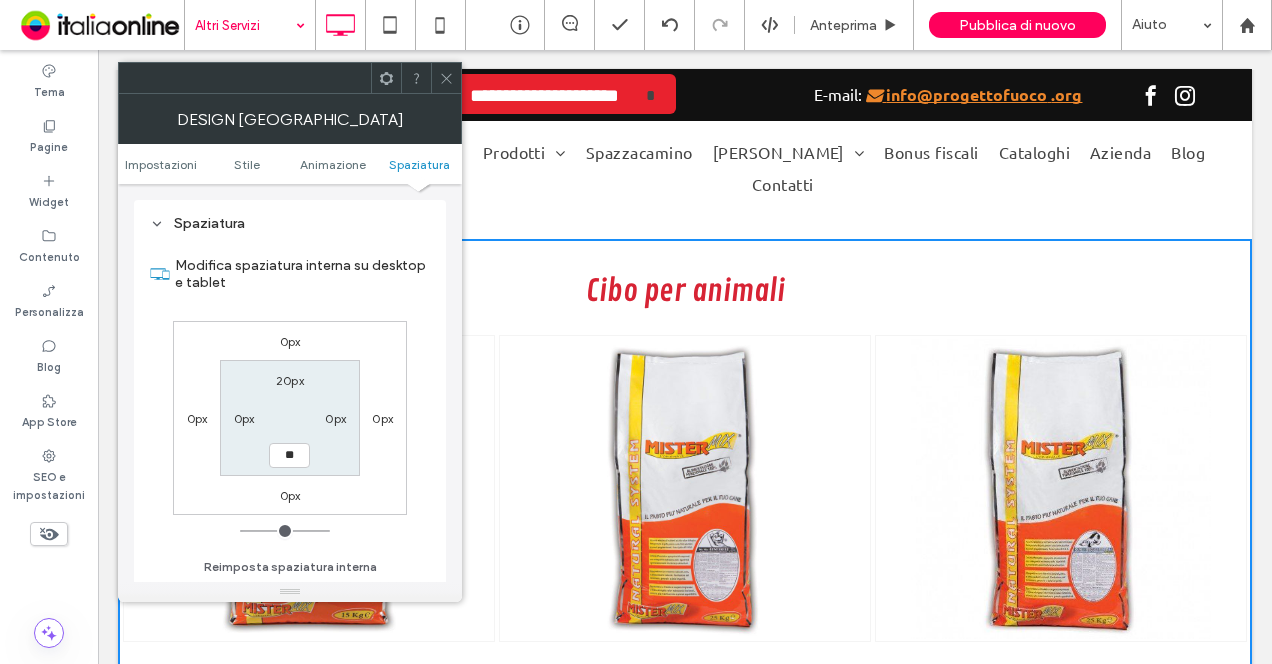 type on "**" 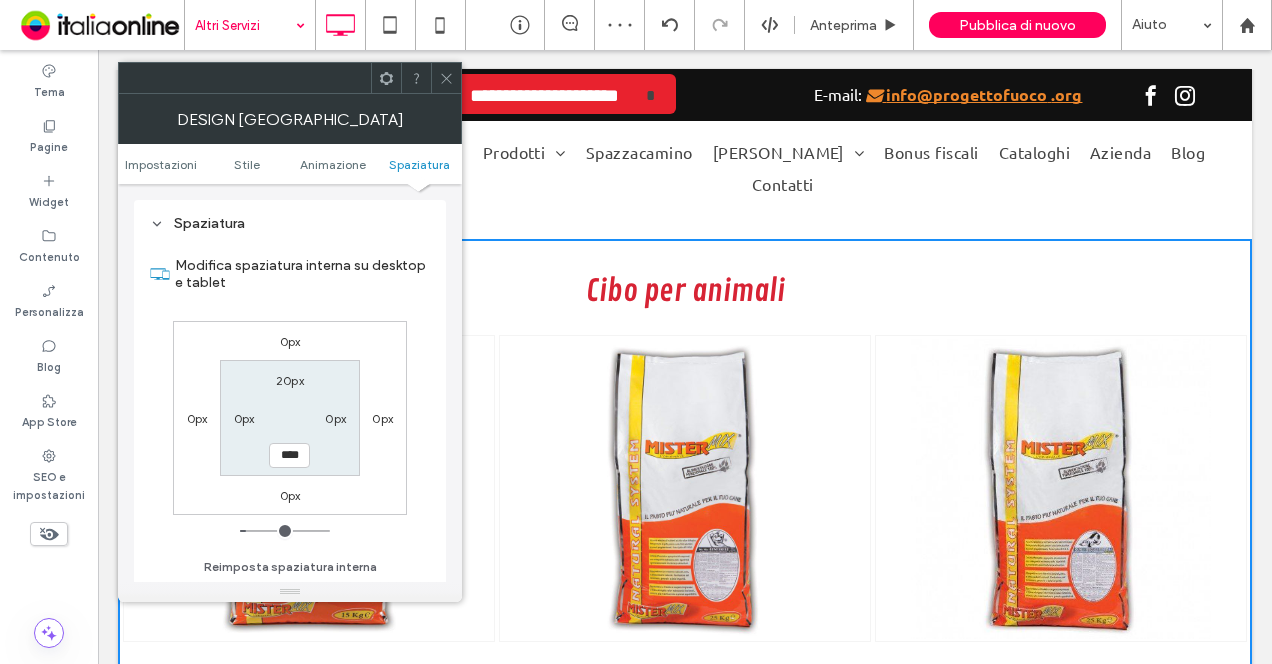 click 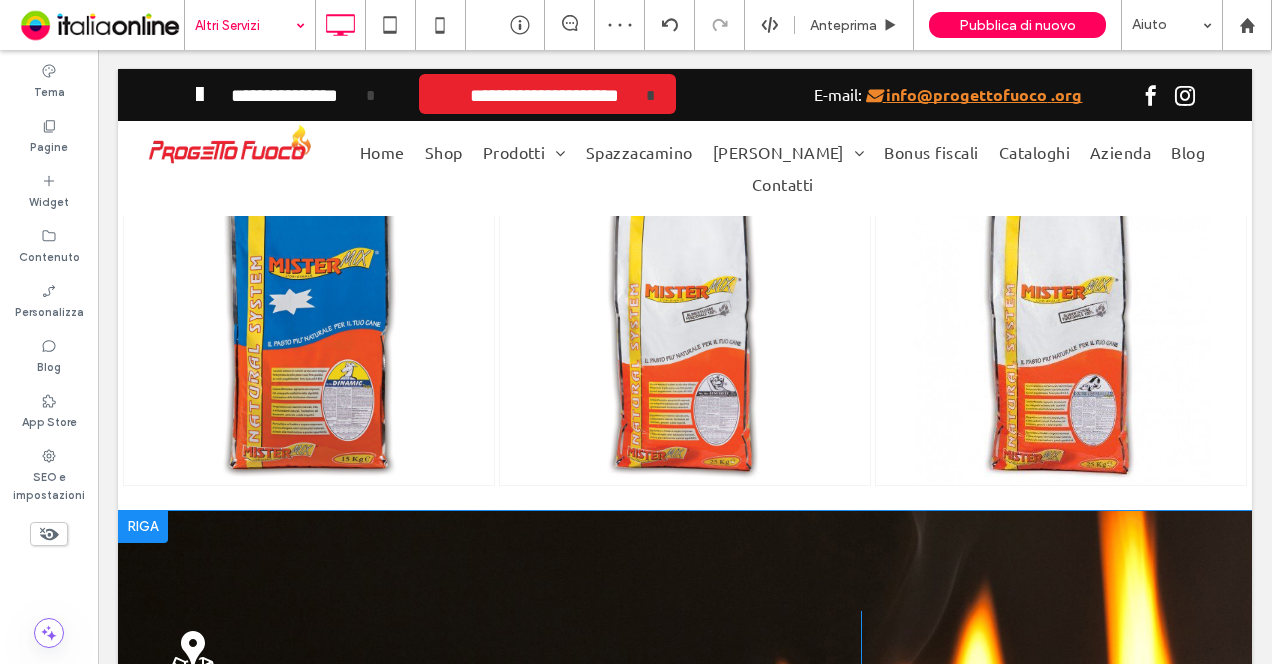 scroll, scrollTop: 1000, scrollLeft: 0, axis: vertical 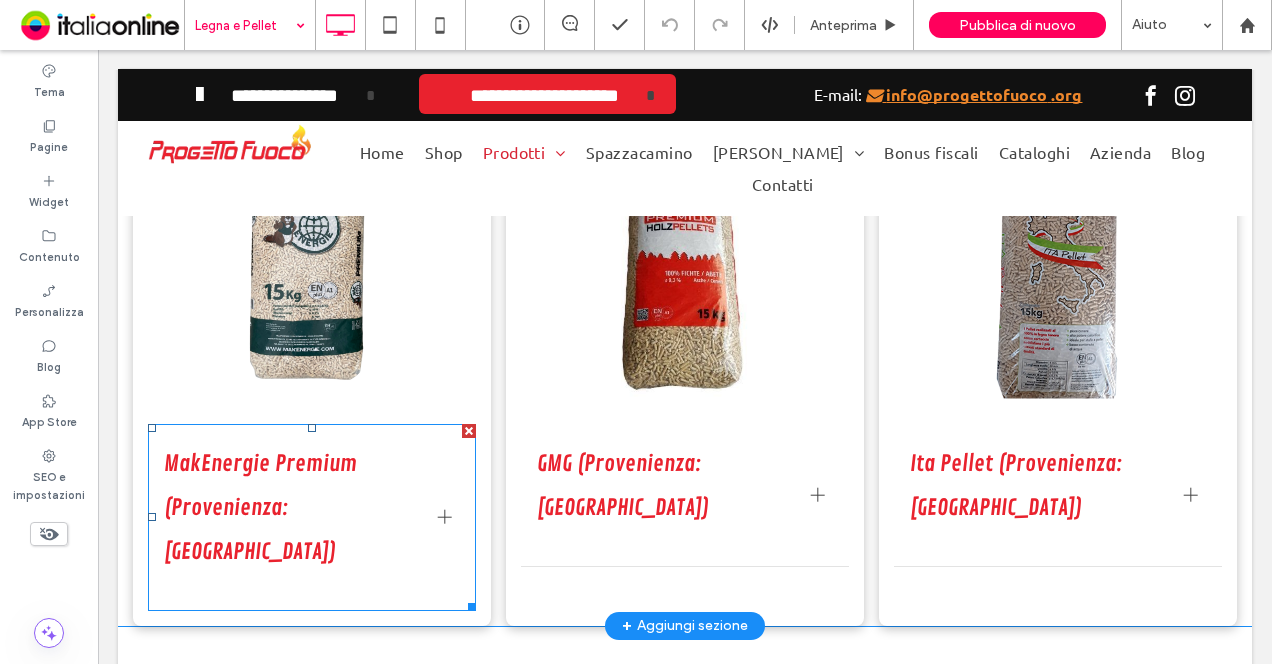 click at bounding box center (445, 517) 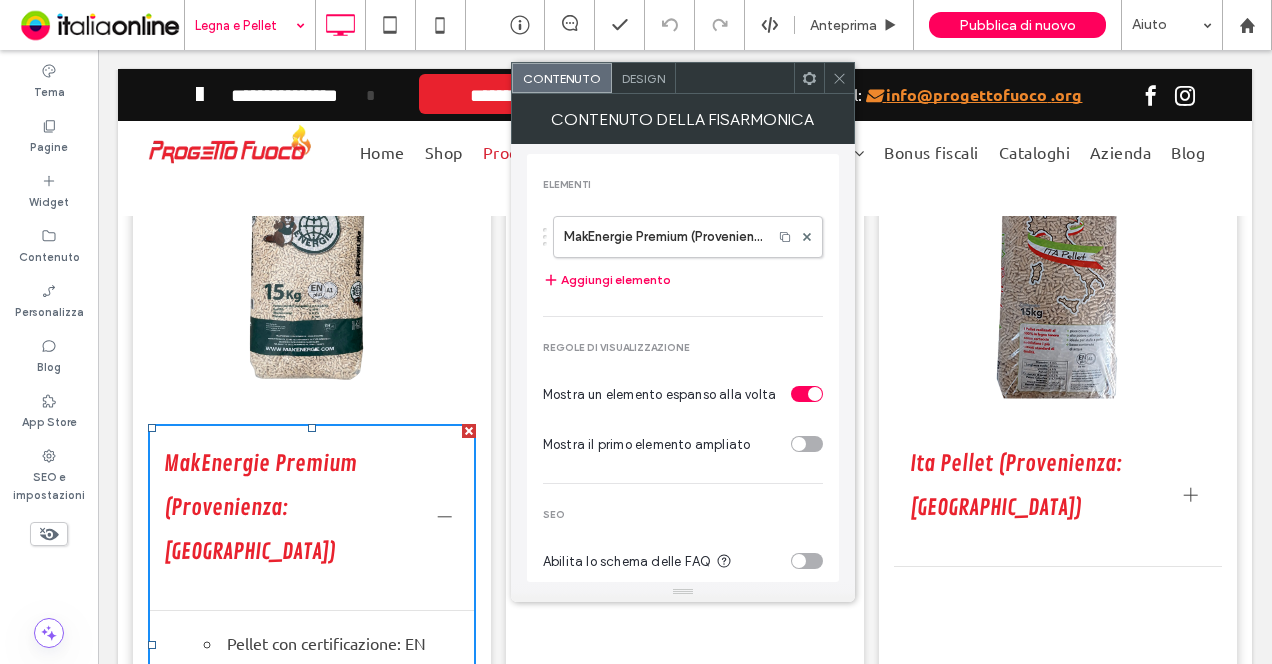 click at bounding box center [445, 516] 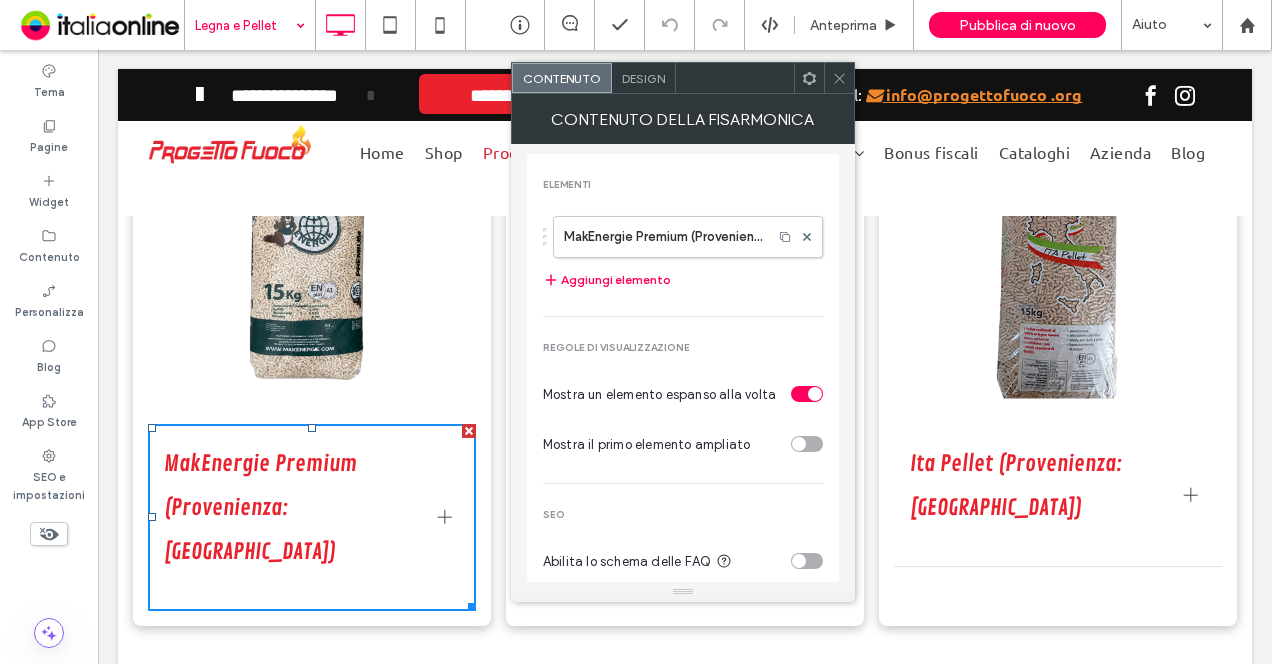 click on "Binder Pellet (Provenienza: Austria) Pellet con certificazione: EN PLUS A1 Composizione: 100% Abete Rosso  Diametro: 6mm Residuo umidità: < 6,4%  Ceneri: < 0.4%  Potere Calorifico: 4,9 kWh/kg Title or Question Describe the item or answer the question so that site visitors who are interested get more information. You can emphasize this text with bullets, italics or bold, and add links. Button Button
Prezzo al Sacco: € 7,00
Click To Paste
Il Canadese ESSENZA Abete IMBALLO Sacco da 15 Kg DIAMETRO 6 mm LUNGHEZZA 3,15 mm < L < 4,00 cm DENSITÀ > 690 kg/m3 AGENTI LEGANTI Assenti UMIDITÀ < 6 % POTERE CALORIFICO (PCI) > 5 KWh/kg CENERI 0,3% CENERI FUSIONE > 1.450° C Title or Question Describe the item or answer the question so that site visitors who are interested get more information. You can emphasize this text with bullets, italics or bold, and add links. Button Button
Prezzo al Sacco: € 6,50
Click To Paste
Forge ENA1 plus Premium quality" at bounding box center (685, 925) 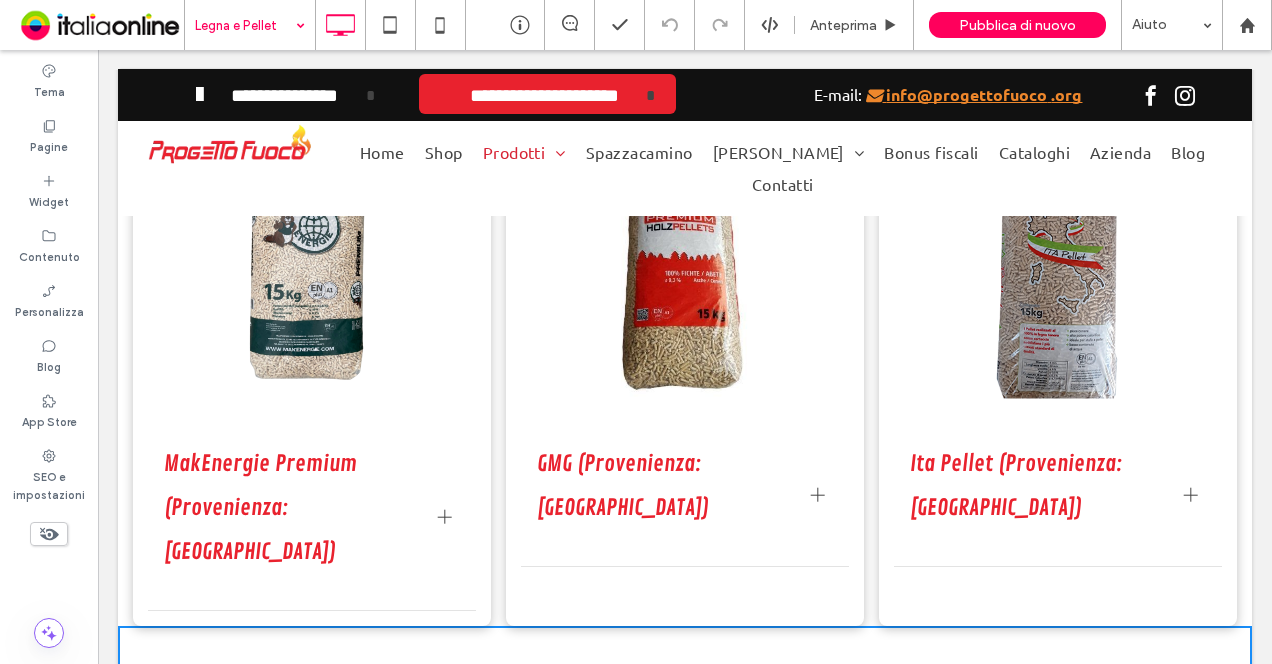 click on "MakEnergie Premium (Provenienza: Austria) Pellet con certificazione: EN PLUS A1 Composizione: 100% Abete  Diametro: 6mm Residuo umidità: <10% Ceneri: < 0,5% Potere calorifico: 4,6 KW/h /KG Title or Question Describe the item or answer the question so that site visitors who are interested get more information. You can emphasize this text with bullets, italics or bold, and add links. Button Button
Prezzo al Sacco: € 7,00
Click To Paste" at bounding box center [312, 367] 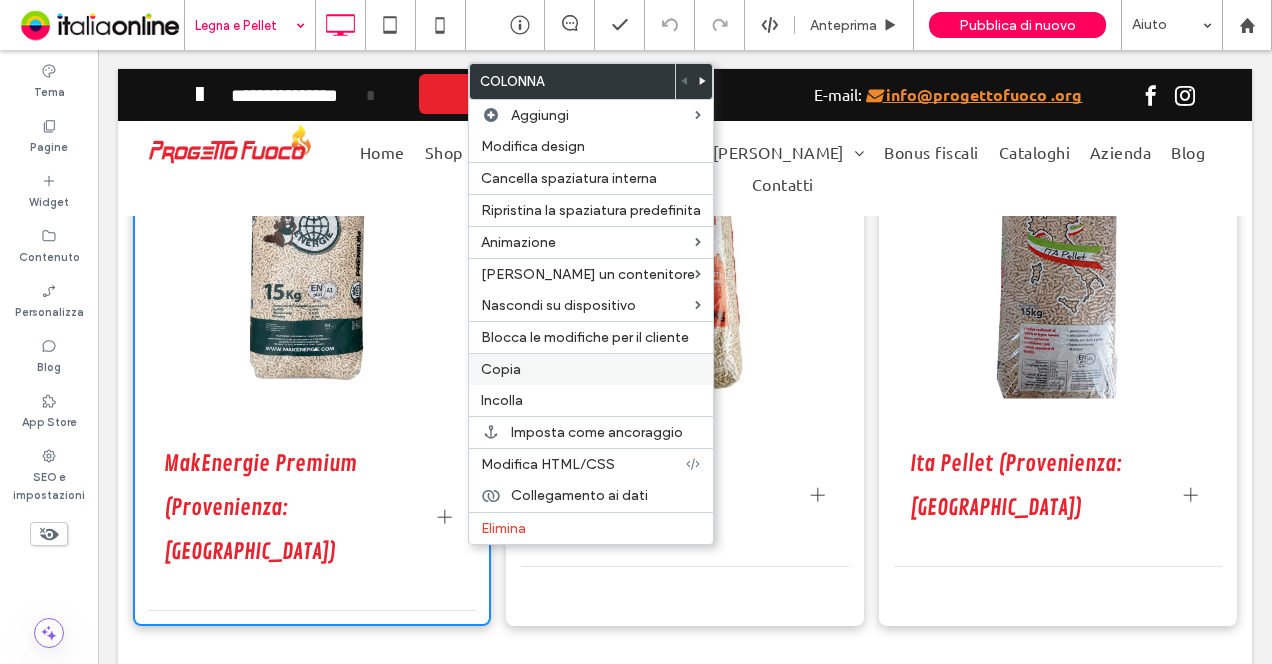 click on "Copia" at bounding box center [501, 369] 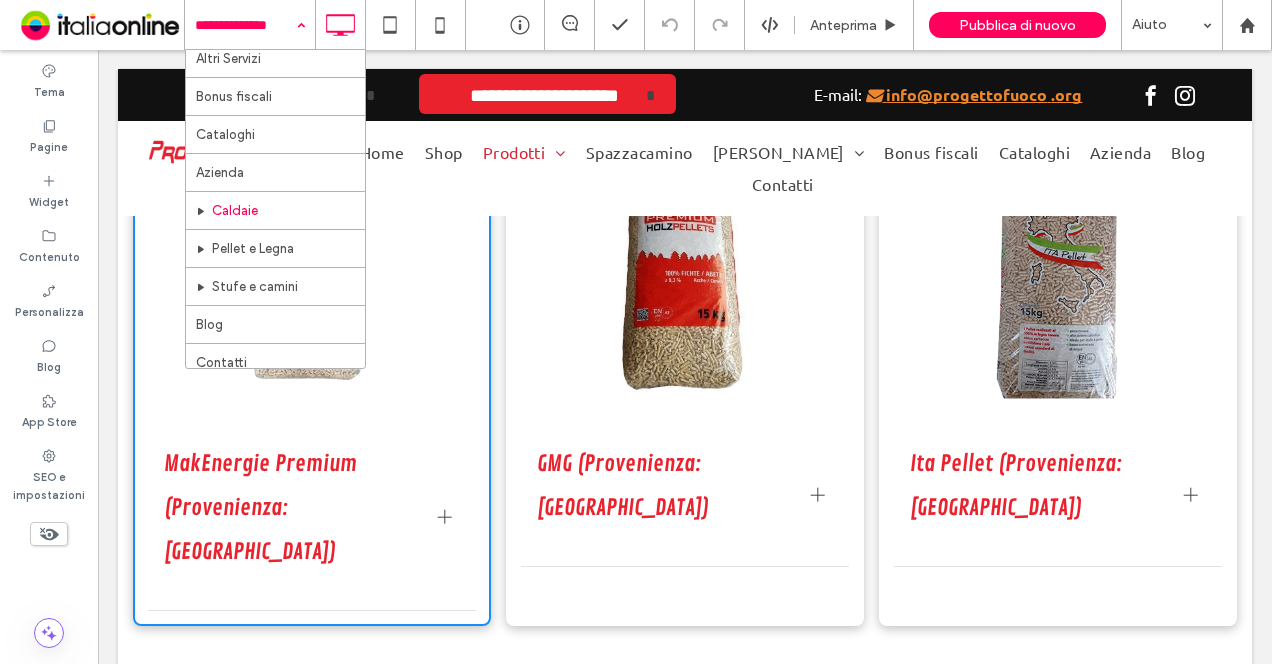 scroll, scrollTop: 839, scrollLeft: 0, axis: vertical 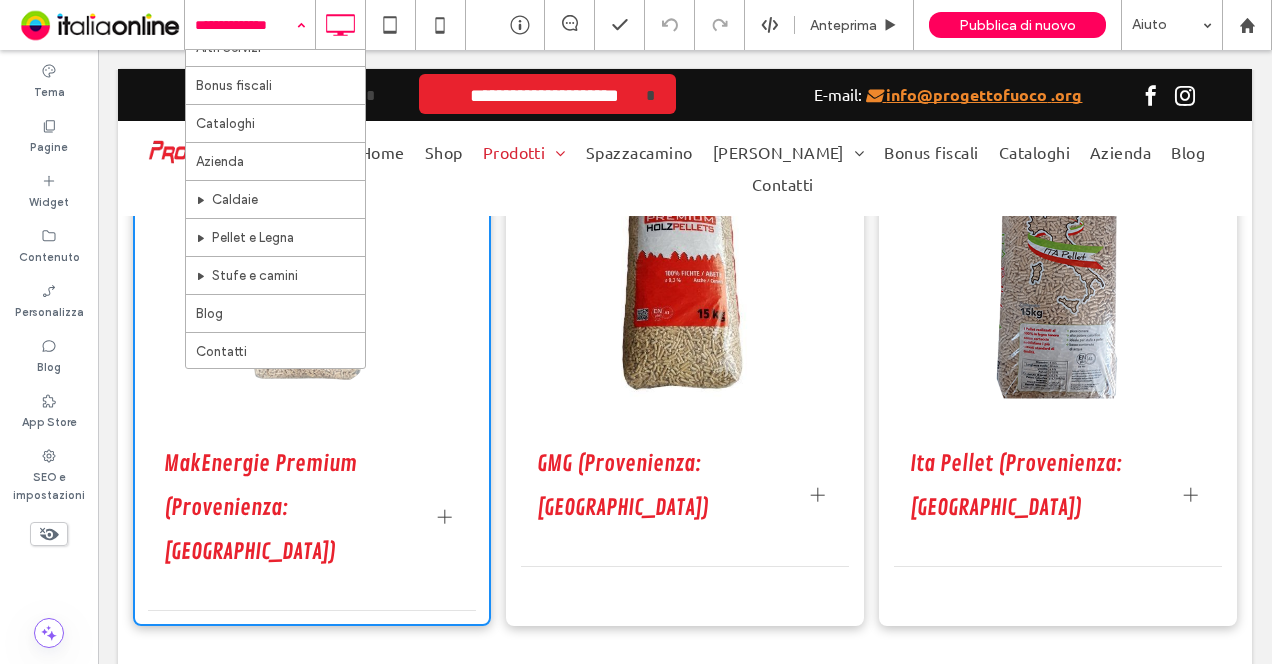 click on "Home Legna e Pellet Legna per pizzerie Stufe a legna Stufe a pellet Stufe e Camini a Gas Camini a legna Camini a pellet Inserti per camino Caldaie Forni per pizze Cucine Spazzacamino Arredo Giardino Ciottoli Rivestimenti Prato Sintetico Bordi e bordure Vasi Sedute Tavoli Altri Servizi Bonus fiscali Cataloghi Azienda Caldaie Pellet e Legna Stufe e camini Blog Contatti" at bounding box center [250, 25] 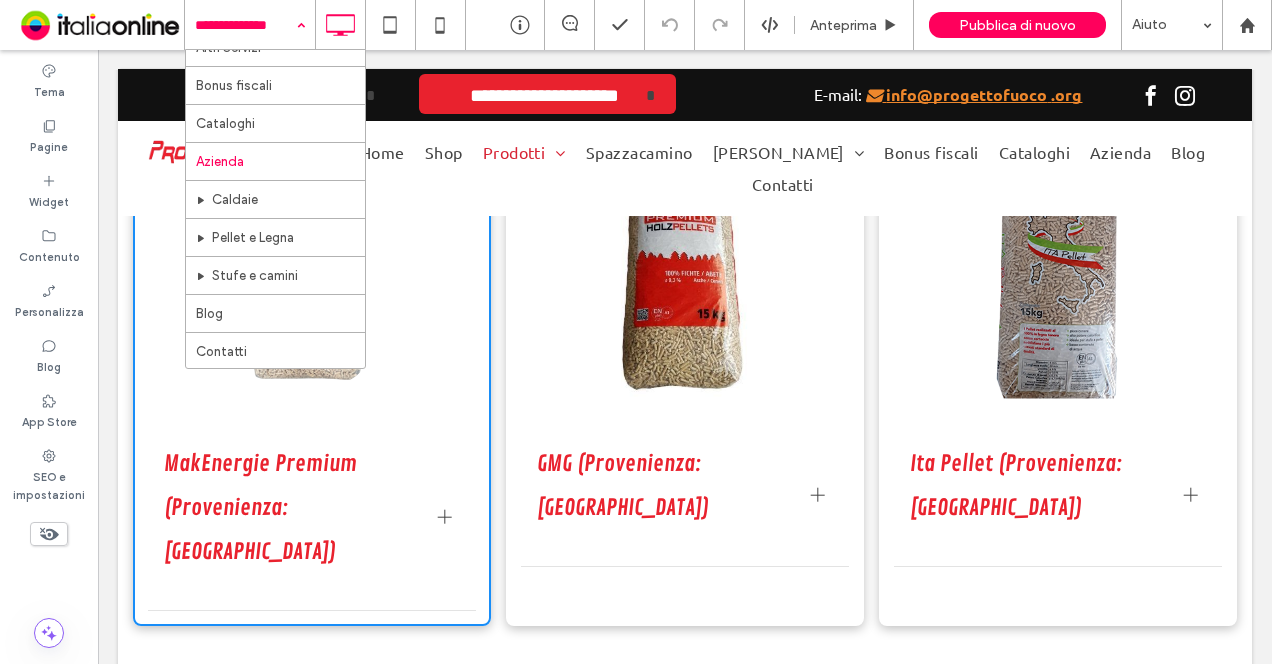 scroll, scrollTop: 739, scrollLeft: 0, axis: vertical 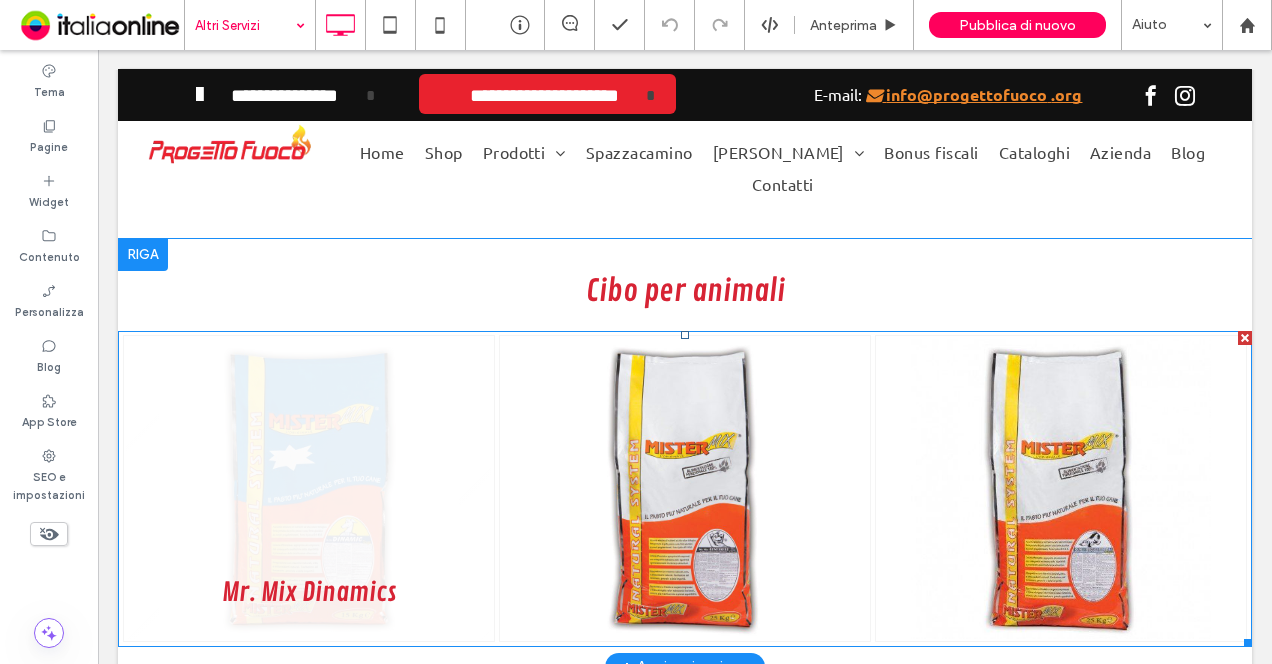 click at bounding box center [308, 489] 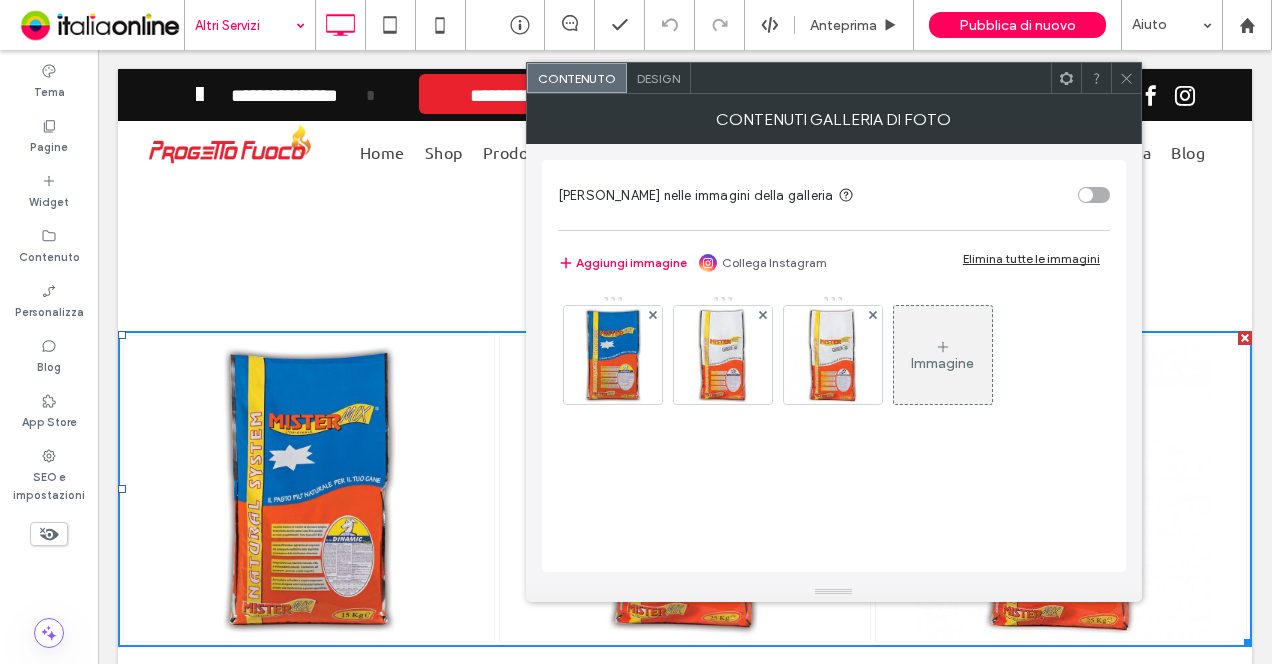 click on "Design" at bounding box center (659, 78) 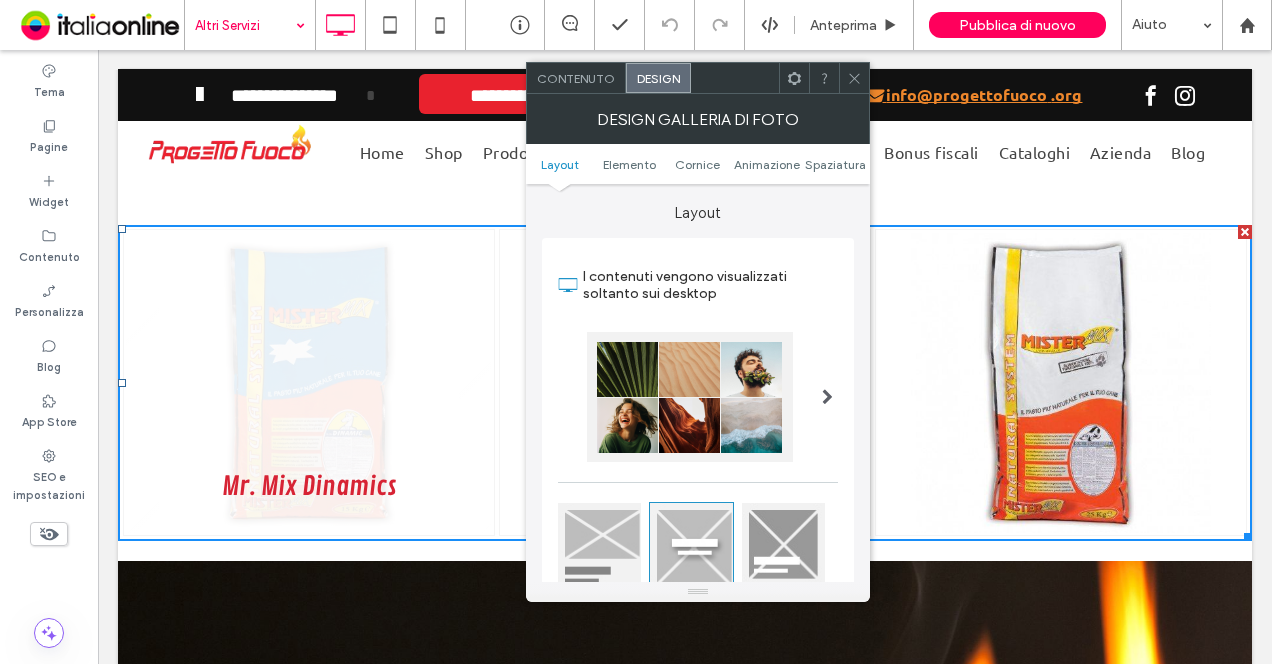 scroll, scrollTop: 1100, scrollLeft: 0, axis: vertical 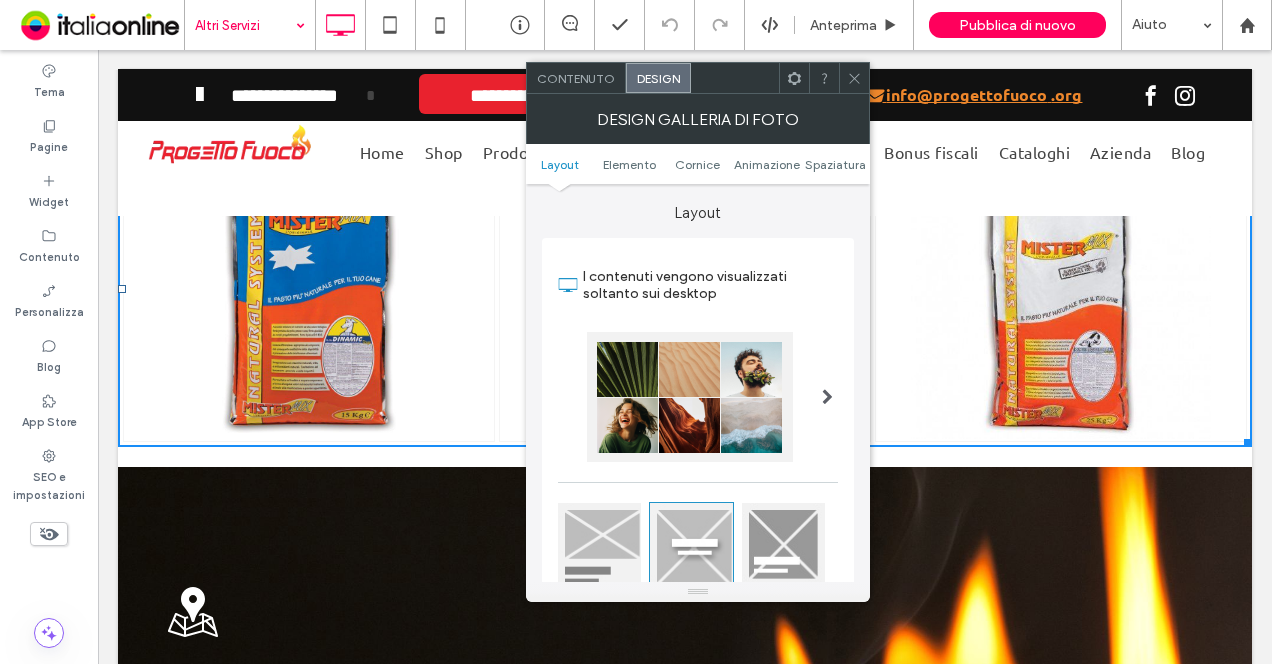 click 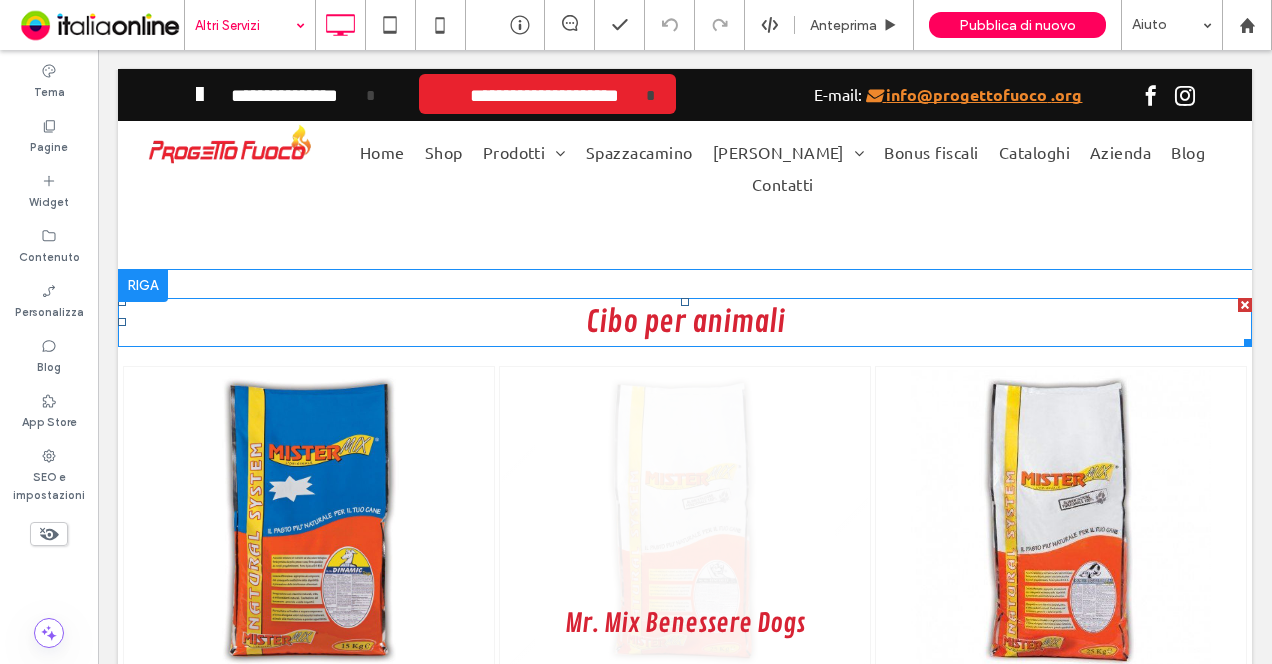scroll, scrollTop: 900, scrollLeft: 0, axis: vertical 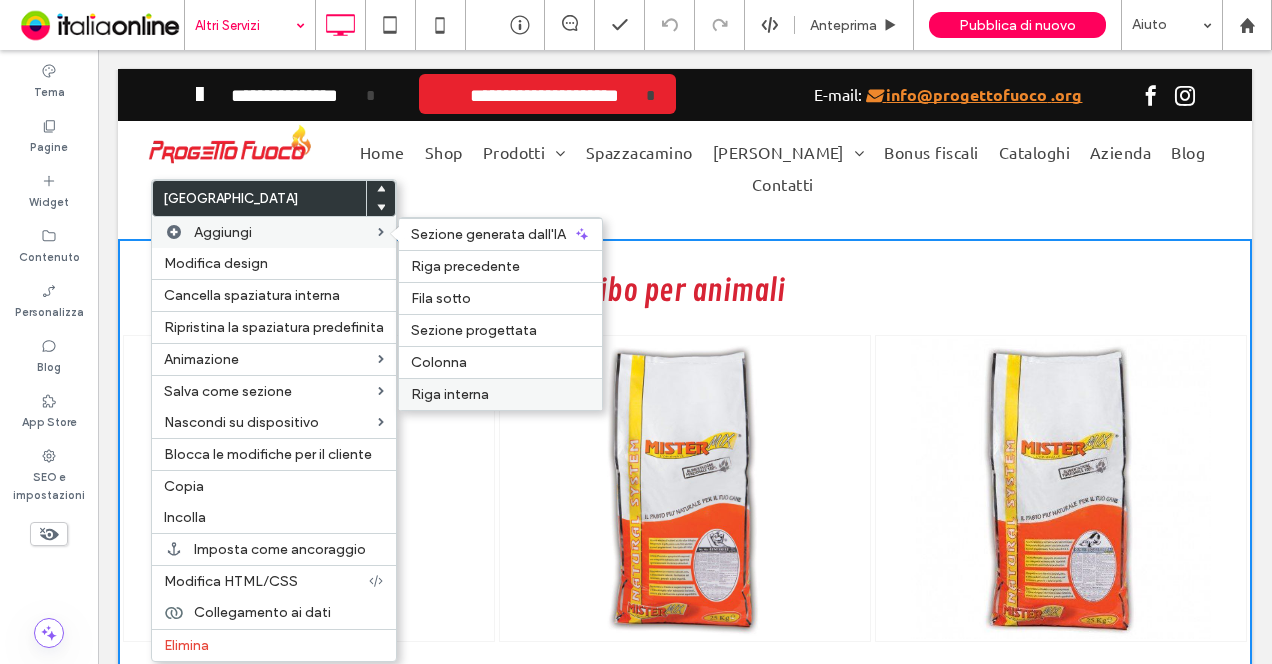 click on "Riga interna" at bounding box center [450, 394] 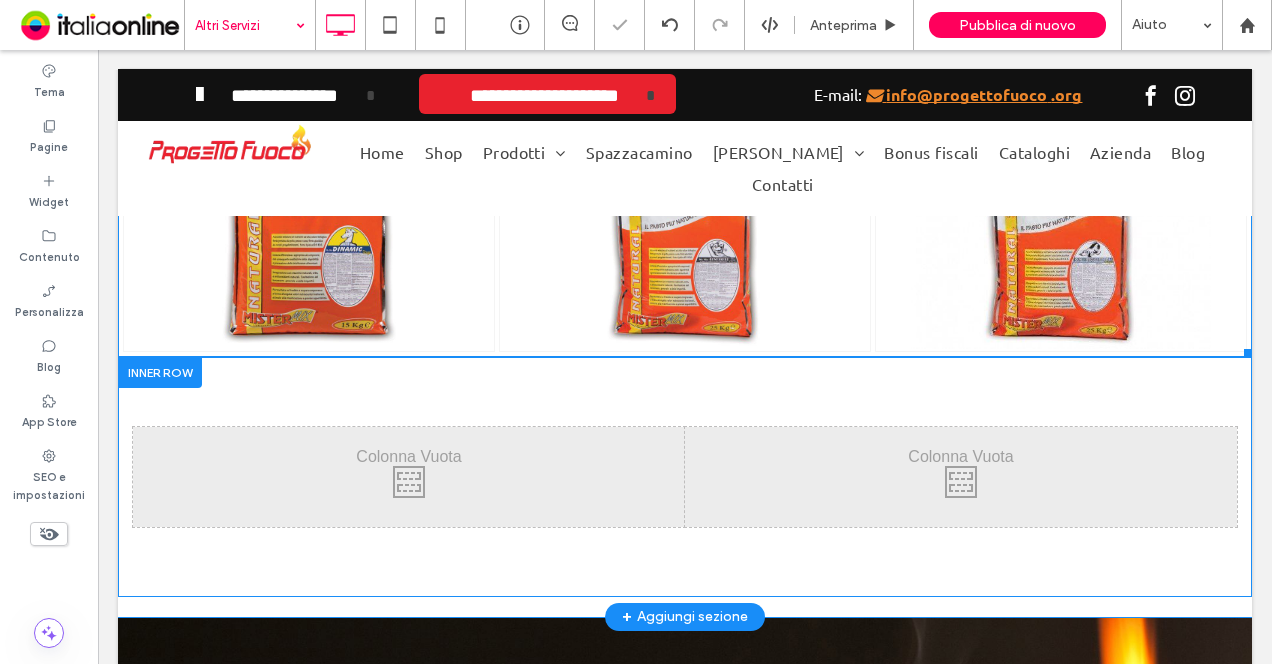 scroll, scrollTop: 1200, scrollLeft: 0, axis: vertical 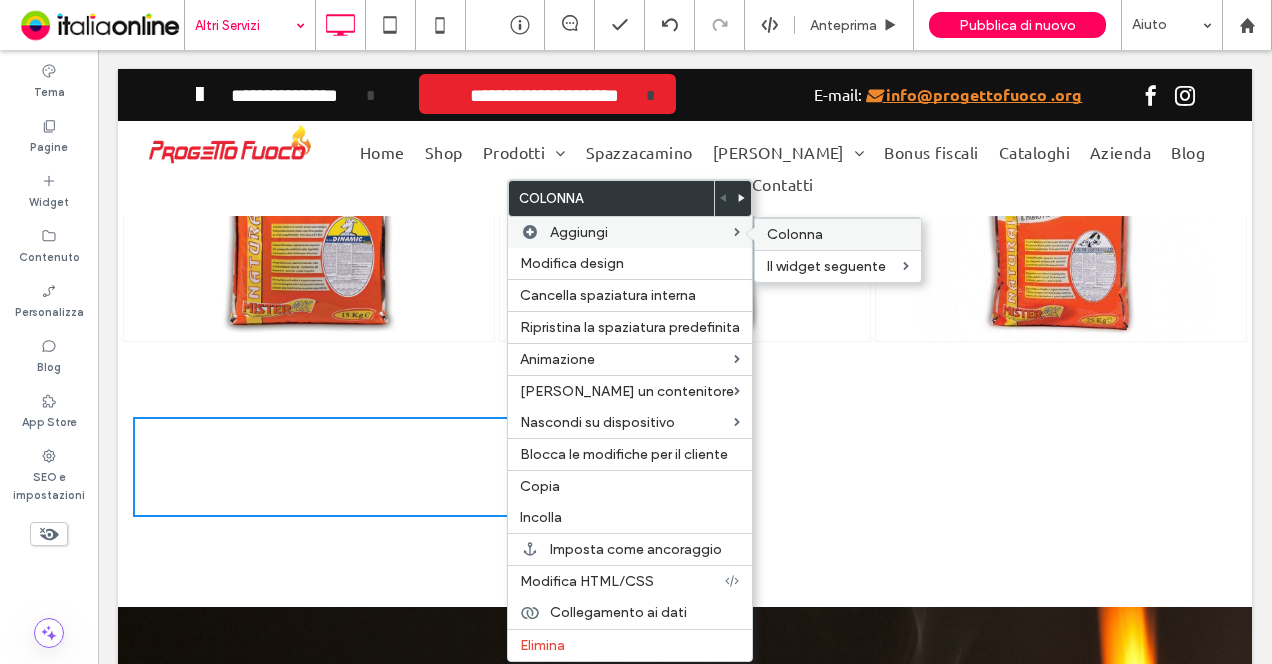 click on "Colonna" at bounding box center [795, 234] 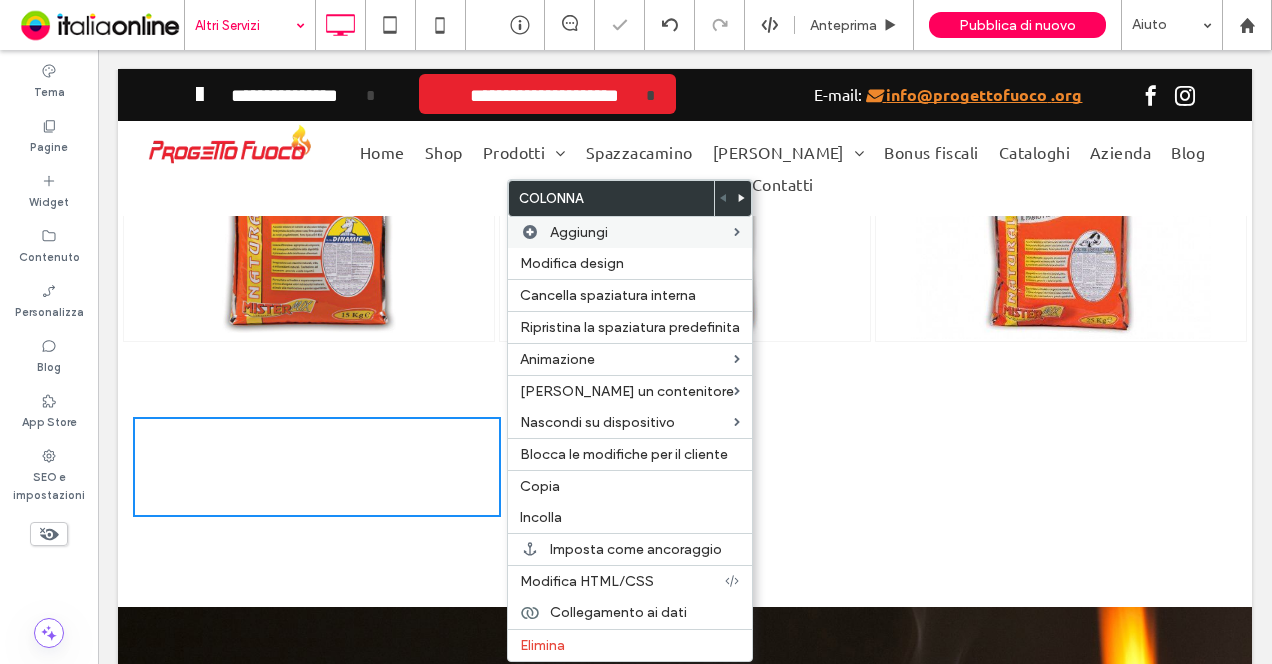 click on "Click To Paste     Click To Paste" at bounding box center [317, 467] 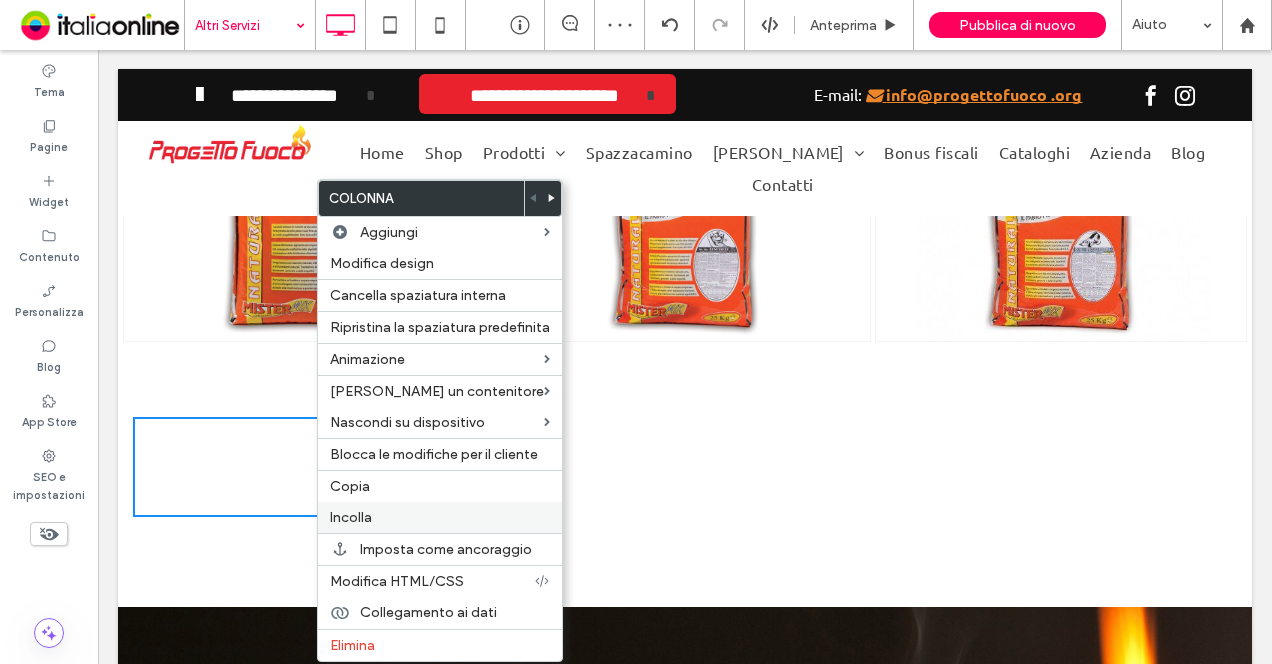 click on "Incolla" at bounding box center [440, 517] 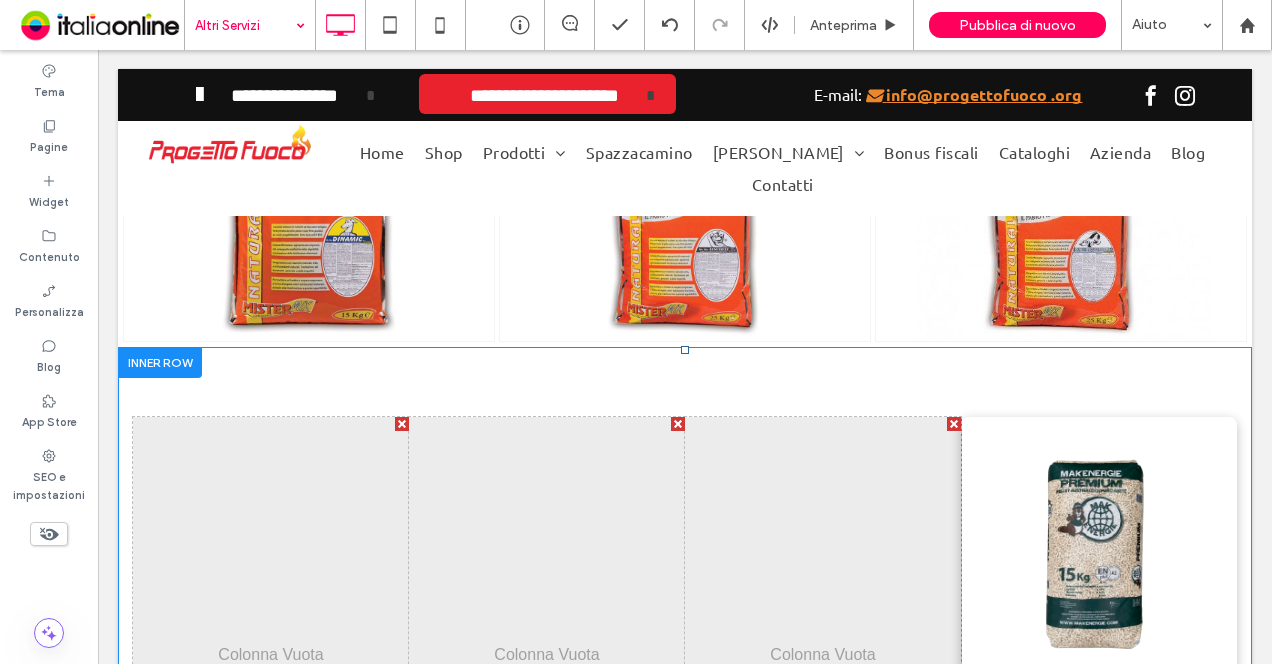 click at bounding box center [402, 424] 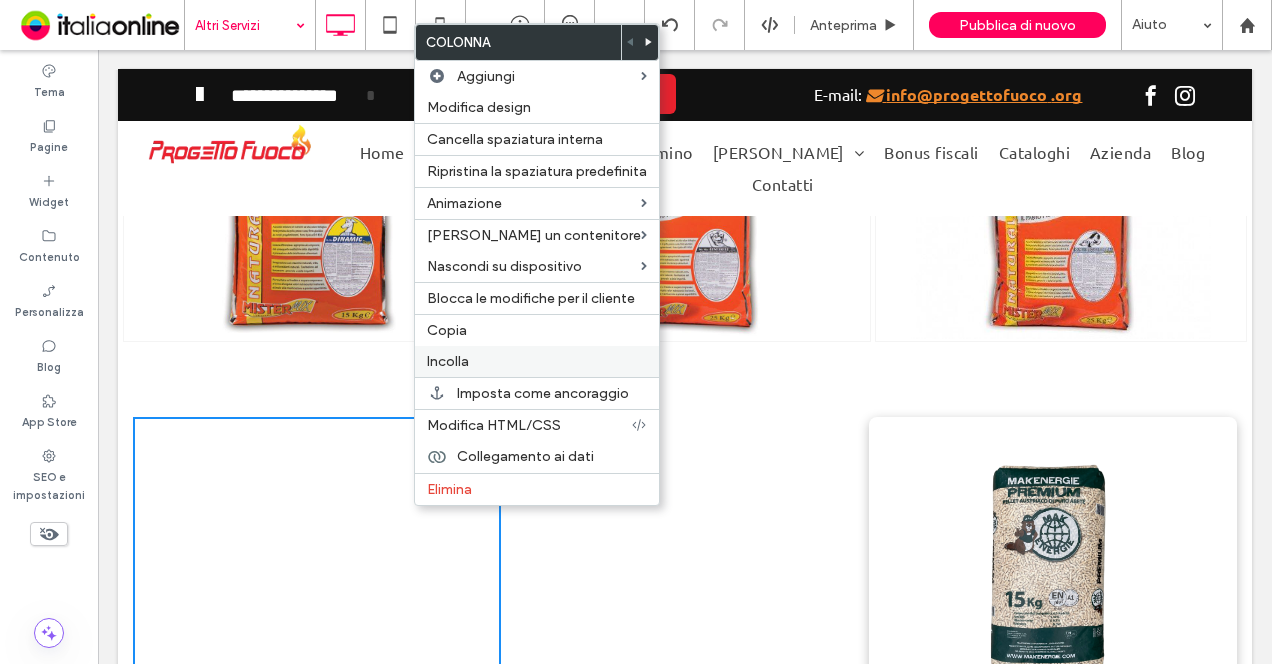 click on "Incolla" at bounding box center [537, 361] 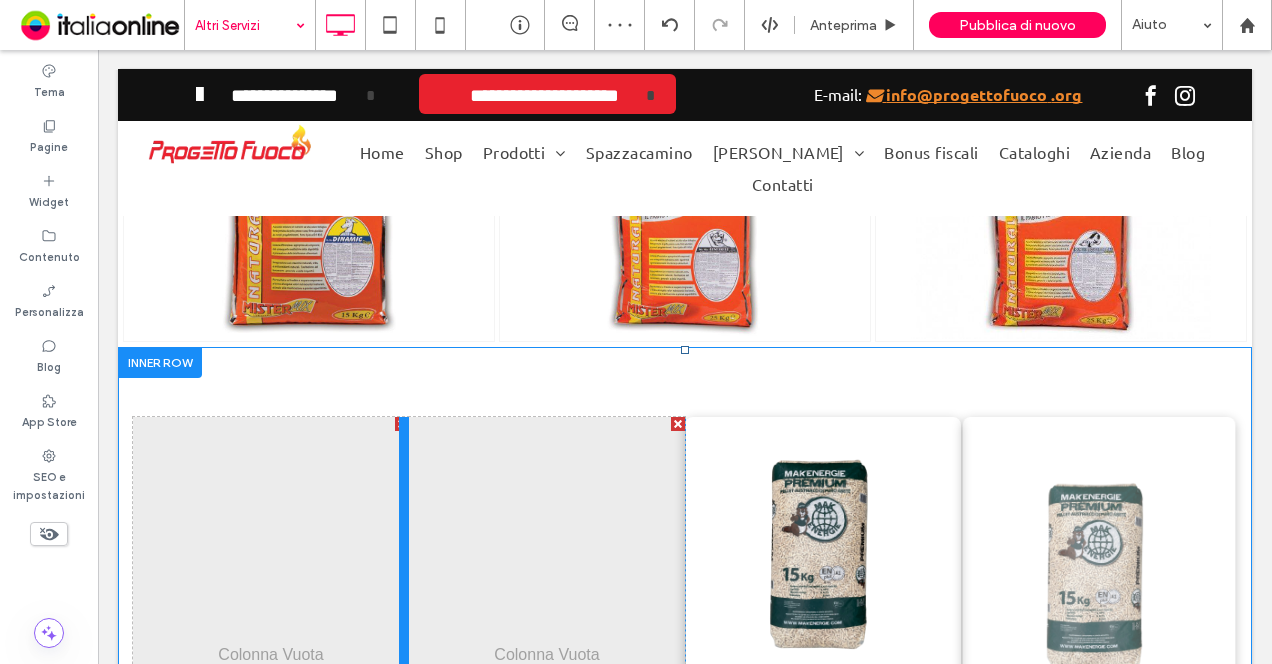 click at bounding box center (404, 675) 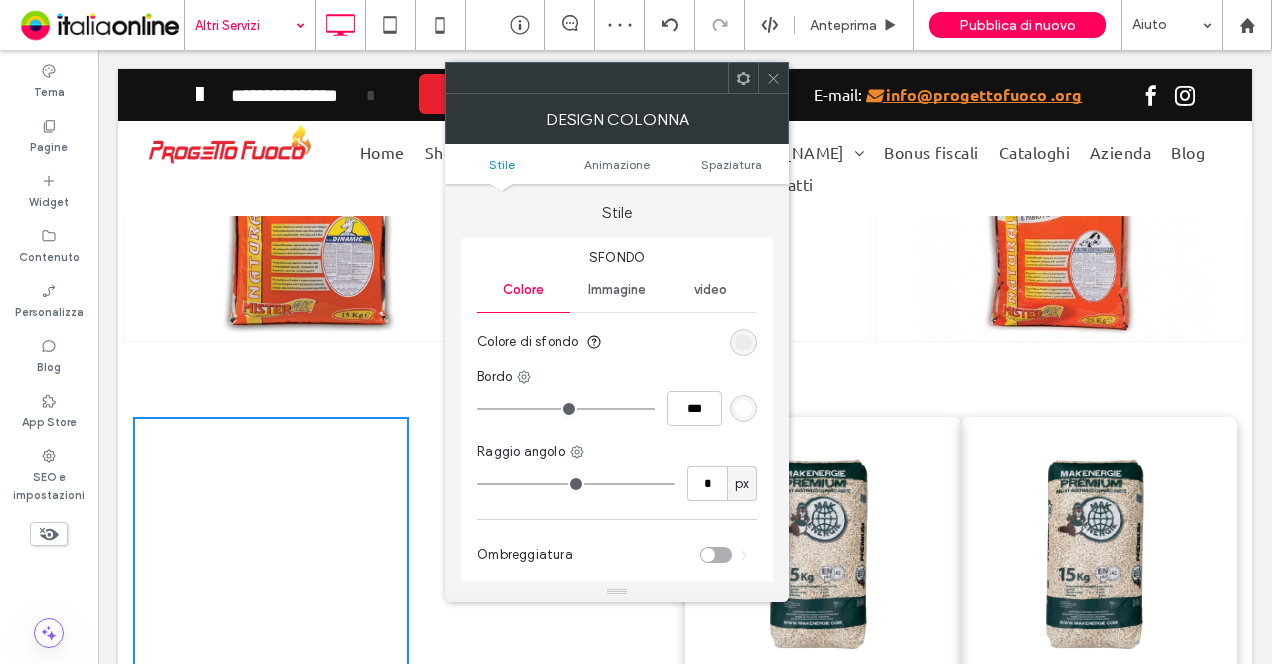 click on "Click To Paste     Click To Paste" at bounding box center (271, 675) 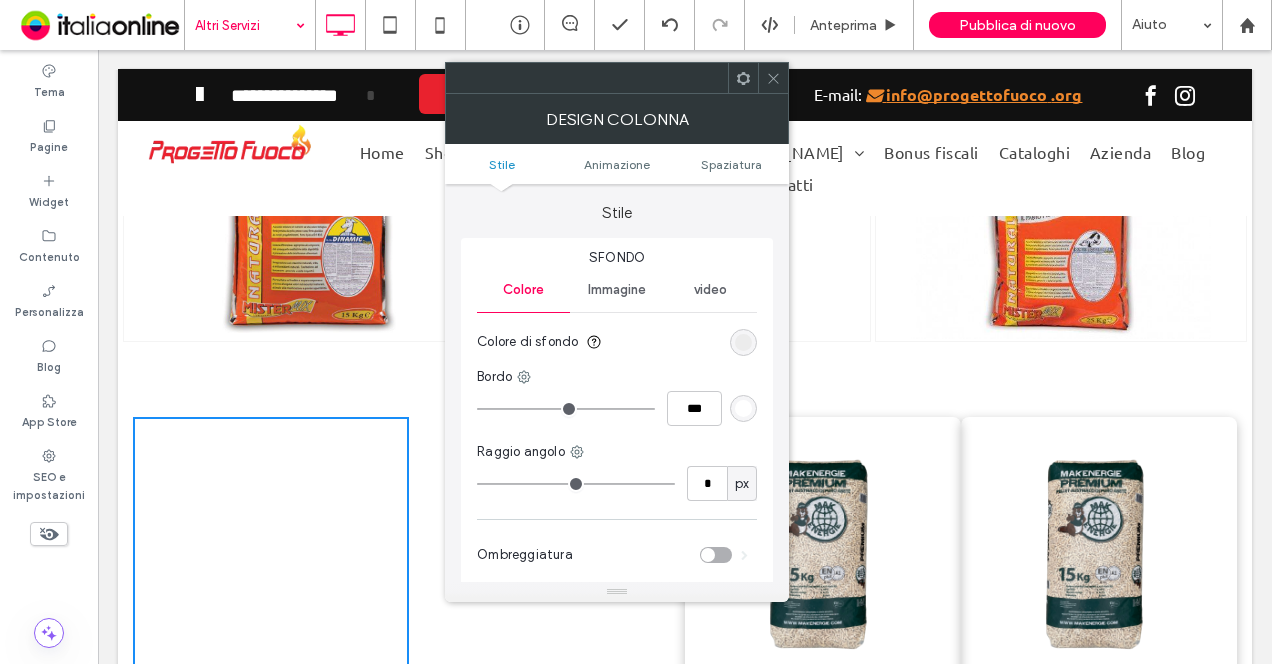 click 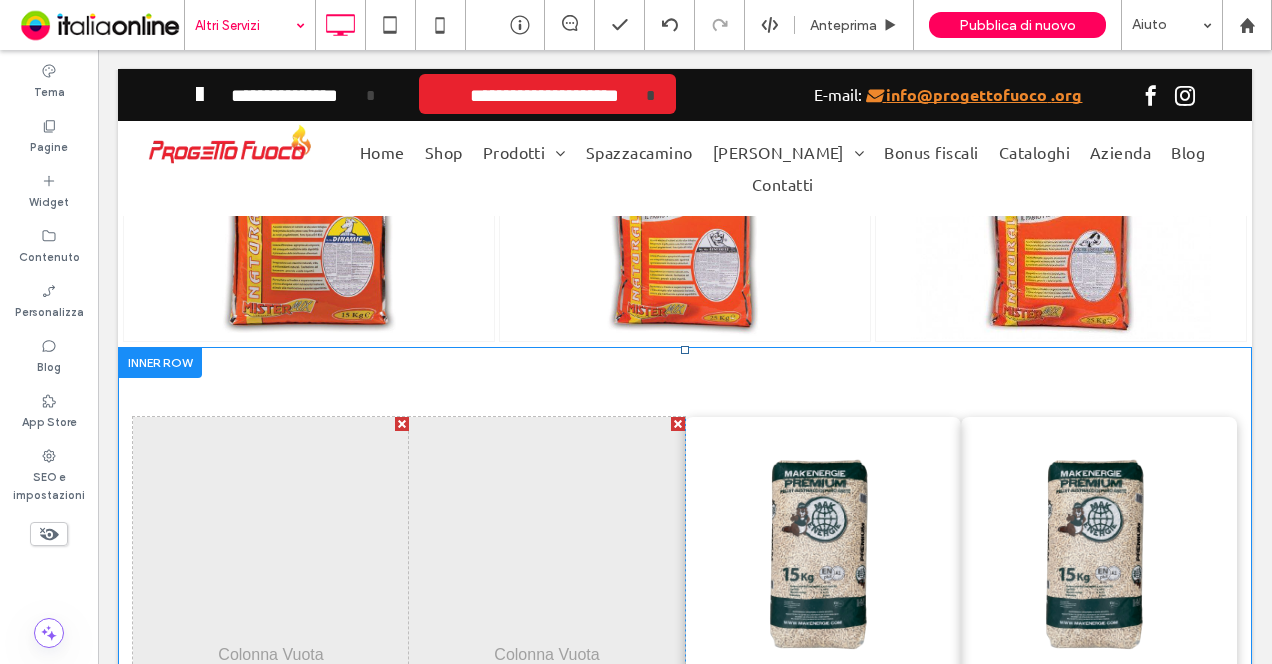 click at bounding box center [402, 424] 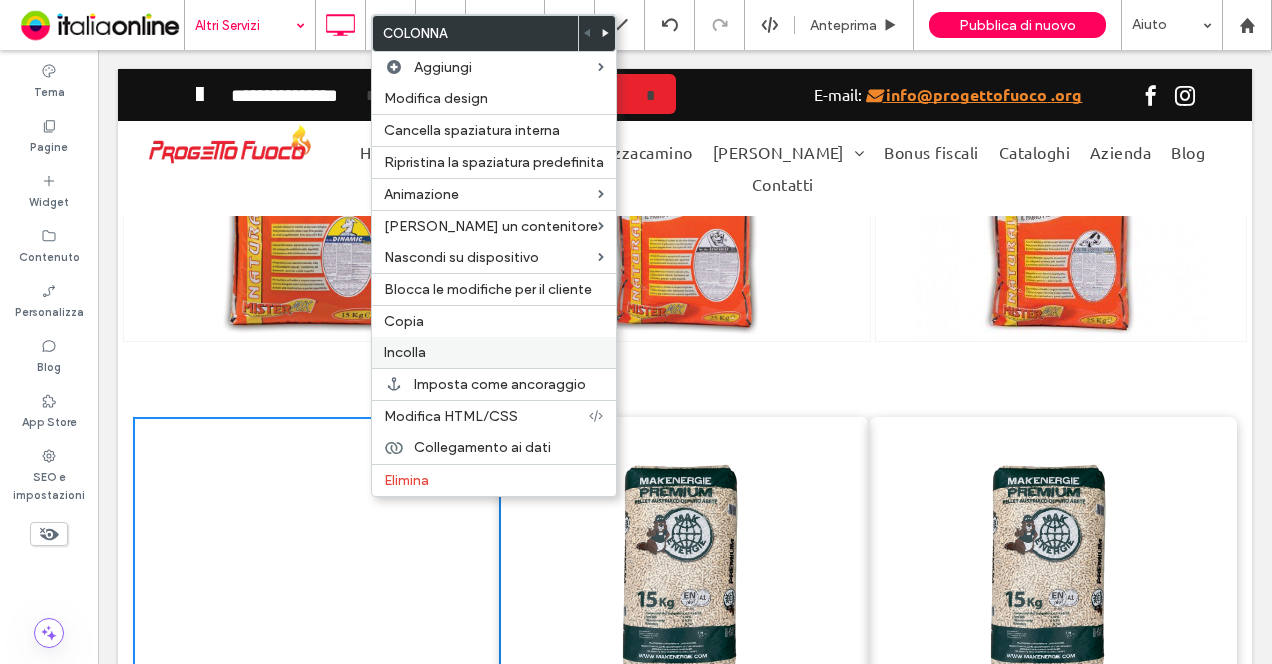 click on "Incolla" at bounding box center [494, 352] 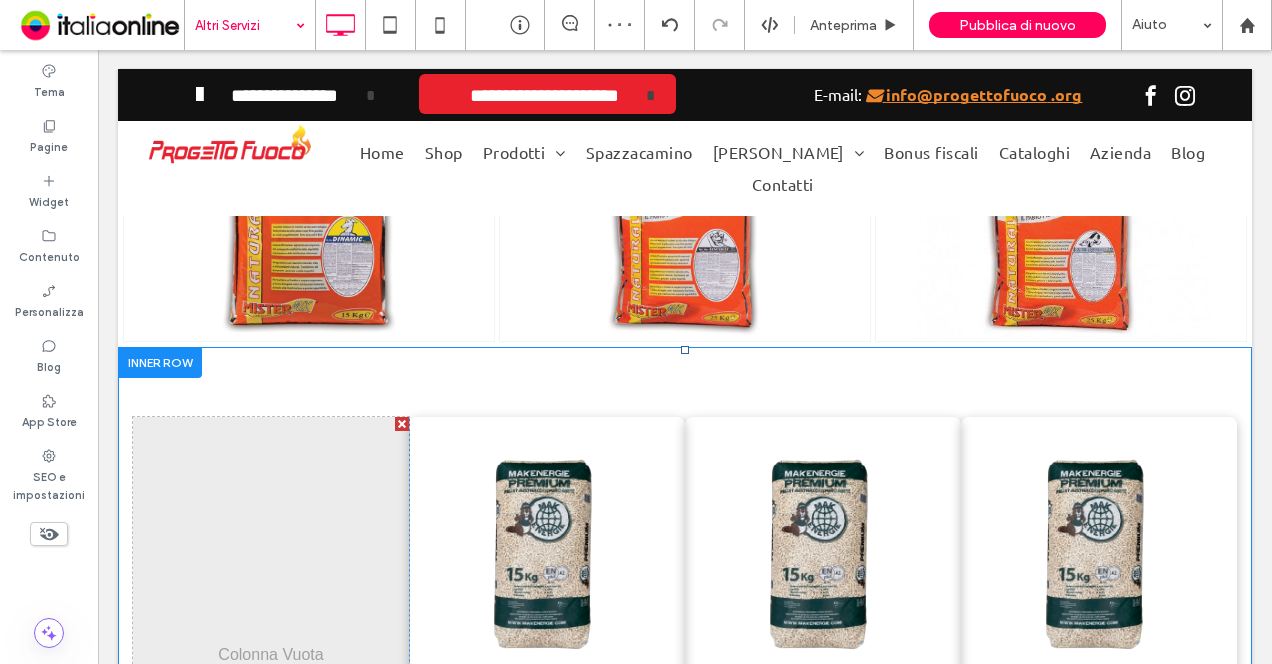 click on "Click To Paste     Click To Paste" at bounding box center (271, 675) 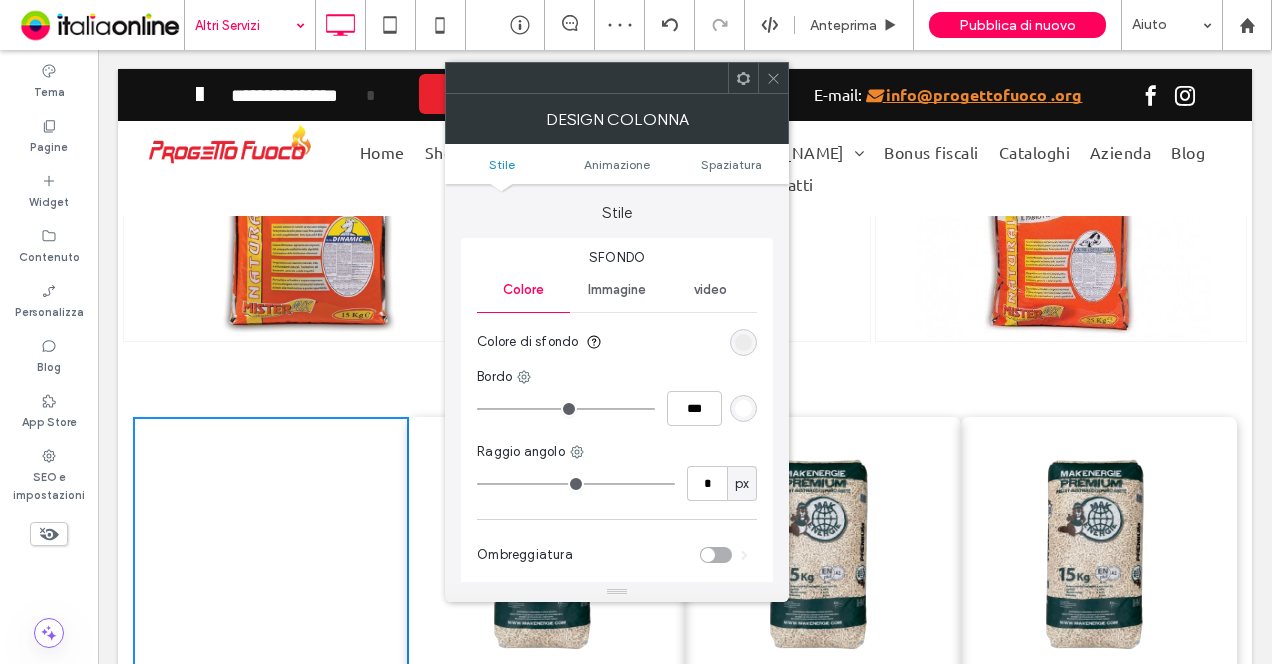 click at bounding box center [773, 78] 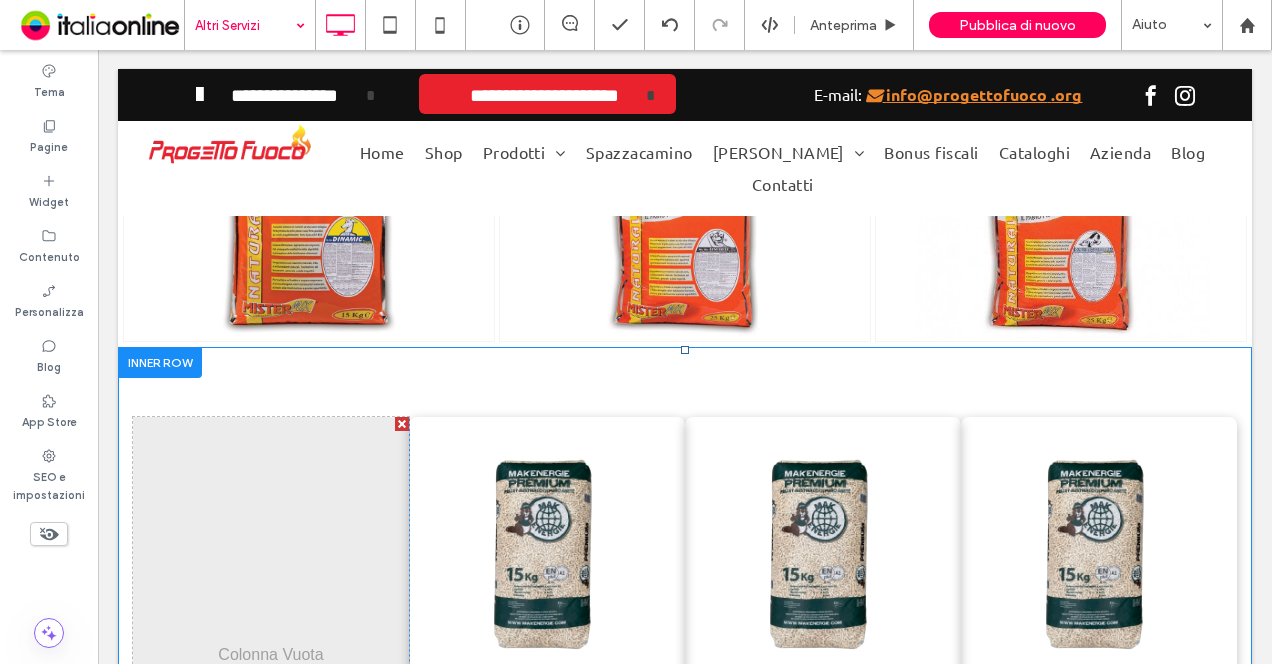 click at bounding box center [402, 424] 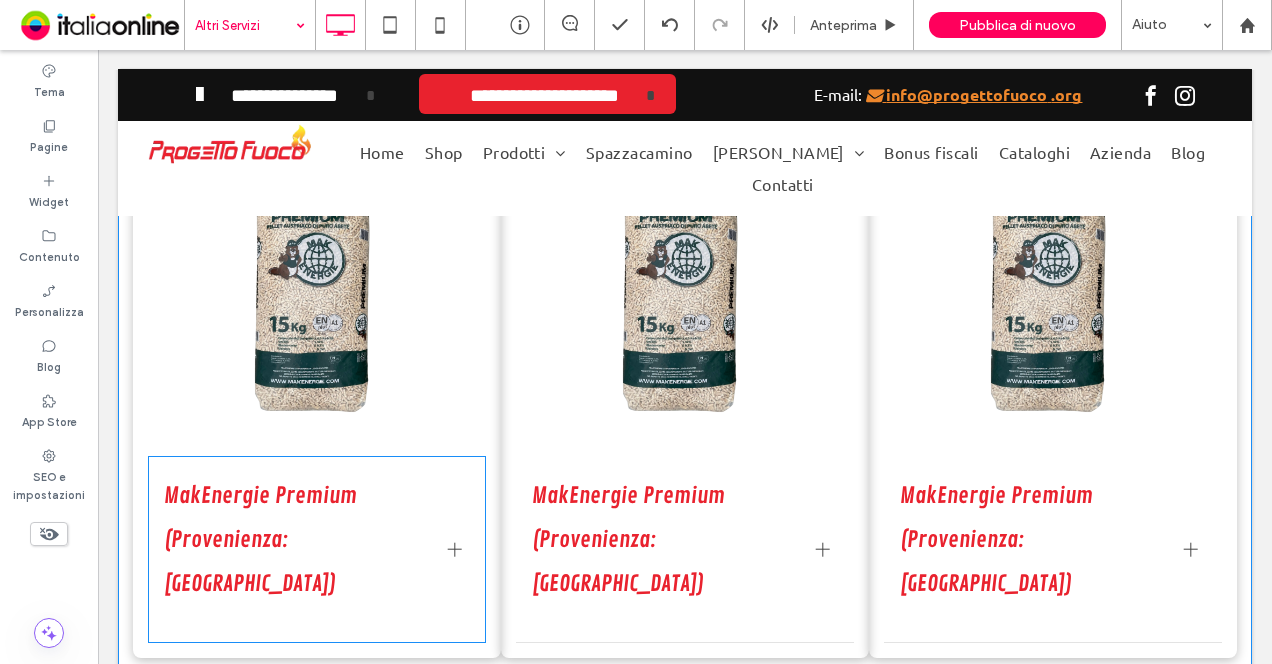 scroll, scrollTop: 1600, scrollLeft: 0, axis: vertical 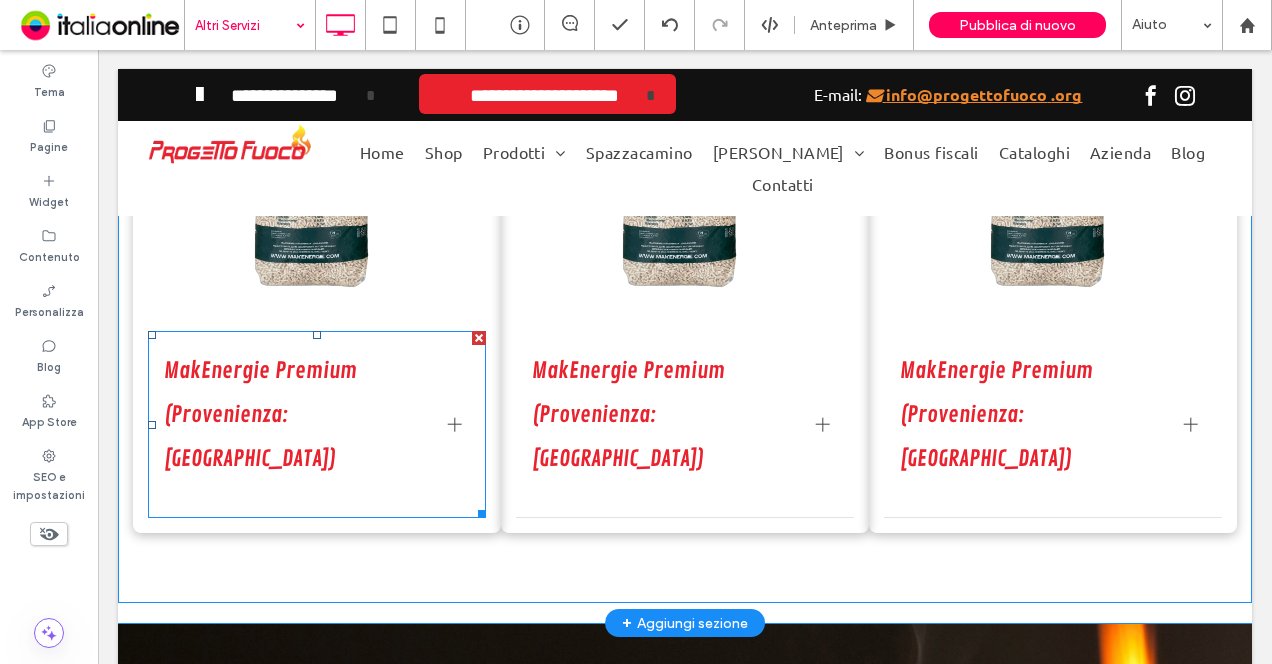 click on "MakEnergie Premium (Provenienza: Austria)" at bounding box center (298, 415) 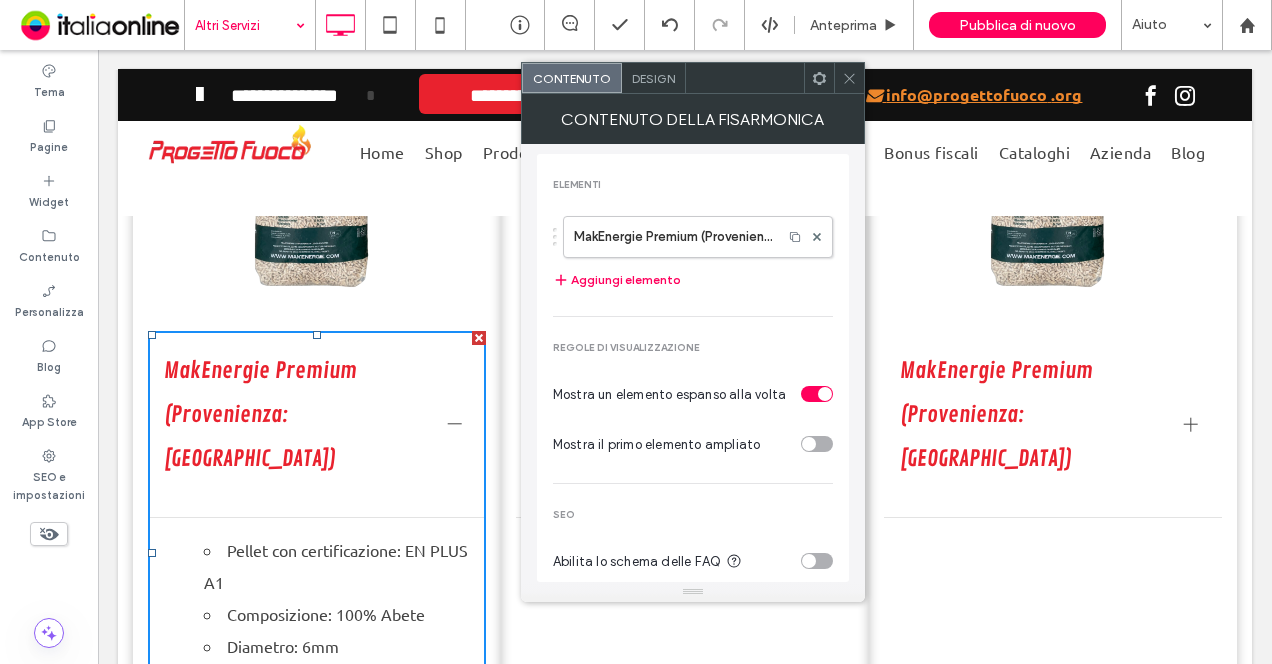 click on "MakEnergie Premium (Provenienza: Austria)" at bounding box center [298, 415] 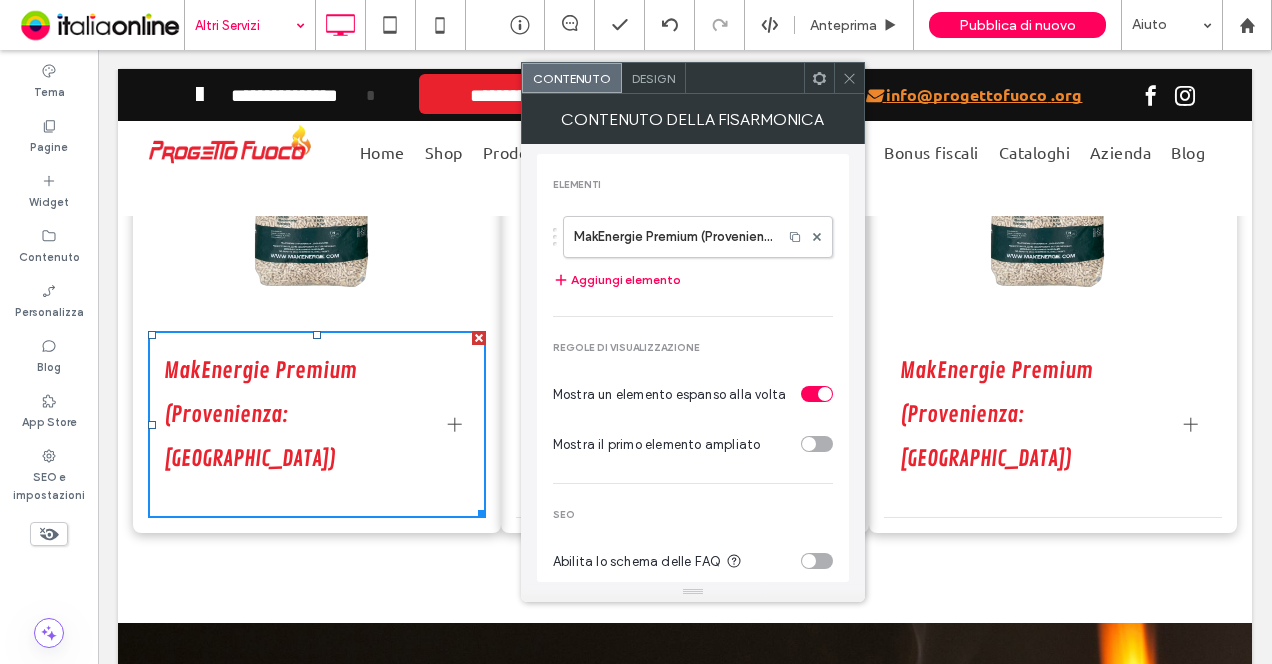 click 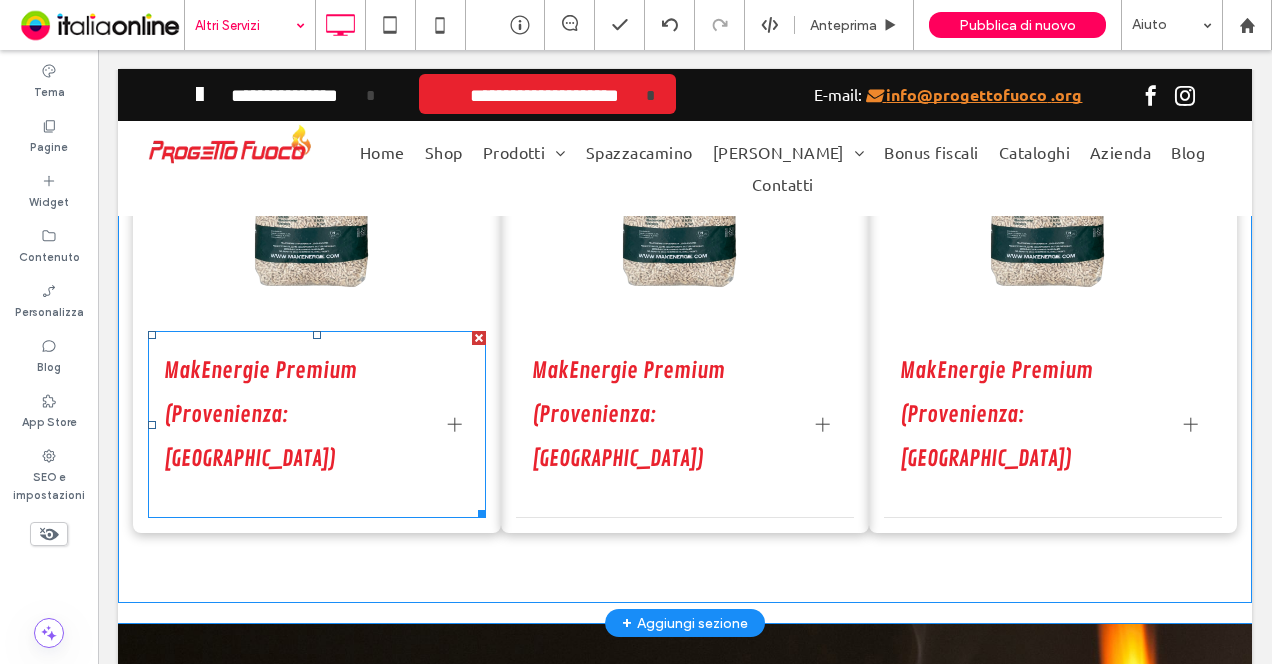 click at bounding box center [479, 338] 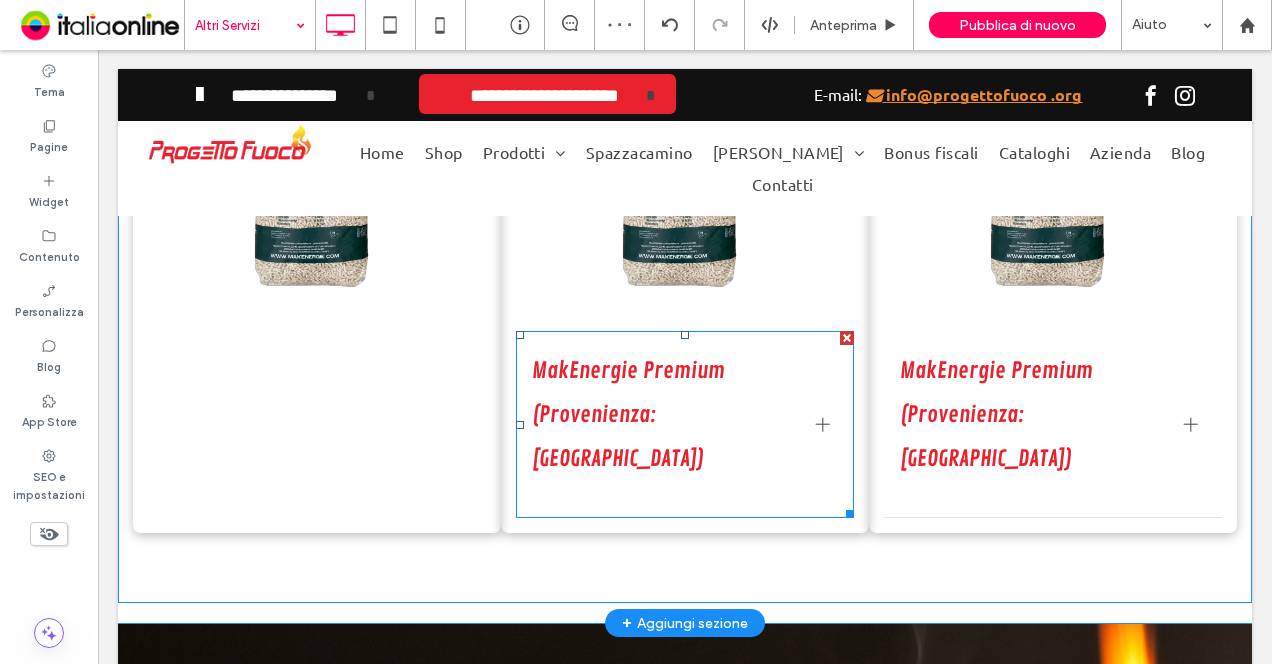 click at bounding box center [847, 338] 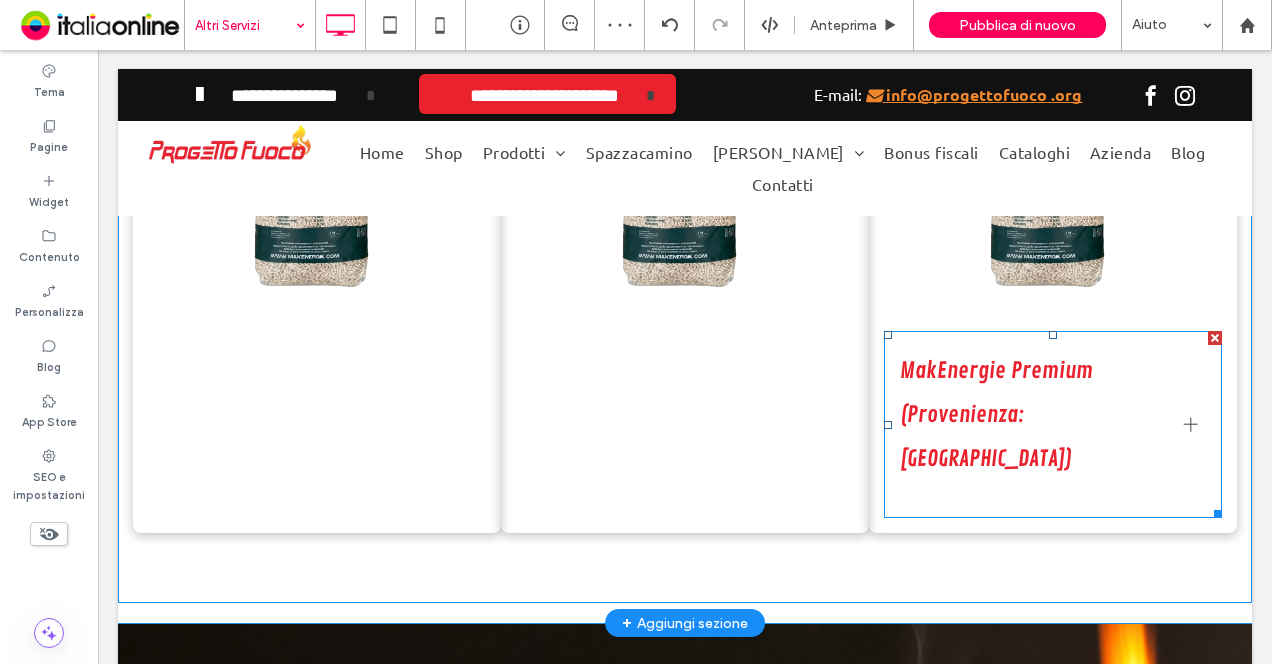 click at bounding box center [1215, 338] 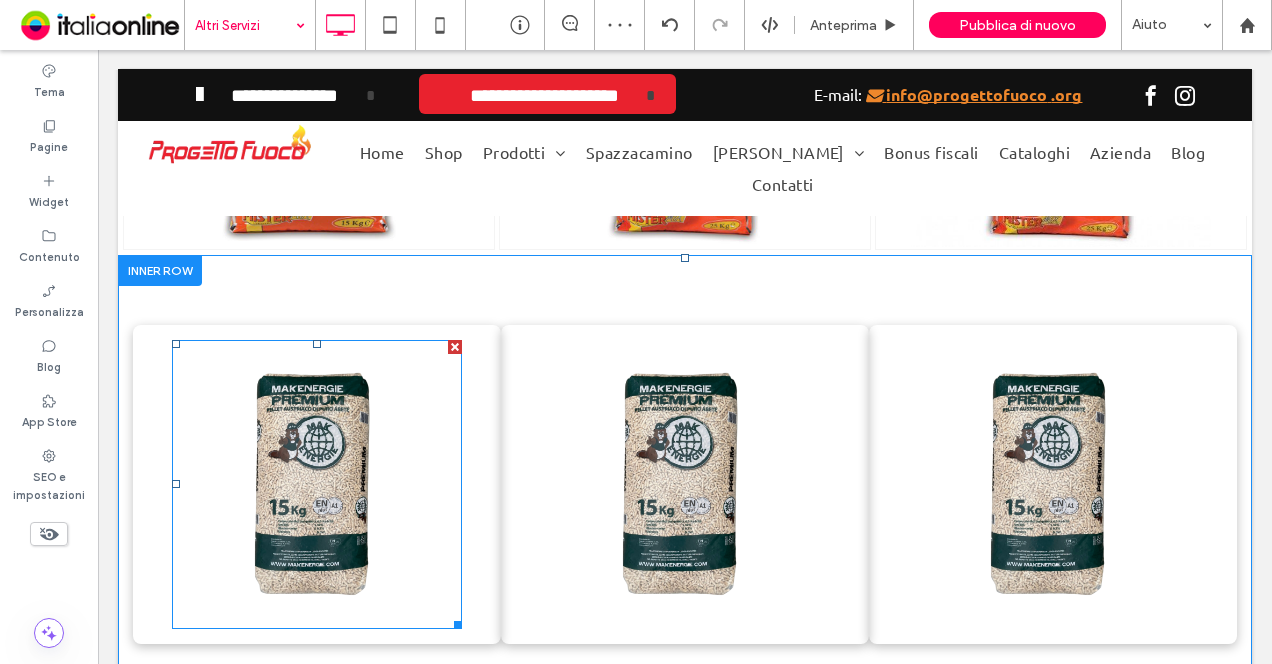 scroll, scrollTop: 1200, scrollLeft: 0, axis: vertical 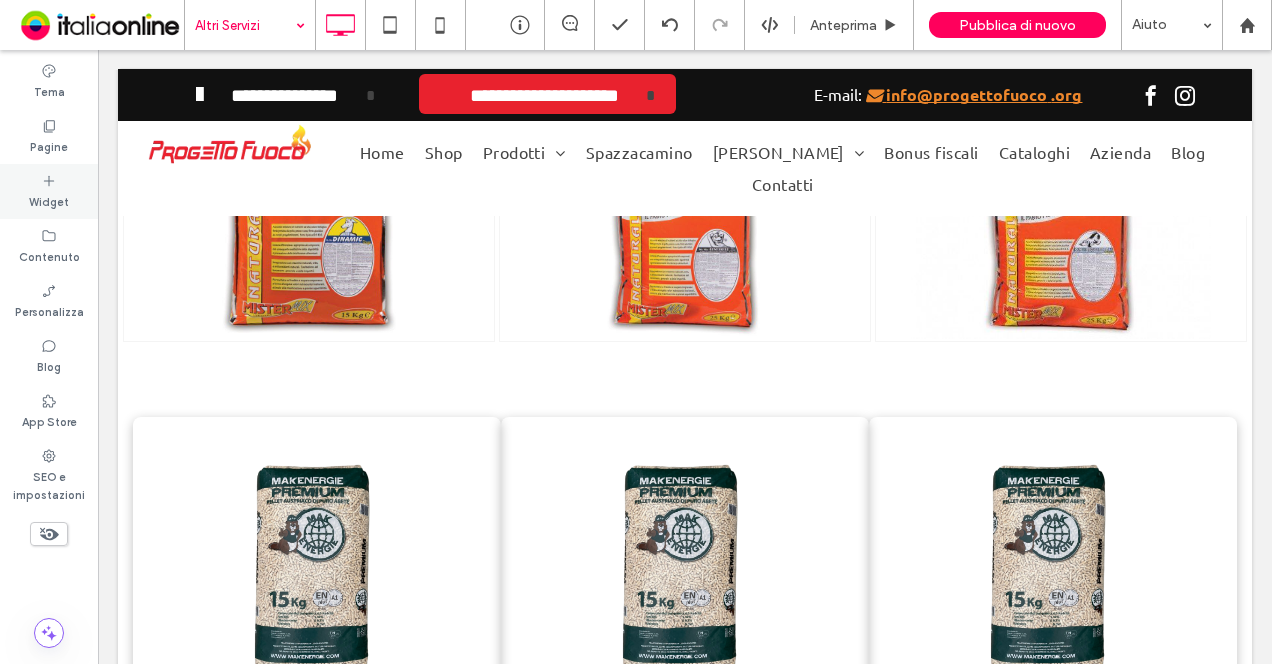 click 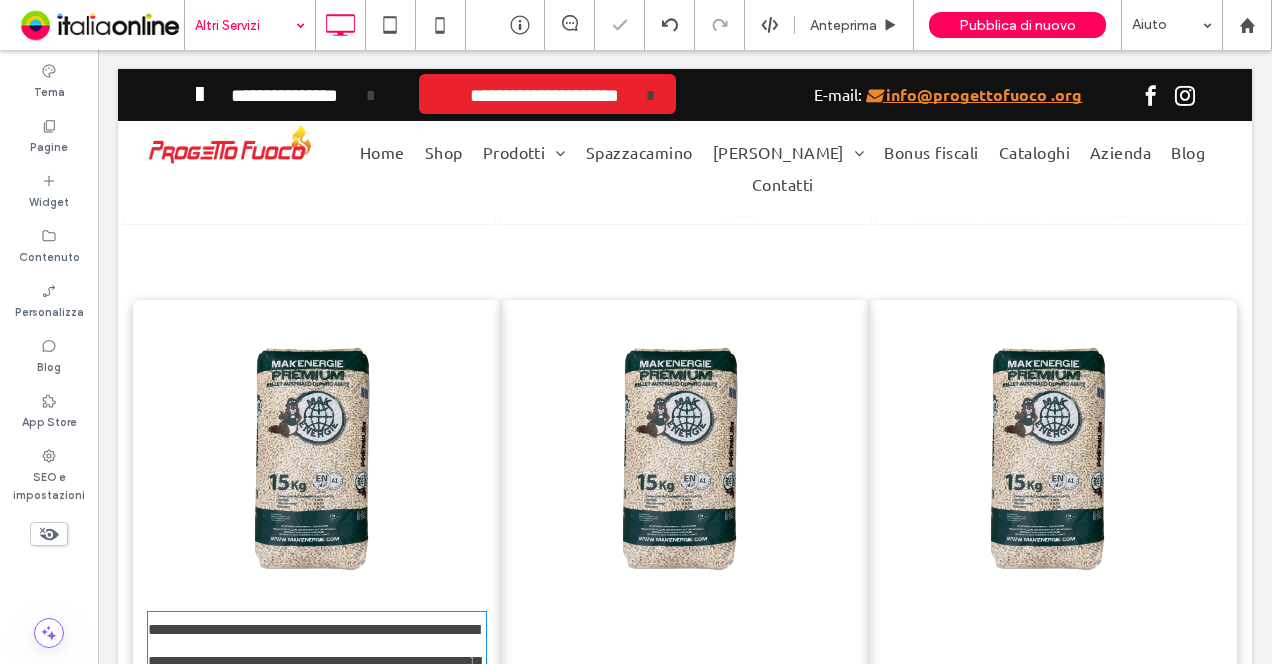 type on "******" 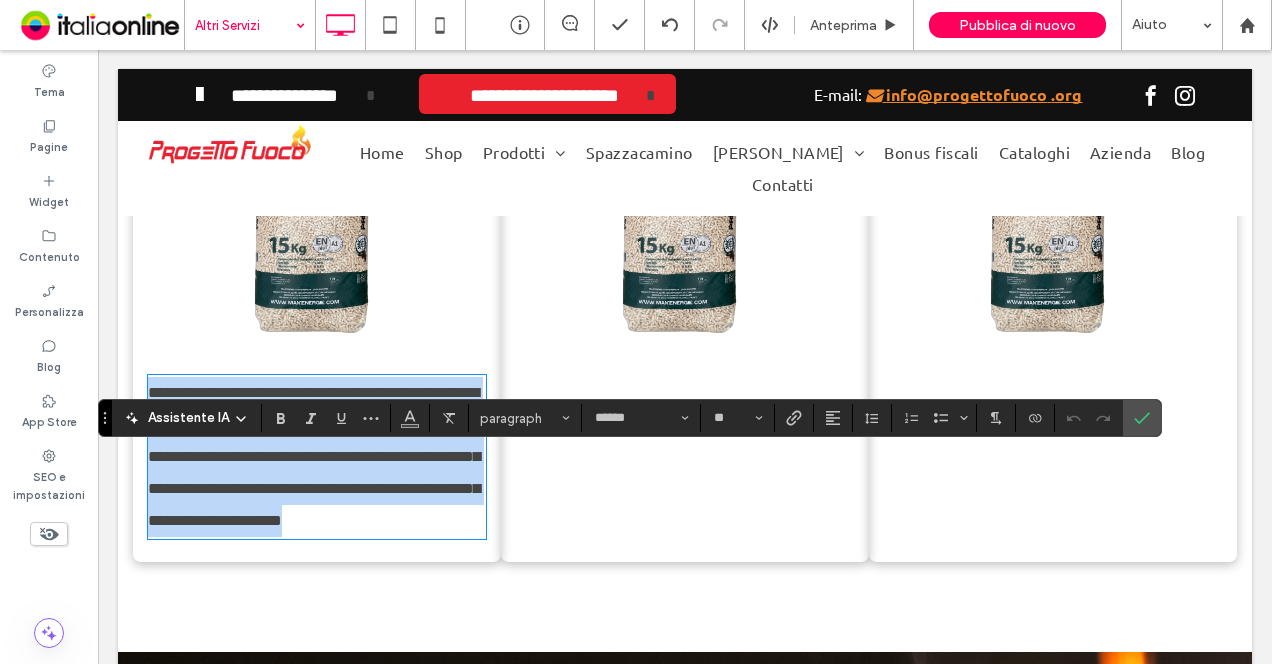 scroll, scrollTop: 1555, scrollLeft: 0, axis: vertical 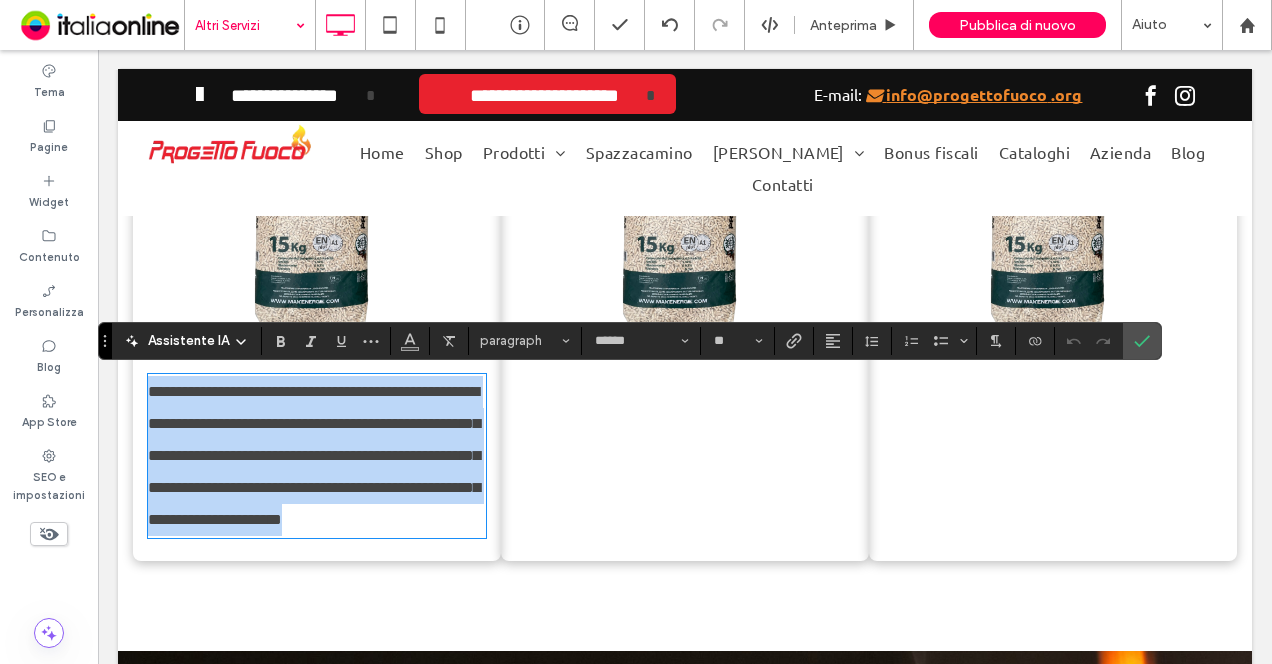 type 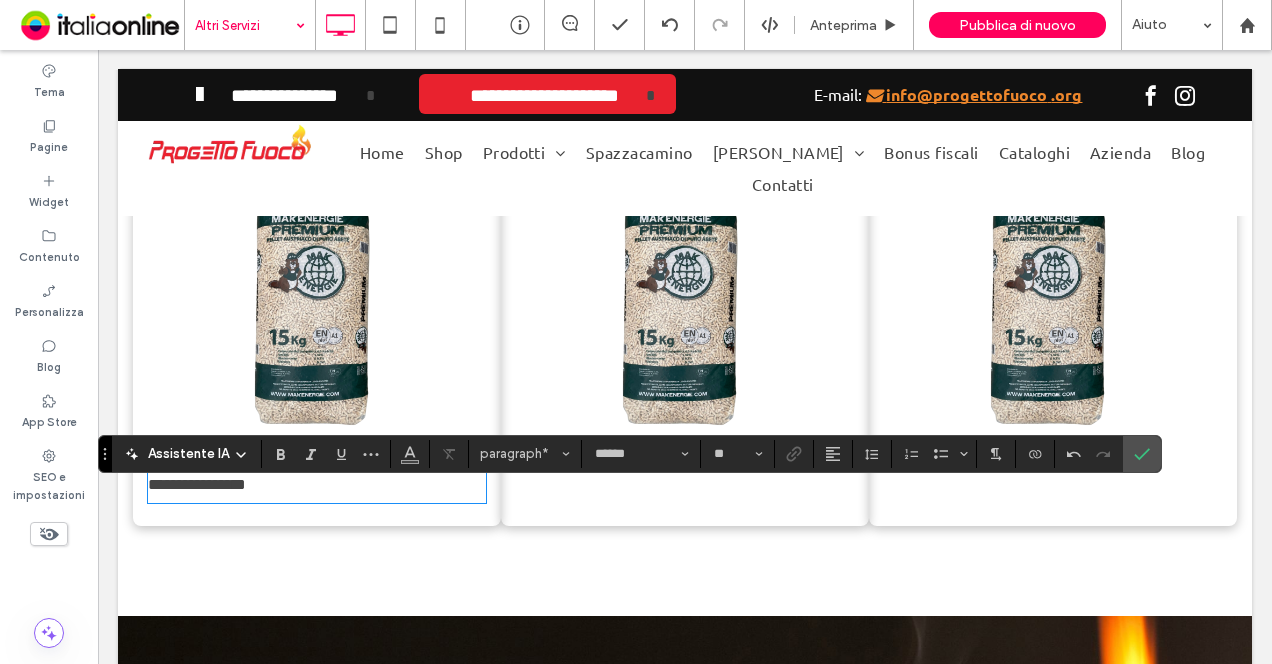 scroll, scrollTop: 1555, scrollLeft: 0, axis: vertical 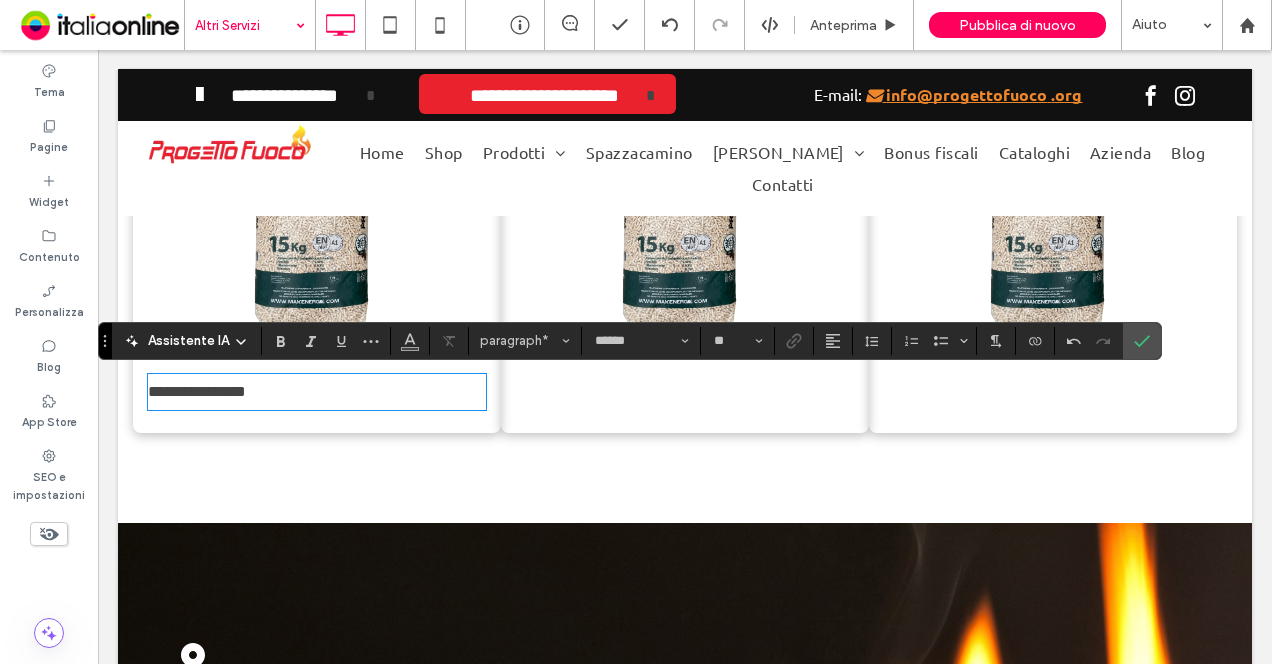click on "**********" at bounding box center (317, 392) 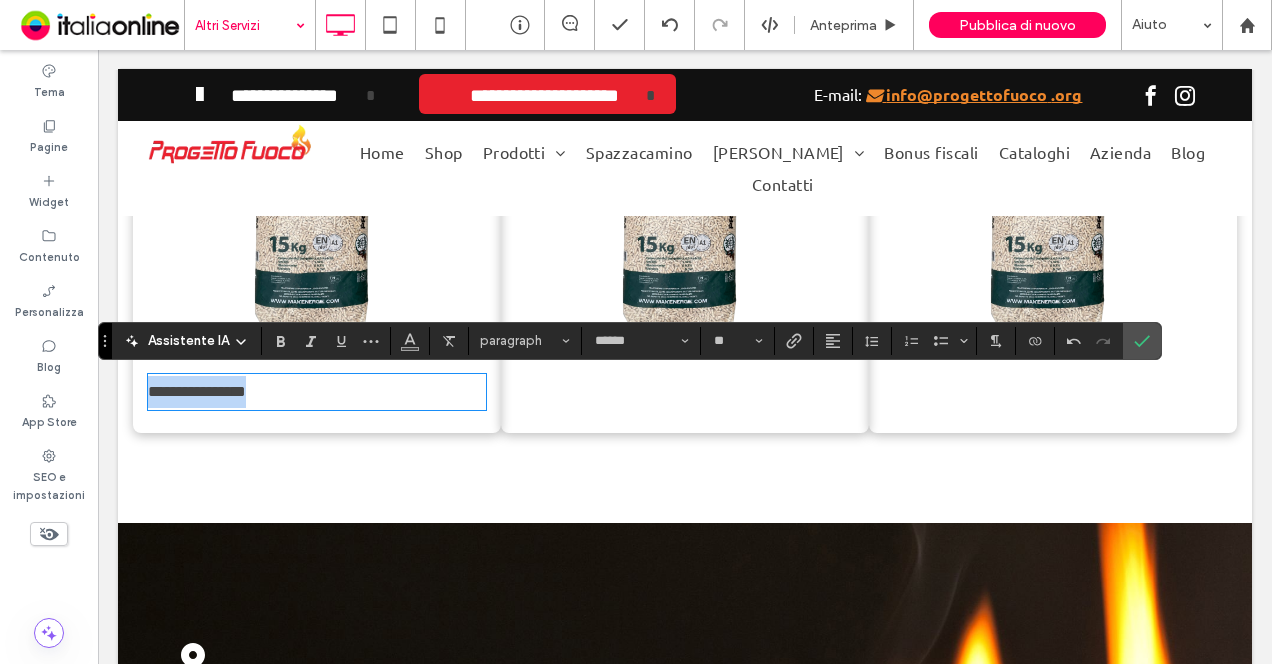 click on "**********" at bounding box center [317, 392] 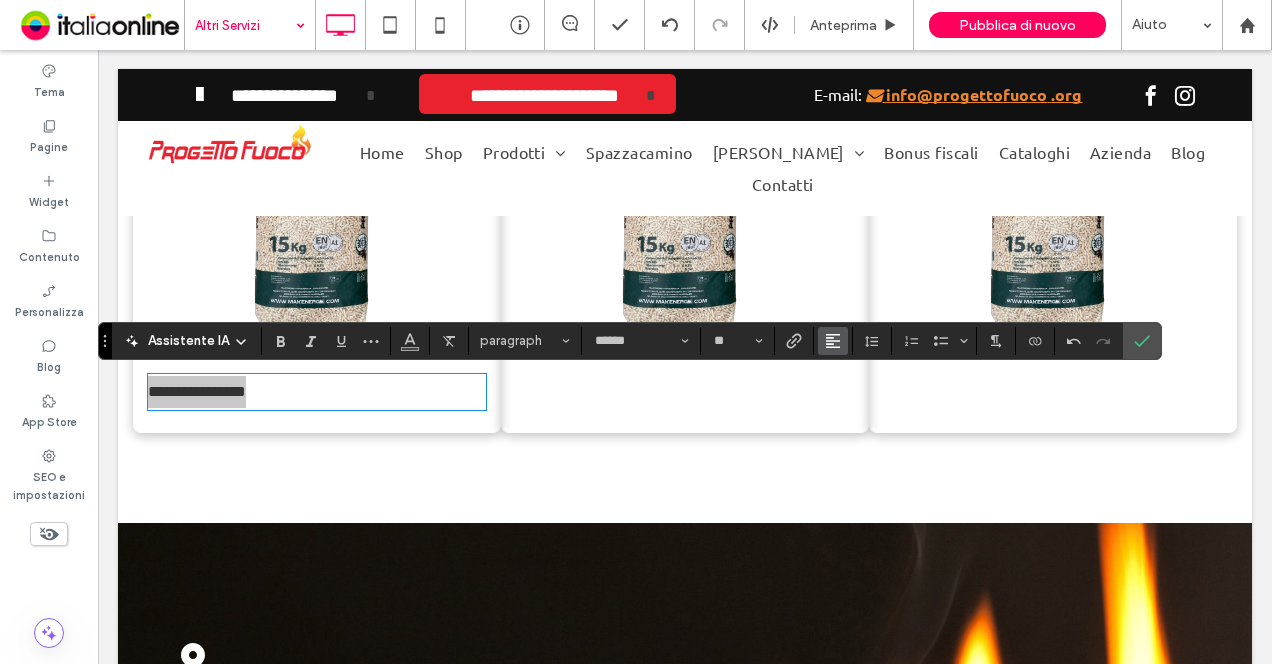 click 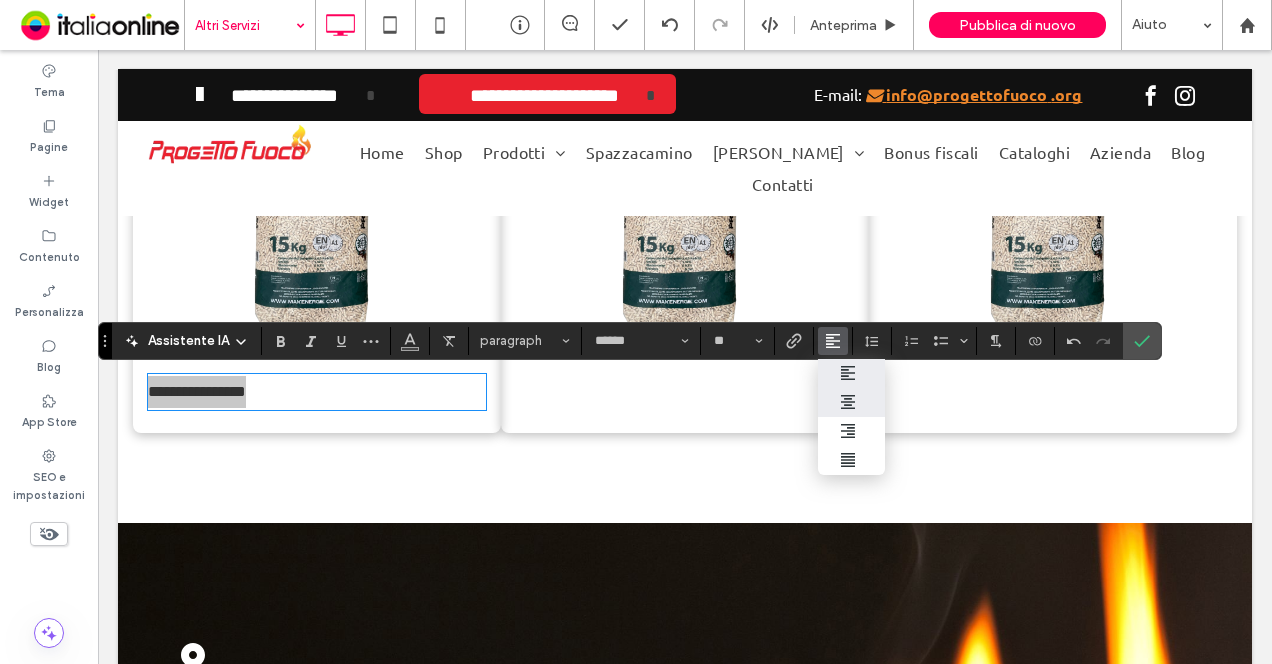click at bounding box center [851, 402] 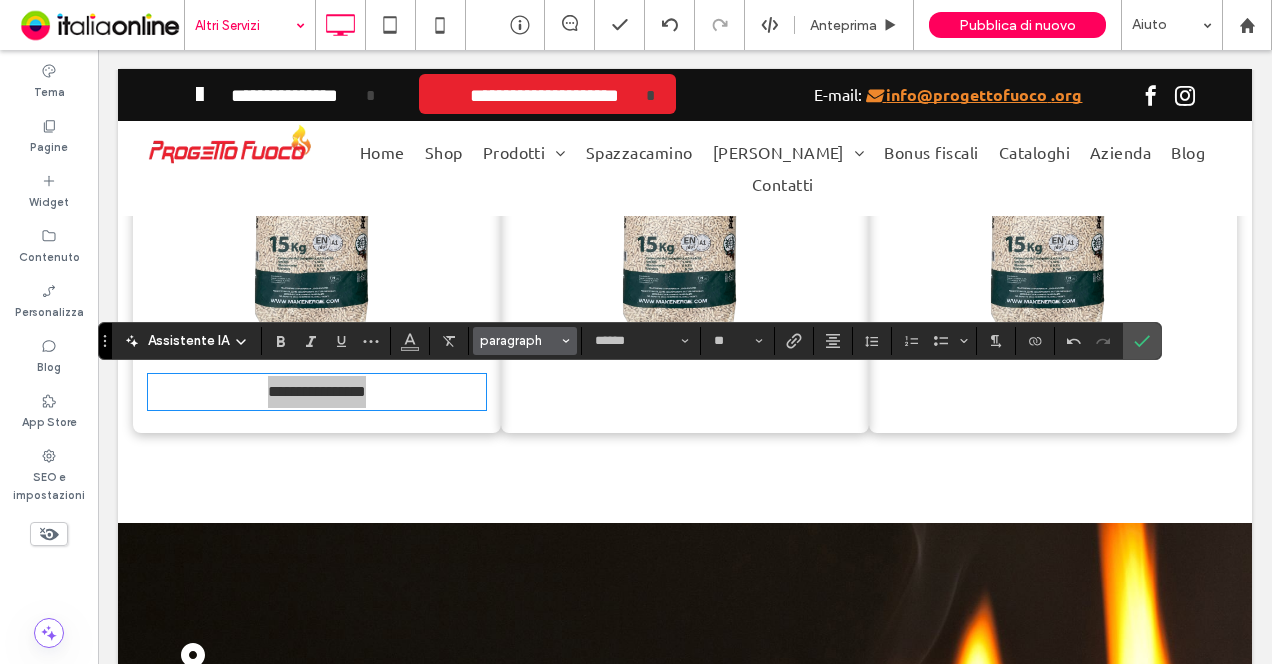click 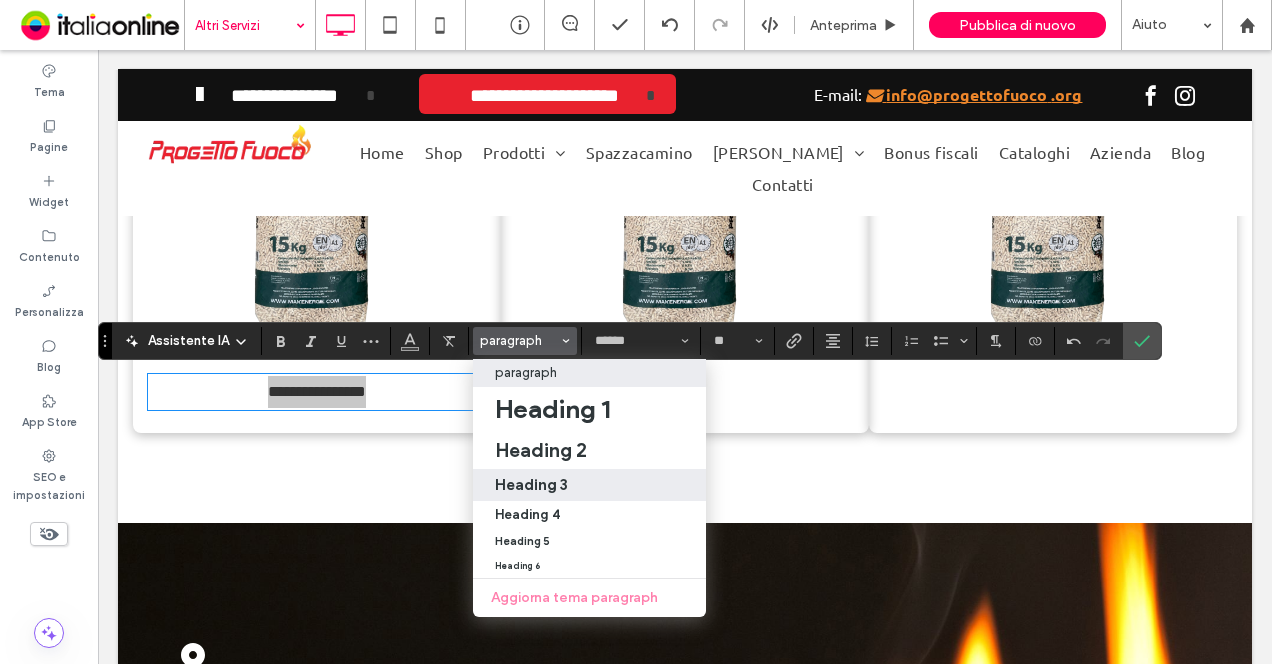click on "Heading 3" at bounding box center (589, 484) 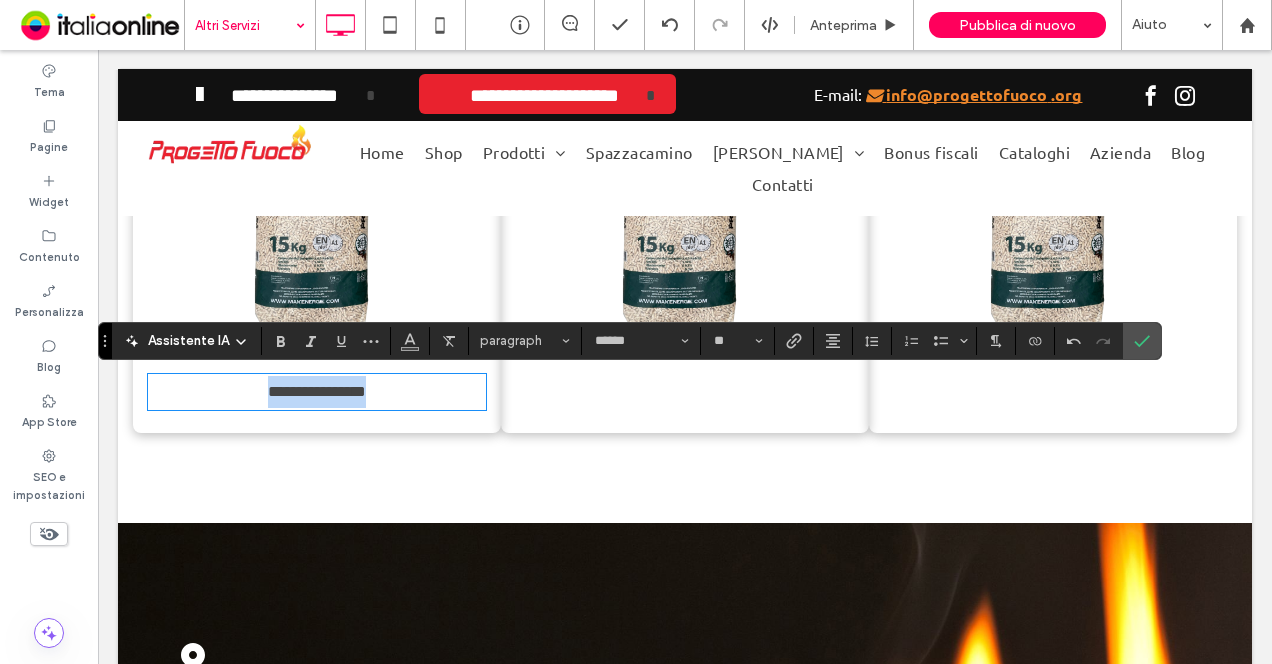 type on "**********" 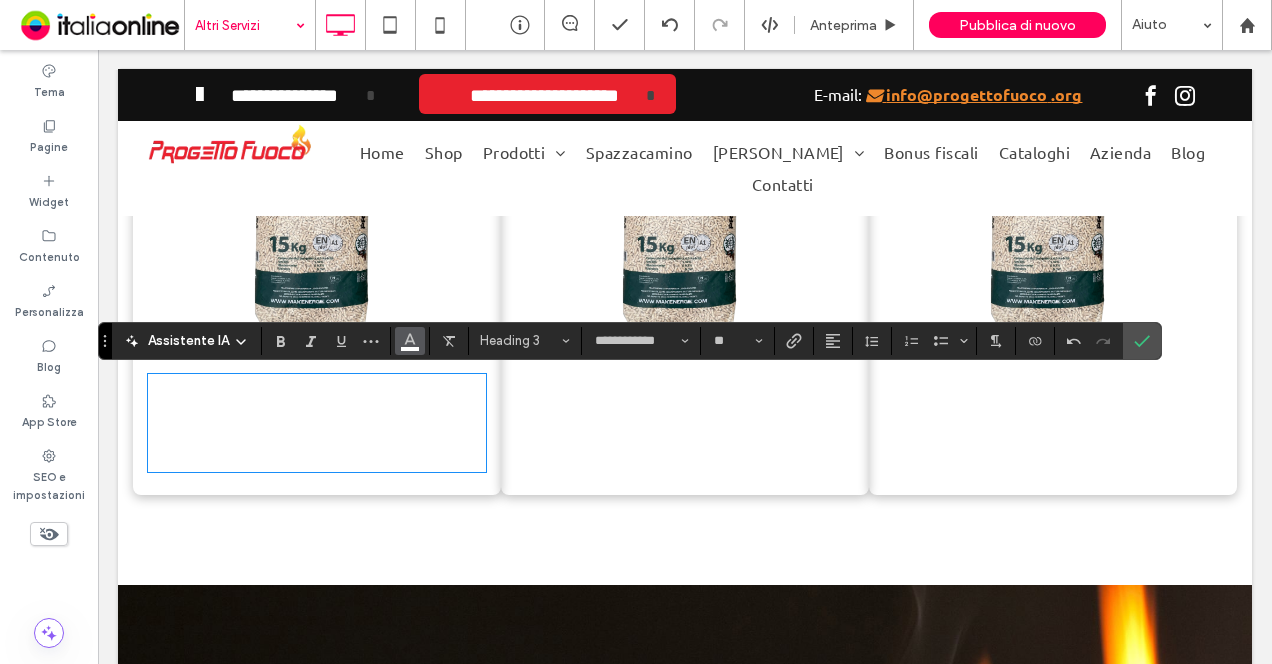 click 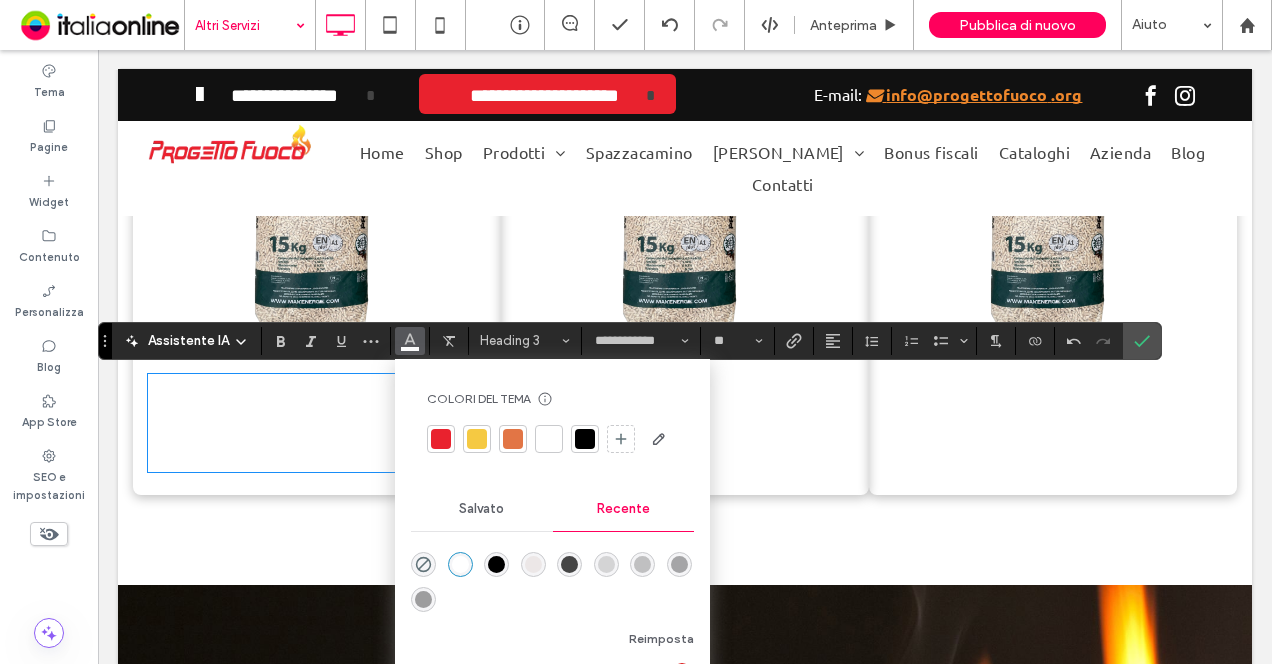 click at bounding box center (441, 439) 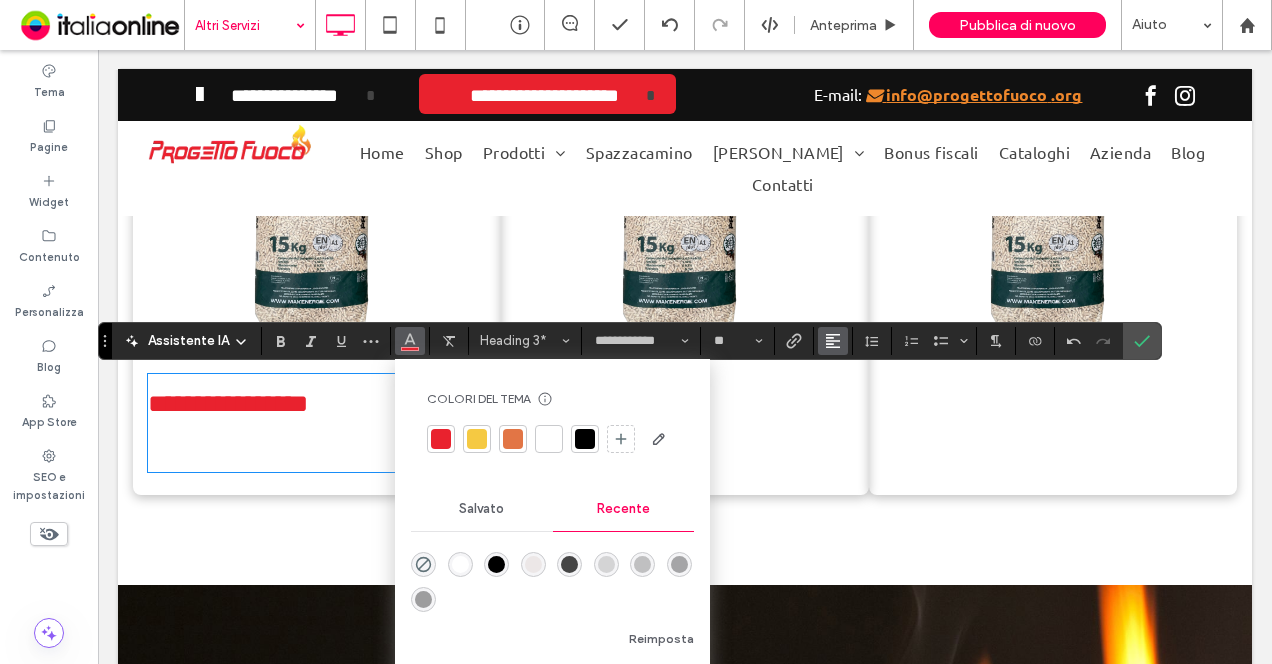 click 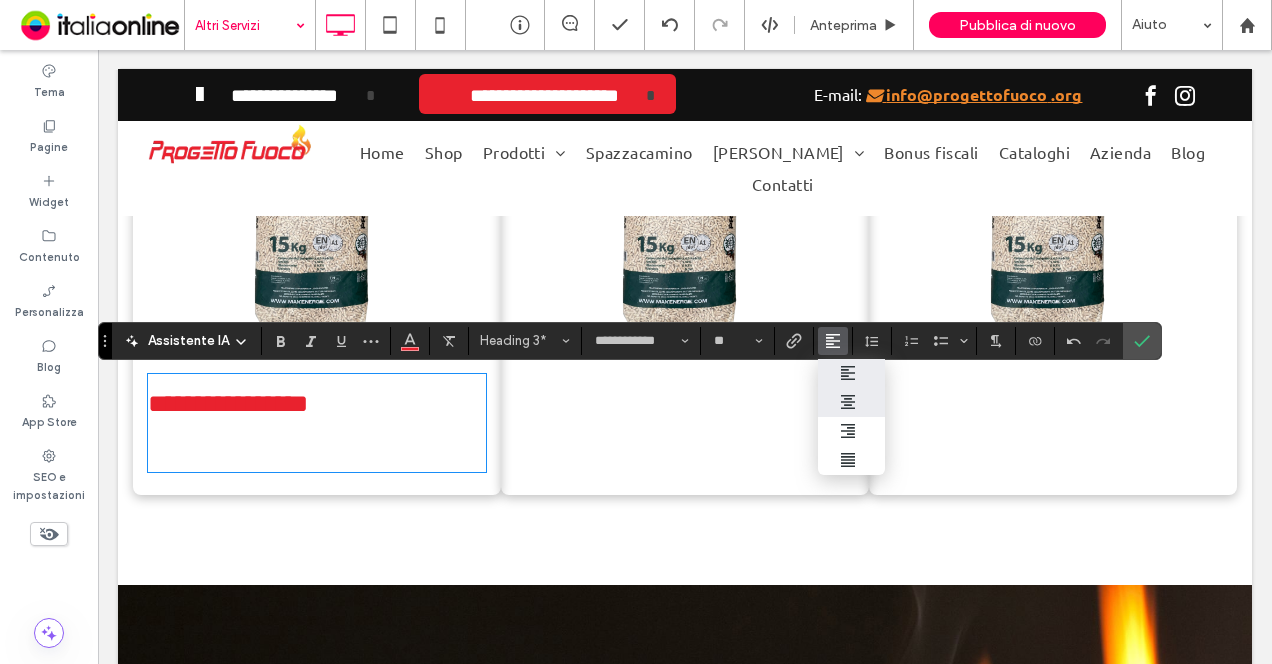 click 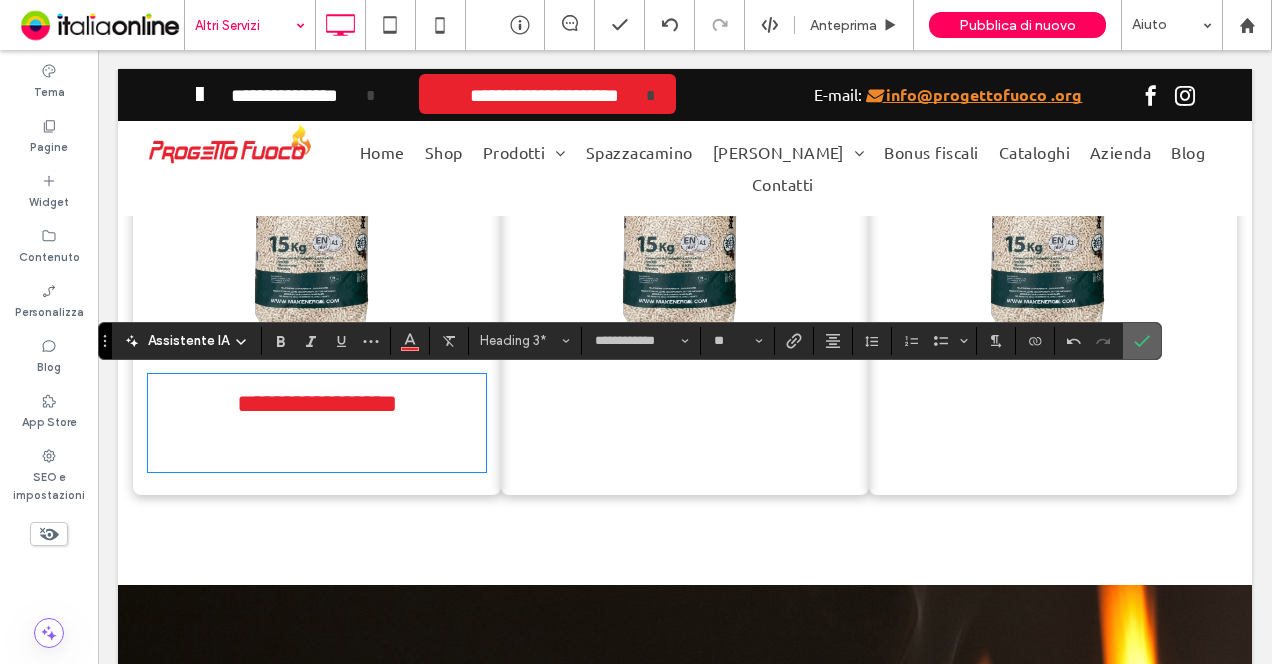 click at bounding box center [1142, 341] 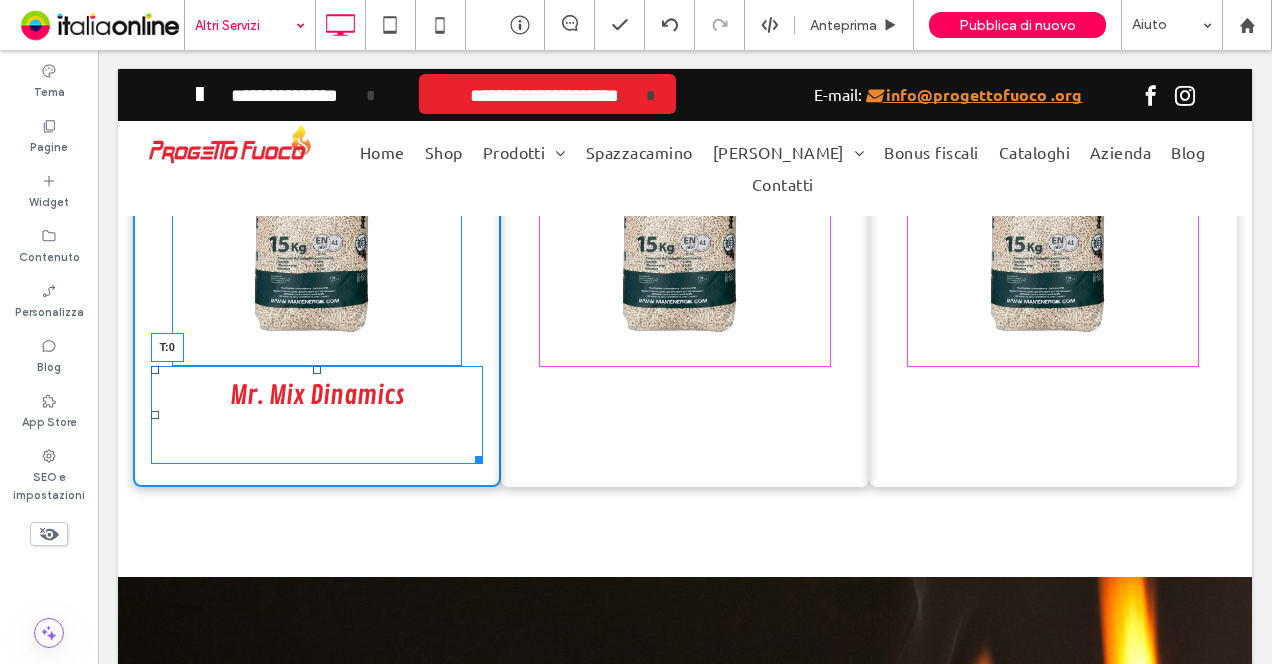 drag, startPoint x: 312, startPoint y: 376, endPoint x: 414, endPoint y: 419, distance: 110.69327 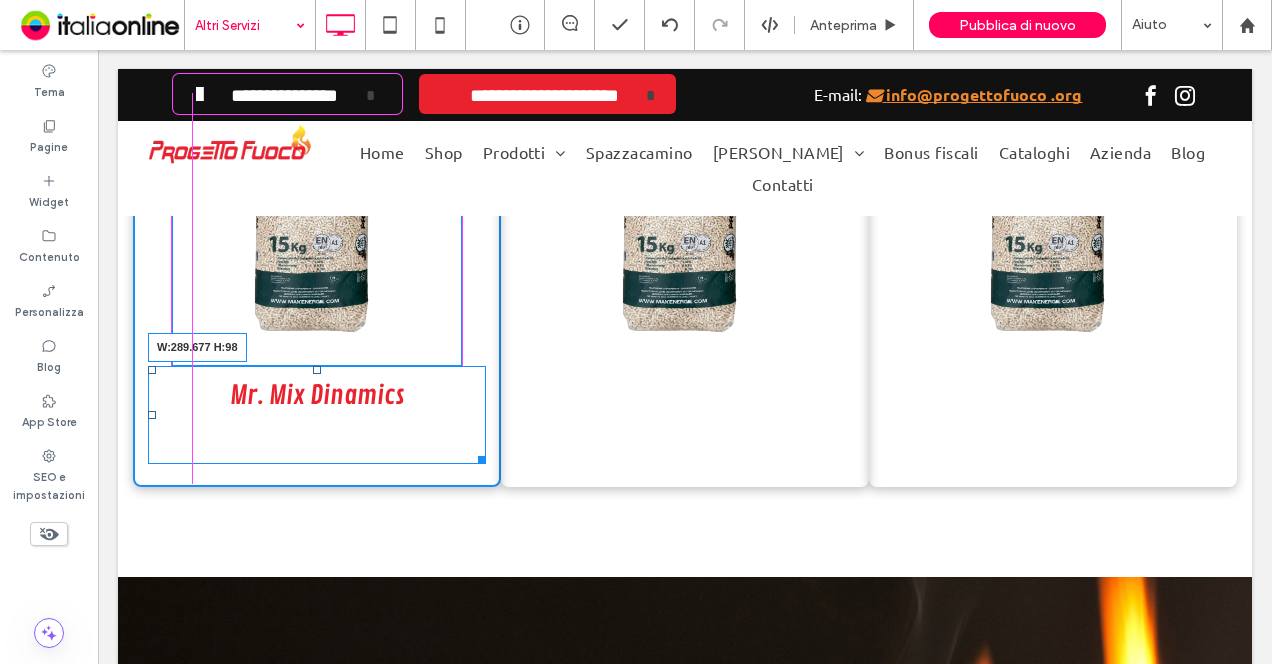 drag, startPoint x: 477, startPoint y: 457, endPoint x: 555, endPoint y: 463, distance: 78.23043 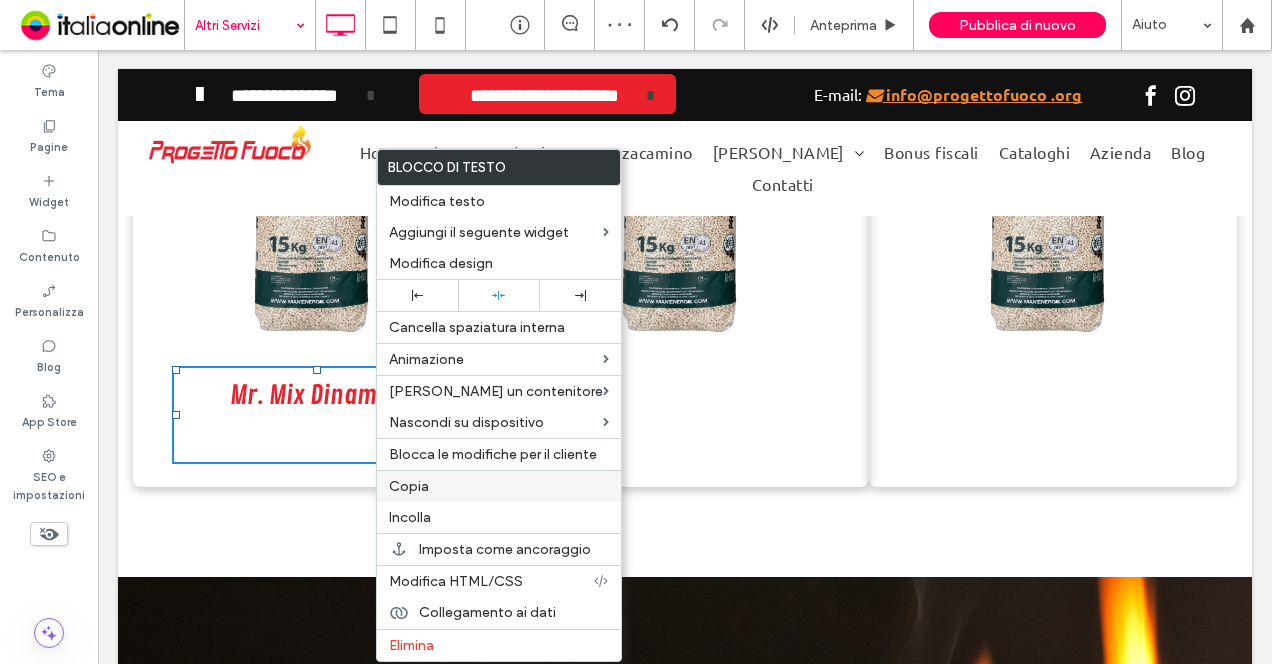 click on "Copia" at bounding box center (499, 486) 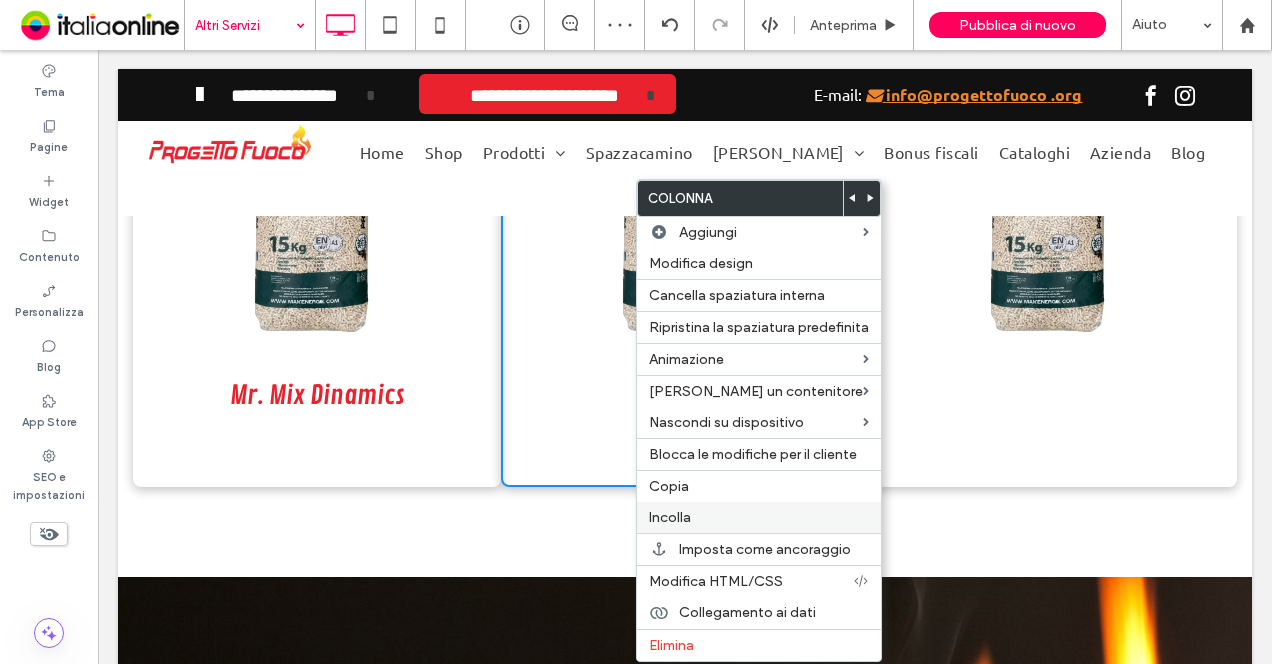 click on "Incolla" at bounding box center [670, 517] 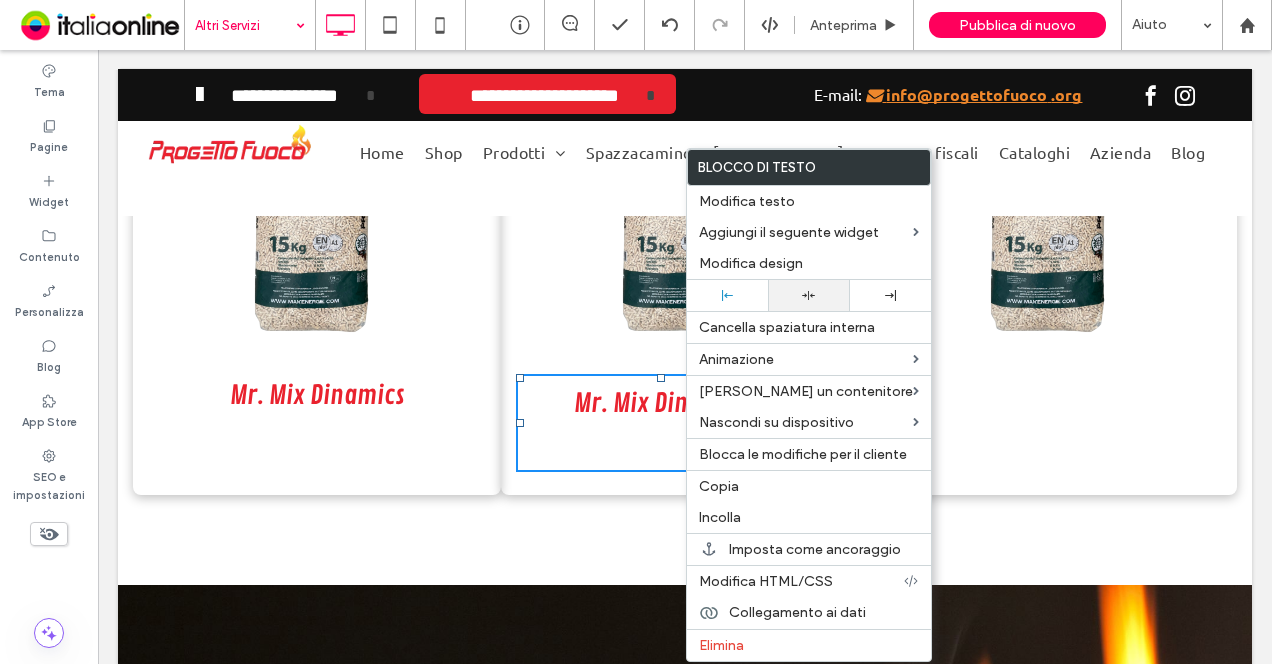 click 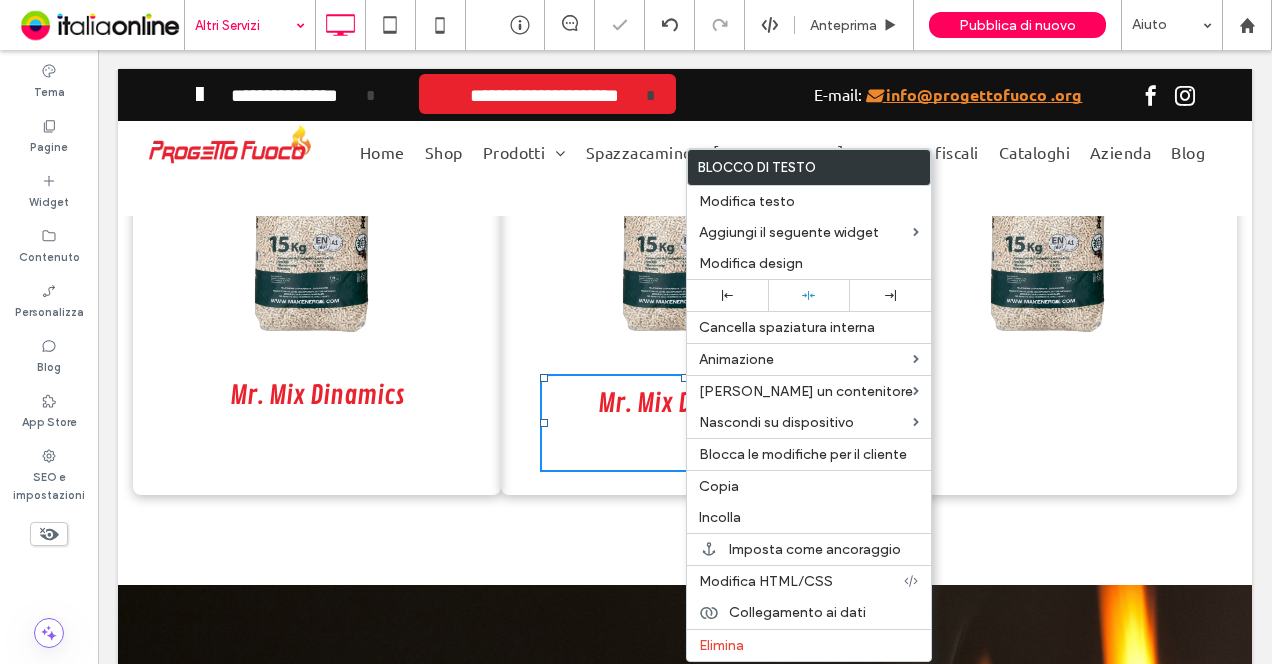 click on "Mr. Mix Dinamics" at bounding box center [317, 415] 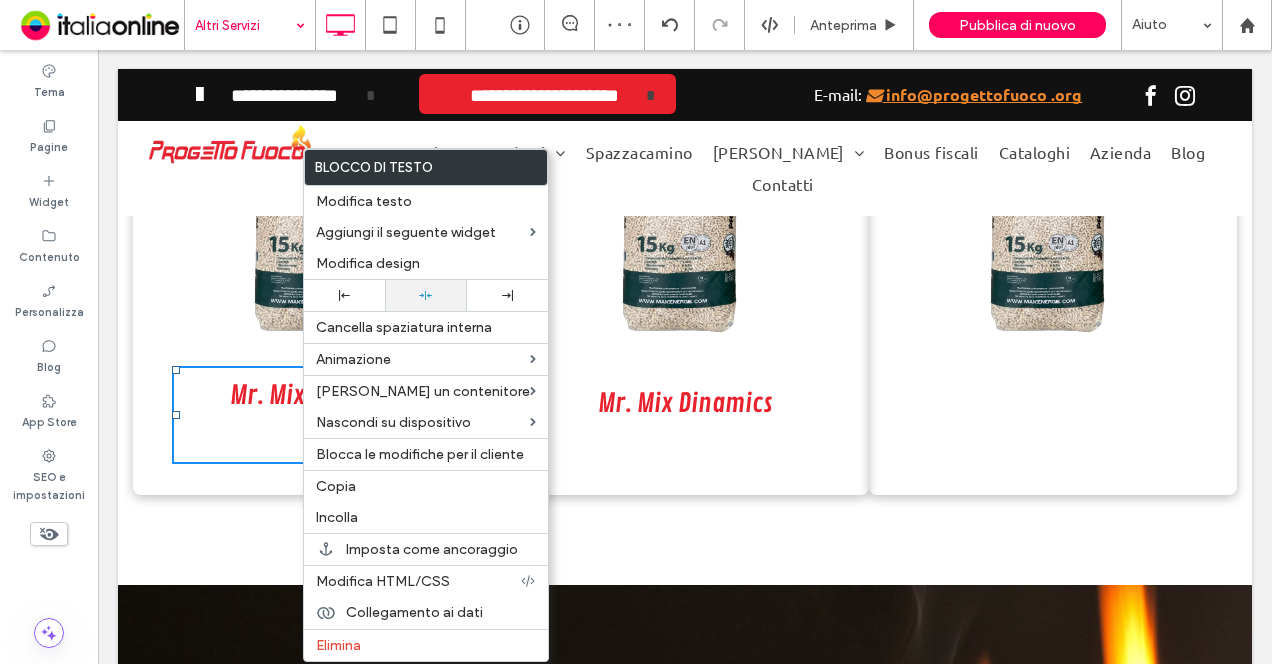 click 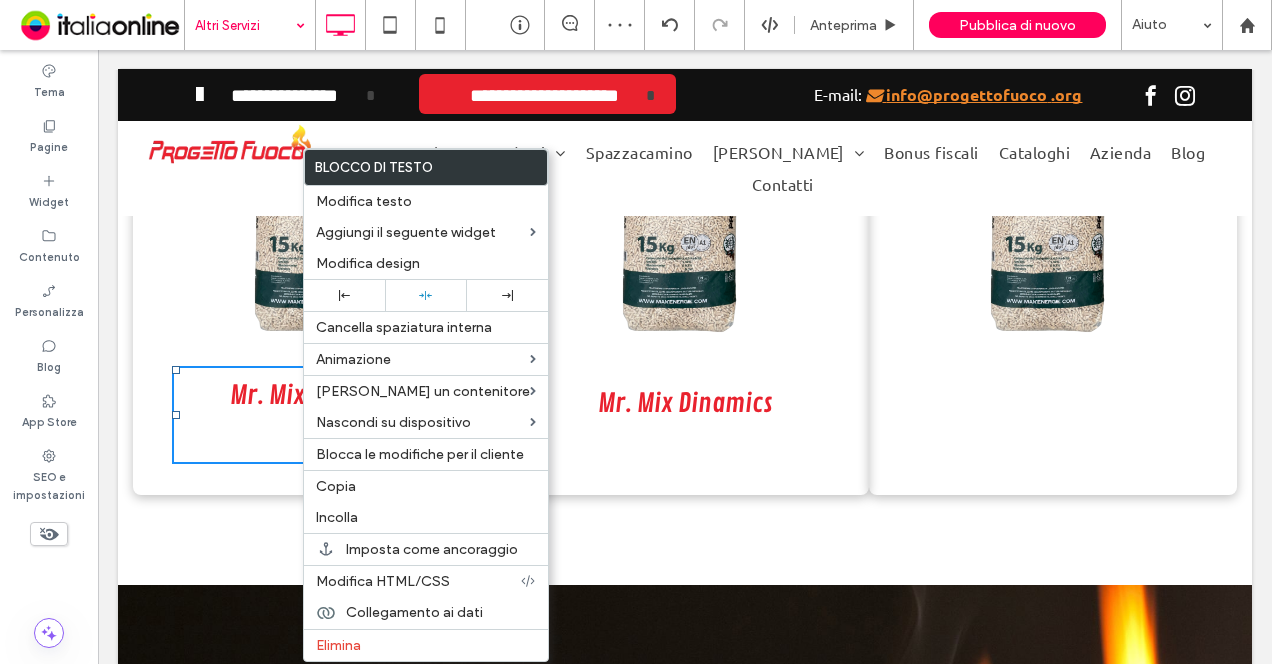 click on "Prezzo al Sacco: € 7,00
Click To Paste     Click To Paste" at bounding box center (1053, 279) 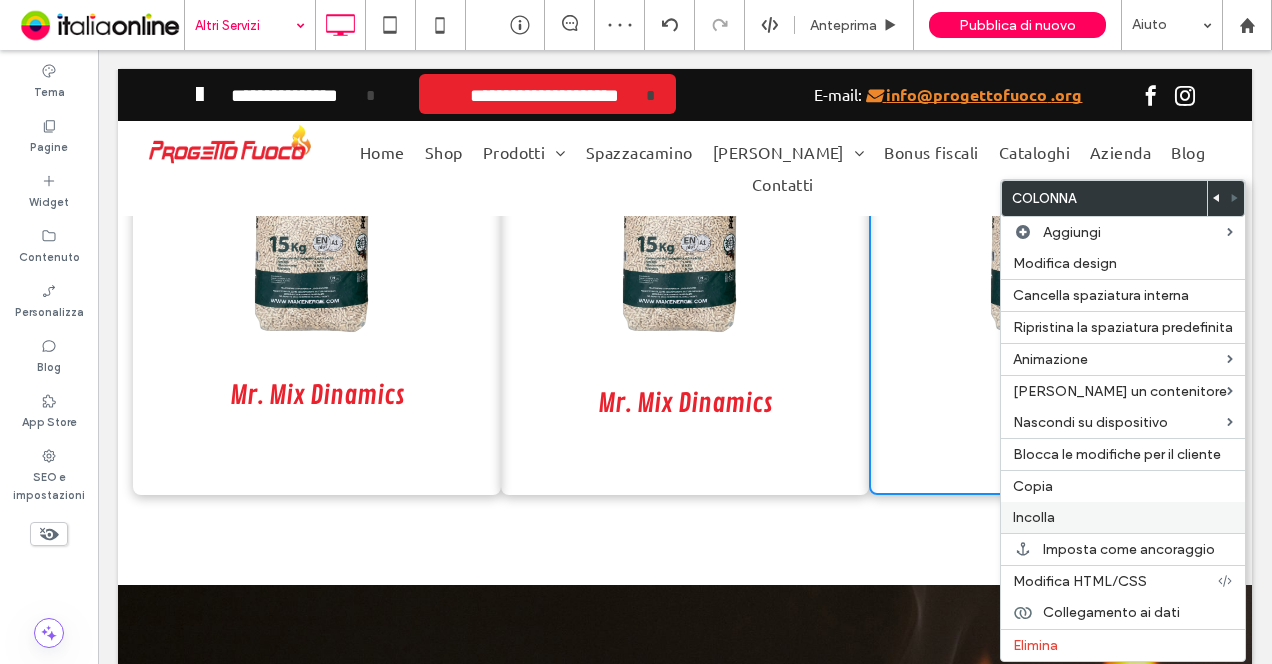 click on "Incolla" at bounding box center (1123, 517) 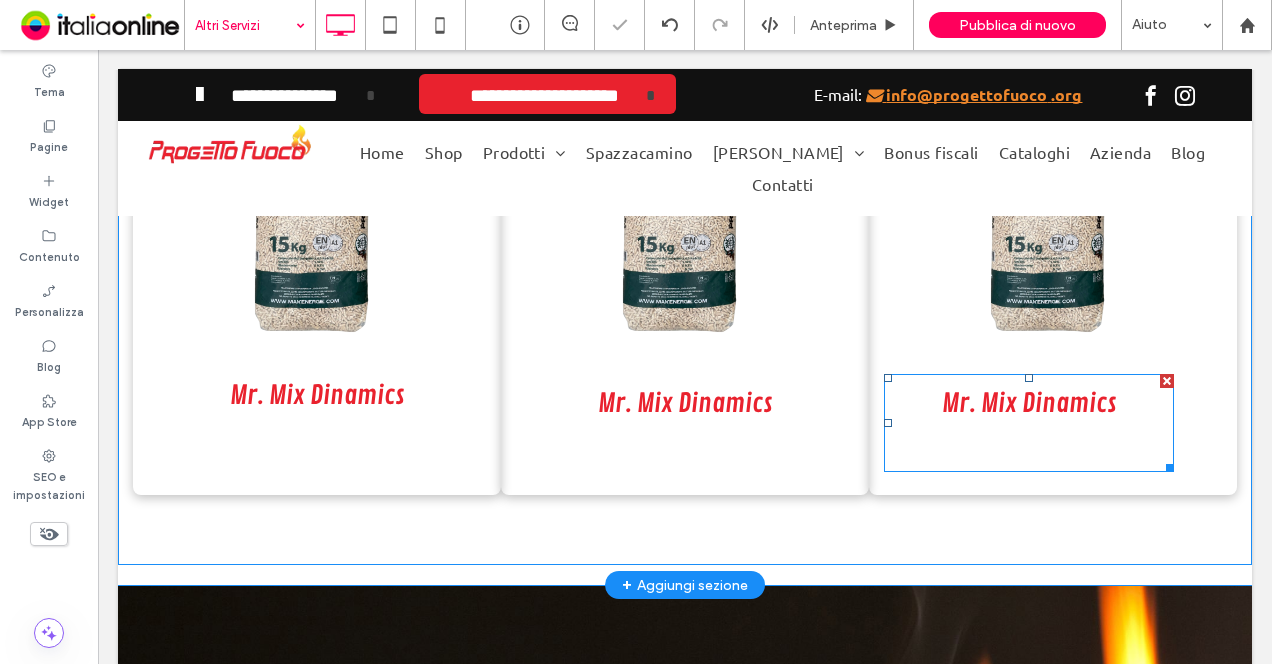 click on "Mr. Mix Dinamics" at bounding box center (1029, 403) 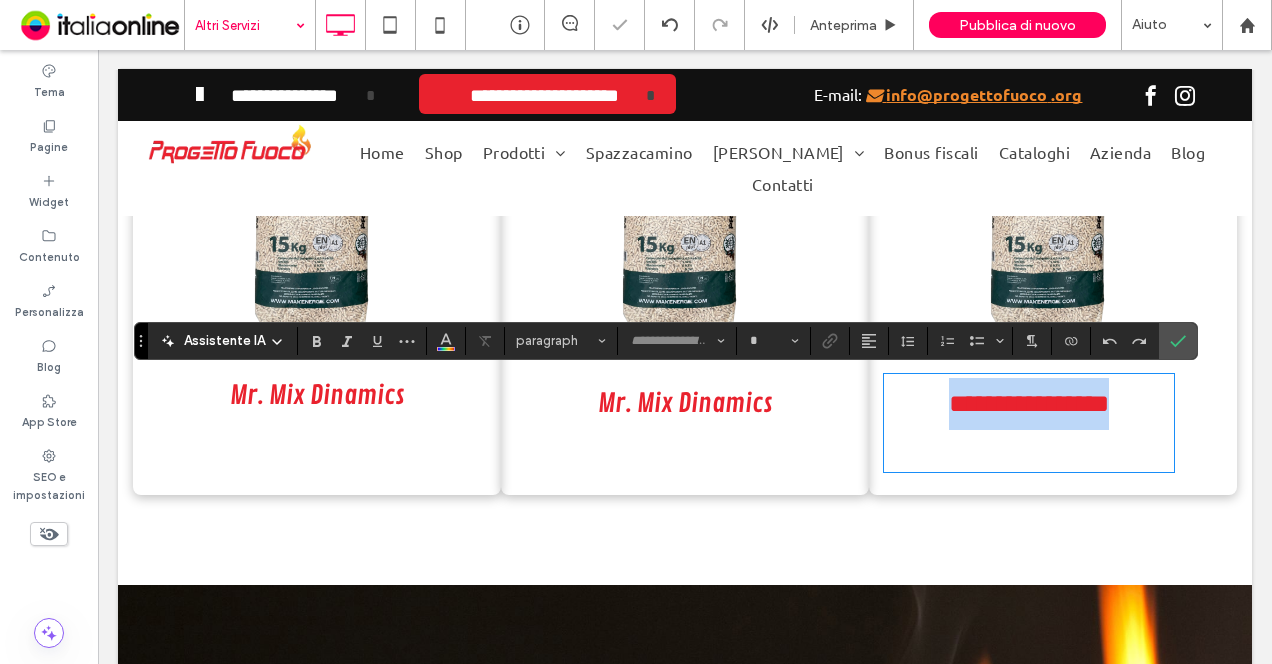 type on "**********" 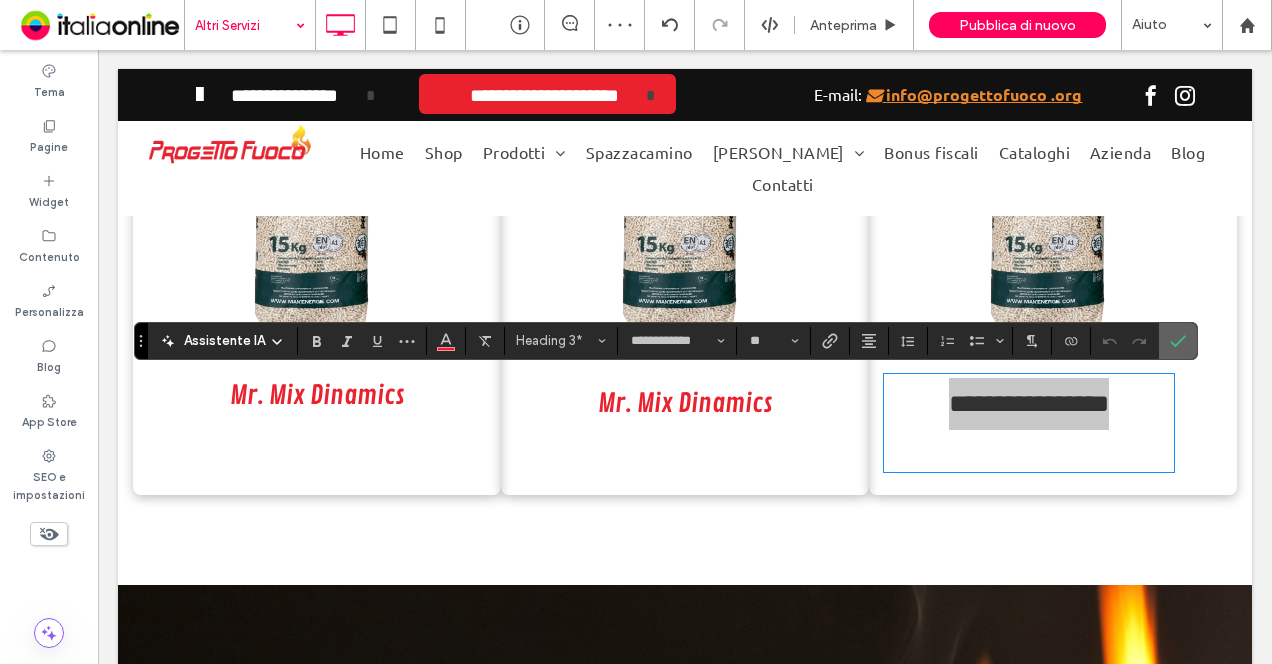 click 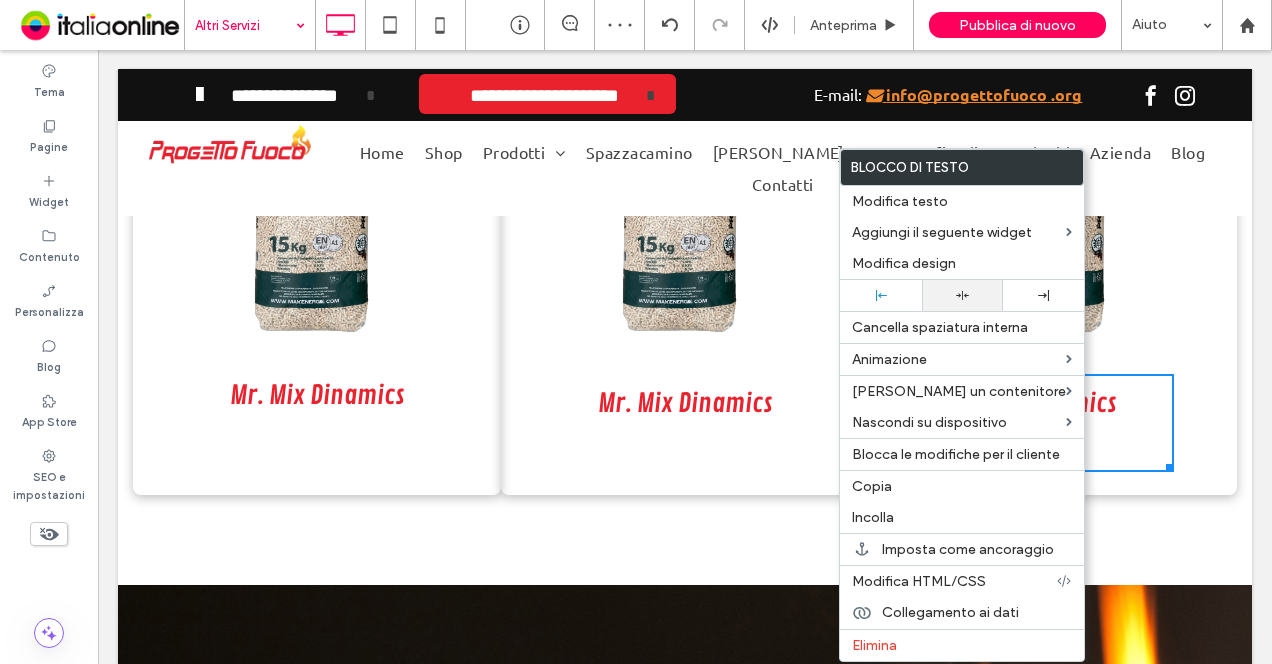 click at bounding box center [962, 295] 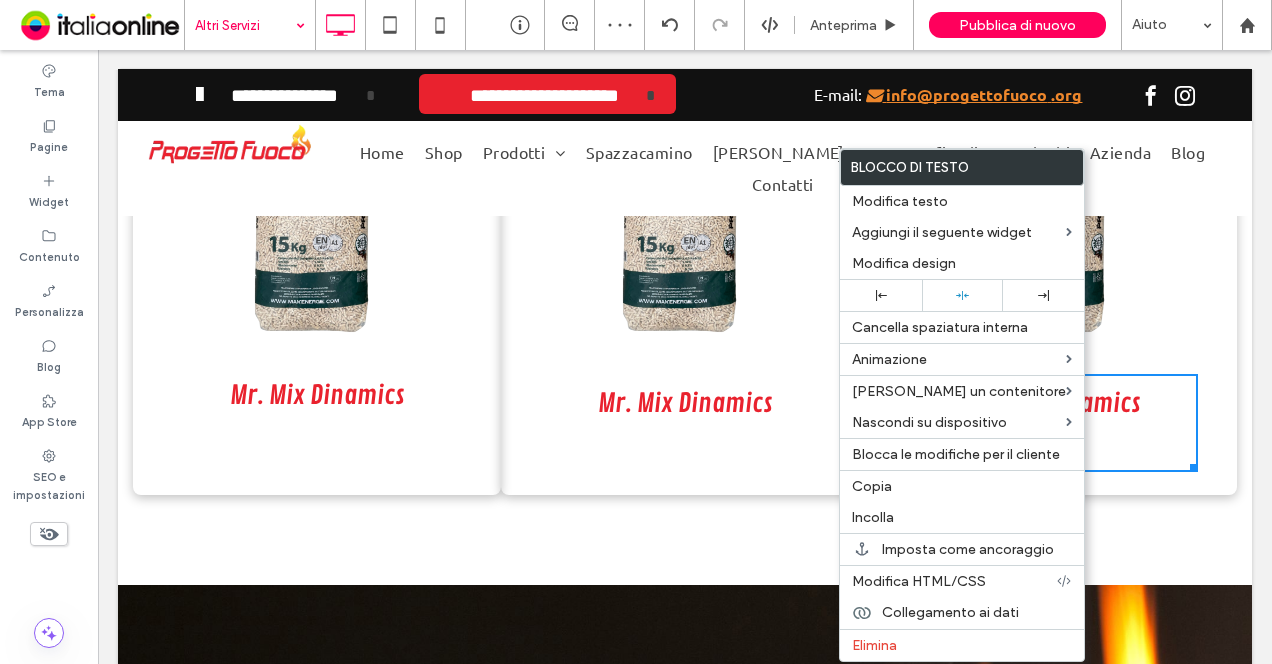 click on "Mr. Mix Dinamics   Prezzo al Sacco: € 7,00
Click To Paste     Click To Paste
Prezzo al Sacco: € 7,00
Click To Paste     Click To Paste       Mr. Mix Dinamics
Prezzo al Sacco: € 7,00
Click To Paste     Click To Paste     Mr. Mix Dinamics" at bounding box center [685, 279] 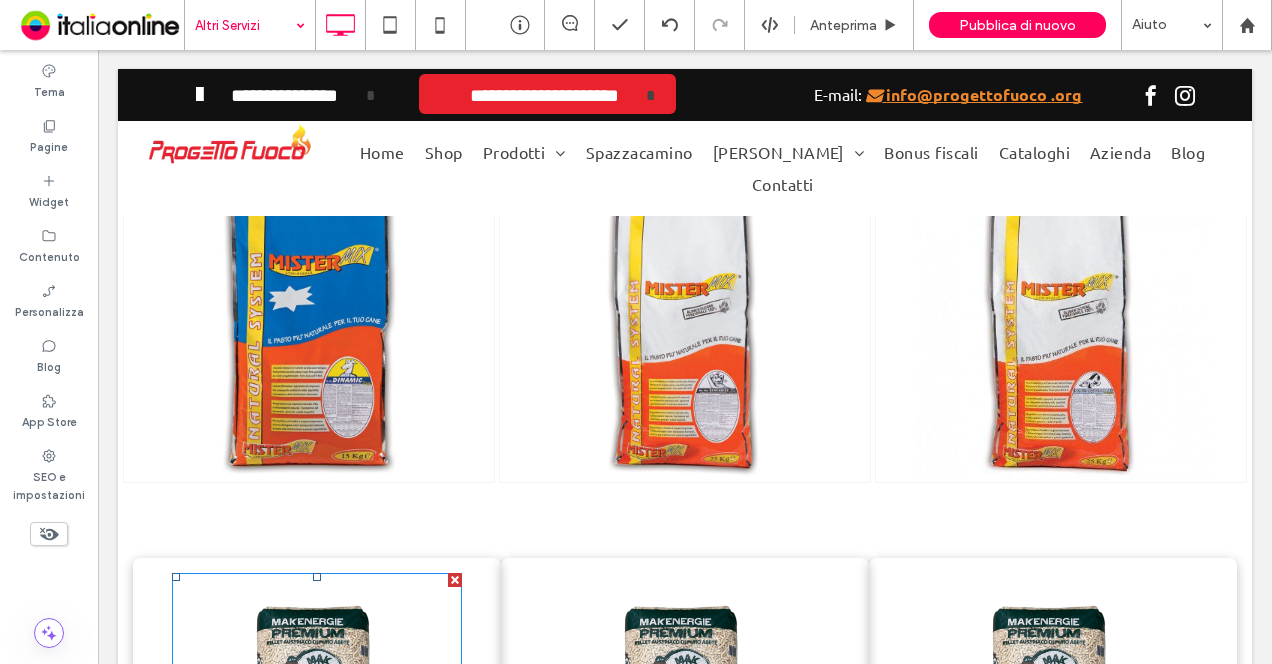 scroll, scrollTop: 1255, scrollLeft: 0, axis: vertical 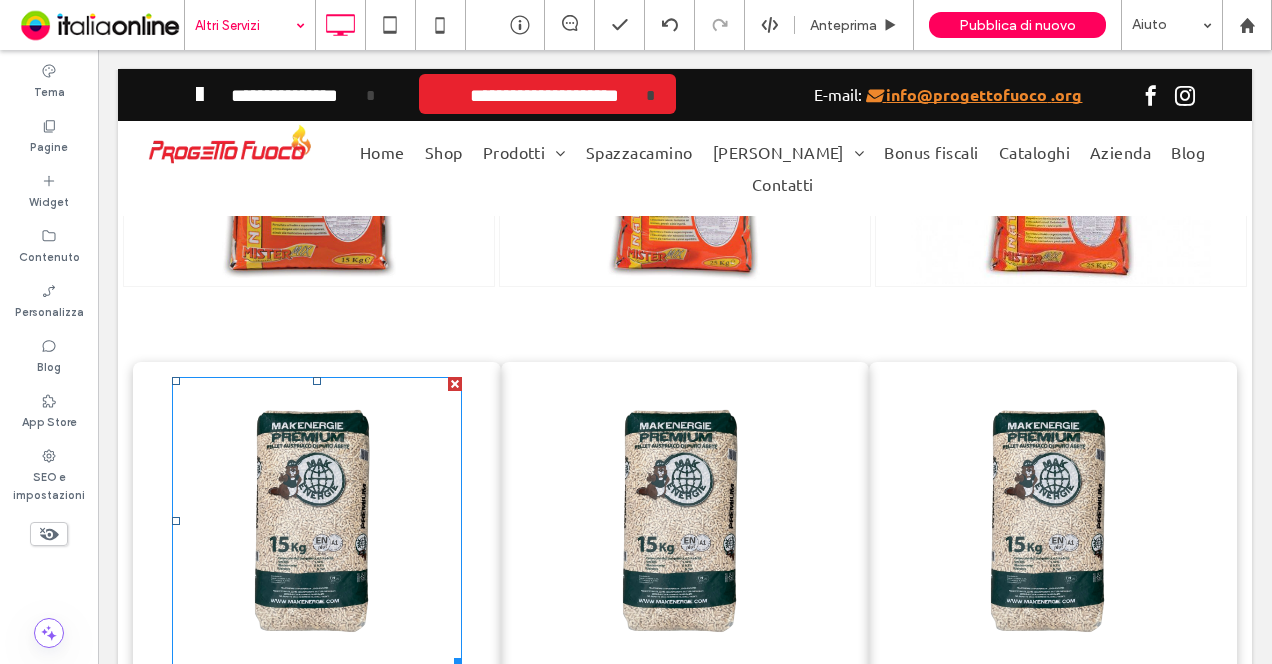 click at bounding box center (317, 522) 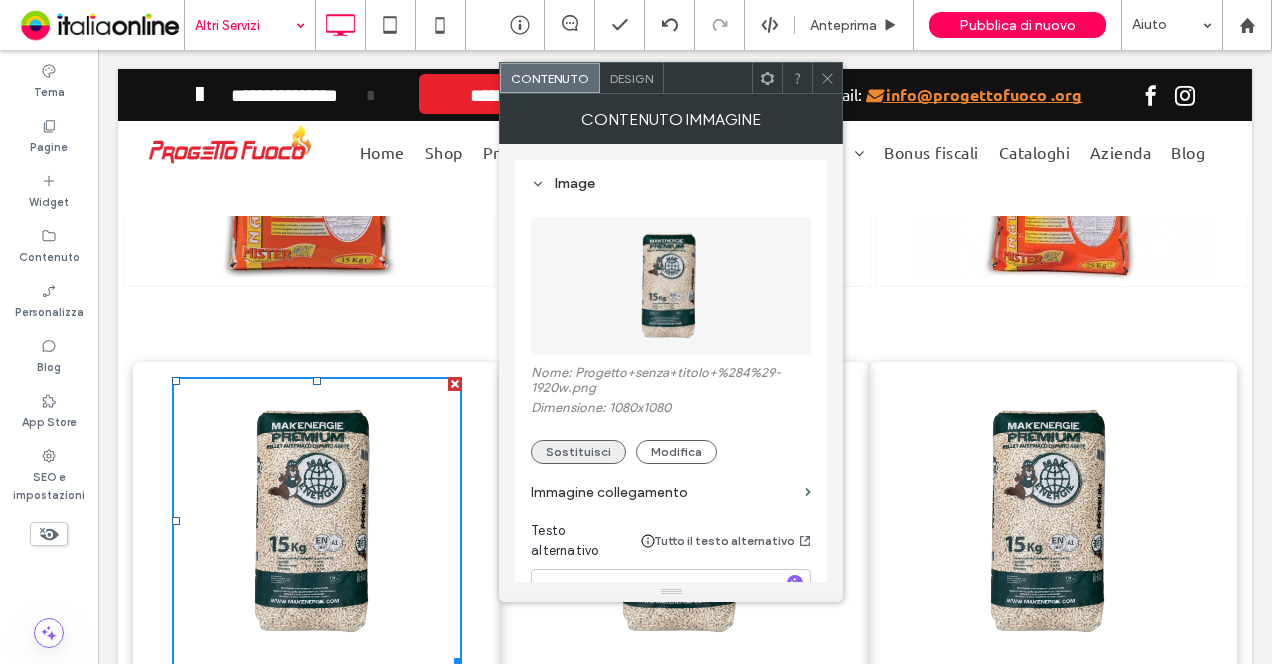 click on "Sostituisci" at bounding box center (578, 452) 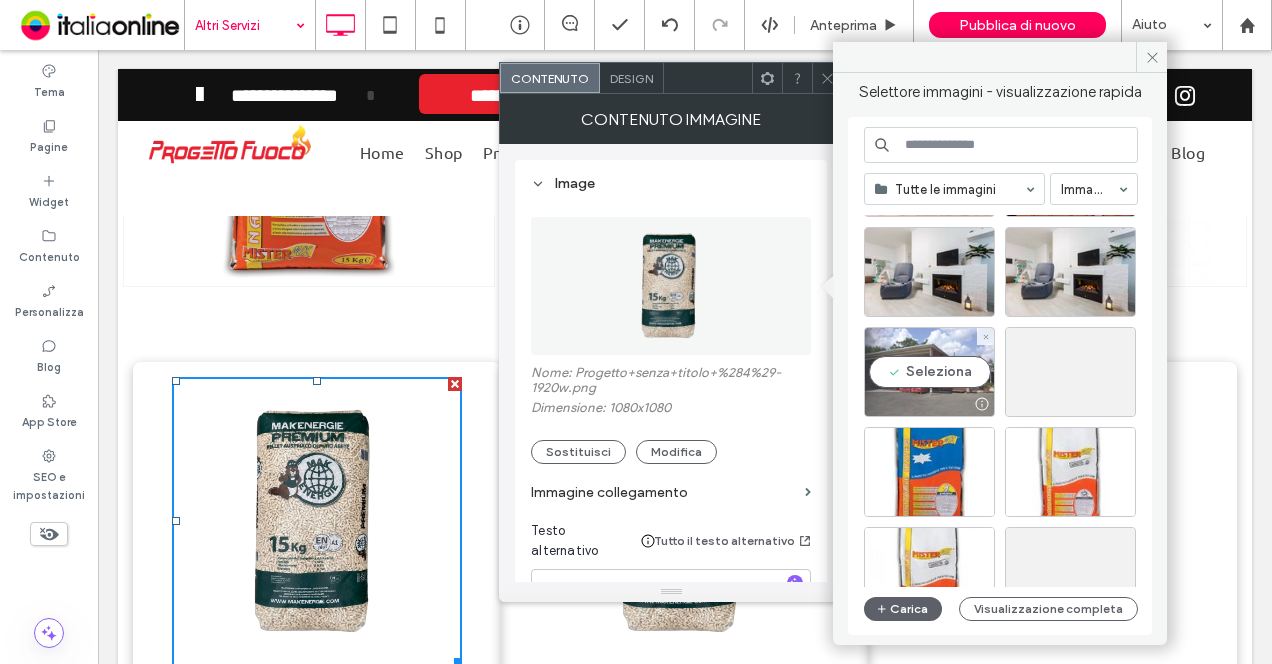 scroll, scrollTop: 31176, scrollLeft: 0, axis: vertical 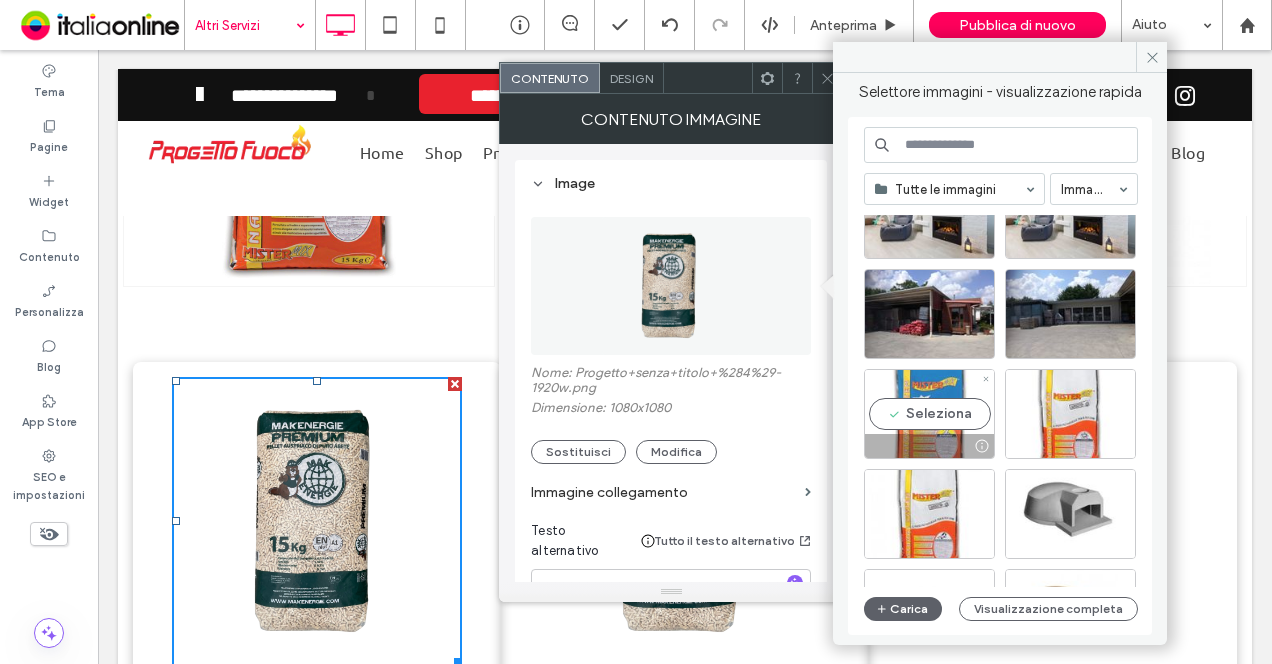 click on "Seleziona" at bounding box center [929, 414] 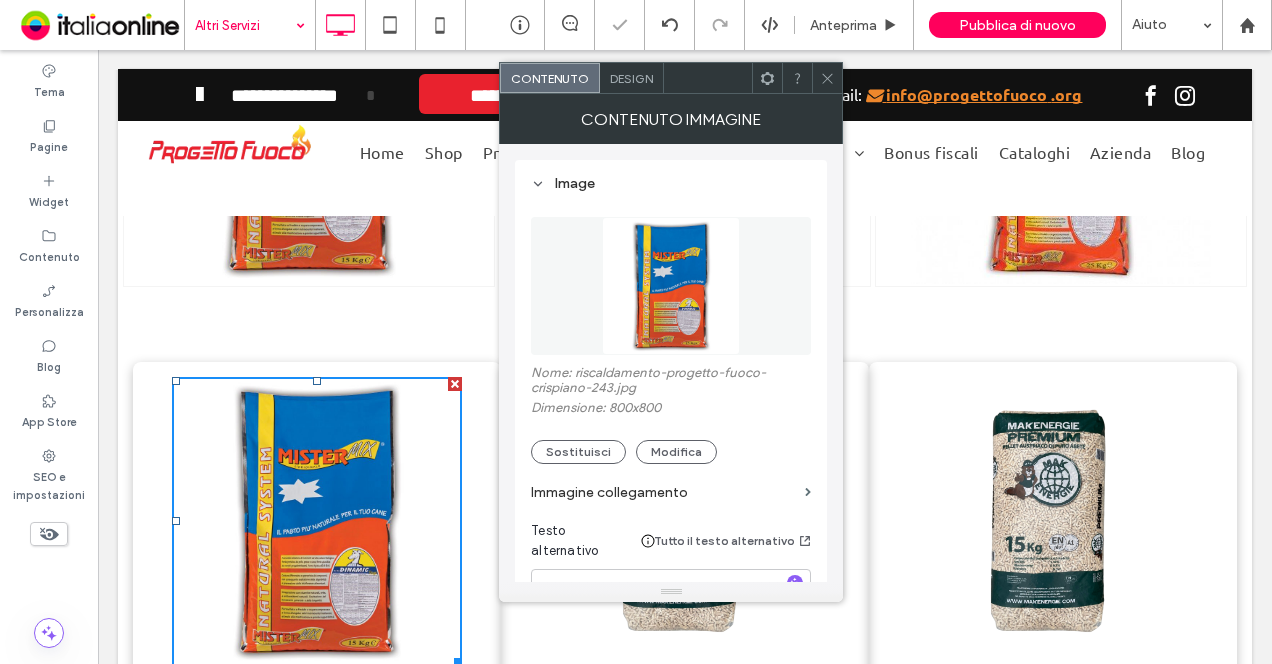 click 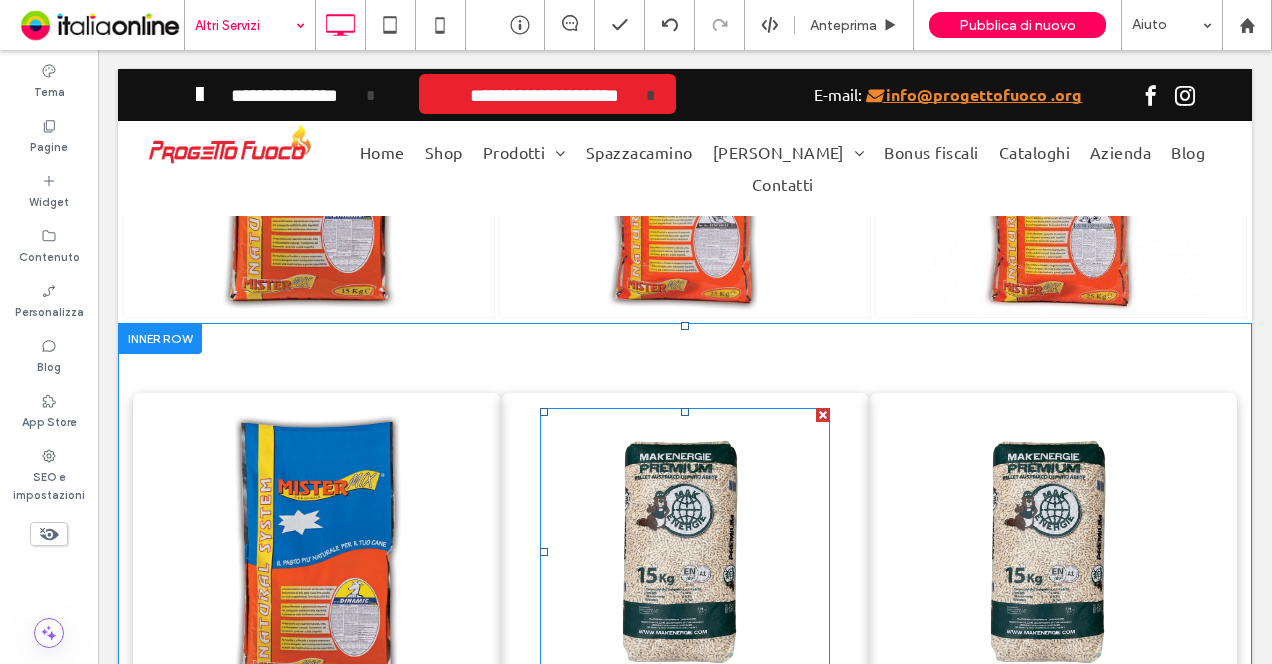 scroll, scrollTop: 1255, scrollLeft: 0, axis: vertical 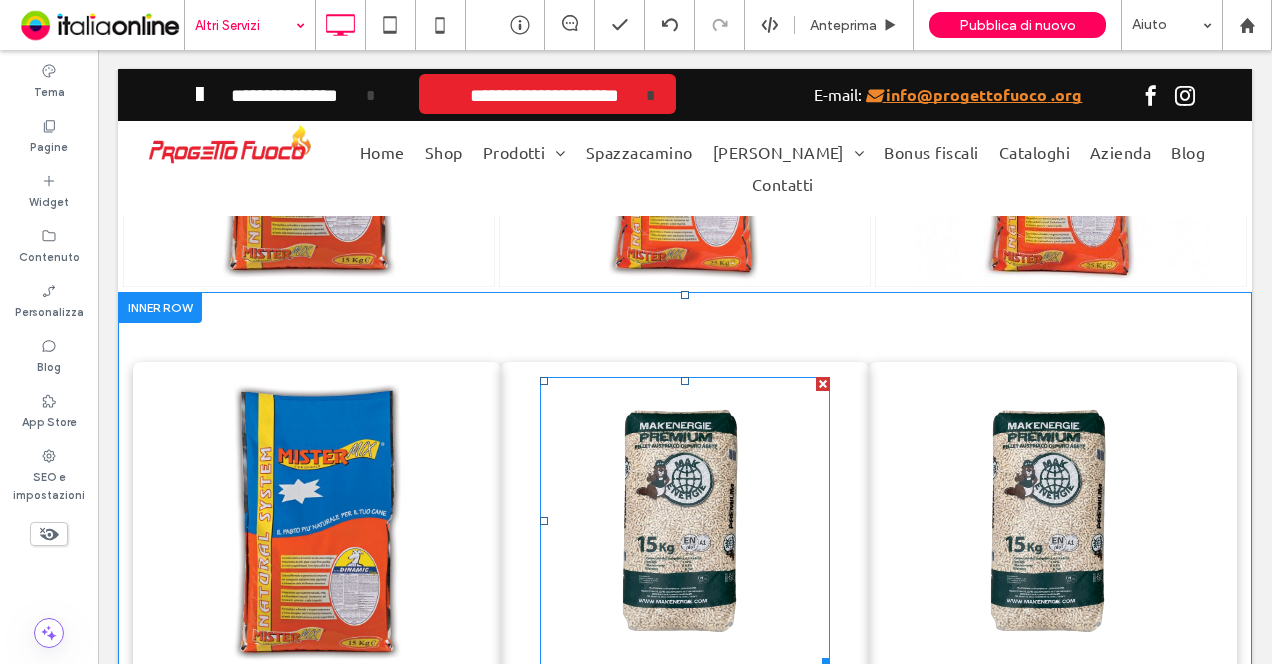 click at bounding box center [685, 522] 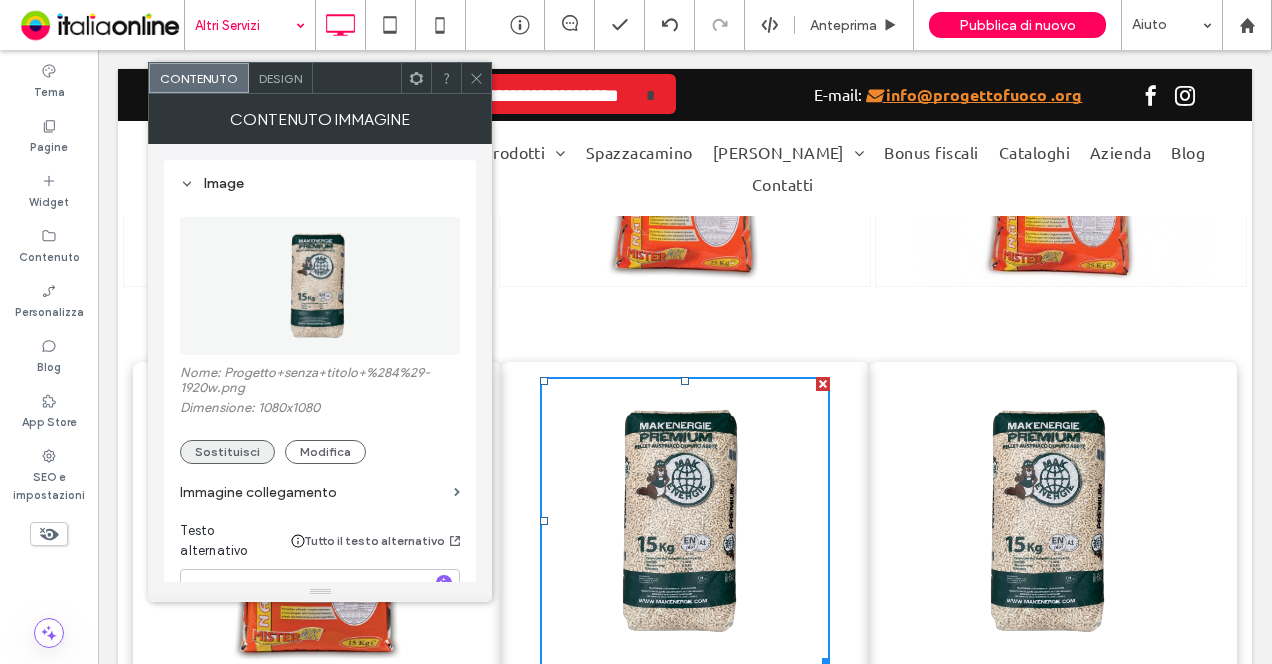 click on "Sostituisci" at bounding box center (227, 452) 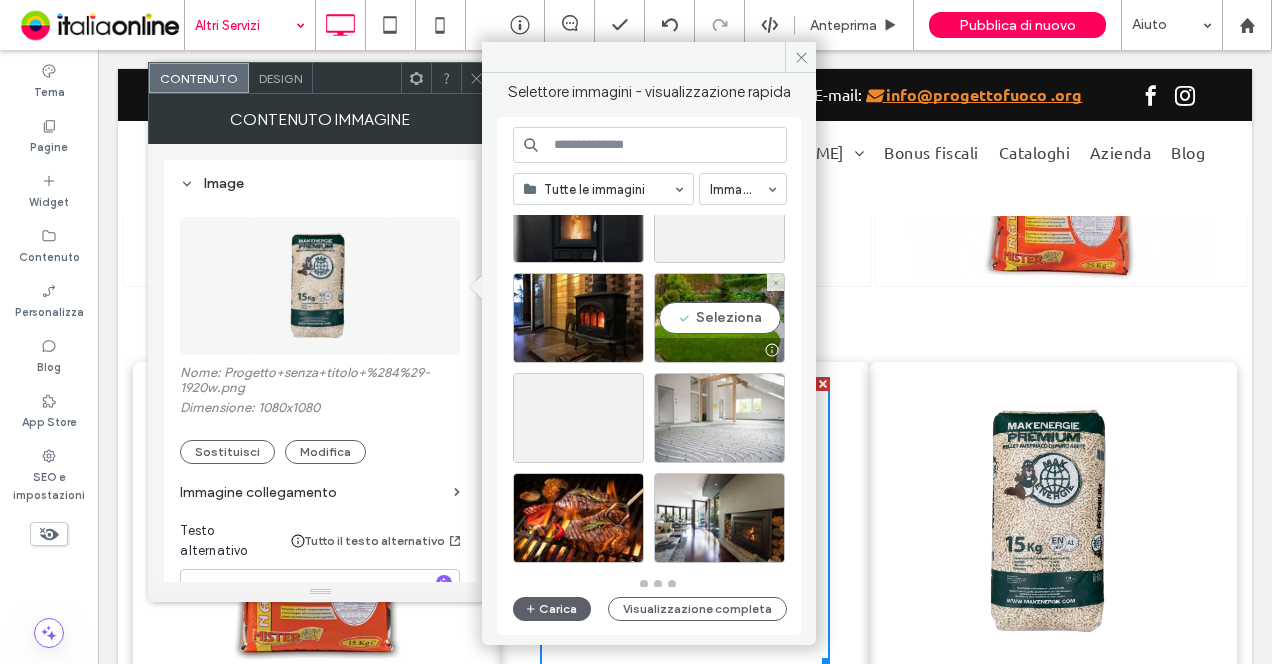 scroll, scrollTop: 3276, scrollLeft: 0, axis: vertical 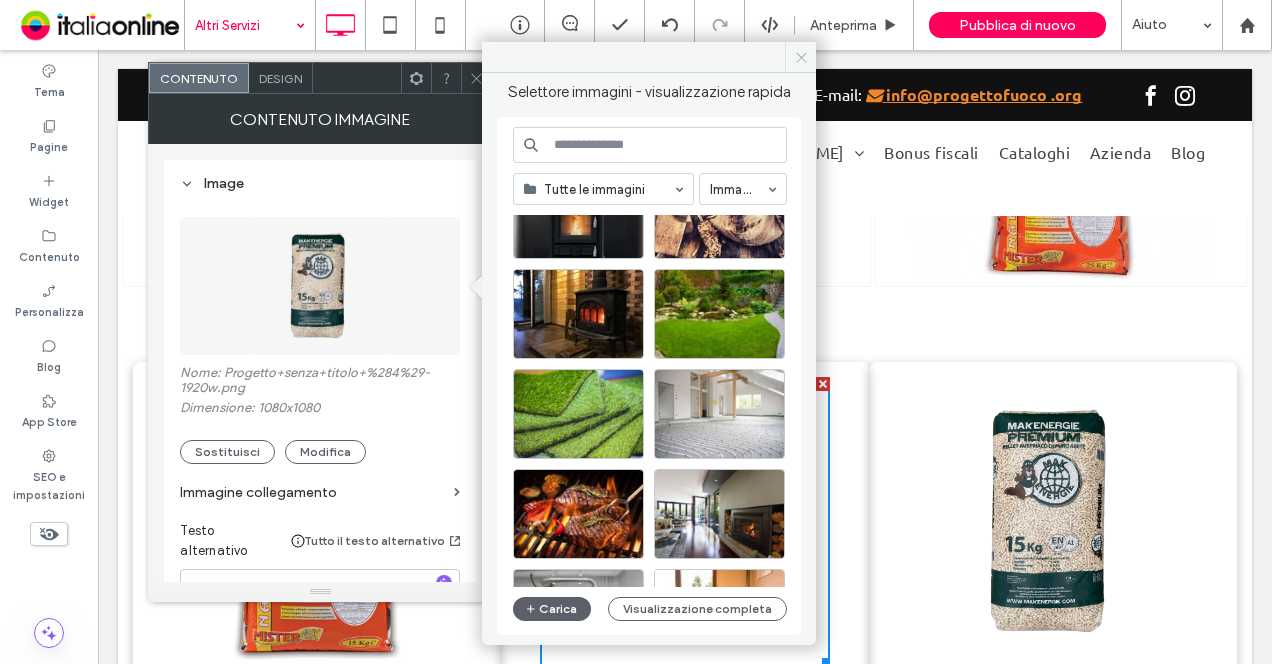 click 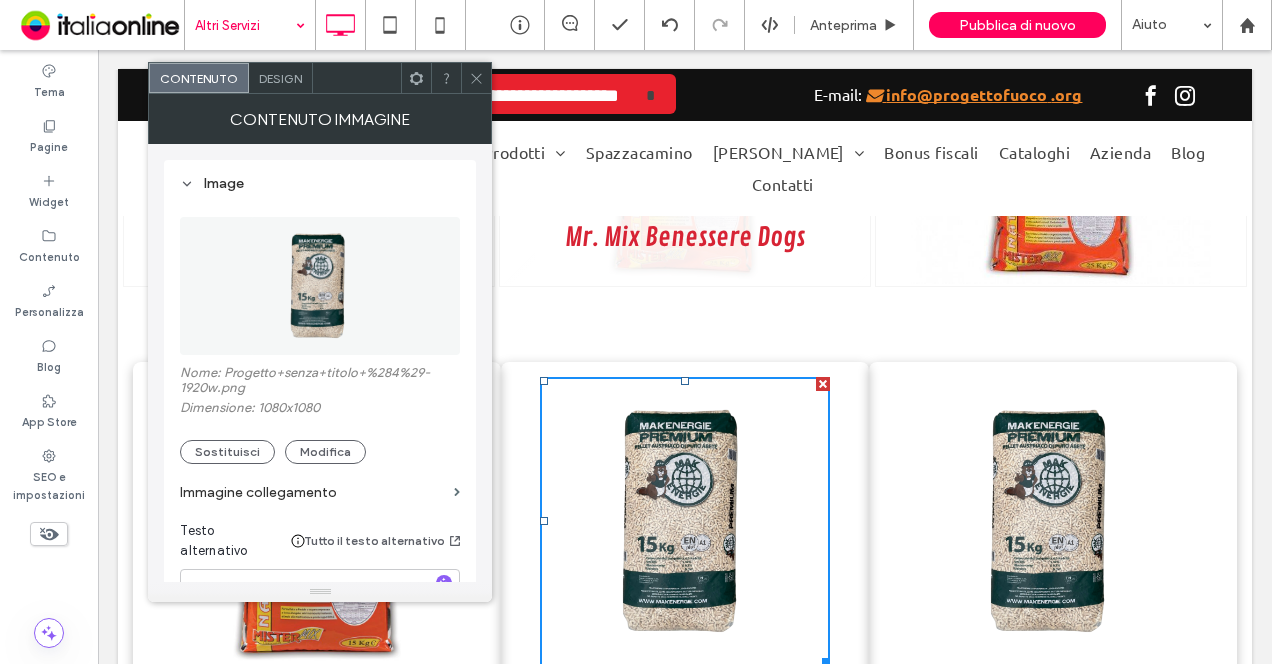 click at bounding box center (684, 134) 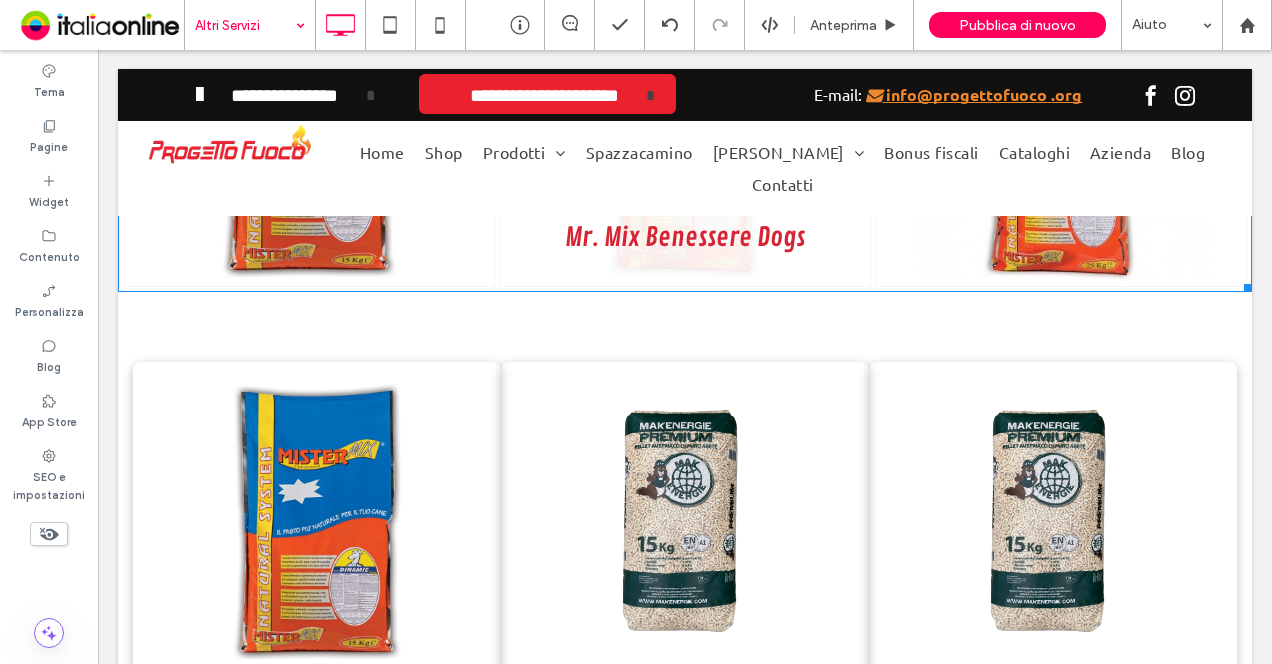 click at bounding box center [684, 134] 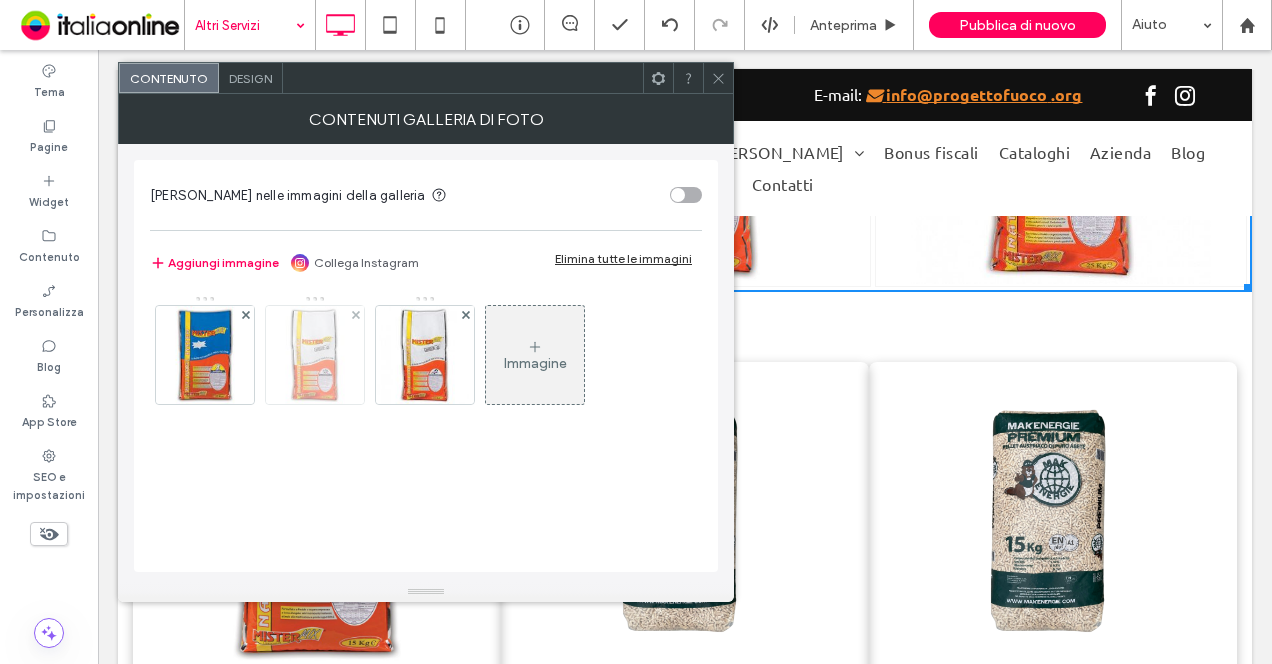 click at bounding box center (315, 355) 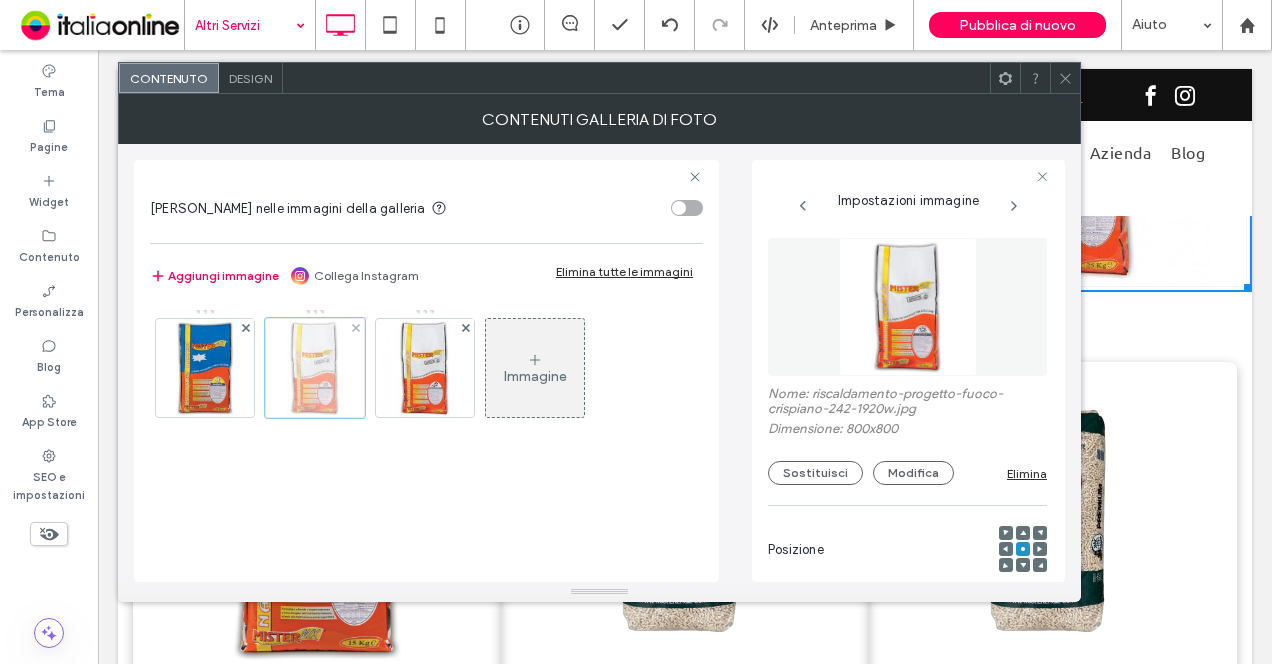 scroll, scrollTop: 0, scrollLeft: 51, axis: horizontal 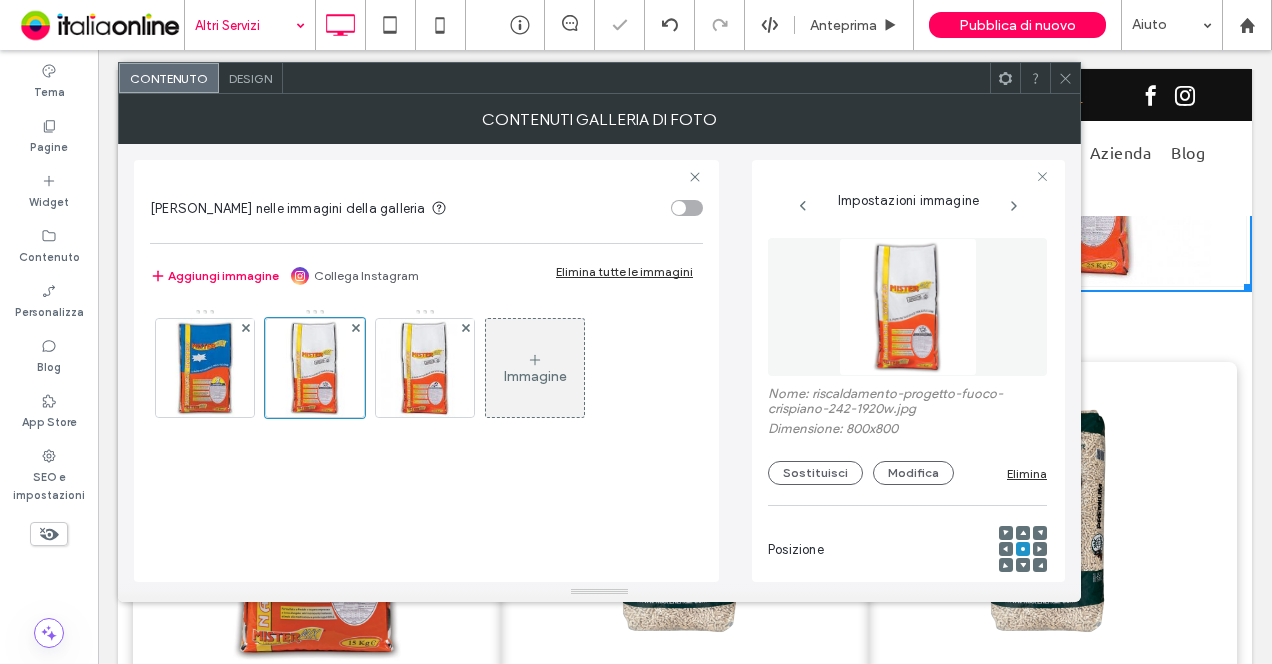 click 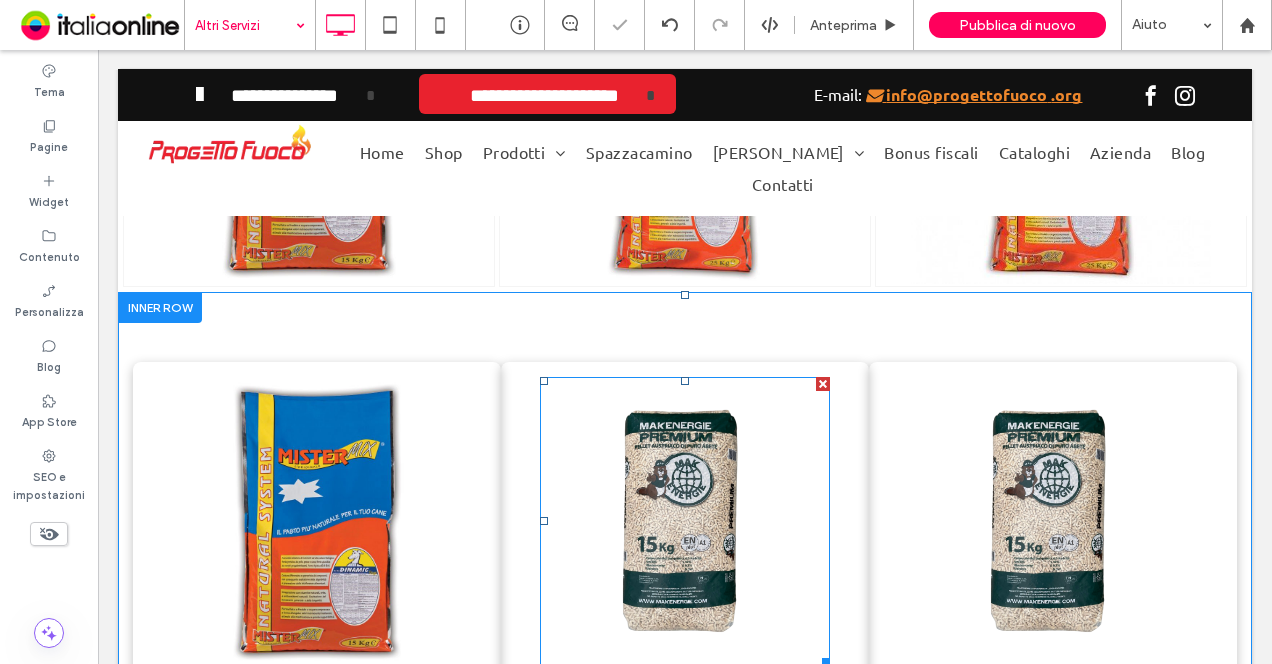click at bounding box center (685, 522) 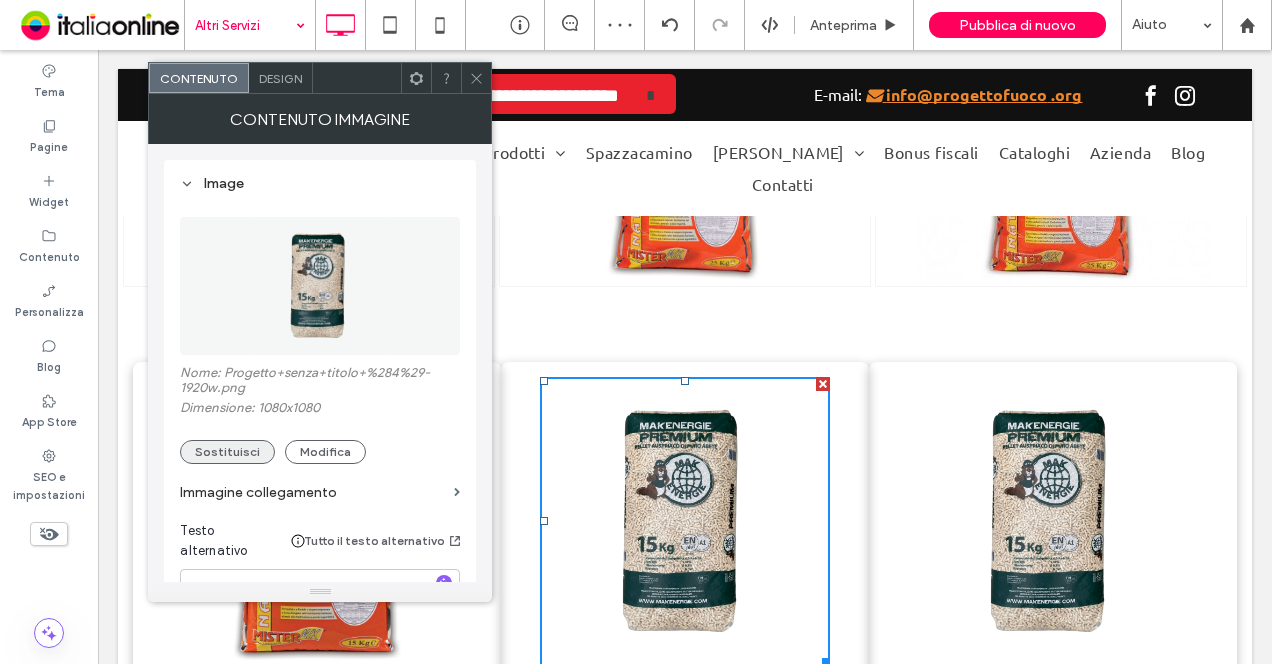 click on "Sostituisci" at bounding box center (227, 452) 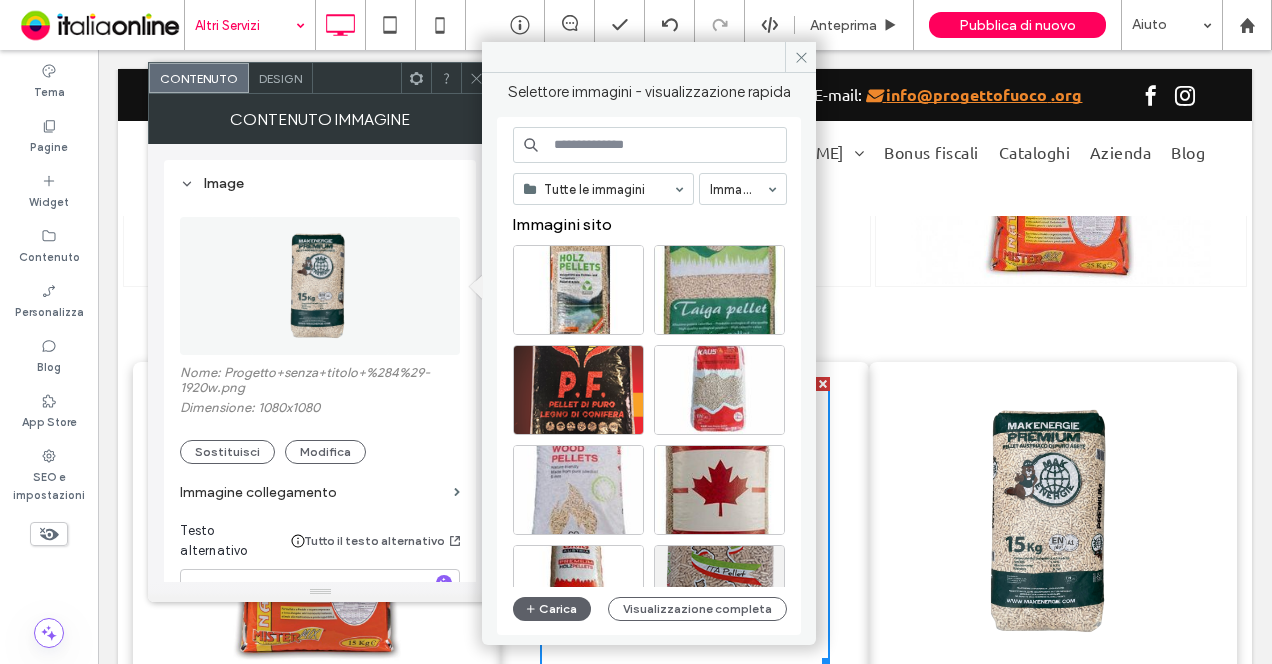 click at bounding box center (650, 145) 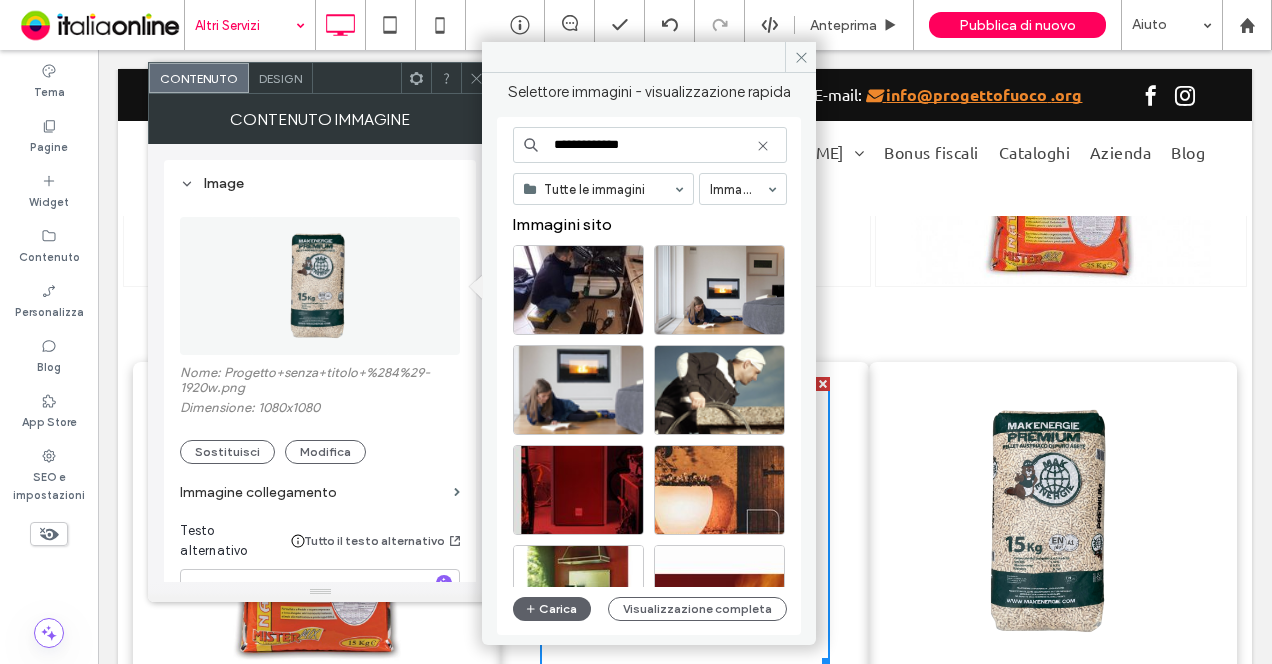 type on "**********" 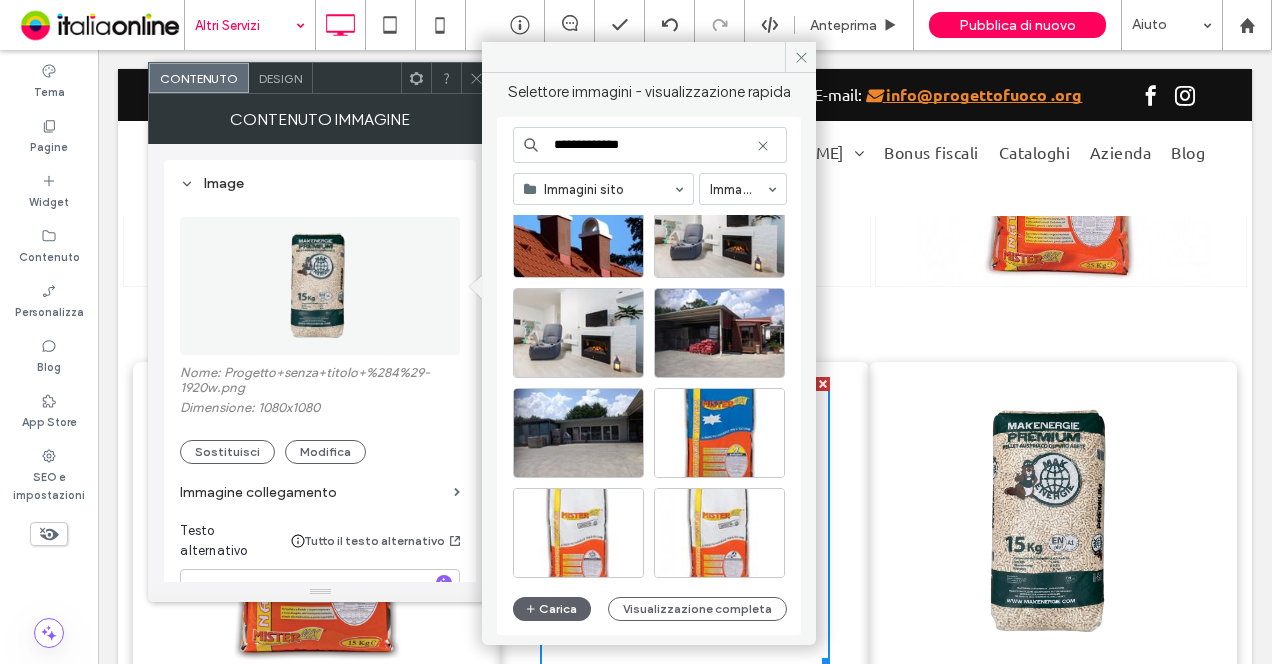 scroll, scrollTop: 5927, scrollLeft: 0, axis: vertical 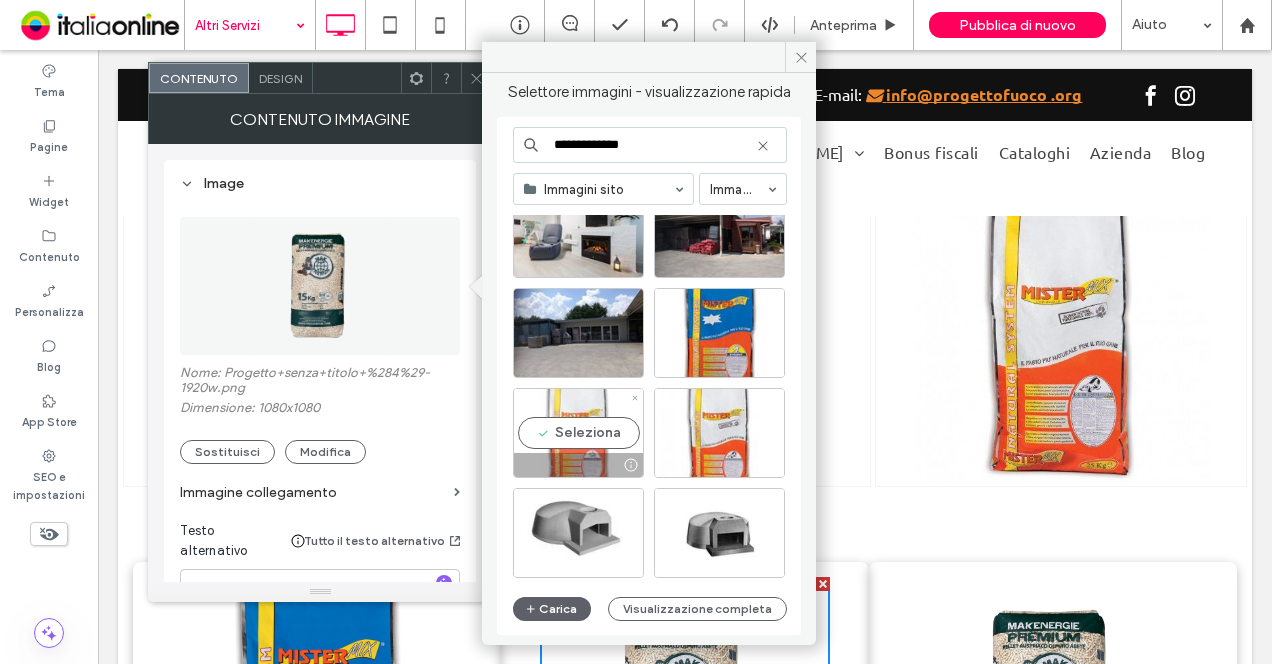 click on "Seleziona" at bounding box center (578, 433) 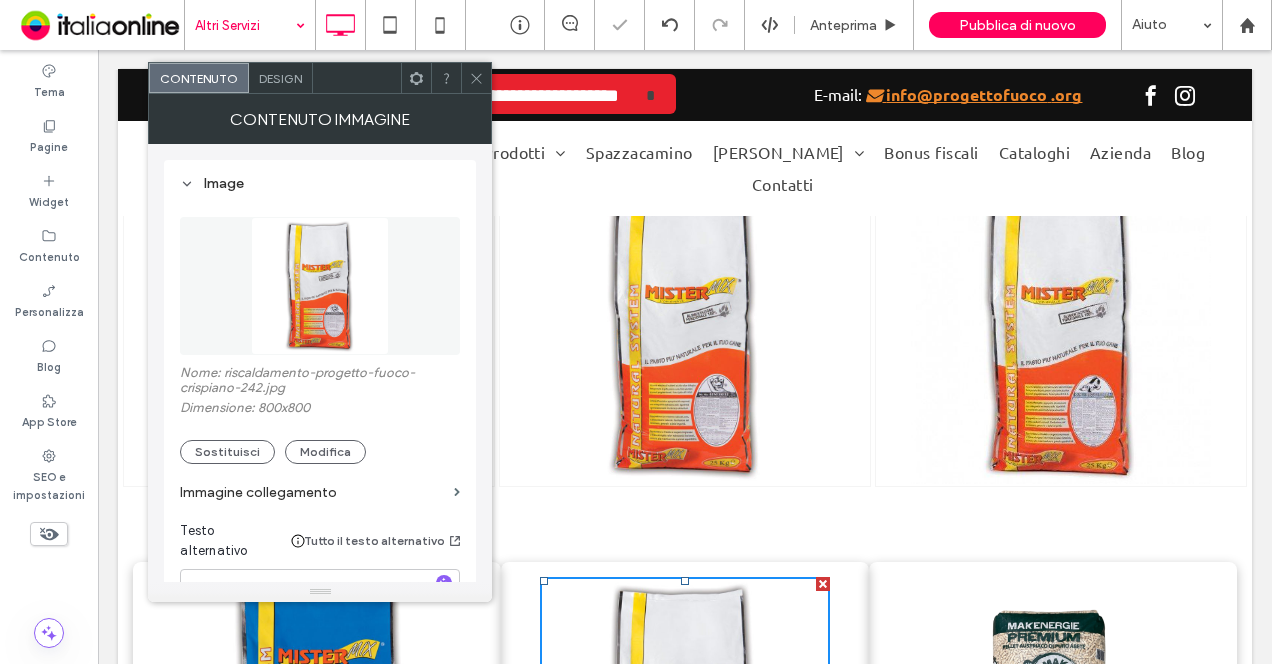 click 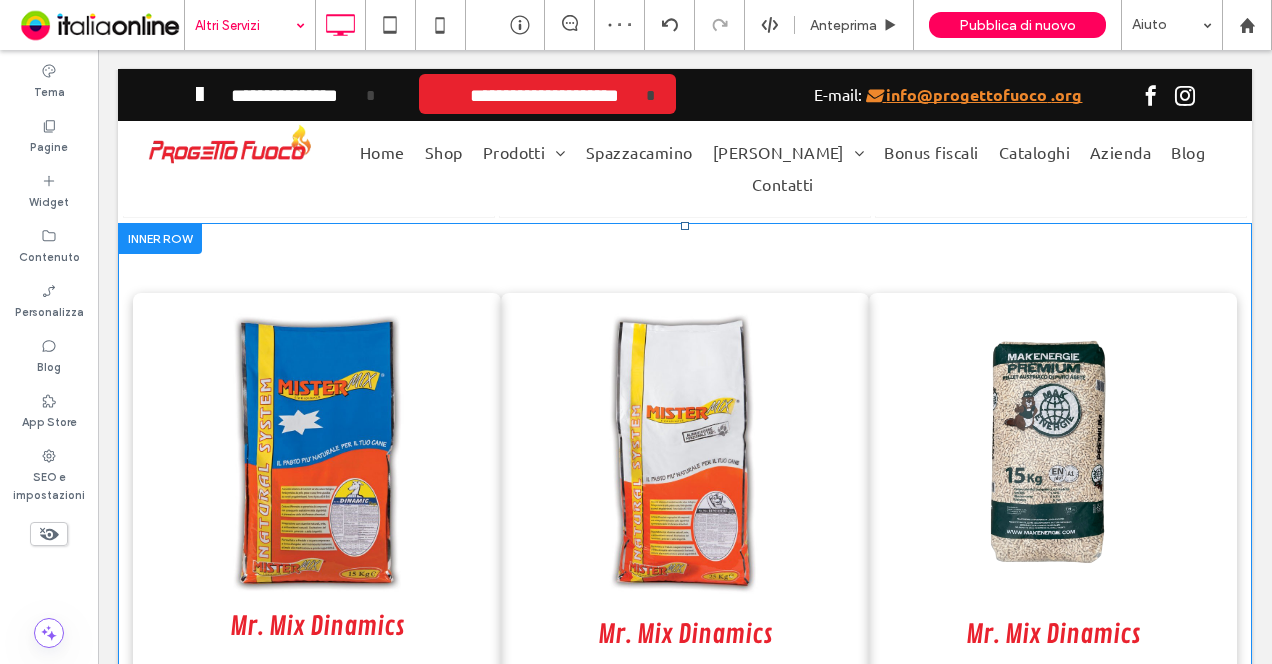 scroll, scrollTop: 1355, scrollLeft: 0, axis: vertical 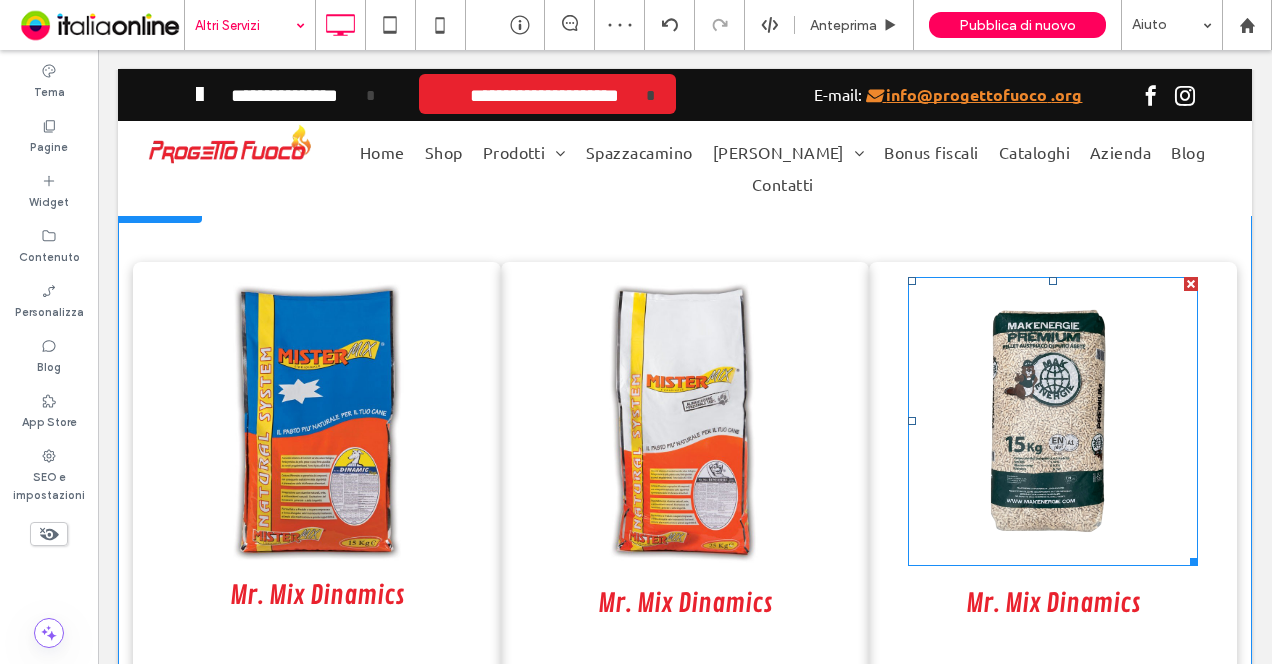 click at bounding box center [1053, 422] 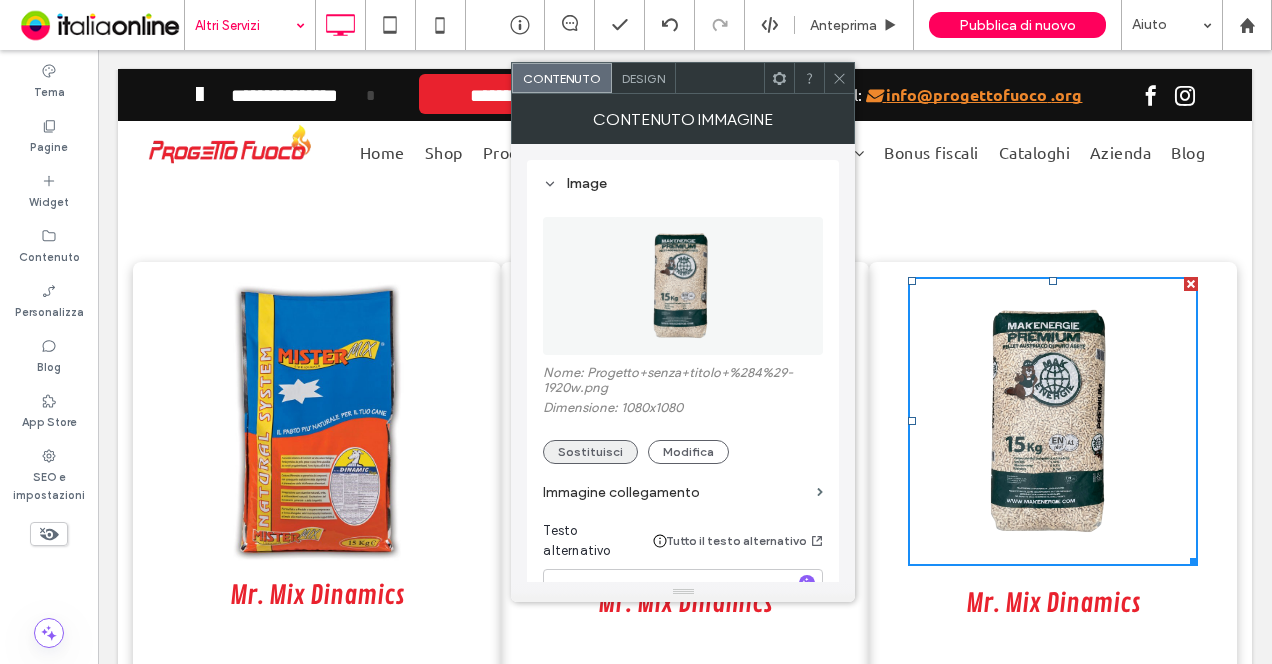 click on "Sostituisci" at bounding box center [590, 452] 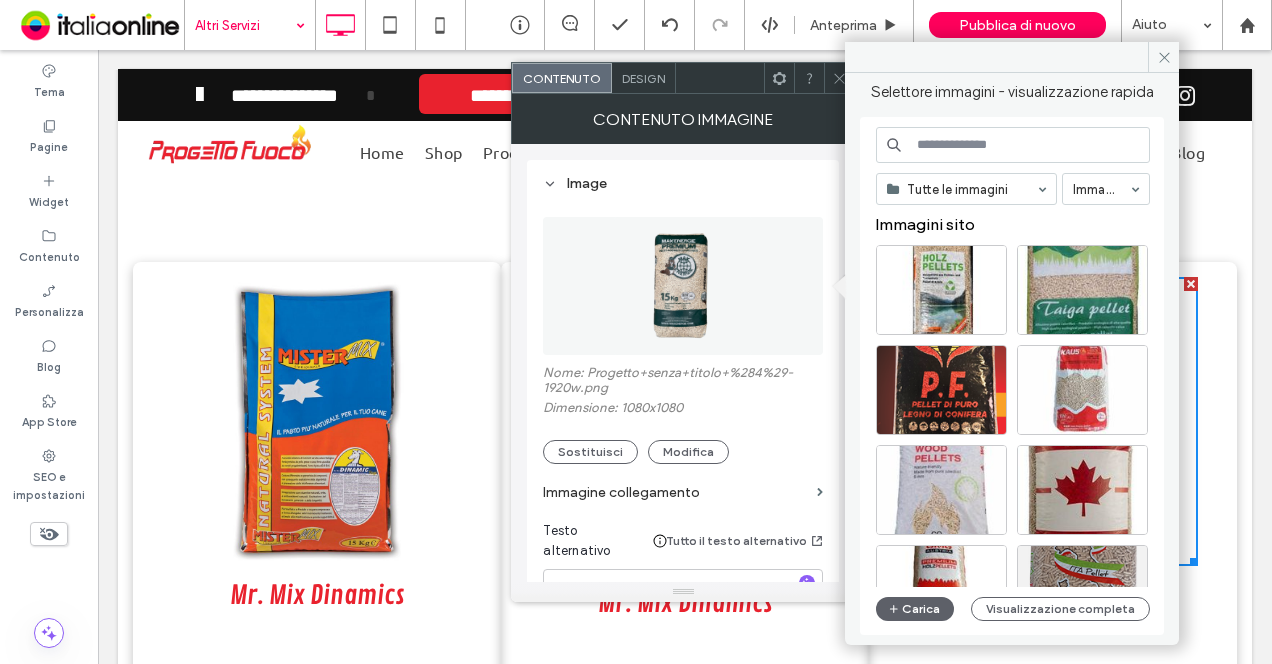 click at bounding box center (1013, 145) 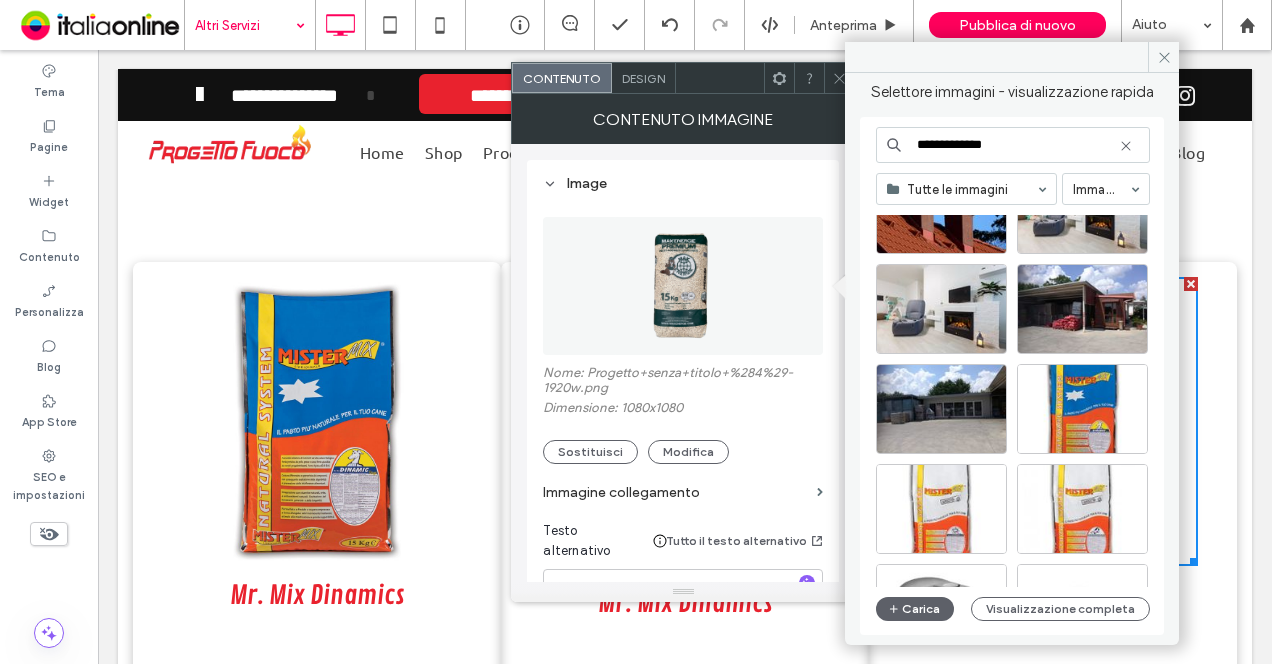 scroll, scrollTop: 5857, scrollLeft: 0, axis: vertical 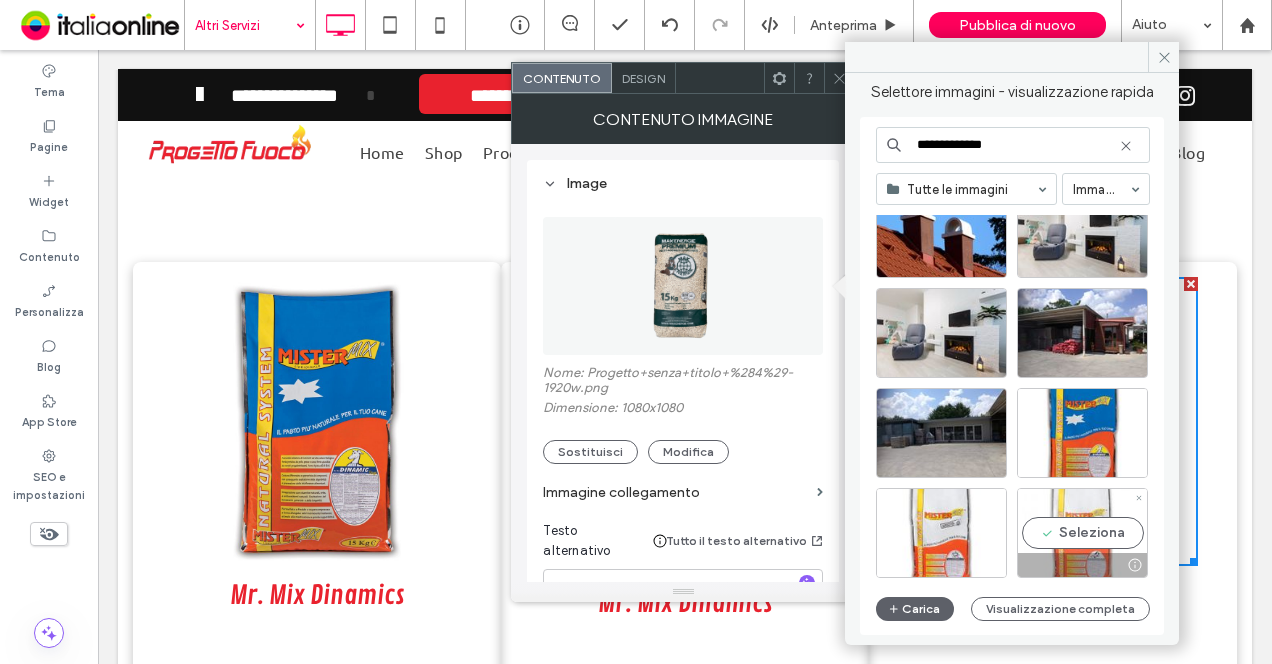 type on "**********" 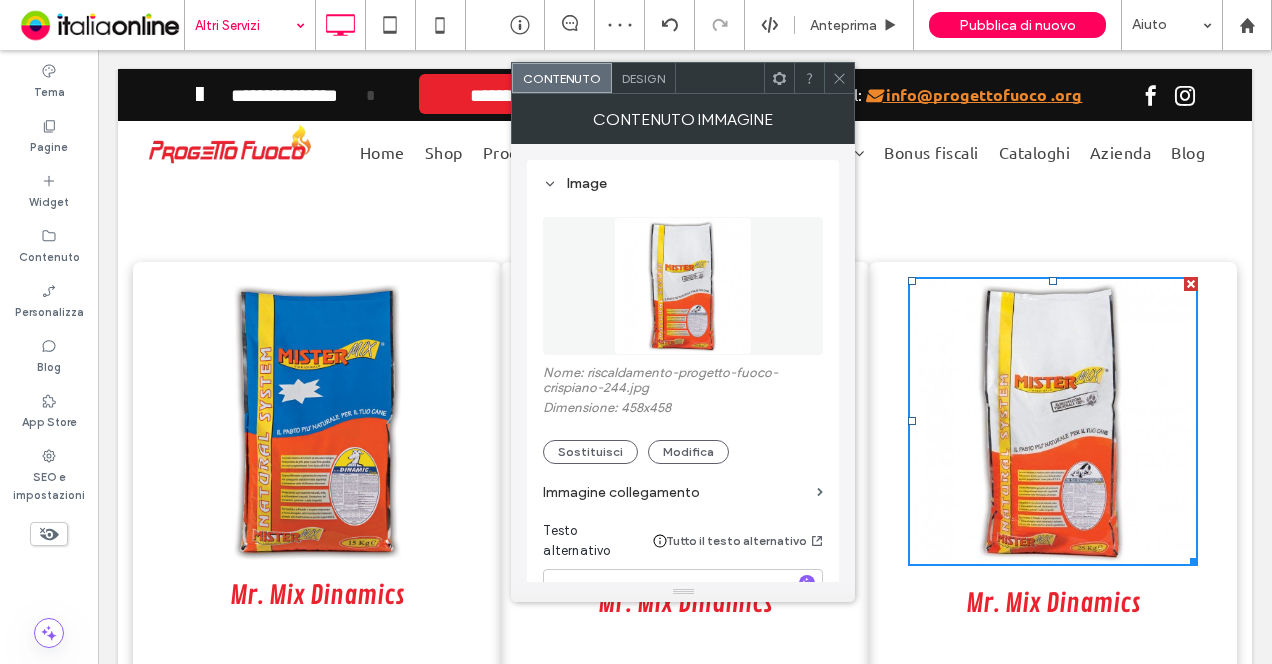 click 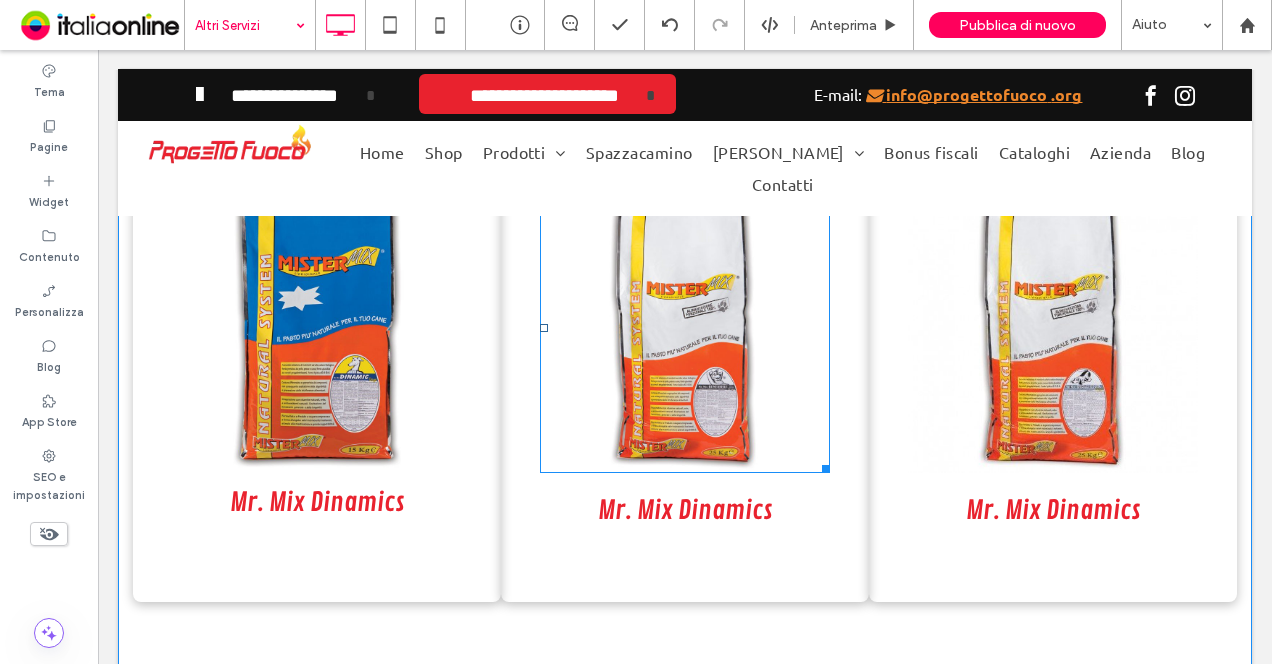 scroll, scrollTop: 1555, scrollLeft: 0, axis: vertical 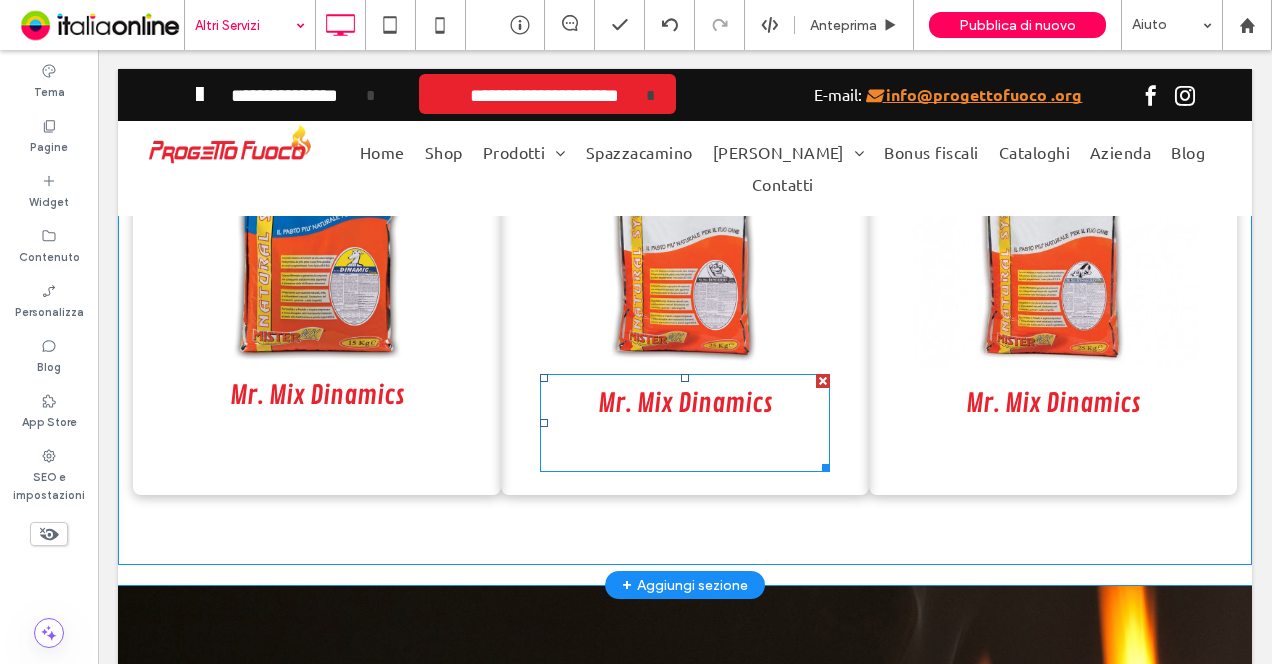 click on "Mr. Mix Dinamics" at bounding box center [685, 403] 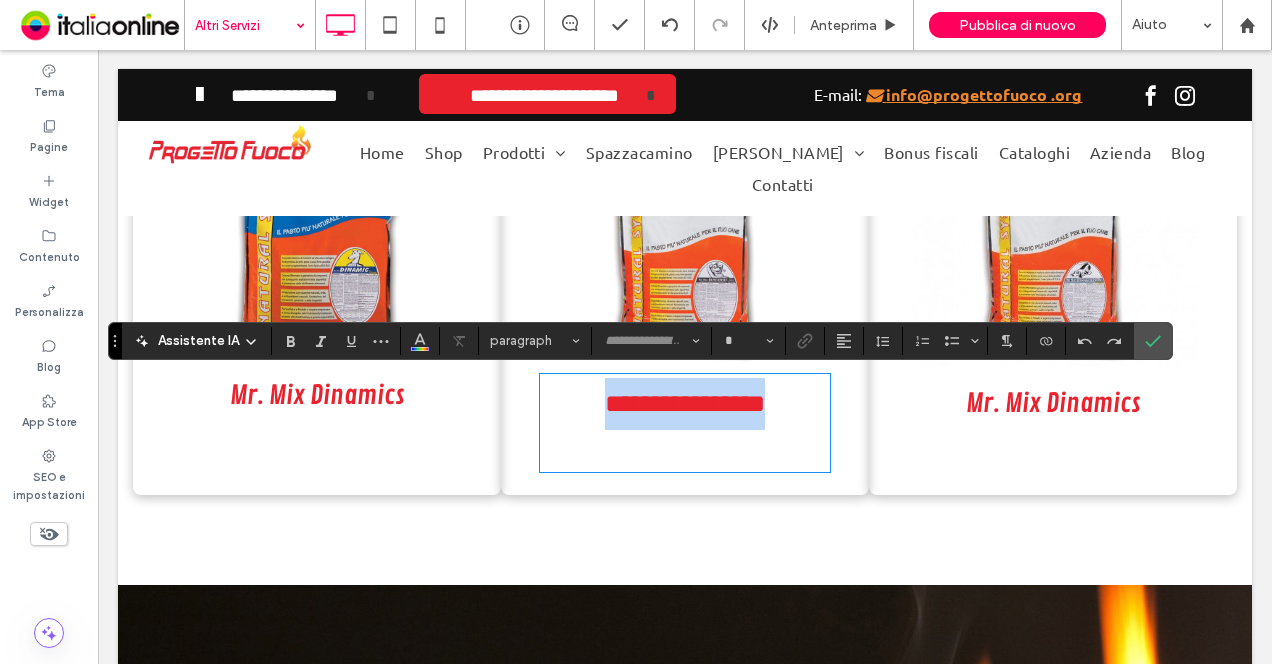 type on "**********" 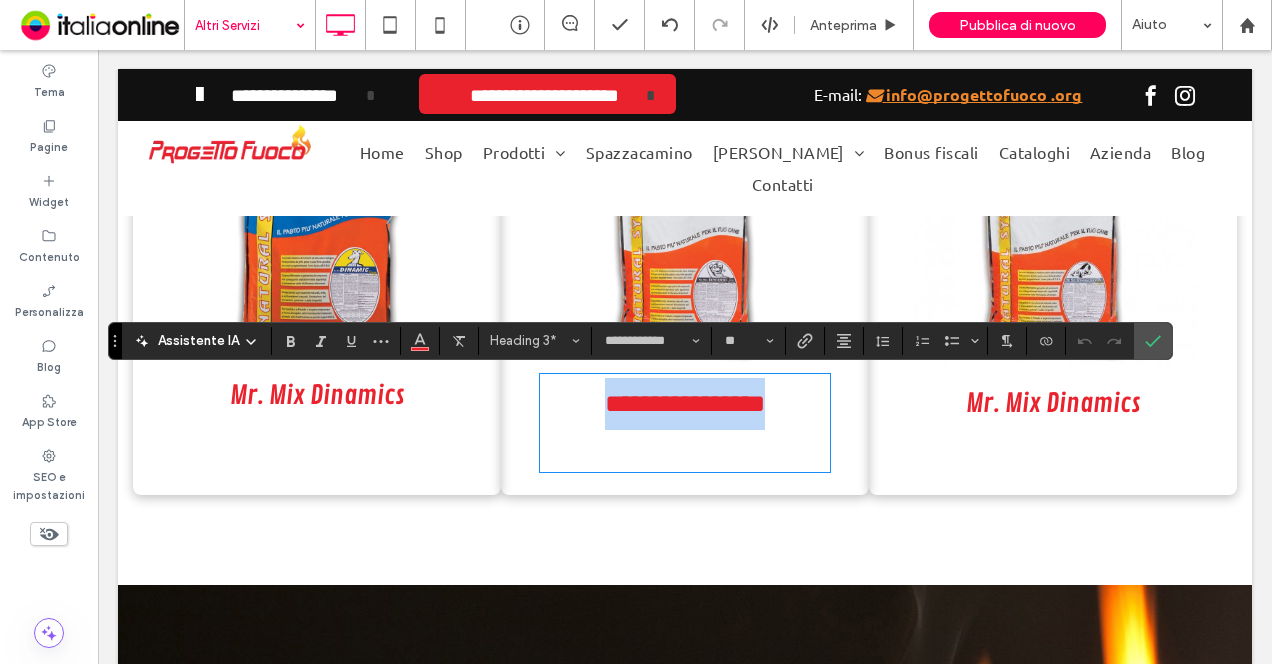 click on "**********" at bounding box center [685, 403] 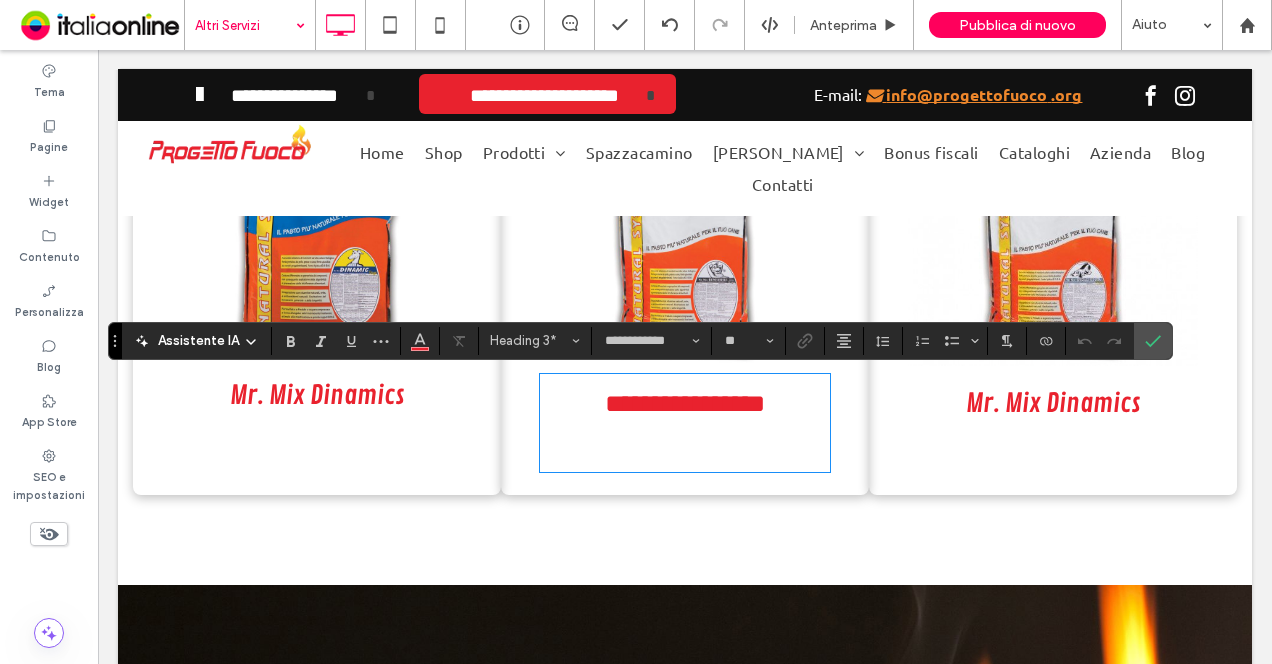 click on "**********" at bounding box center [685, 403] 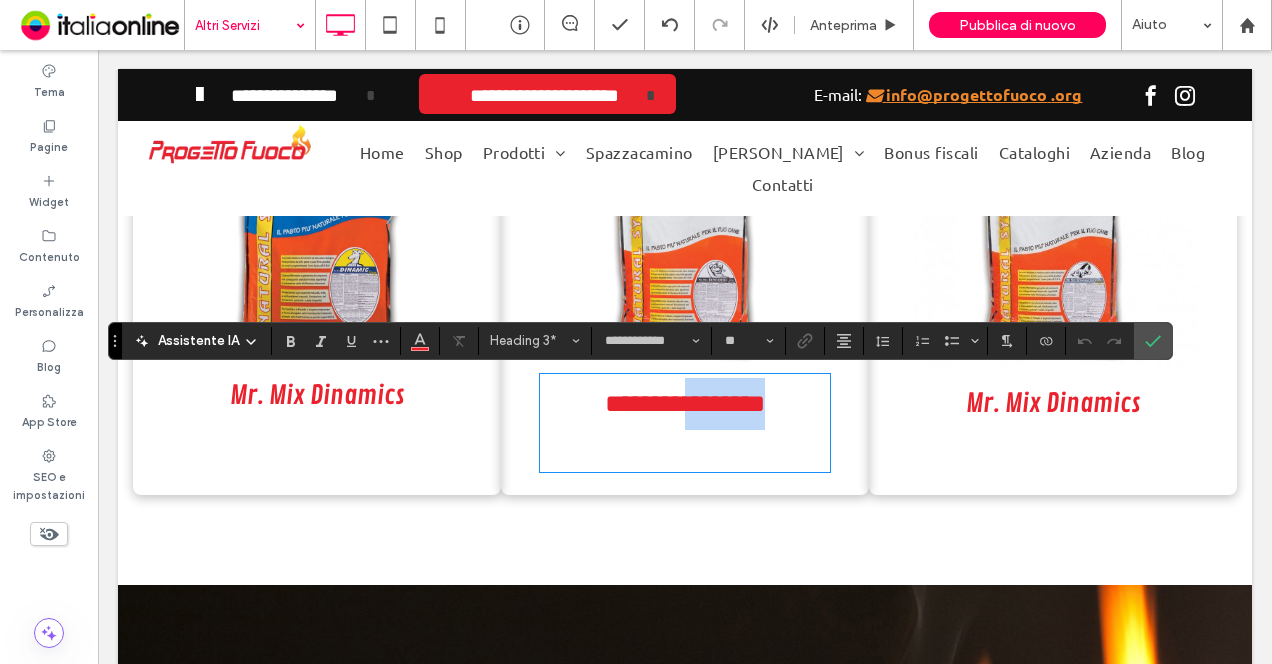 click on "**********" at bounding box center (685, 403) 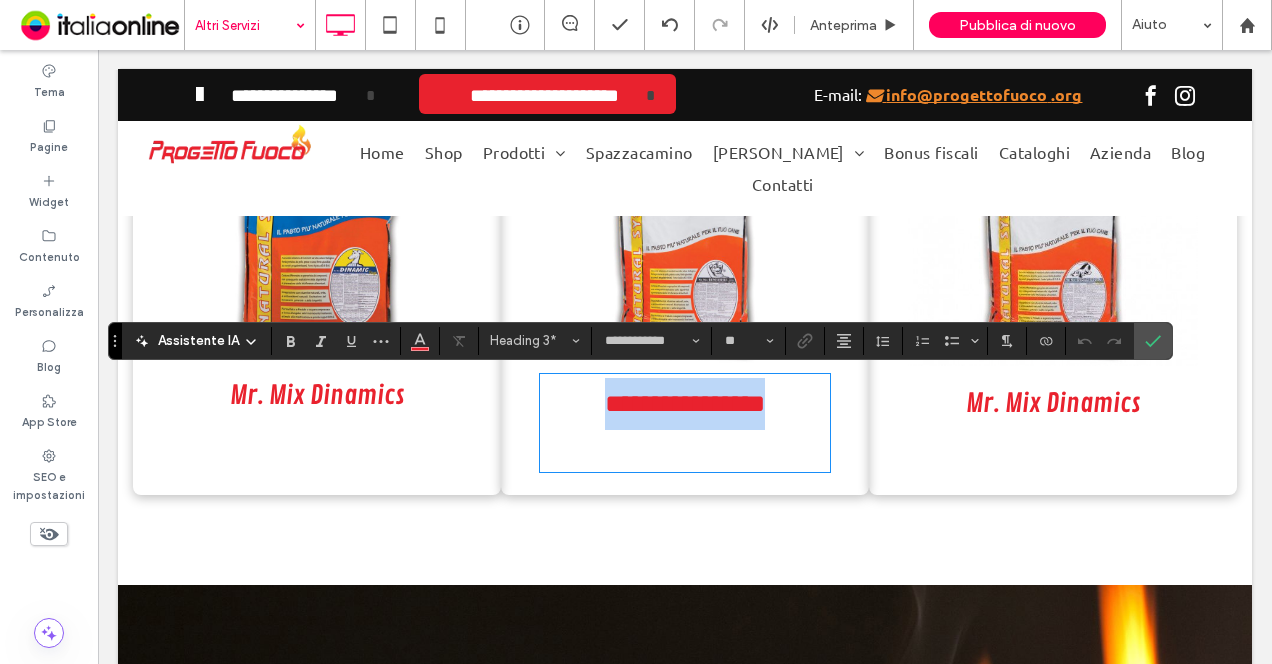click on "**********" at bounding box center (685, 403) 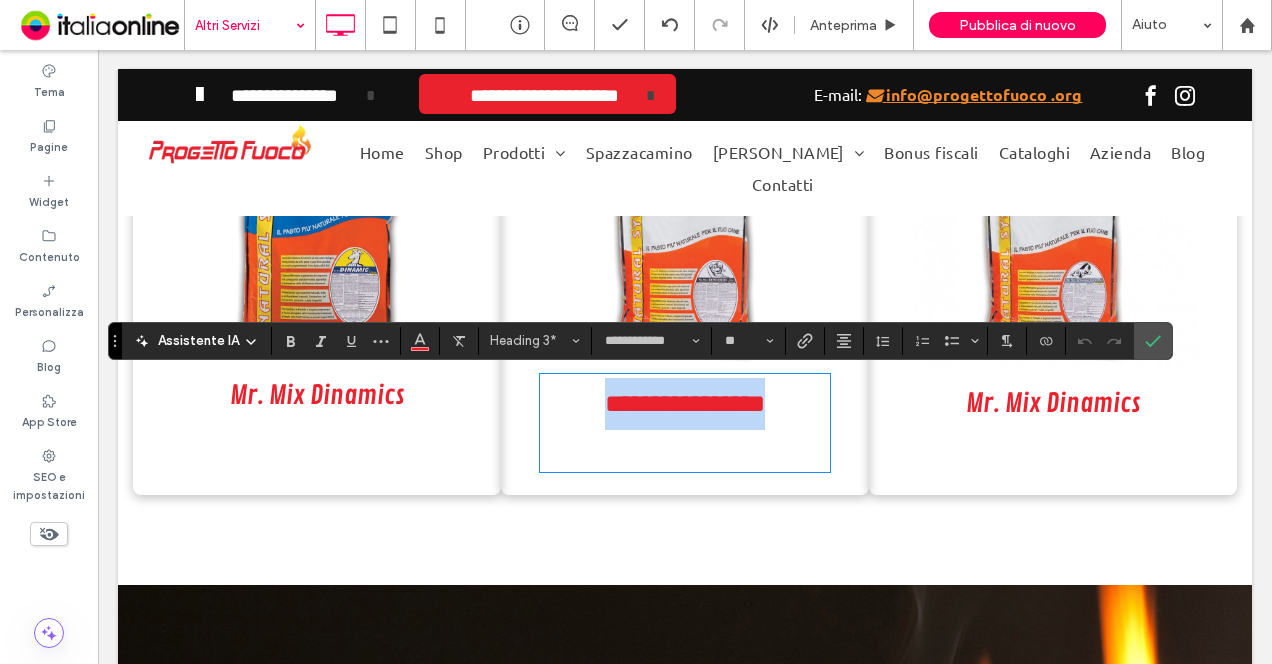 click on "**********" at bounding box center [685, 403] 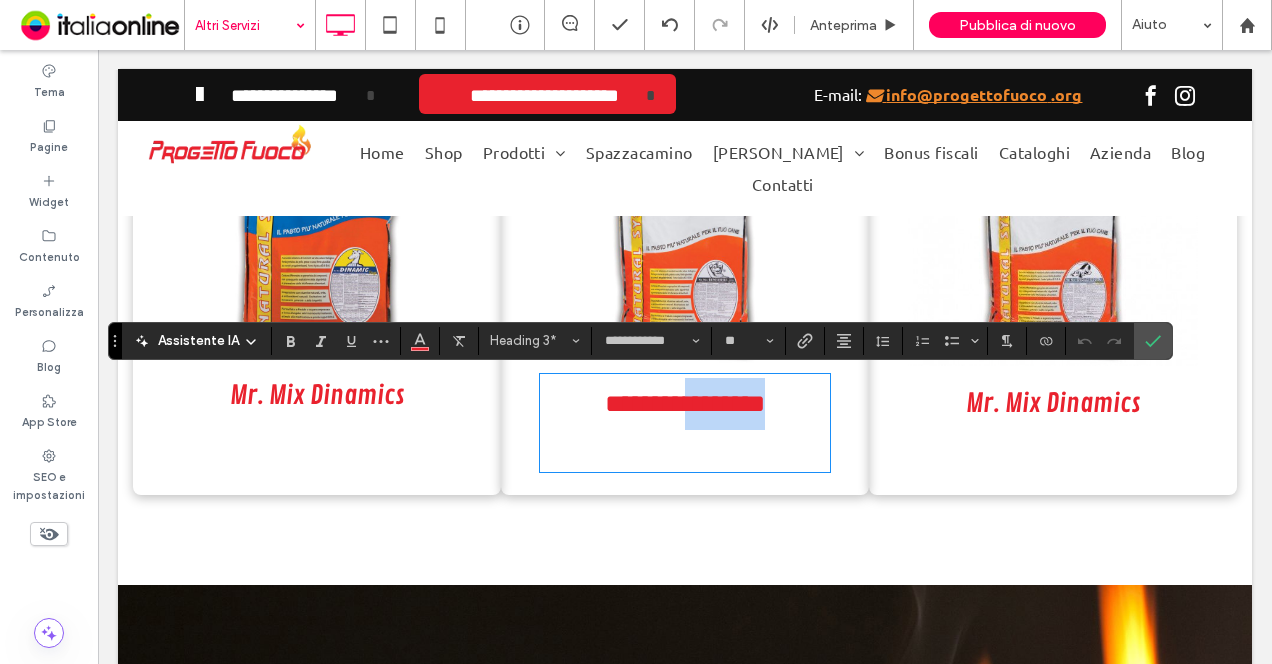 drag, startPoint x: 765, startPoint y: 407, endPoint x: 676, endPoint y: 425, distance: 90.80198 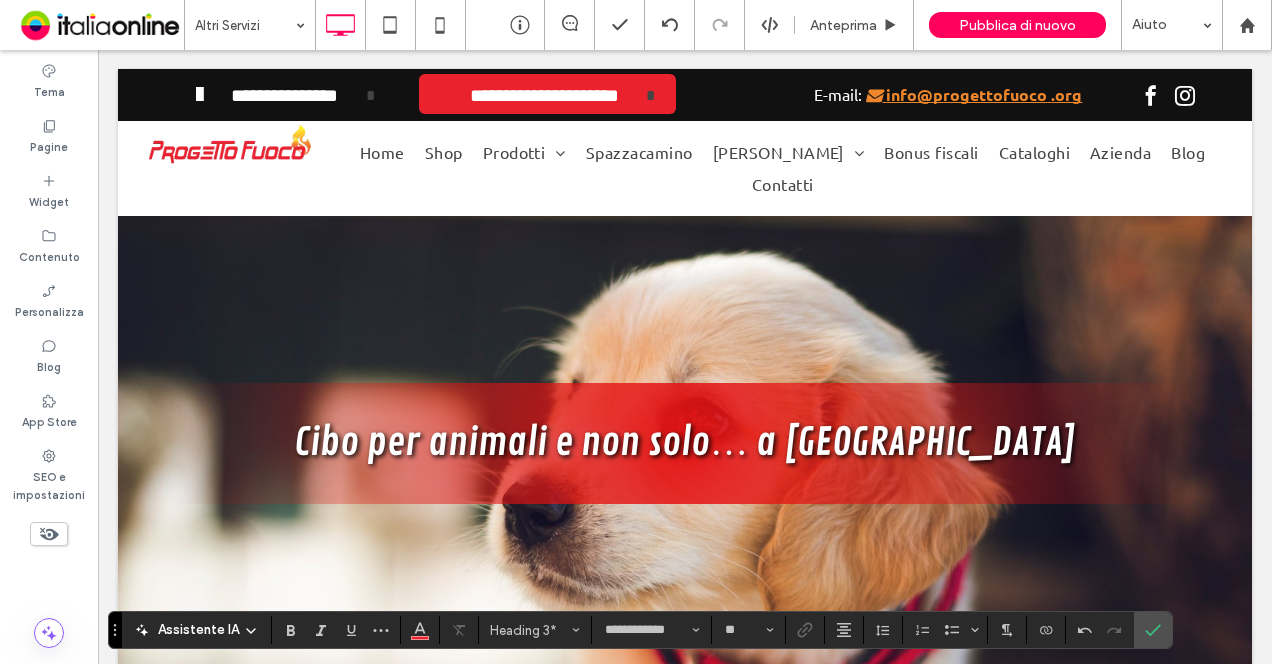 scroll, scrollTop: 1155, scrollLeft: 0, axis: vertical 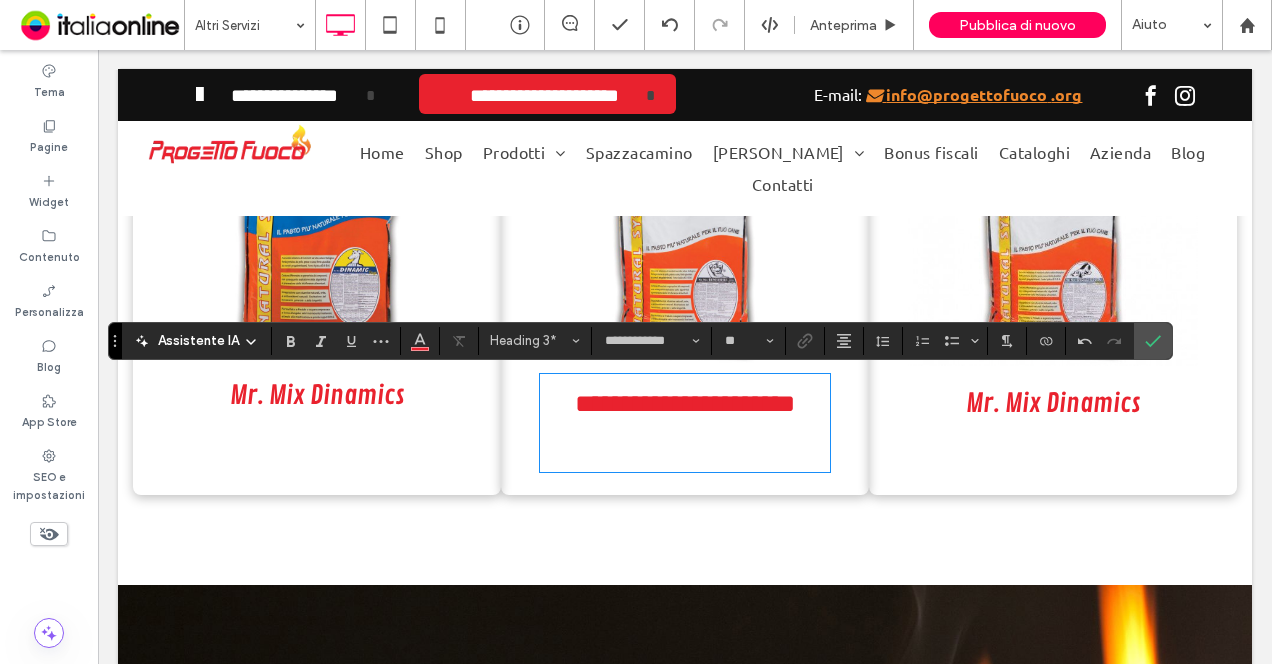 click on "Mr. Mix Dinamics" at bounding box center [1053, 403] 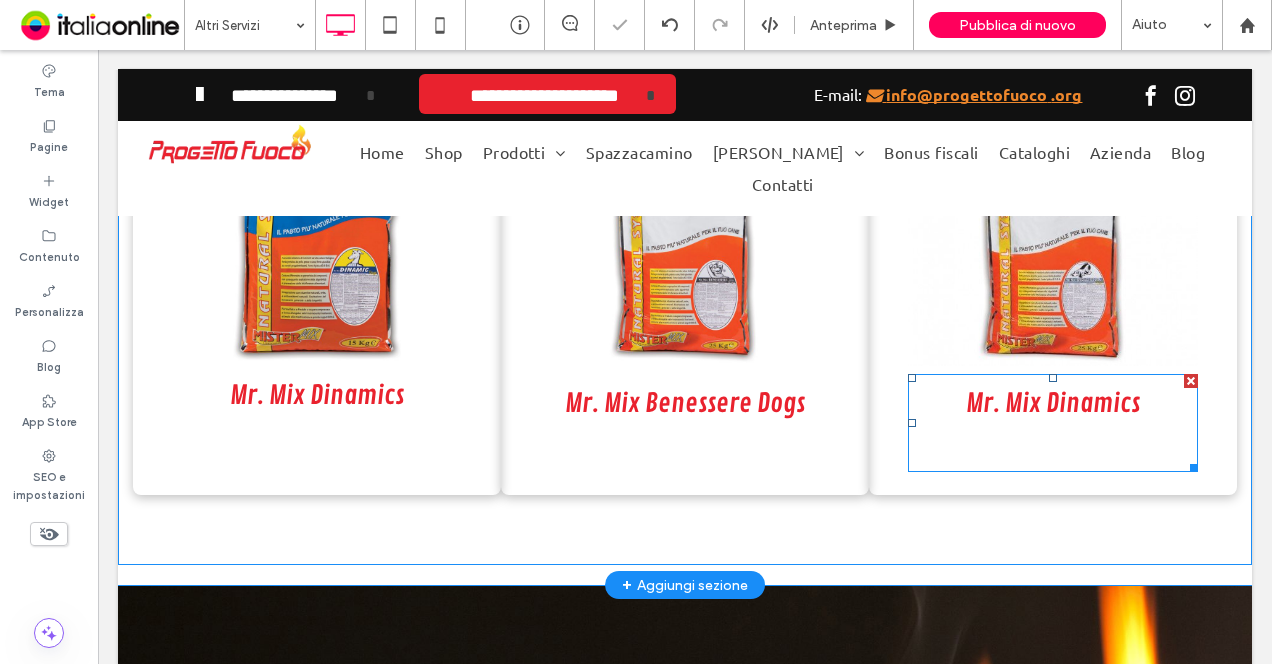 click on "Mr. Mix Dinamics" at bounding box center (1053, 403) 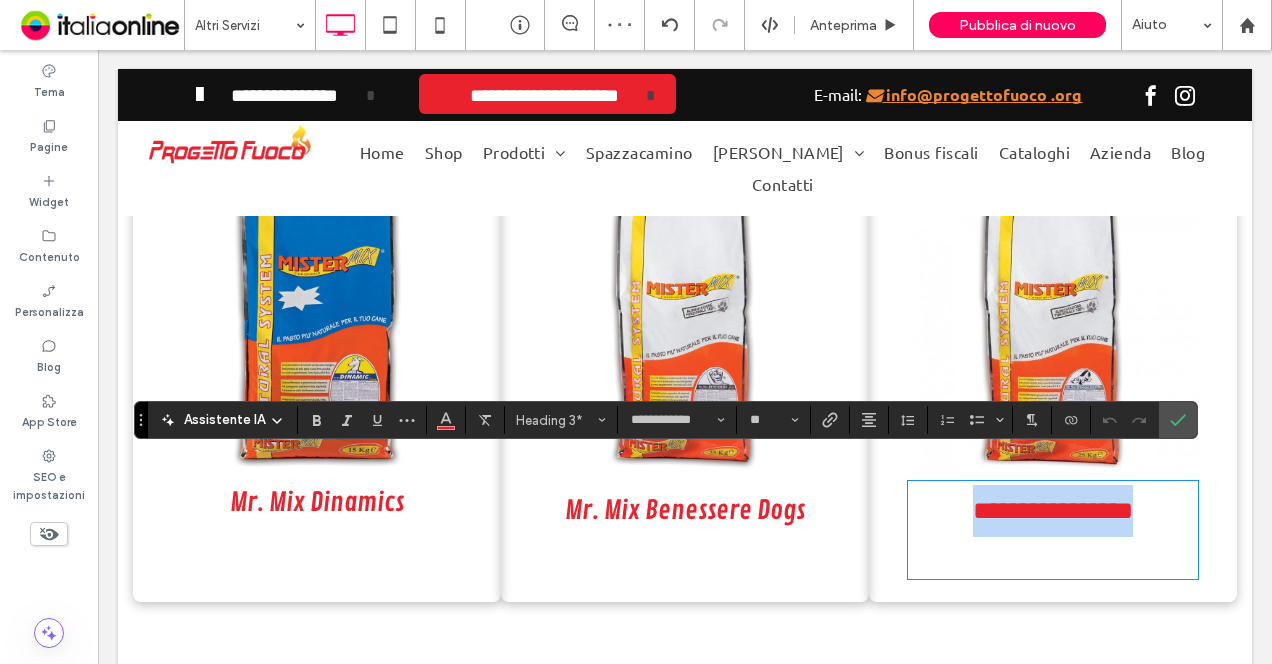 scroll, scrollTop: 1555, scrollLeft: 0, axis: vertical 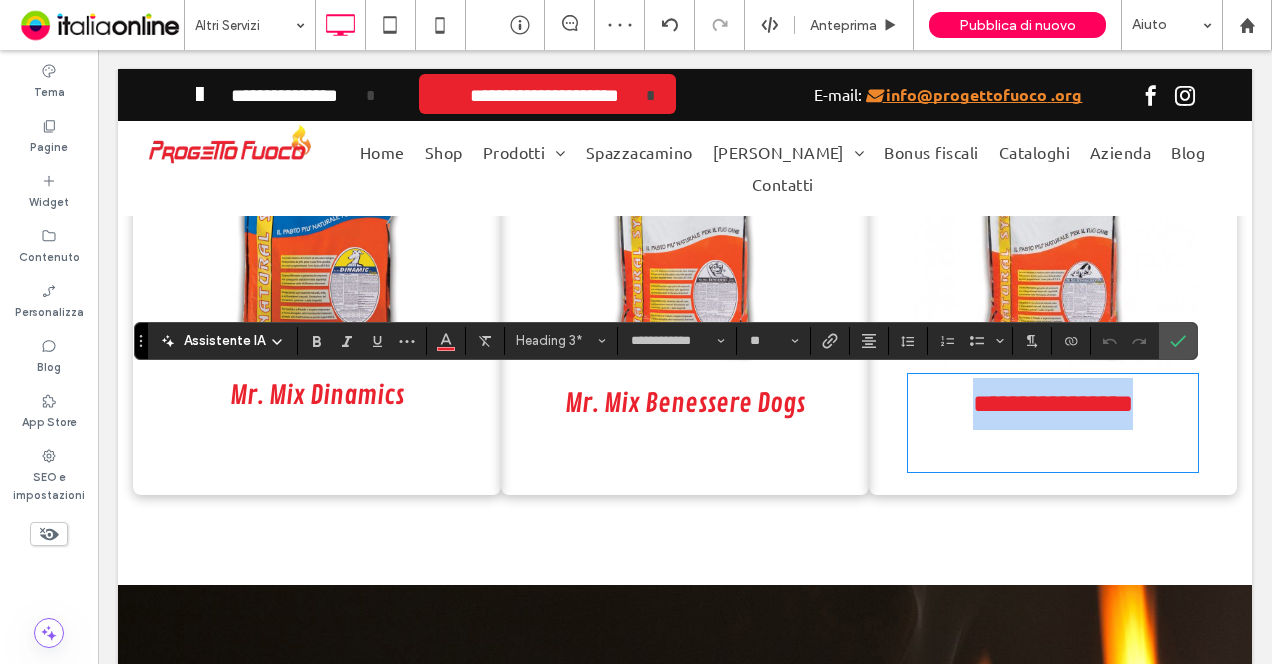 click on "**********" at bounding box center (1053, 413) 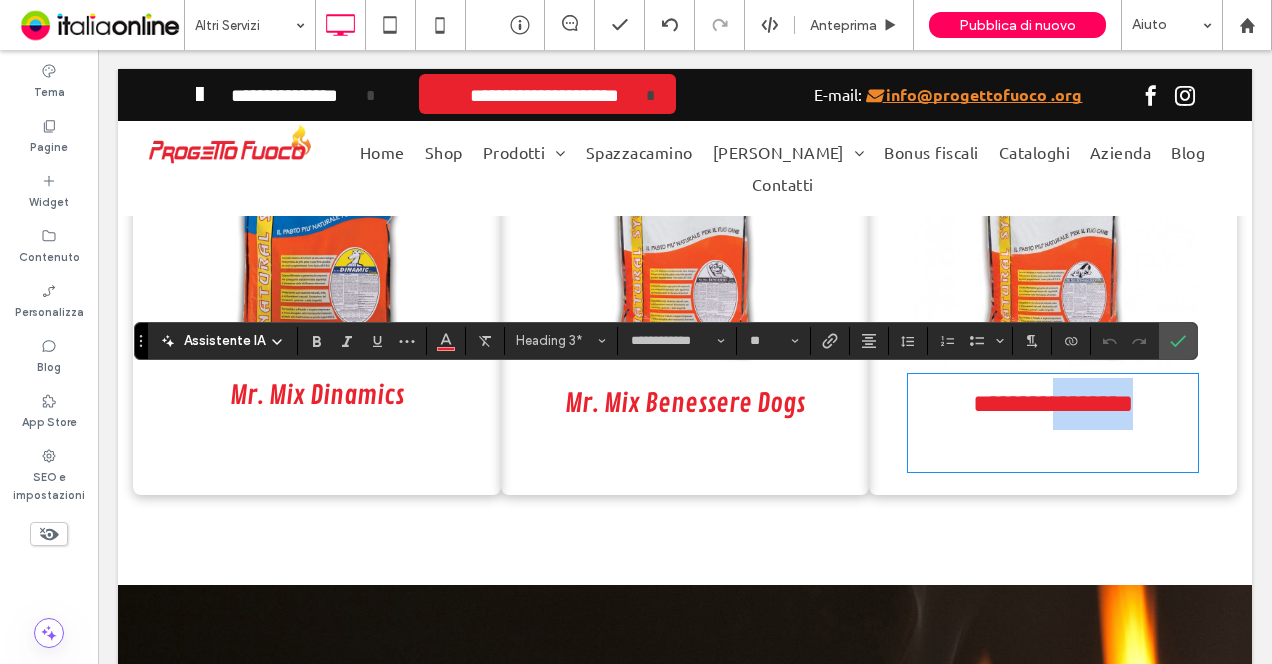 drag, startPoint x: 1109, startPoint y: 427, endPoint x: 1035, endPoint y: 421, distance: 74.24284 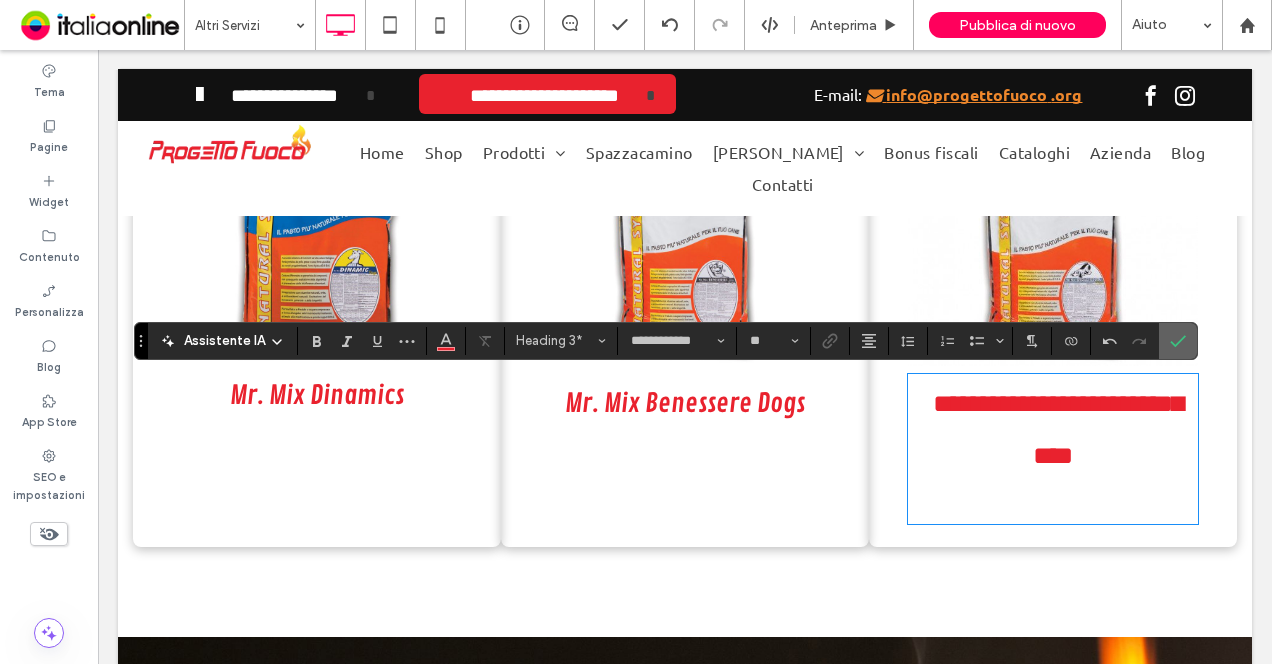 click 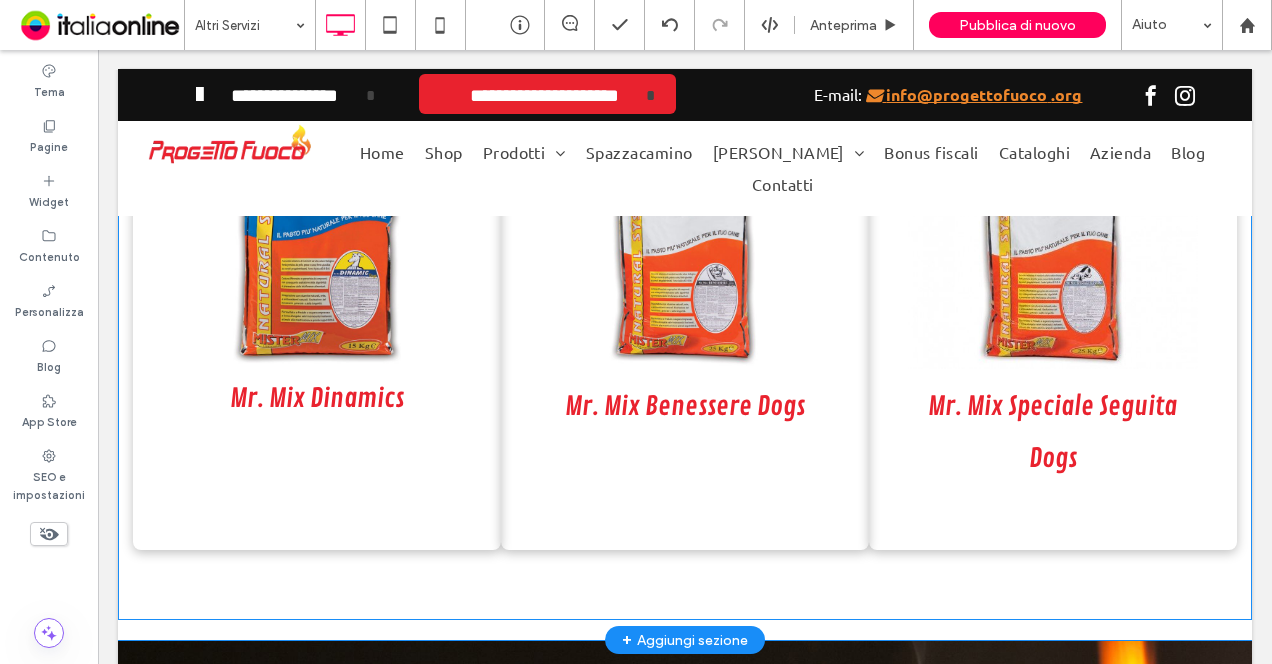 scroll, scrollTop: 1555, scrollLeft: 0, axis: vertical 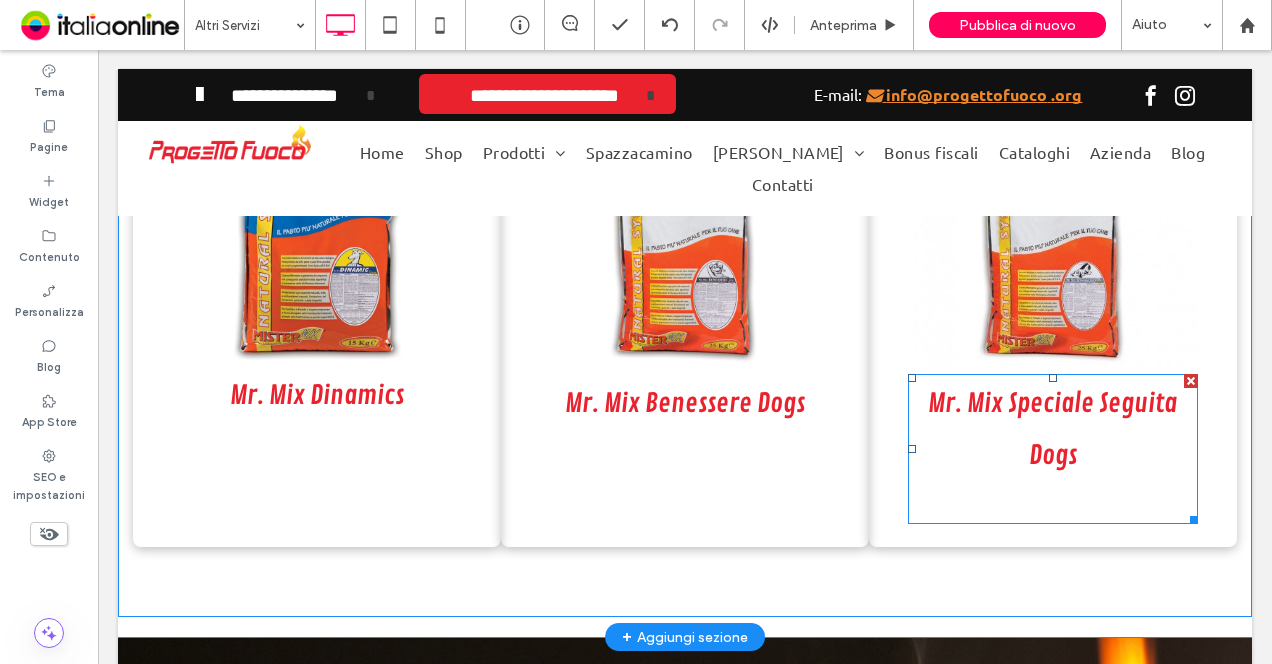 click on "Mr. Mix Speciale Seguita Dogs" at bounding box center (1053, 439) 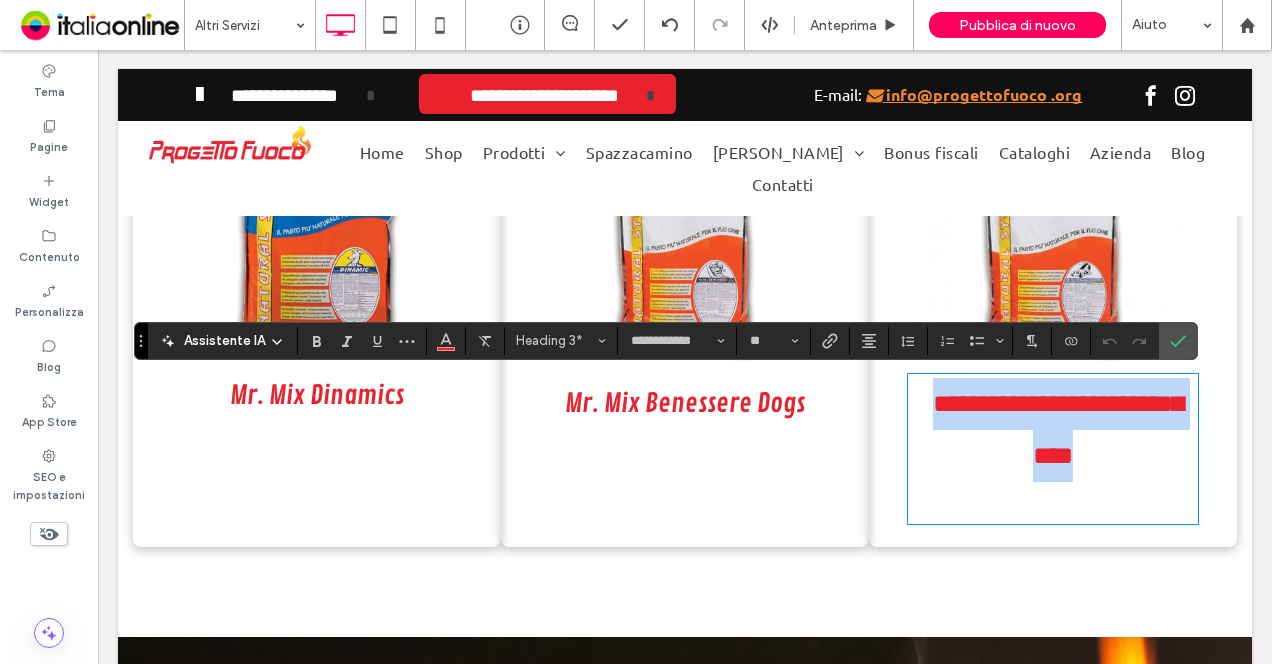 drag, startPoint x: 1109, startPoint y: 465, endPoint x: 896, endPoint y: 376, distance: 230.84627 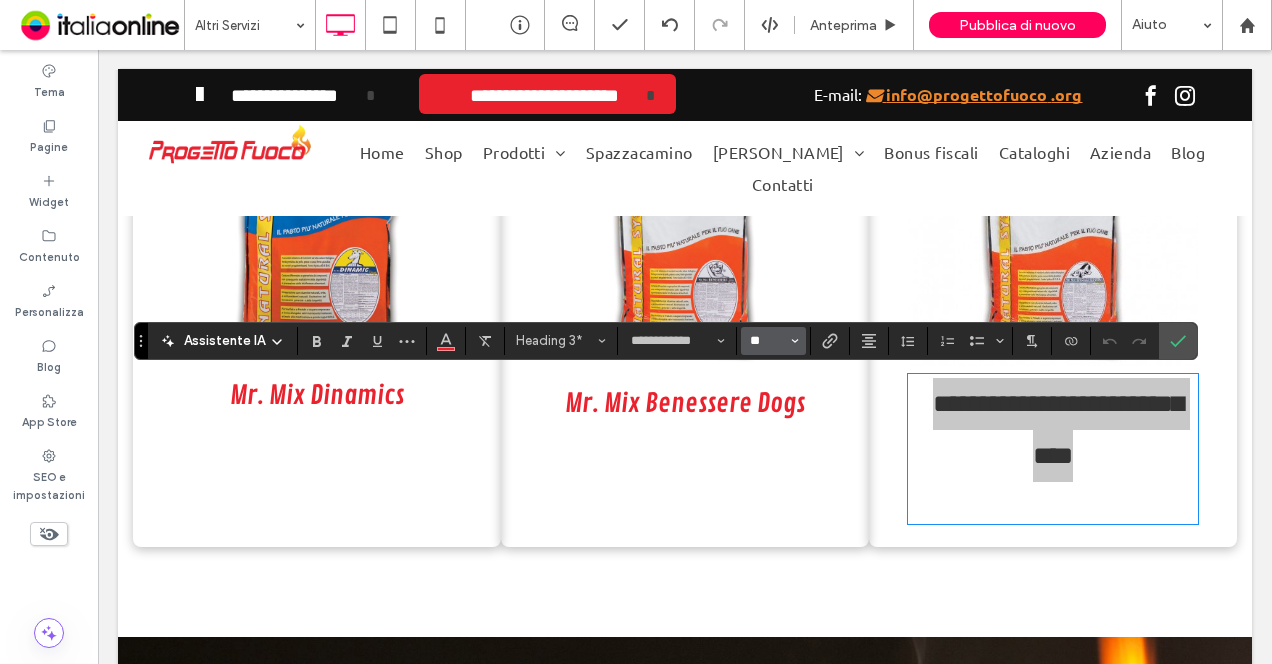 click on "**" at bounding box center (767, 341) 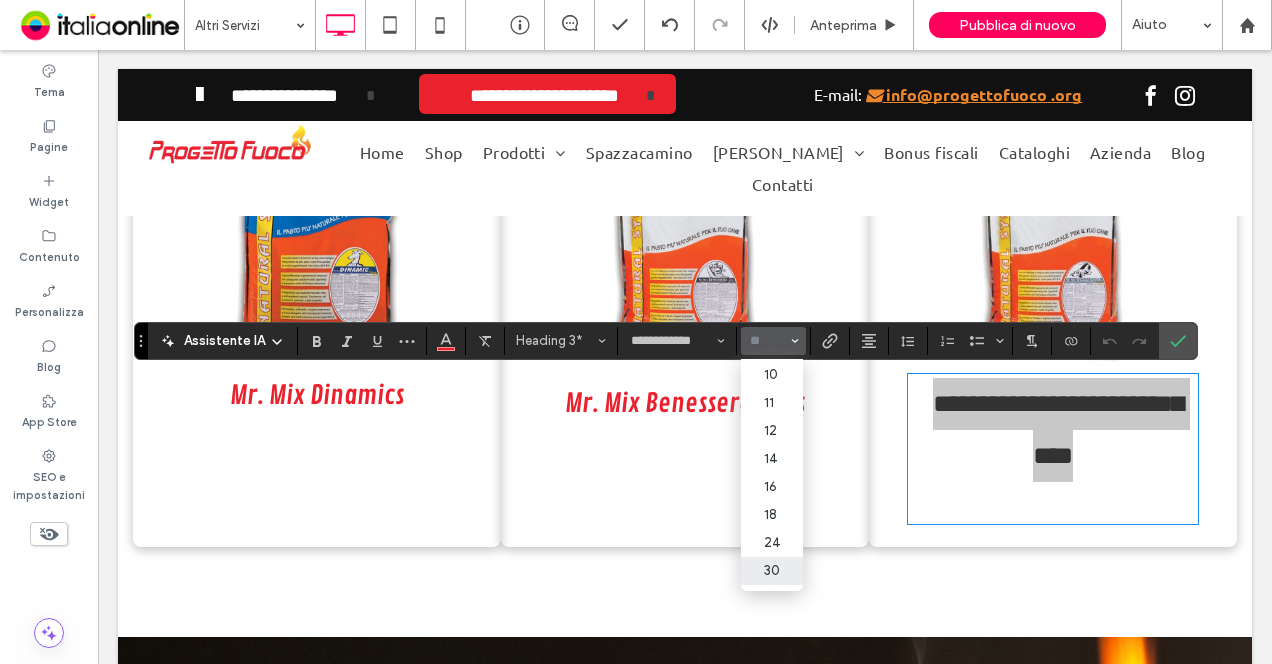 scroll, scrollTop: 100, scrollLeft: 0, axis: vertical 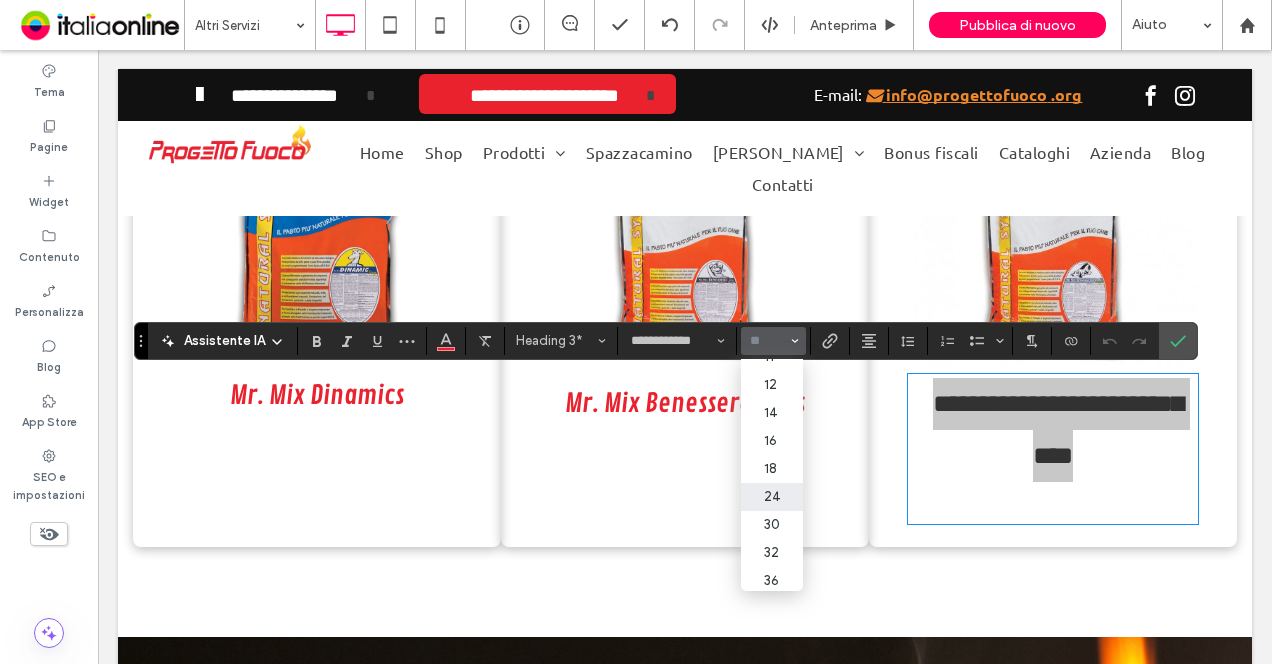 click on "24" at bounding box center [771, 497] 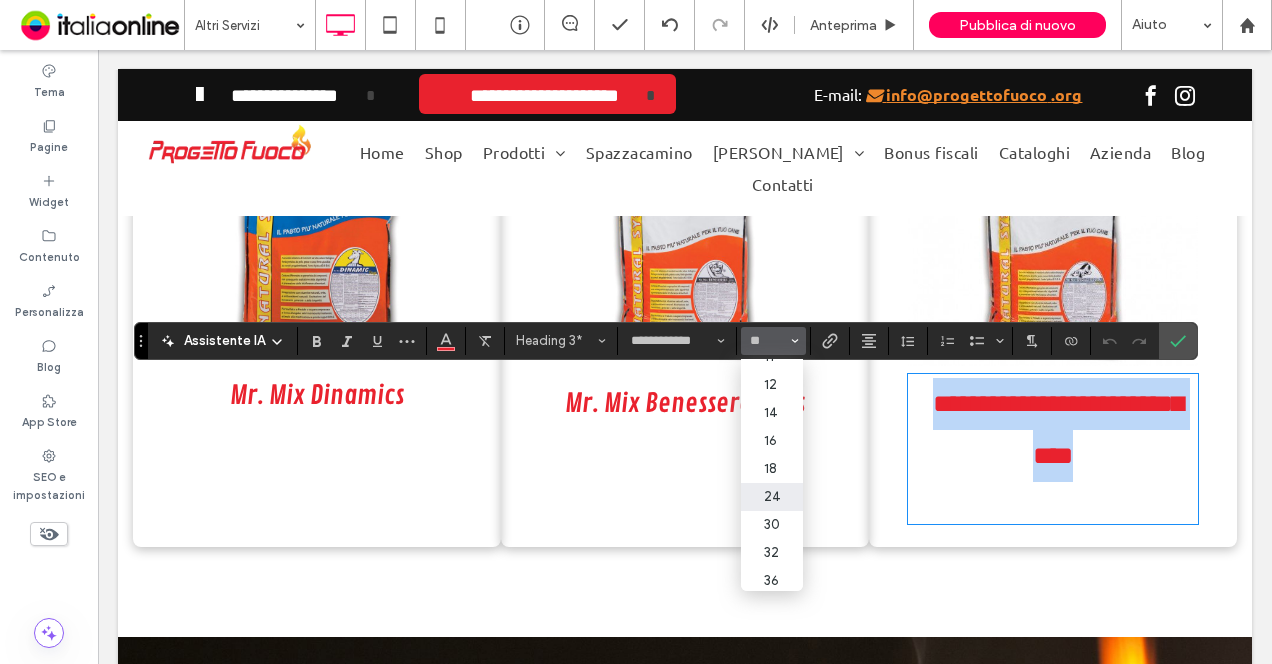 type on "**" 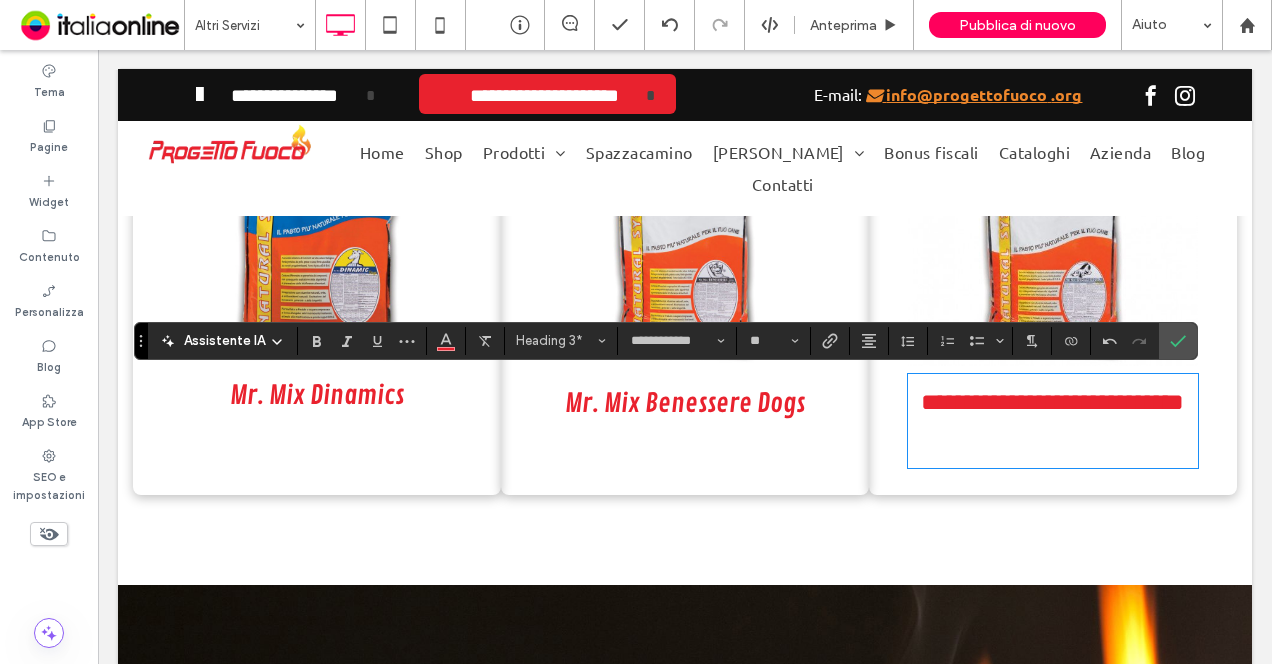 click on "Mr. Mix Benessere Dogs" at bounding box center (685, 403) 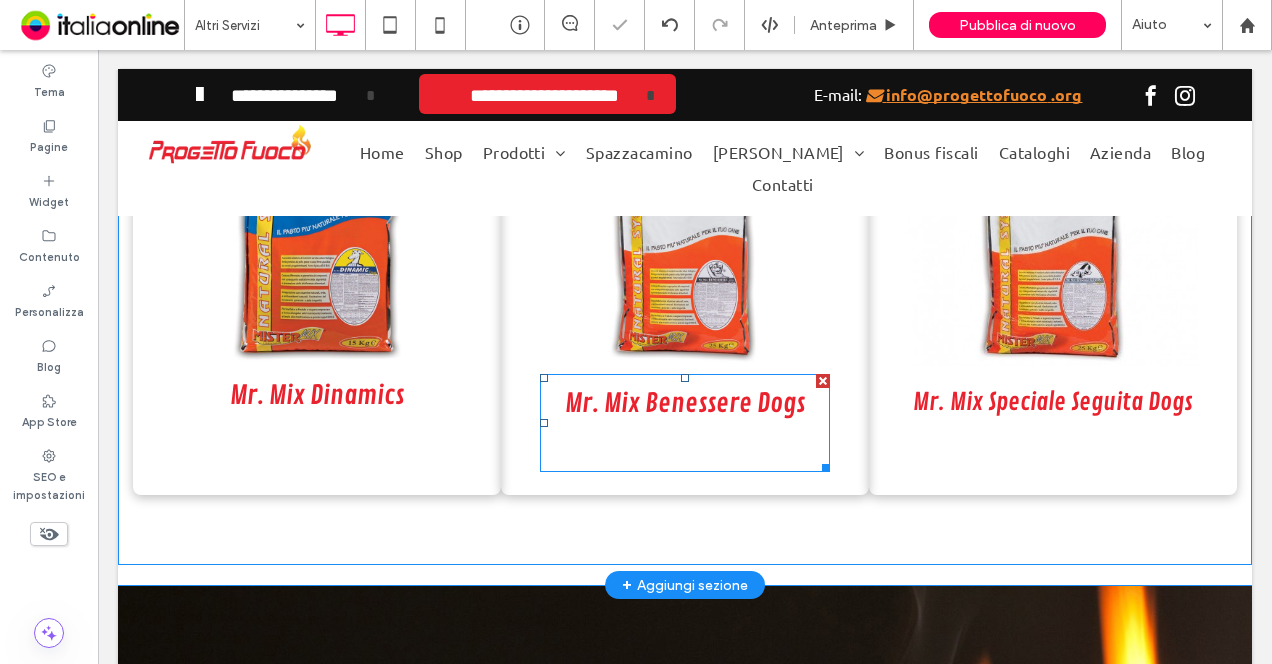 click on "Mr. Mix Benessere Dogs" at bounding box center (685, 403) 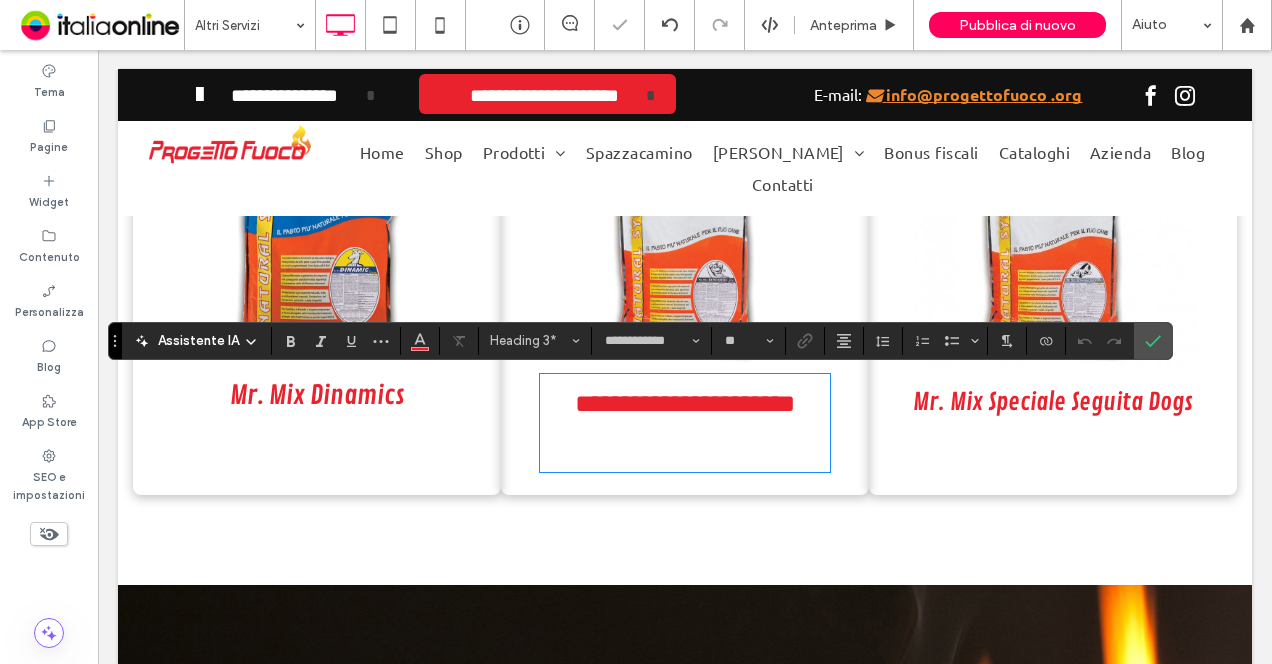 click on "**********" at bounding box center [685, 403] 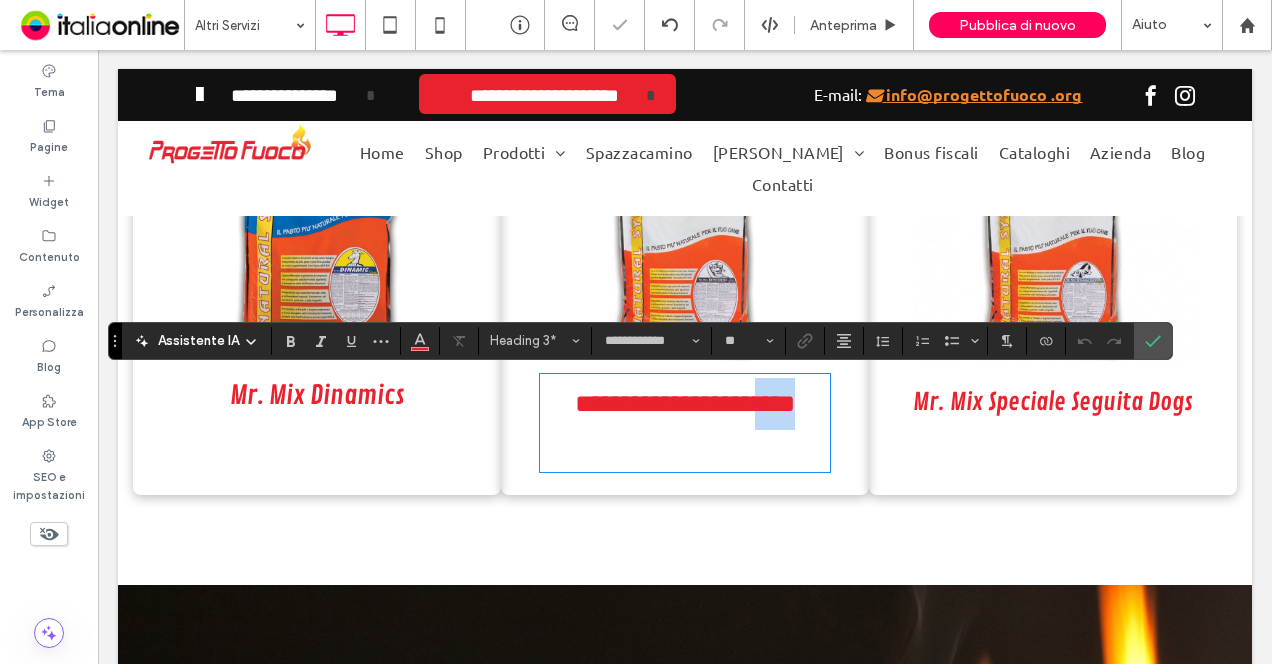 click on "**********" at bounding box center (685, 403) 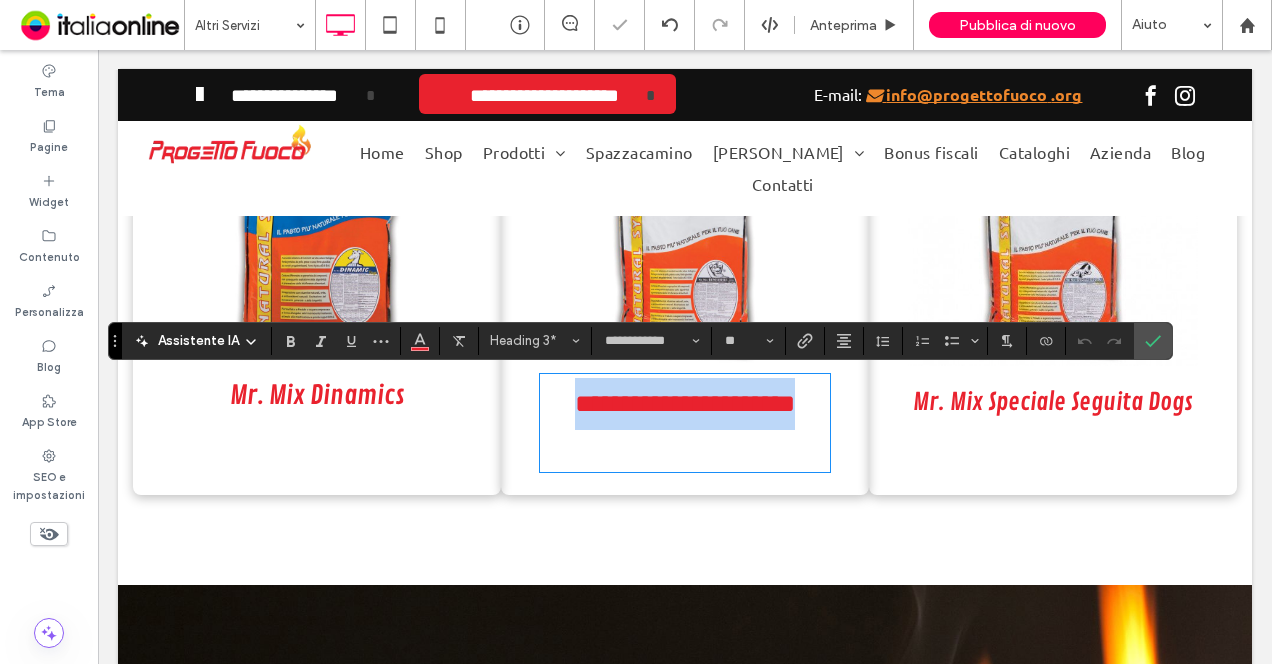 click on "**********" at bounding box center [685, 403] 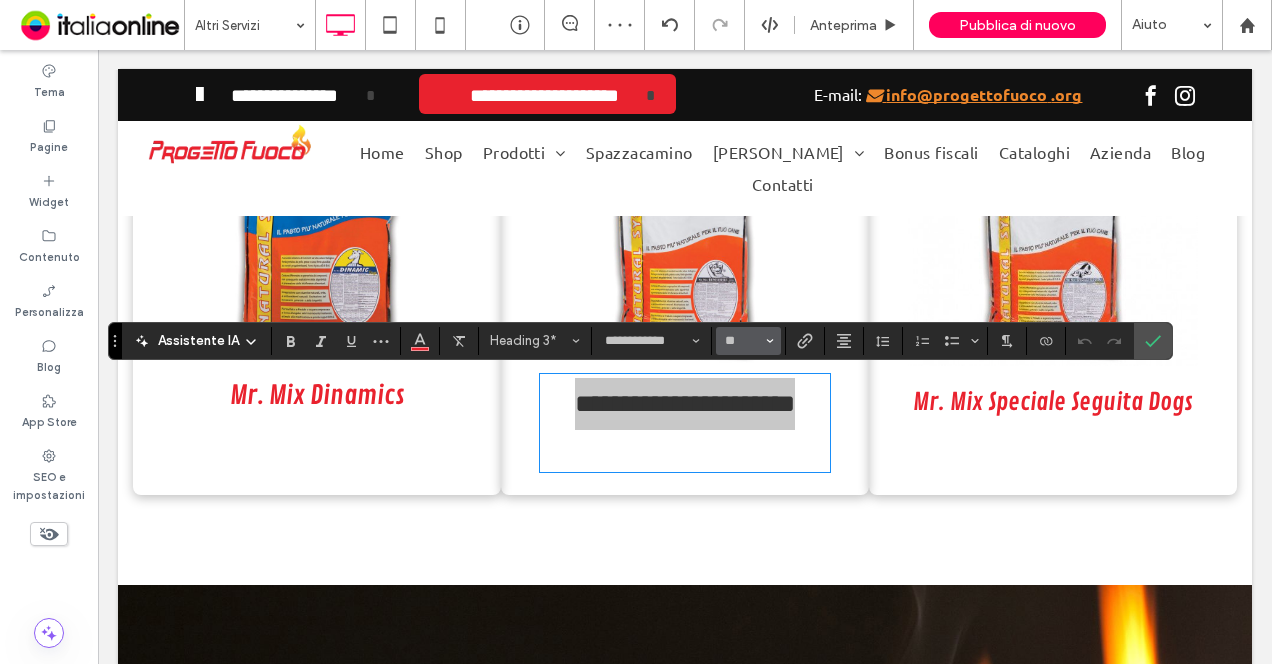 click on "**" at bounding box center (748, 341) 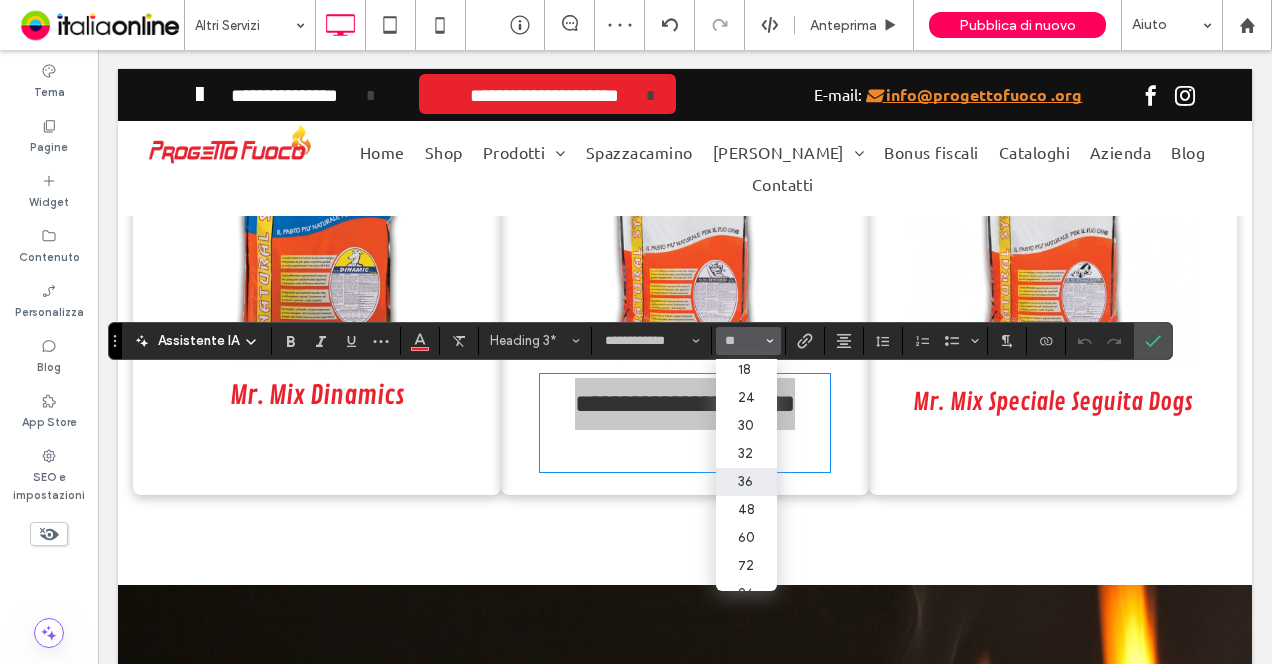 scroll, scrollTop: 200, scrollLeft: 0, axis: vertical 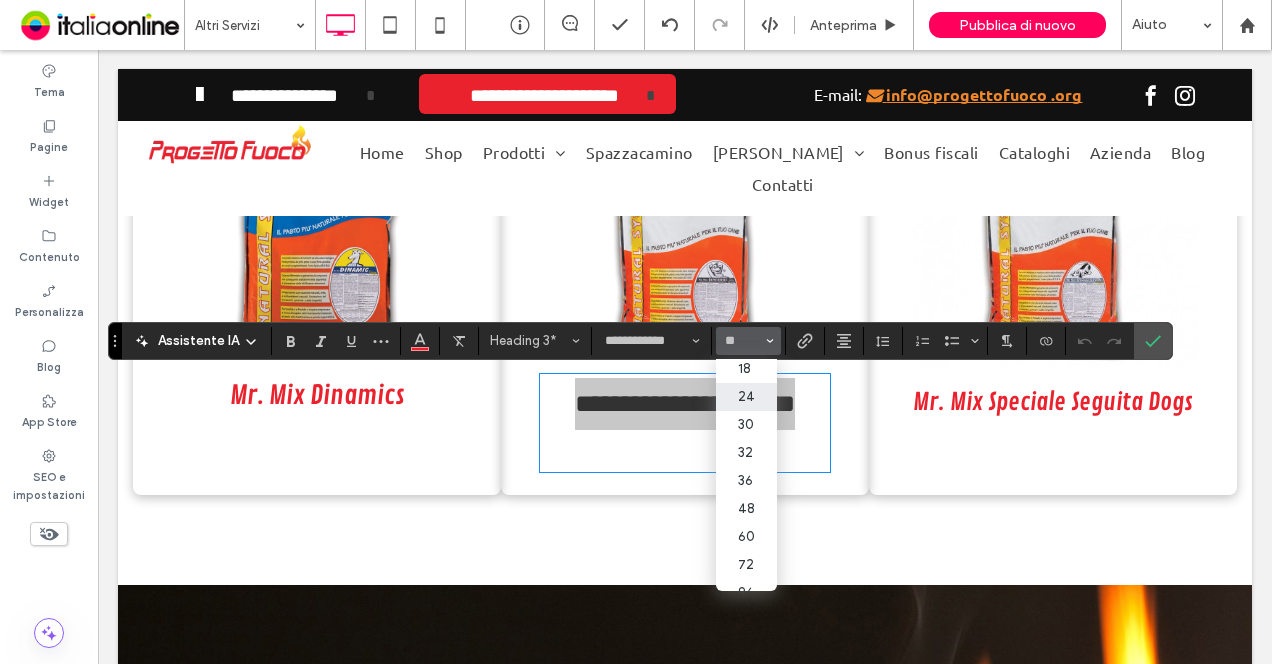 click on "24" at bounding box center (746, 397) 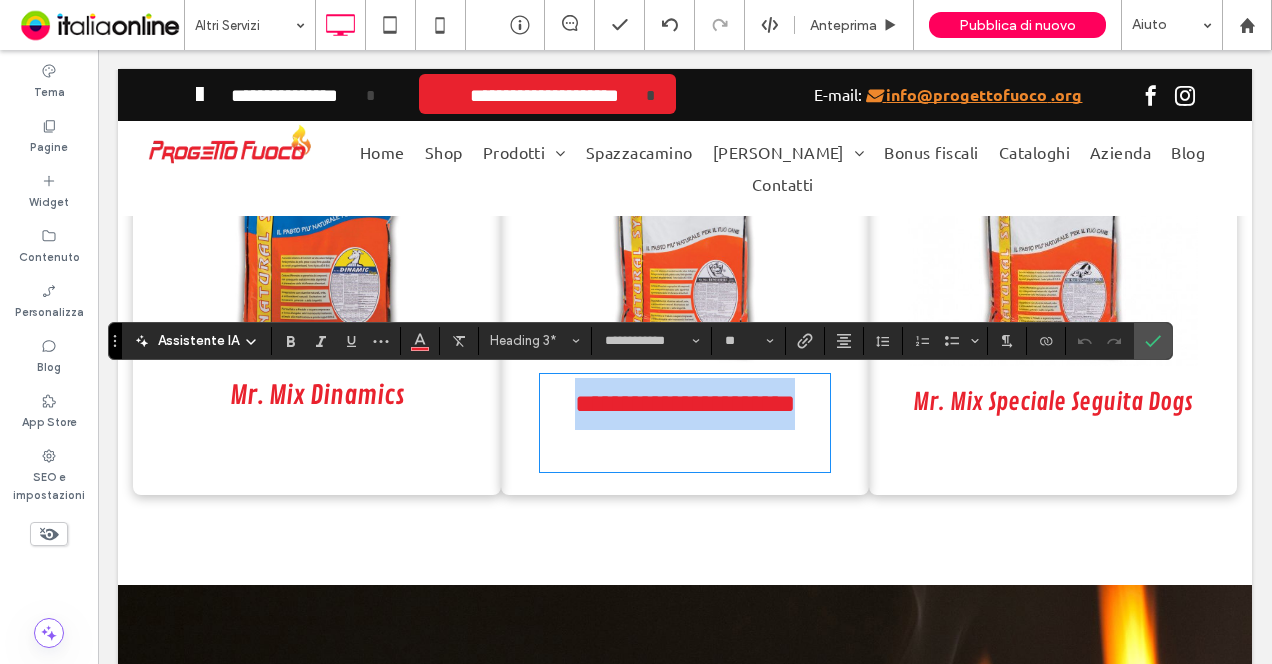 type on "**" 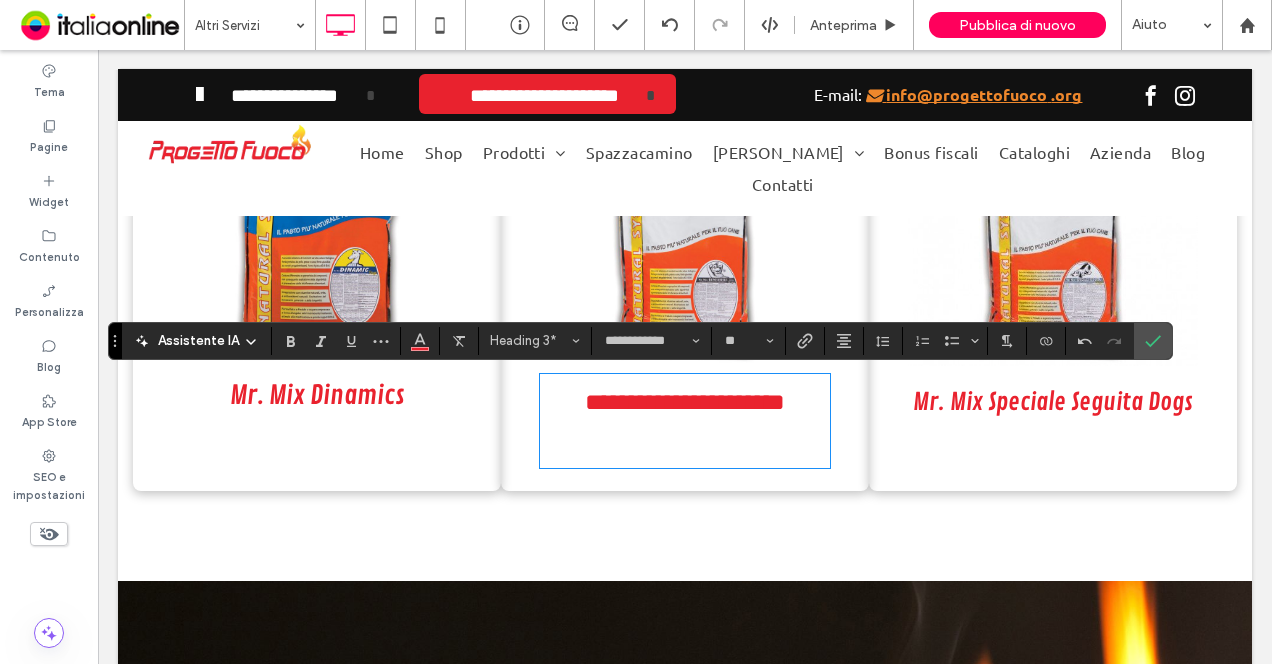 click on "Mr. Mix Dinamics" at bounding box center (317, 395) 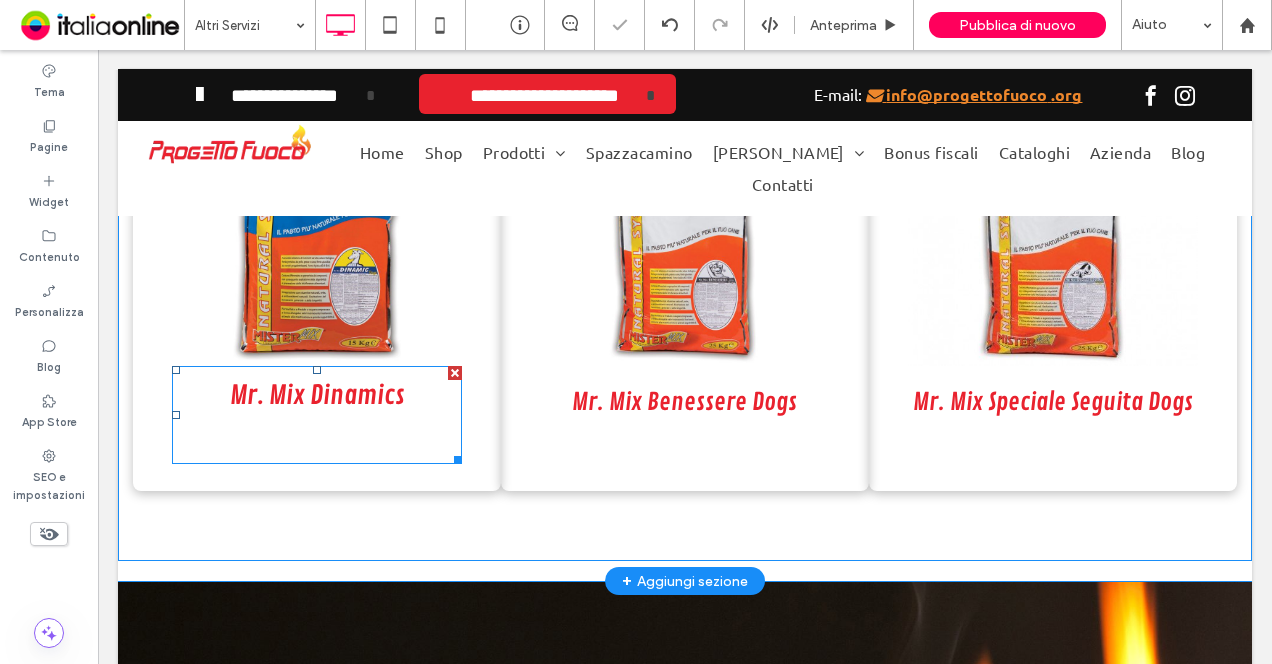 click on "Mr. Mix Dinamics" at bounding box center (317, 395) 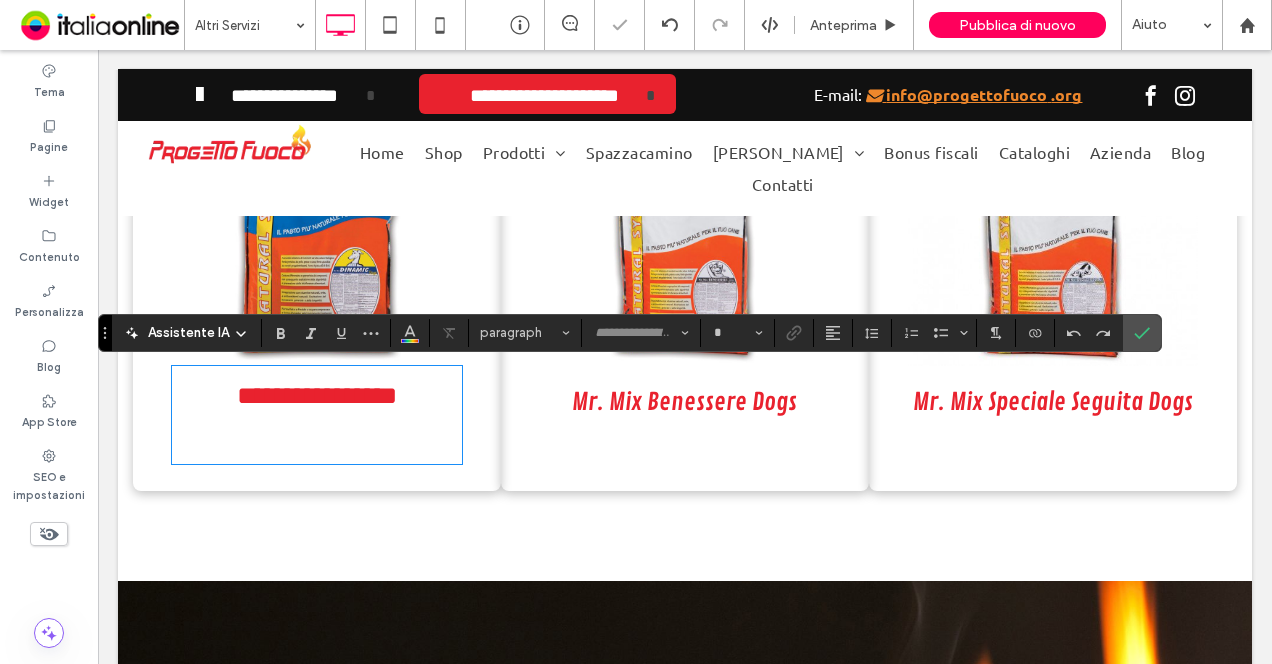 type on "**********" 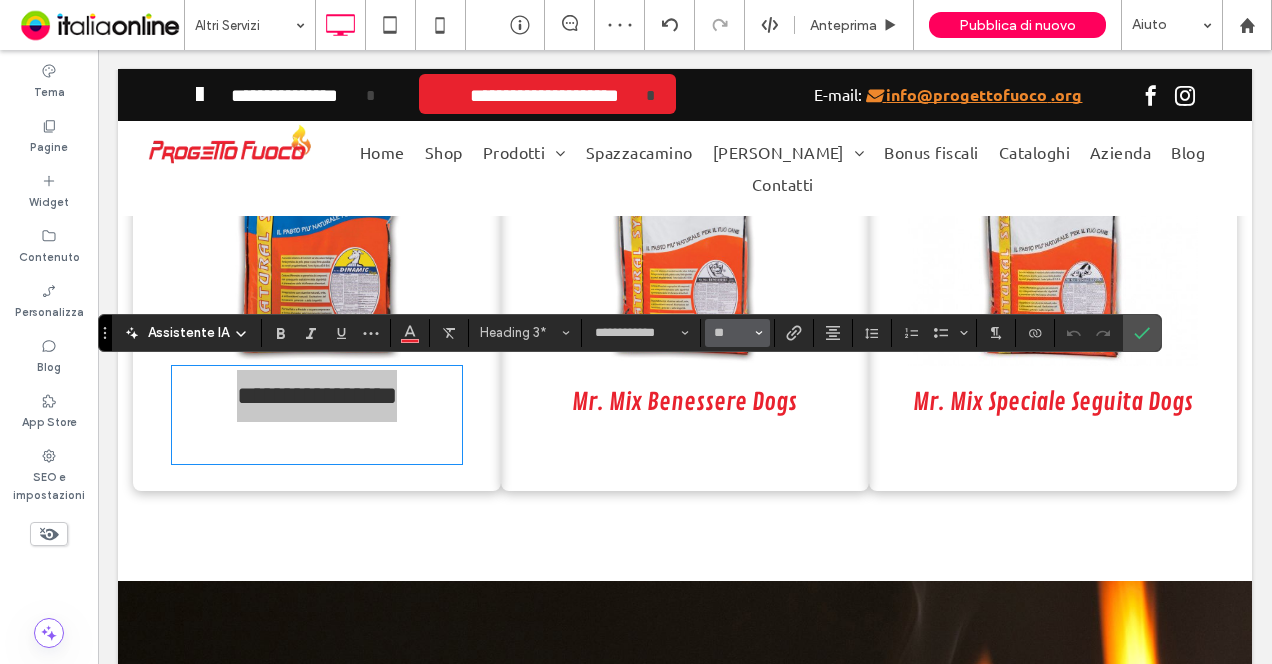 click on "**" at bounding box center [731, 333] 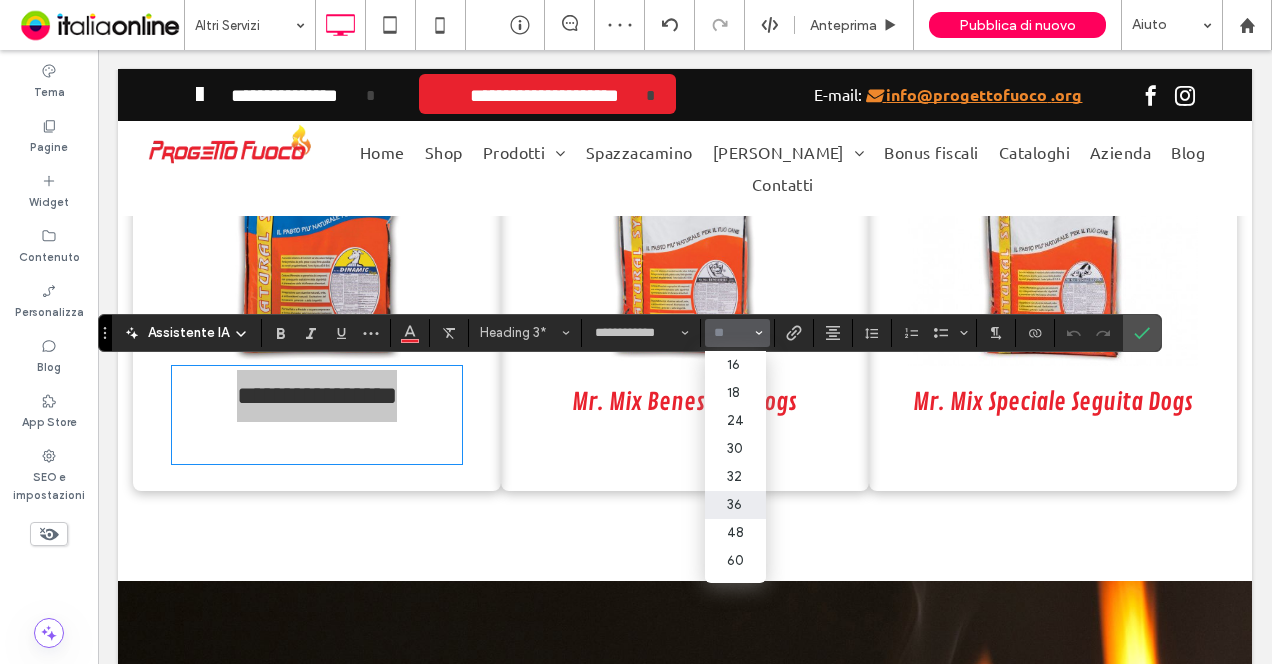 scroll, scrollTop: 200, scrollLeft: 0, axis: vertical 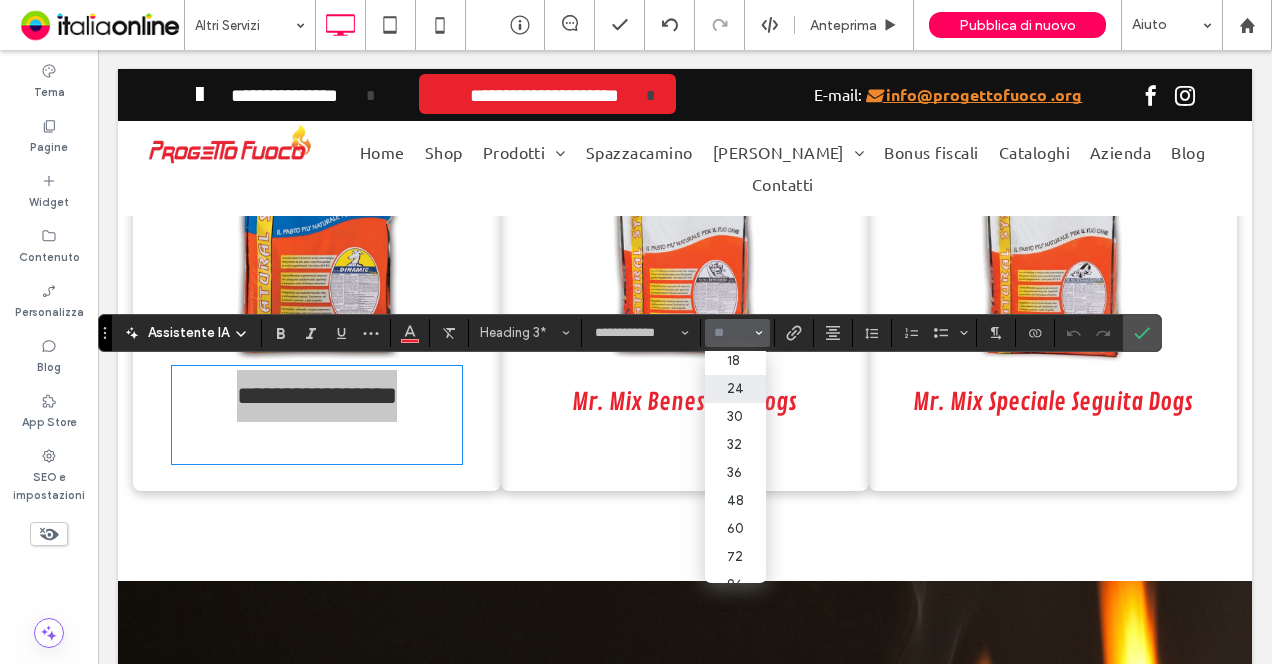 click on "24" at bounding box center (735, 389) 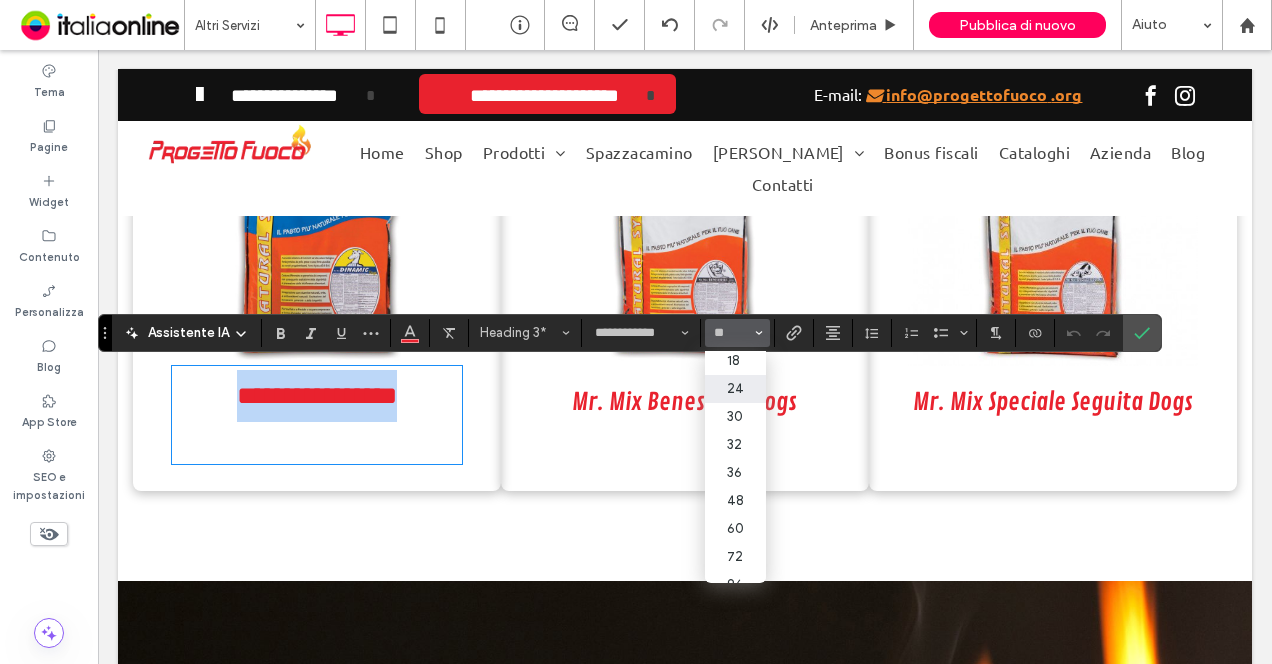 type on "**" 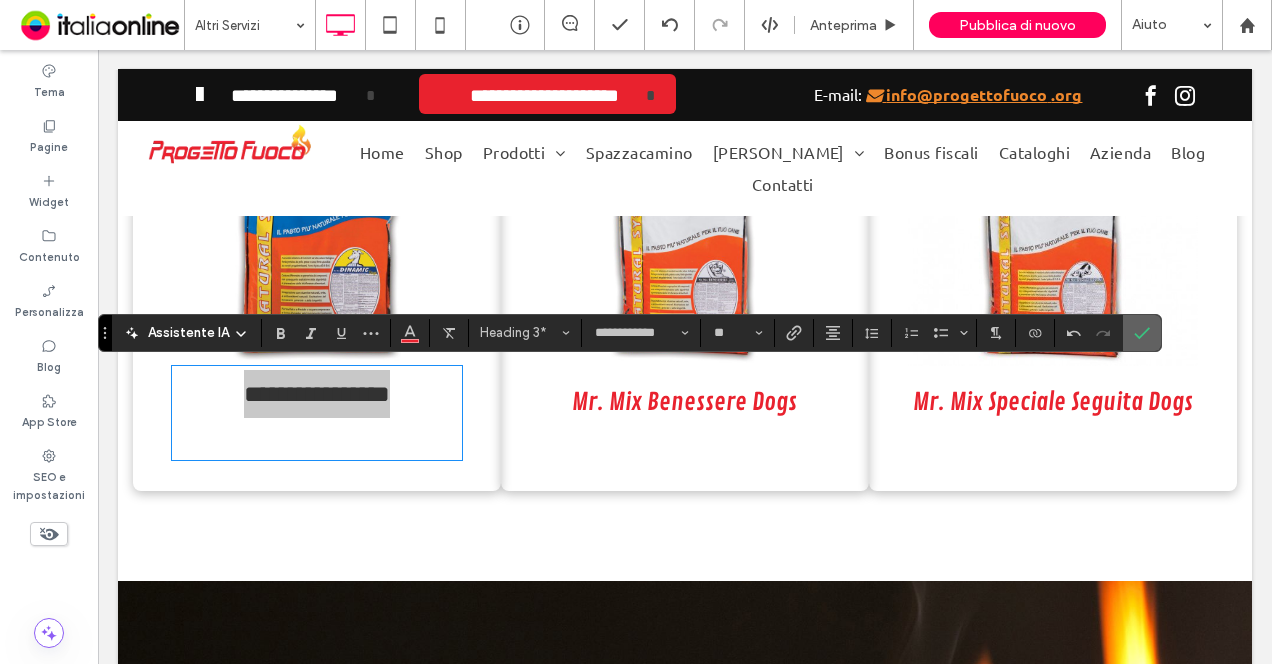 click 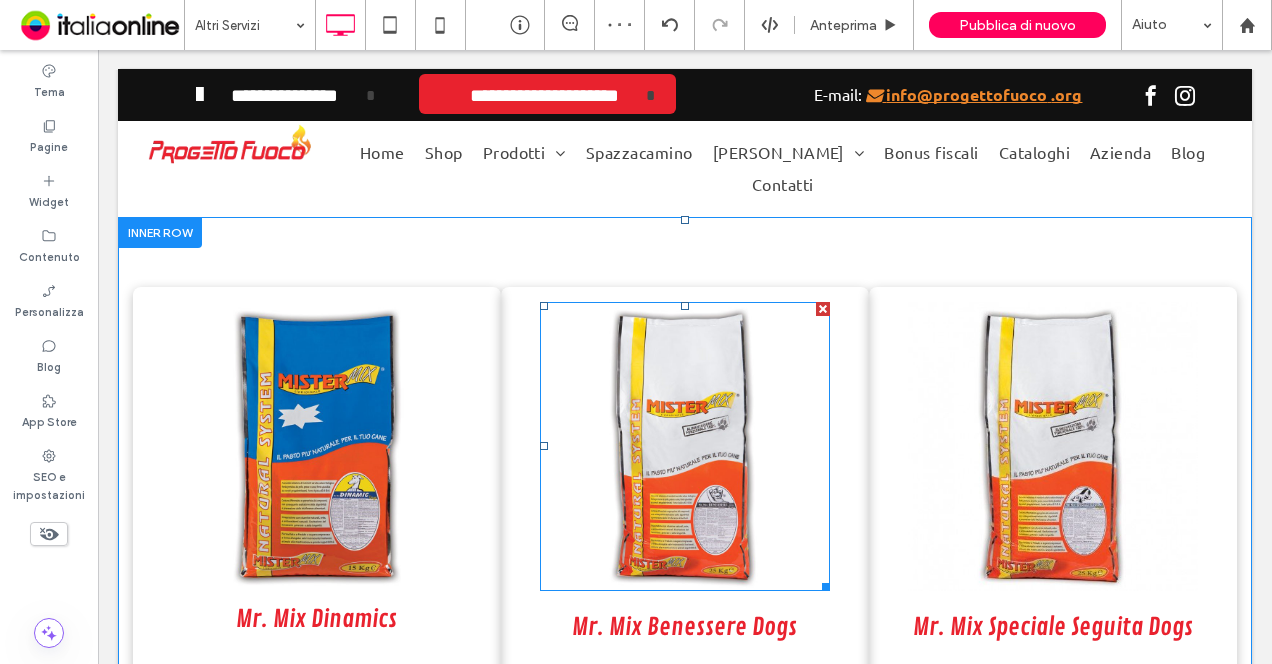 scroll, scrollTop: 1355, scrollLeft: 0, axis: vertical 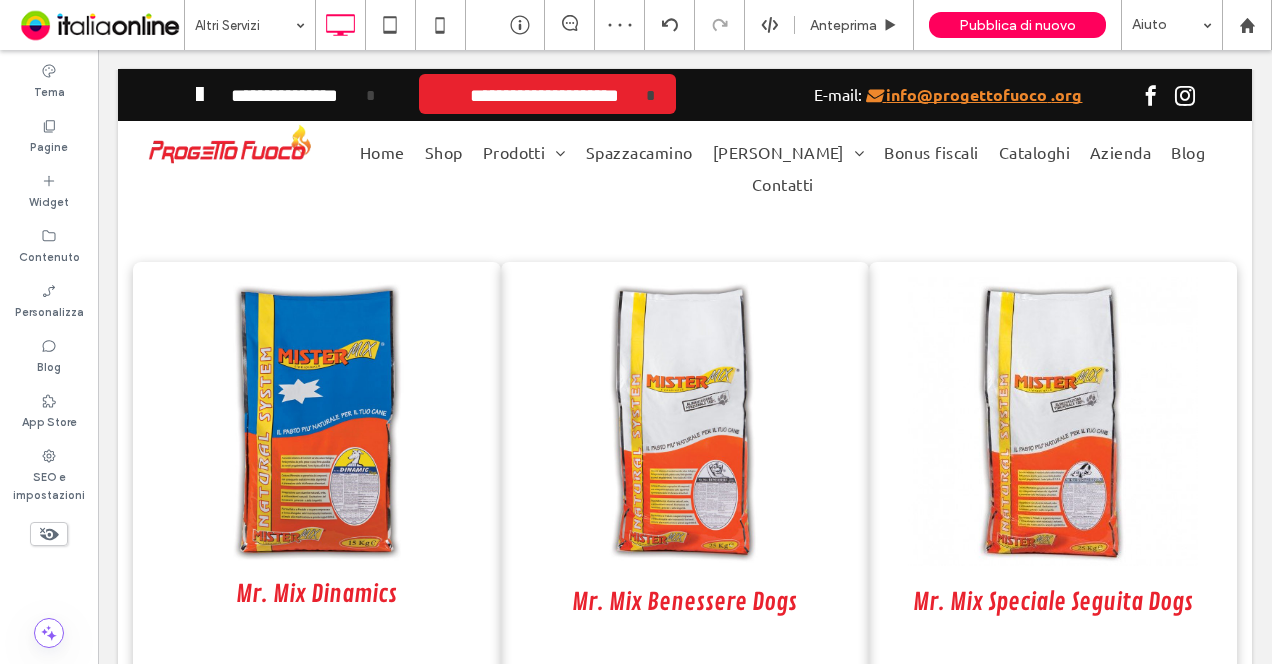 click on "Mr. Mix Dinamics   Prezzo al Sacco: € 7,00
Click To Paste     Click To Paste" at bounding box center (317, 477) 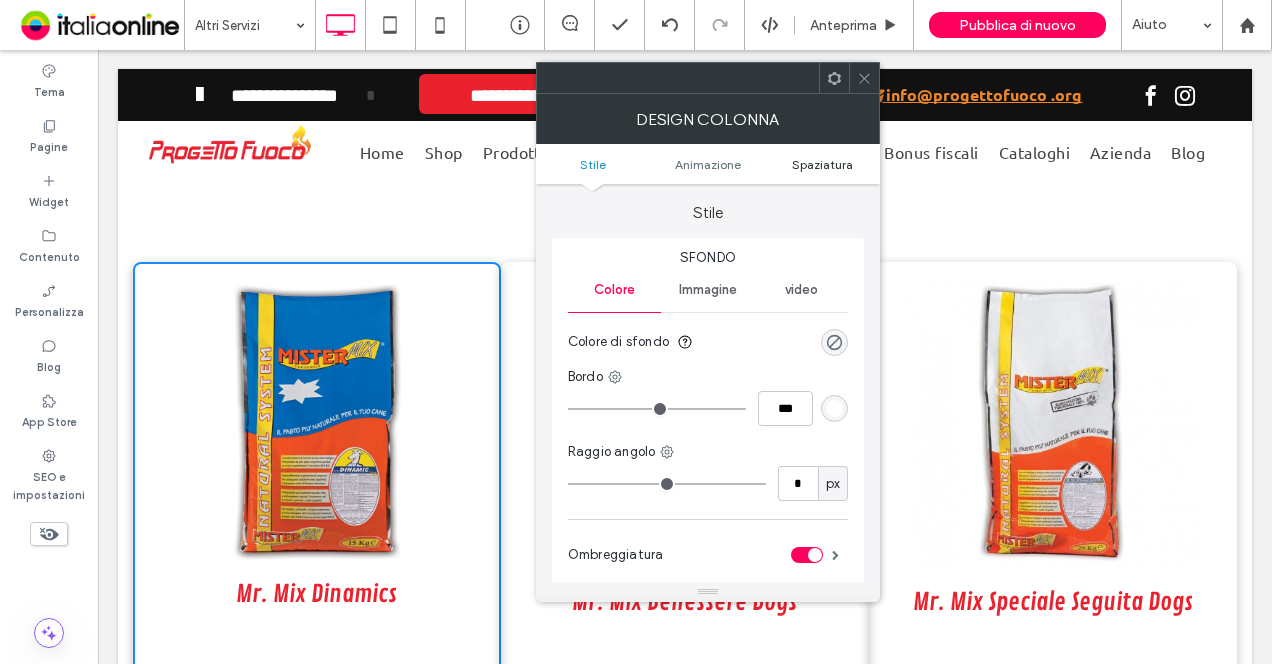 click on "Spaziatura" at bounding box center (822, 164) 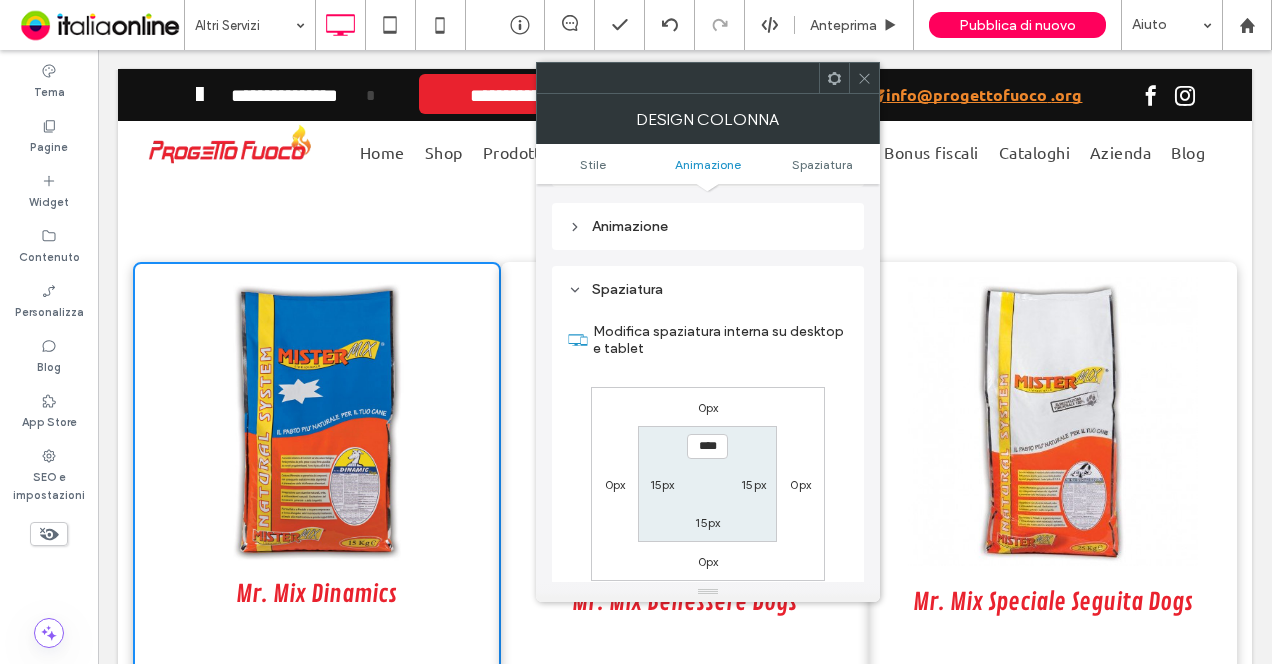 scroll, scrollTop: 469, scrollLeft: 0, axis: vertical 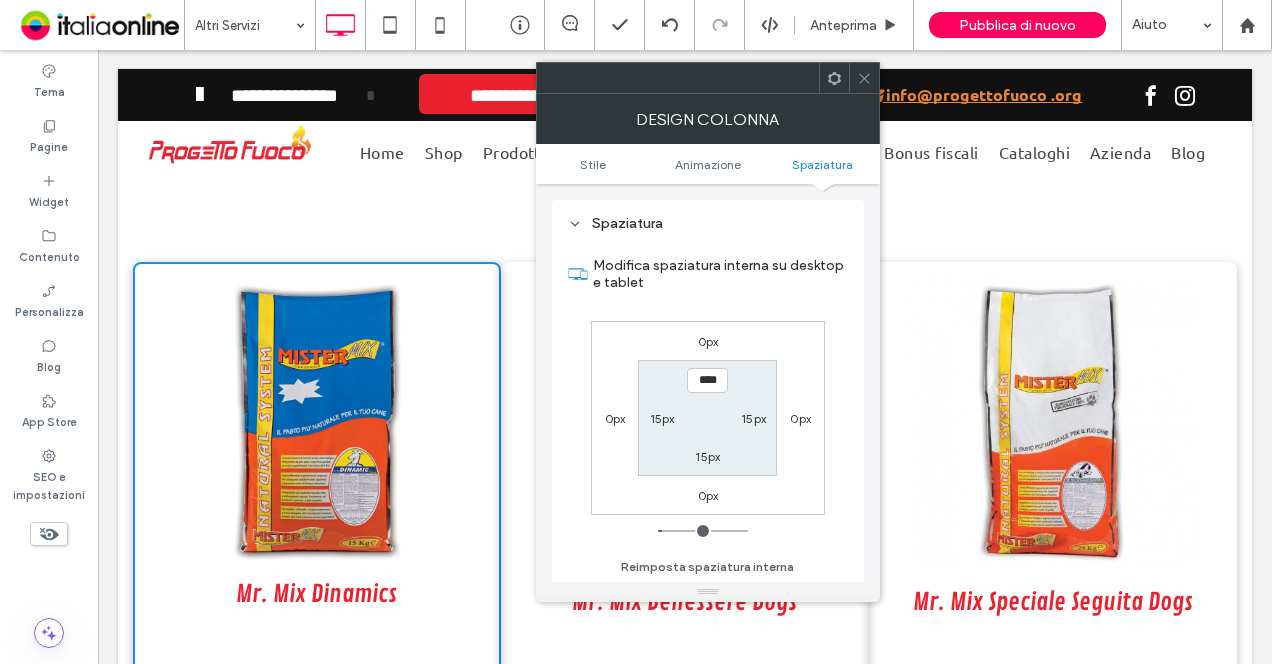 click on "0px" at bounding box center [800, 418] 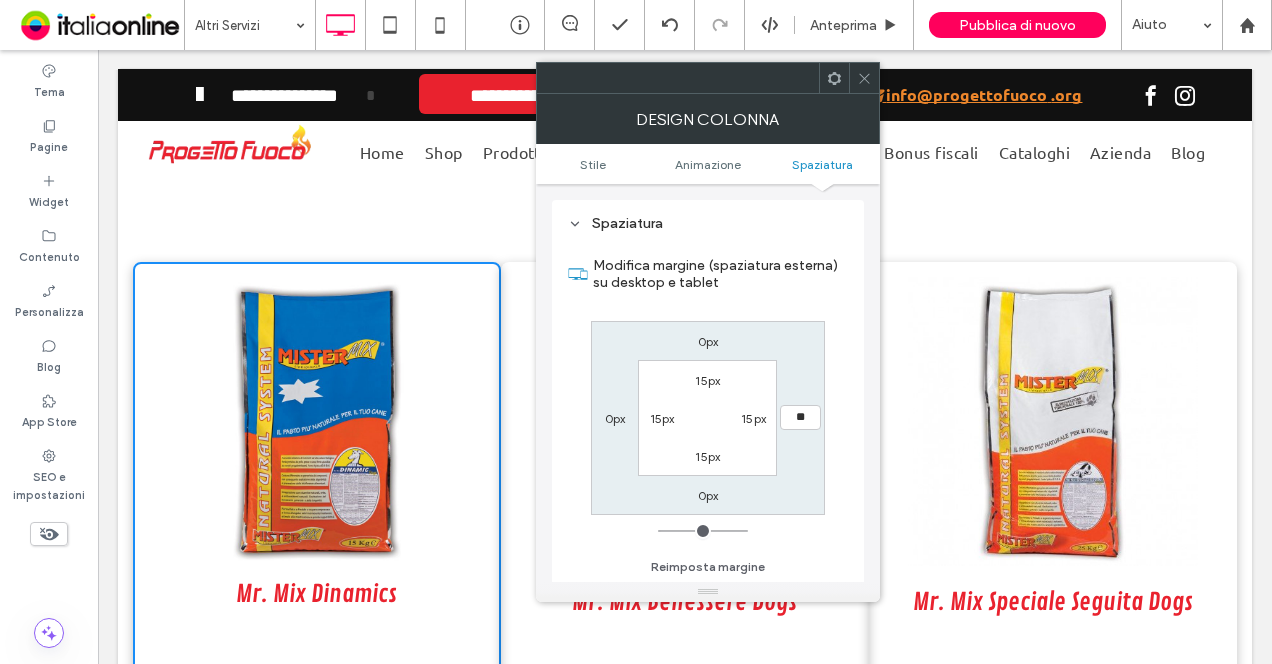 type on "**" 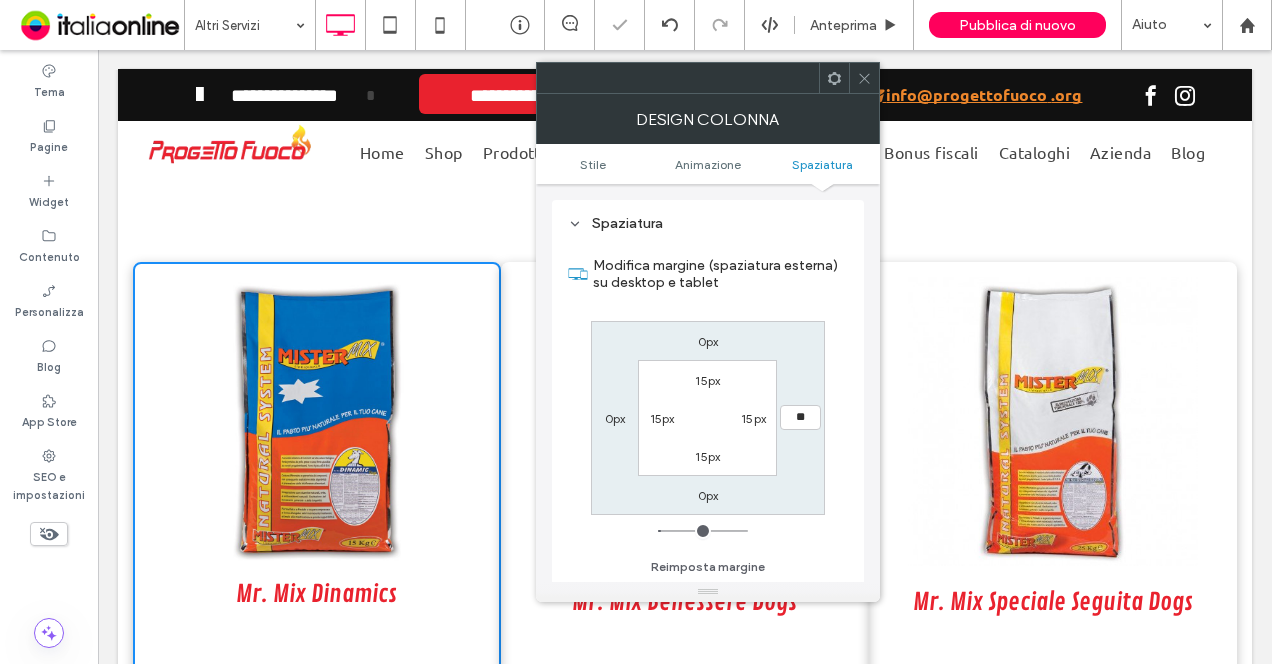 type on "**" 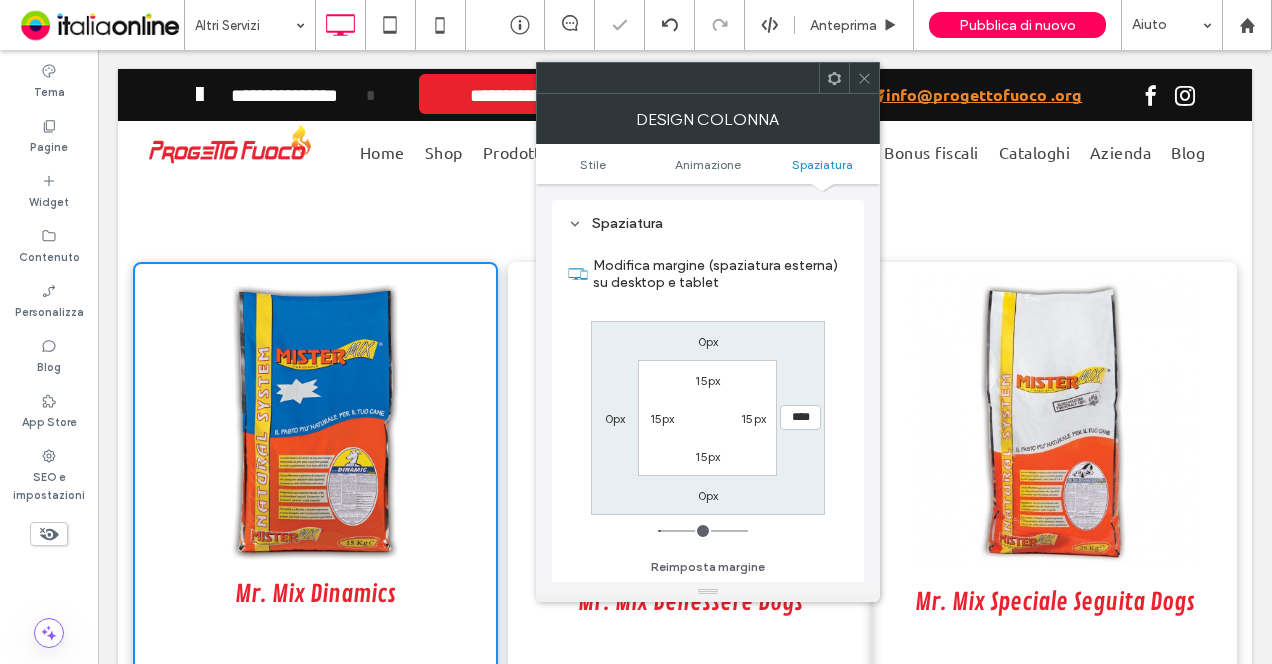 click at bounding box center [864, 78] 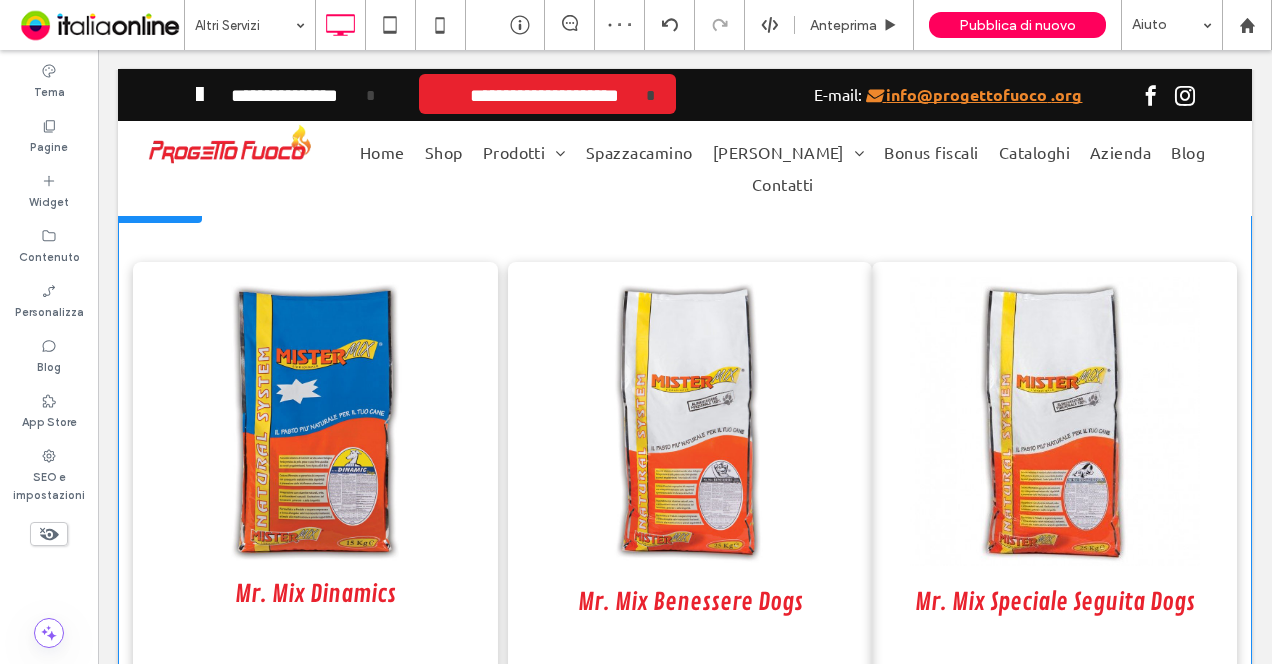 click on "Prezzo al Sacco: € 7,00
Click To Paste     Click To Paste     Mr. Mix Benessere Dogs" at bounding box center (690, 477) 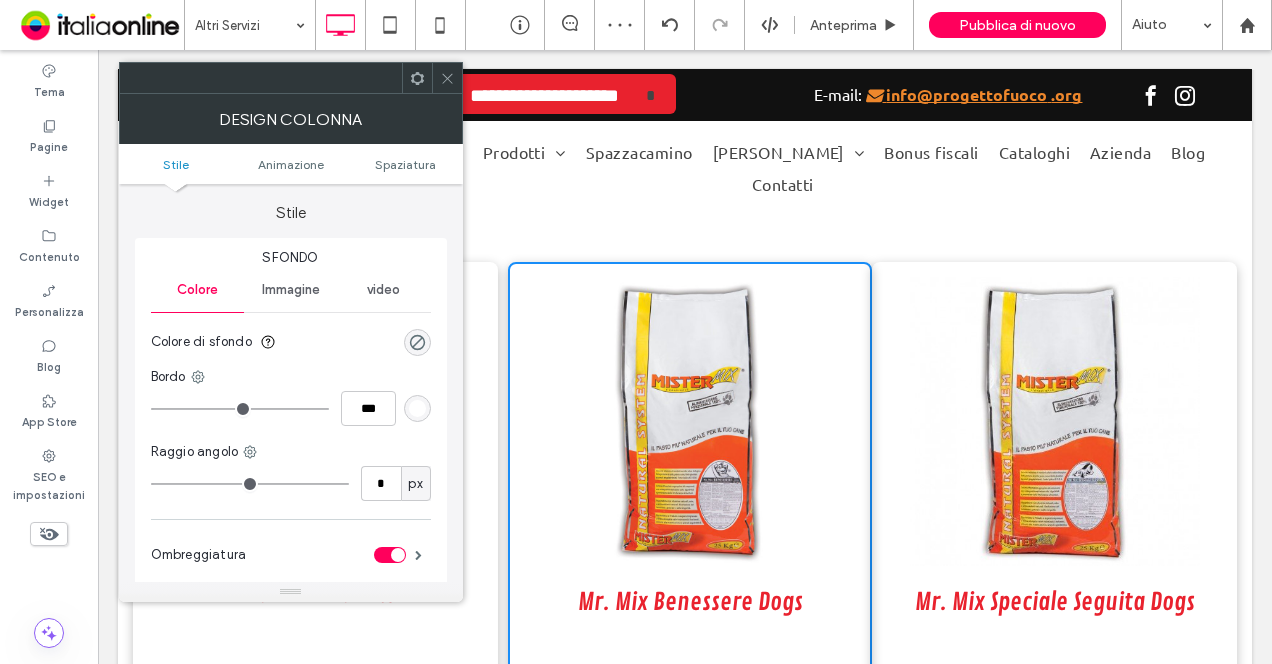 type on "*" 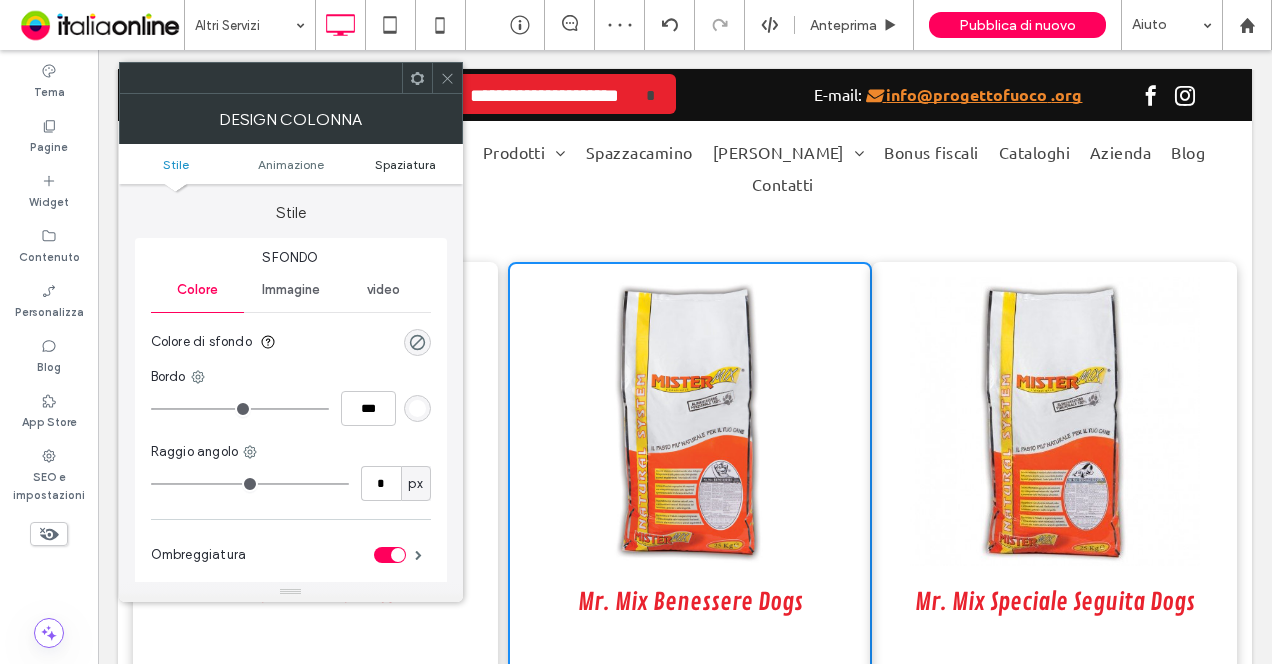 click on "Spaziatura" at bounding box center [405, 164] 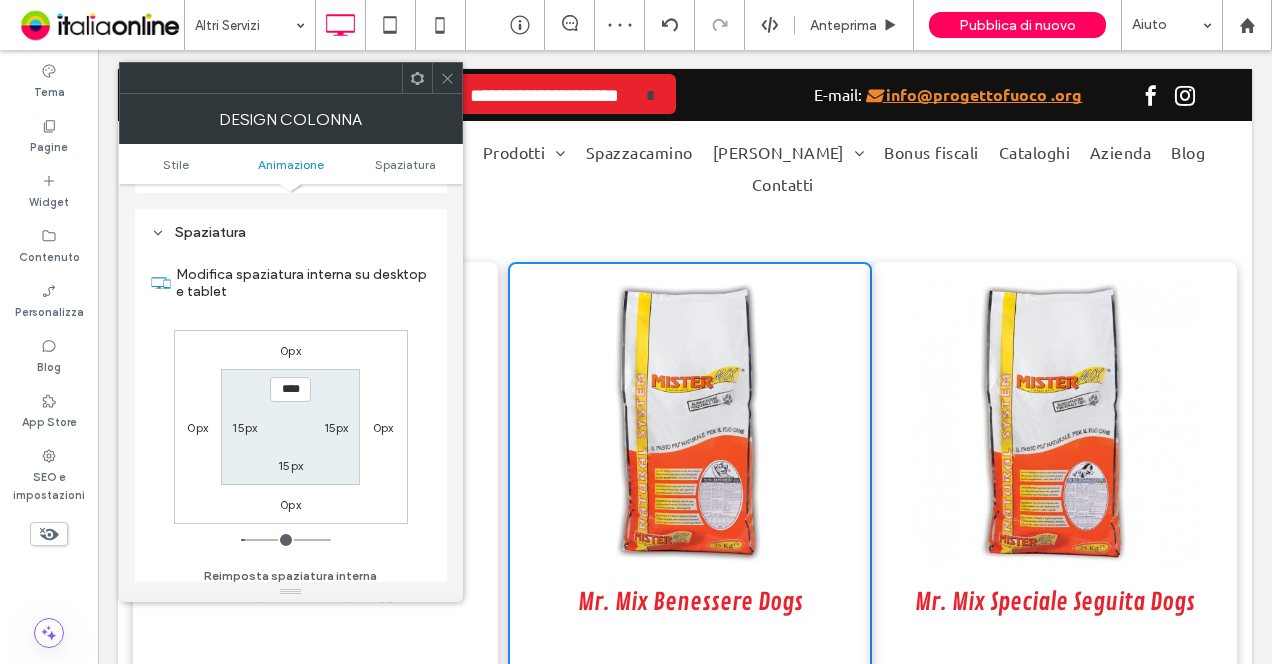 scroll, scrollTop: 469, scrollLeft: 0, axis: vertical 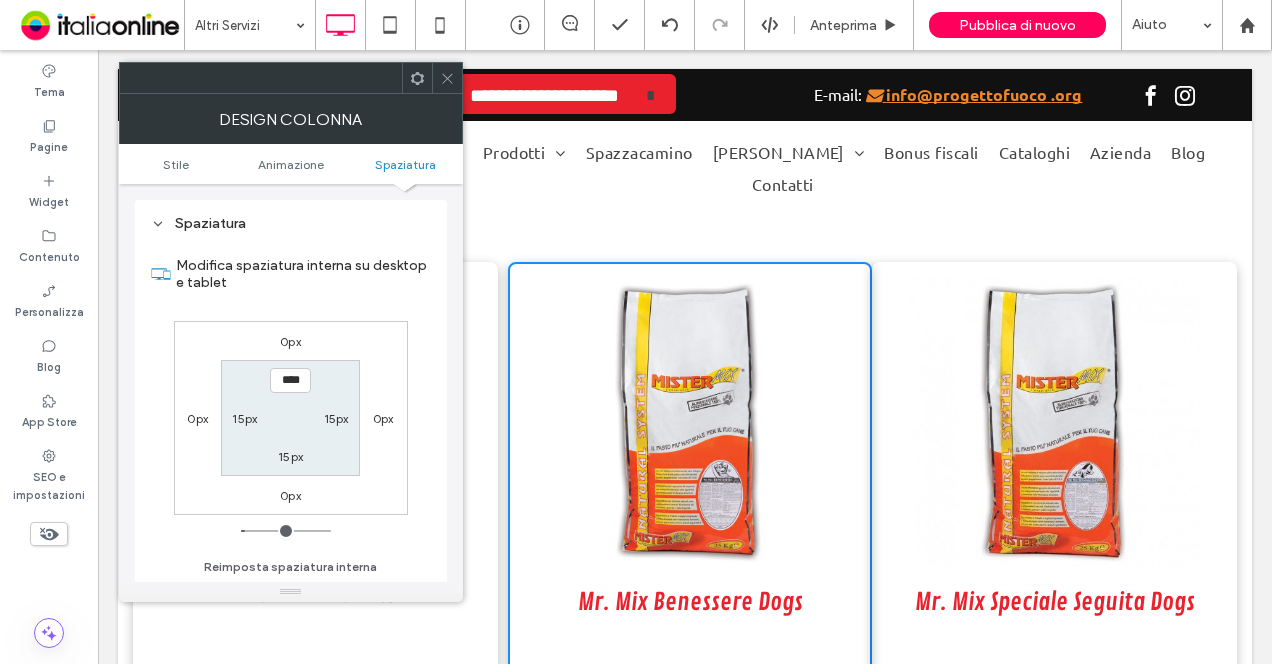 click on "0px" at bounding box center [383, 418] 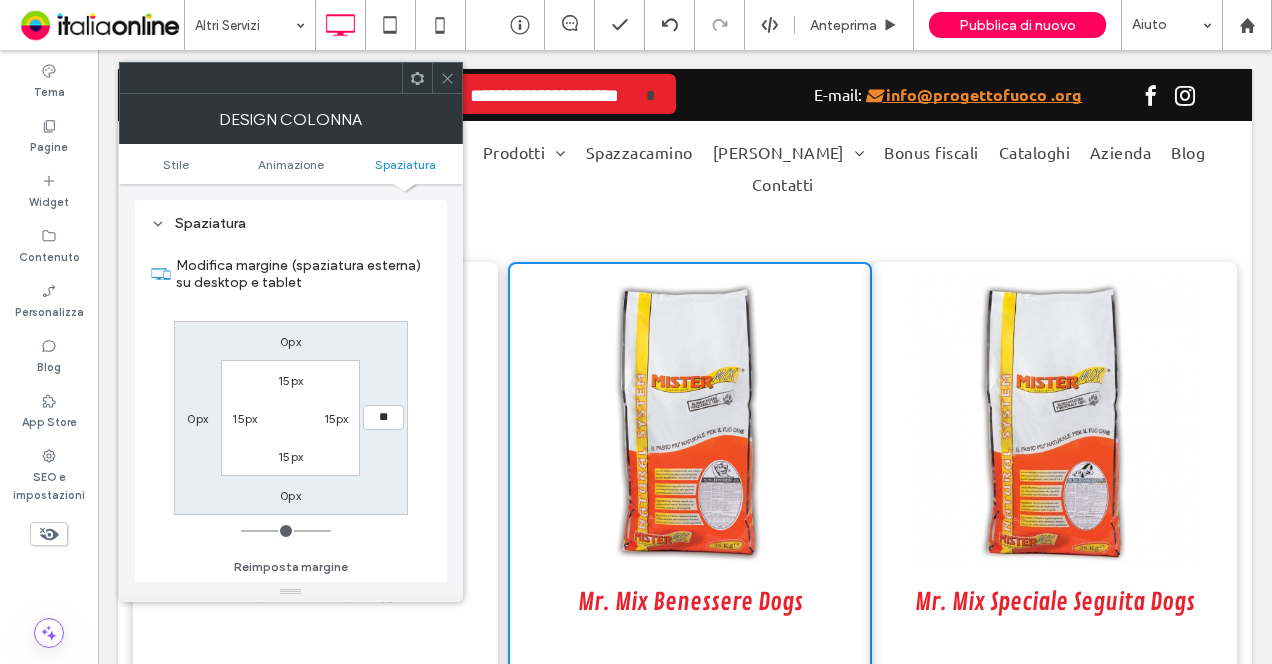 type on "**" 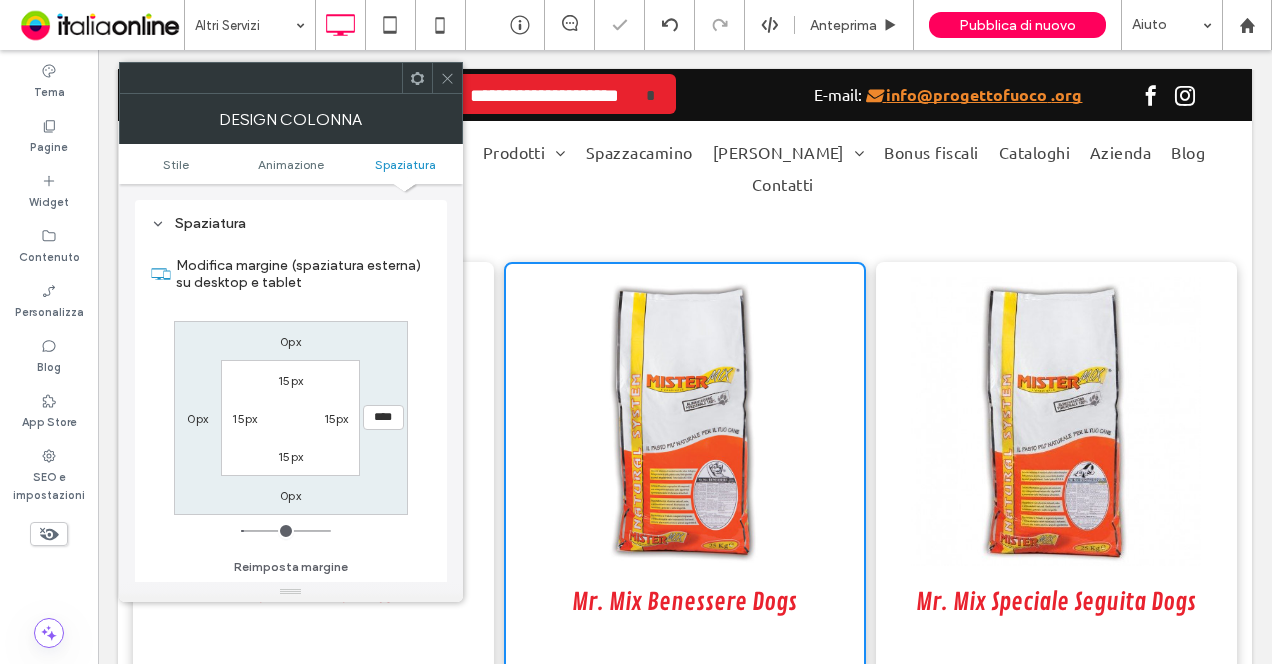 click at bounding box center (447, 78) 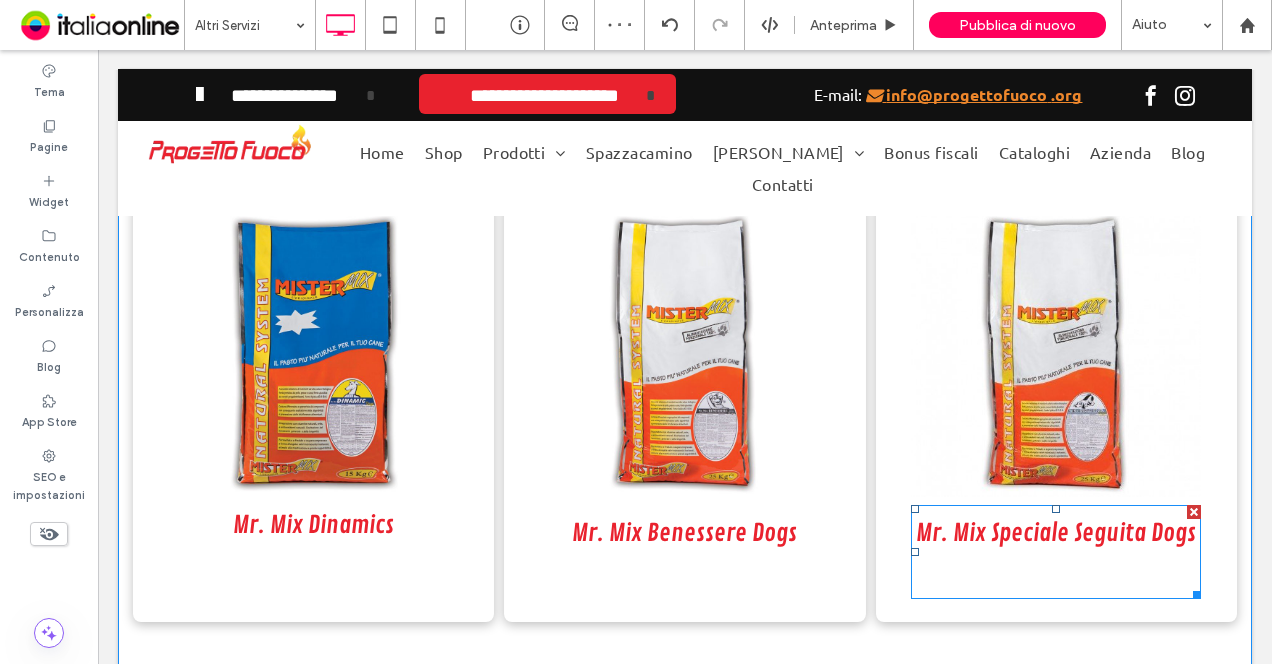 scroll, scrollTop: 1555, scrollLeft: 0, axis: vertical 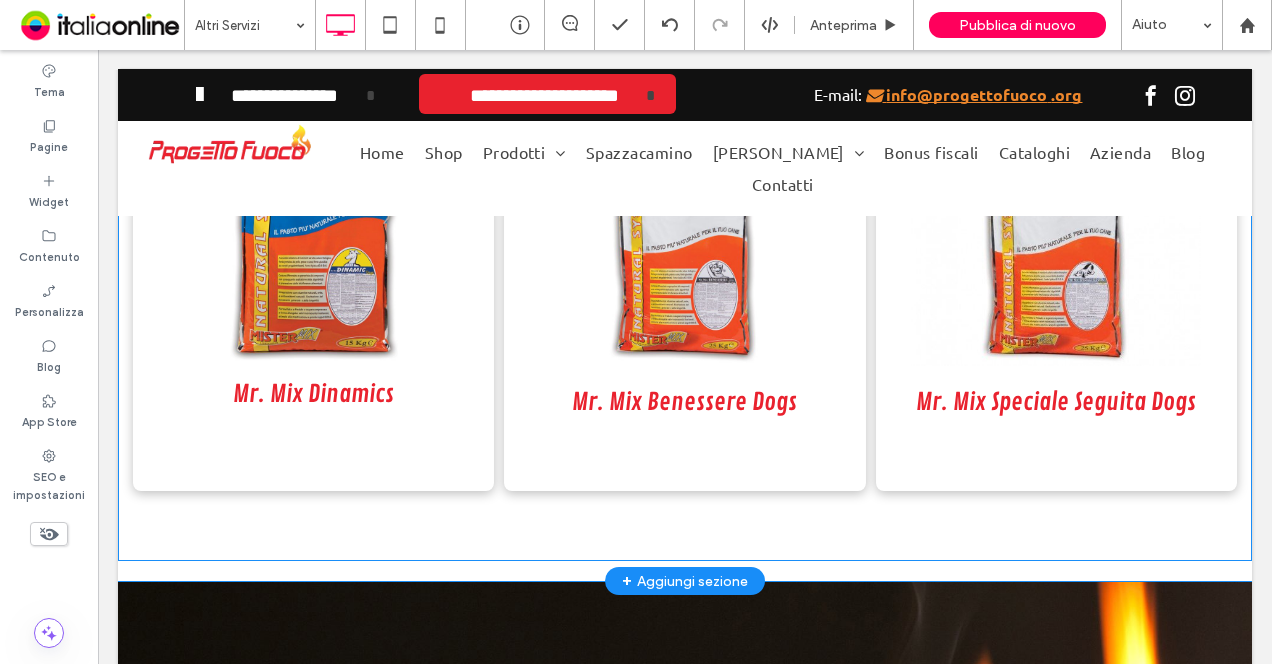 click on "Mr. Mix Dinamics   Prezzo al Sacco: € 7,00
Click To Paste     Click To Paste" at bounding box center [313, 277] 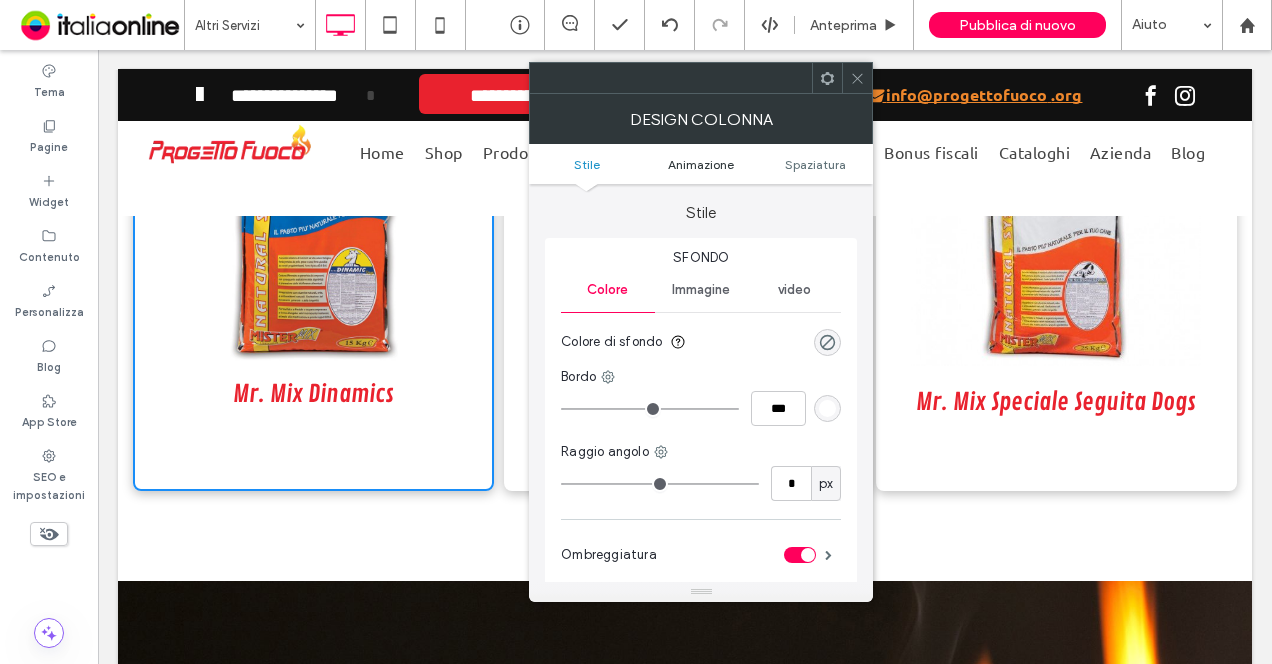 click on "Animazione" at bounding box center (701, 164) 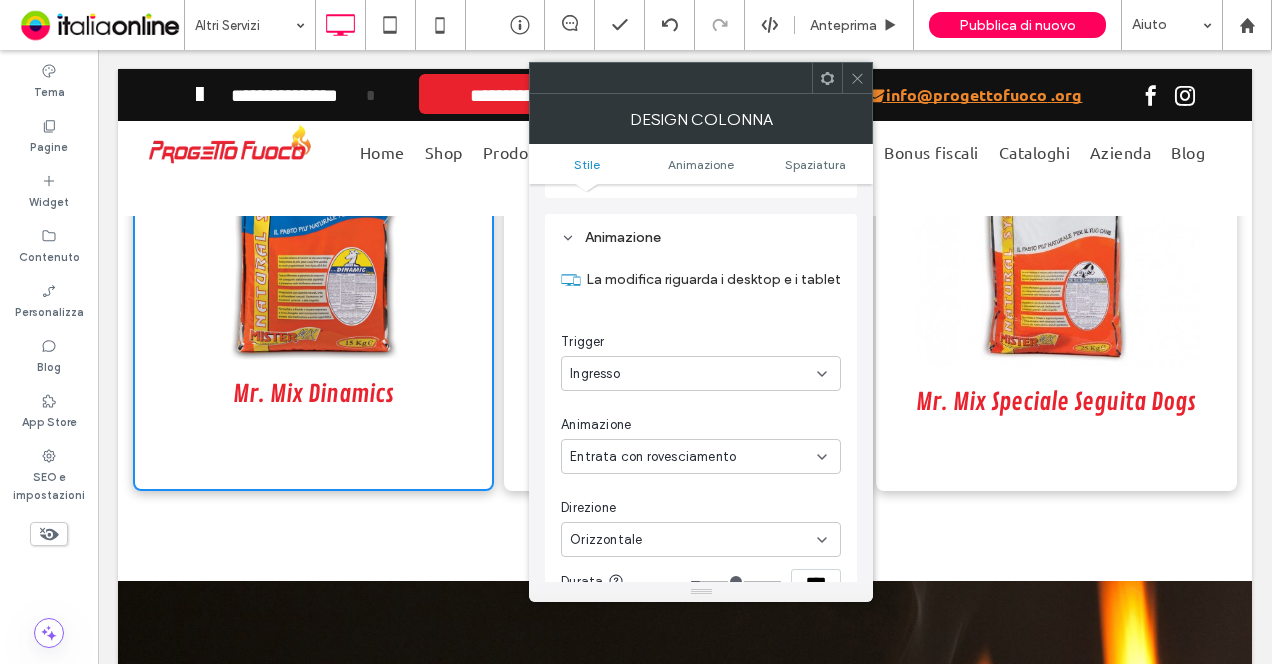 scroll, scrollTop: 306, scrollLeft: 0, axis: vertical 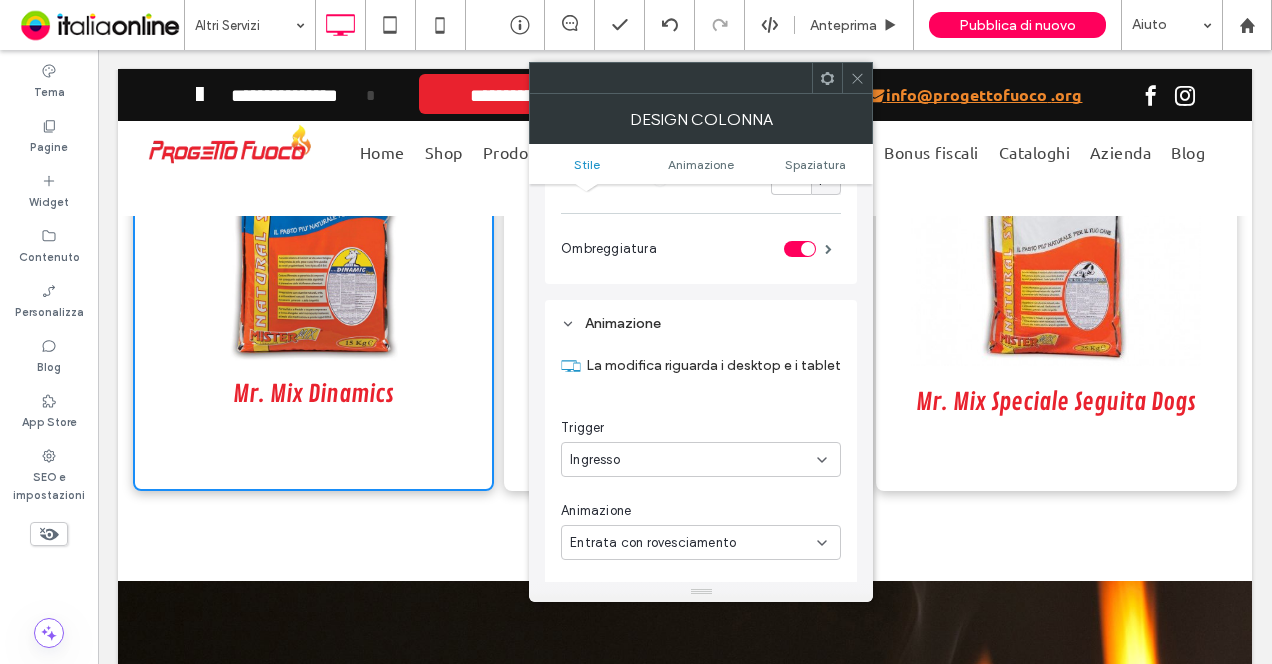 click 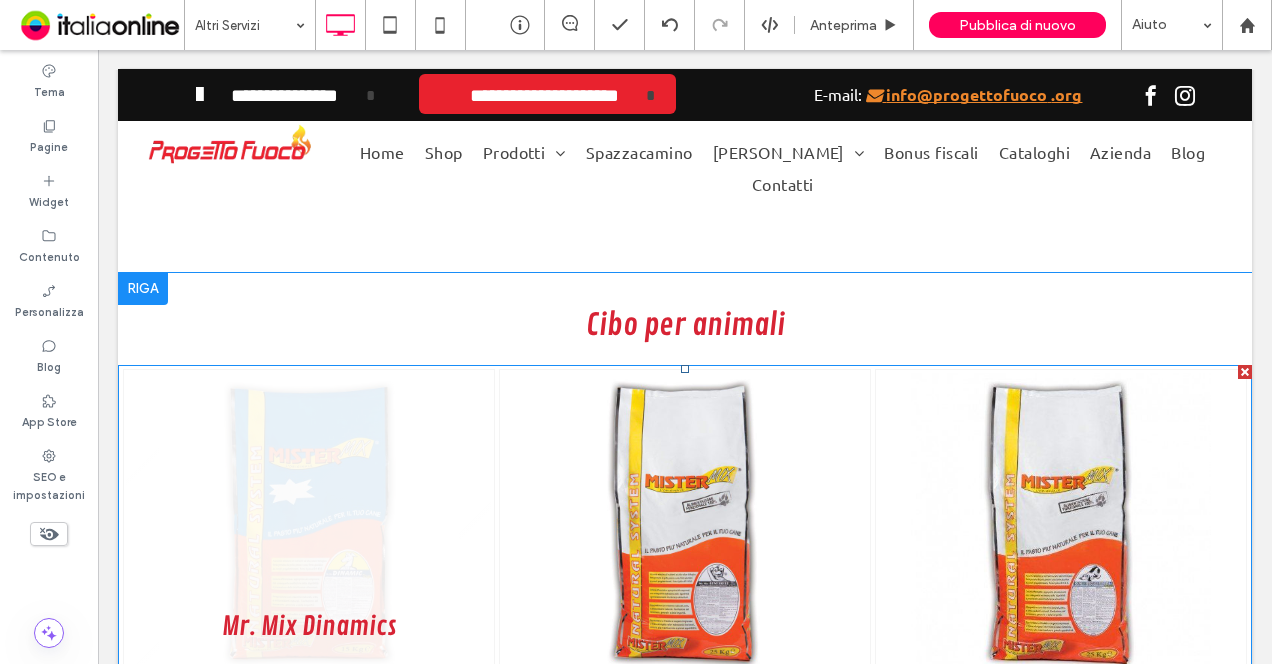 scroll, scrollTop: 855, scrollLeft: 0, axis: vertical 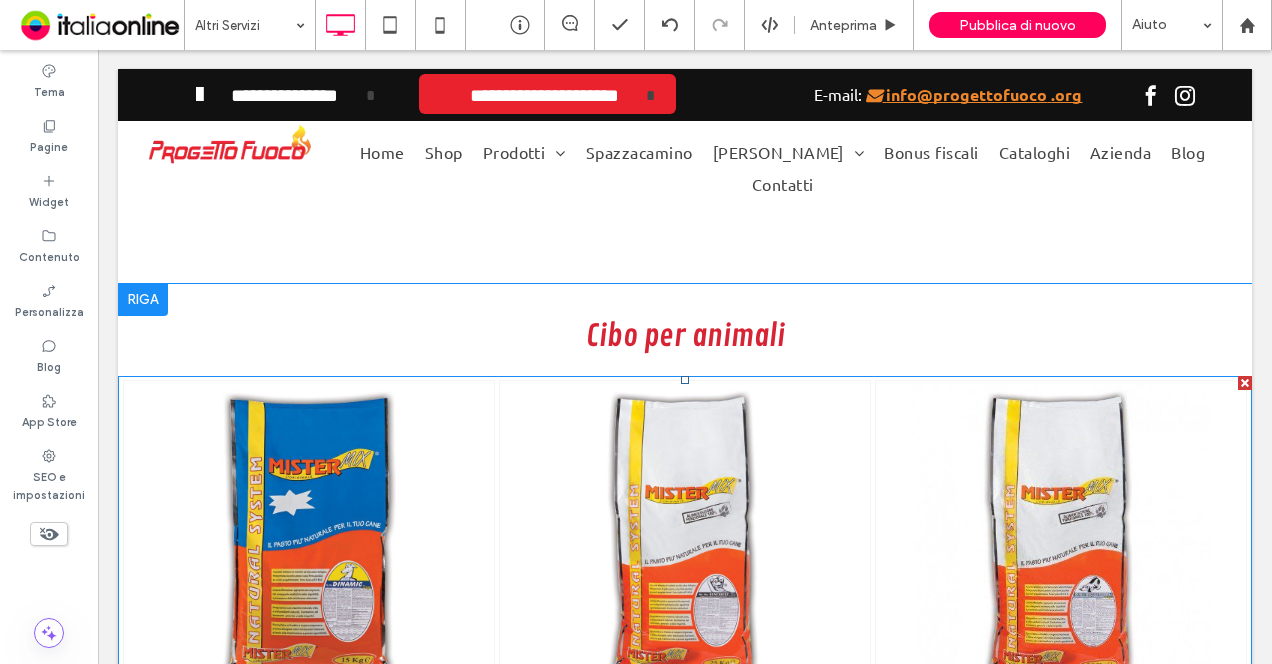 click at bounding box center [1245, 383] 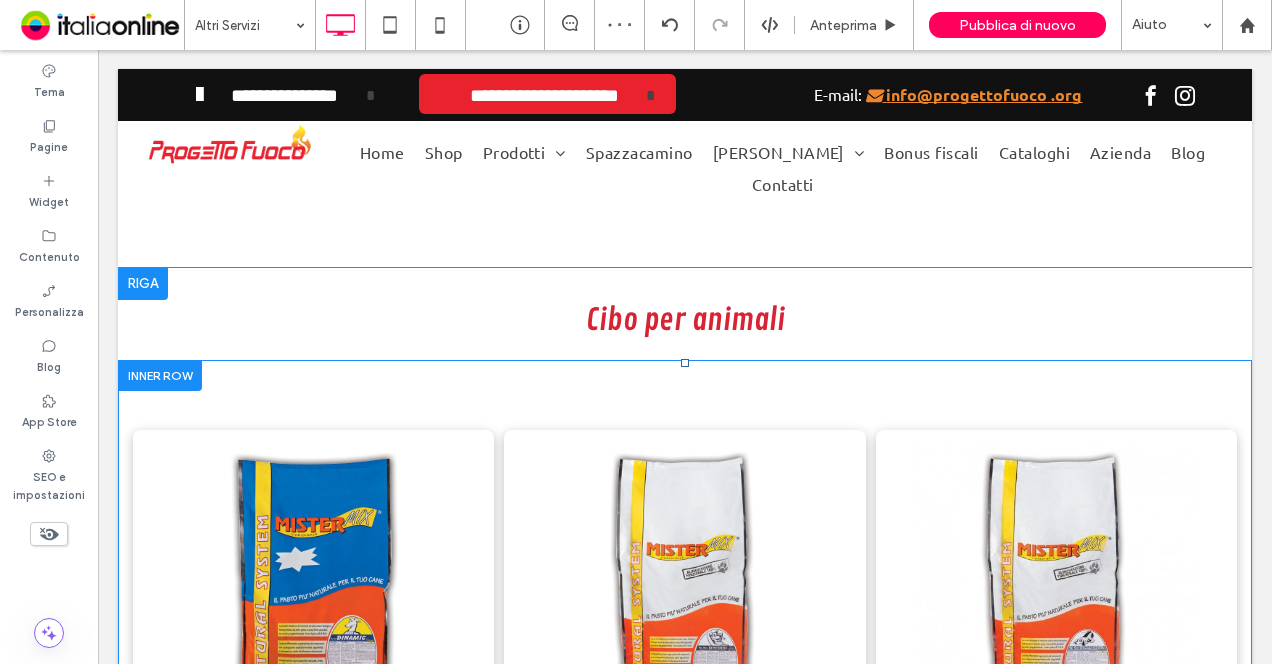 scroll, scrollTop: 755, scrollLeft: 0, axis: vertical 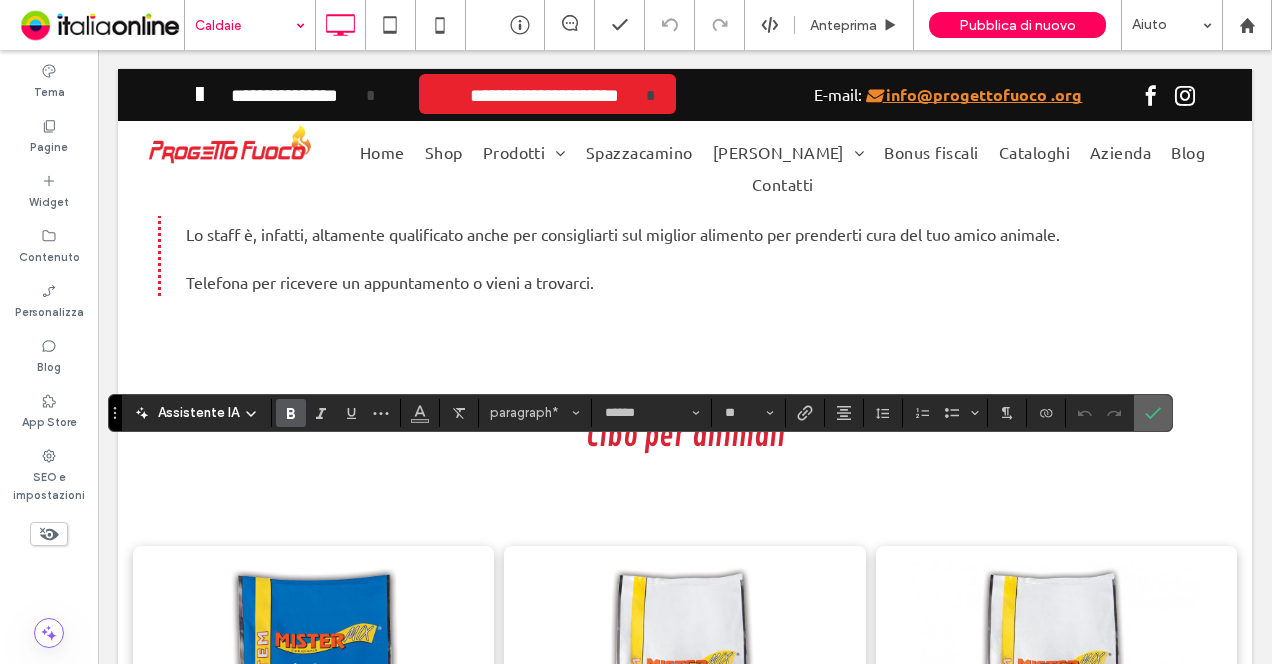 click 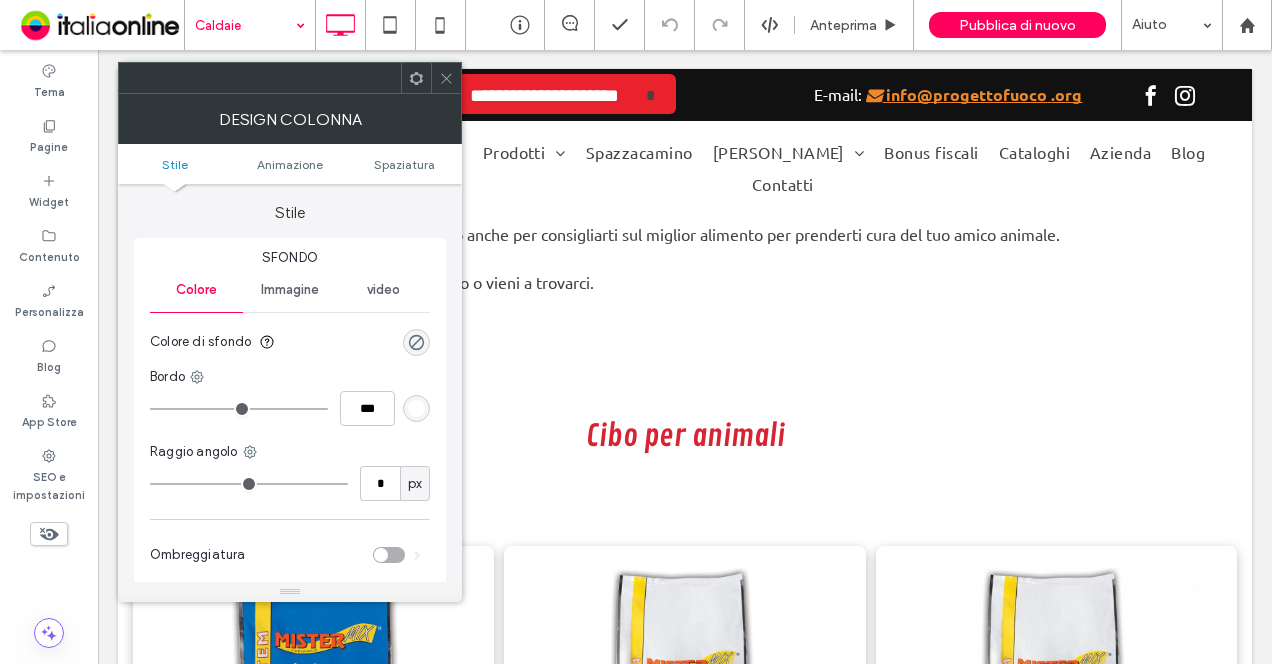 click 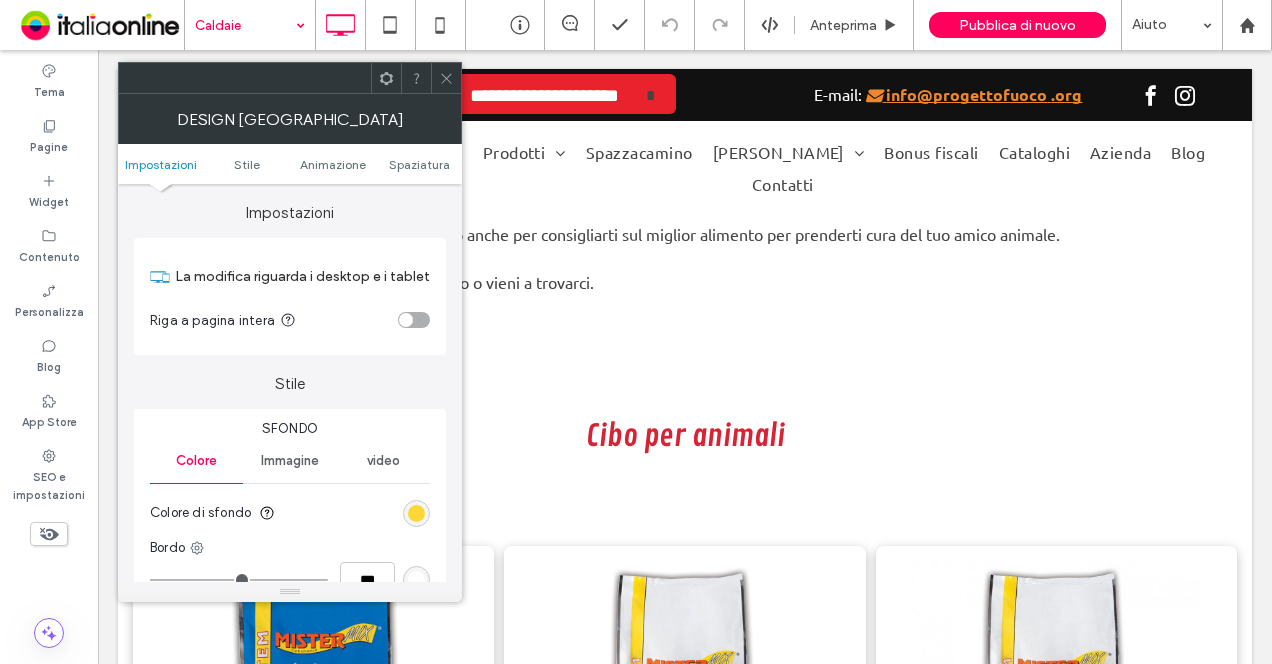 click on "Sfondo Colore Immagine video Colore di sfondo Bordo *** Ombreggiatura" at bounding box center (290, 547) 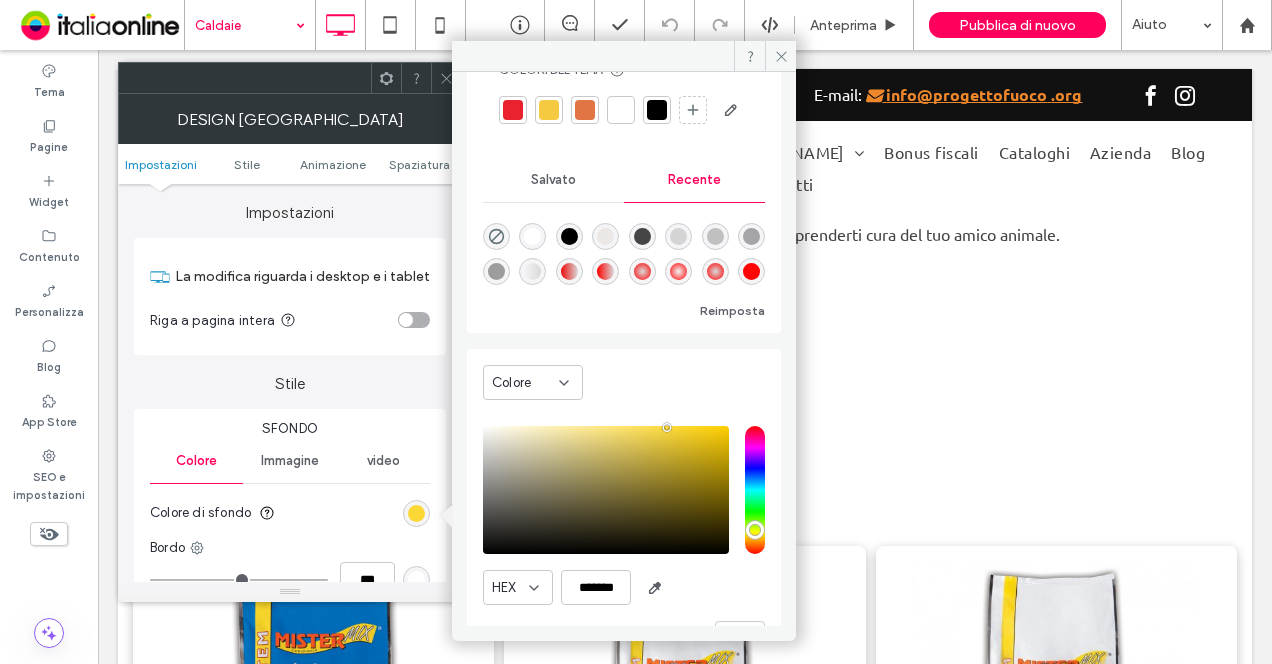 scroll, scrollTop: 100, scrollLeft: 0, axis: vertical 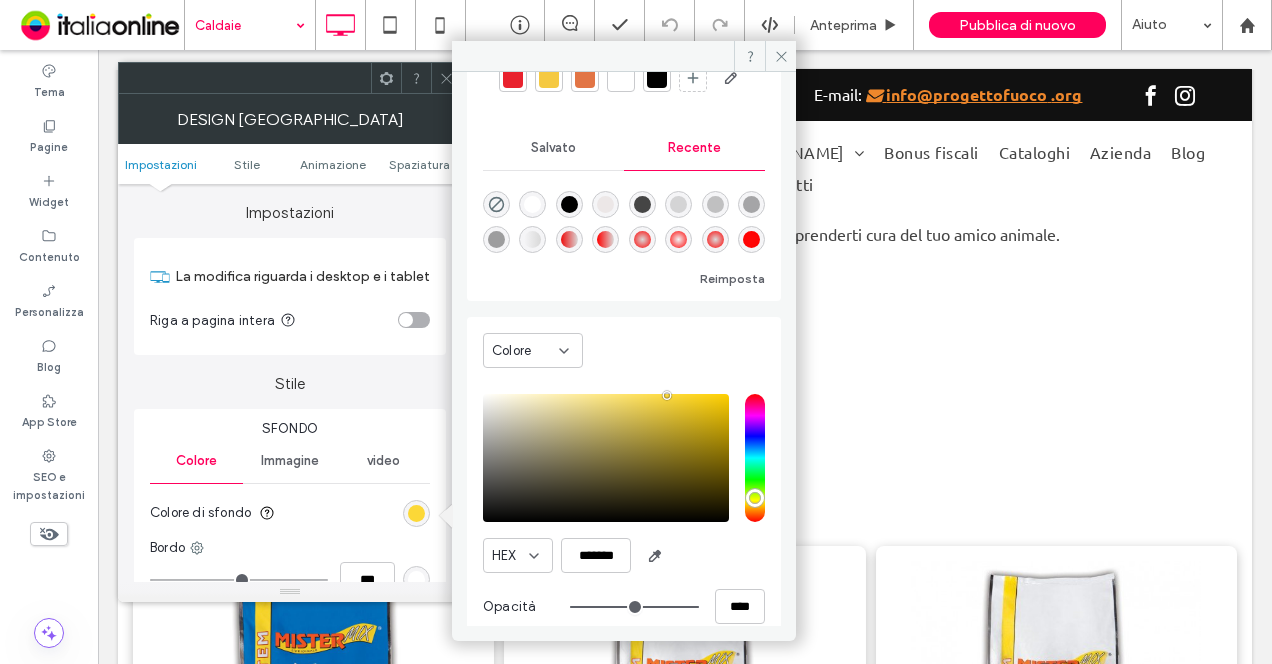 click on "Colore" at bounding box center [533, 350] 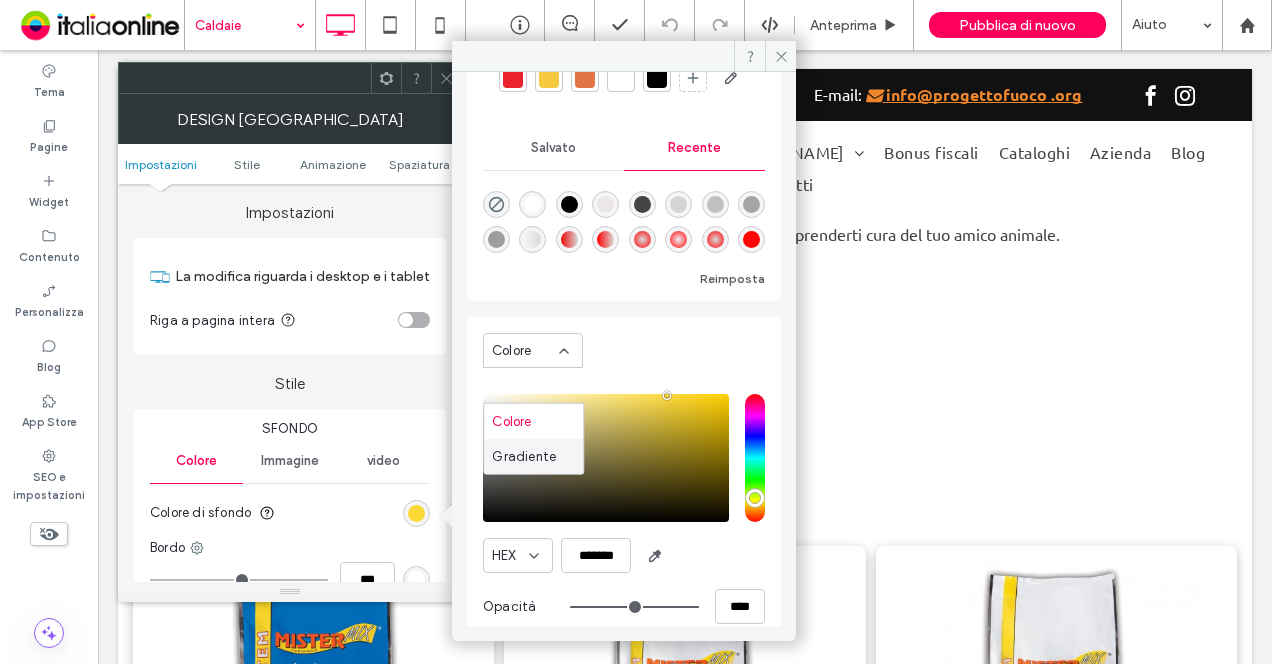 click on "Gradiente" at bounding box center (524, 456) 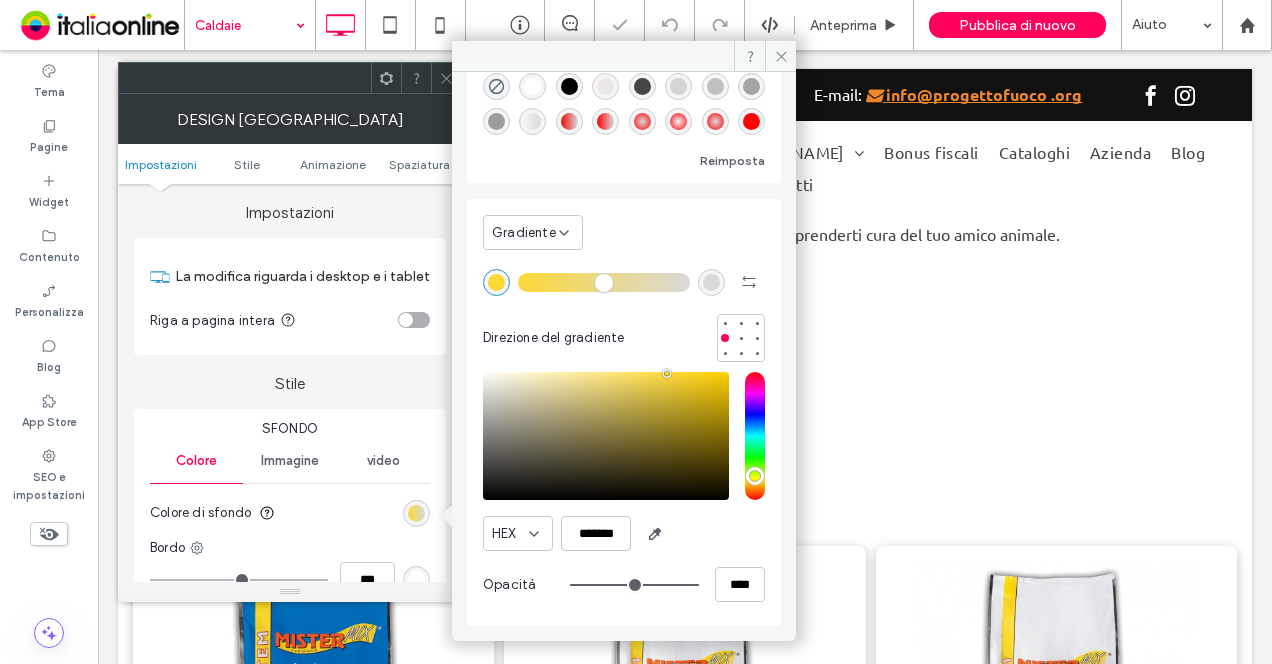 scroll, scrollTop: 0, scrollLeft: 0, axis: both 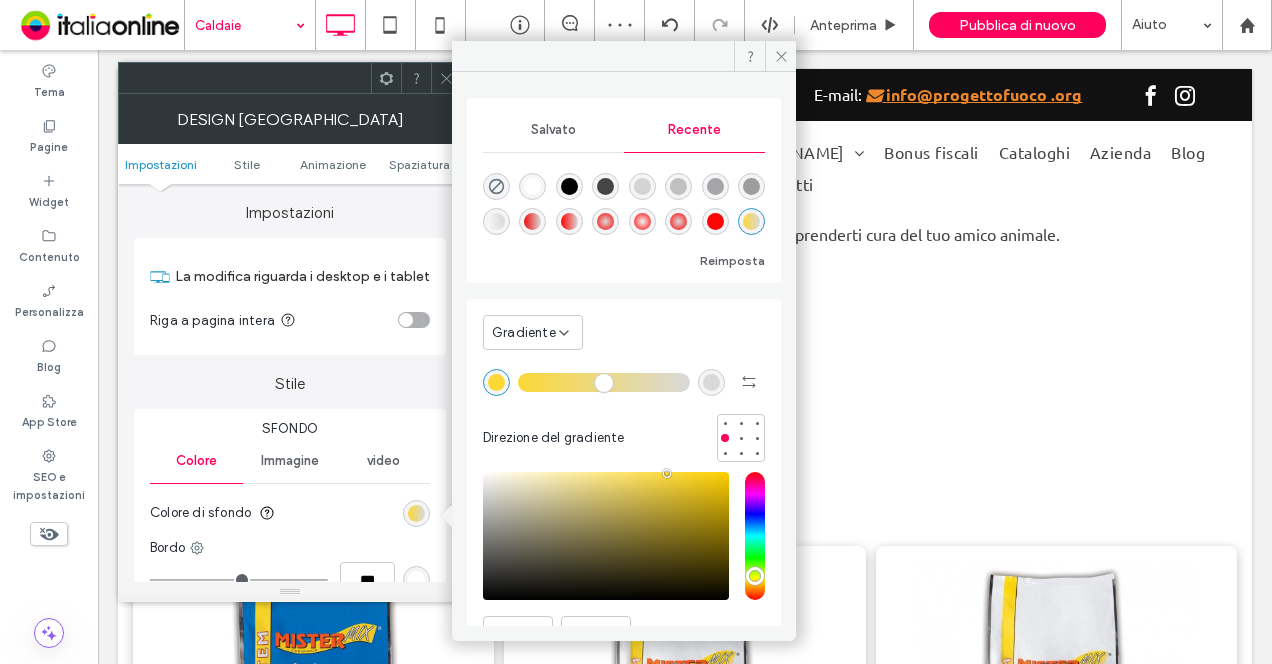 click at bounding box center (711, 382) 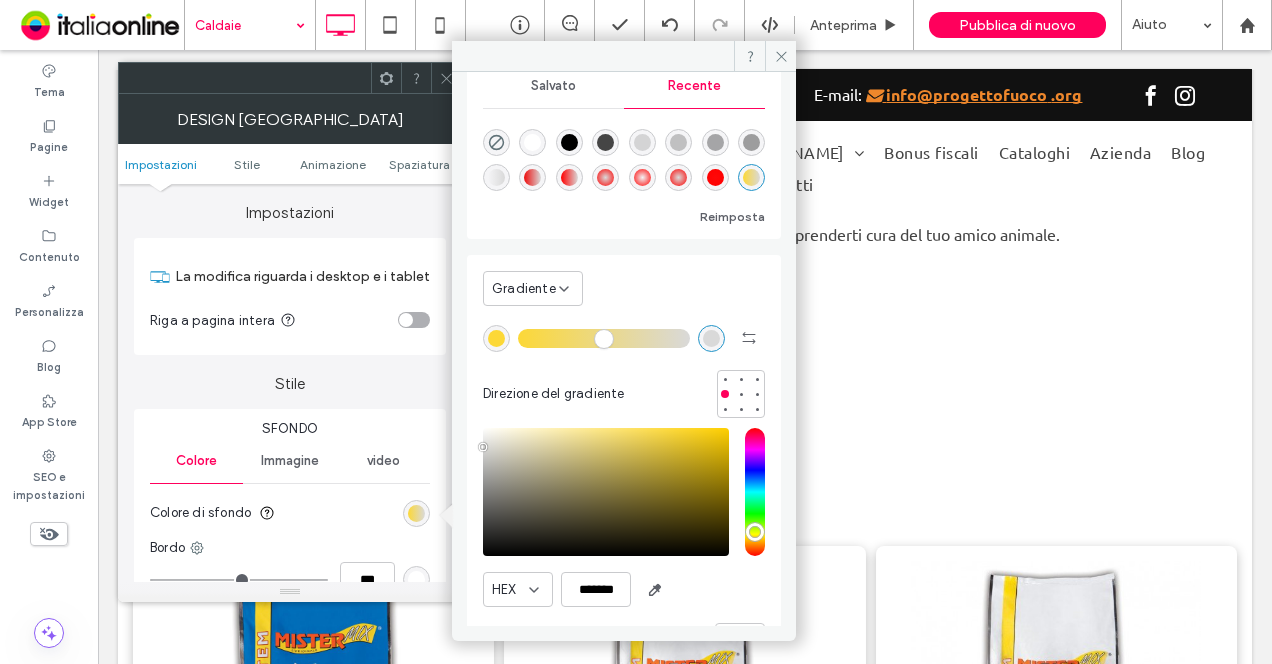scroll, scrollTop: 0, scrollLeft: 0, axis: both 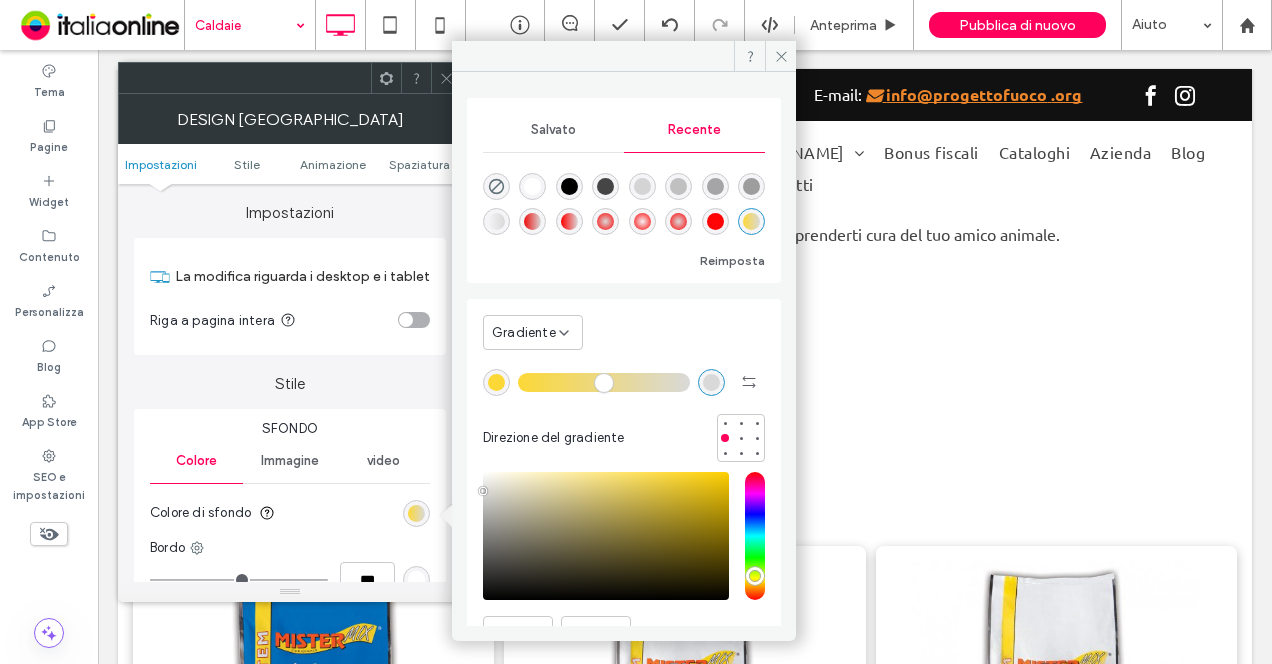 click on "Salvato" at bounding box center (553, 130) 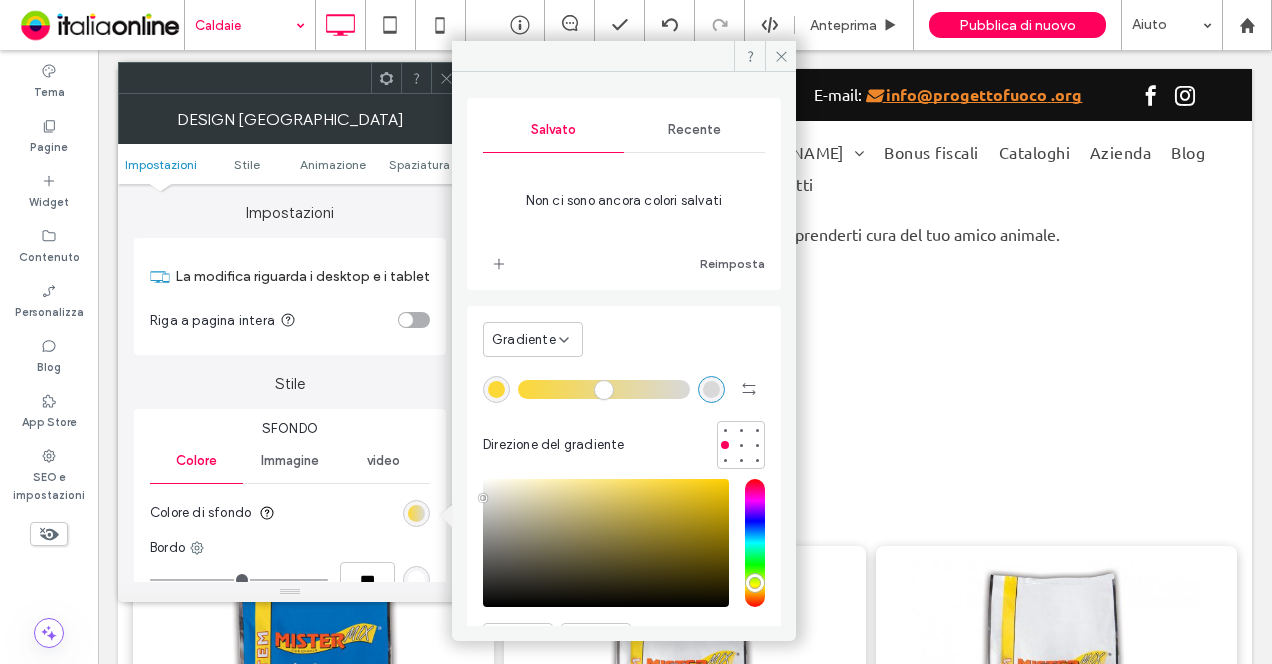 click on "Recente" at bounding box center (694, 130) 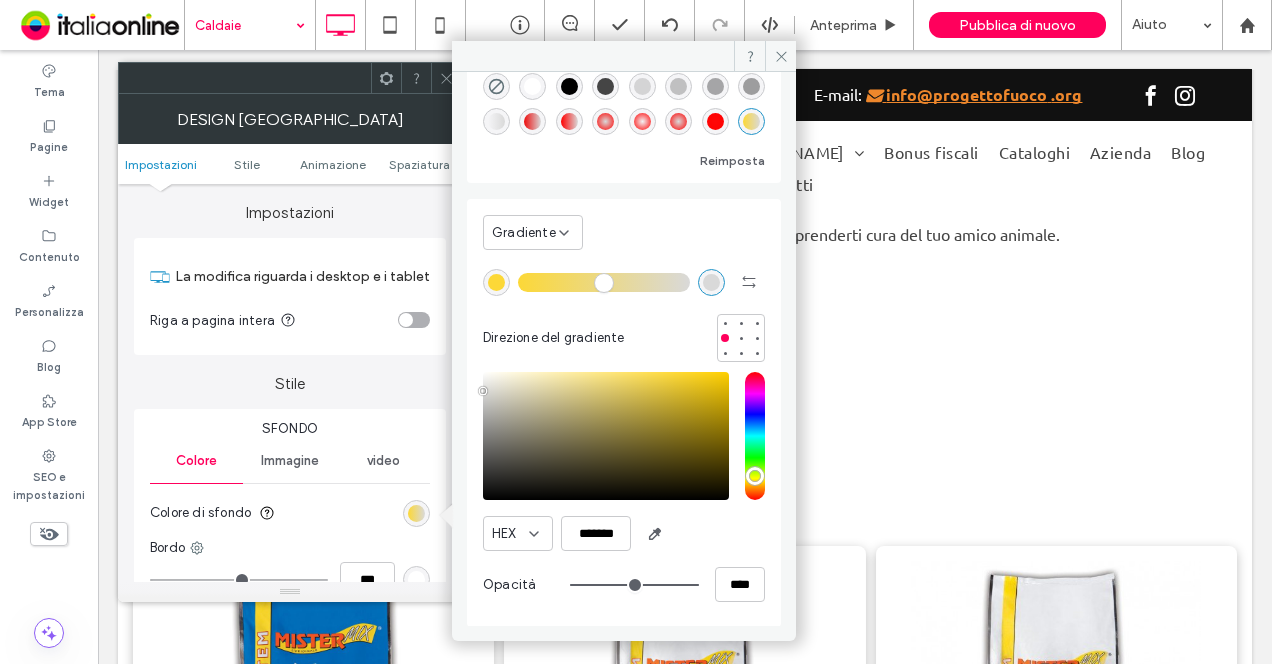 scroll, scrollTop: 100, scrollLeft: 0, axis: vertical 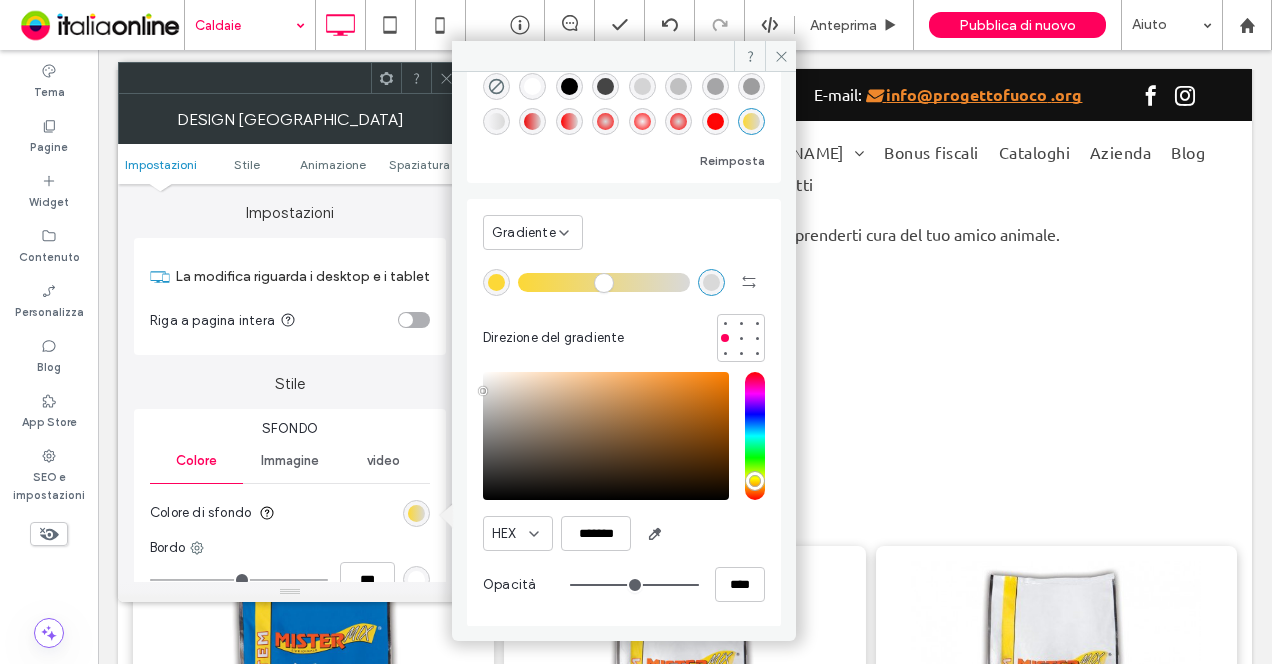 drag, startPoint x: 744, startPoint y: 466, endPoint x: 748, endPoint y: 481, distance: 15.524175 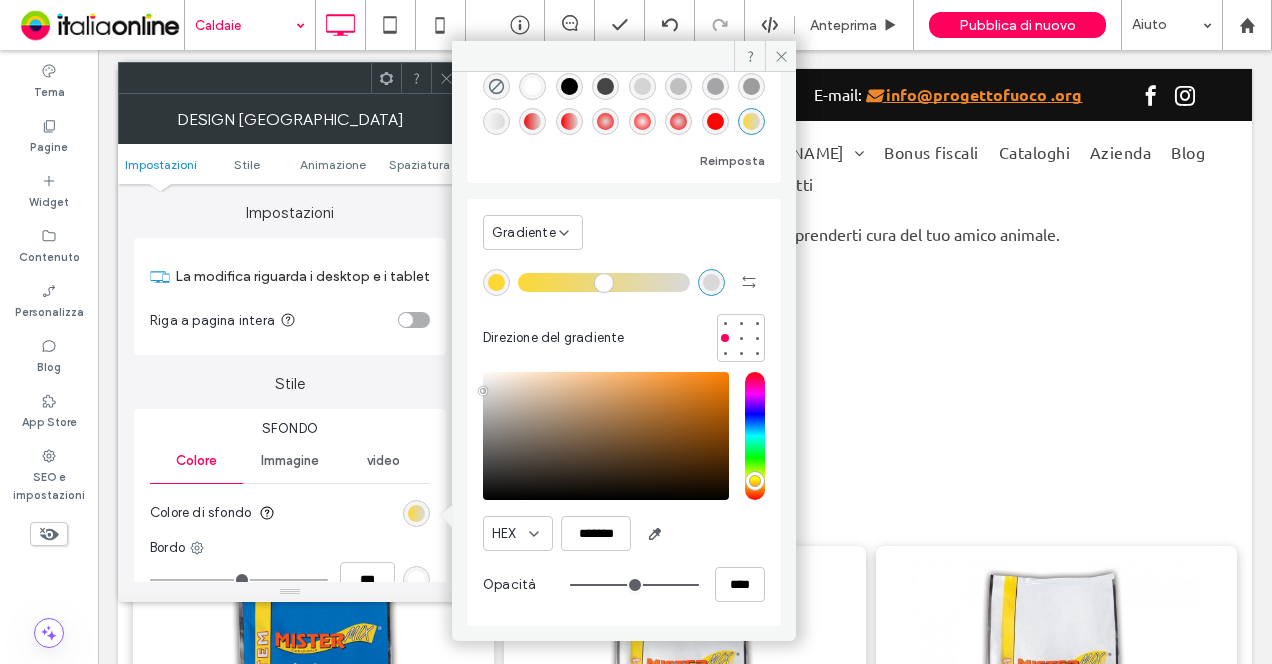 type on "**" 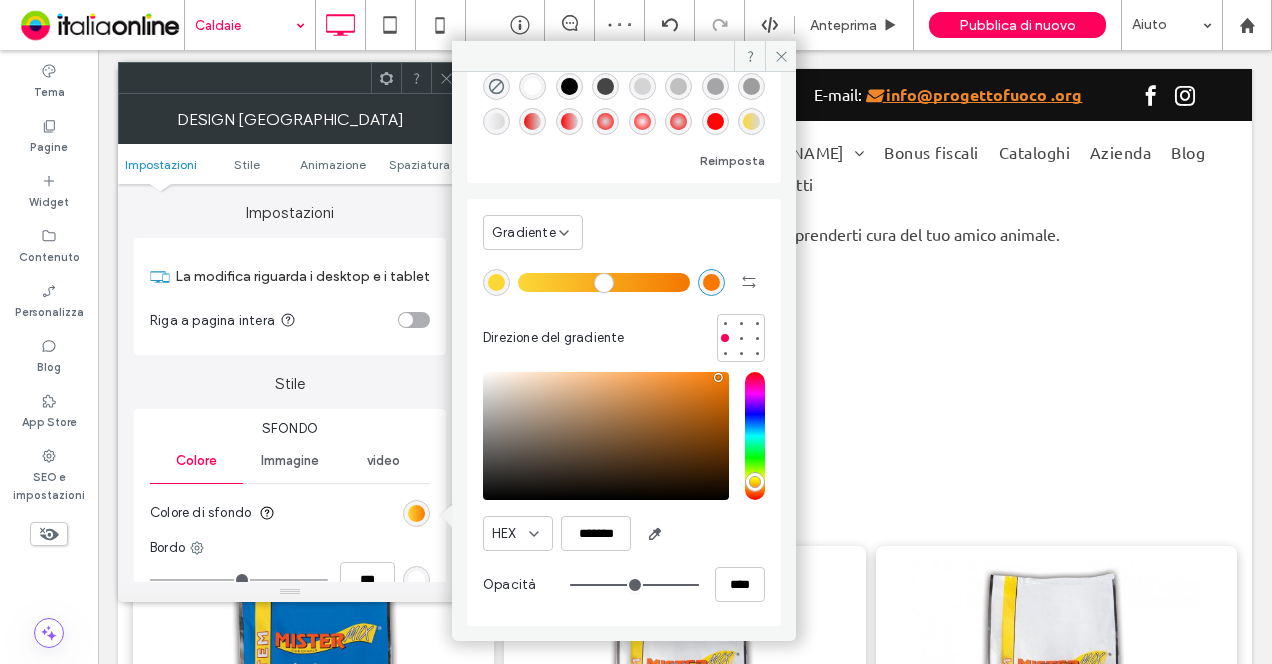 type on "*******" 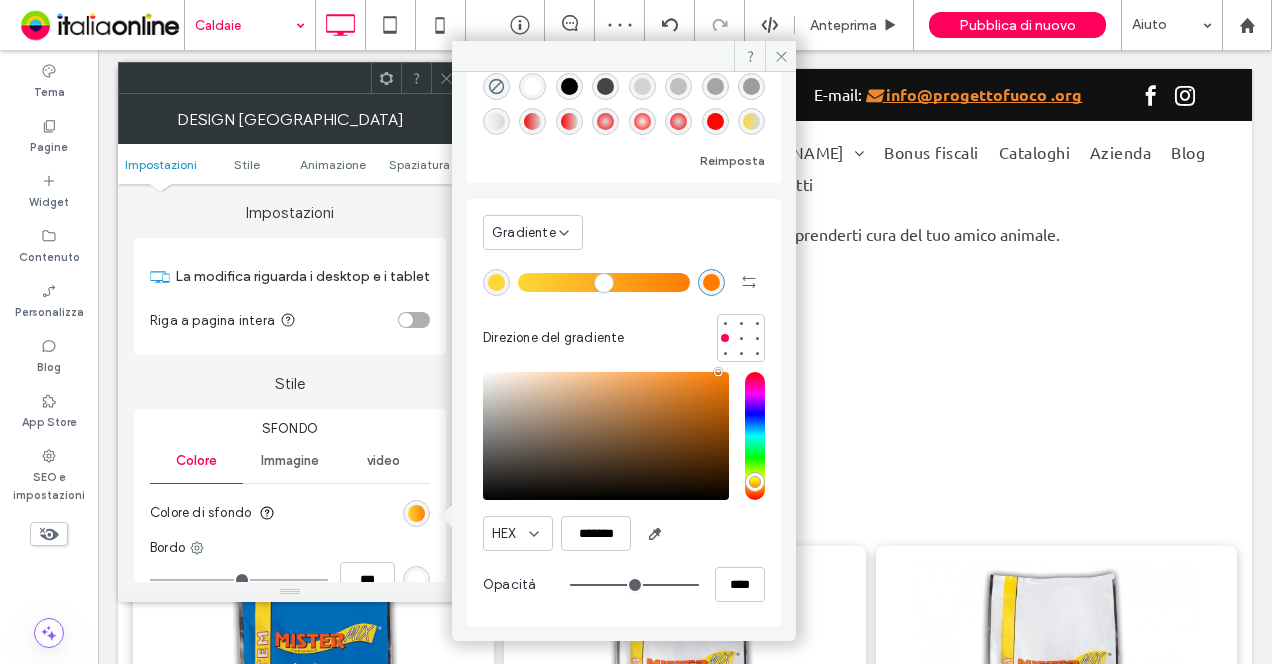 drag, startPoint x: 654, startPoint y: 370, endPoint x: 763, endPoint y: 363, distance: 109.22454 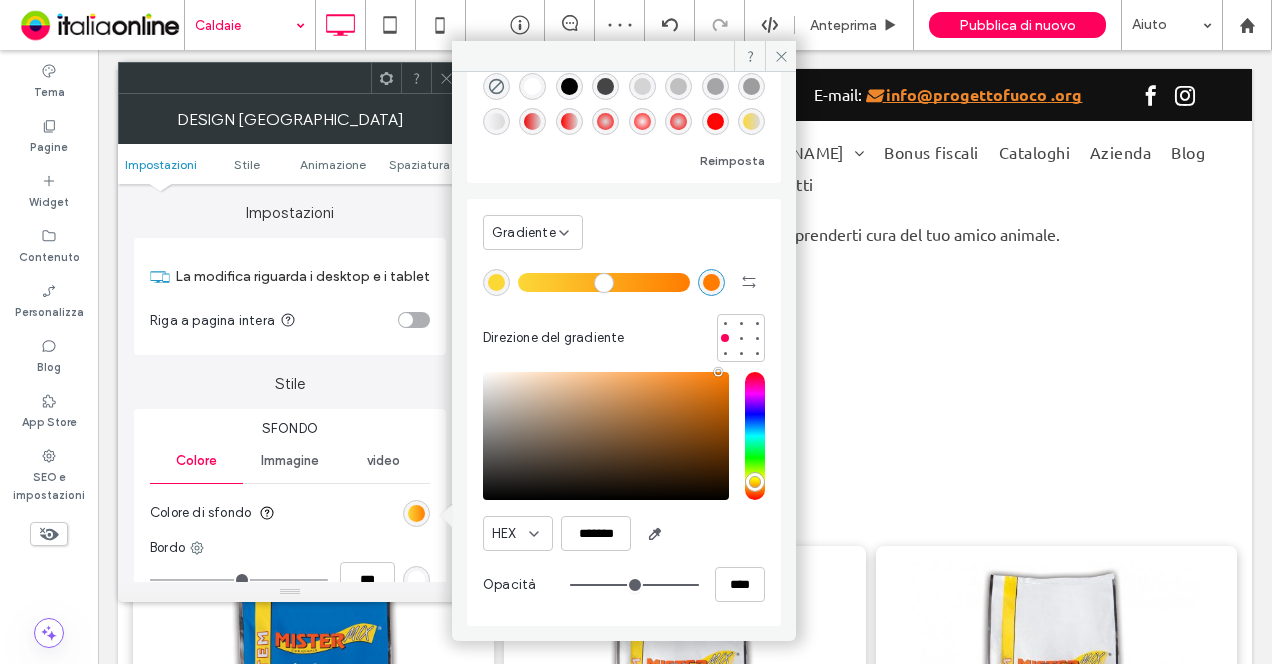 click on "Gradiente Direzione del gradiente HEX ******* Opacità ****" at bounding box center [624, 413] 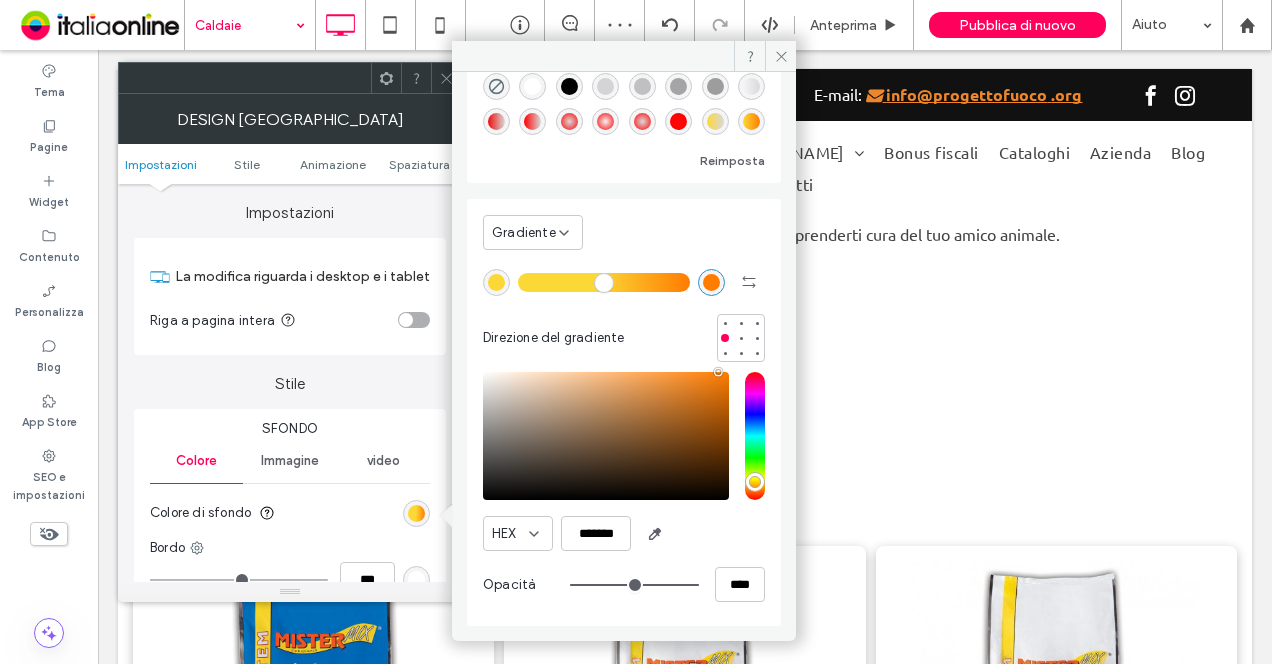 drag, startPoint x: 546, startPoint y: 285, endPoint x: 592, endPoint y: 293, distance: 46.69047 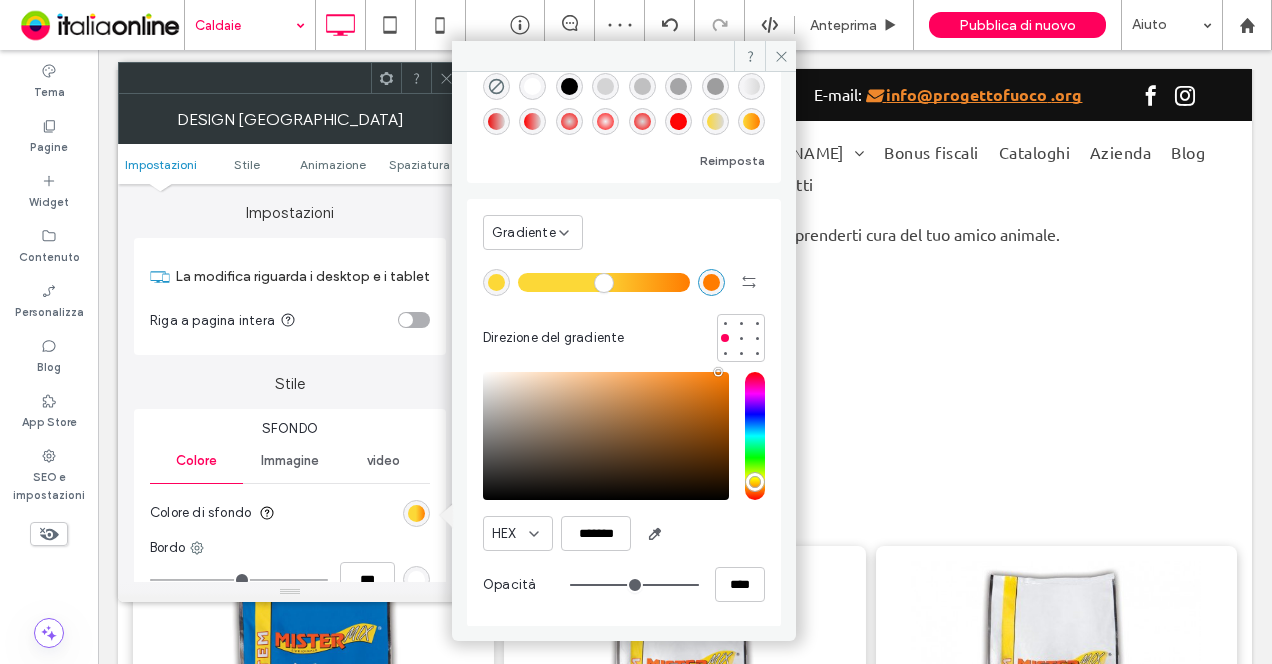 type on "**" 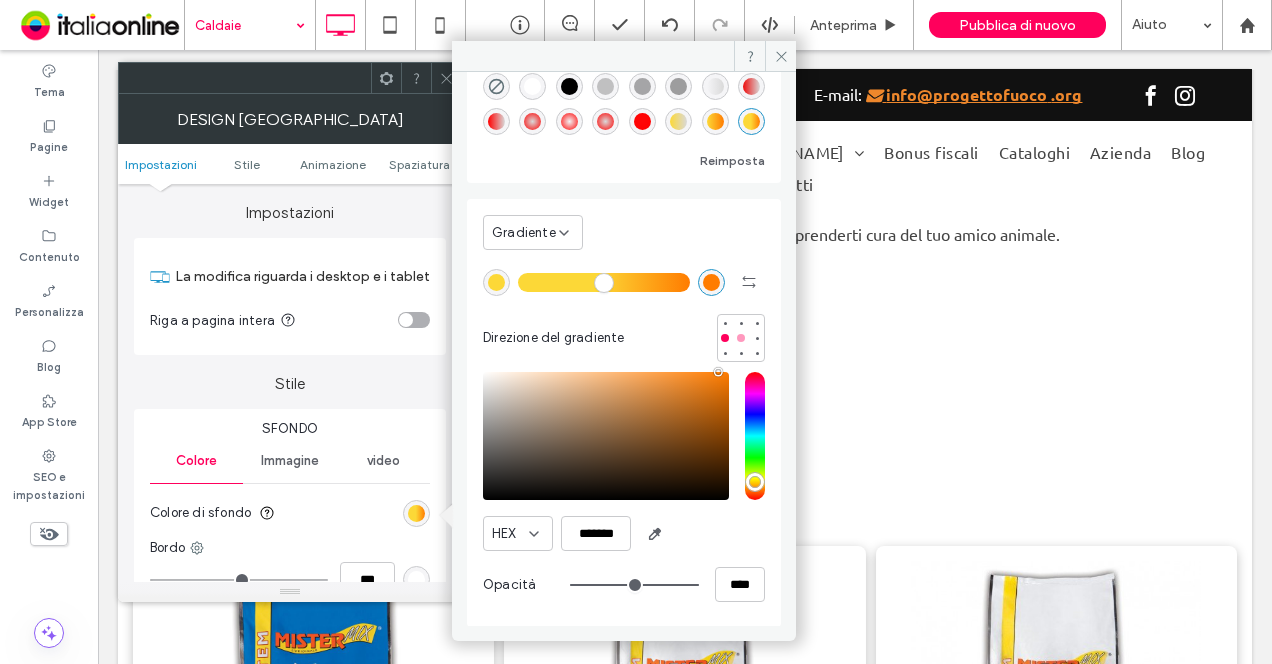 click at bounding box center (741, 338) 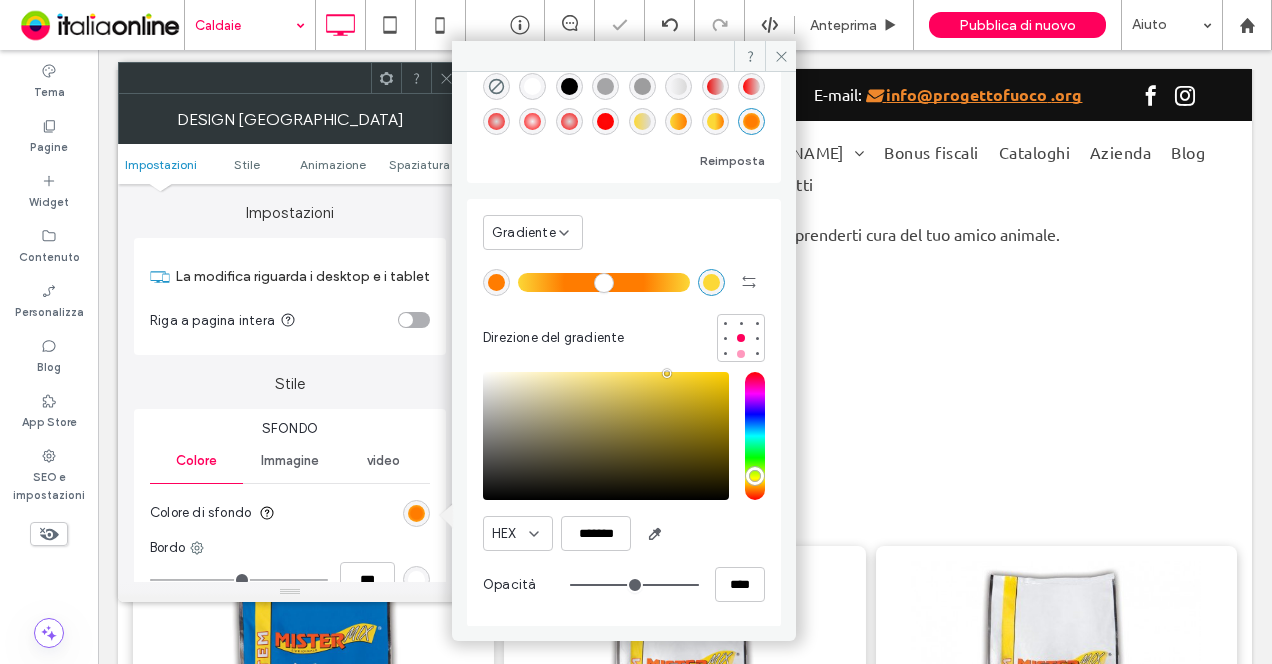click at bounding box center [741, 354] 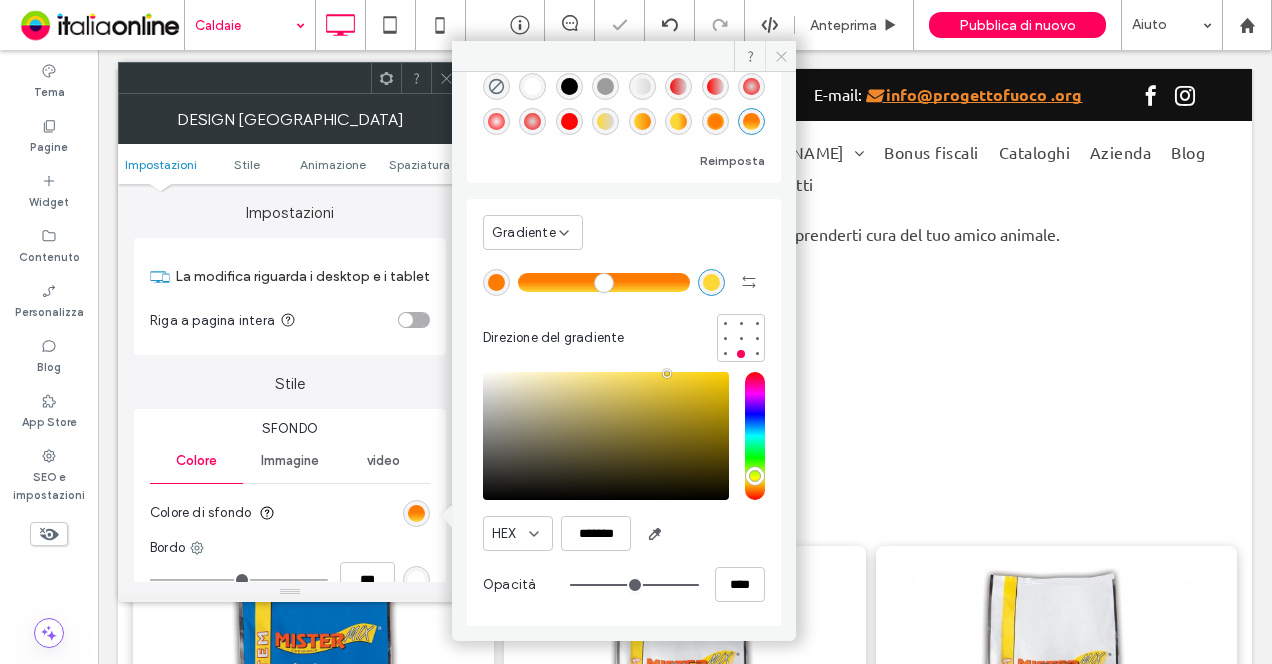 click 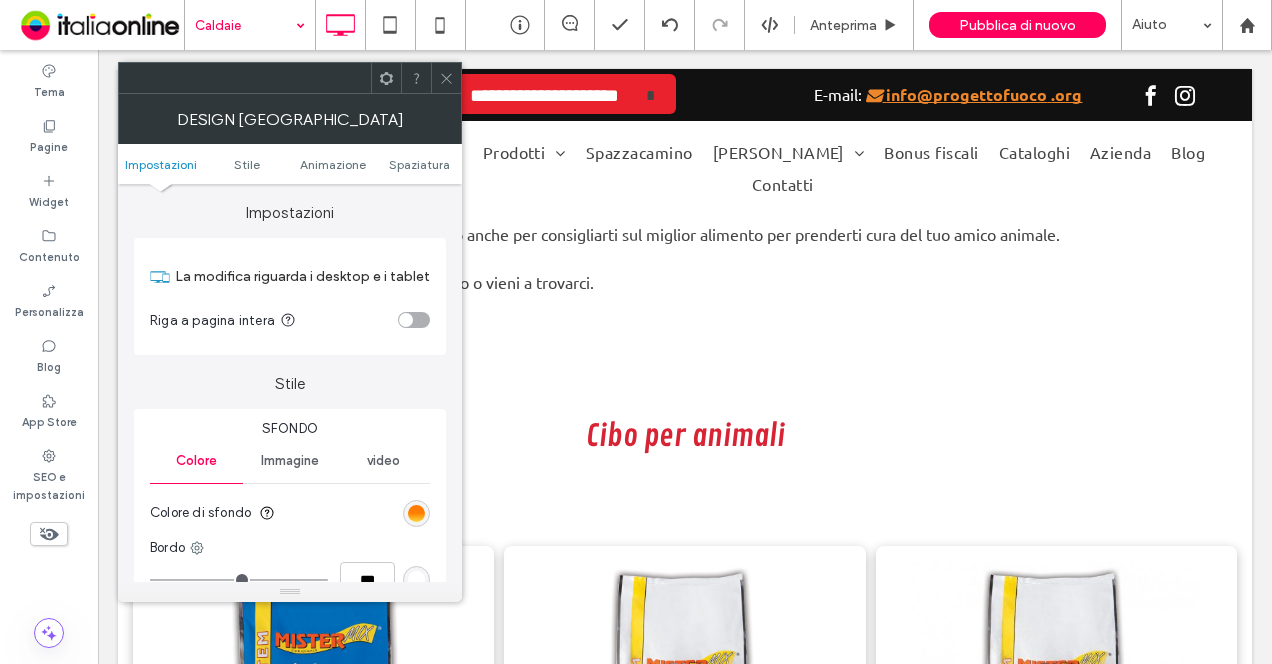 click at bounding box center (416, 513) 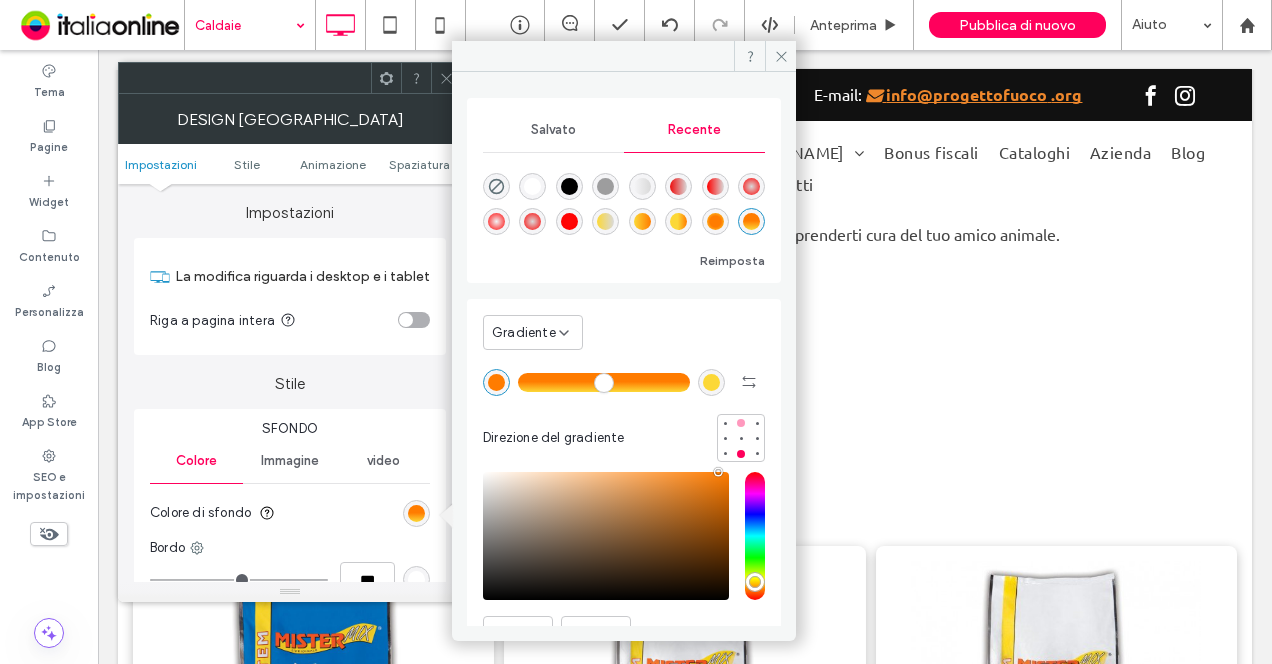 click at bounding box center [741, 423] 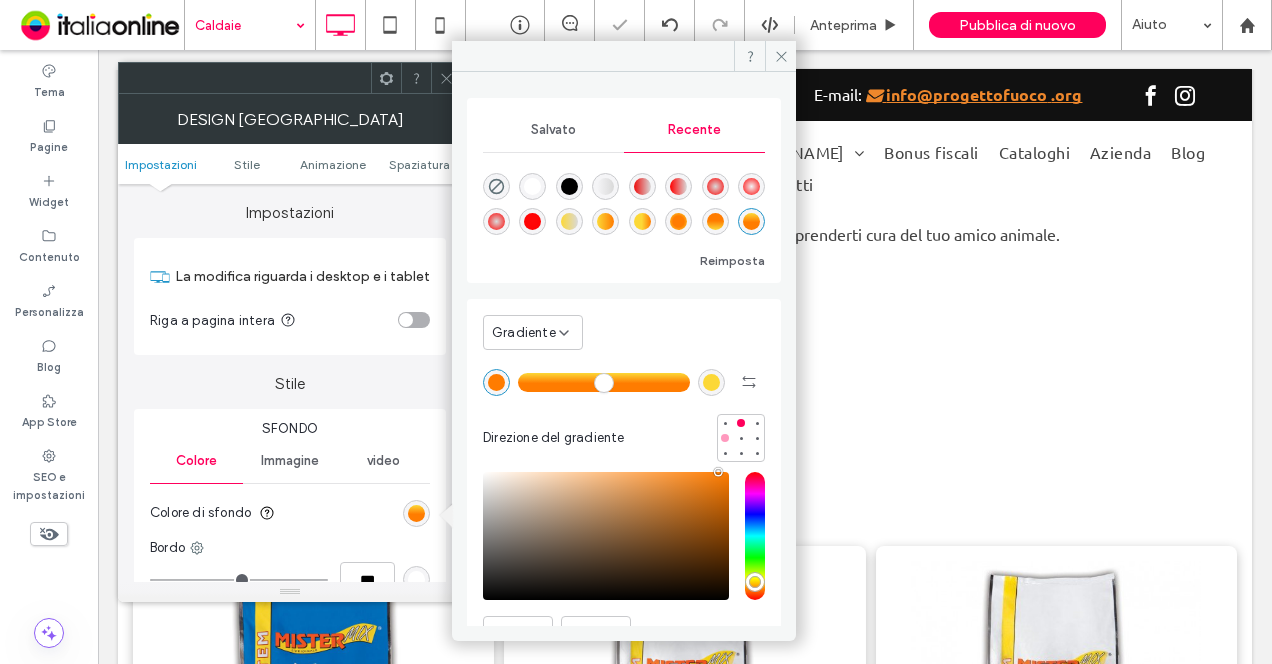 click at bounding box center (725, 438) 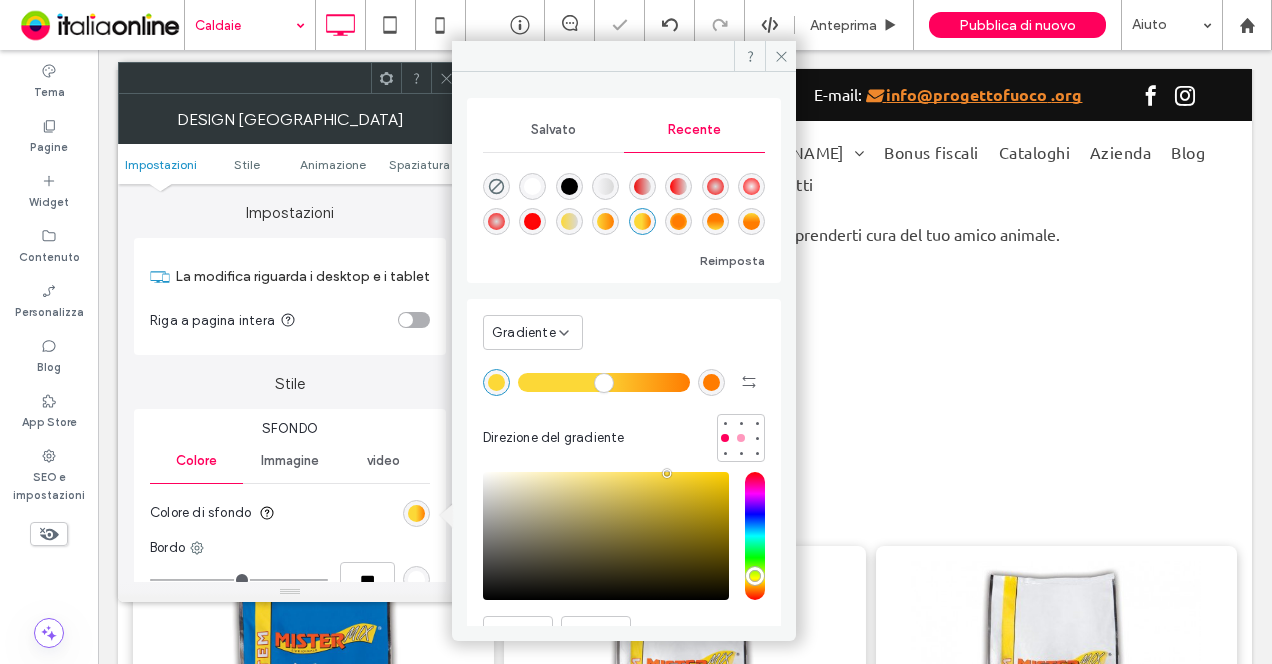 click at bounding box center (741, 438) 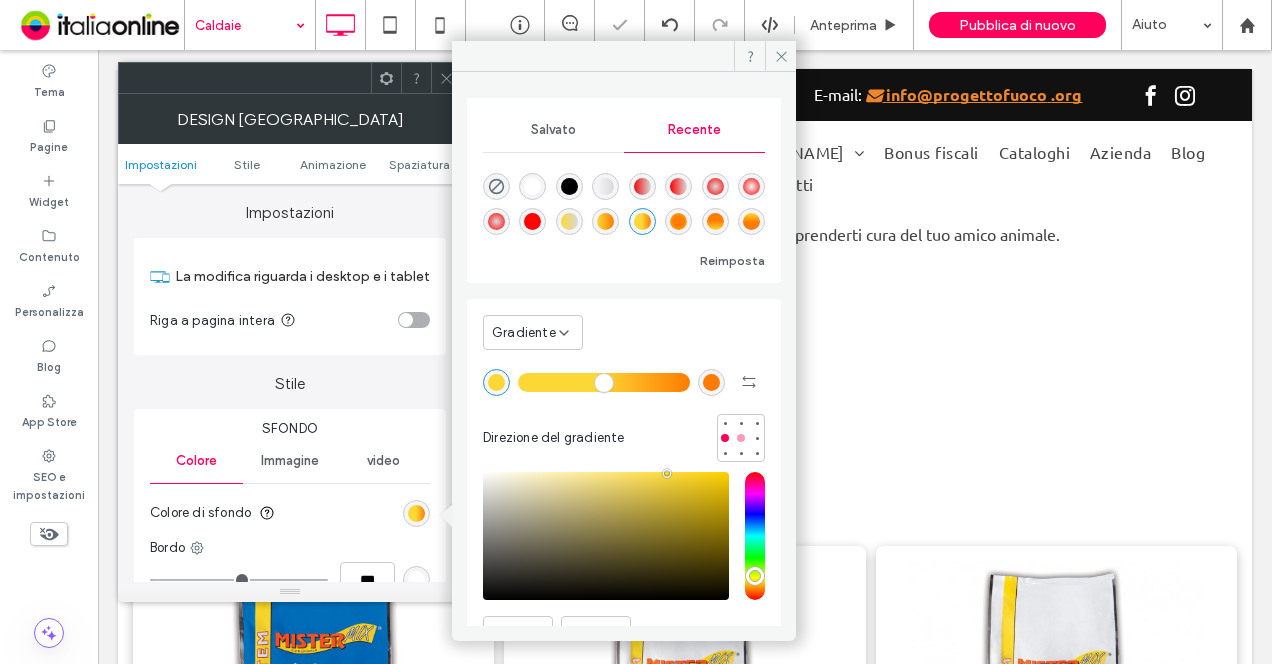 type on "*******" 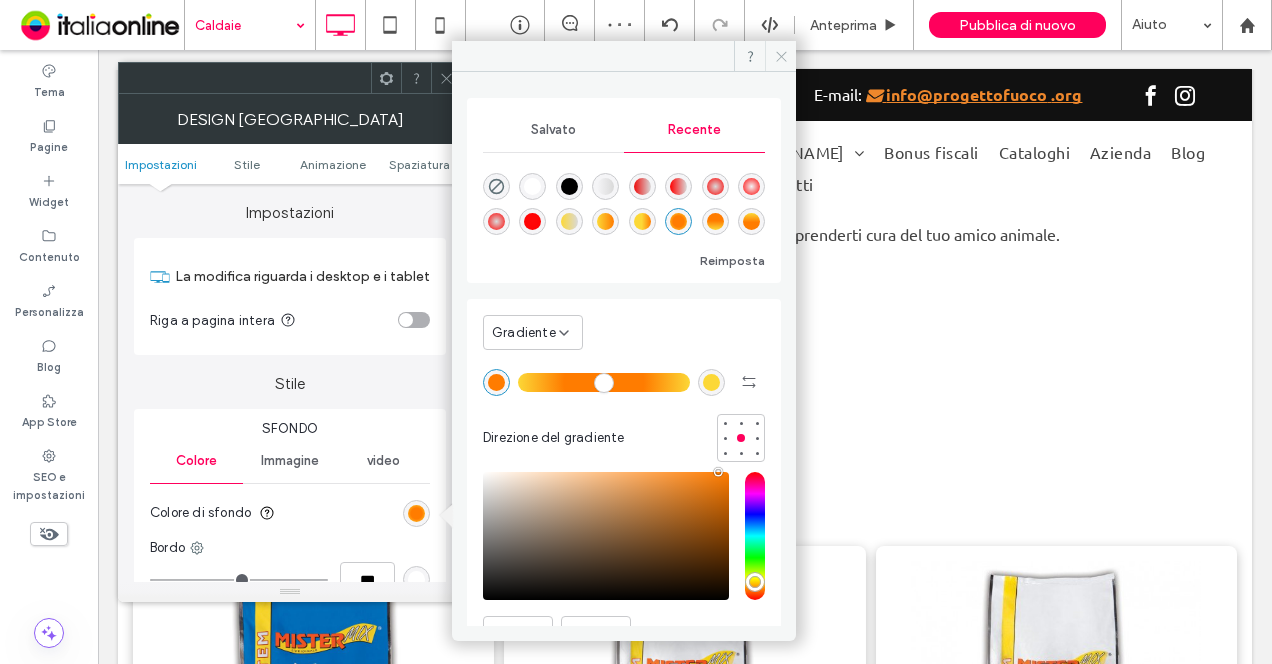 click 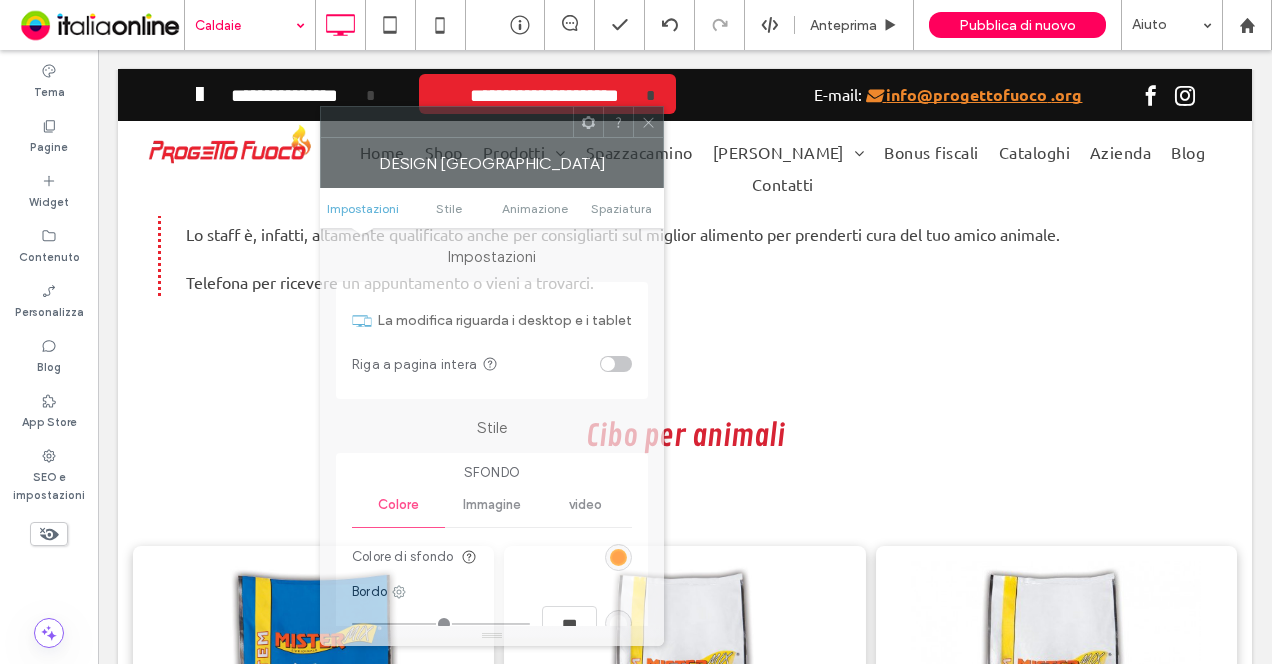 drag, startPoint x: 293, startPoint y: 83, endPoint x: 495, endPoint y: 121, distance: 205.54318 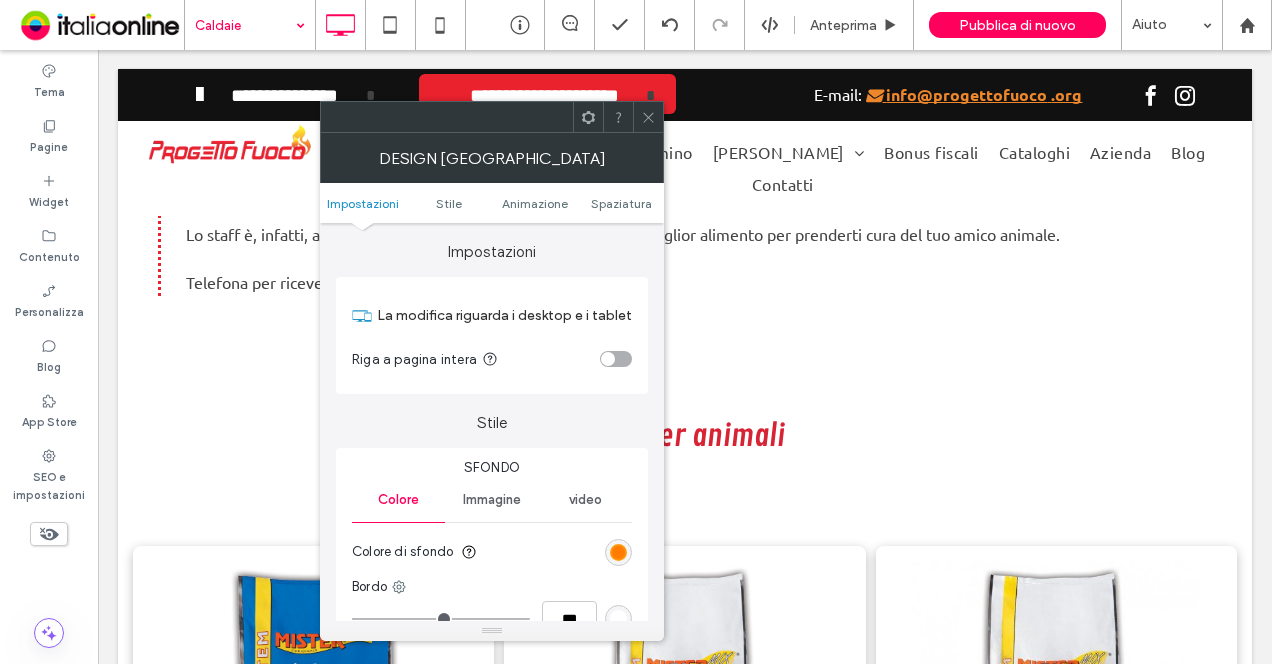 click 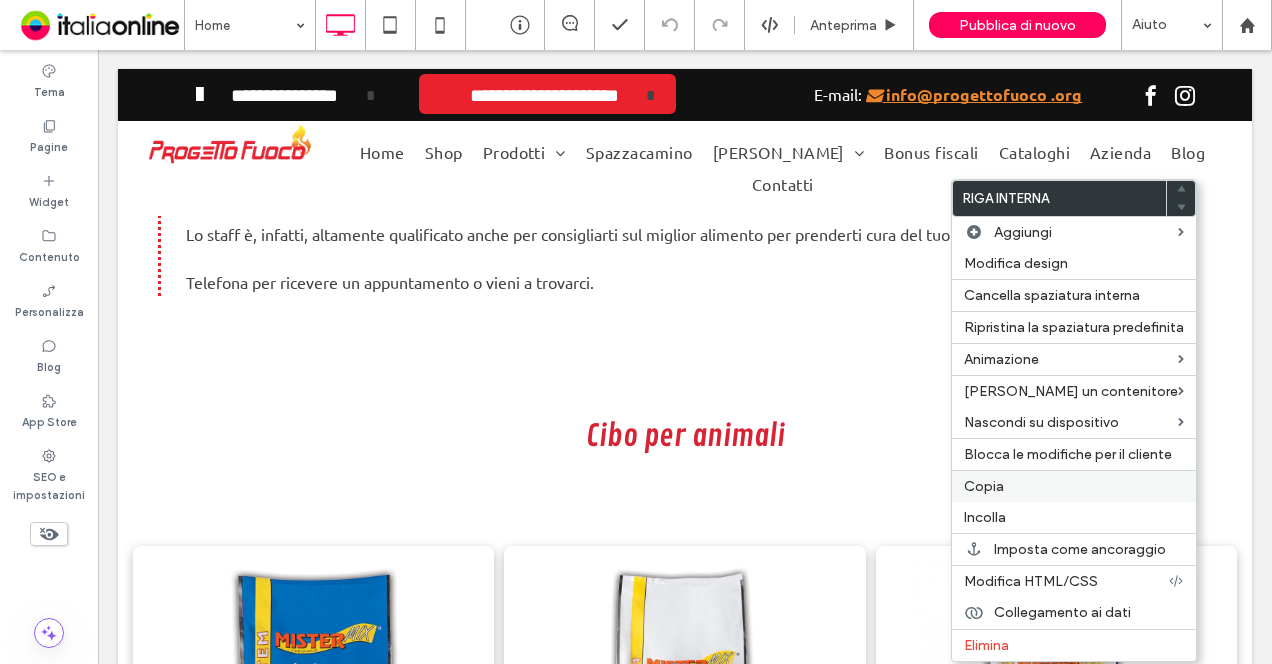 click on "Copia" at bounding box center (1074, 486) 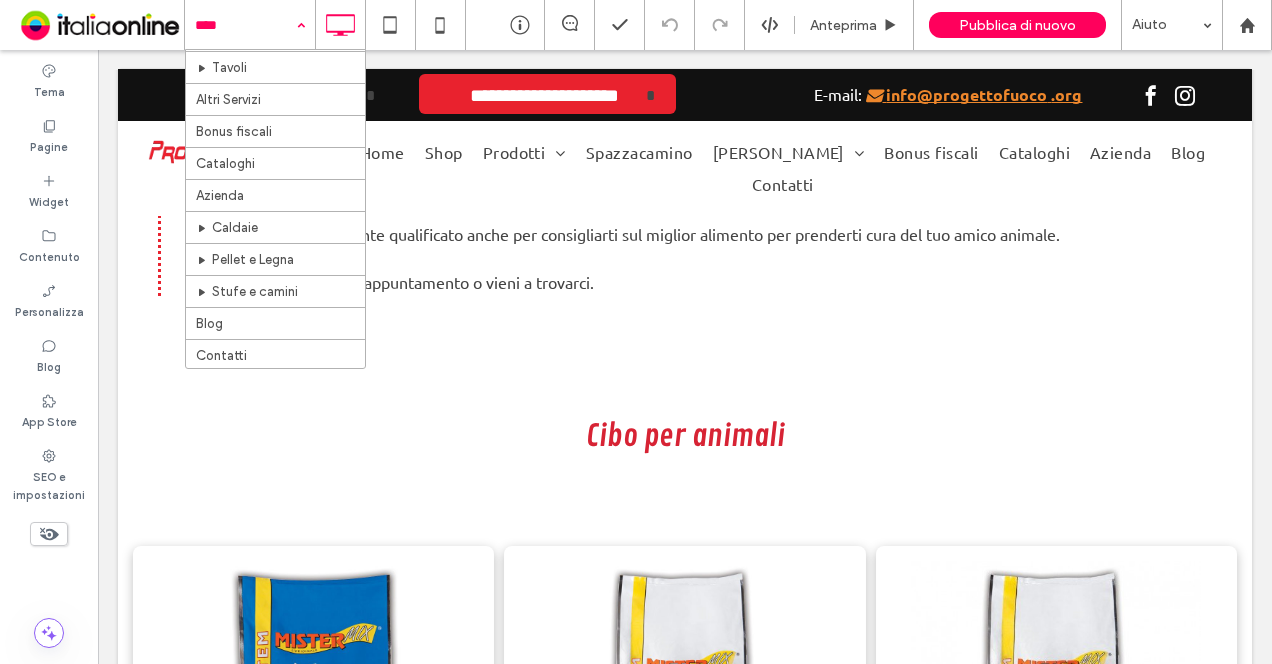 scroll, scrollTop: 659, scrollLeft: 0, axis: vertical 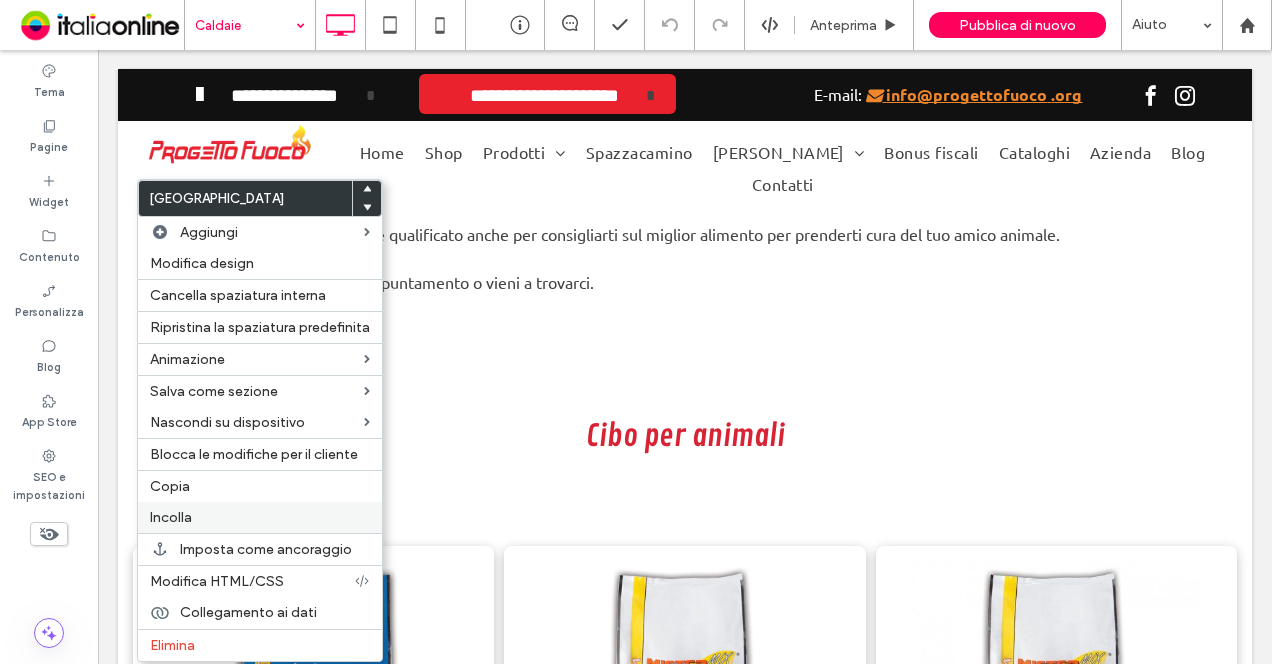 click on "Incolla" at bounding box center (260, 517) 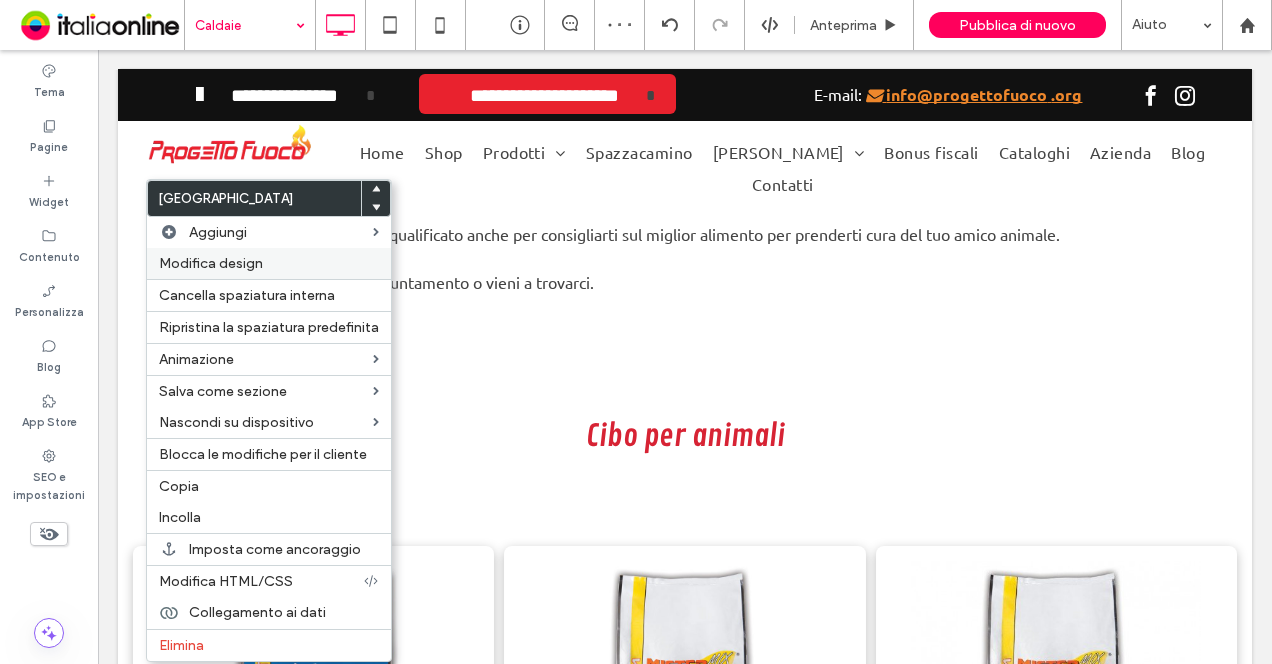click on "Modifica design" at bounding box center [211, 263] 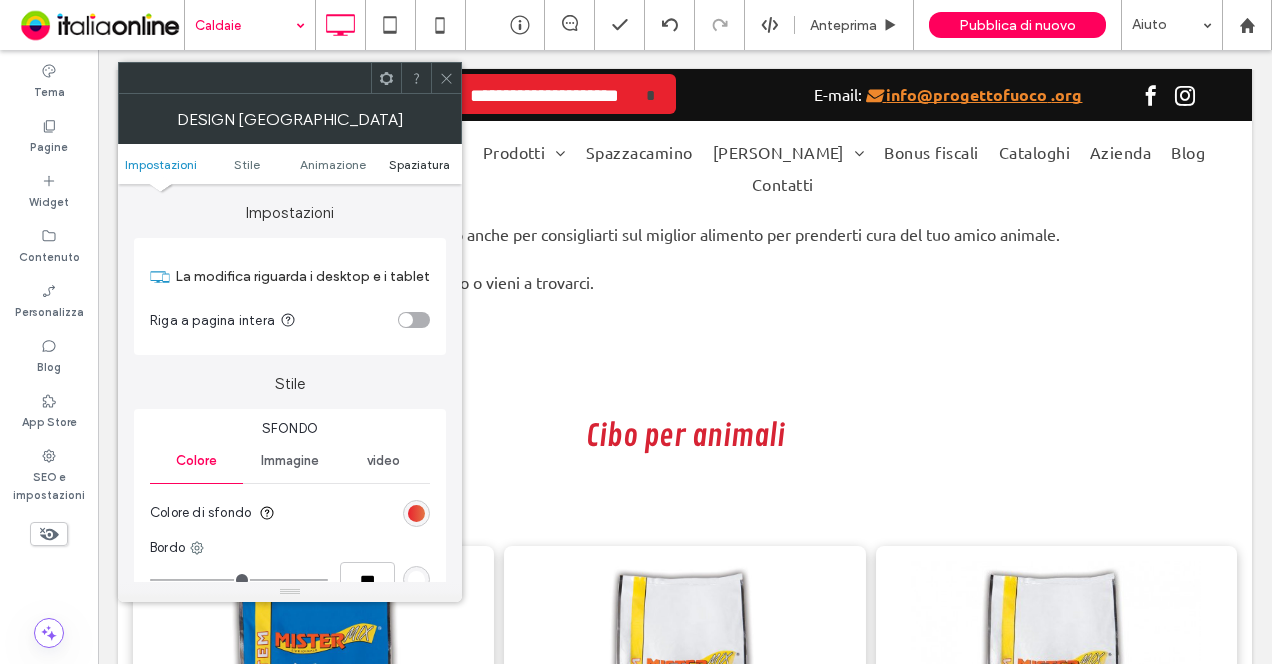 click on "Spaziatura" at bounding box center (419, 164) 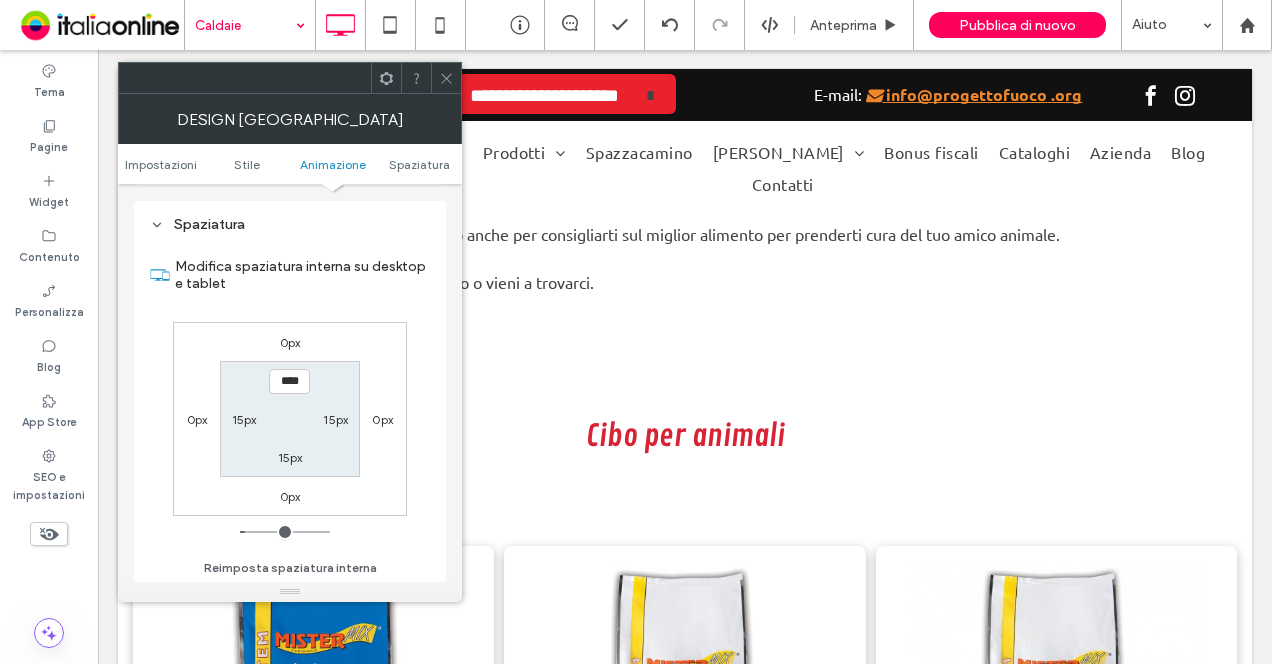 scroll, scrollTop: 565, scrollLeft: 0, axis: vertical 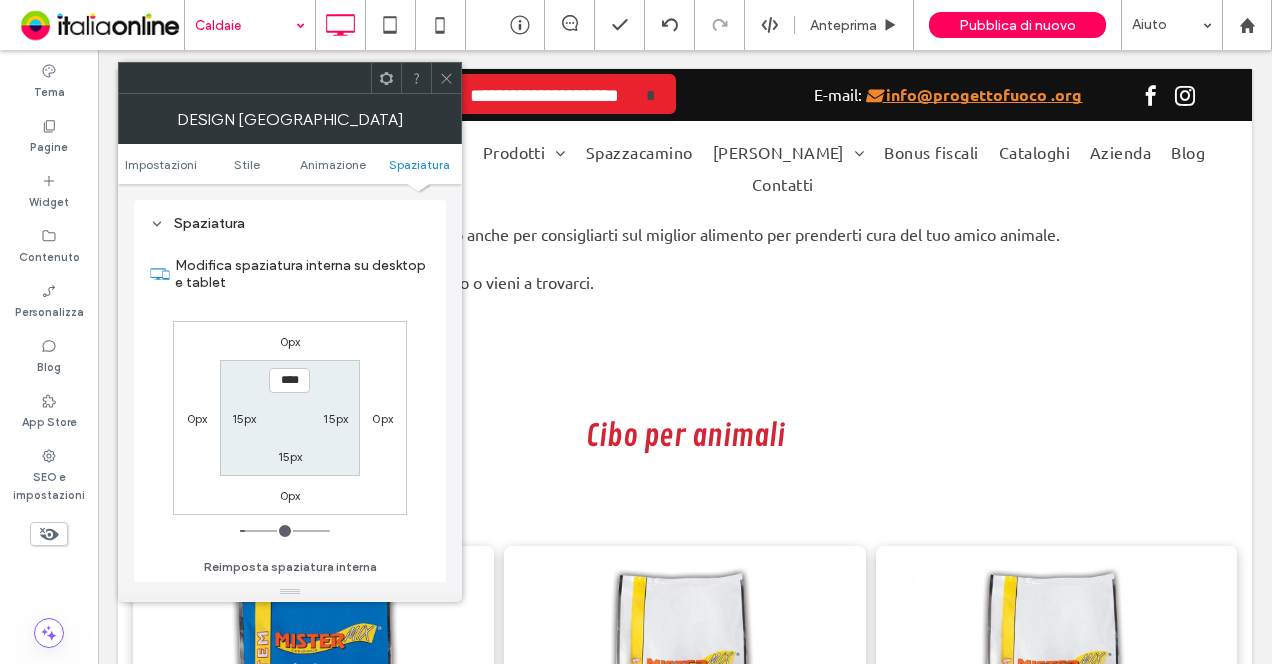 click on "0px" at bounding box center [290, 341] 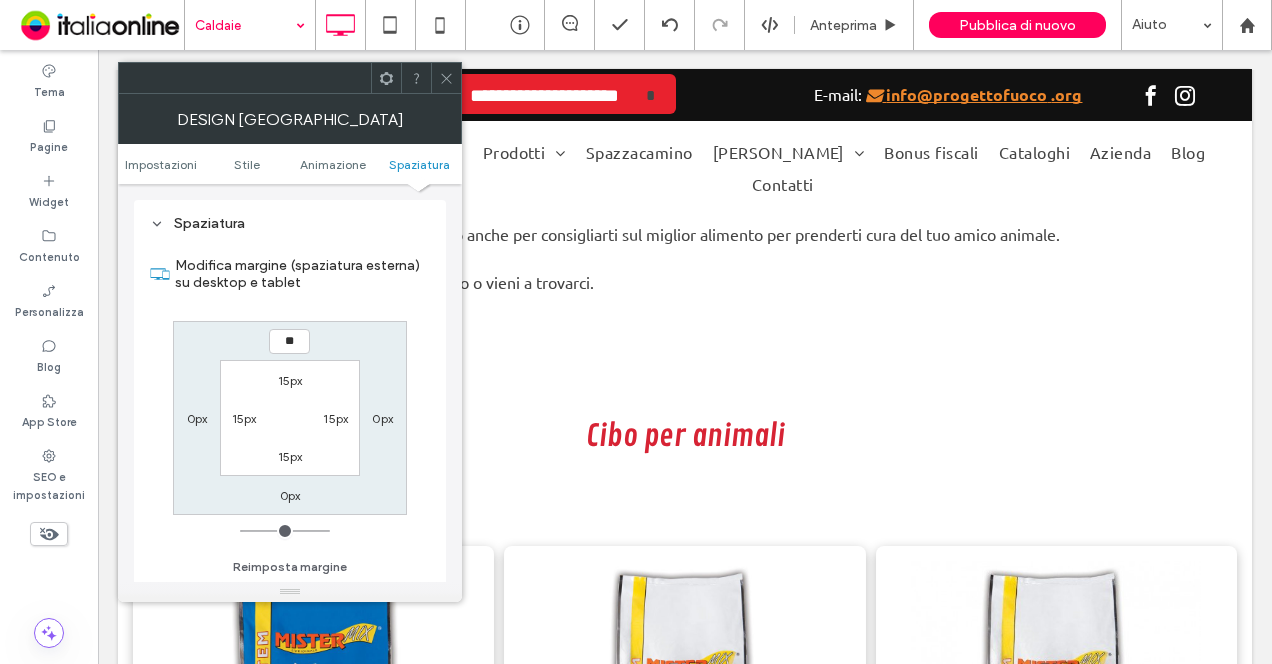 type on "**" 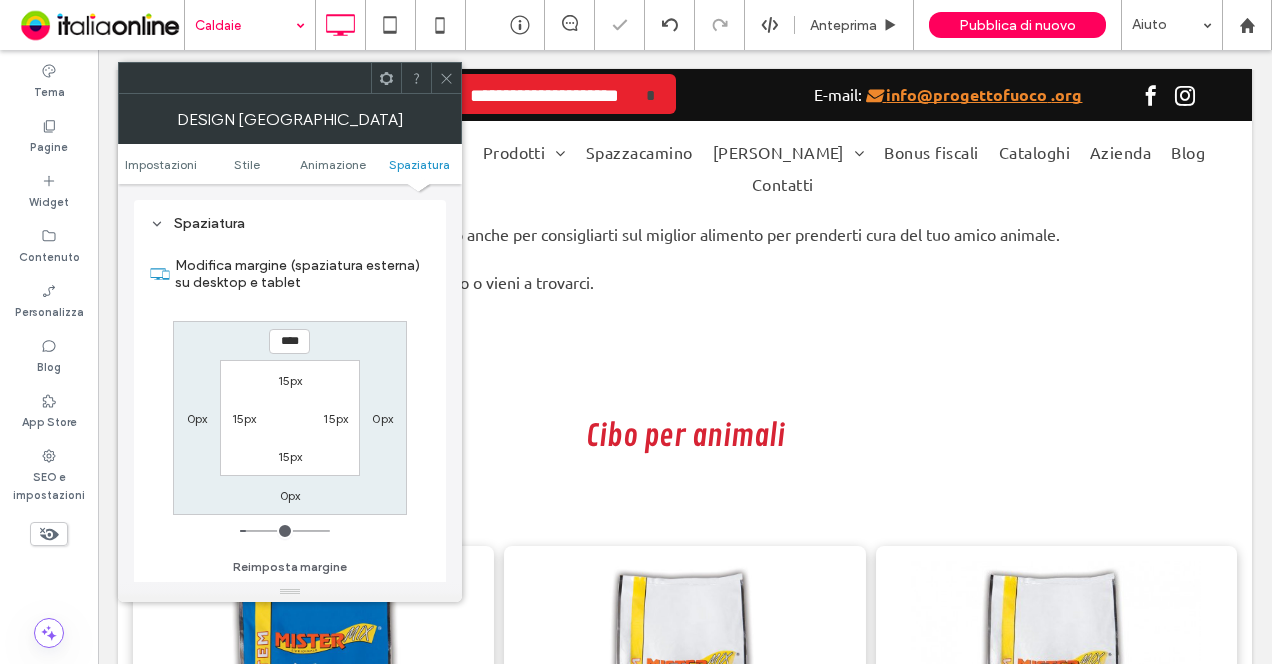 click on "****" at bounding box center (289, 341) 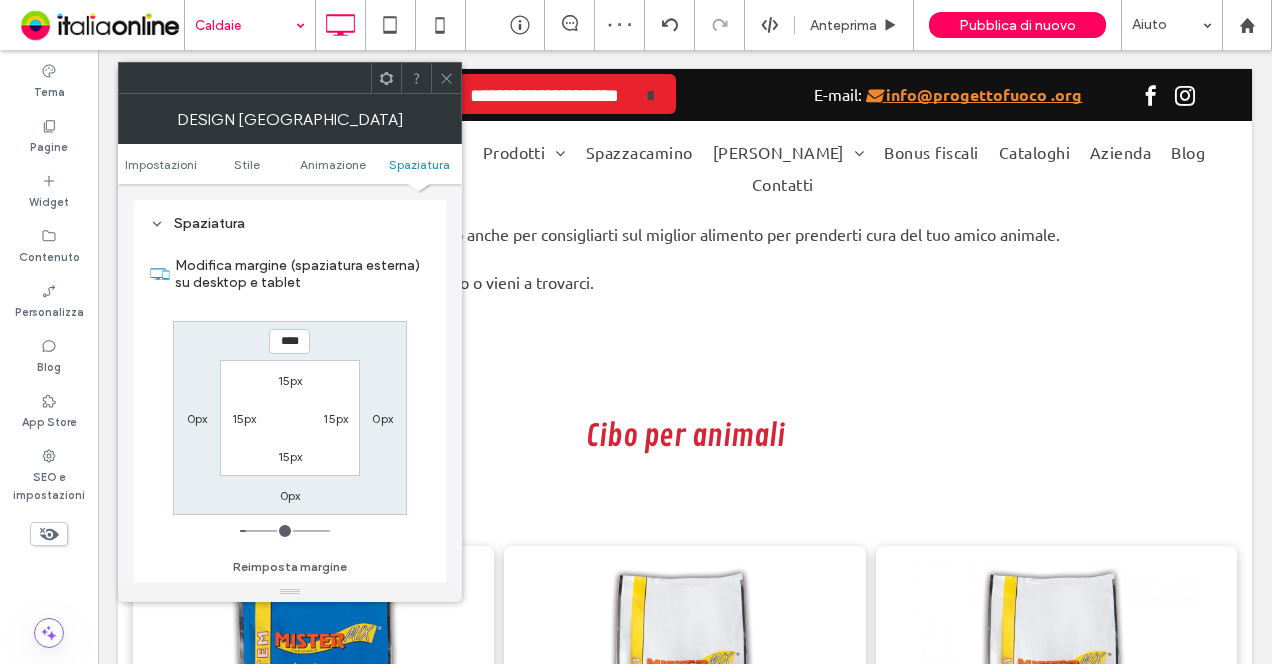 type on "****" 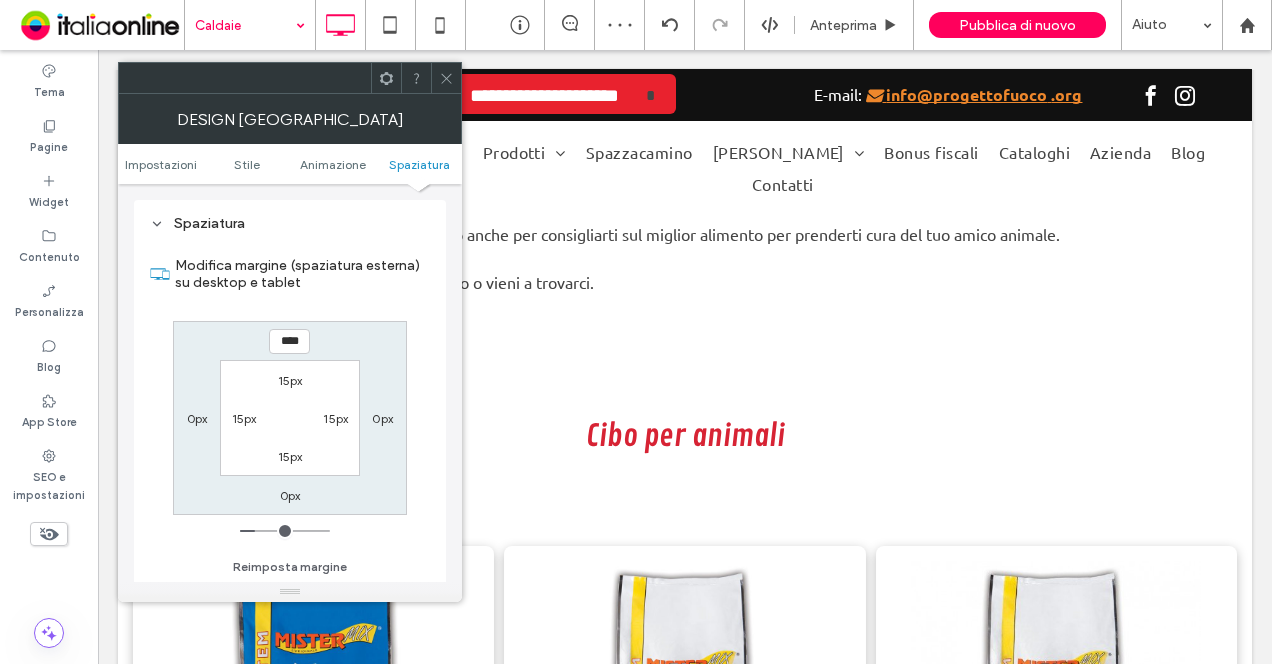 click on "**** 0px 0px 0px 15px 15px 15px 15px" at bounding box center (290, 418) 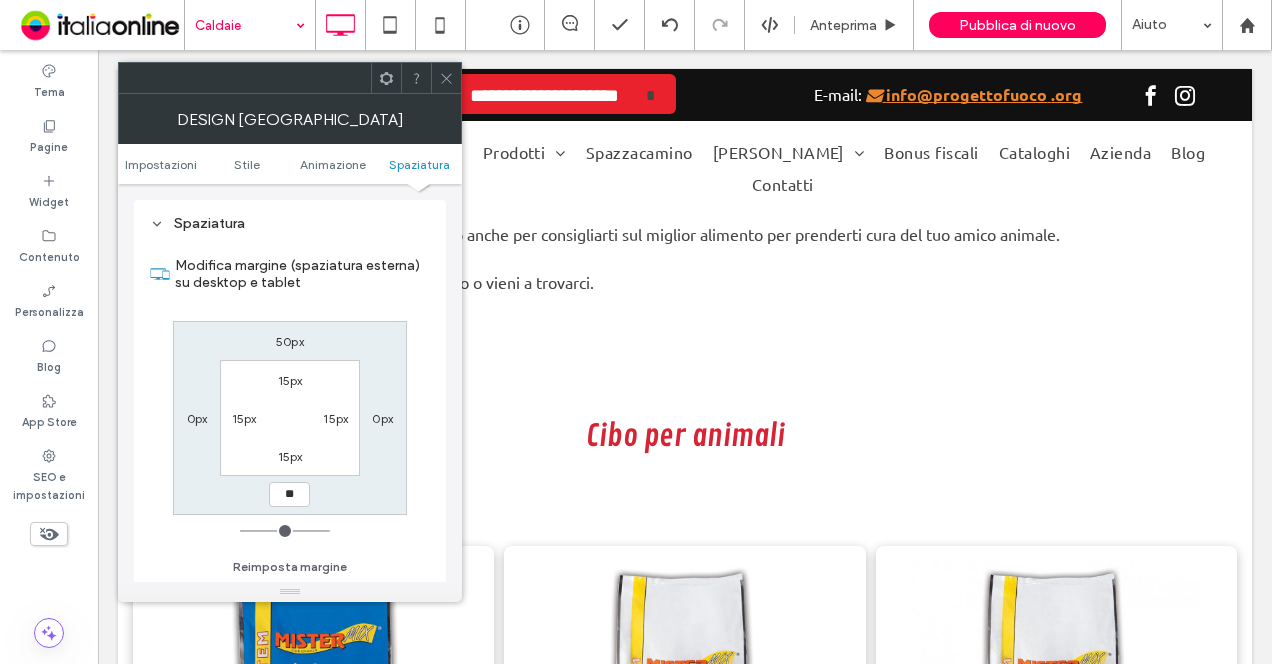 type on "**" 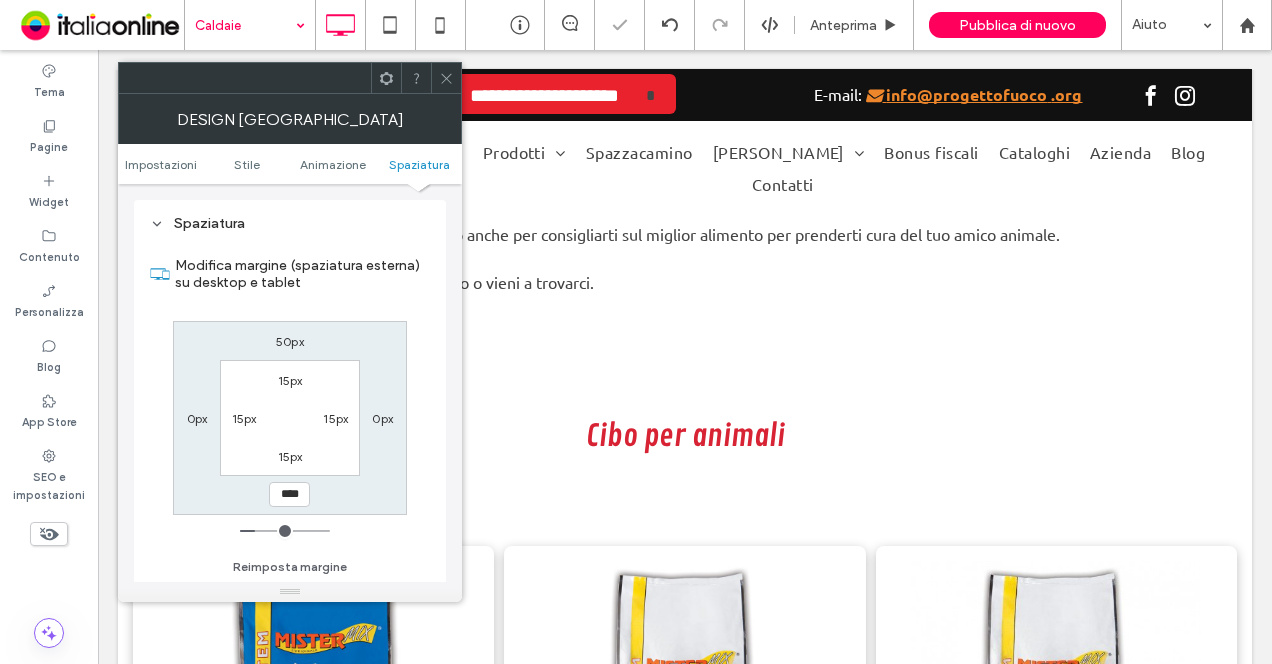 click on "0px" at bounding box center [197, 418] 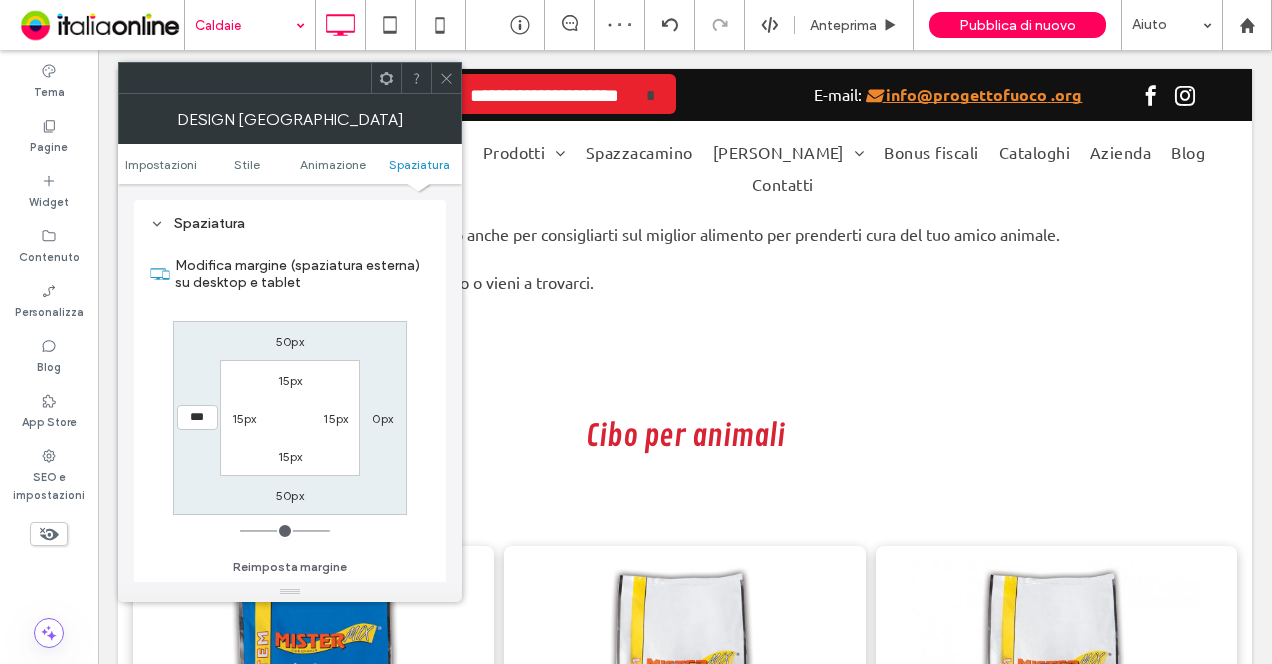 type on "***" 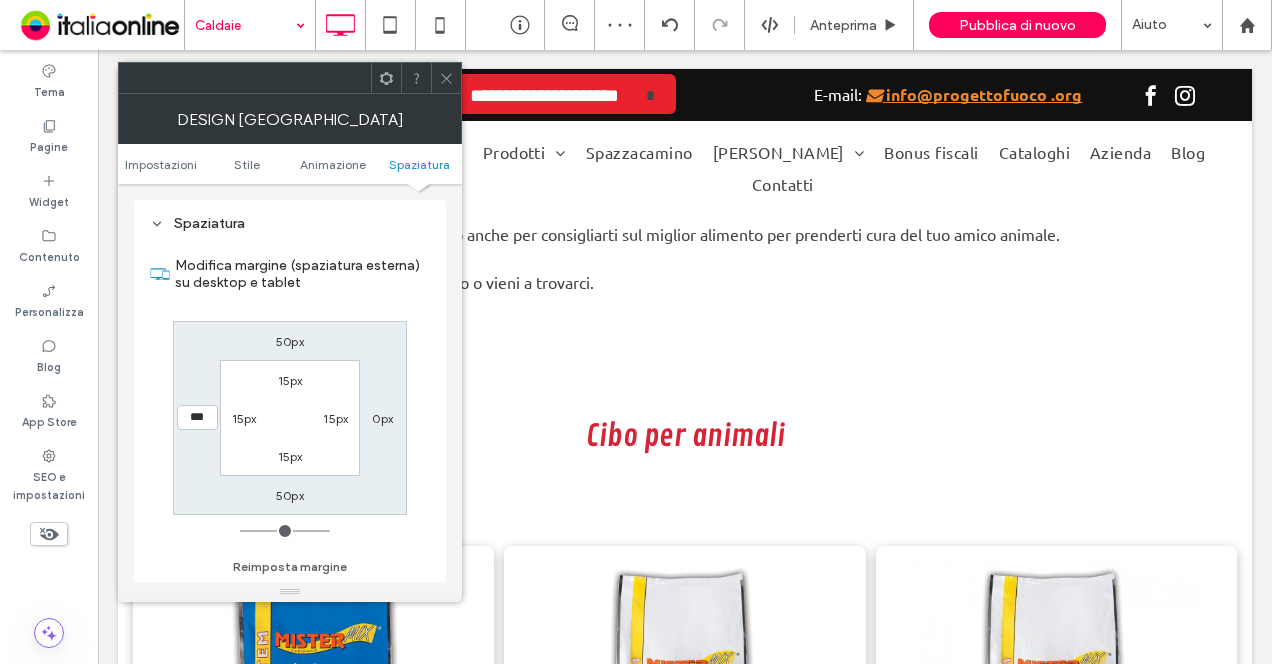 type on "***" 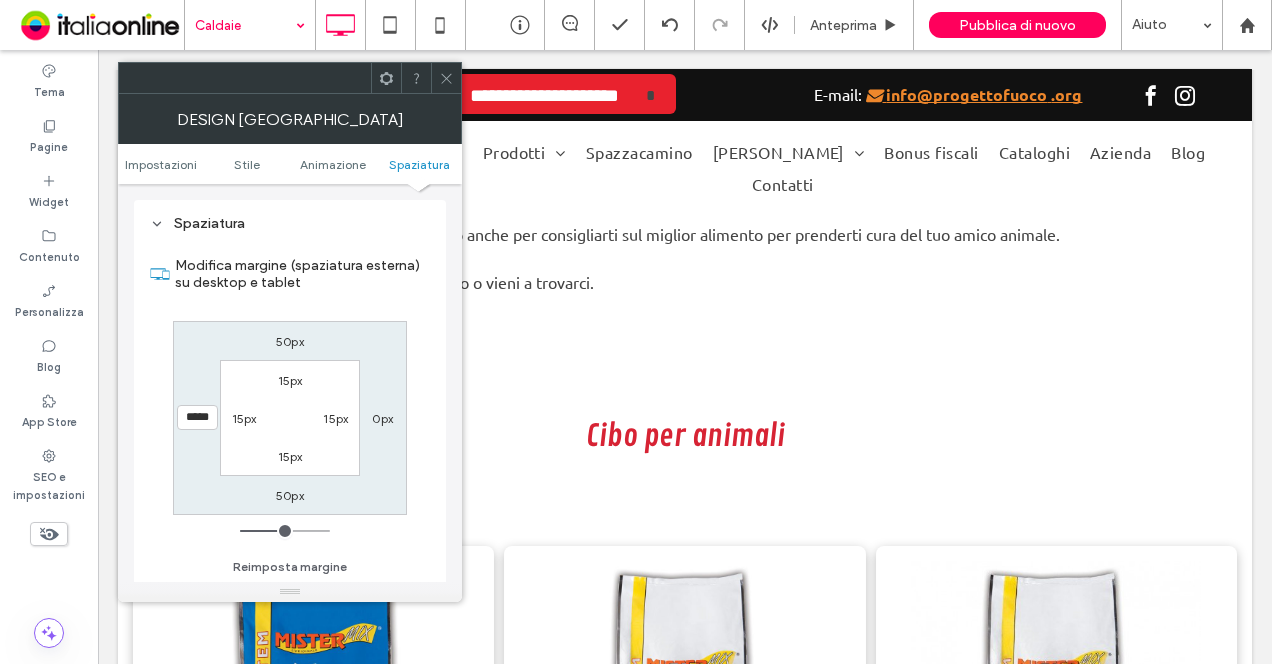 type on "*****" 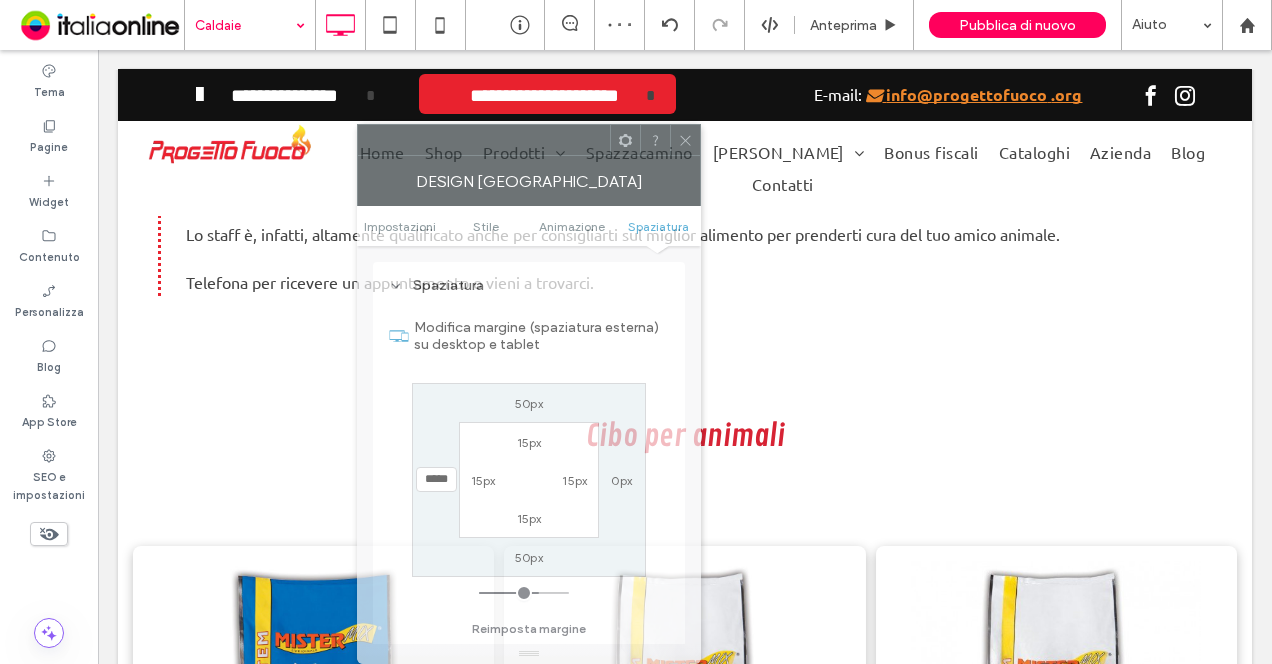 drag, startPoint x: 510, startPoint y: 107, endPoint x: 534, endPoint y: 147, distance: 46.647614 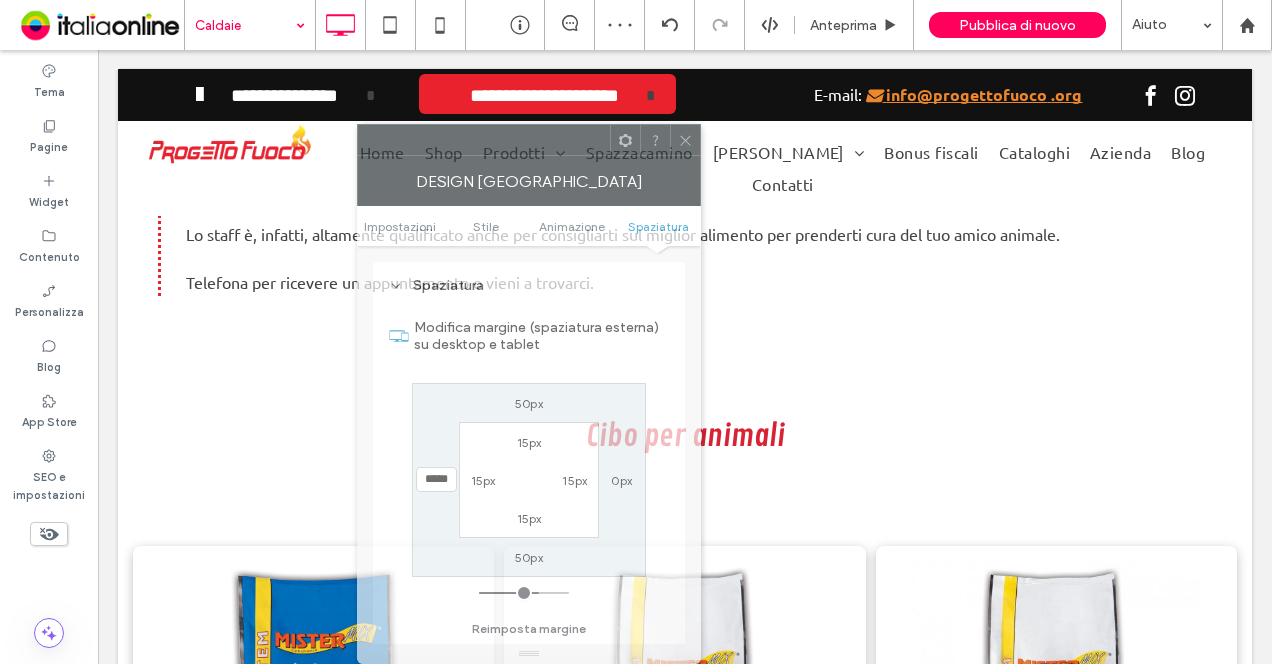 click at bounding box center (484, 140) 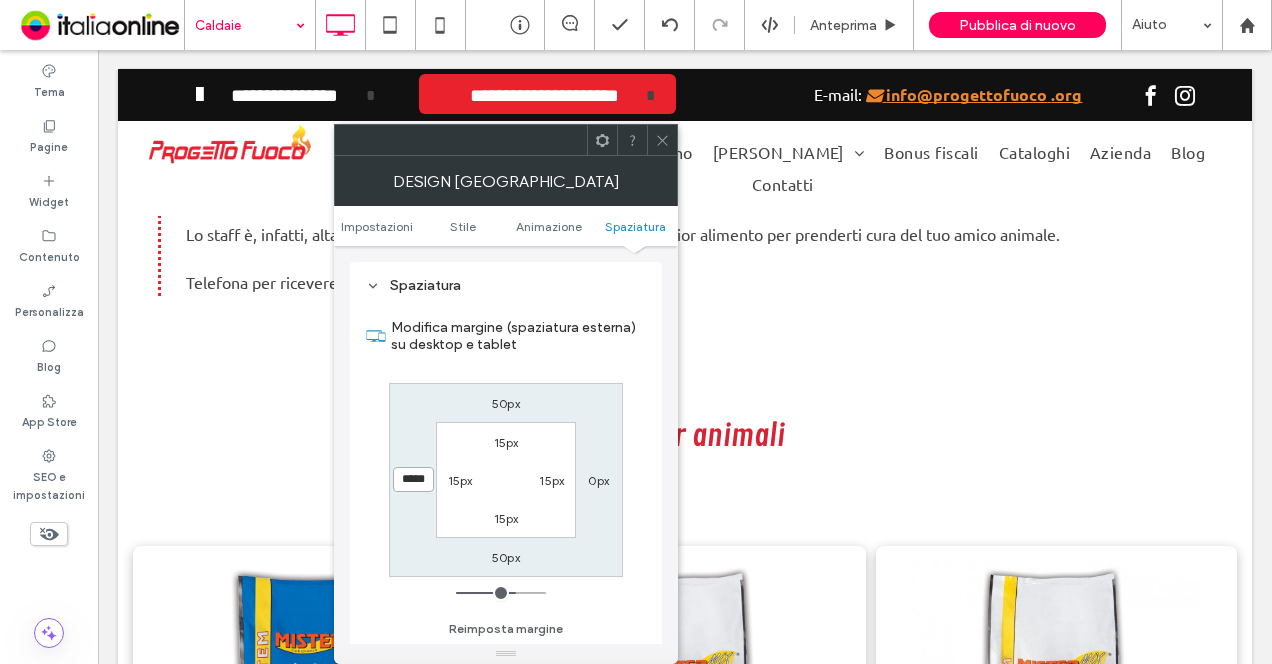 click on "*****" at bounding box center [413, 479] 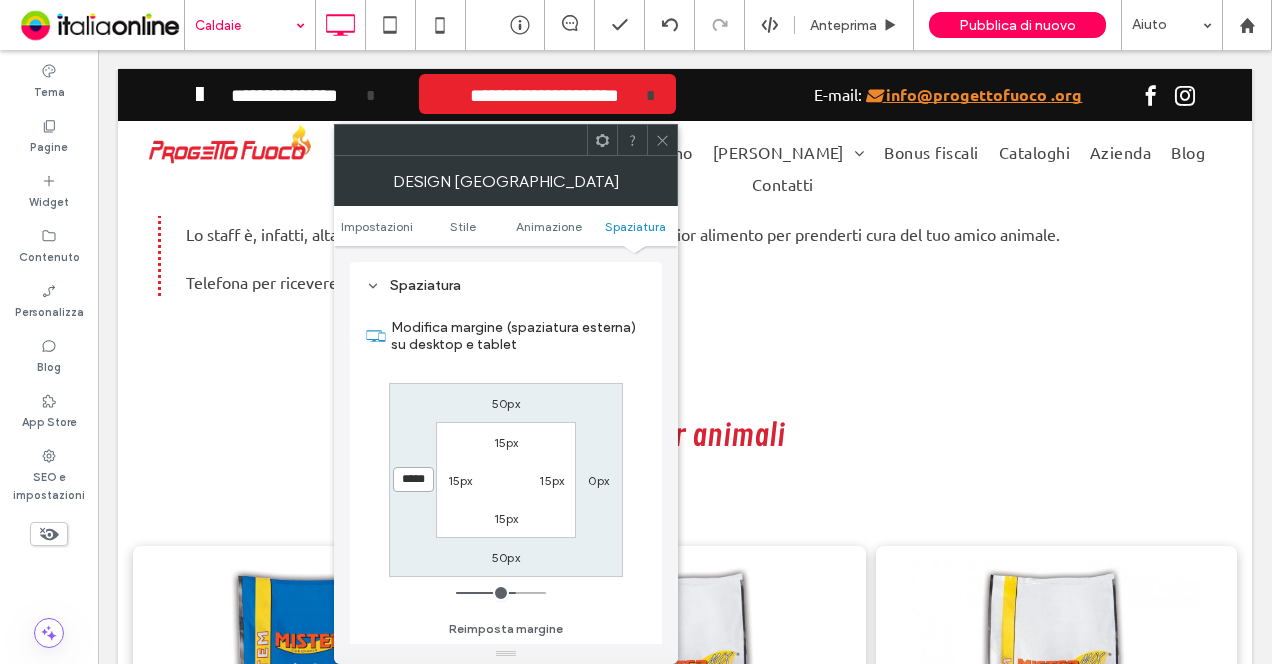 type on "*****" 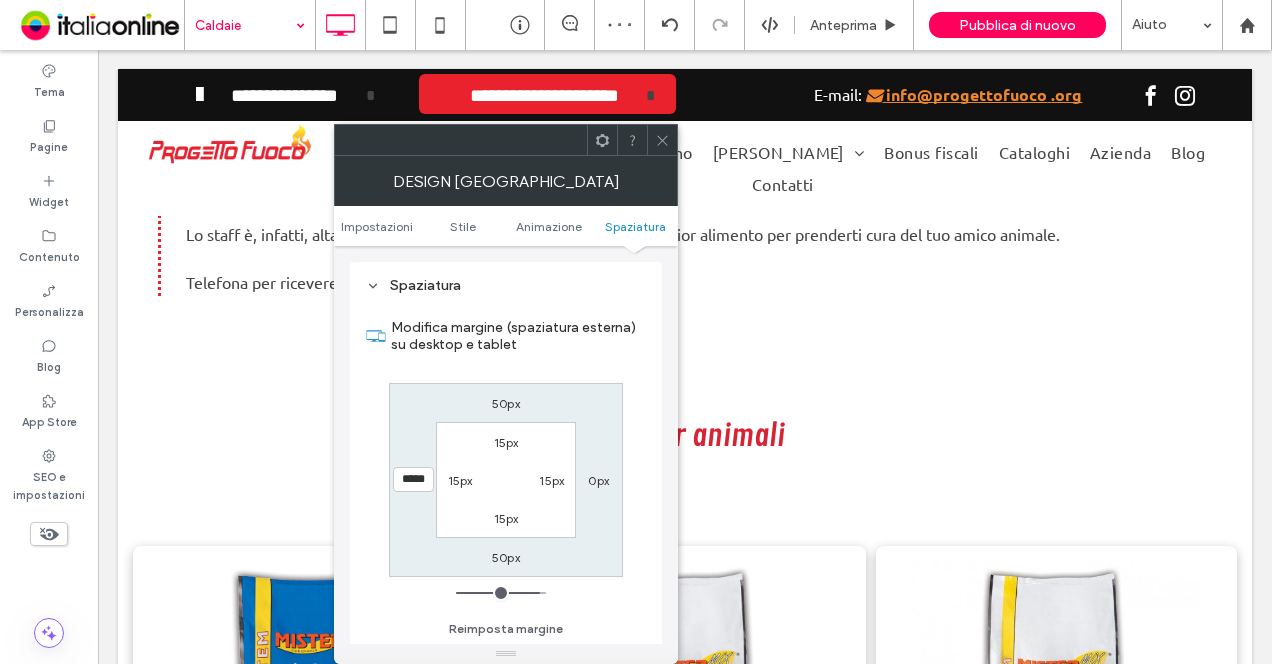 click on "15px" at bounding box center [506, 442] 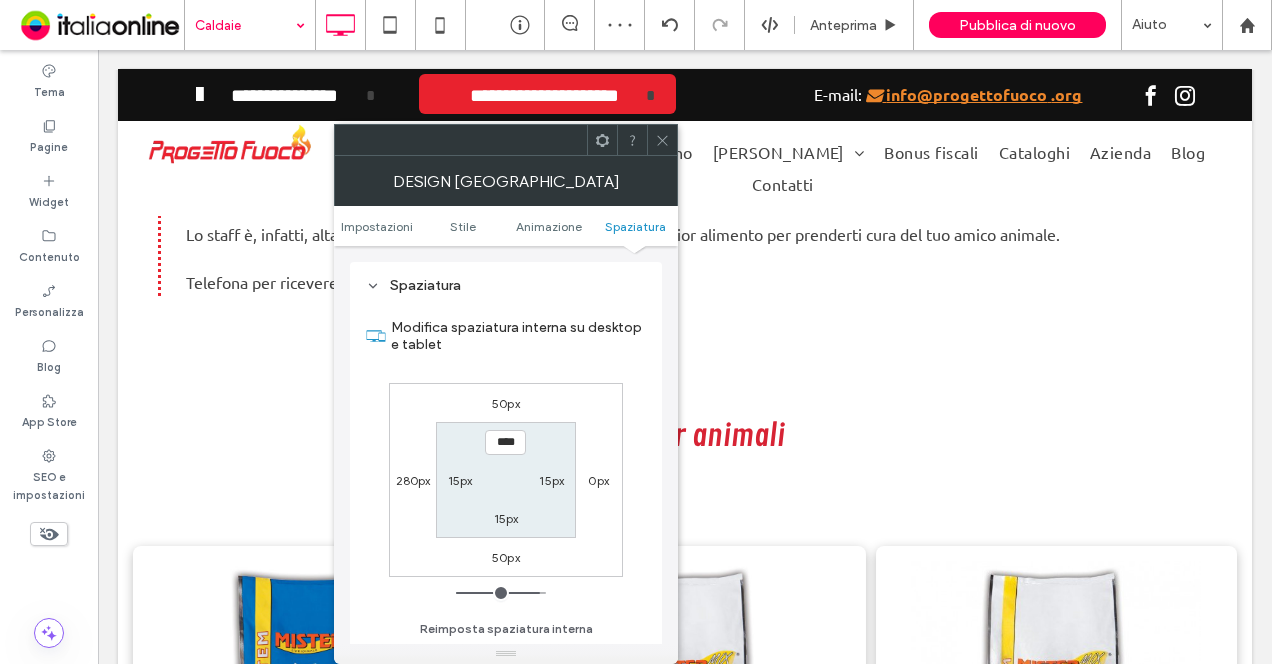 type on "**" 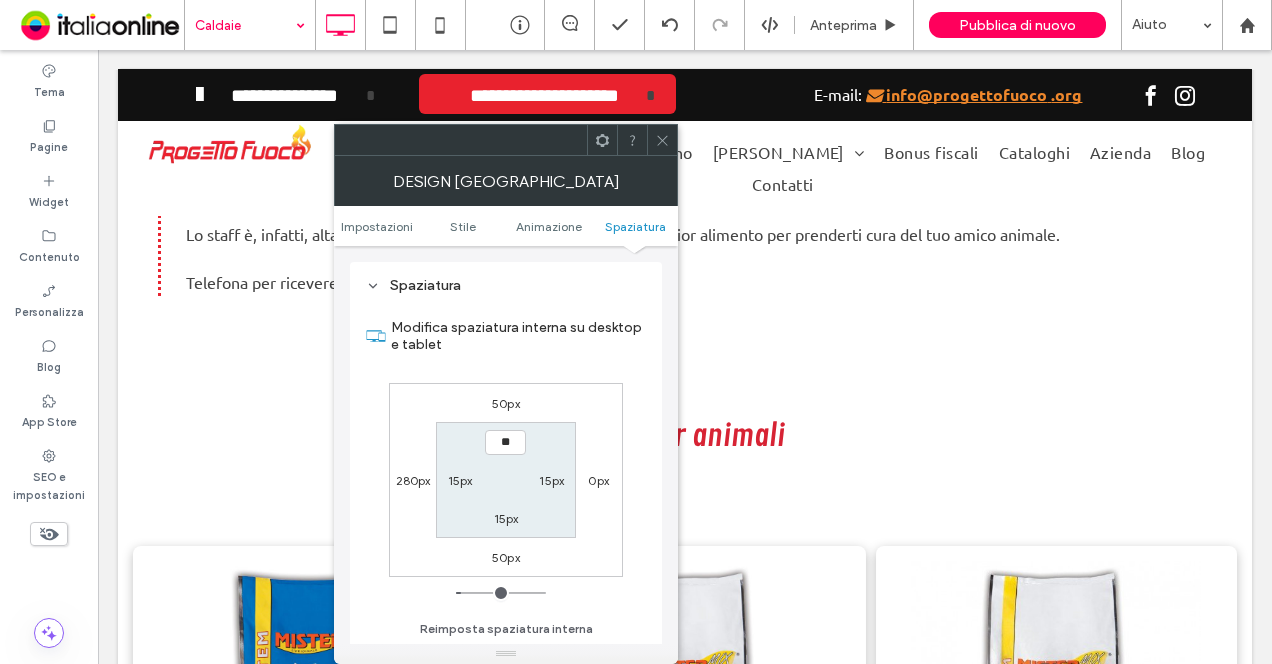 type on "**" 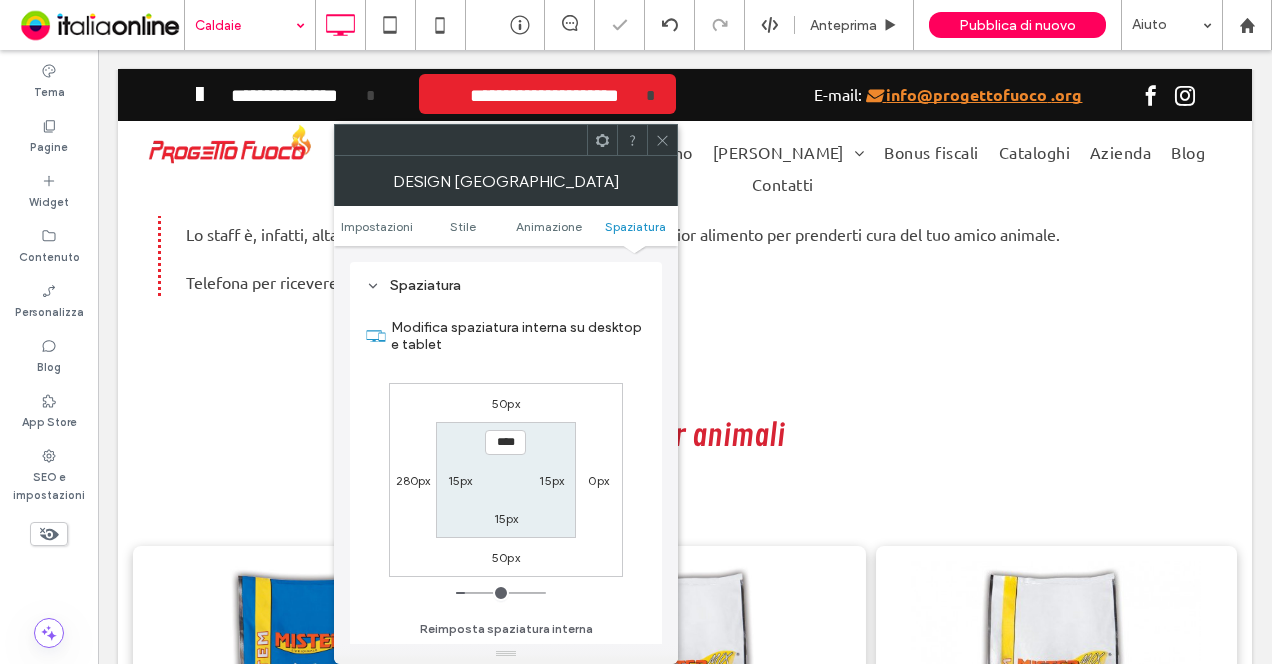 click on "15px" at bounding box center [506, 518] 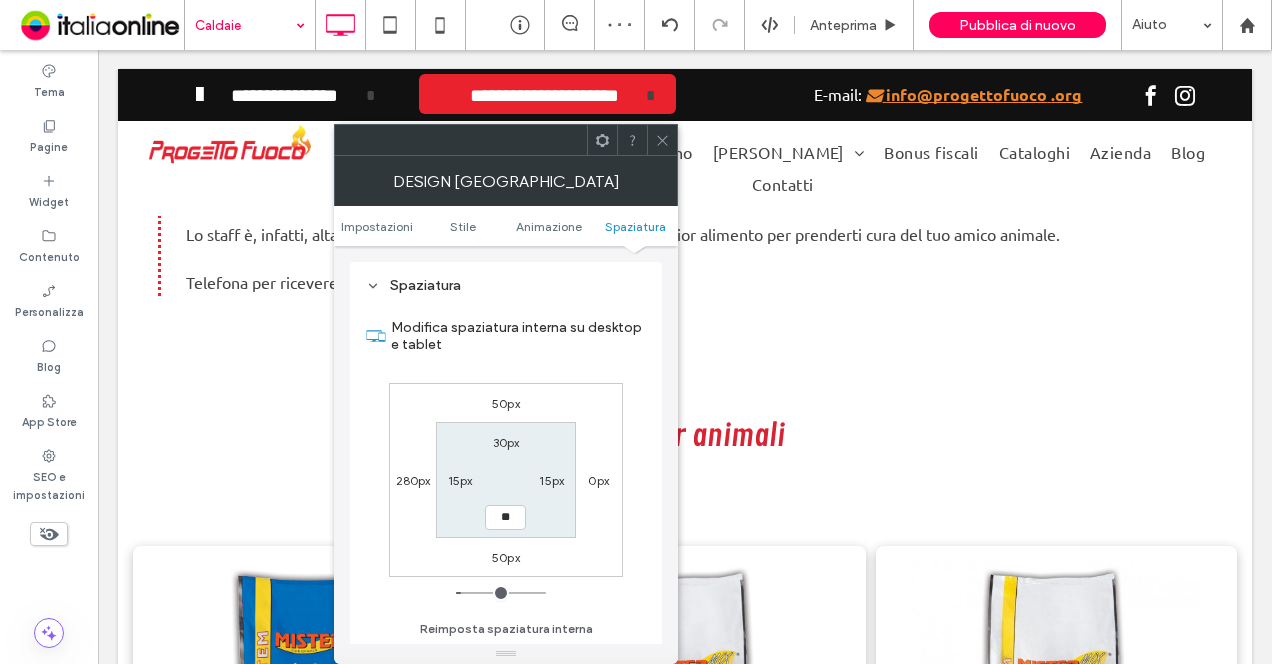 type on "**" 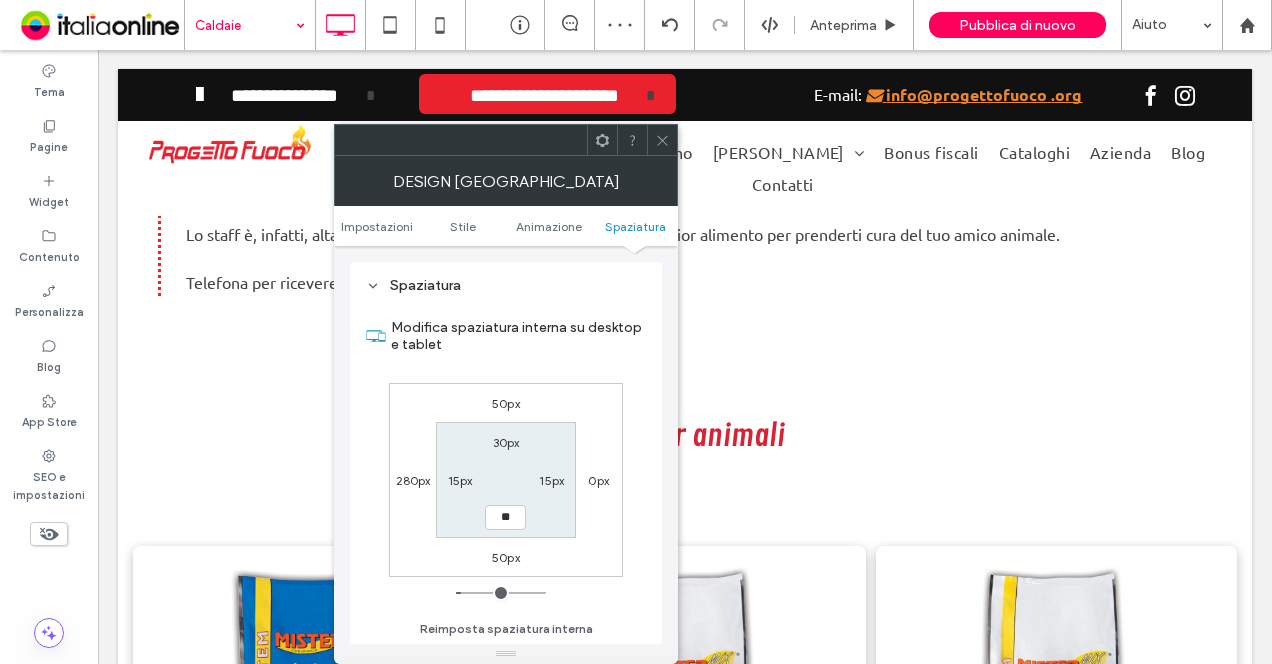 type on "**" 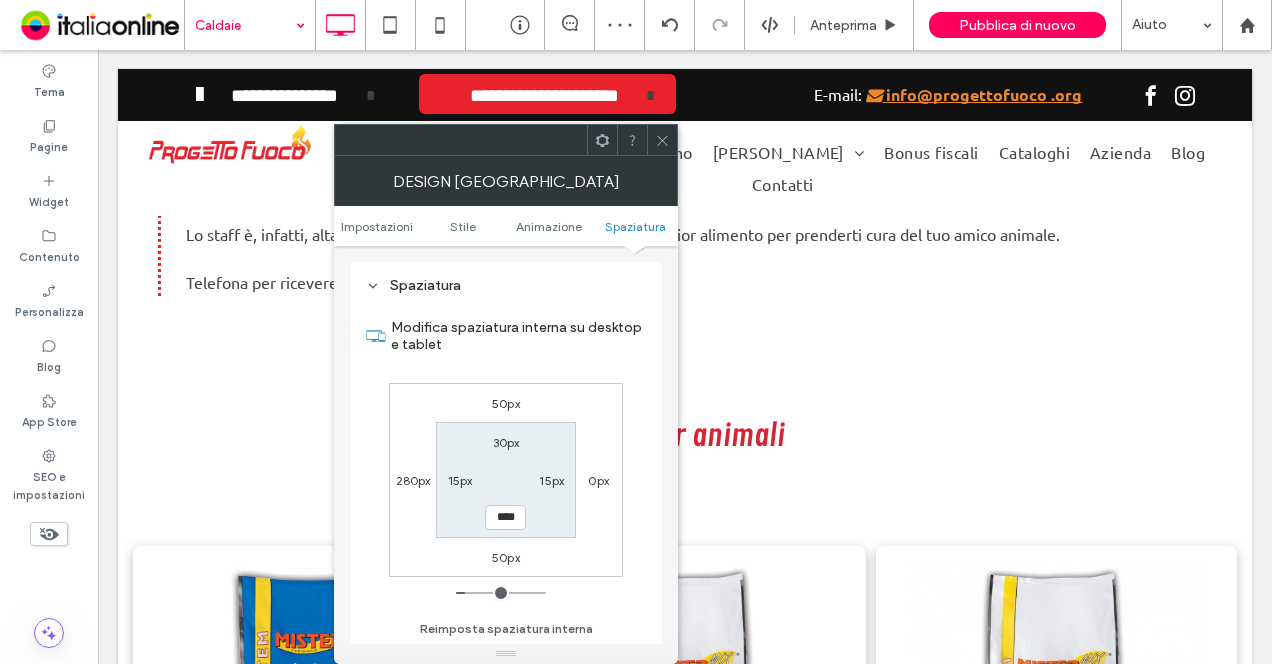 click 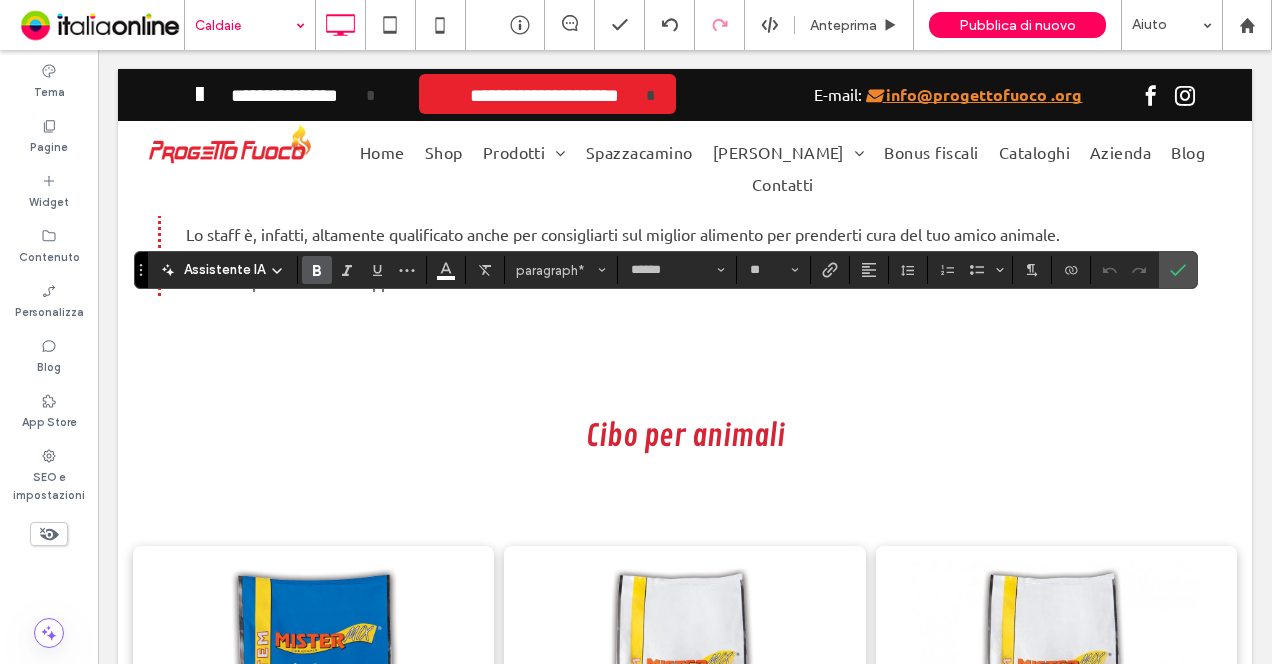 type on "**" 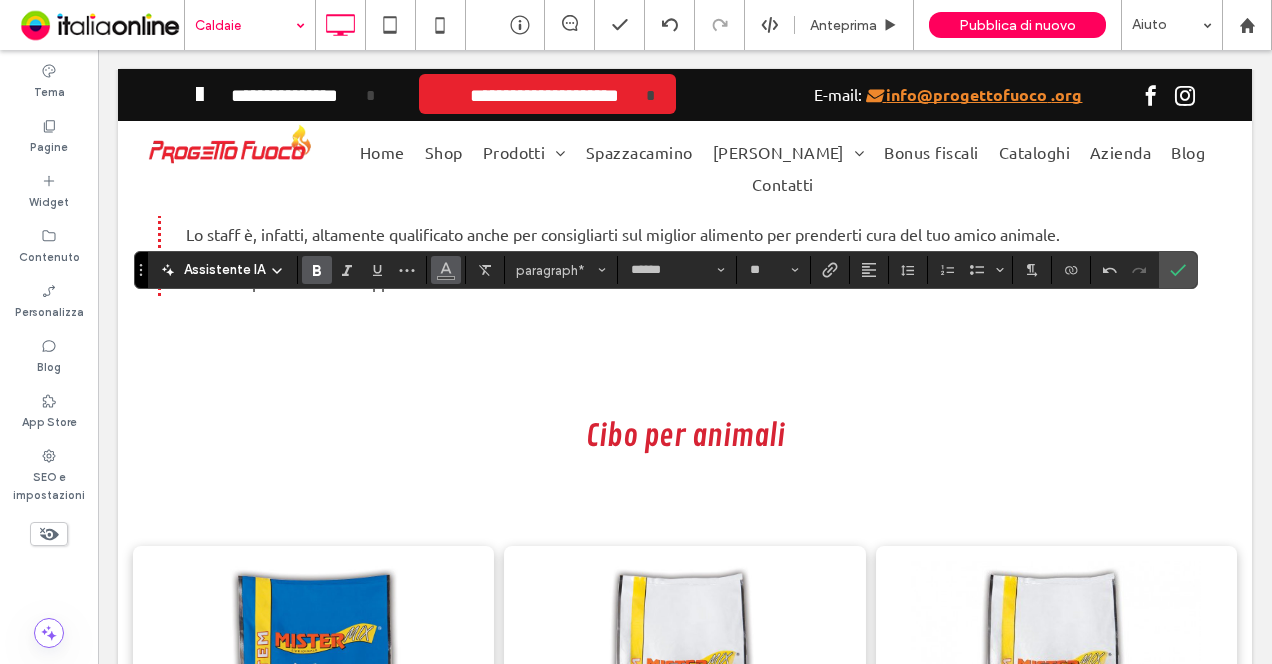 click 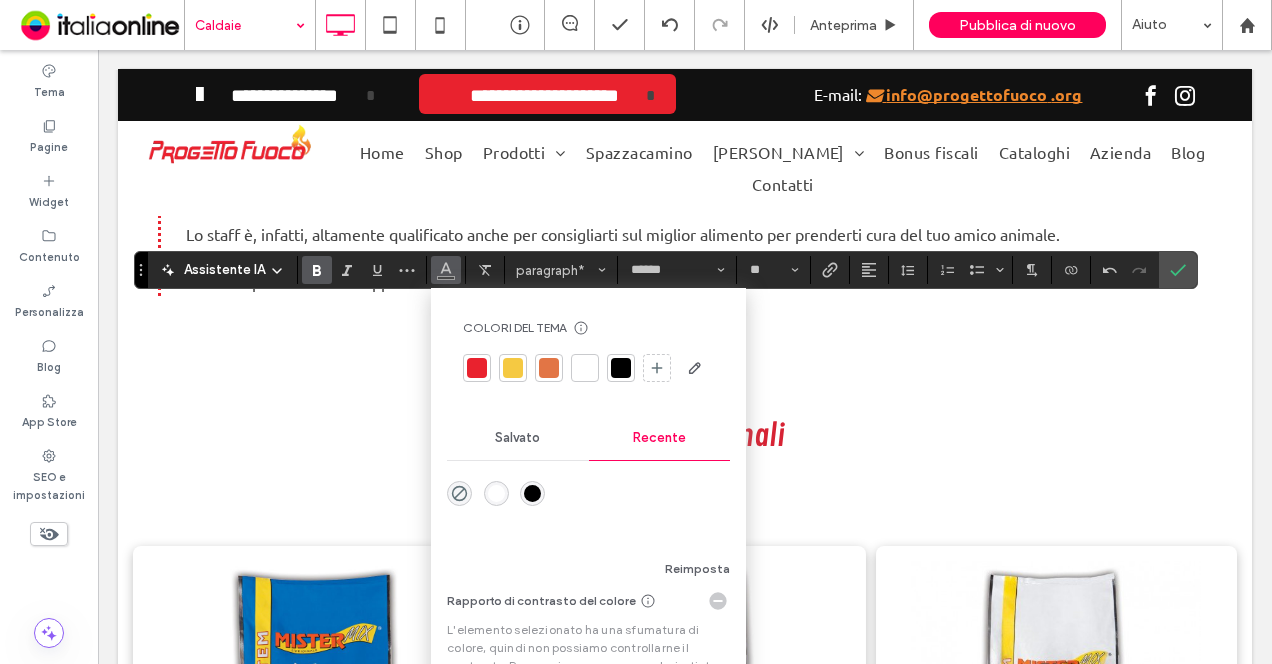 click at bounding box center (585, 368) 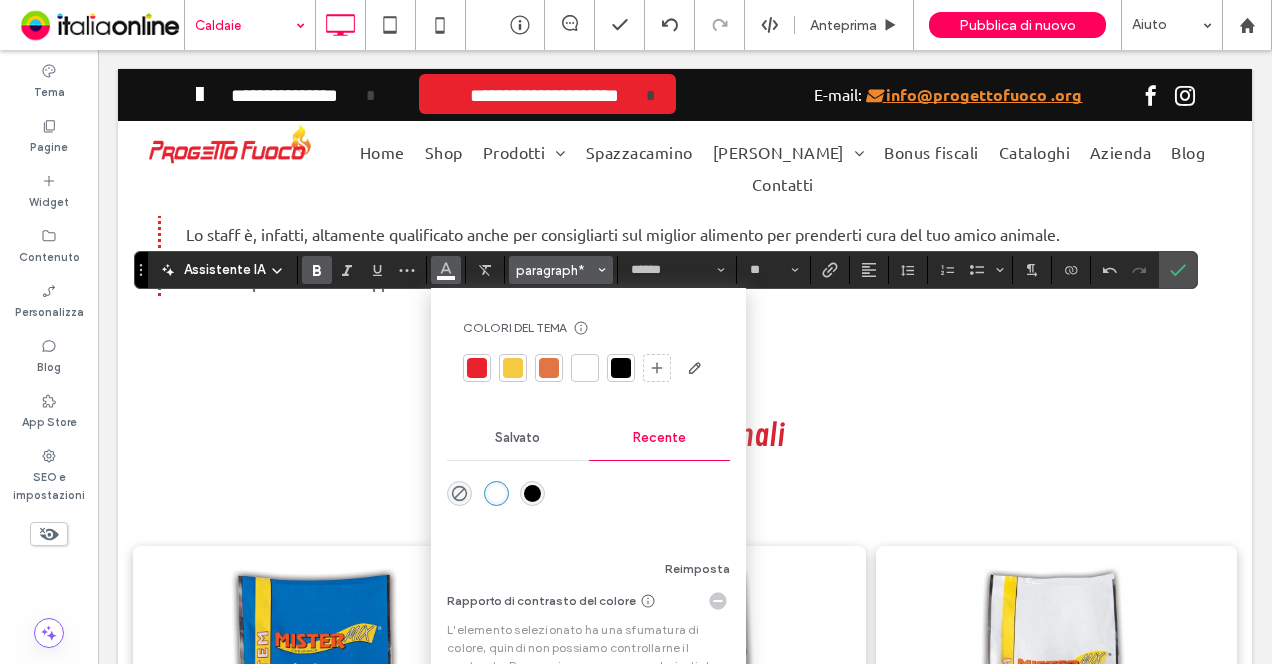 click on "paragraph*" at bounding box center (561, 270) 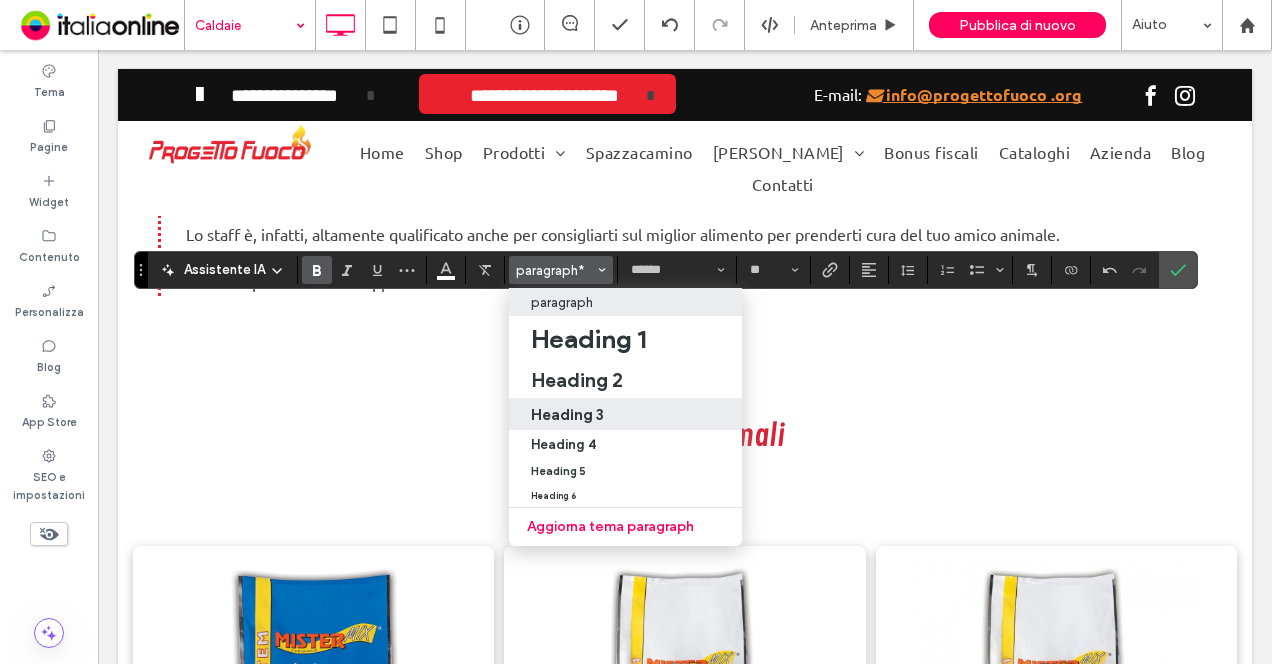 click on "Heading 3" at bounding box center (625, 414) 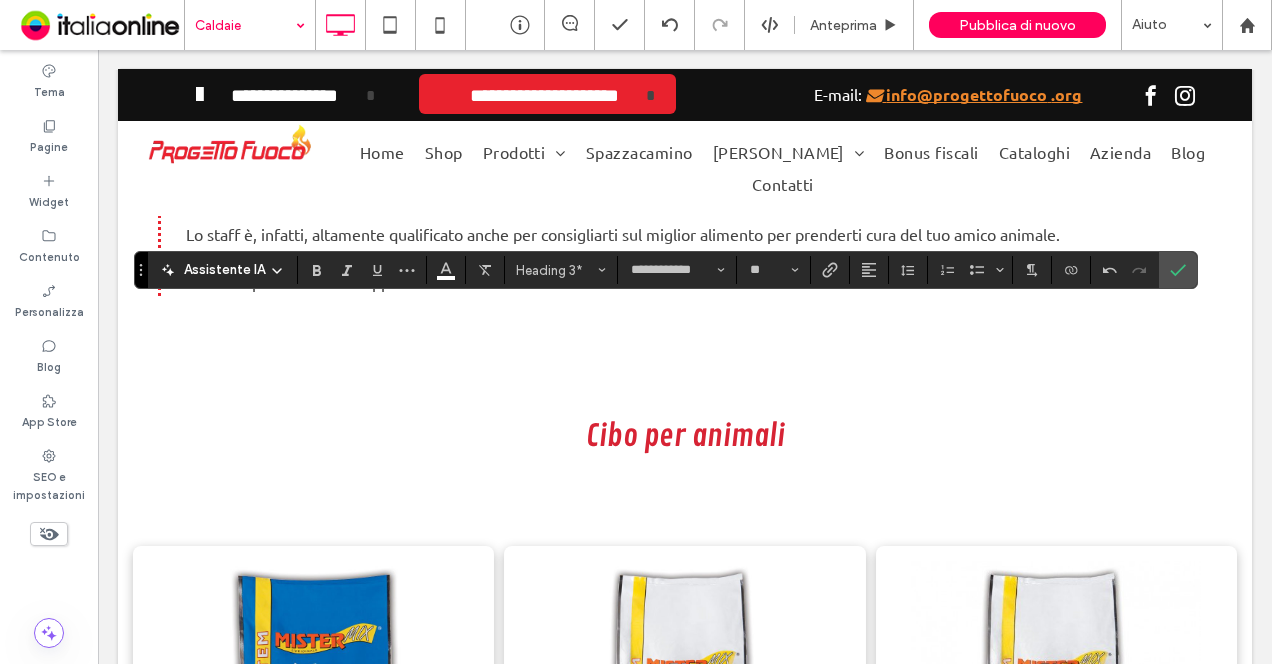 type on "**********" 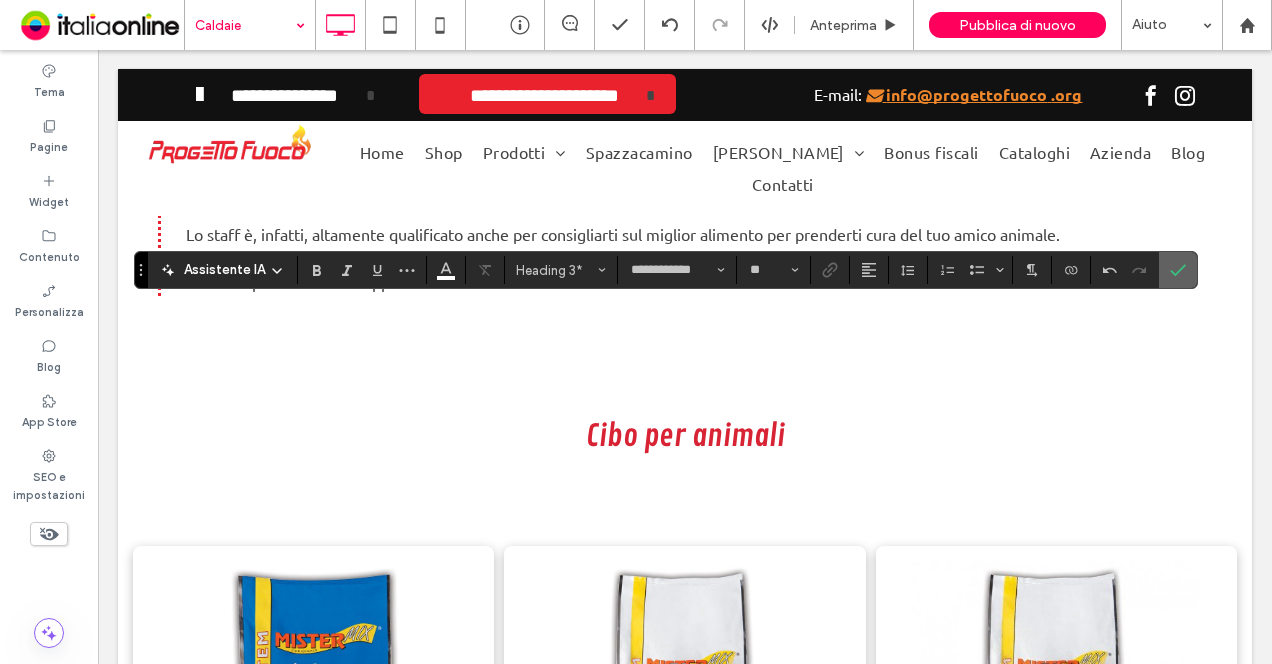 click 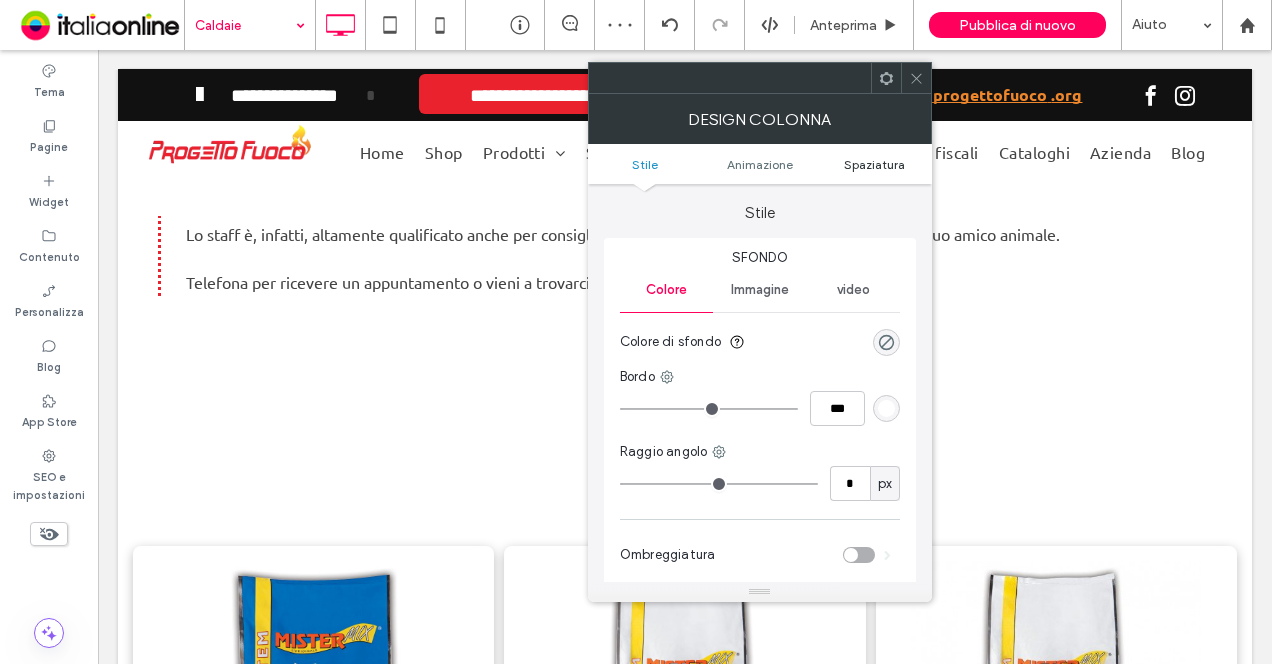 click on "Spaziatura" at bounding box center [874, 164] 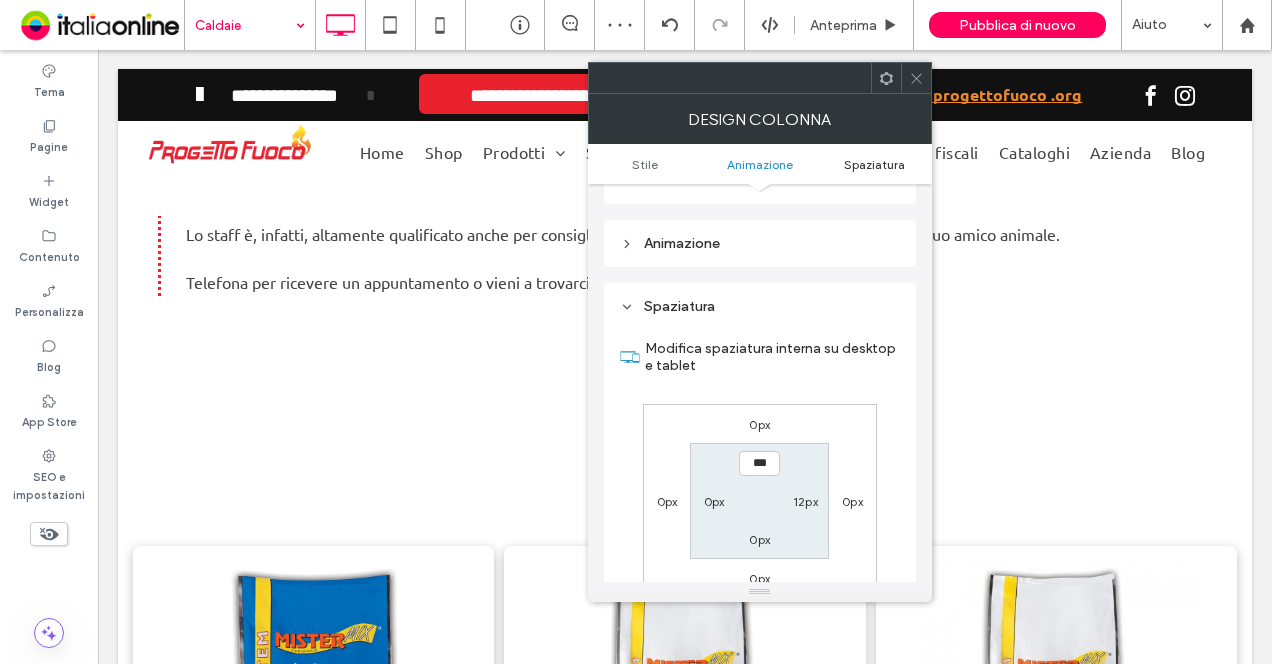 scroll, scrollTop: 469, scrollLeft: 0, axis: vertical 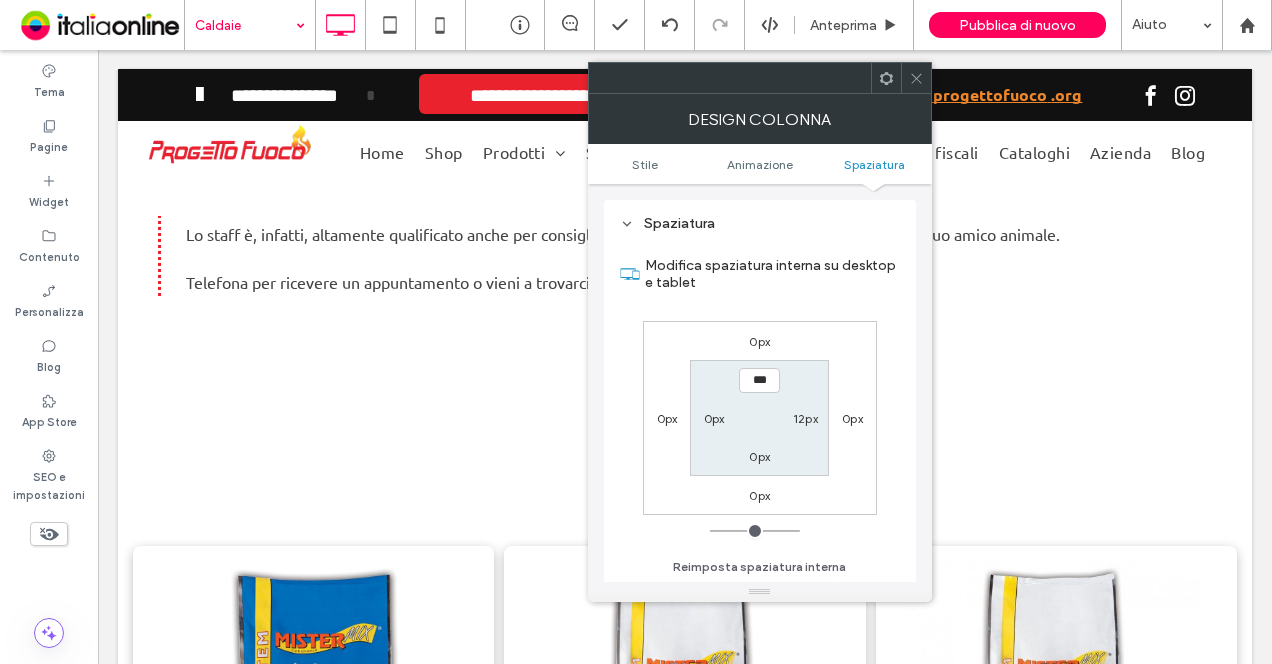 click 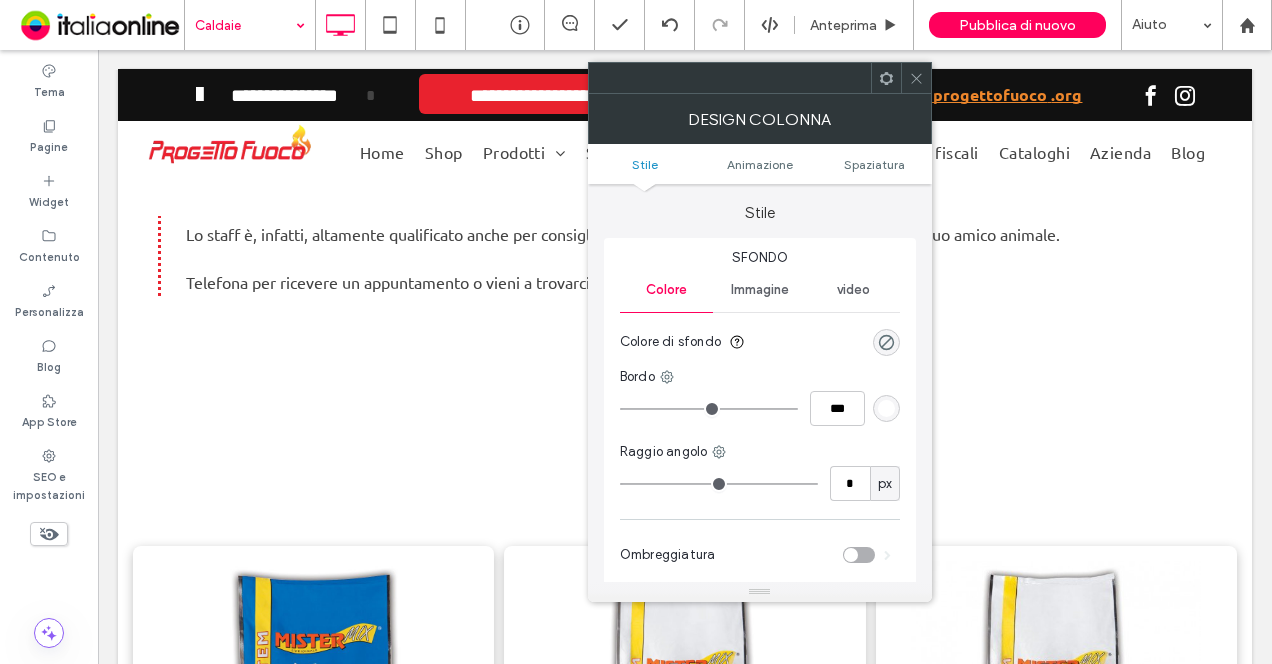 click 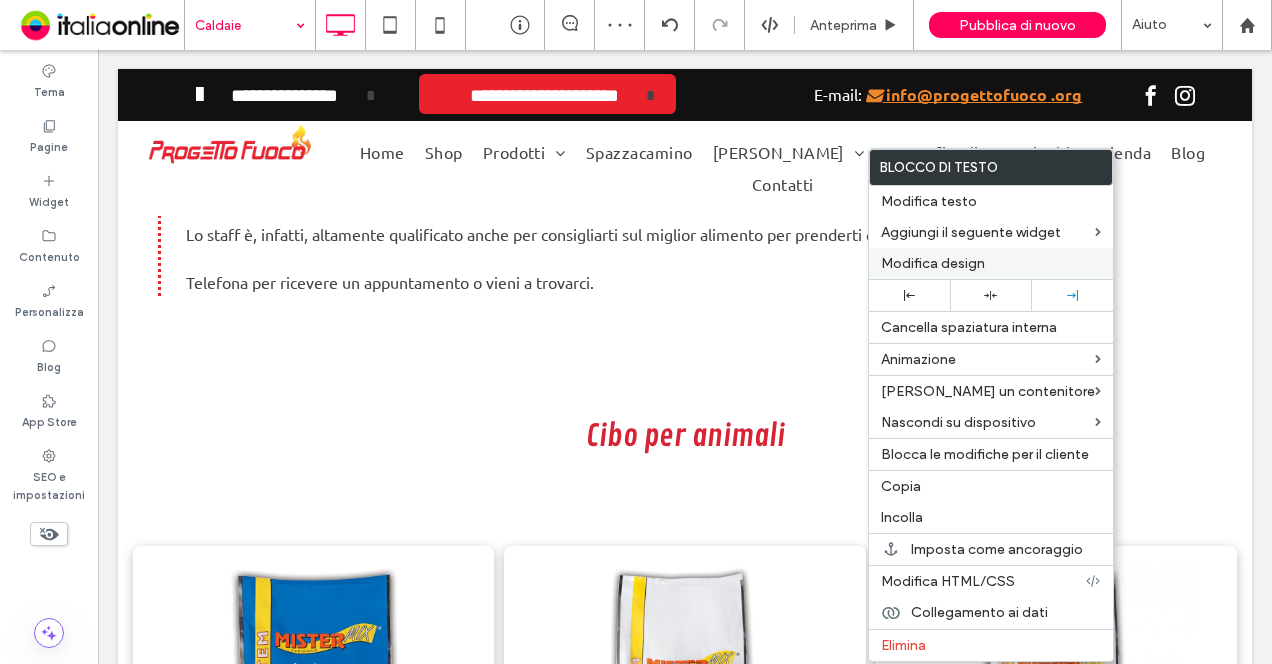 click on "Modifica design" at bounding box center [933, 263] 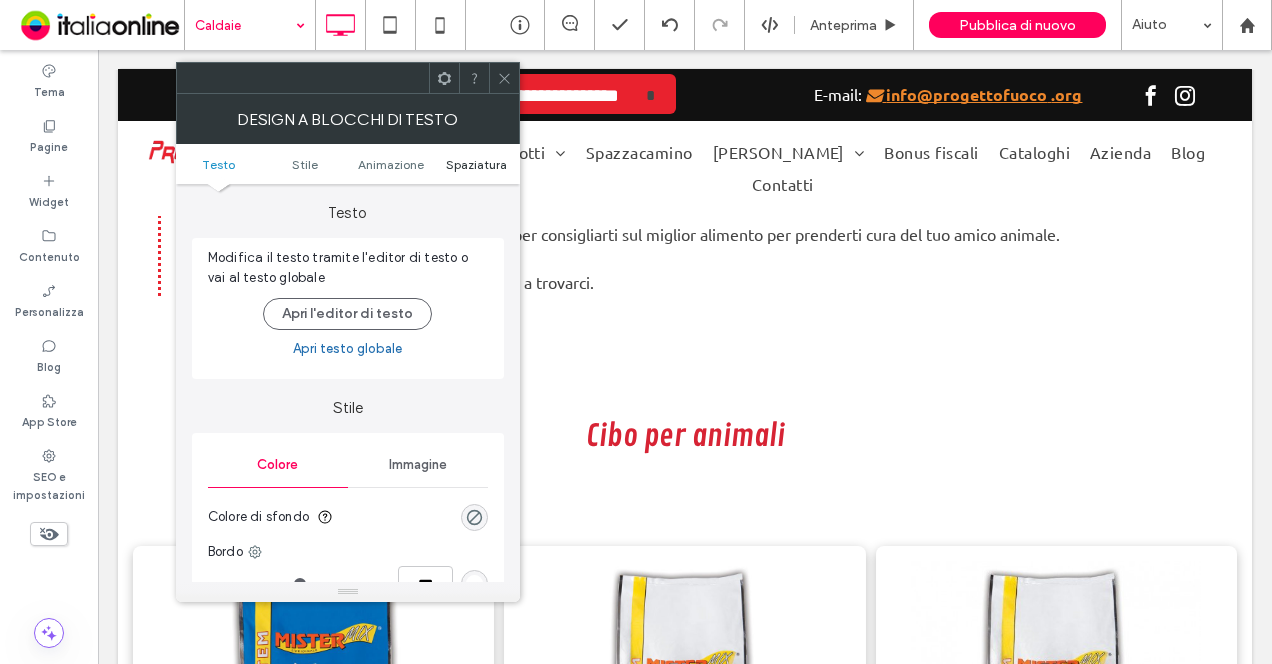 click on "Spaziatura" at bounding box center [476, 164] 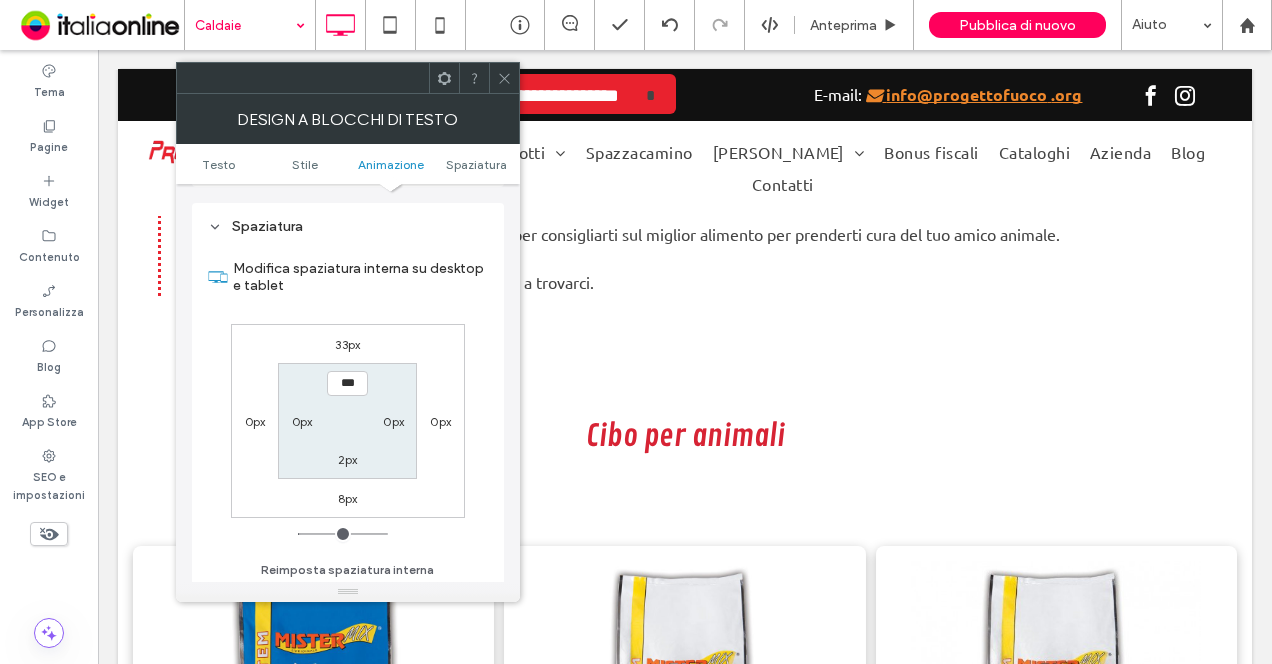 scroll, scrollTop: 574, scrollLeft: 0, axis: vertical 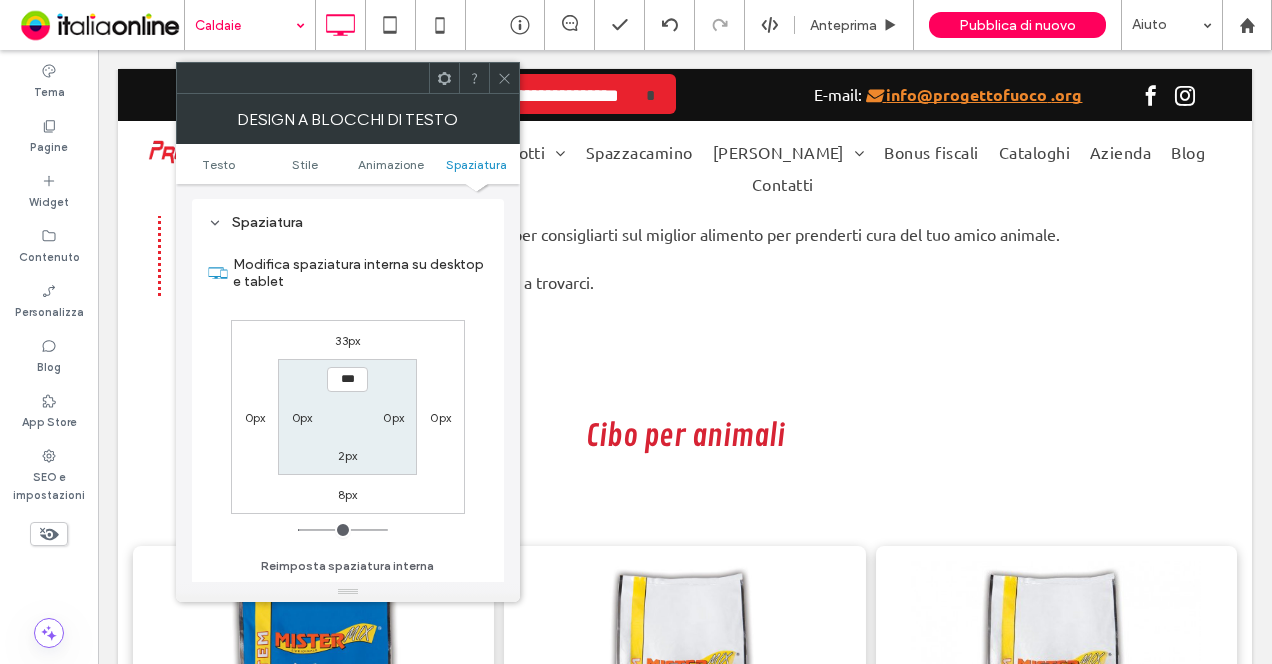 click on "33px" at bounding box center [347, 340] 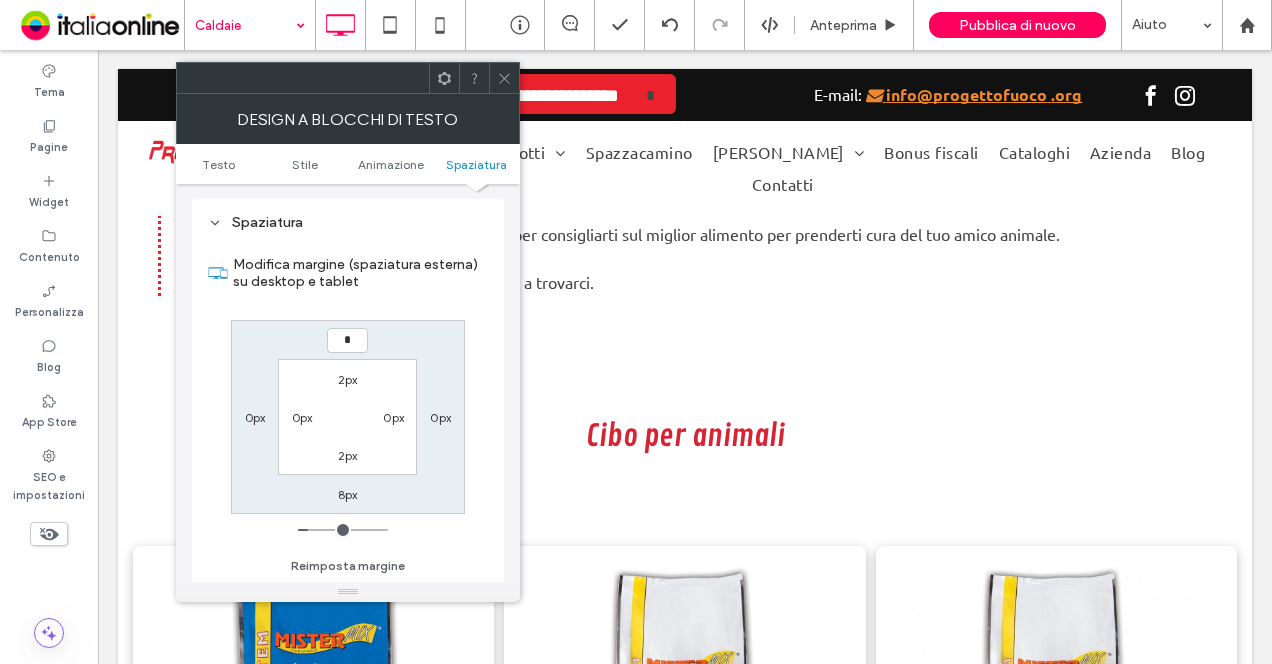 type on "*" 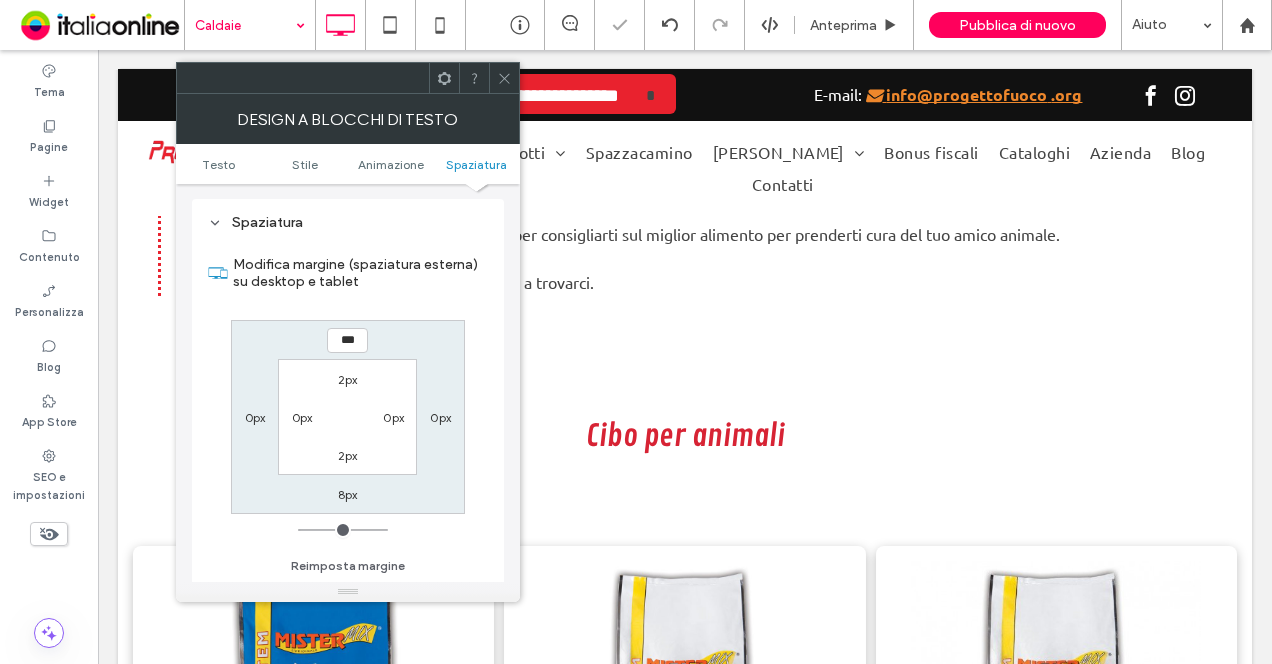 click on "8px" at bounding box center [348, 494] 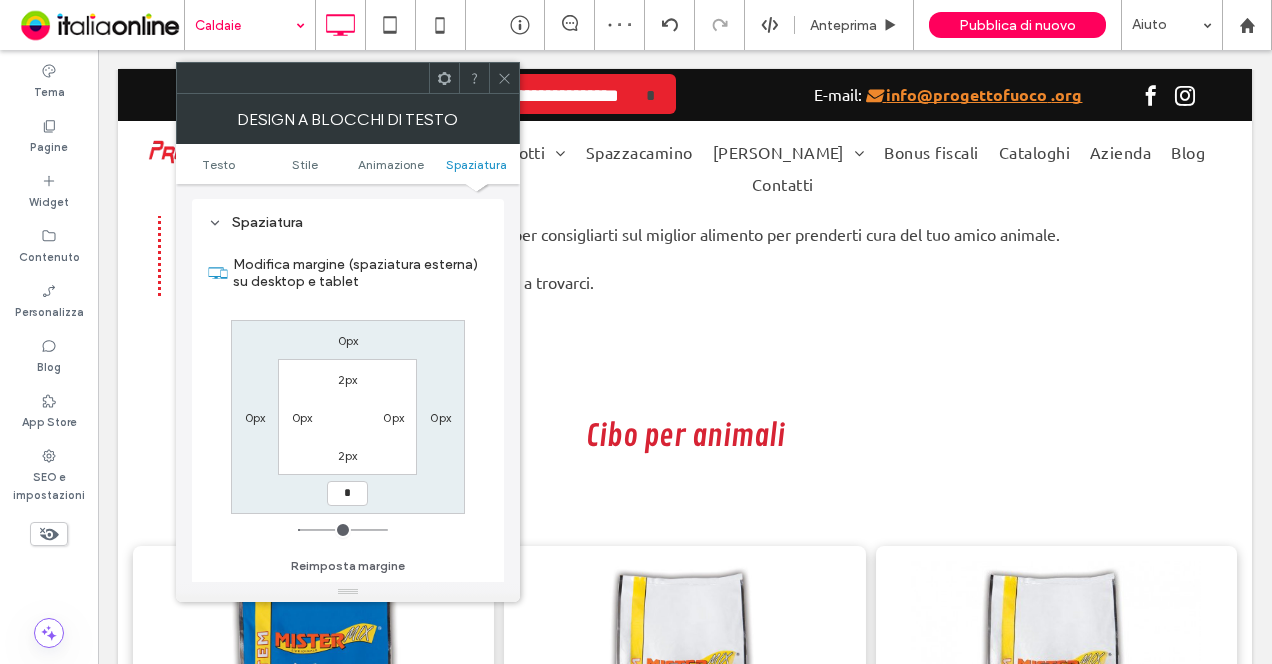 type on "*" 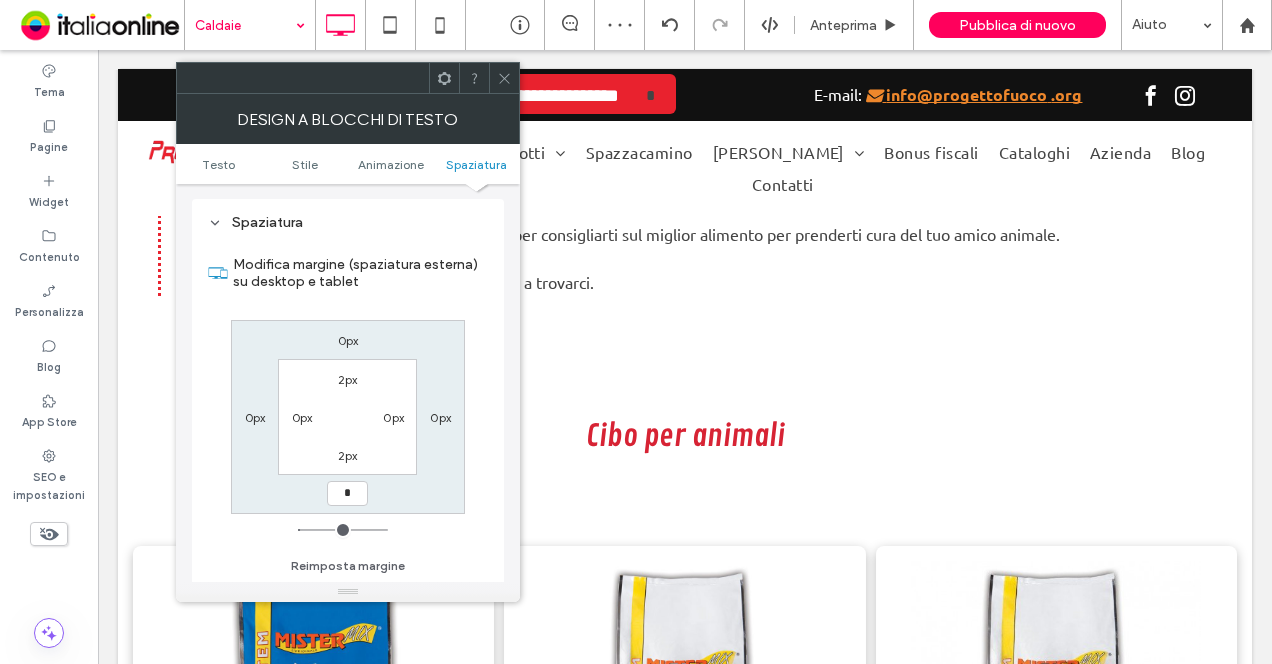 type on "*" 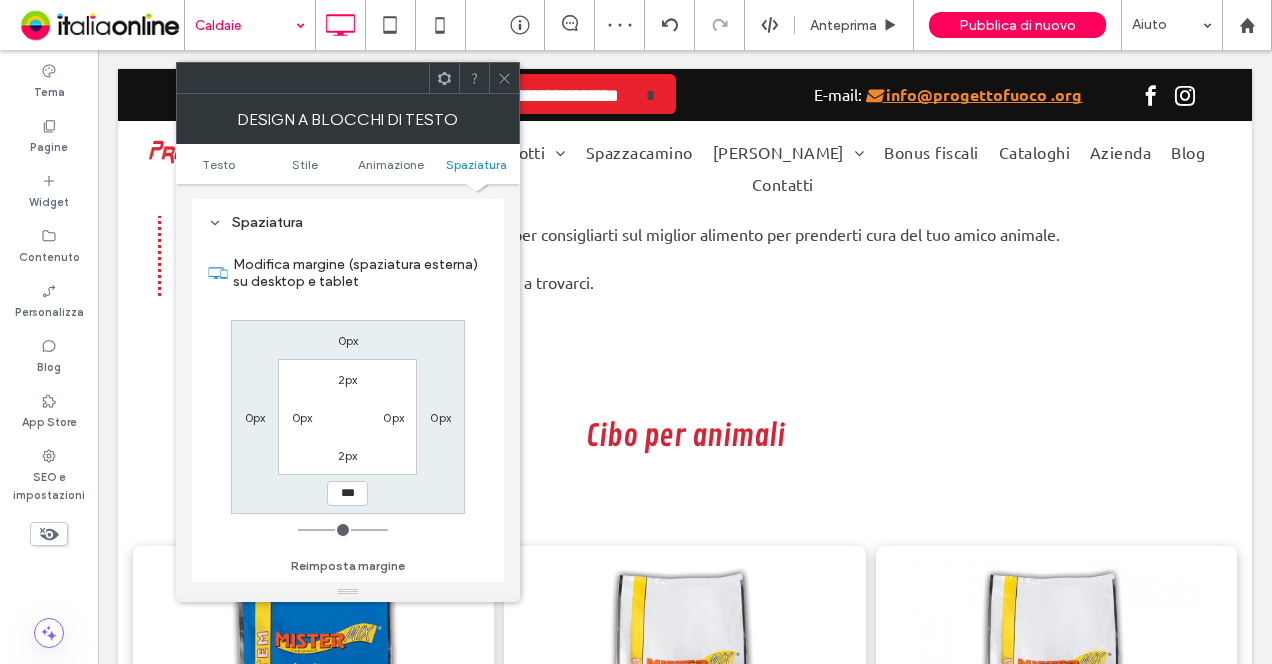 drag, startPoint x: 504, startPoint y: 75, endPoint x: 512, endPoint y: 87, distance: 14.422205 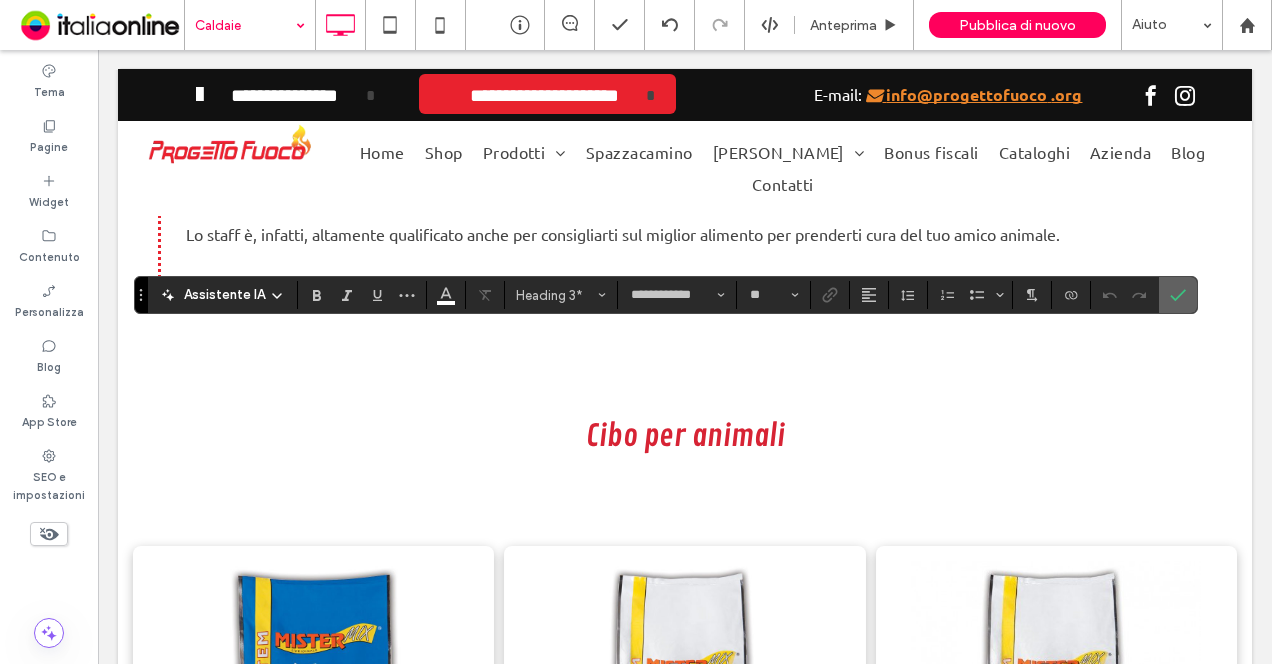 click 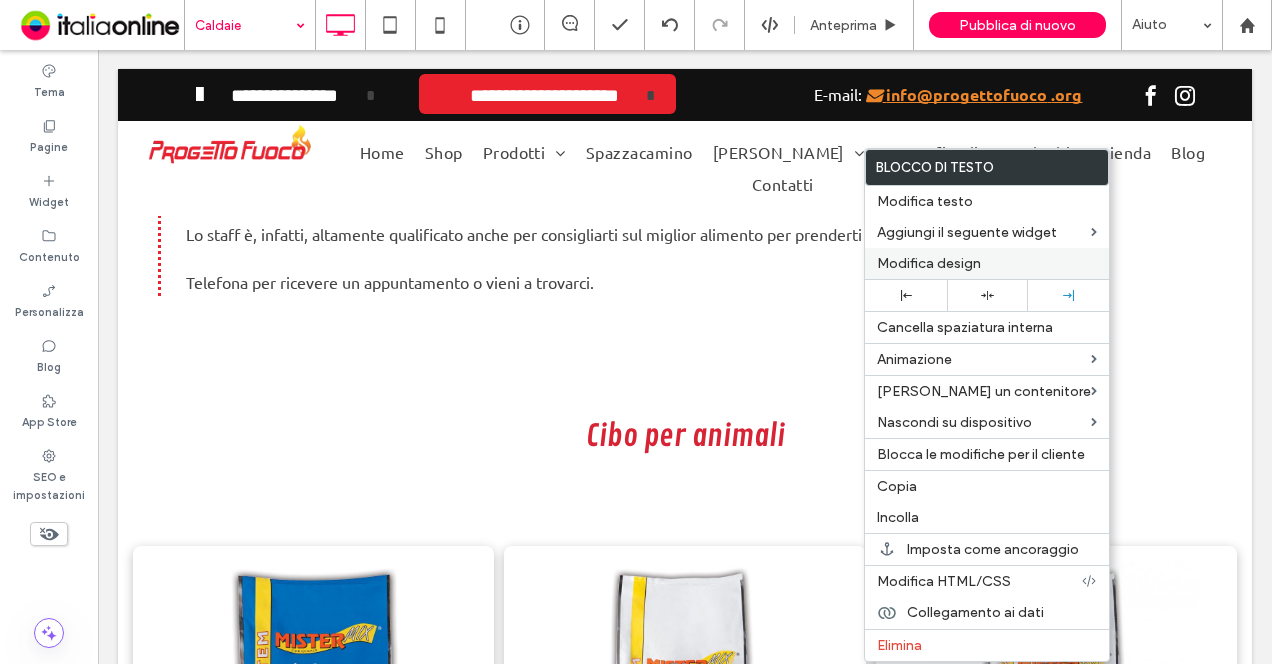 click on "Modifica design" at bounding box center (987, 263) 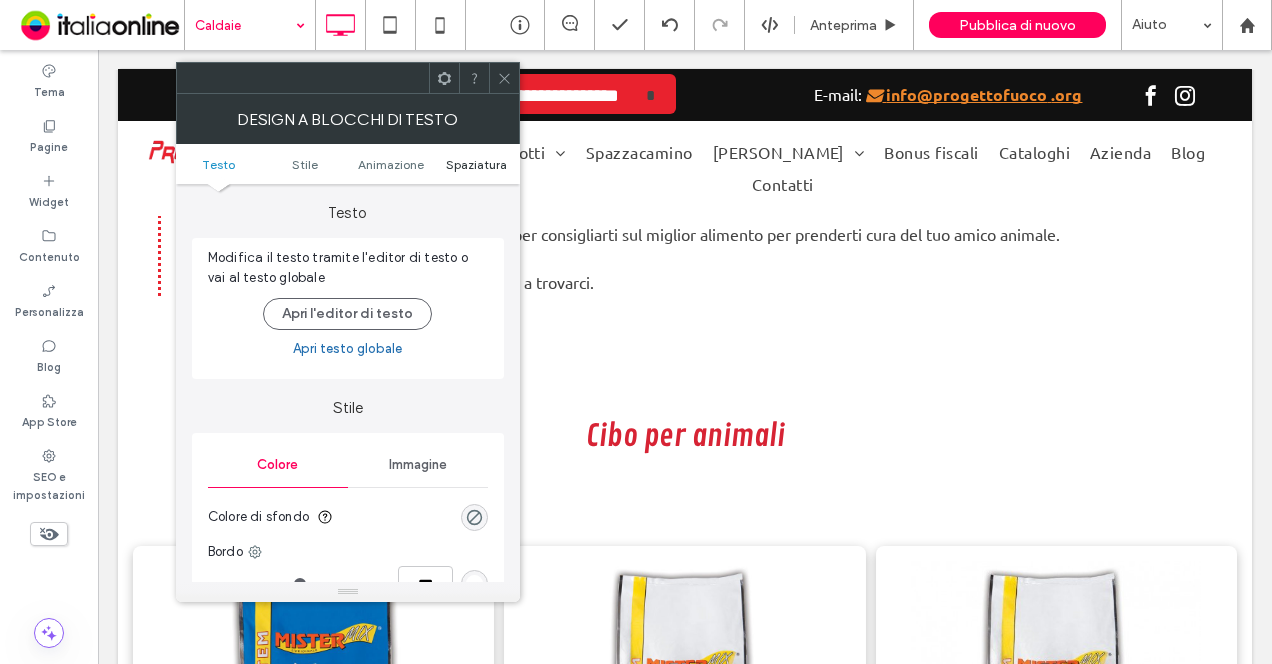 click on "Spaziatura" at bounding box center (476, 164) 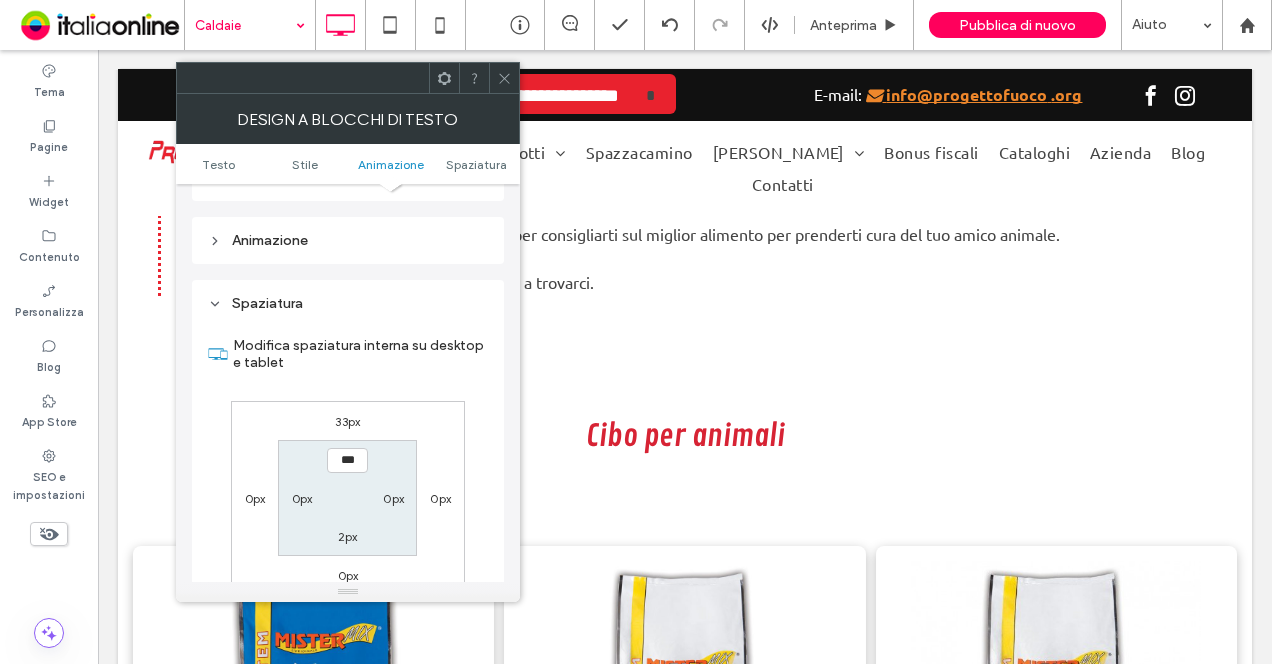 scroll, scrollTop: 574, scrollLeft: 0, axis: vertical 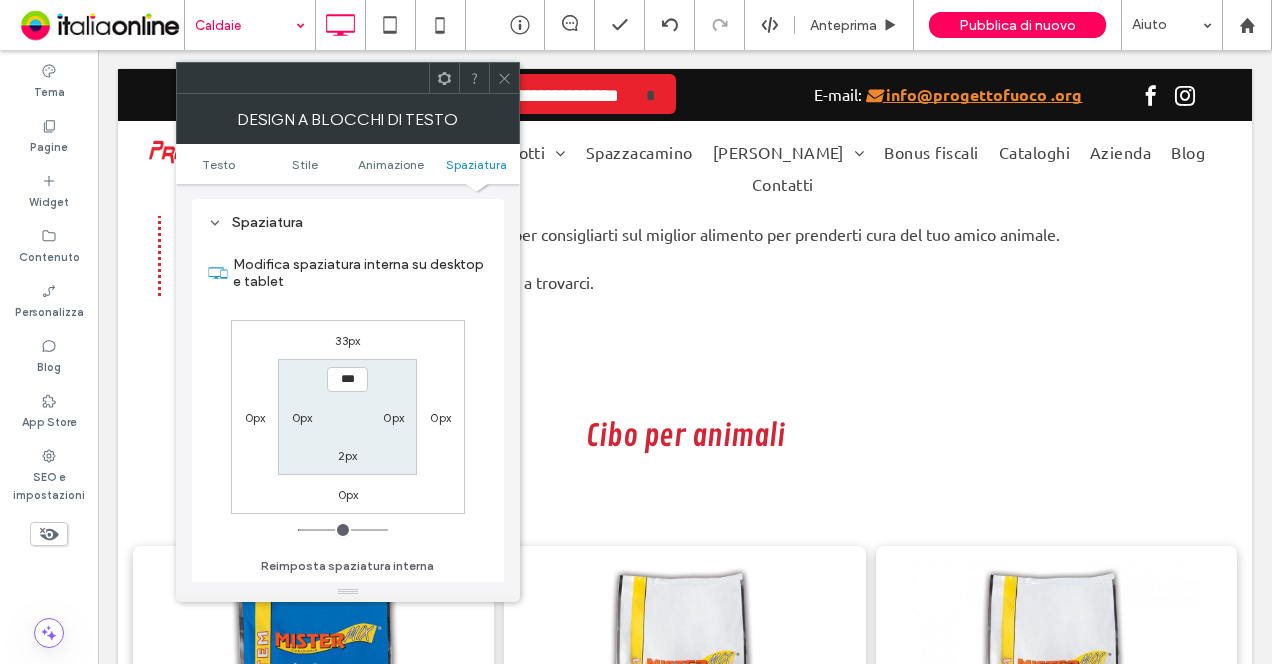 click on "2px" at bounding box center (348, 455) 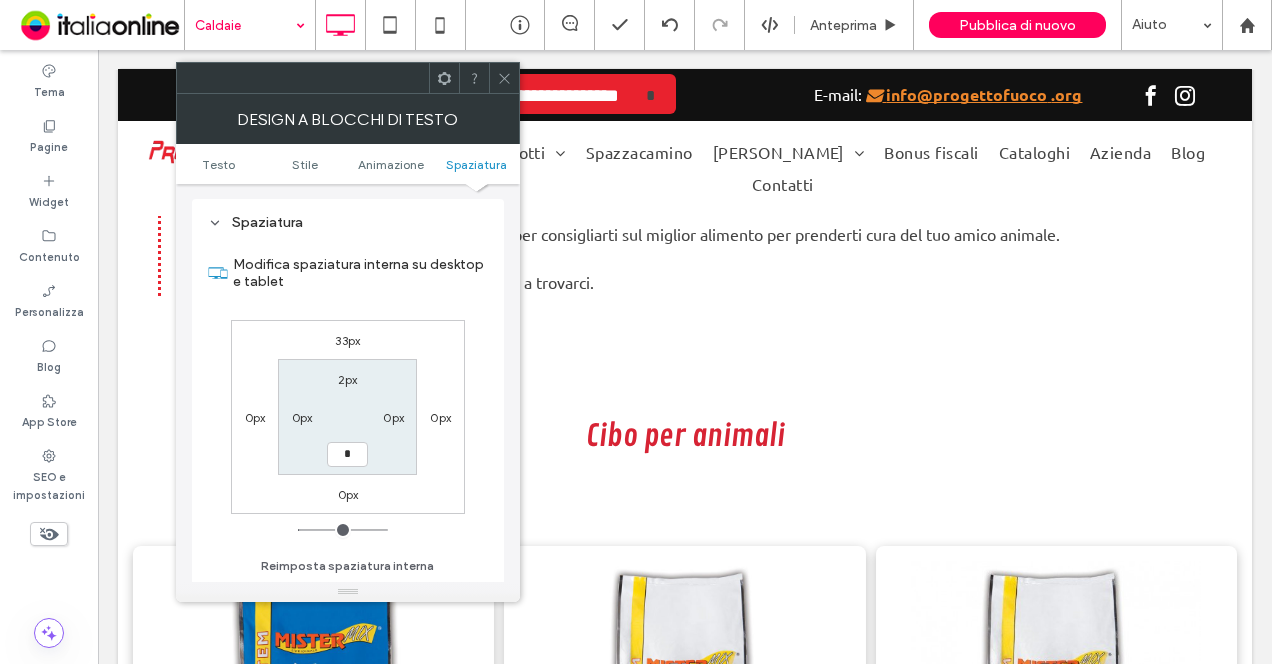 type on "*" 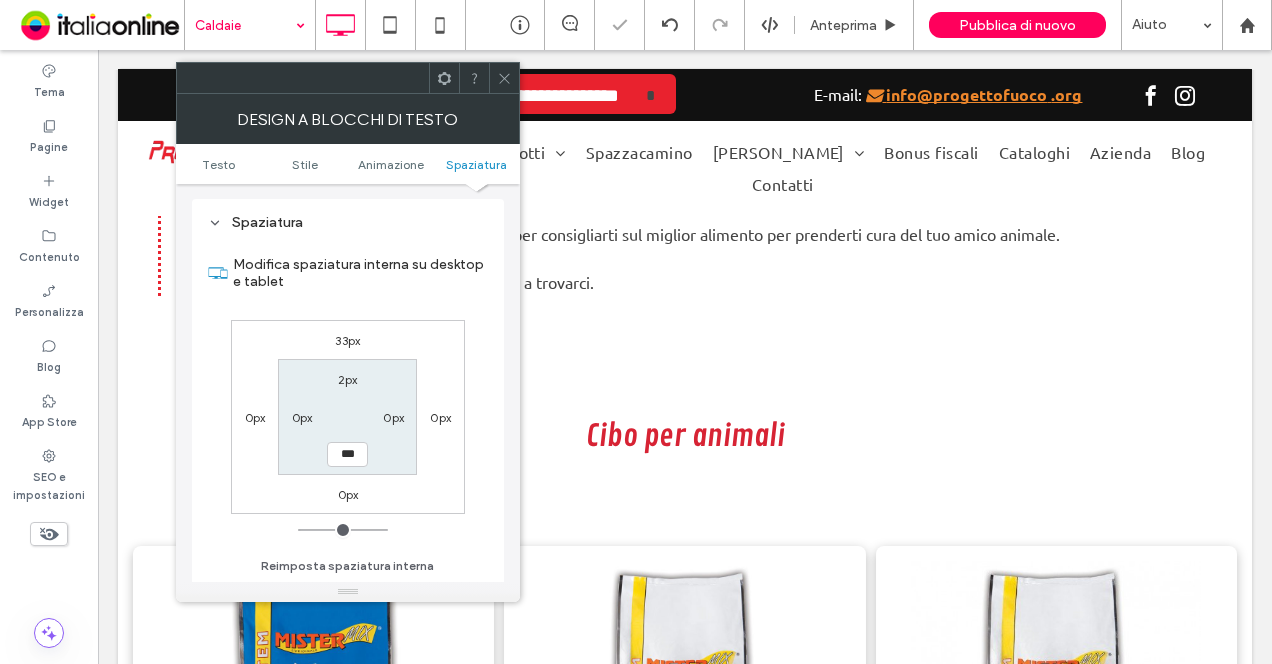 click 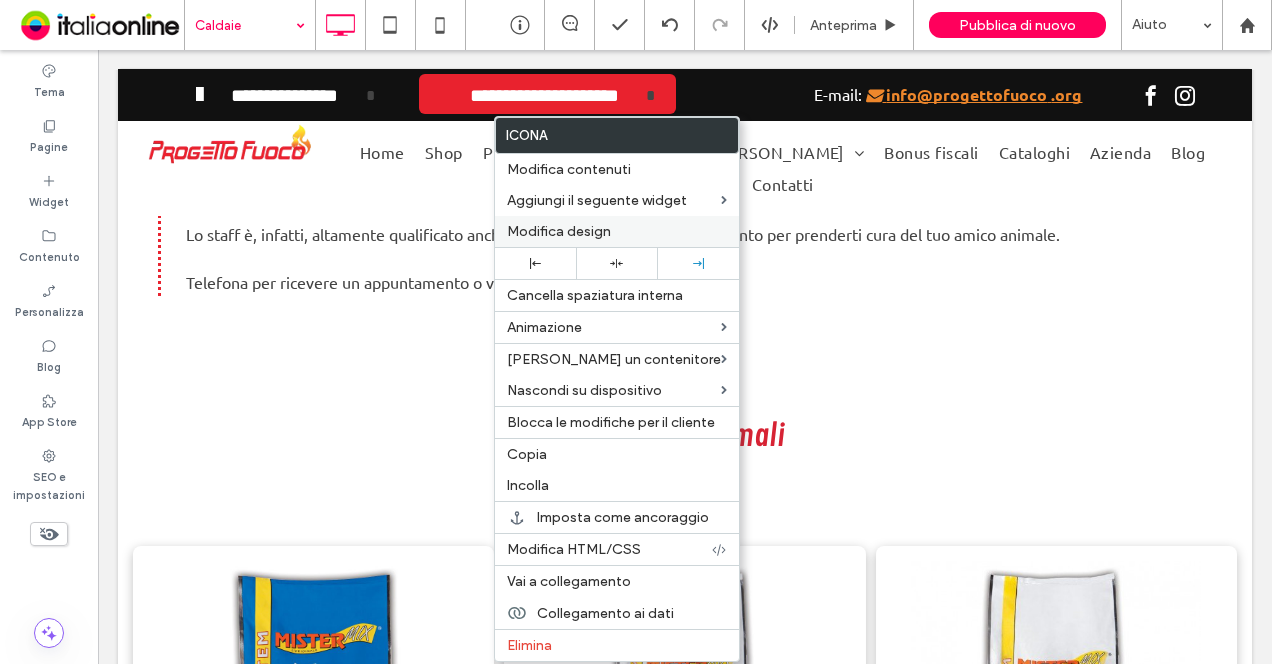 click on "Modifica design" at bounding box center (617, 231) 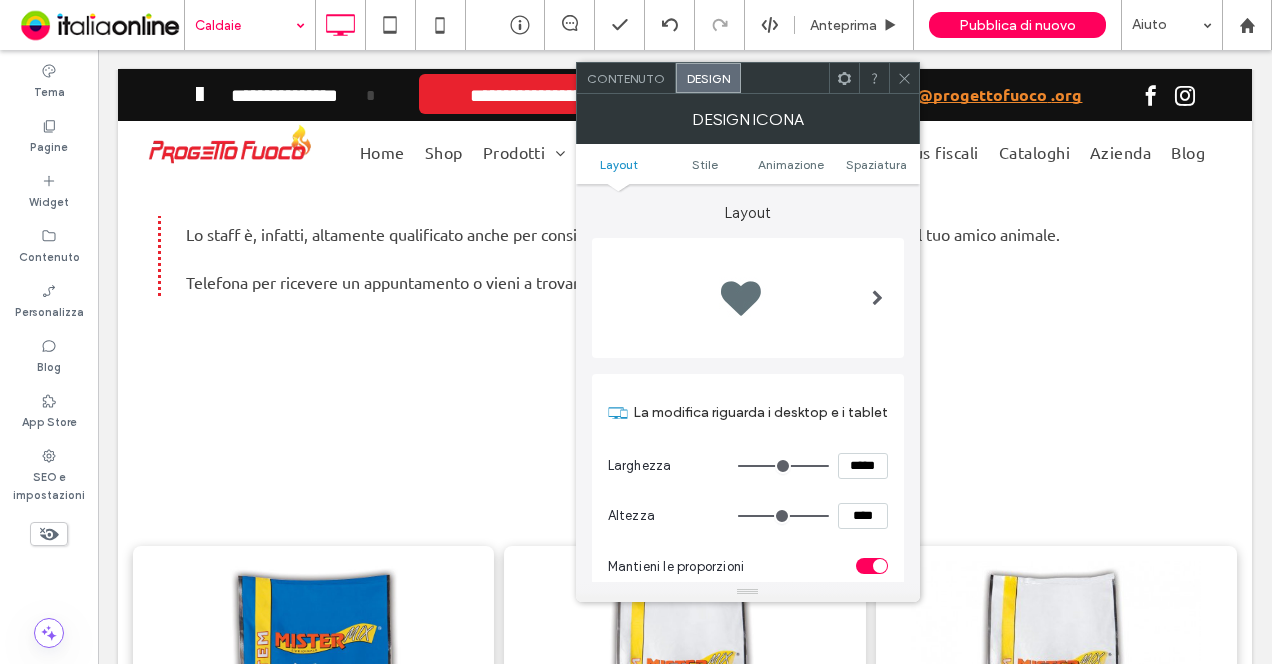 click 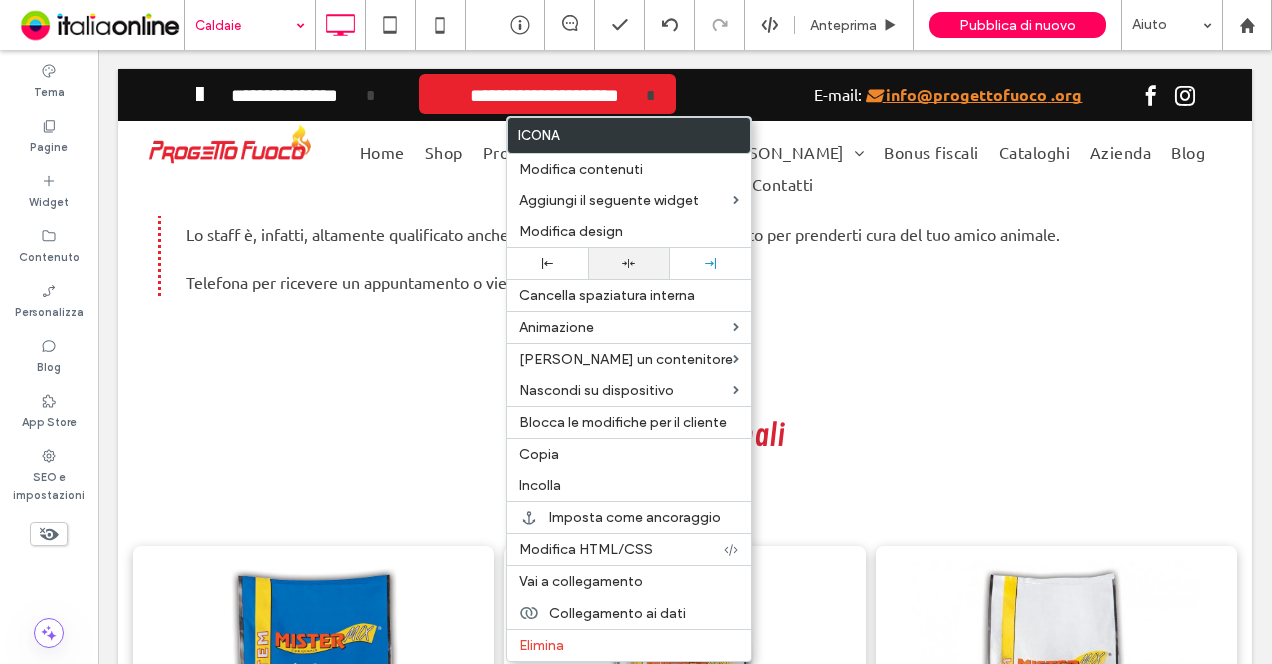 click at bounding box center (628, 263) 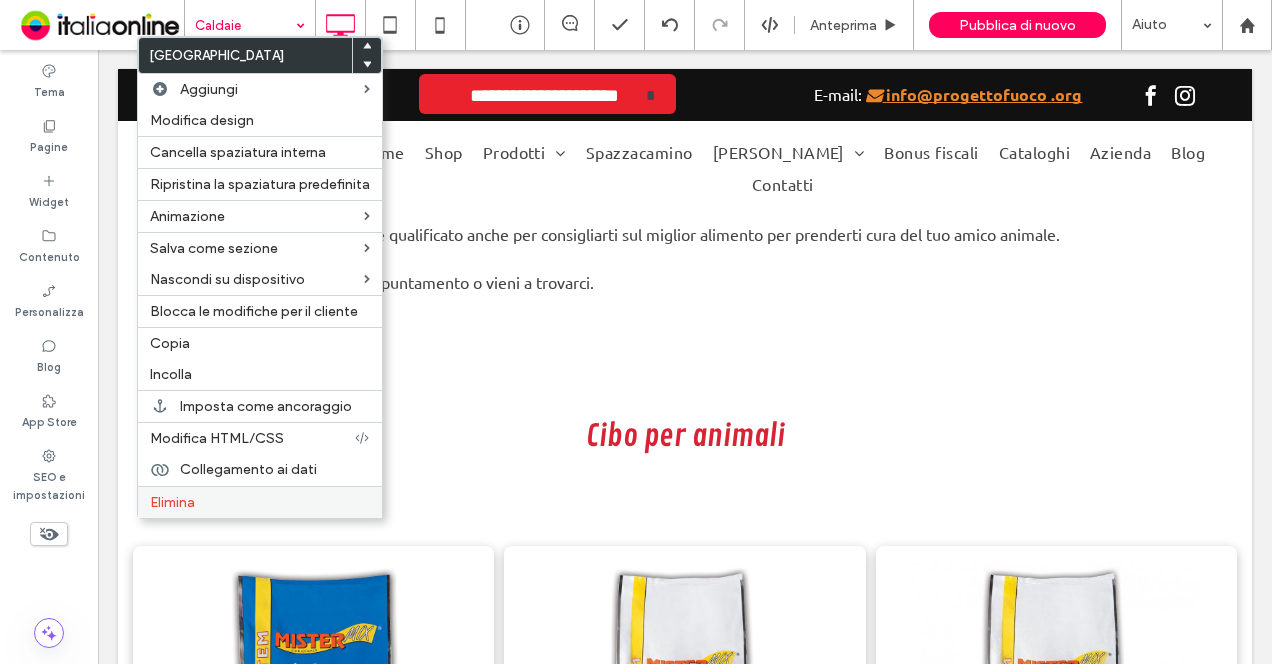 click on "Elimina" at bounding box center [260, 502] 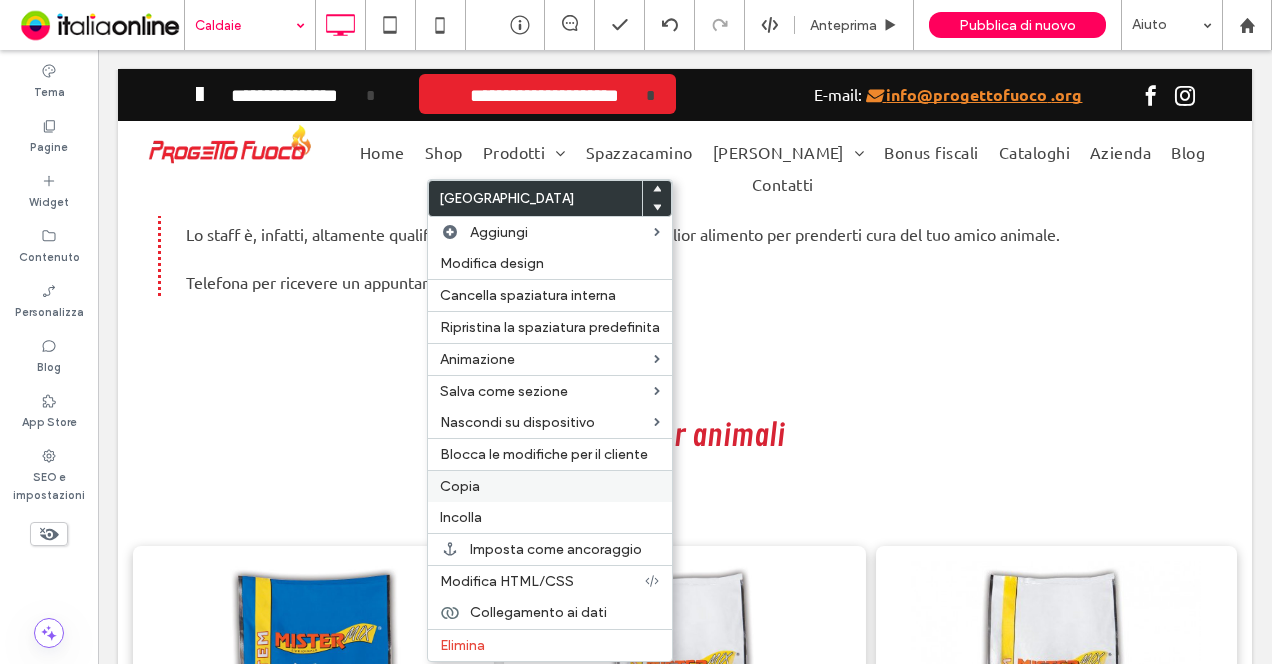 click on "Copia" at bounding box center [460, 486] 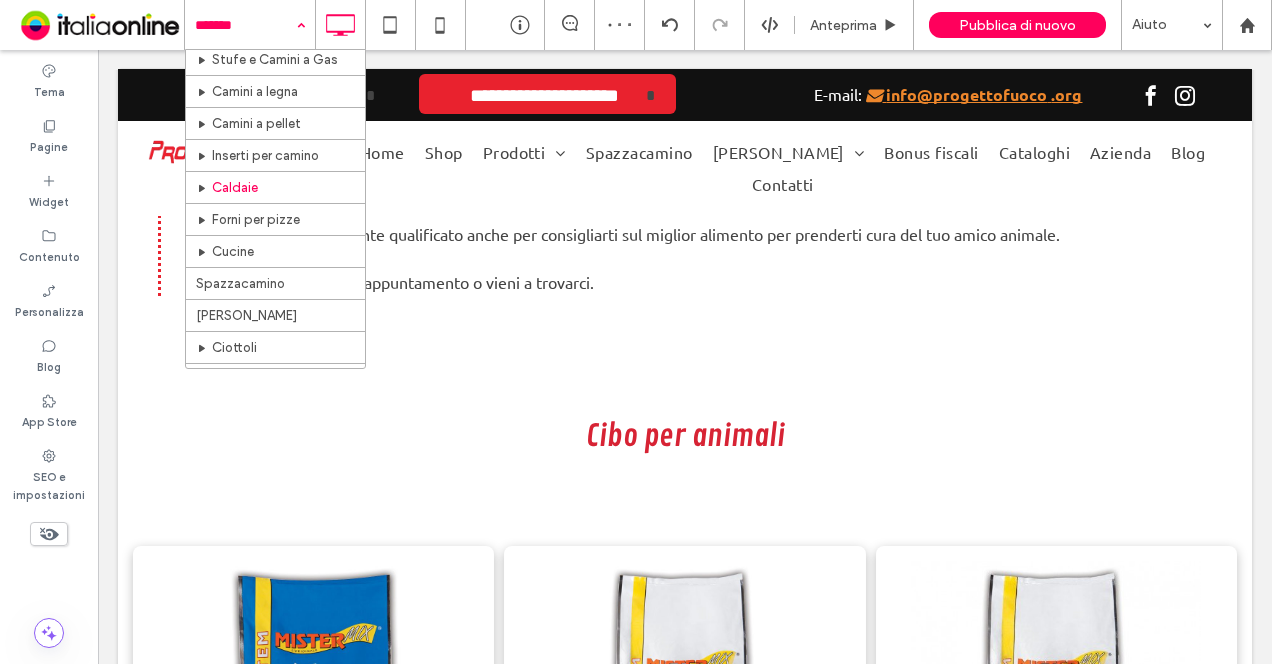 scroll, scrollTop: 200, scrollLeft: 0, axis: vertical 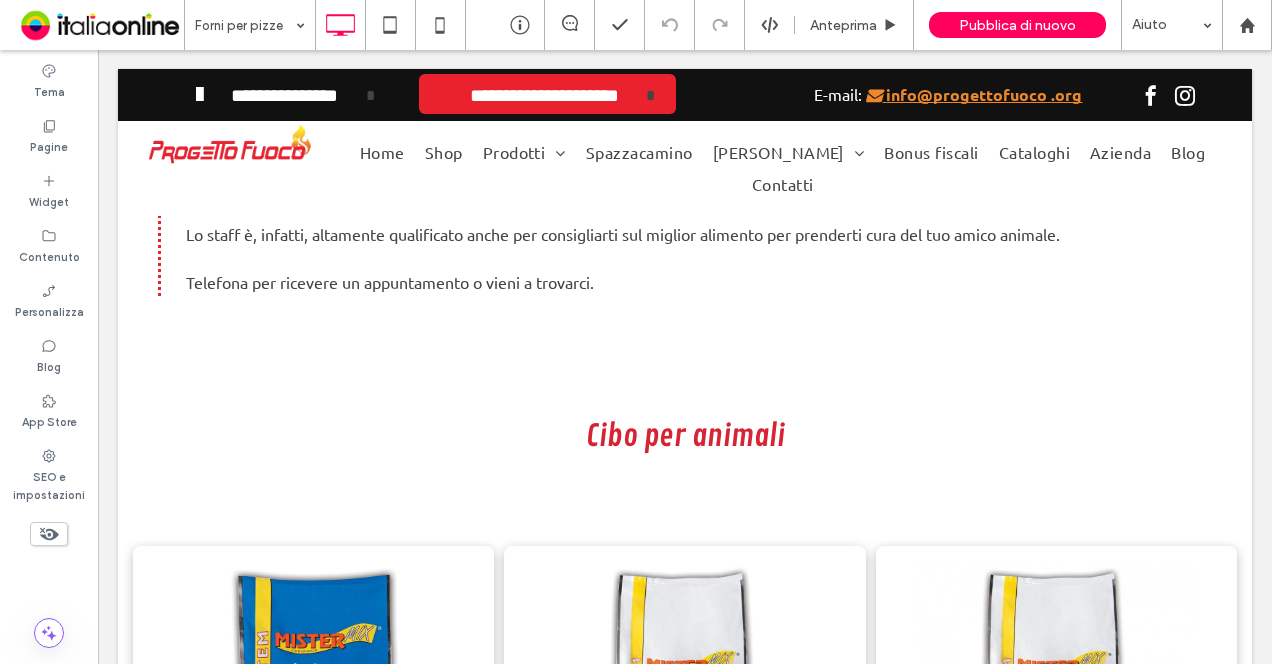 drag, startPoint x: 284, startPoint y: 29, endPoint x: 332, endPoint y: 43, distance: 50 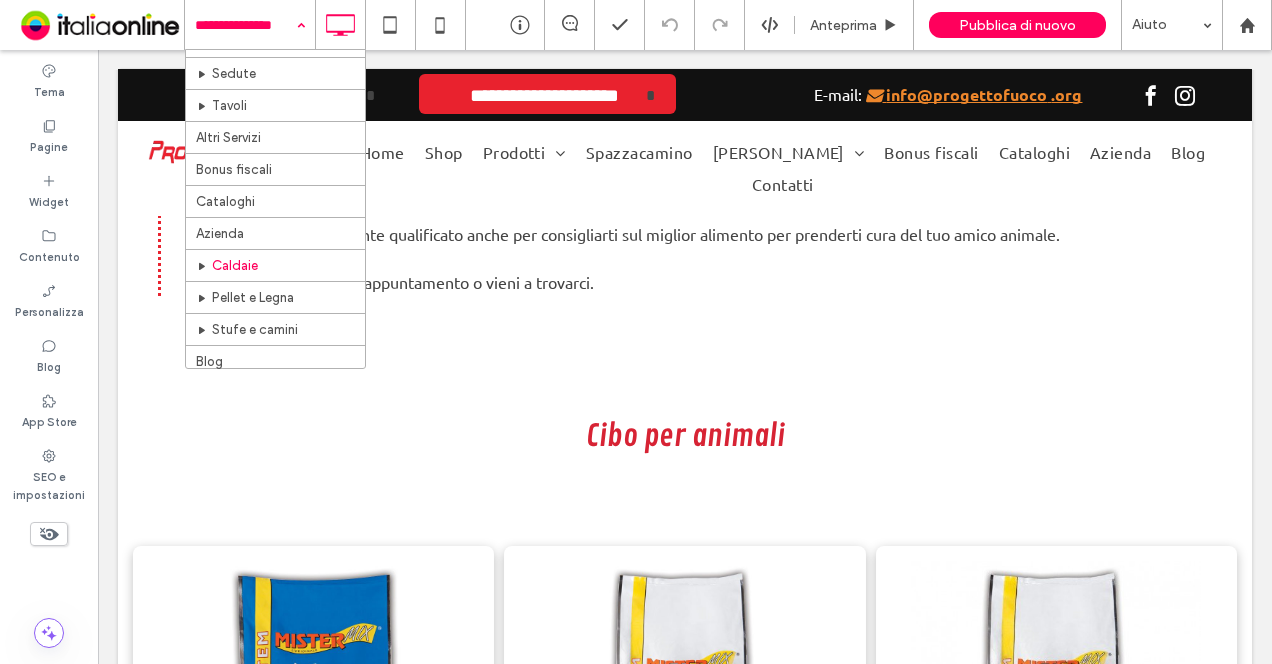 scroll, scrollTop: 659, scrollLeft: 0, axis: vertical 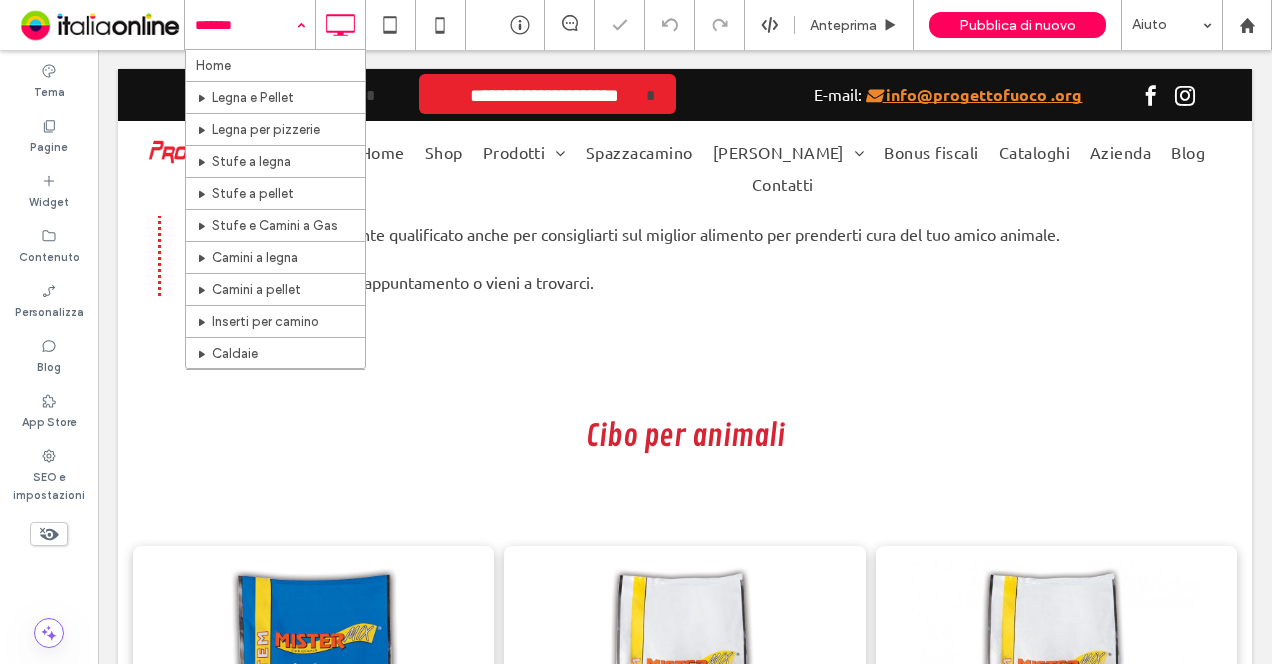 drag, startPoint x: 300, startPoint y: 23, endPoint x: 316, endPoint y: 159, distance: 136.93794 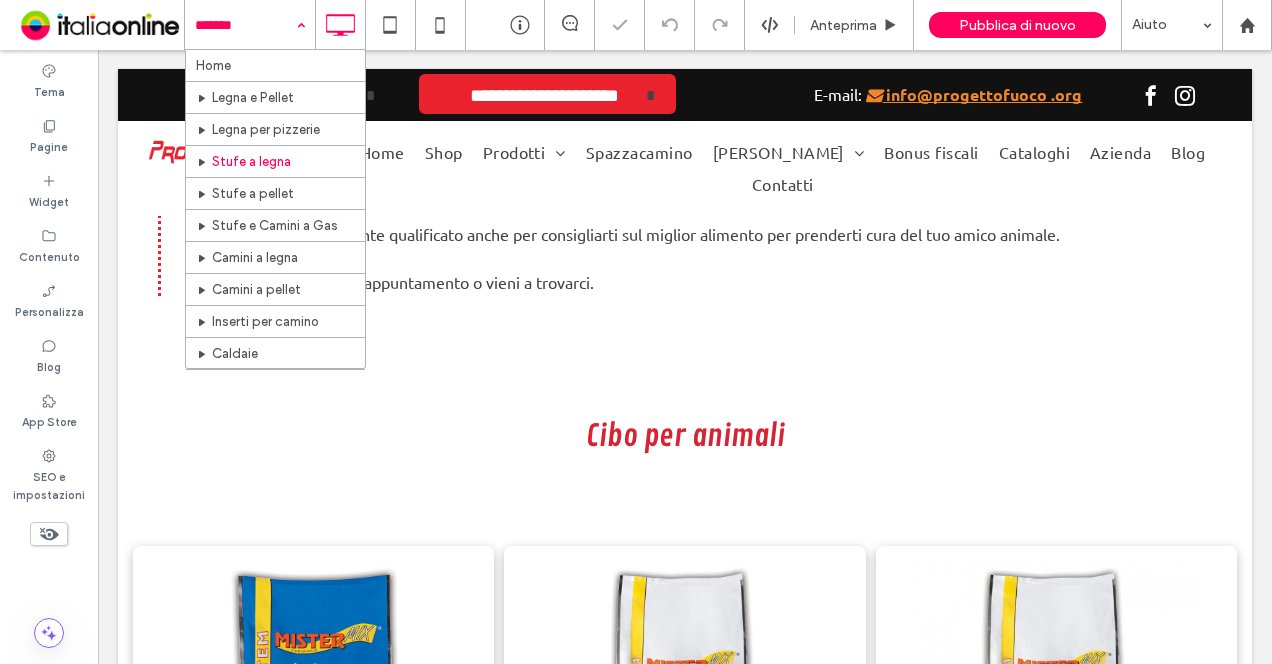 click on "Home Legna e Pellet Legna per pizzerie Stufe a legna Stufe a pellet Stufe e Camini a Gas Camini a legna Camini a pellet Inserti per camino Caldaie Forni per pizze Cucine Spazzacamino Arredo Giardino Ciottoli Rivestimenti Prato Sintetico Bordi e bordure Vasi Sedute Tavoli Altri Servizi Bonus fiscali Cataloghi Azienda Caldaie Pellet e Legna Stufe e camini Blog Contatti" at bounding box center [250, 25] 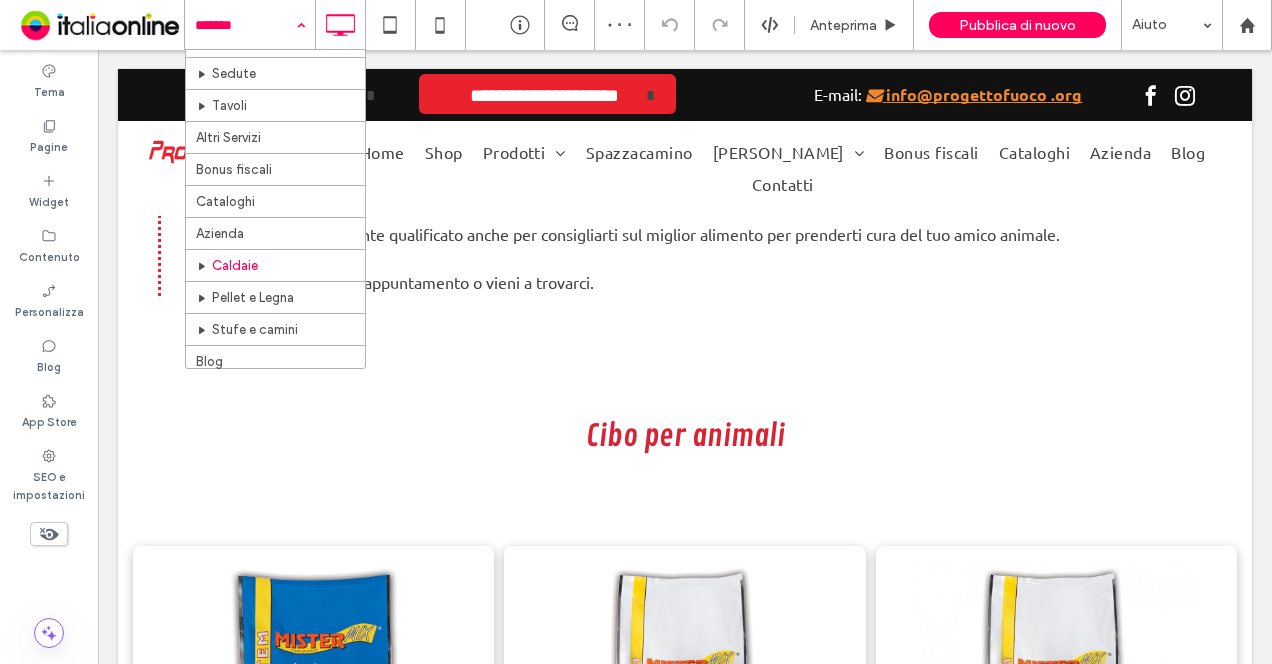 scroll, scrollTop: 659, scrollLeft: 0, axis: vertical 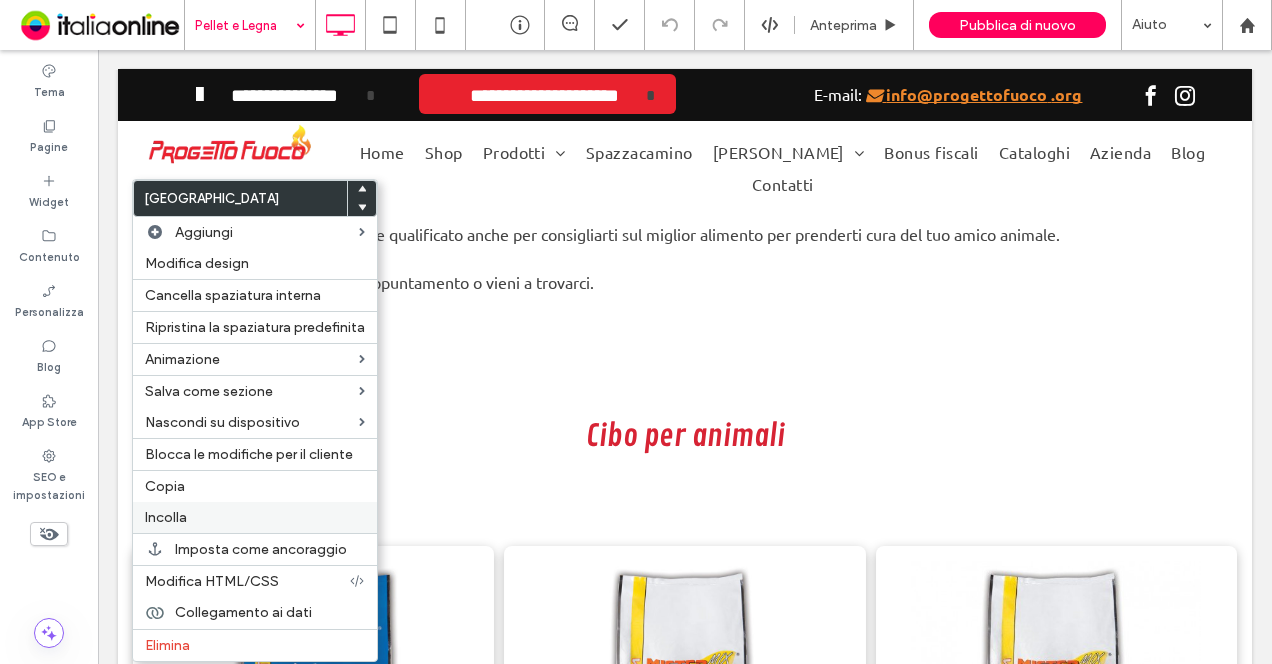 click on "Incolla" at bounding box center (255, 517) 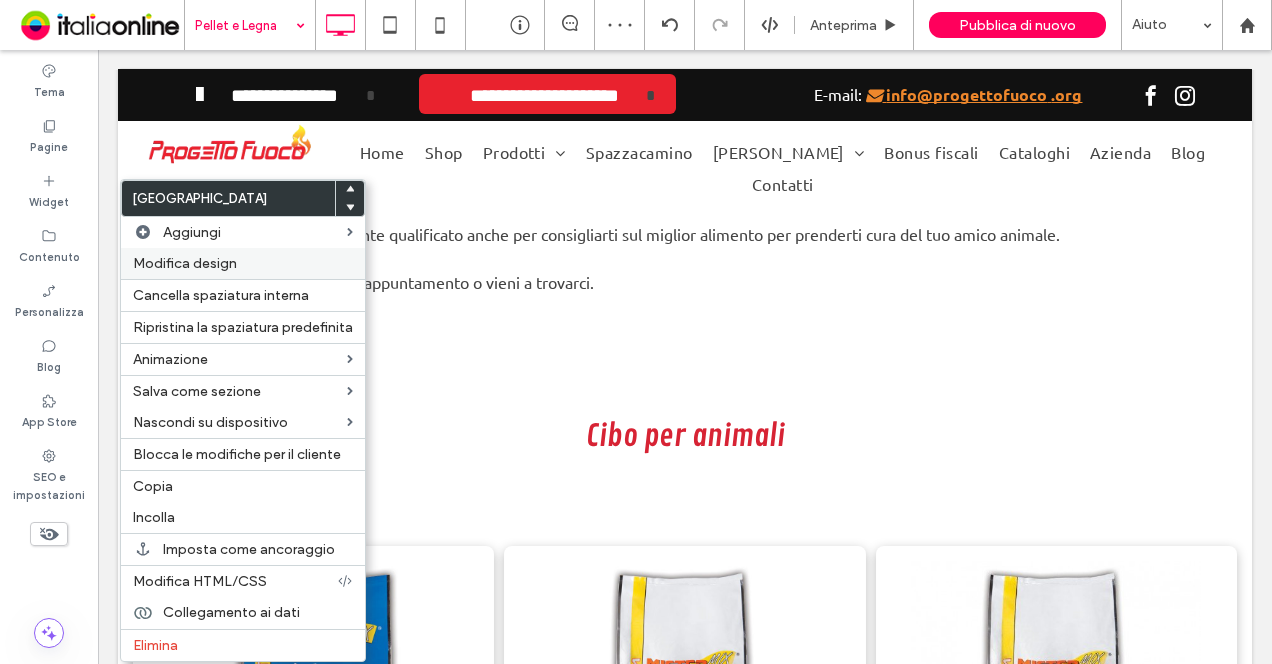click on "Modifica design" at bounding box center [185, 263] 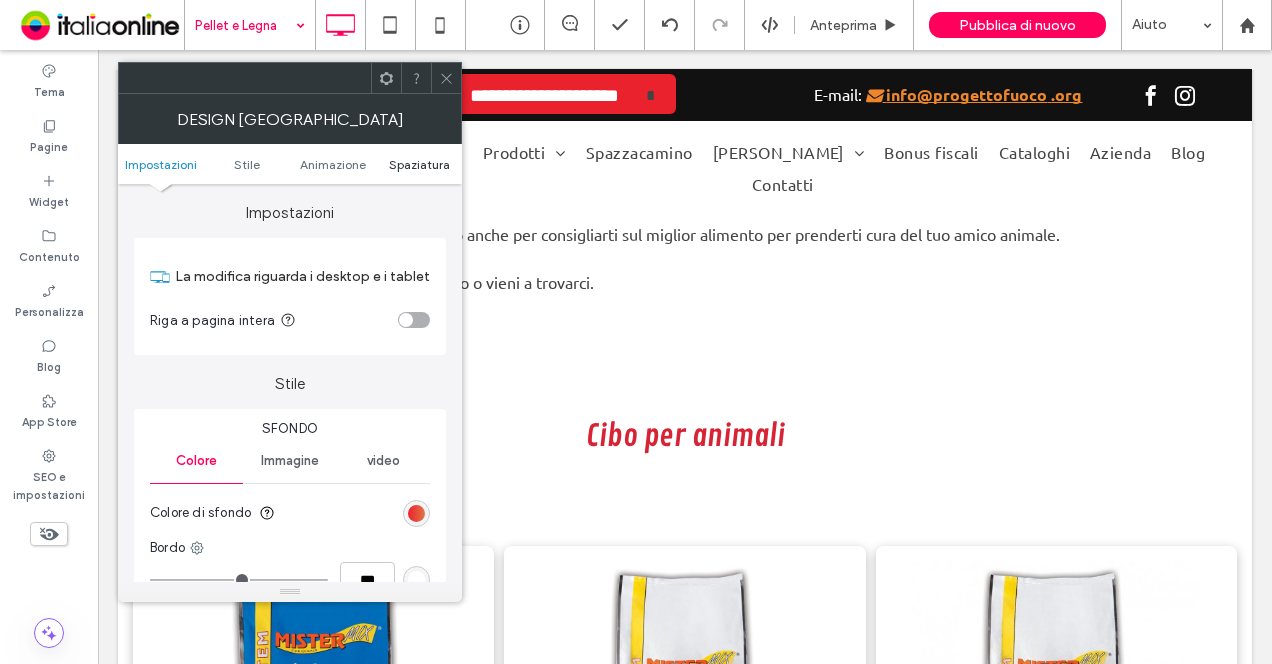 click on "Spaziatura" at bounding box center [419, 164] 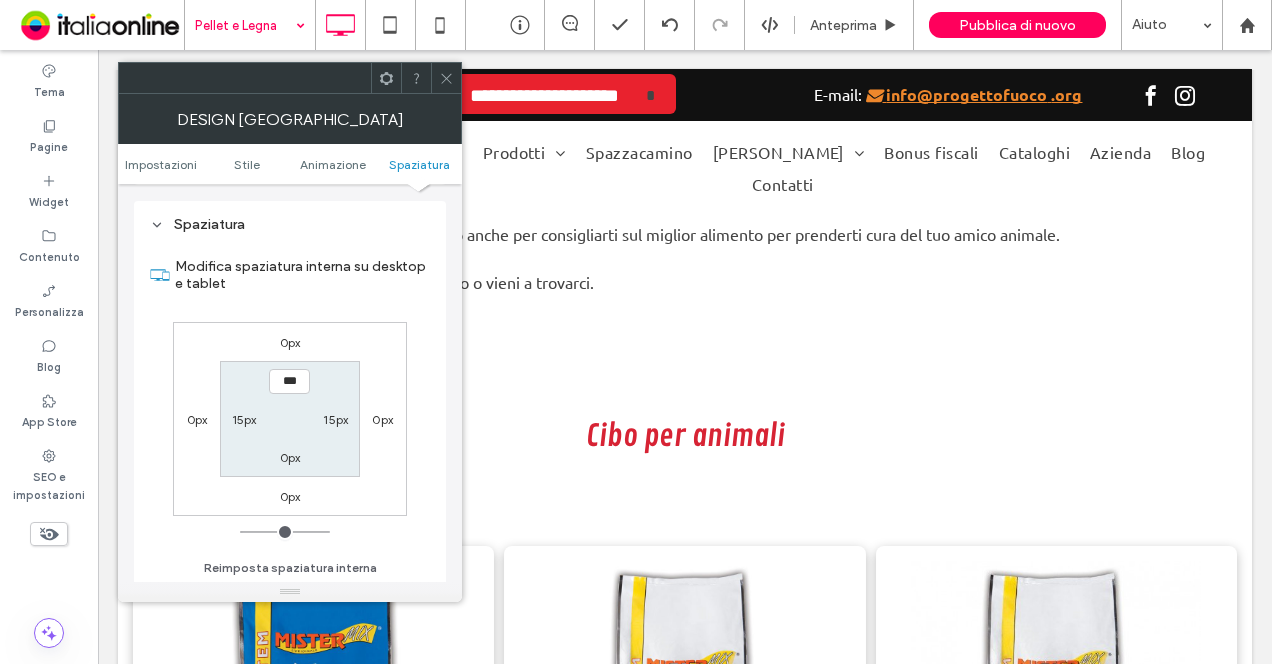 scroll, scrollTop: 565, scrollLeft: 0, axis: vertical 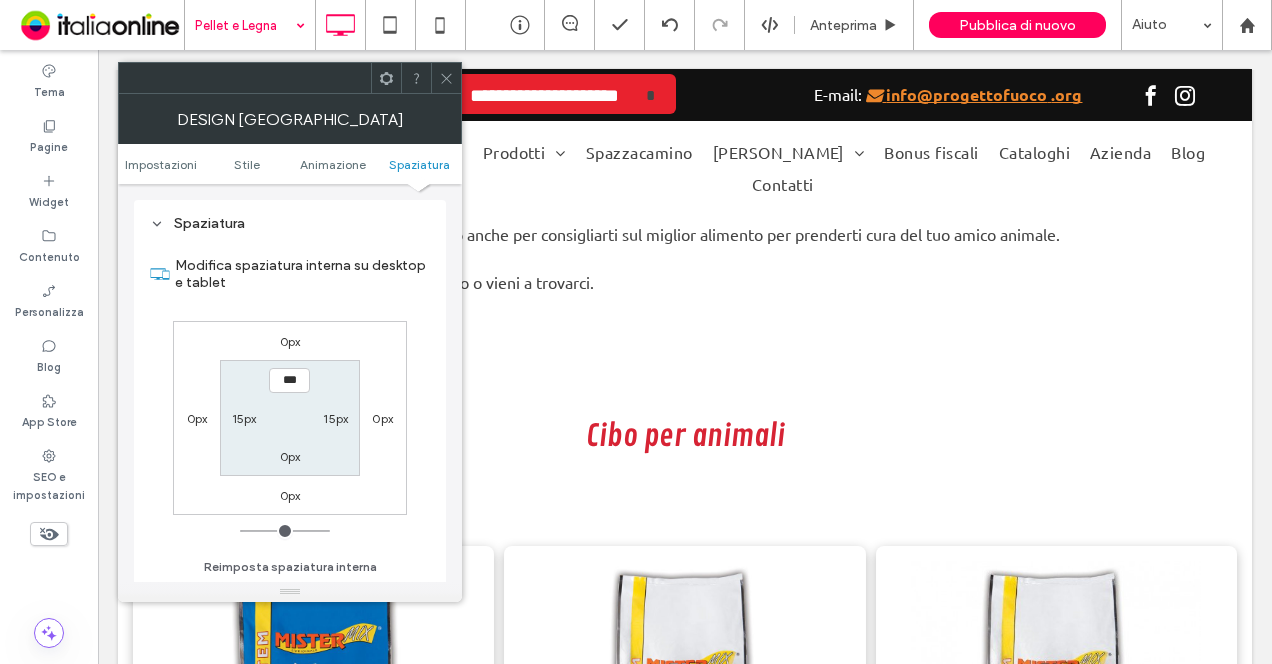 click on "0px" at bounding box center [197, 418] 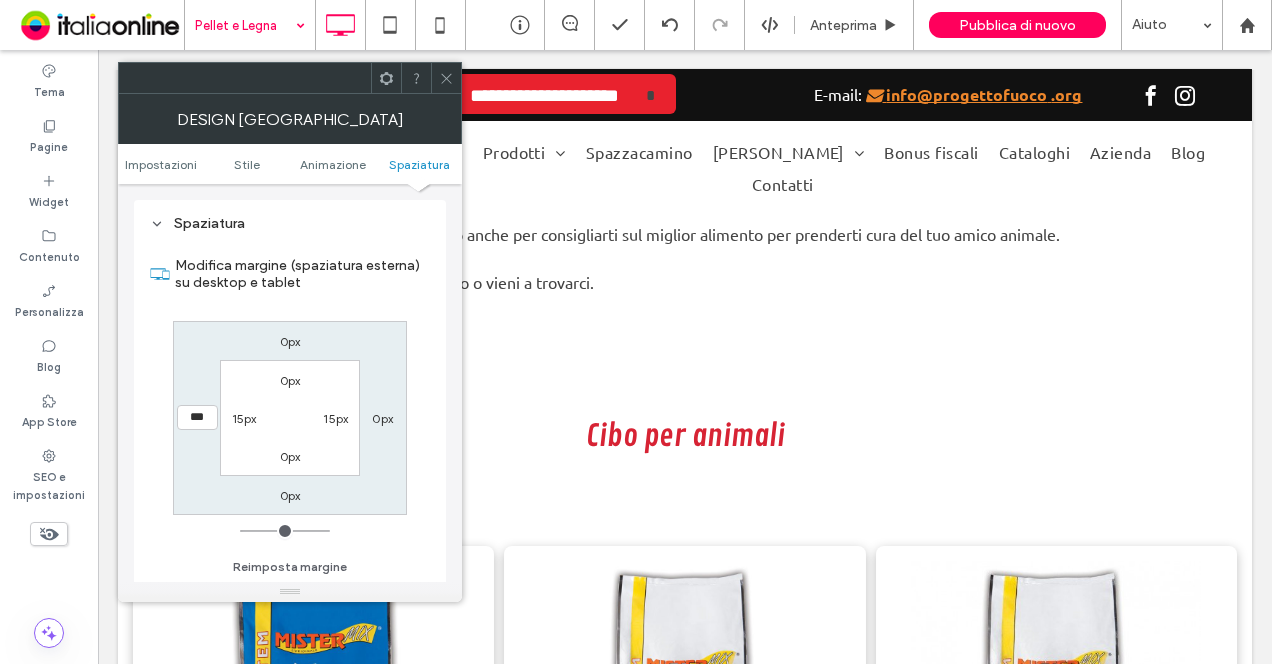 type on "***" 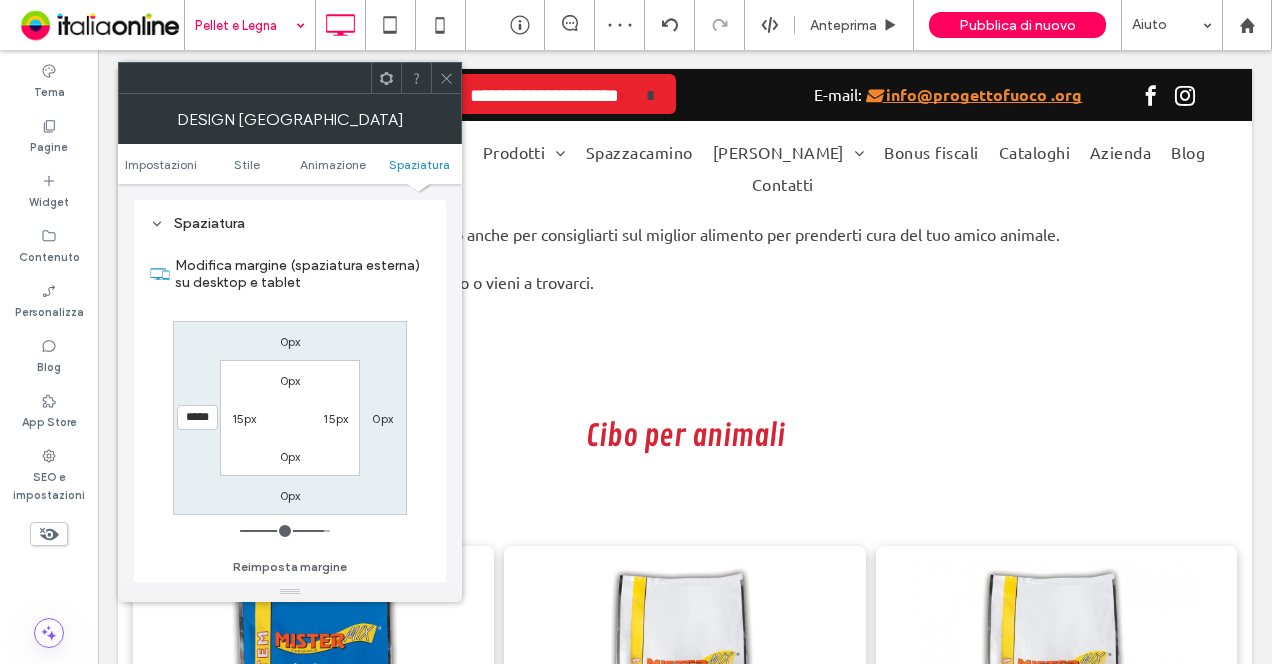 click 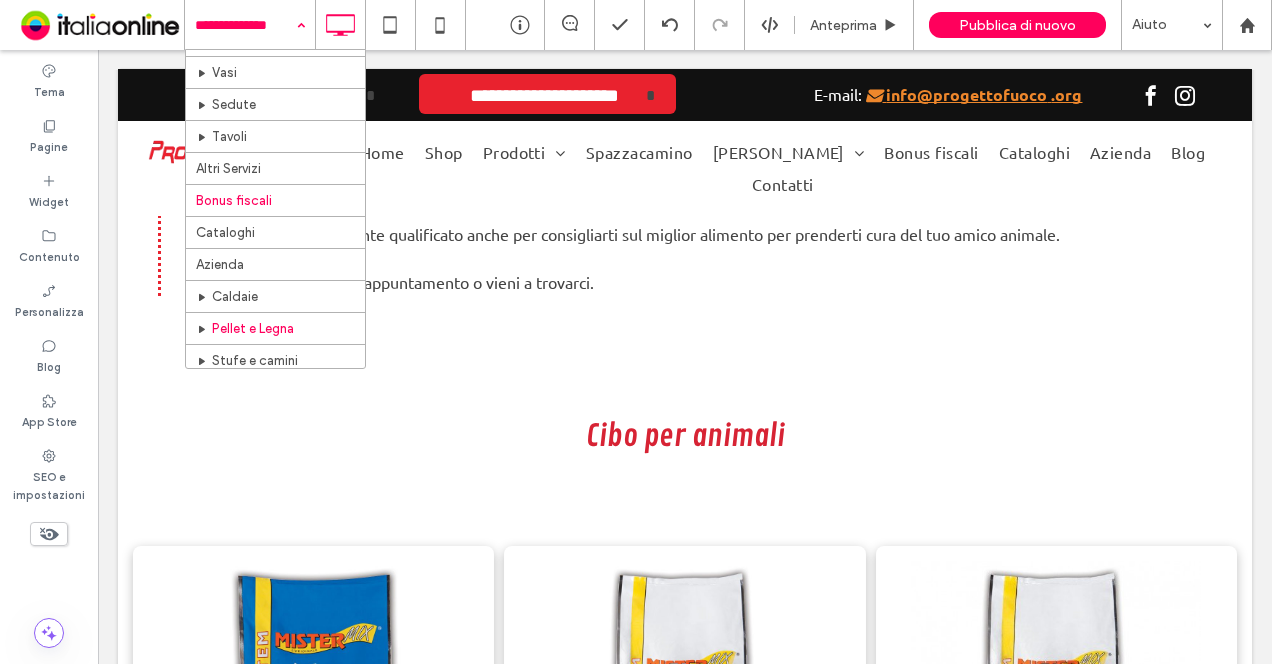 scroll, scrollTop: 600, scrollLeft: 0, axis: vertical 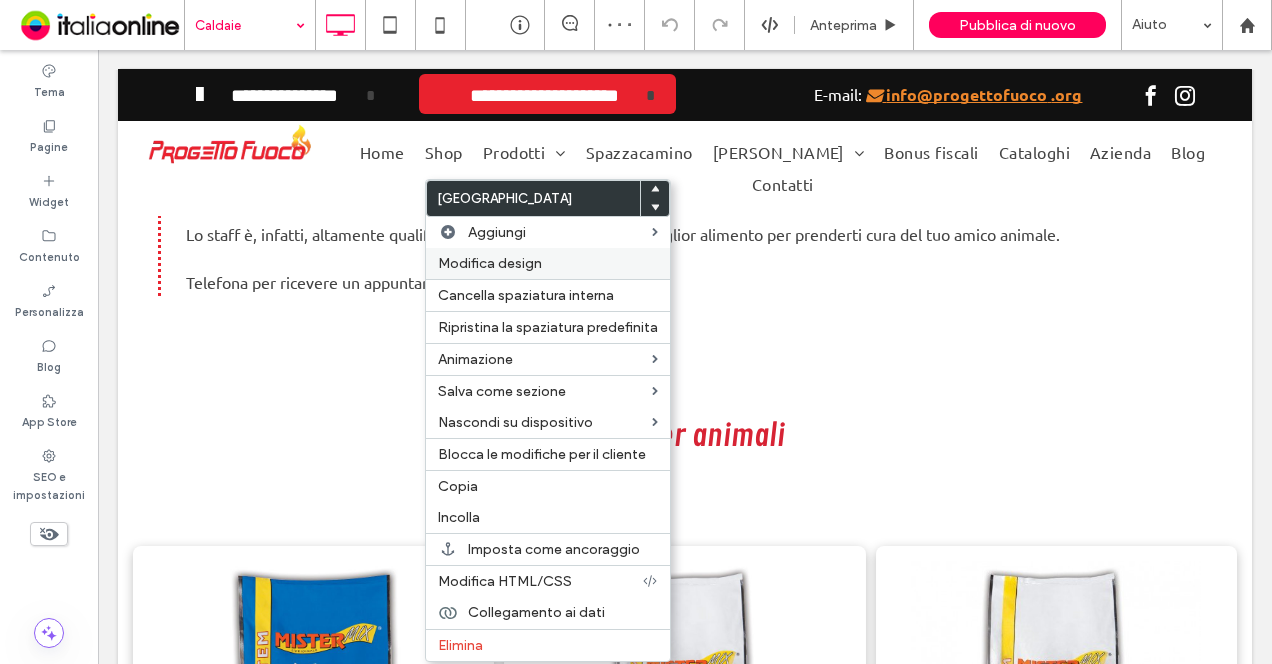 click on "Modifica design" at bounding box center (548, 263) 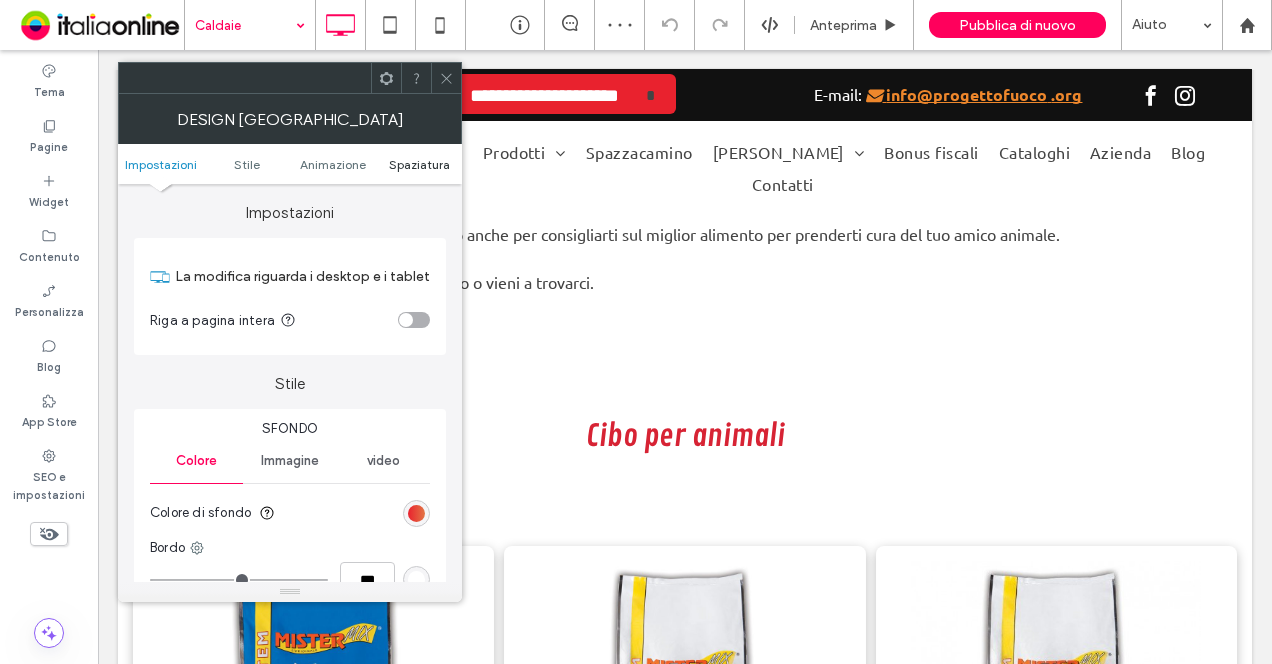 click on "Spaziatura" at bounding box center [419, 164] 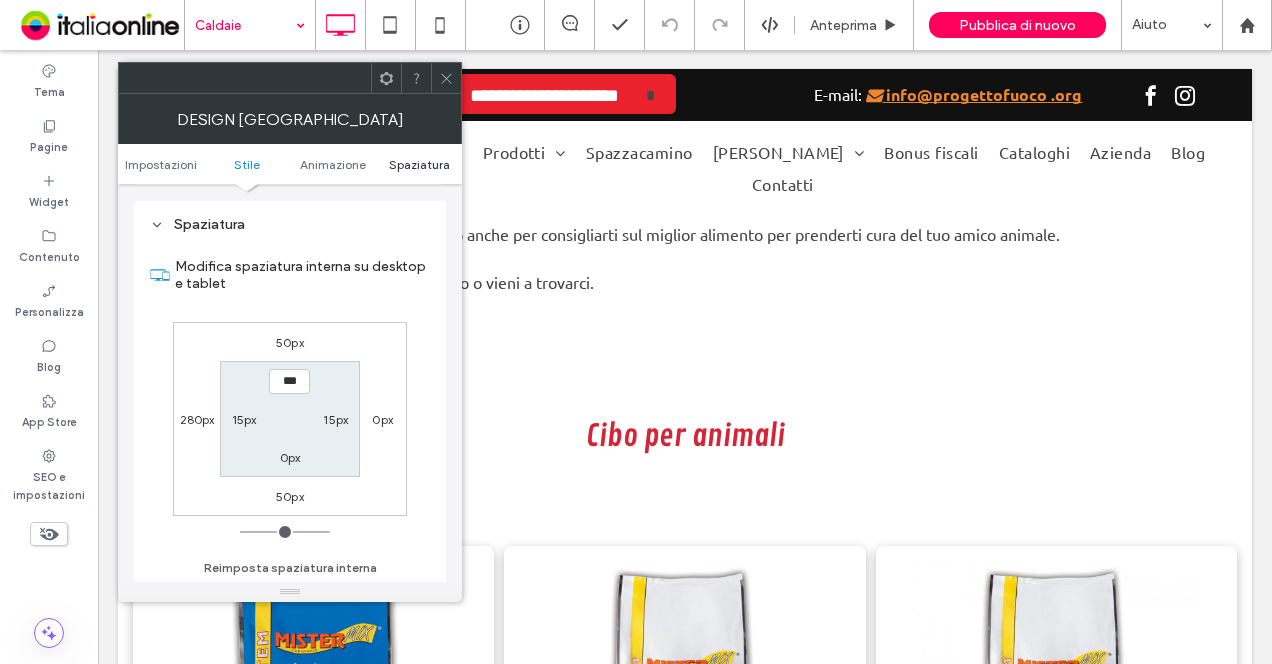 scroll, scrollTop: 565, scrollLeft: 0, axis: vertical 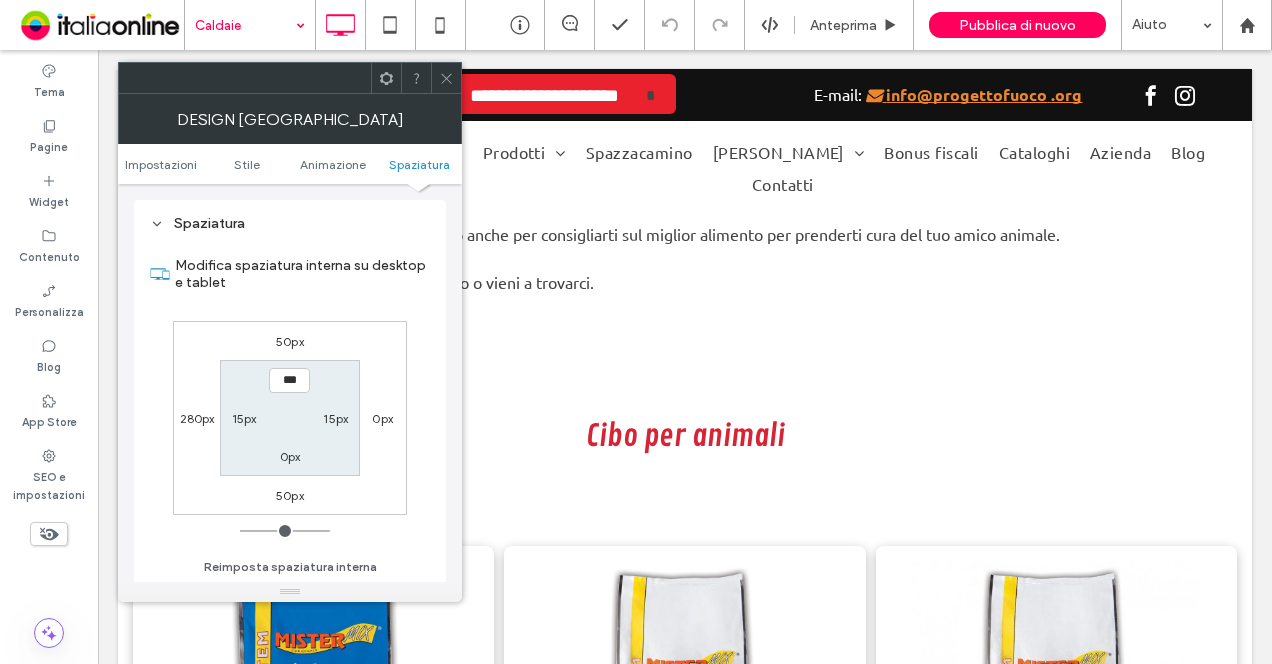 click 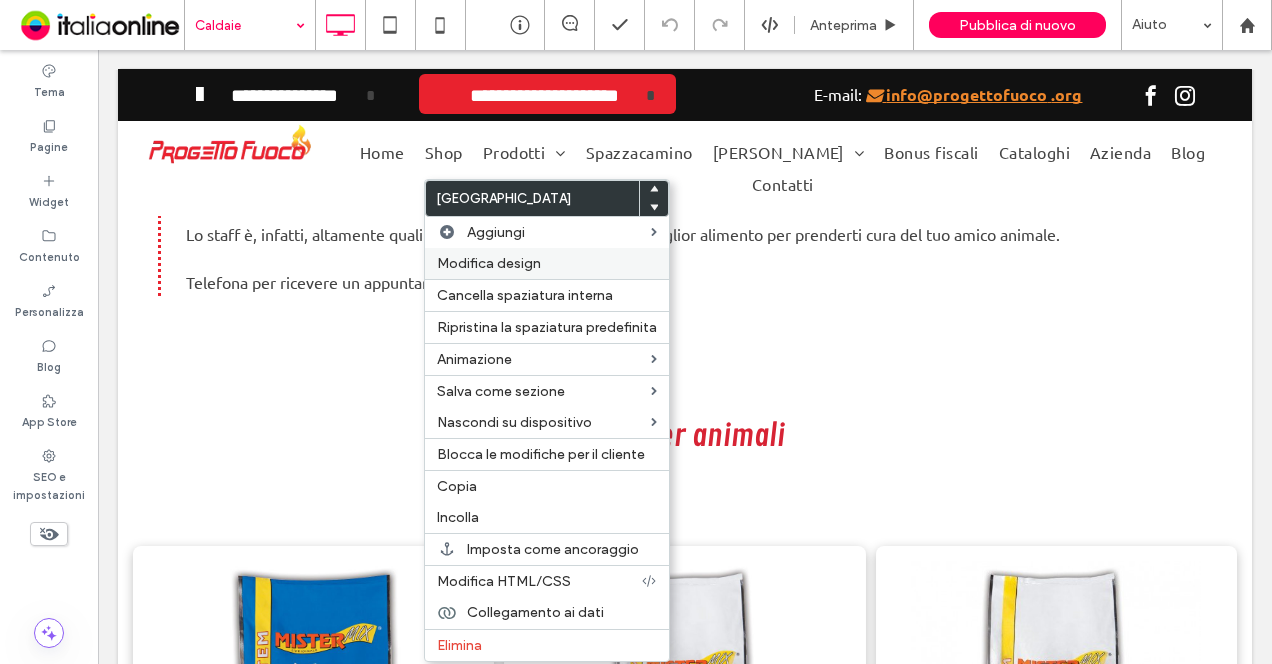 click on "Modifica design" at bounding box center (489, 263) 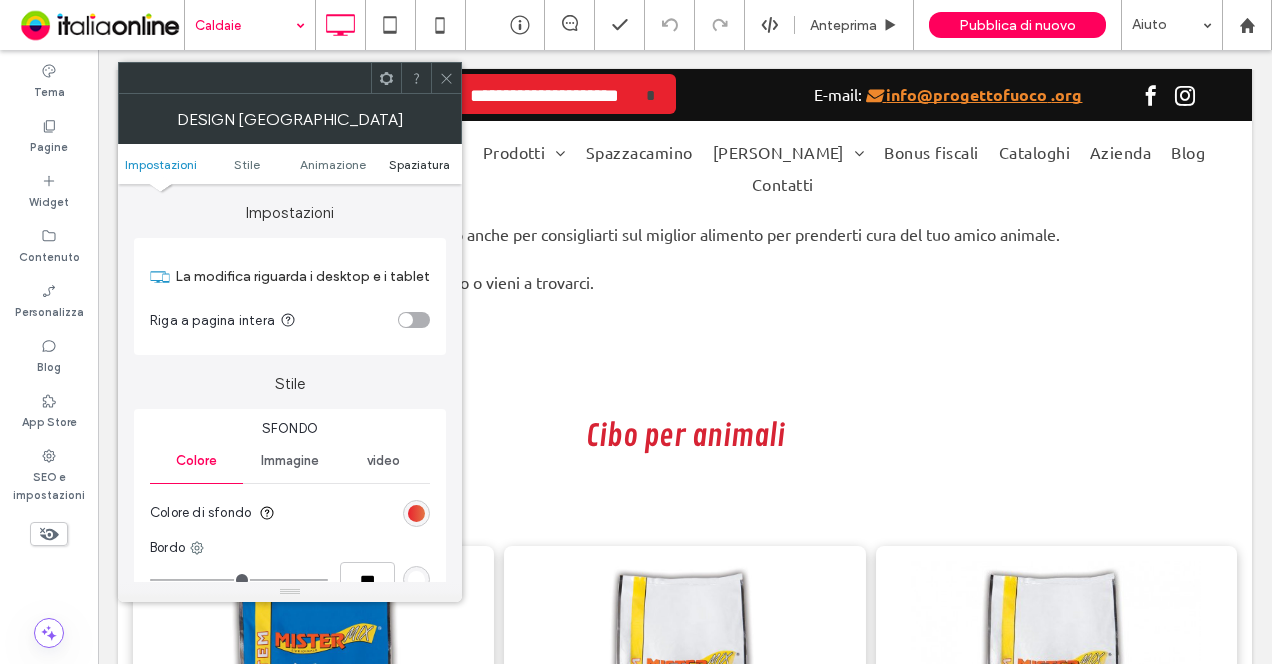 click on "Impostazioni Stile Animazione Spaziatura" at bounding box center [290, 164] 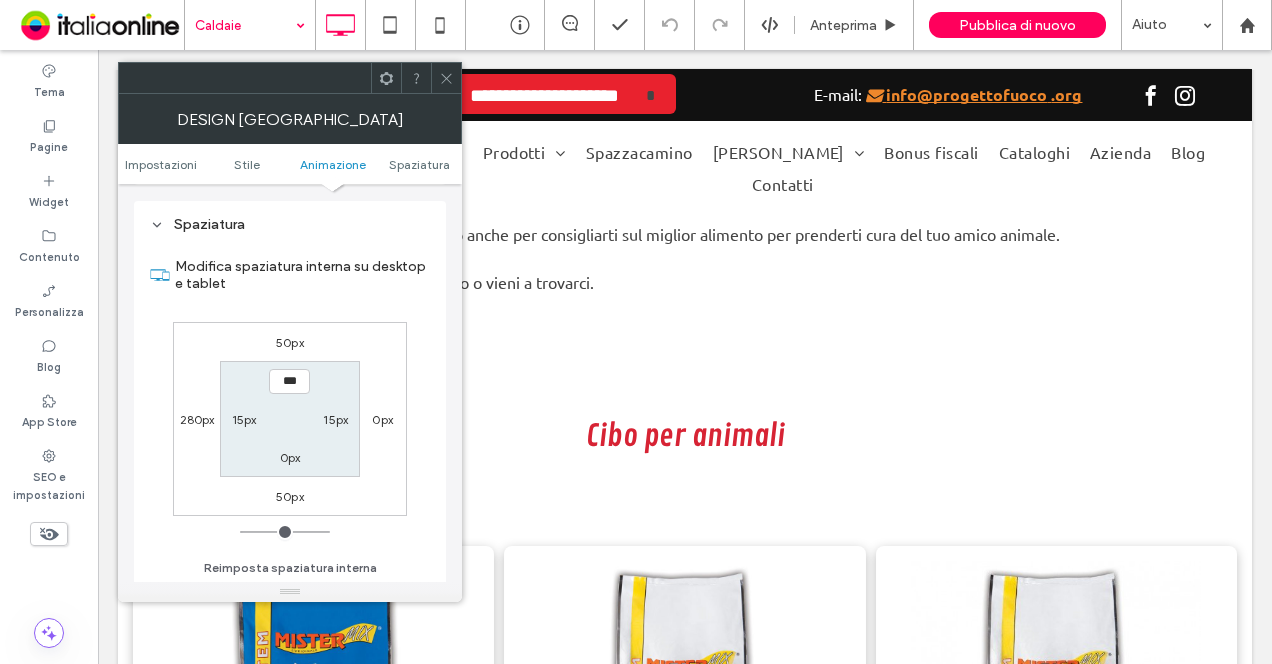 scroll, scrollTop: 565, scrollLeft: 0, axis: vertical 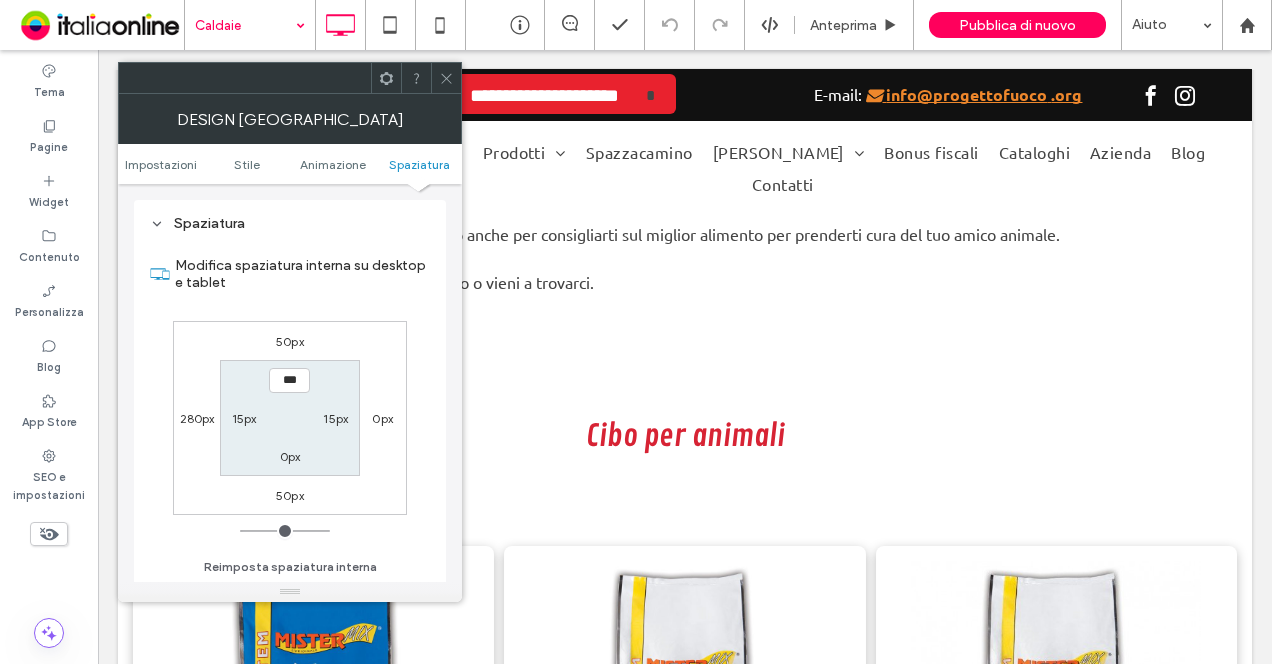 click 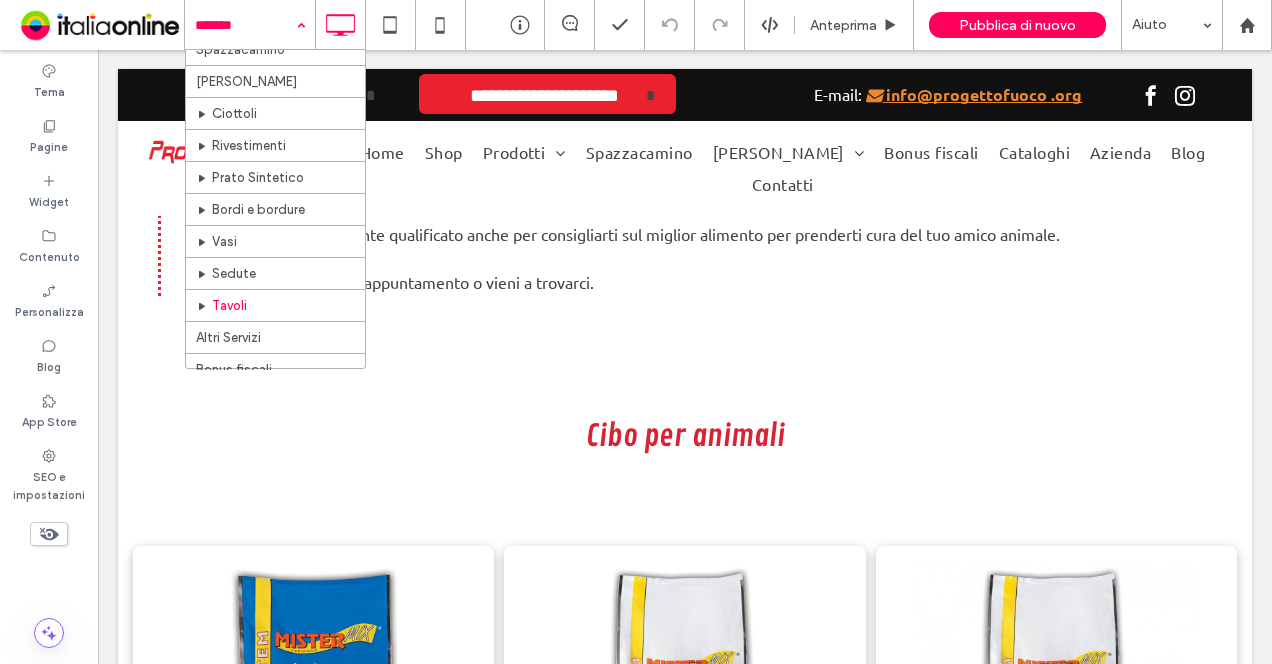 scroll, scrollTop: 600, scrollLeft: 0, axis: vertical 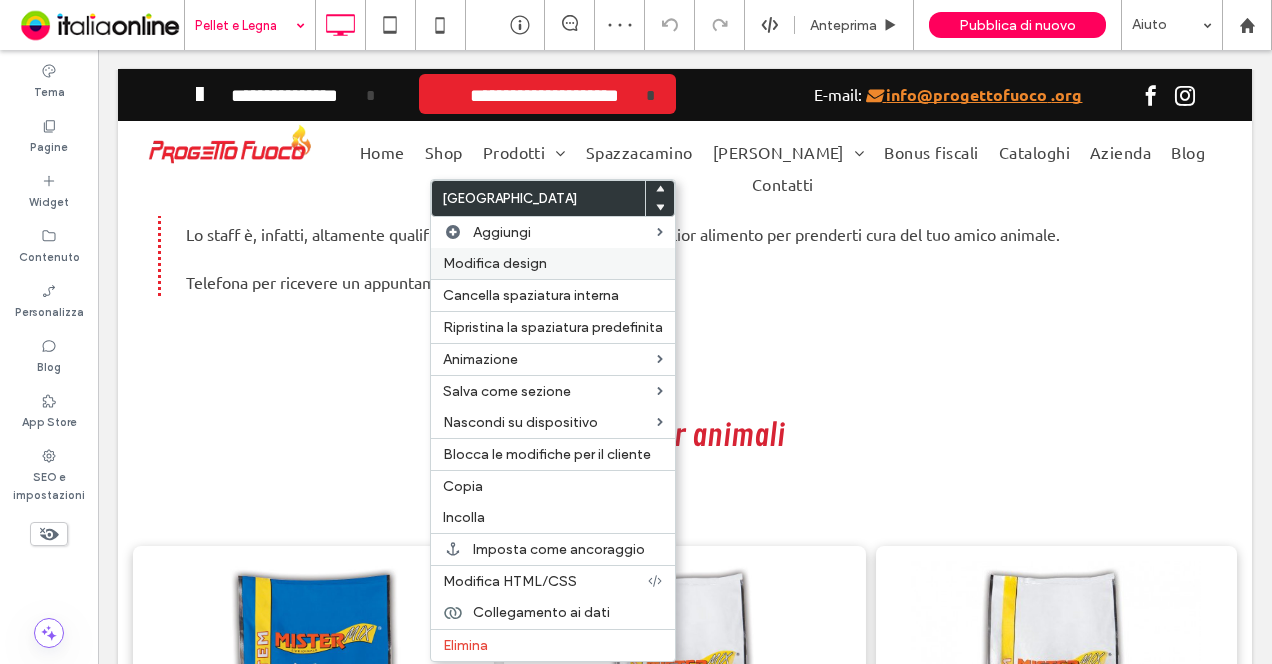 click on "Modifica design" at bounding box center (495, 263) 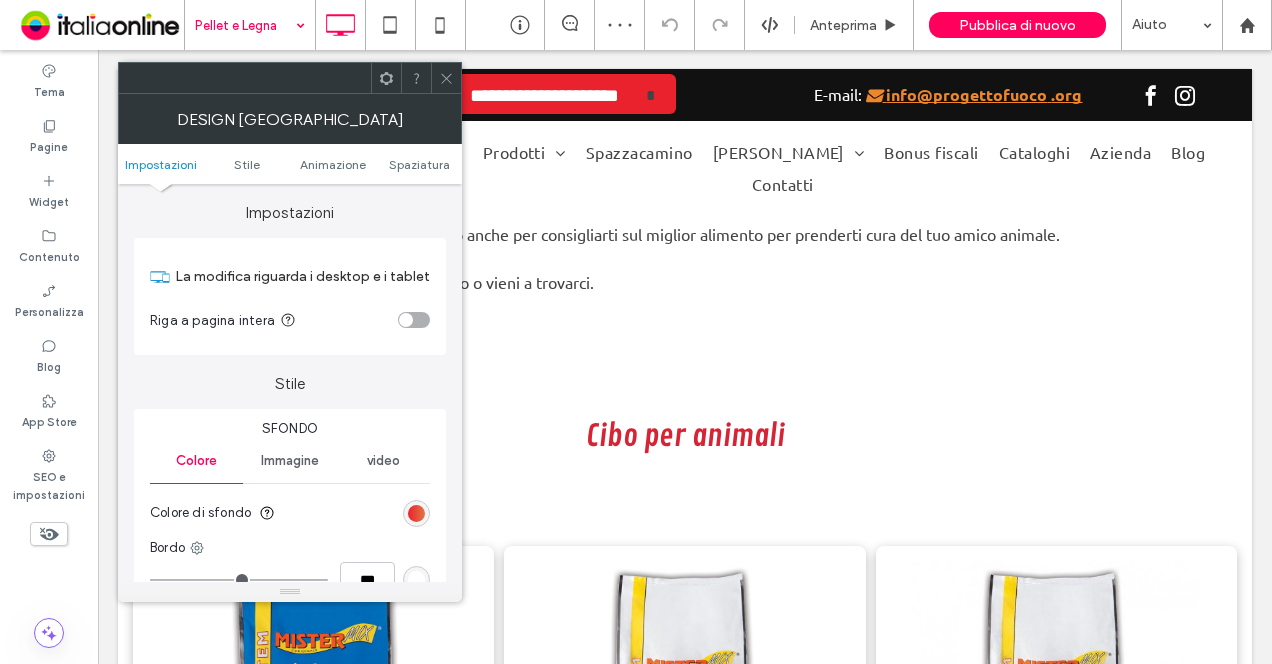 scroll, scrollTop: 200, scrollLeft: 0, axis: vertical 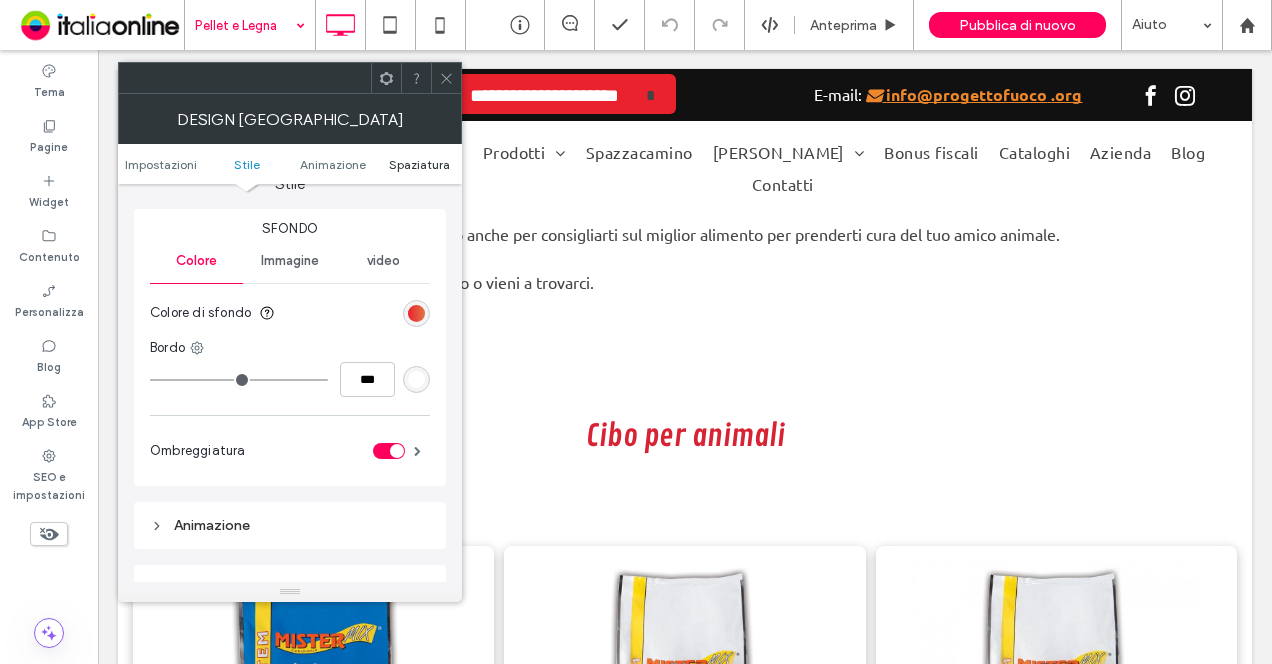 click on "Spaziatura" at bounding box center [419, 164] 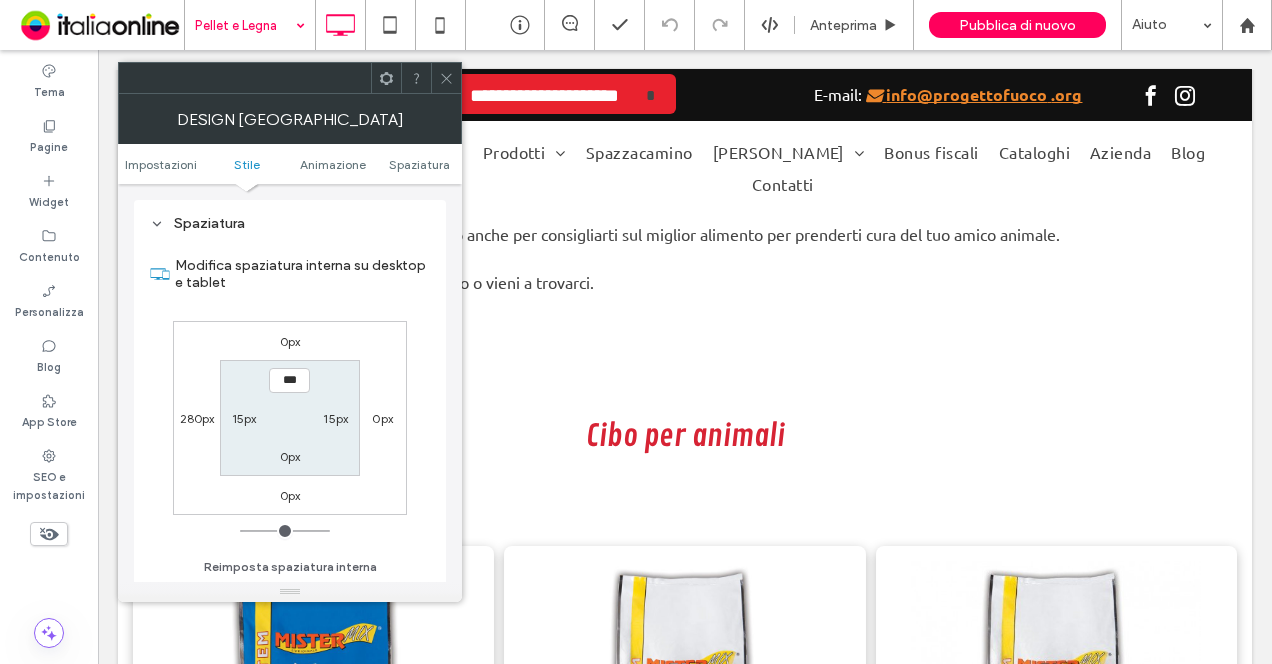 scroll, scrollTop: 565, scrollLeft: 0, axis: vertical 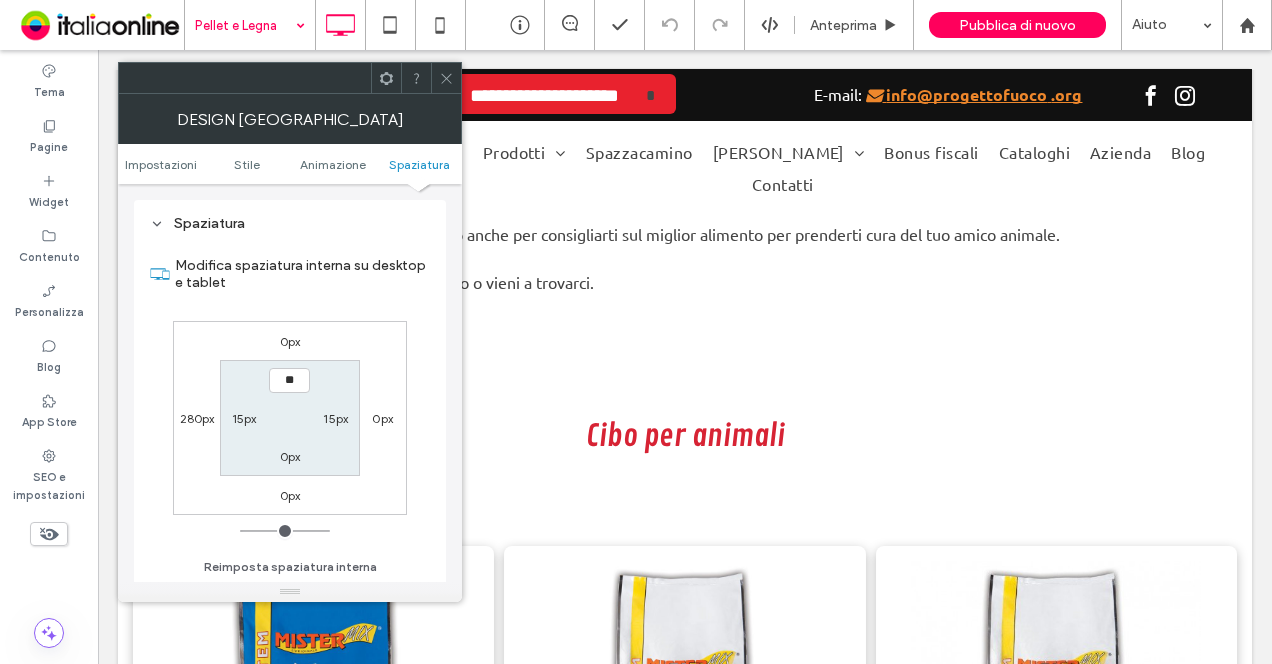 type on "****" 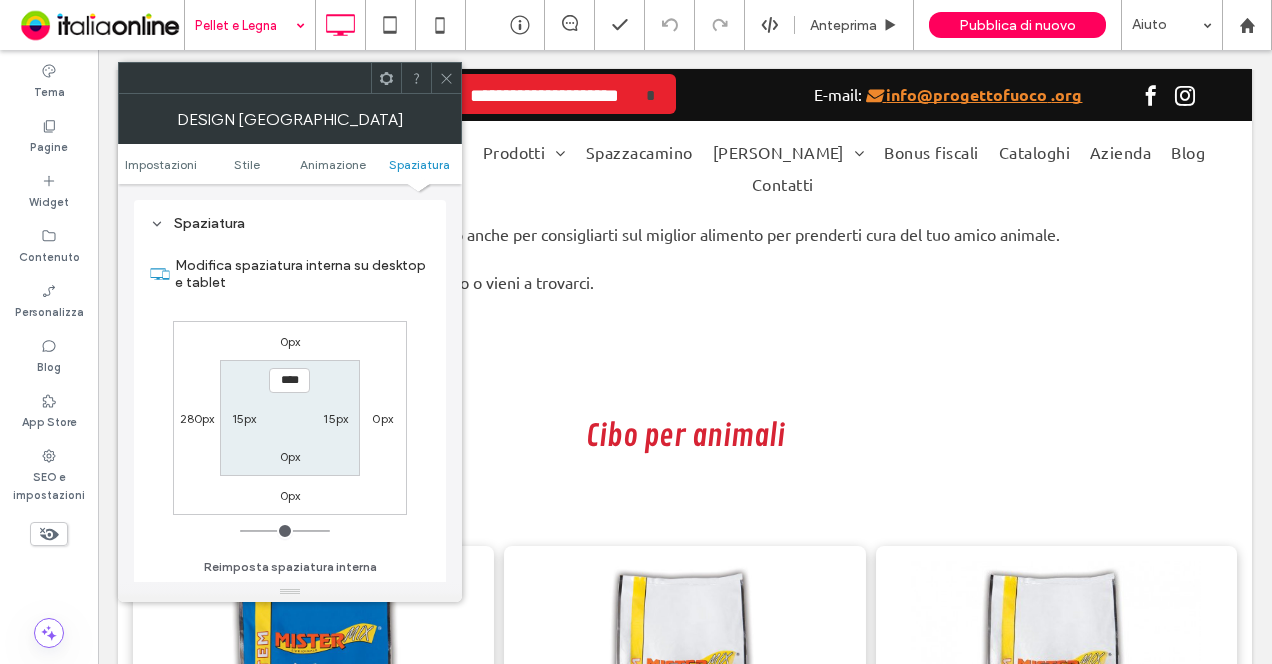click on "0px" at bounding box center (290, 456) 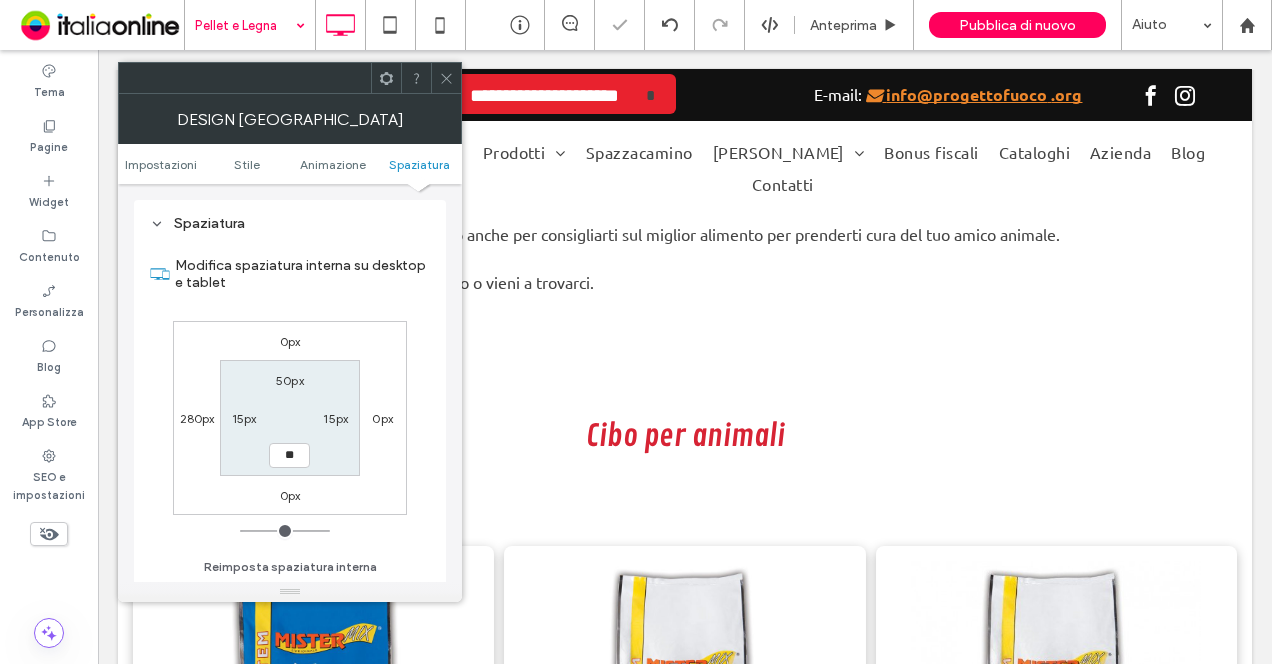 type on "**" 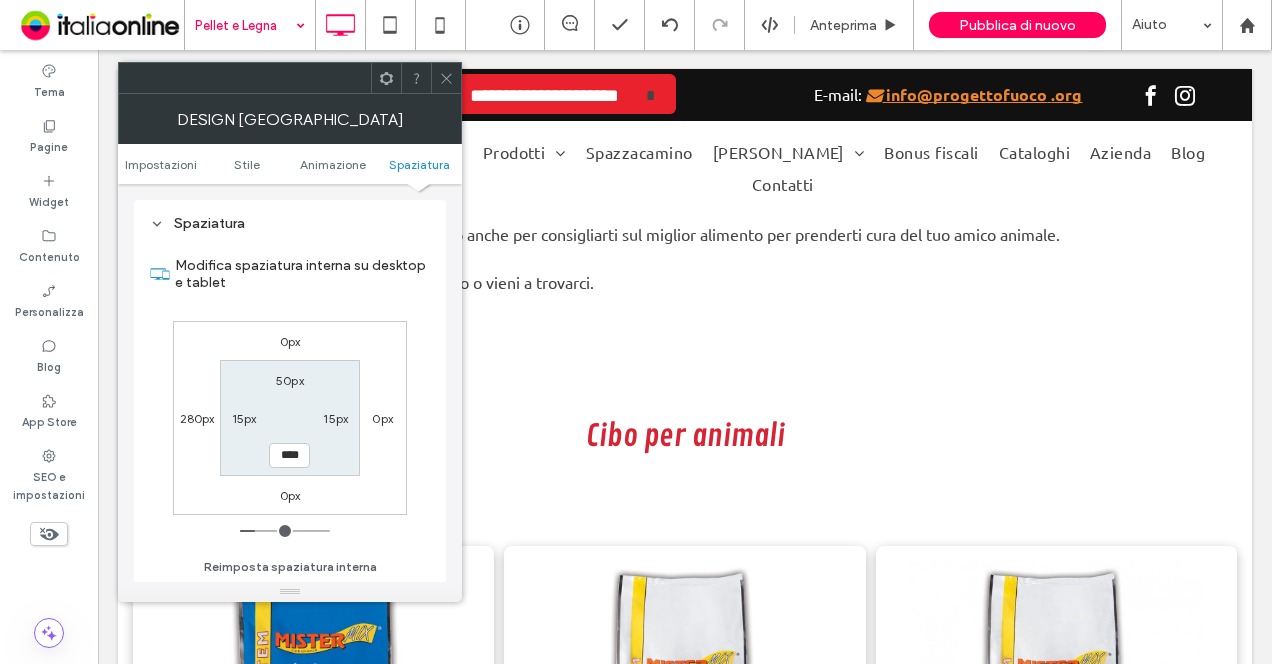 click on "50px" at bounding box center (290, 380) 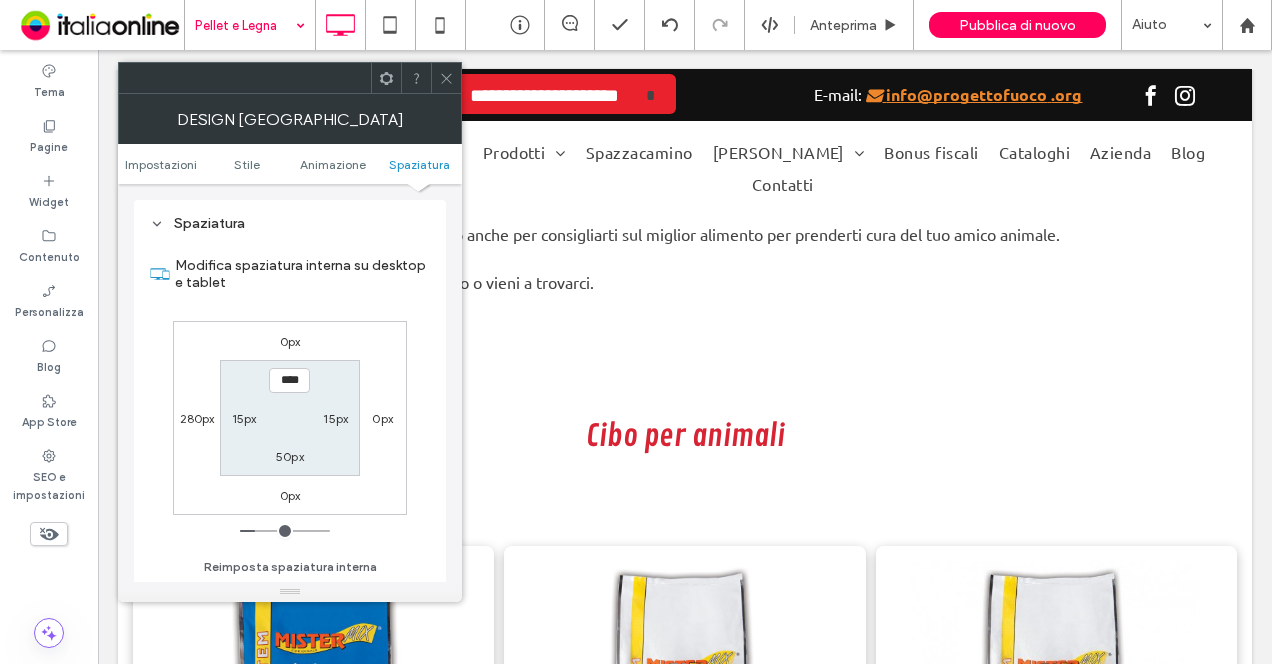 click on "0px" at bounding box center (290, 341) 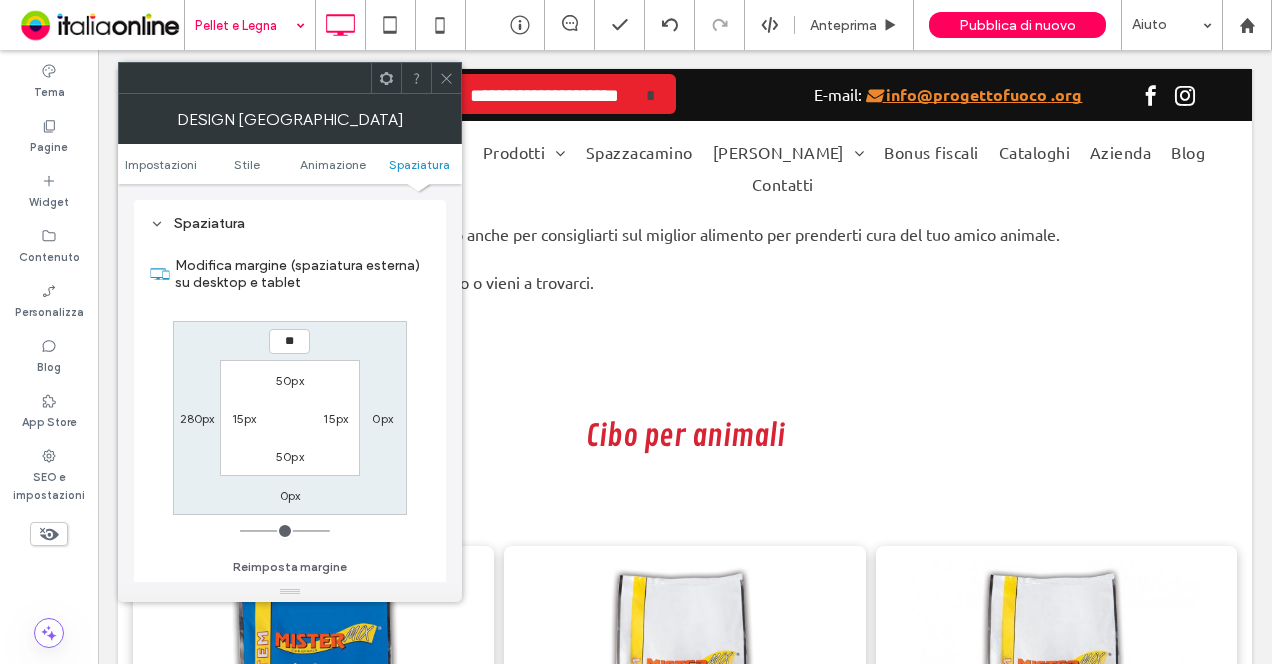 type on "**" 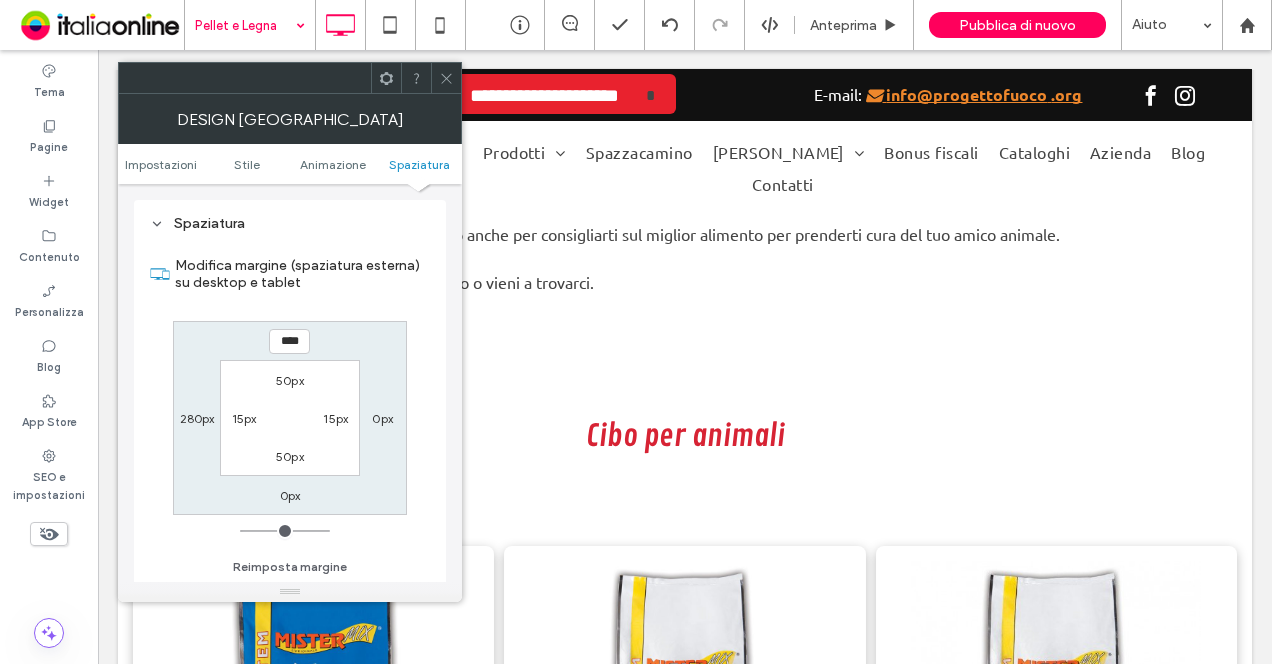 click on "0px" at bounding box center (290, 495) 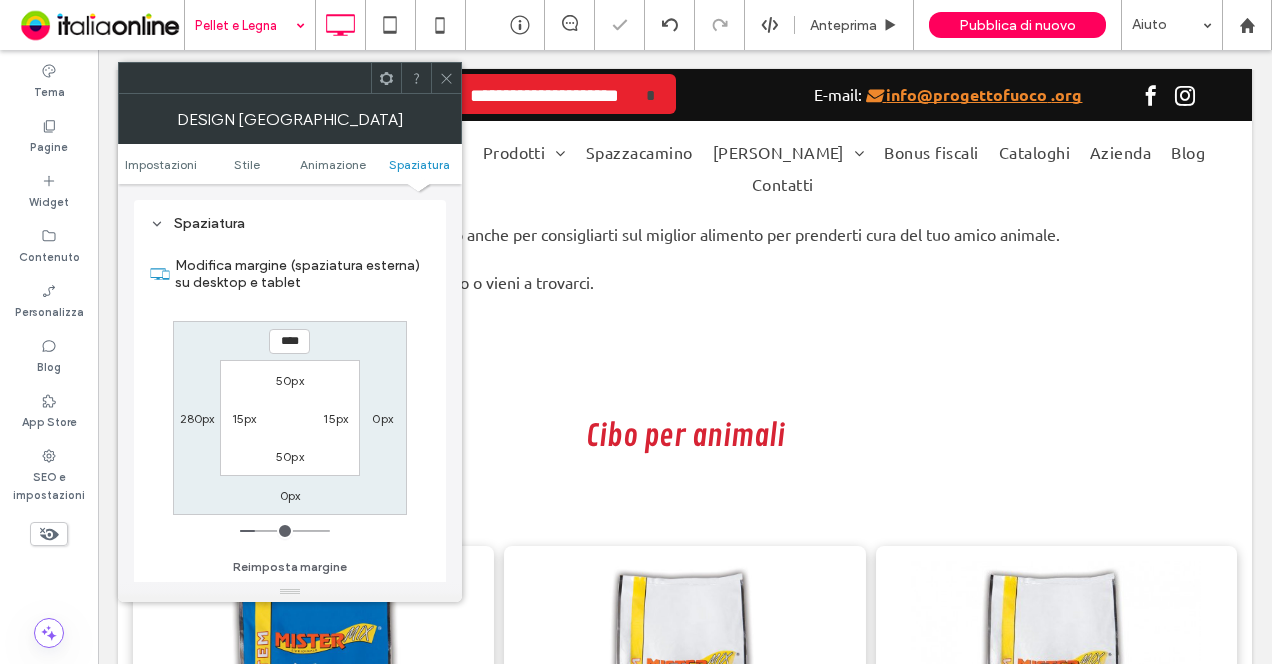click on "0px" at bounding box center [290, 495] 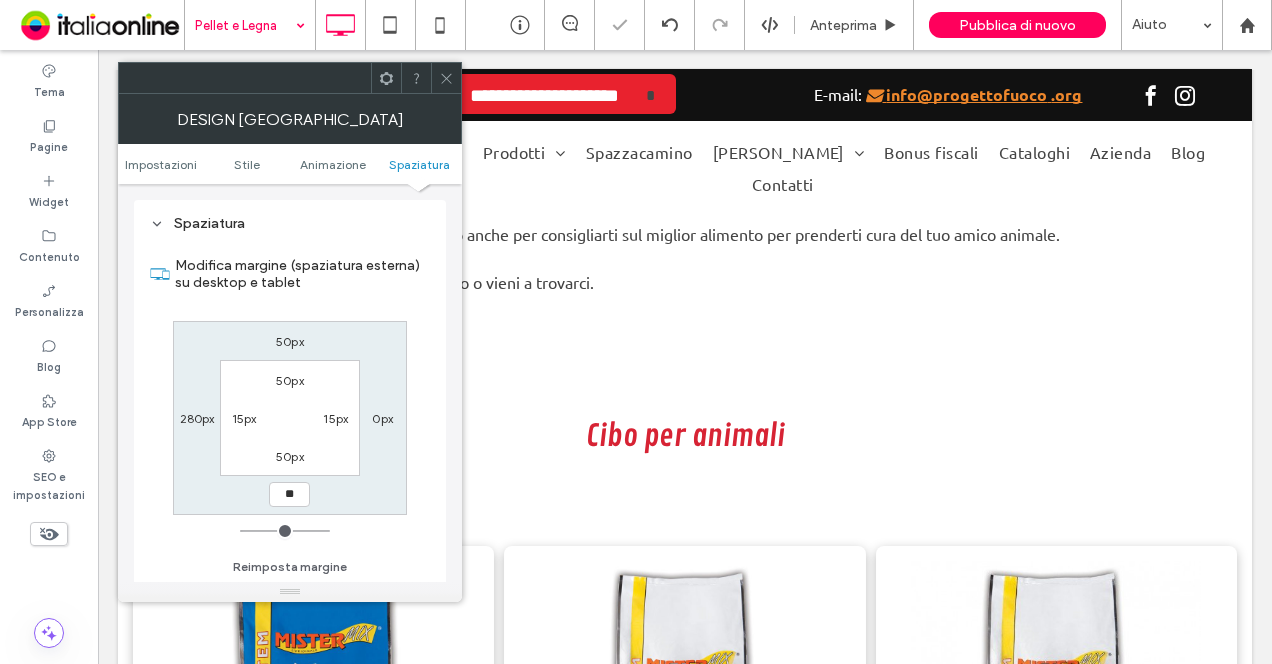 type on "**" 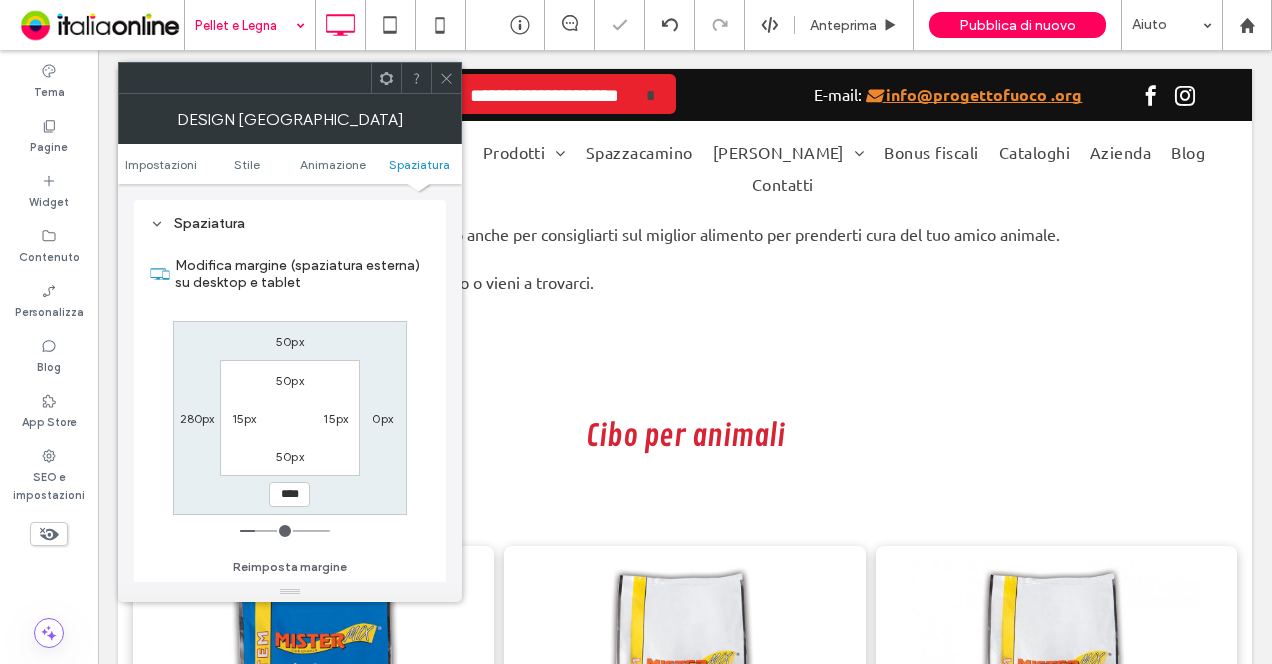 click on "50px" at bounding box center [290, 380] 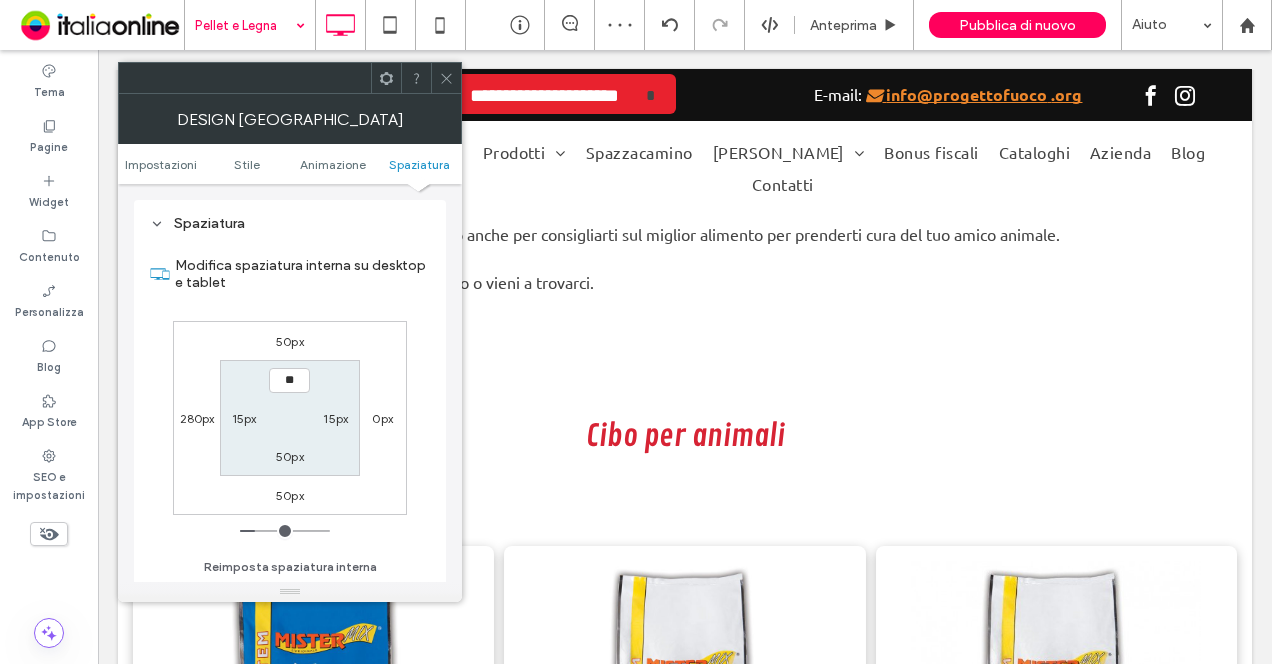 type on "**" 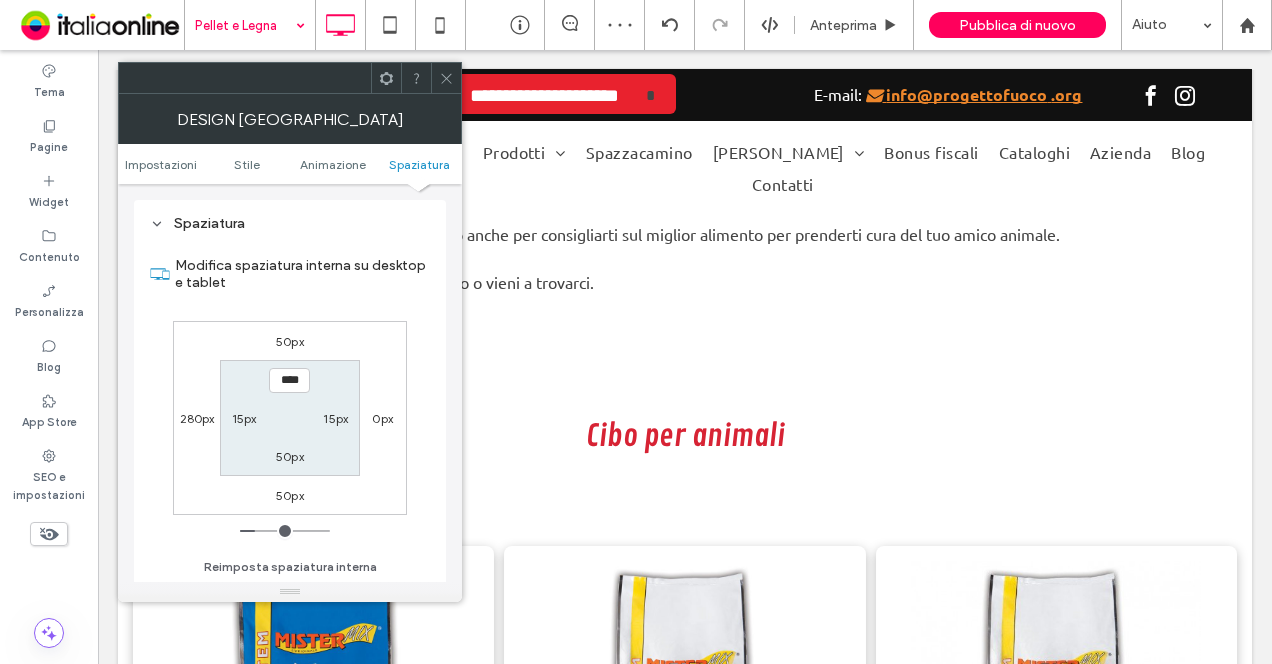 click on "50px" at bounding box center [290, 456] 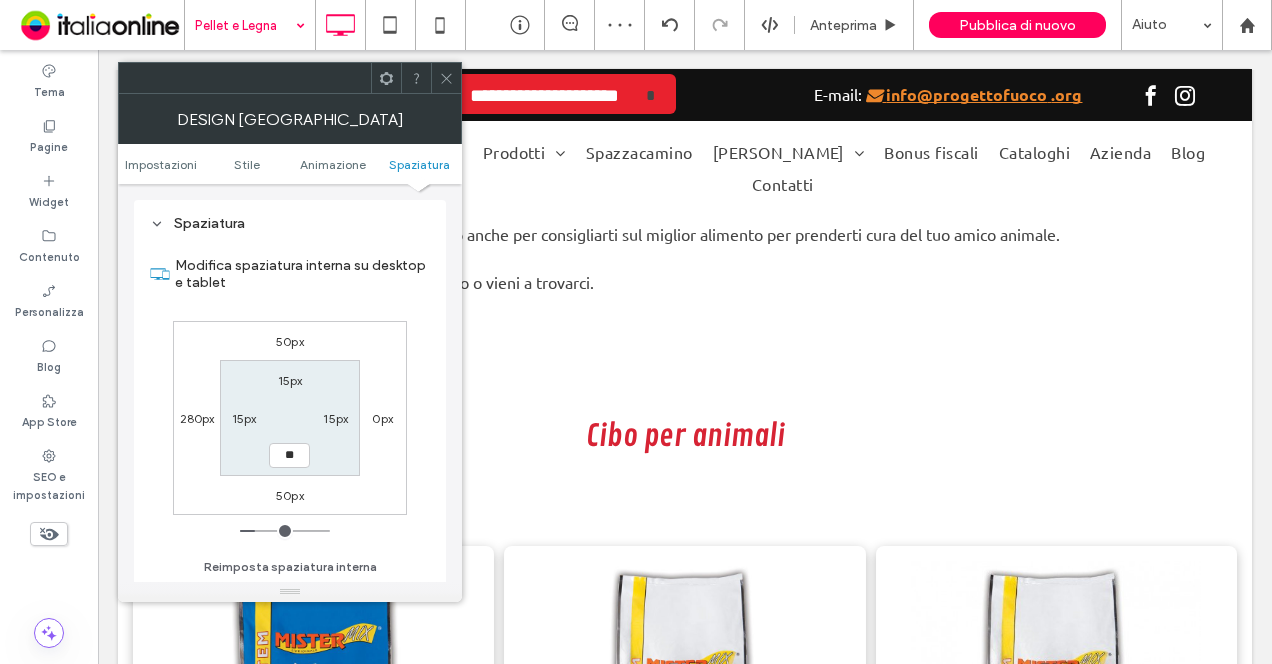 type on "**" 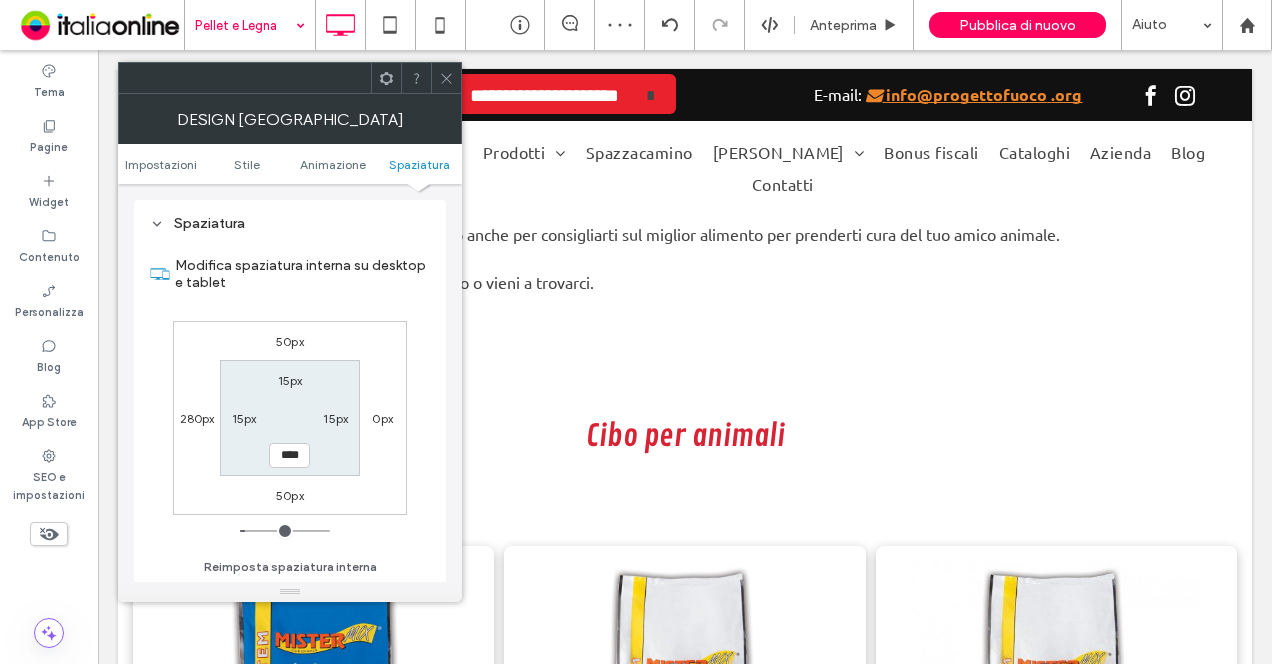 click 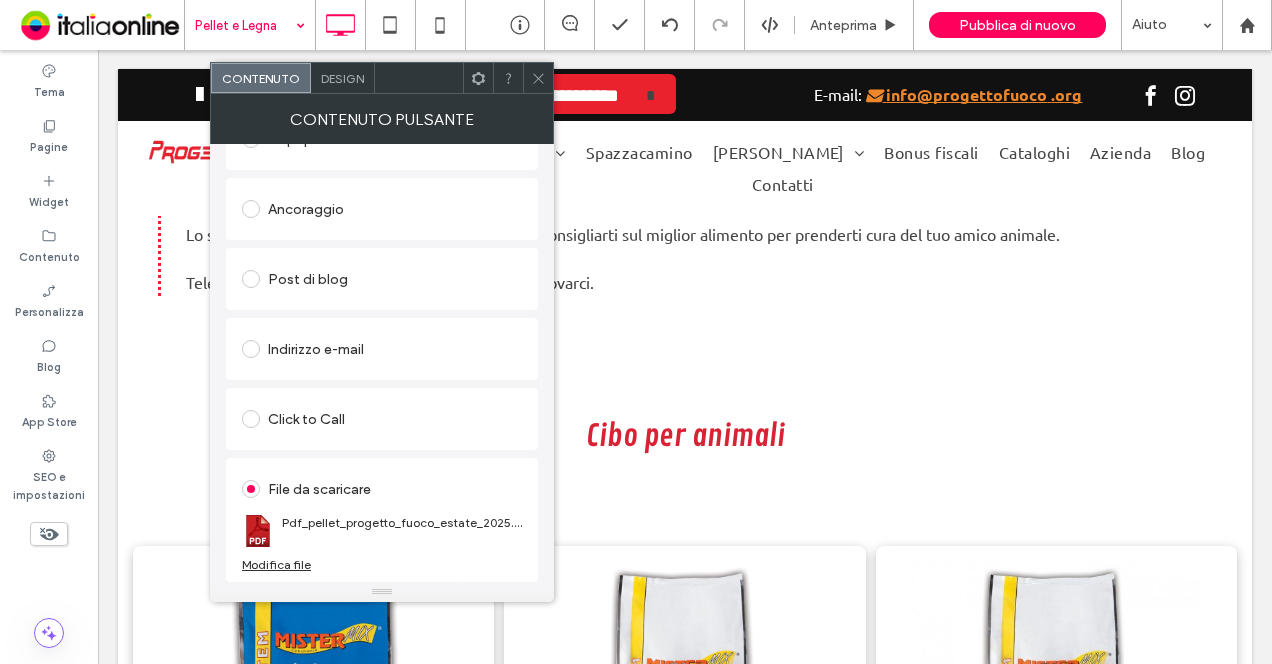 scroll, scrollTop: 396, scrollLeft: 0, axis: vertical 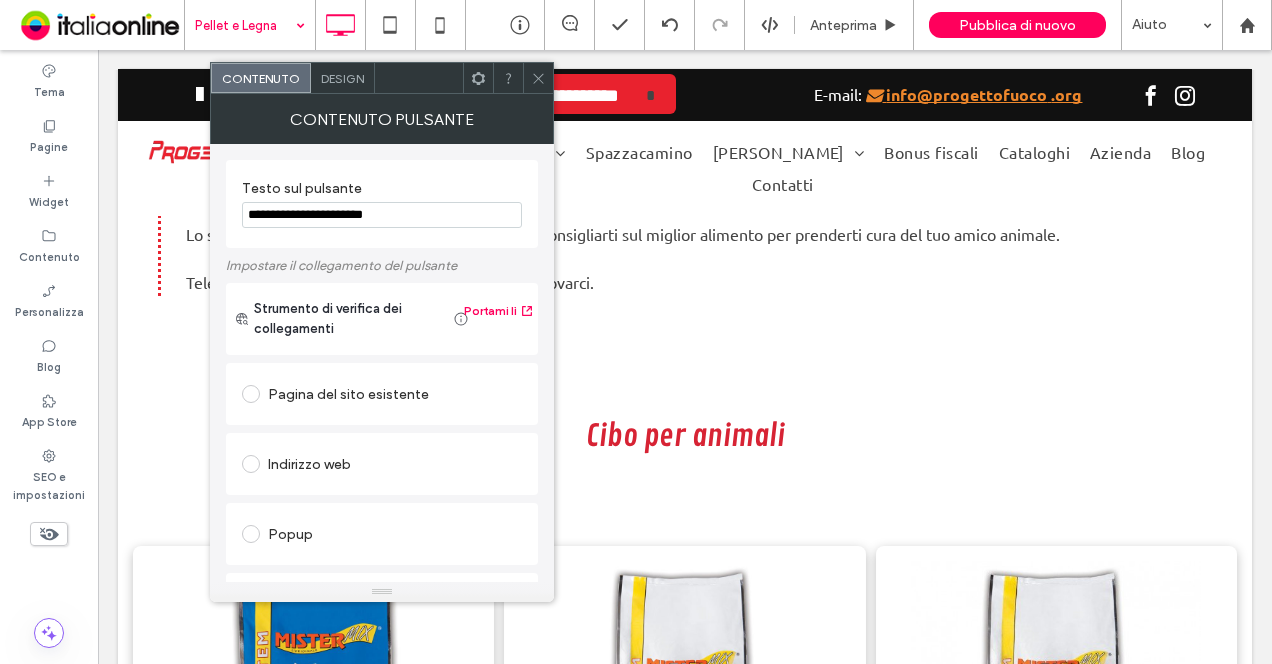 click 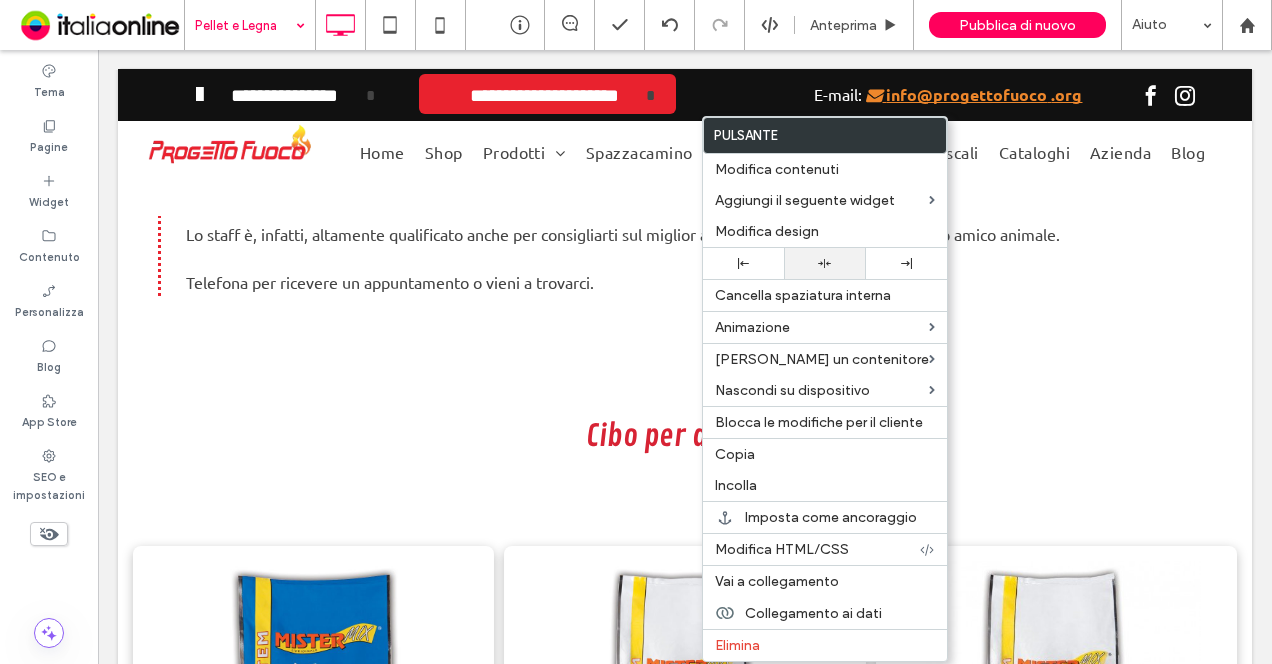 click 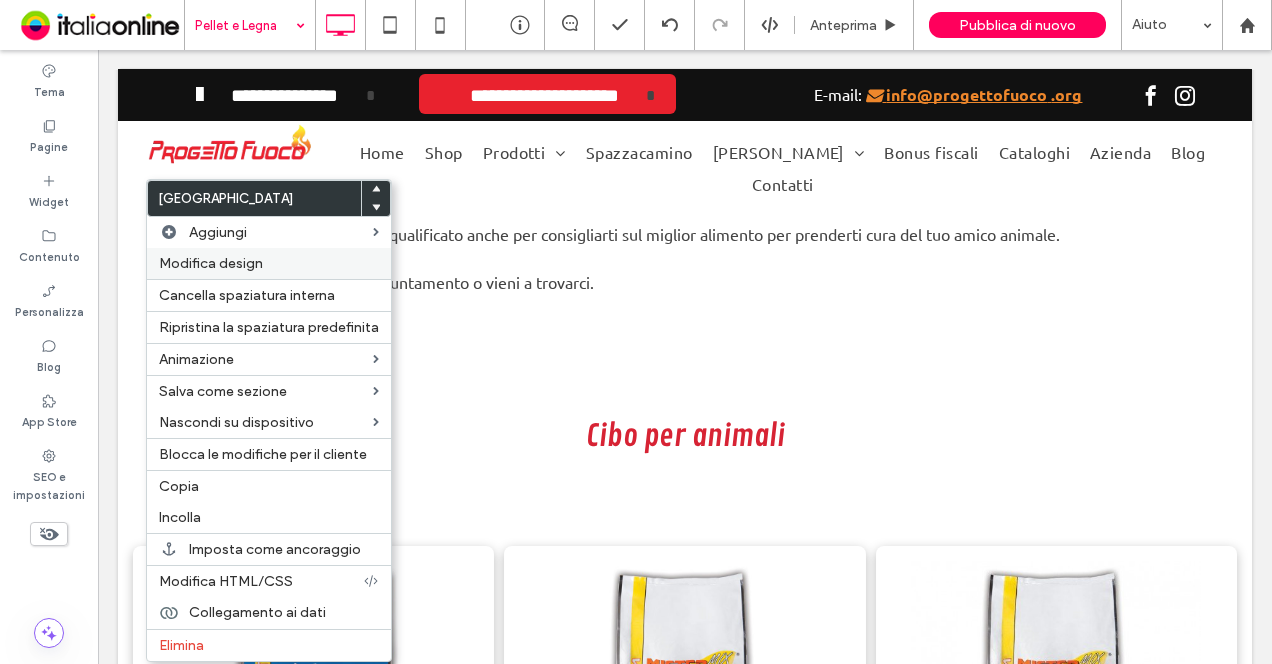 click on "Modifica design" at bounding box center (211, 263) 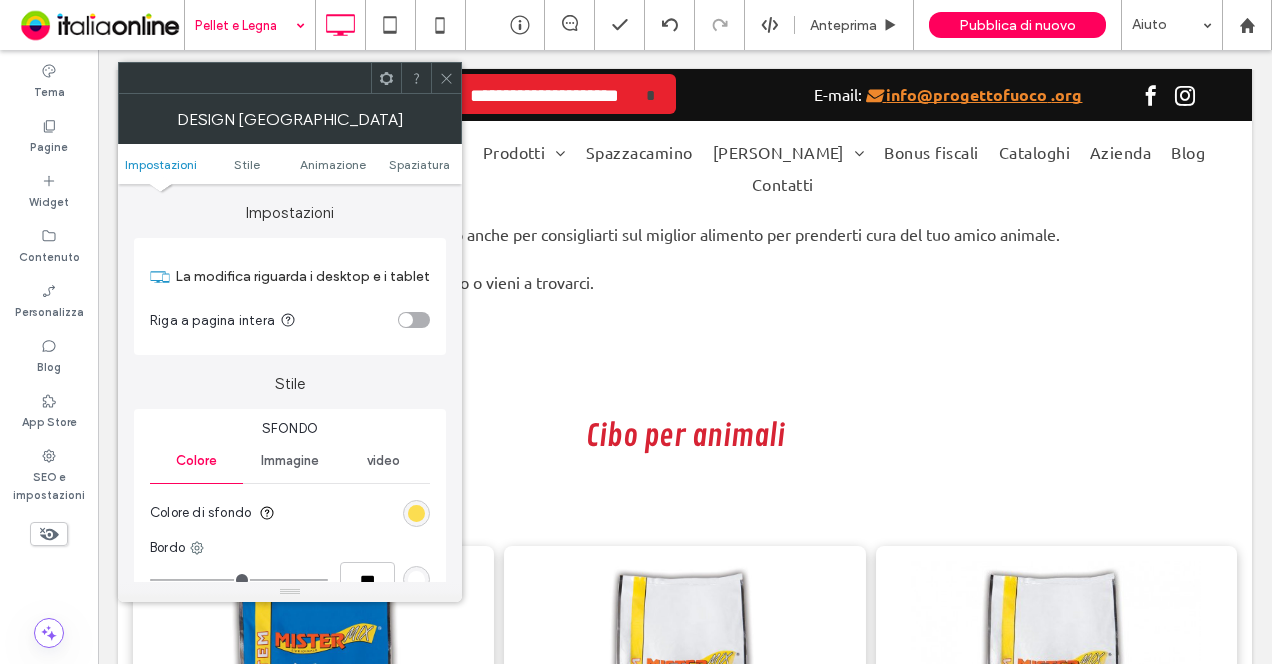 click at bounding box center (416, 513) 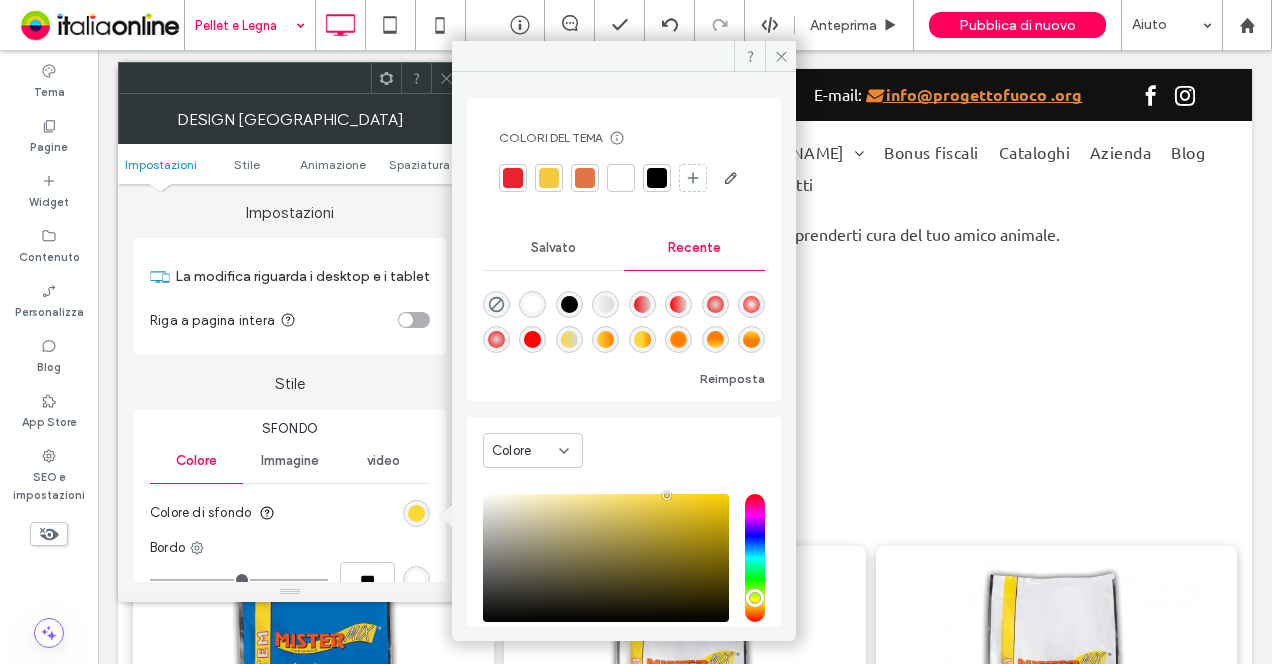 click at bounding box center (496, 304) 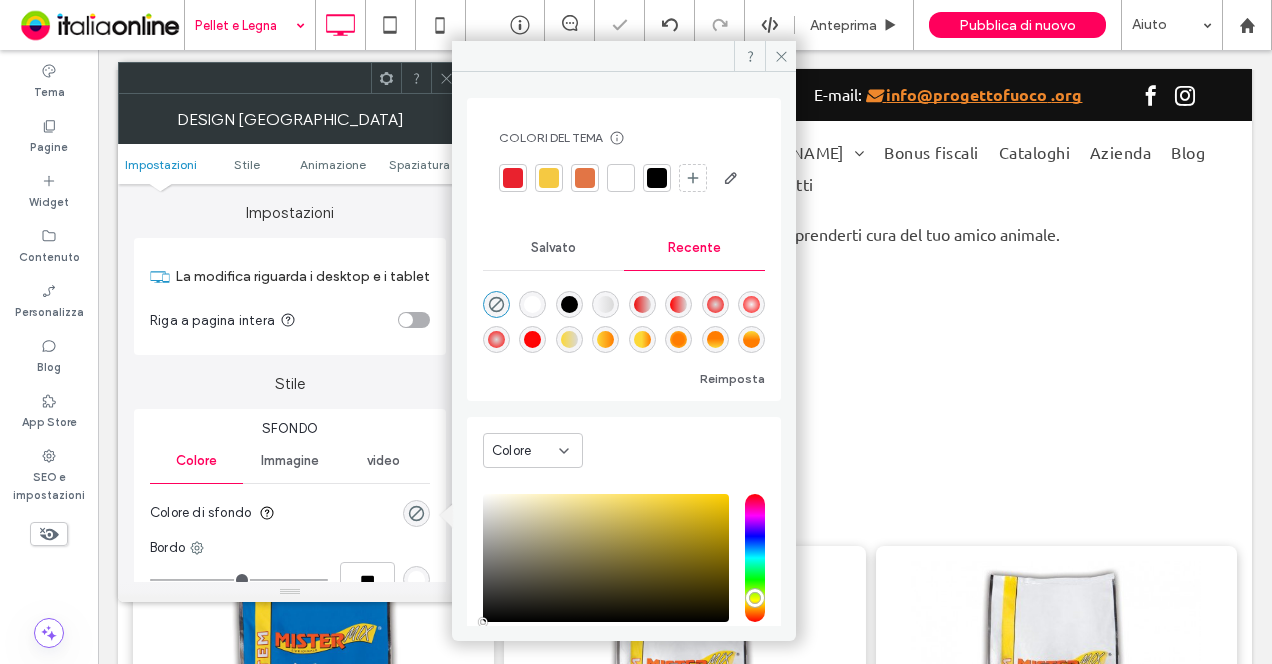 type on "*******" 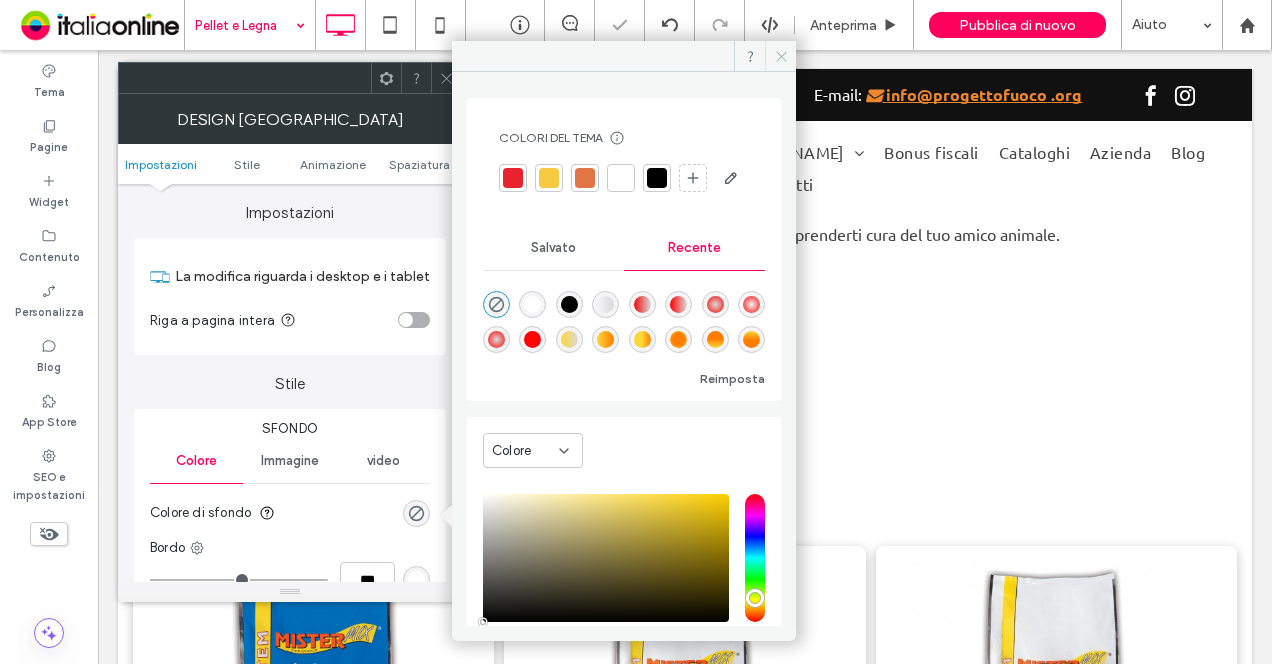 click 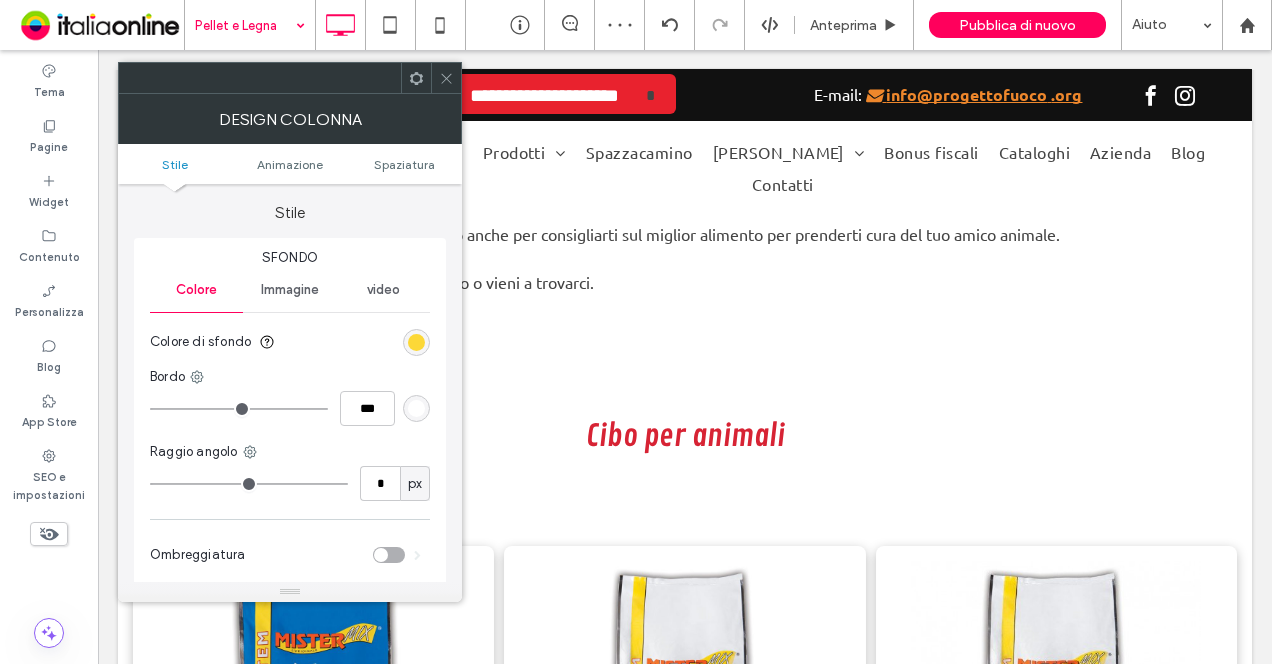 click at bounding box center (416, 342) 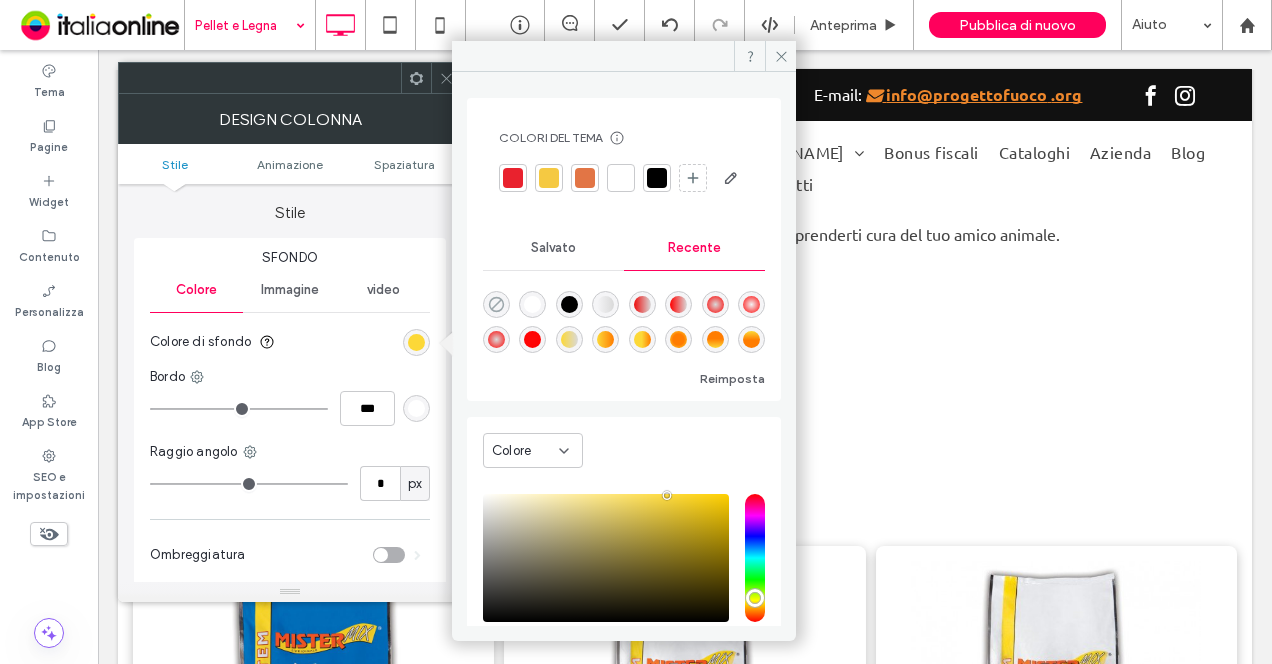 click 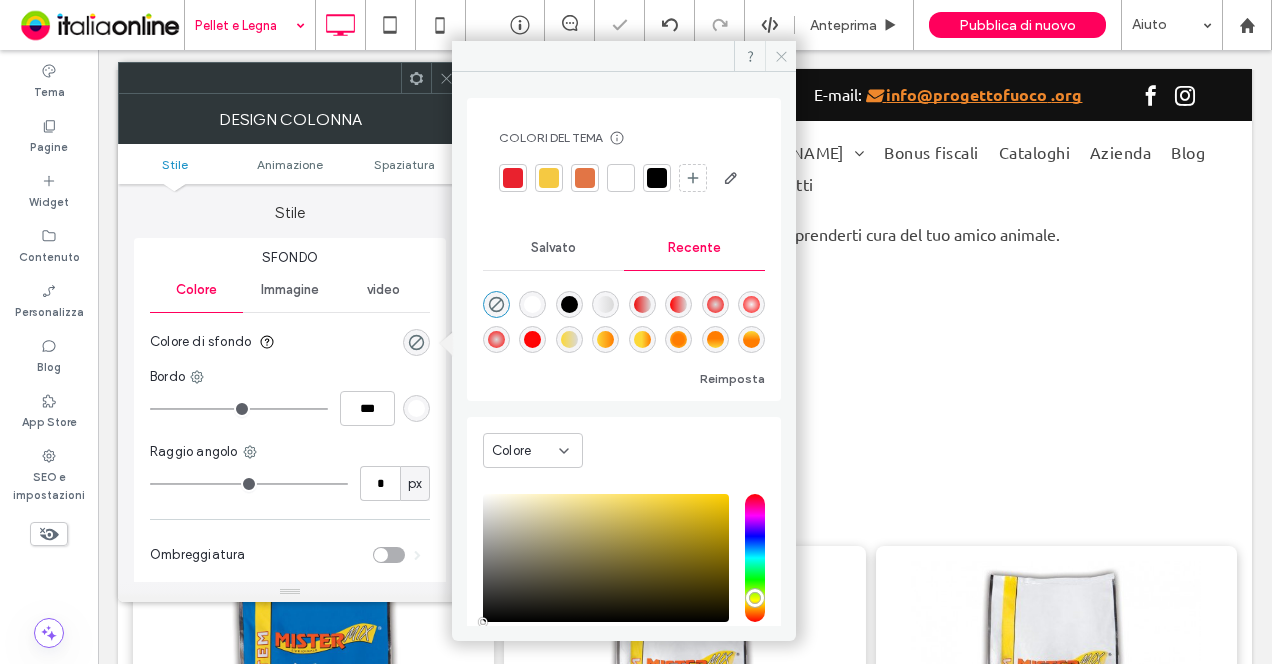 click 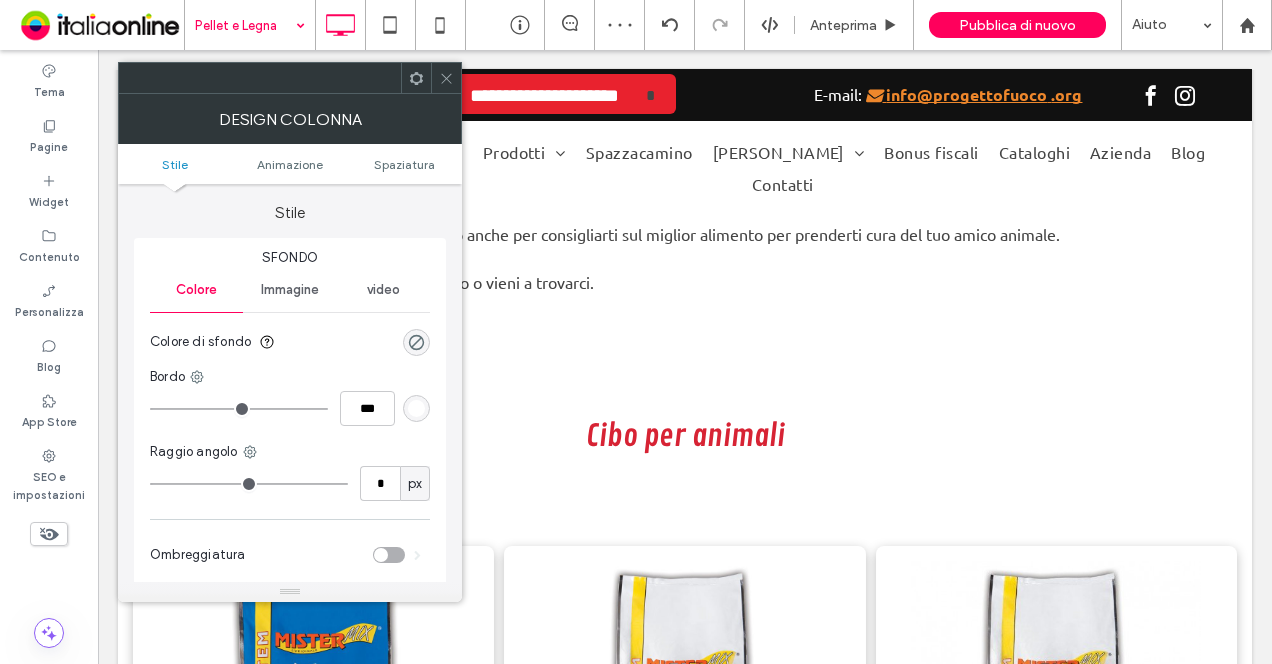 click 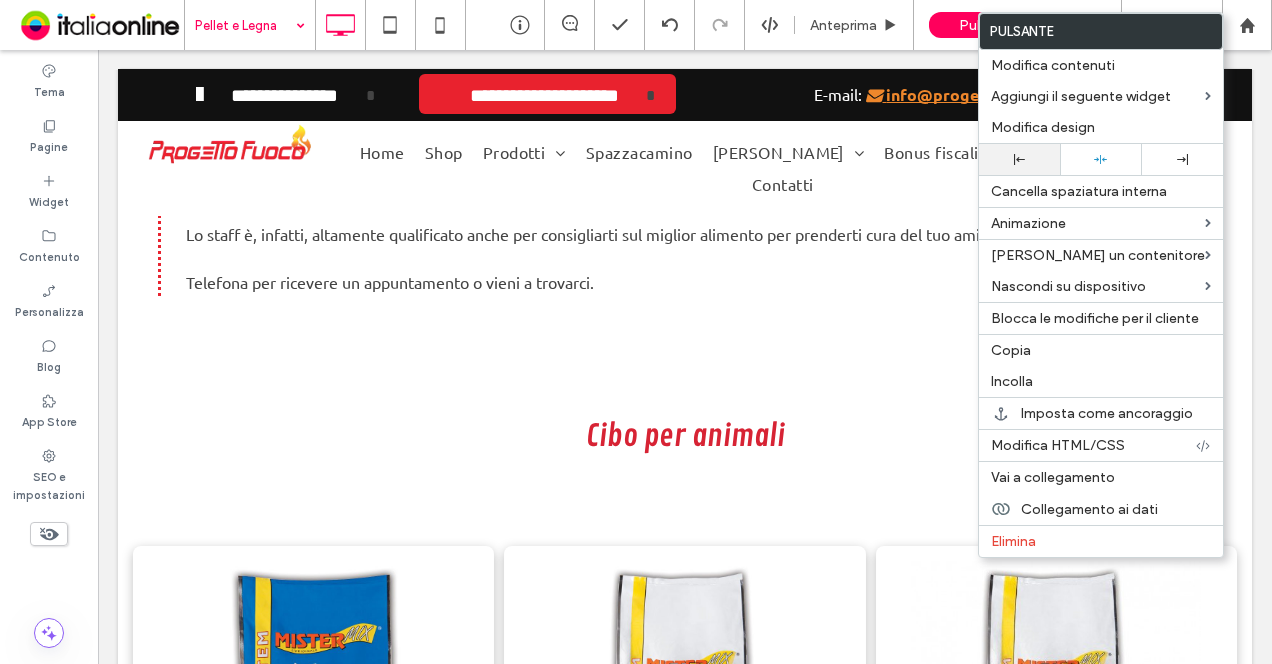click at bounding box center [1019, 159] 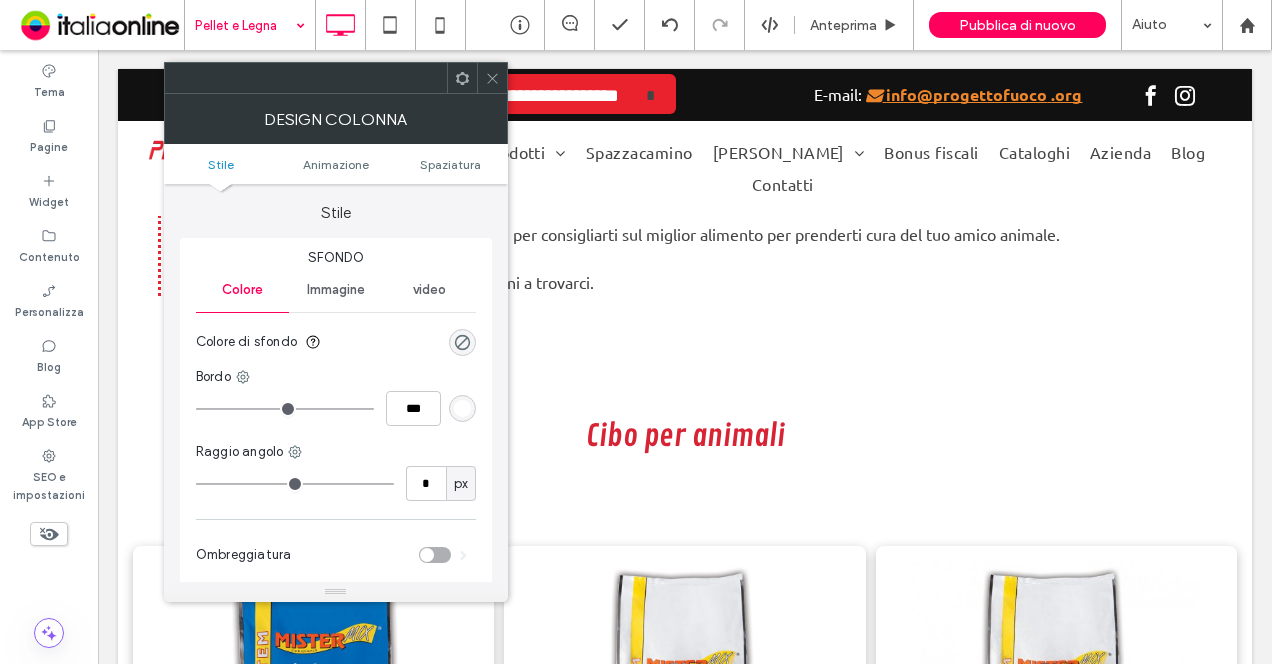 click on "Stile Animazione Spaziatura" at bounding box center [336, 164] 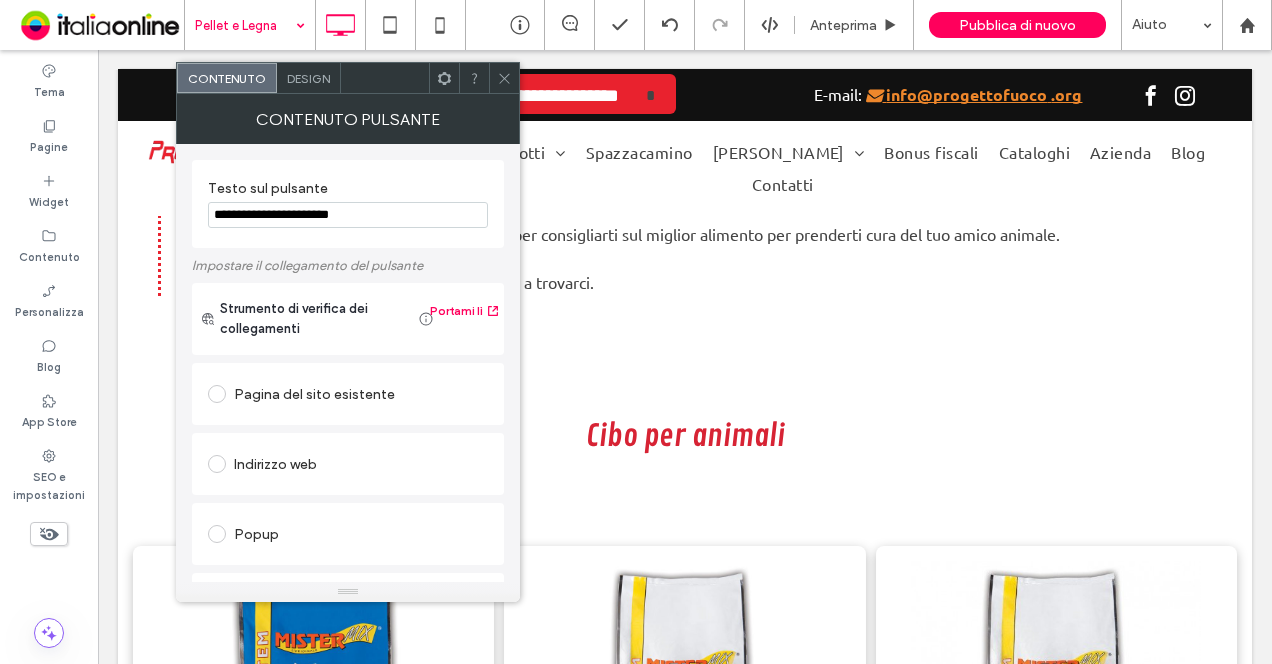 click on "Design" at bounding box center [308, 78] 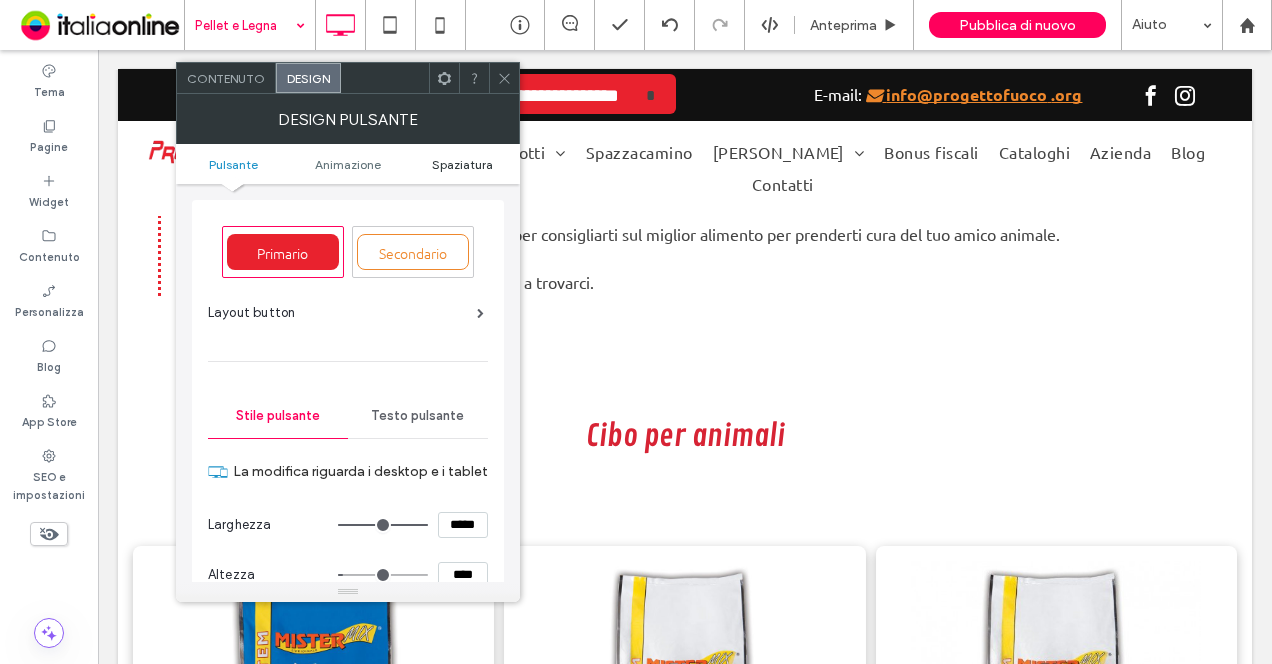 click on "Spaziatura" at bounding box center (462, 164) 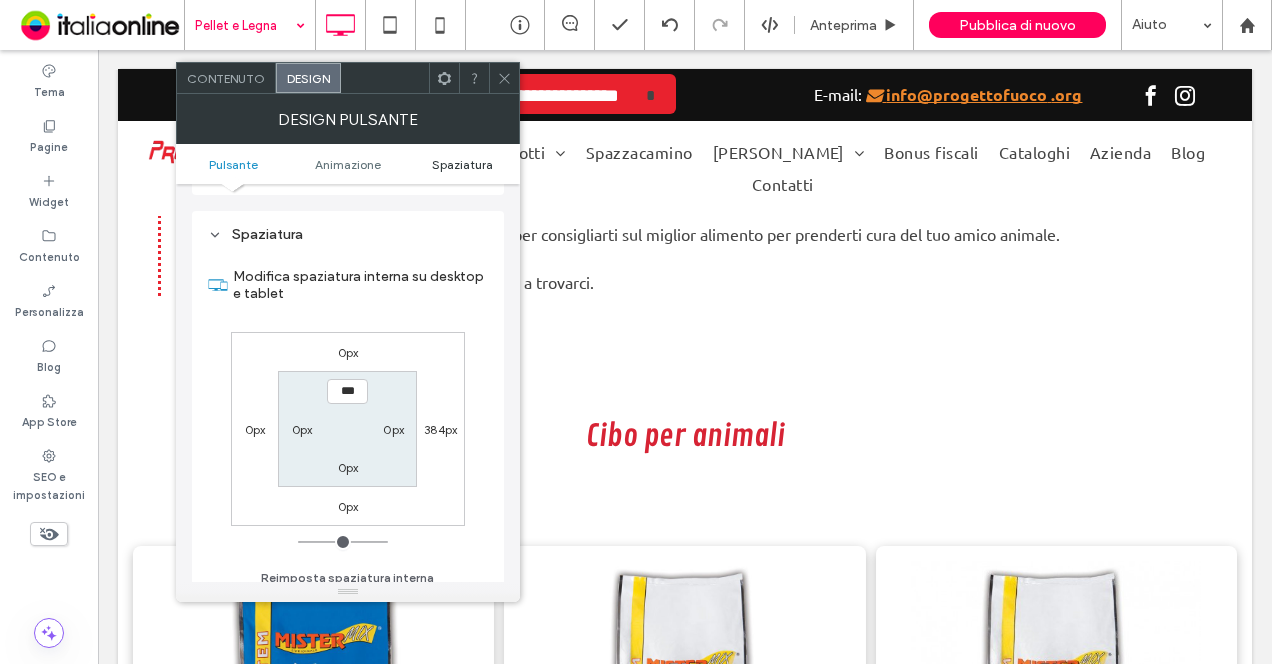scroll, scrollTop: 935, scrollLeft: 0, axis: vertical 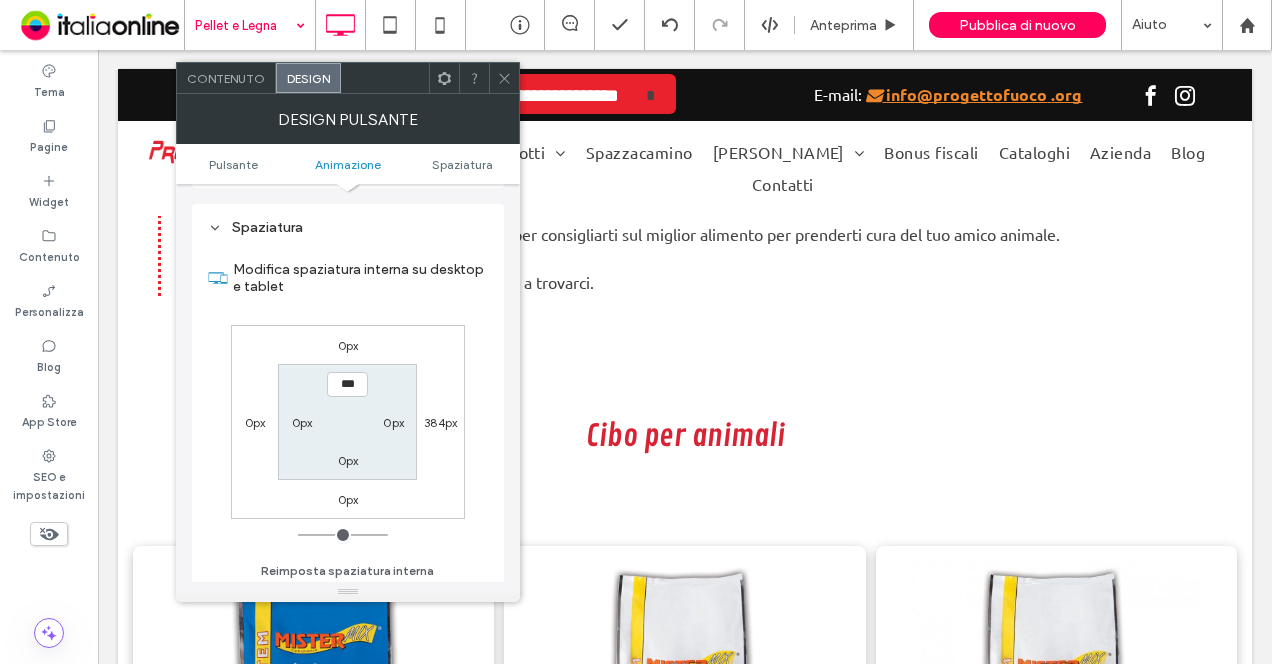 click on "384px" at bounding box center [440, 422] 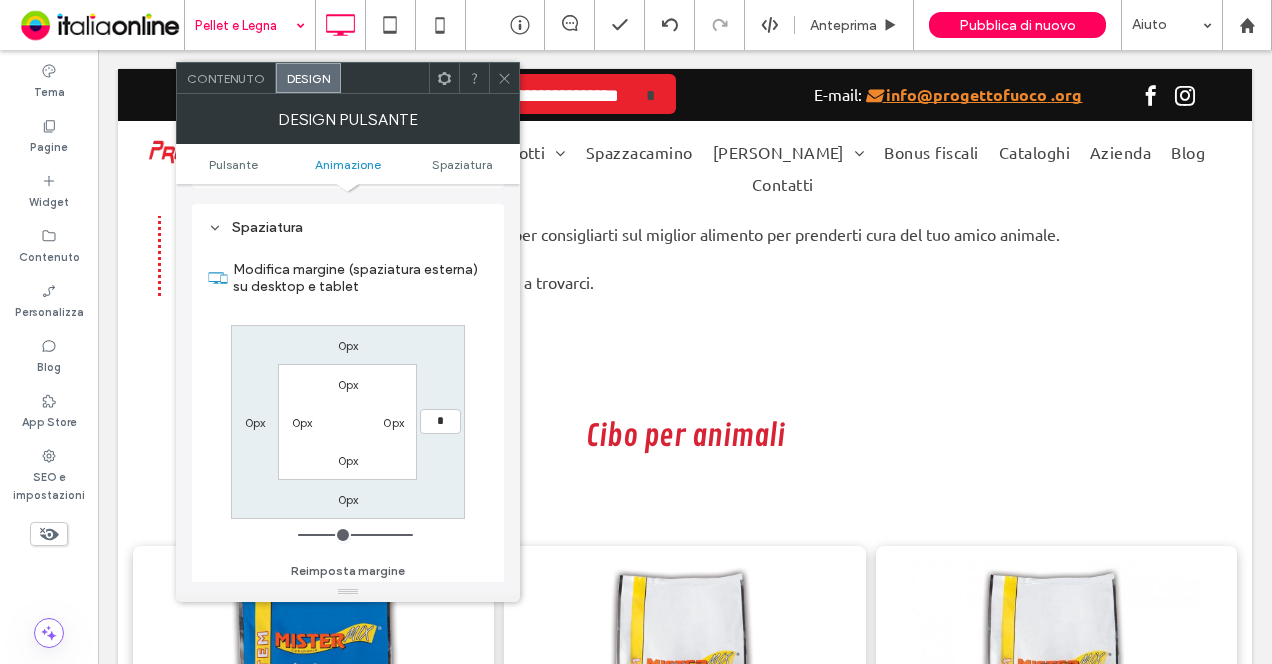 type on "*" 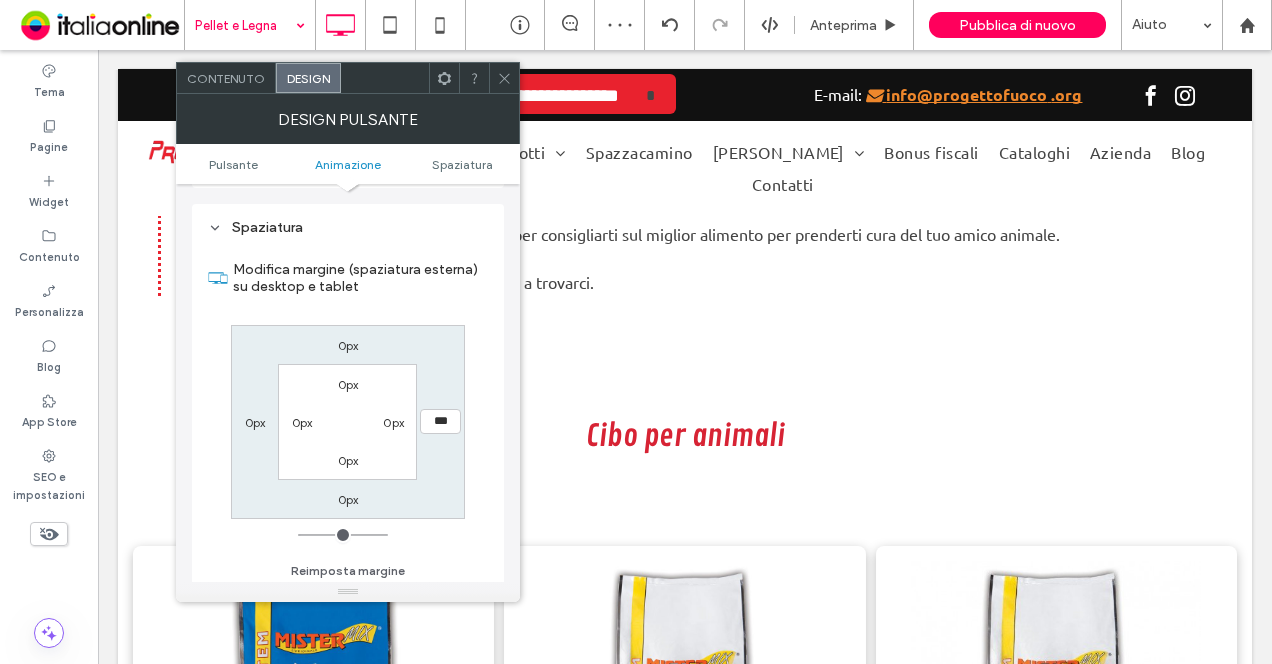 click at bounding box center [504, 78] 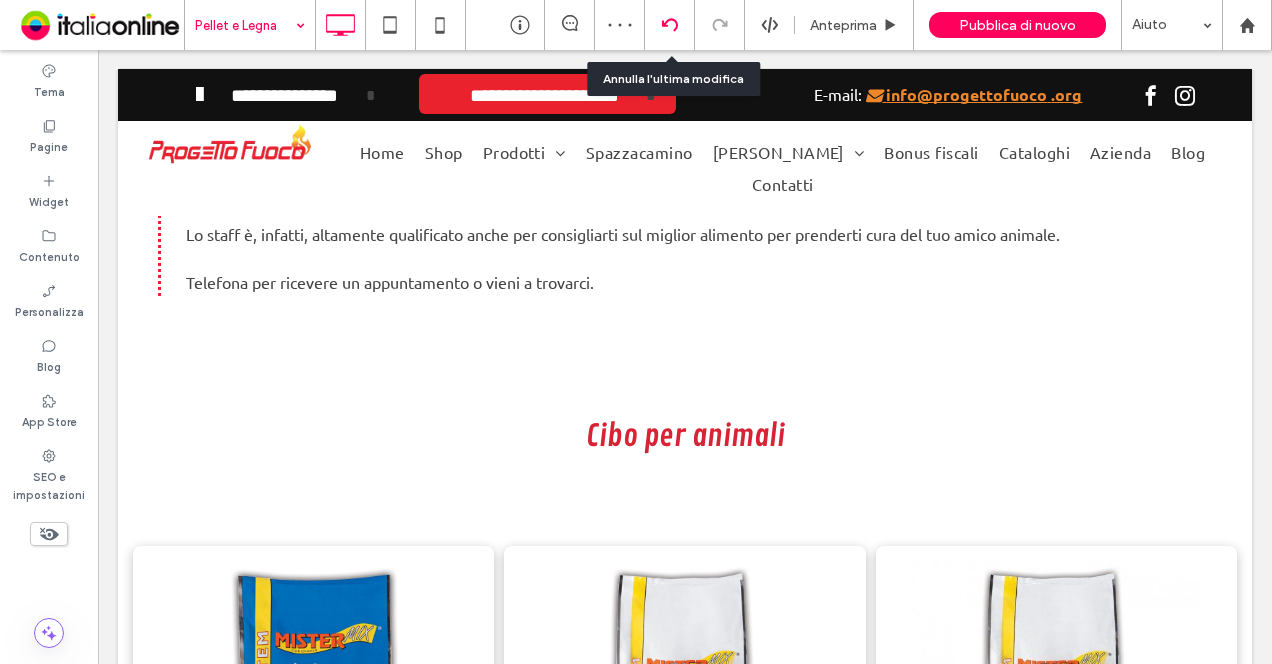 click 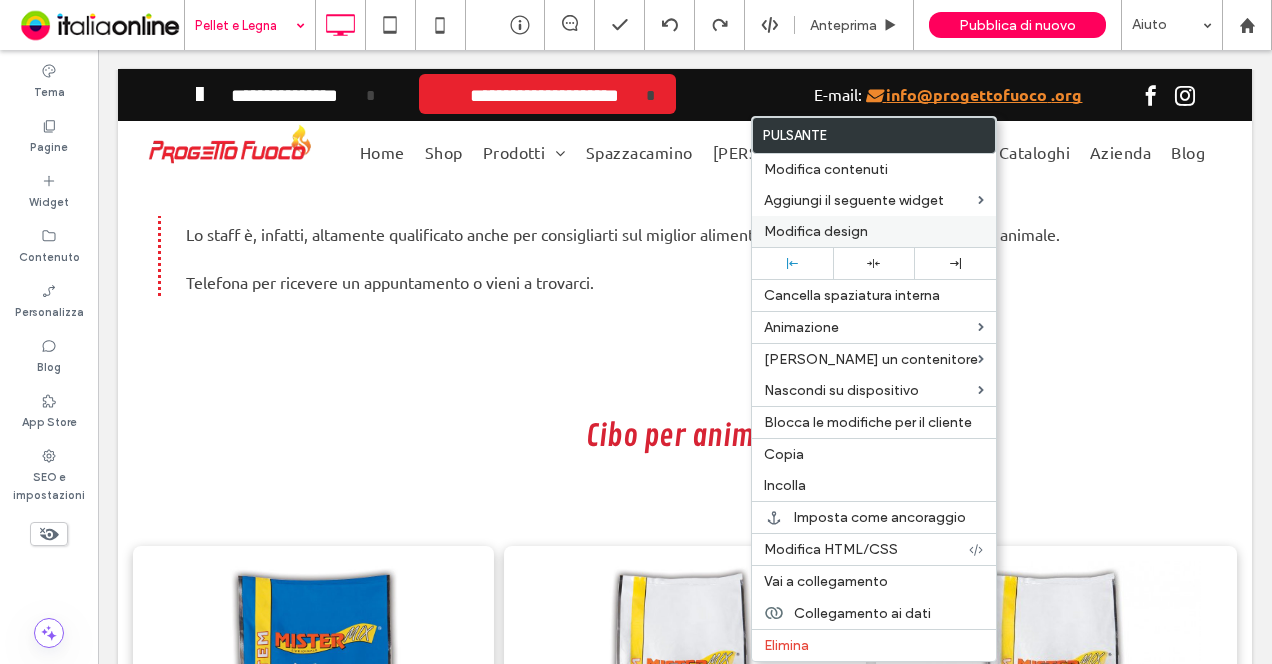 click on "Modifica design" at bounding box center [816, 231] 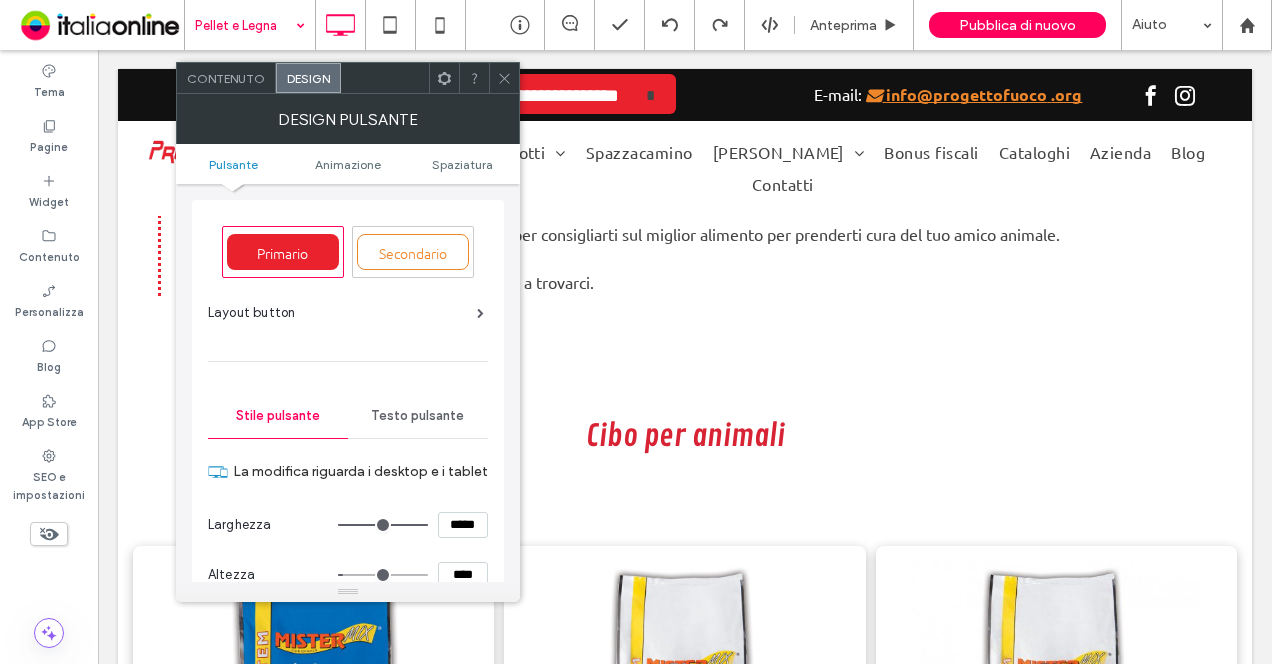 click on "Secondario" at bounding box center (413, 252) 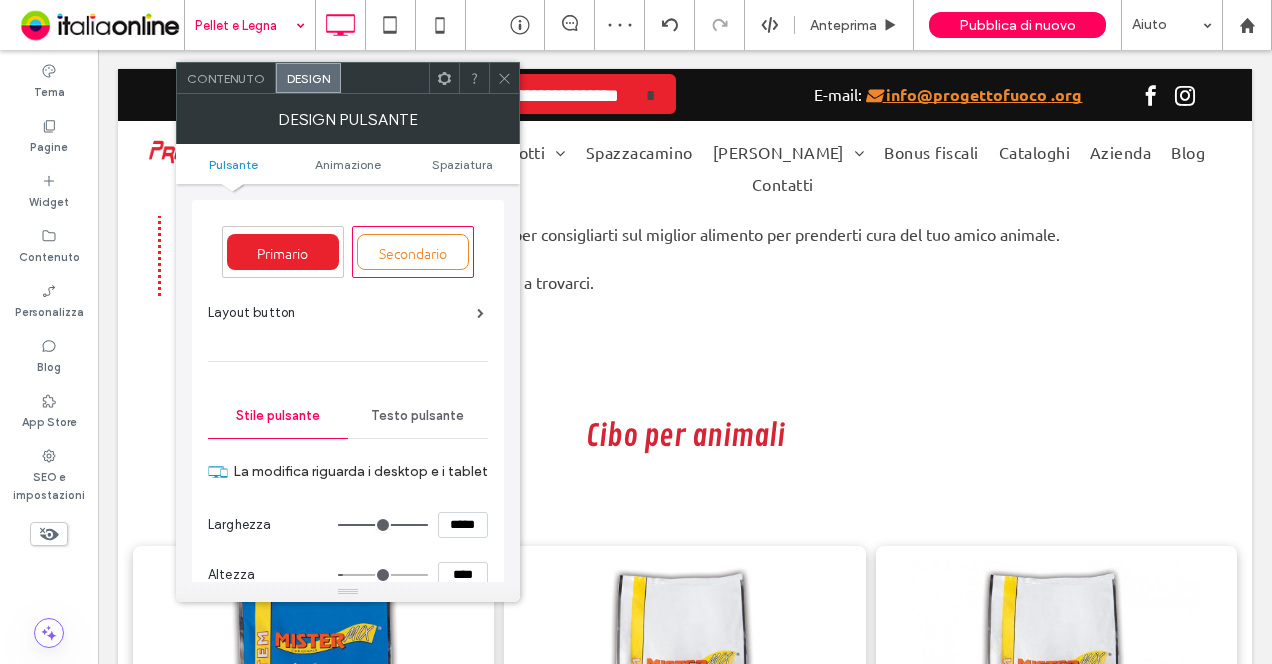 click on "Primario" at bounding box center (282, 253) 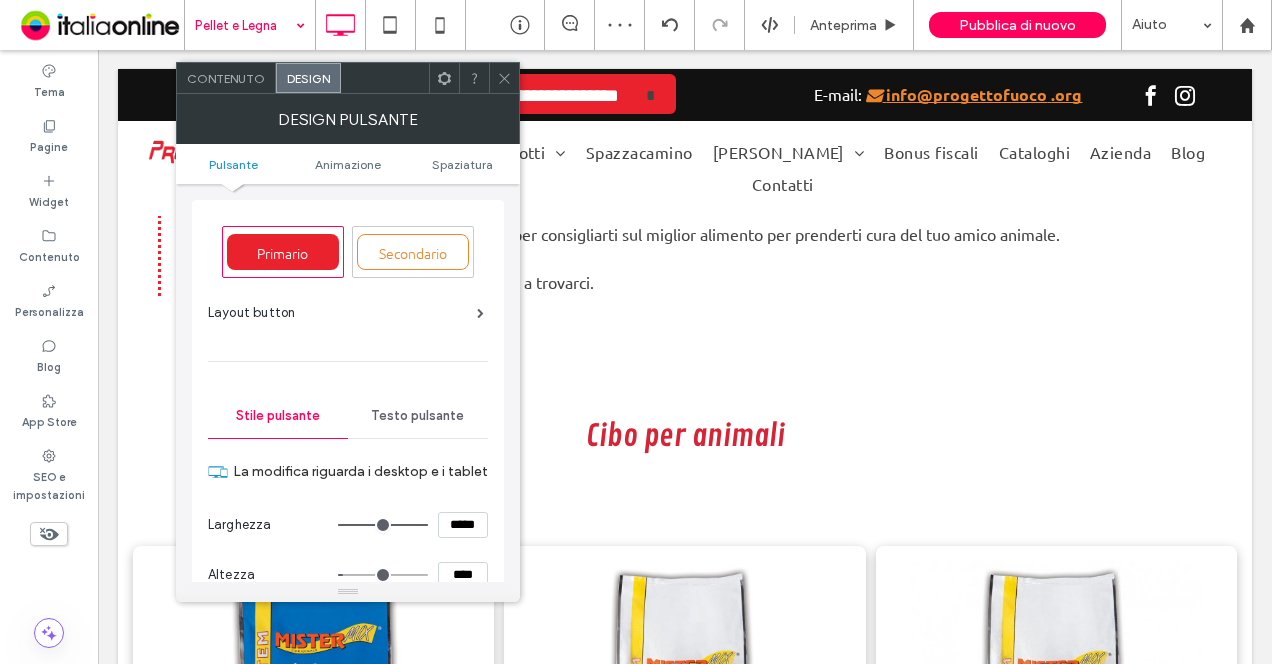type on "*" 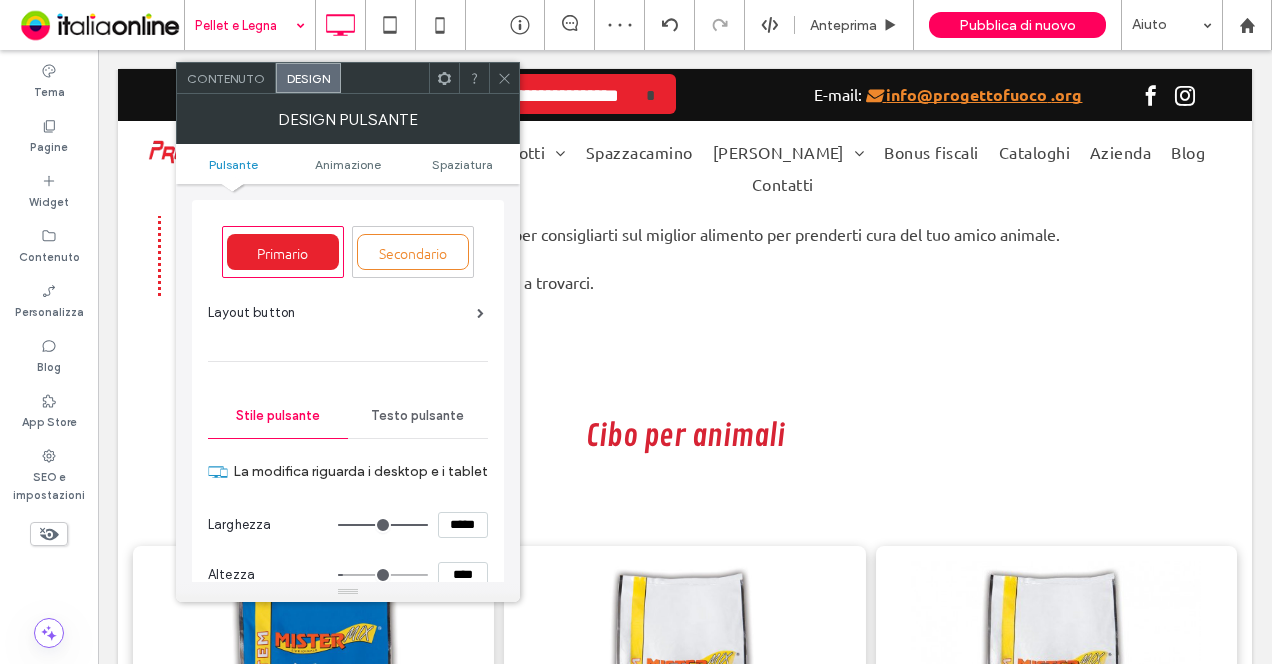 click 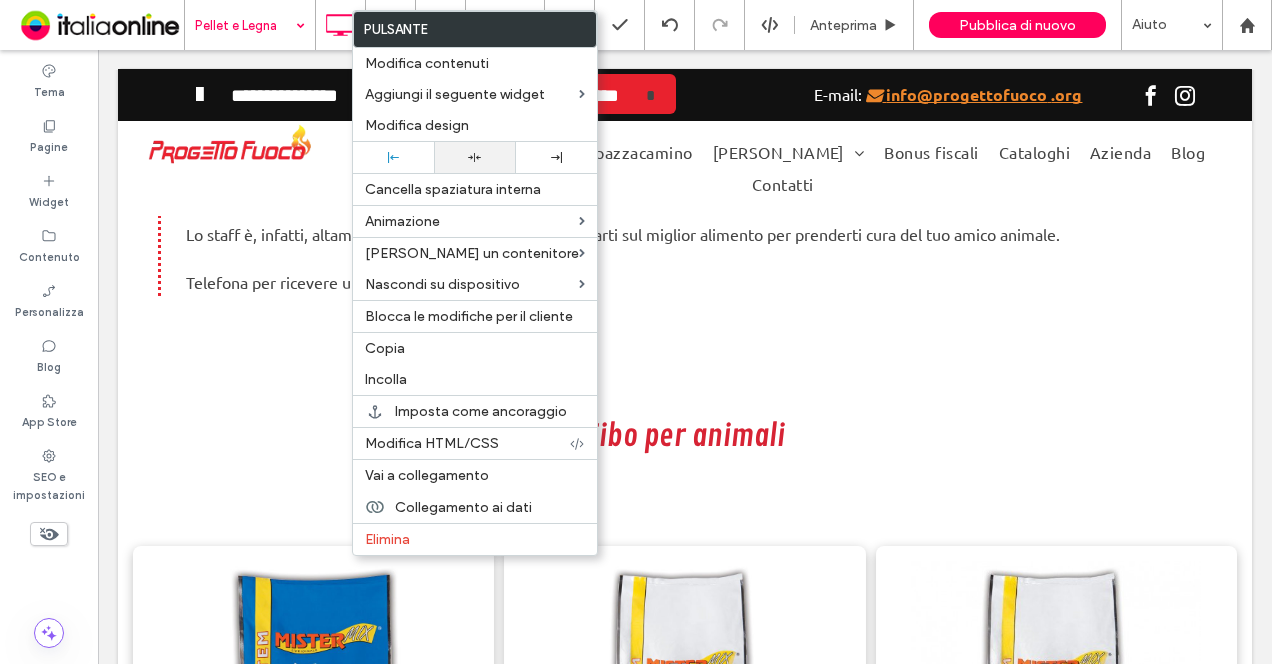 click 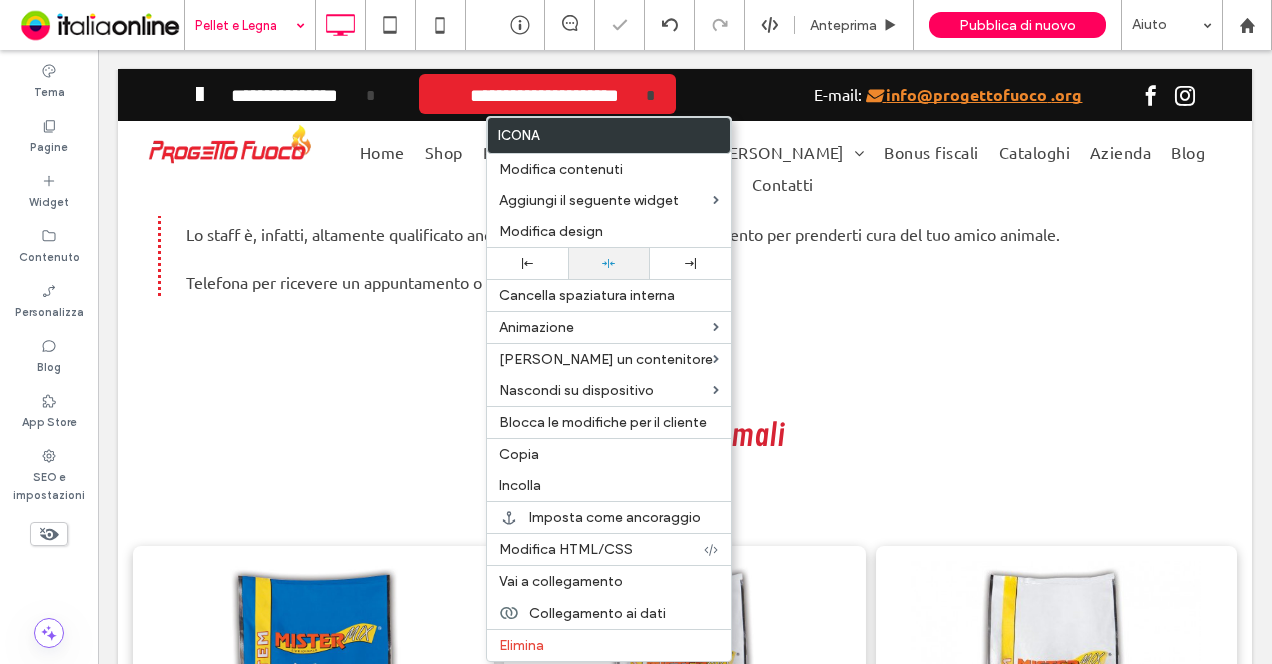 click at bounding box center [608, 263] 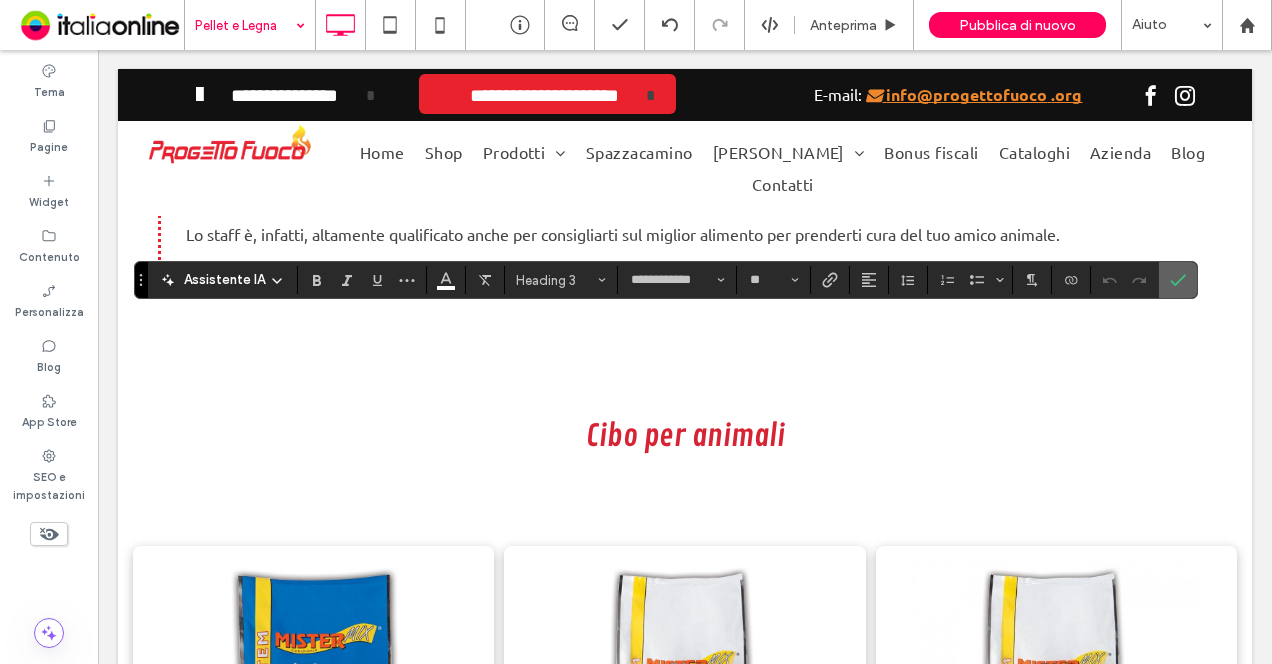 click 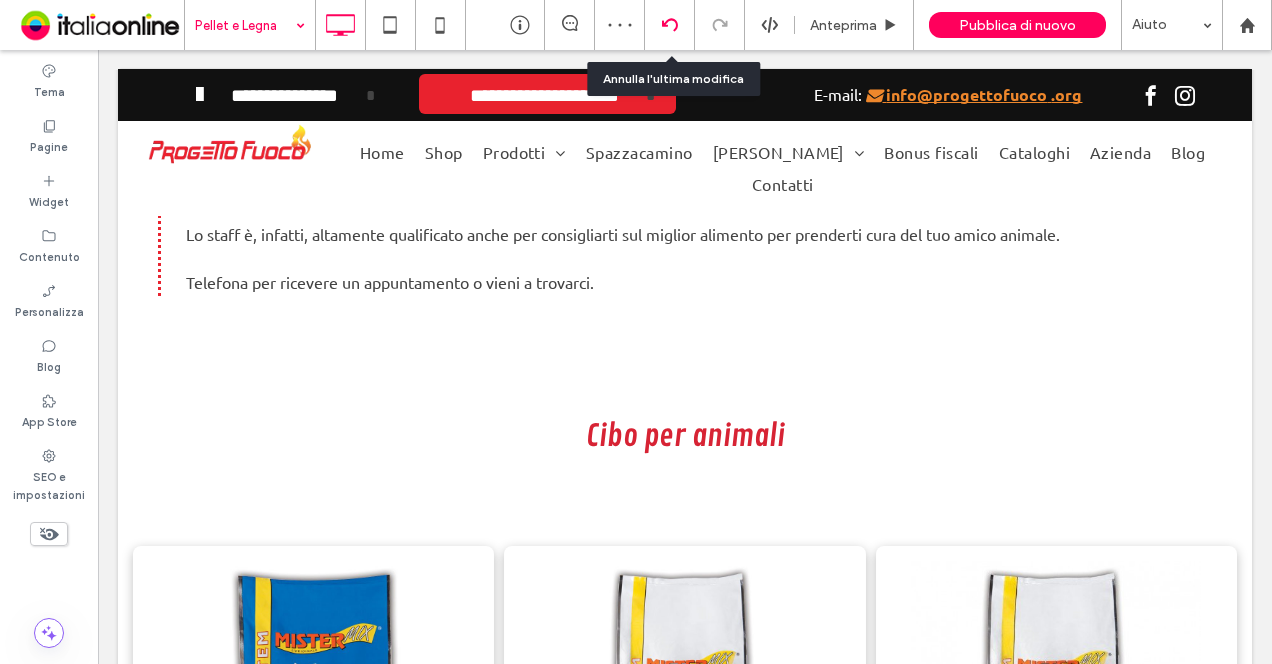 click at bounding box center (669, 25) 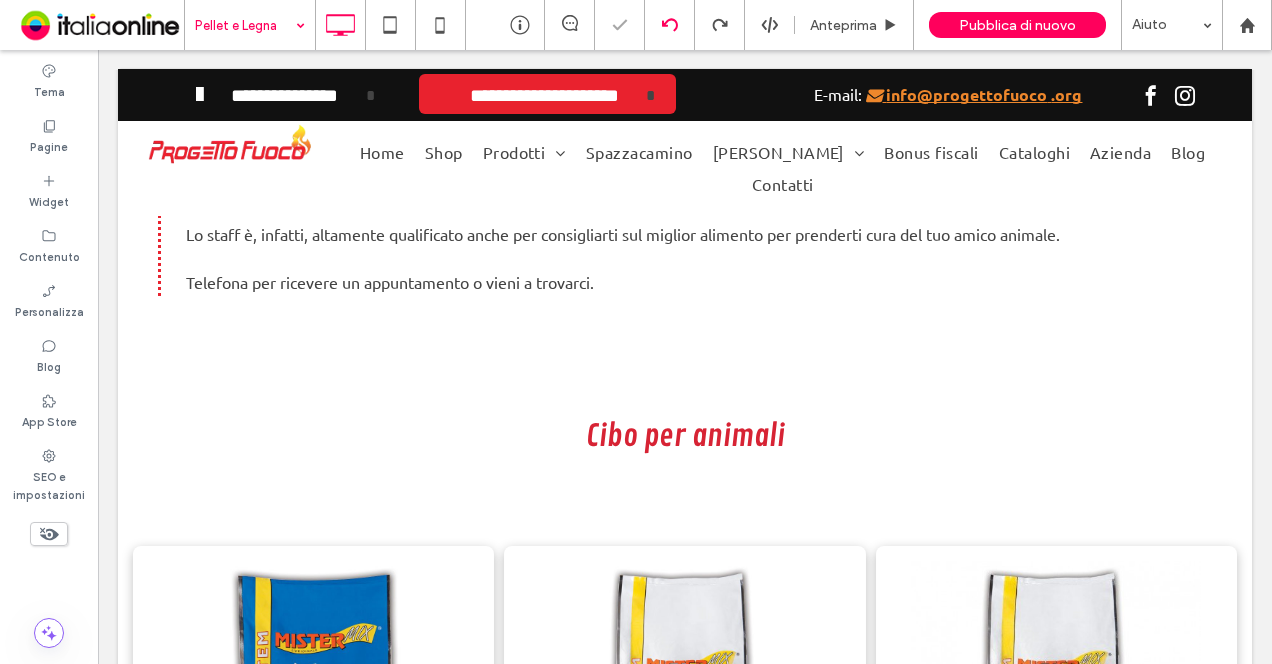 type on "**********" 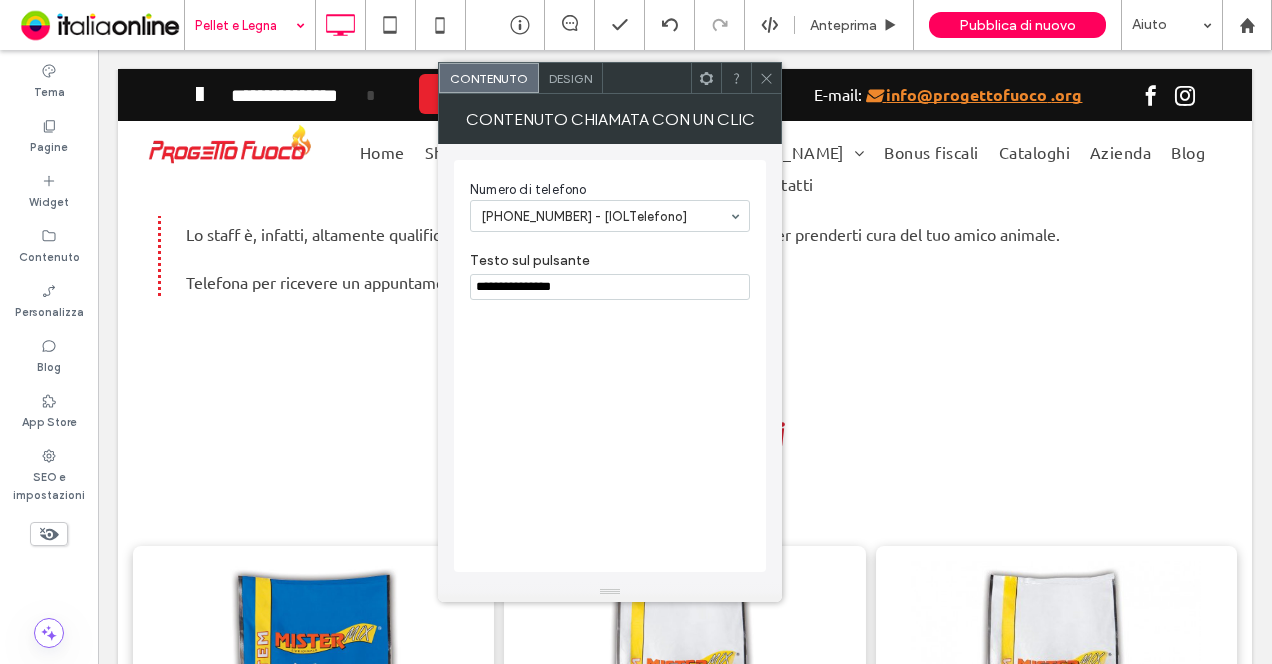 click 